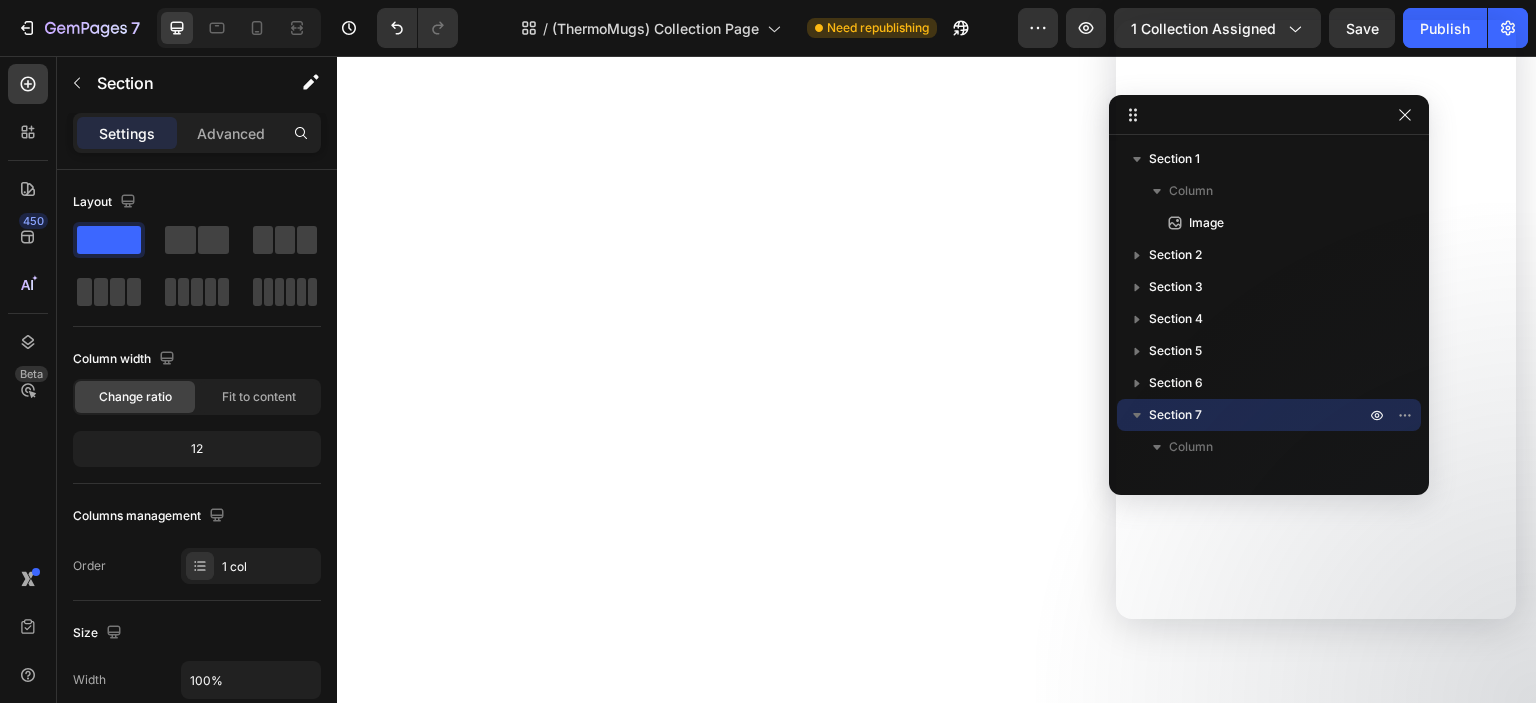 scroll, scrollTop: 0, scrollLeft: 0, axis: both 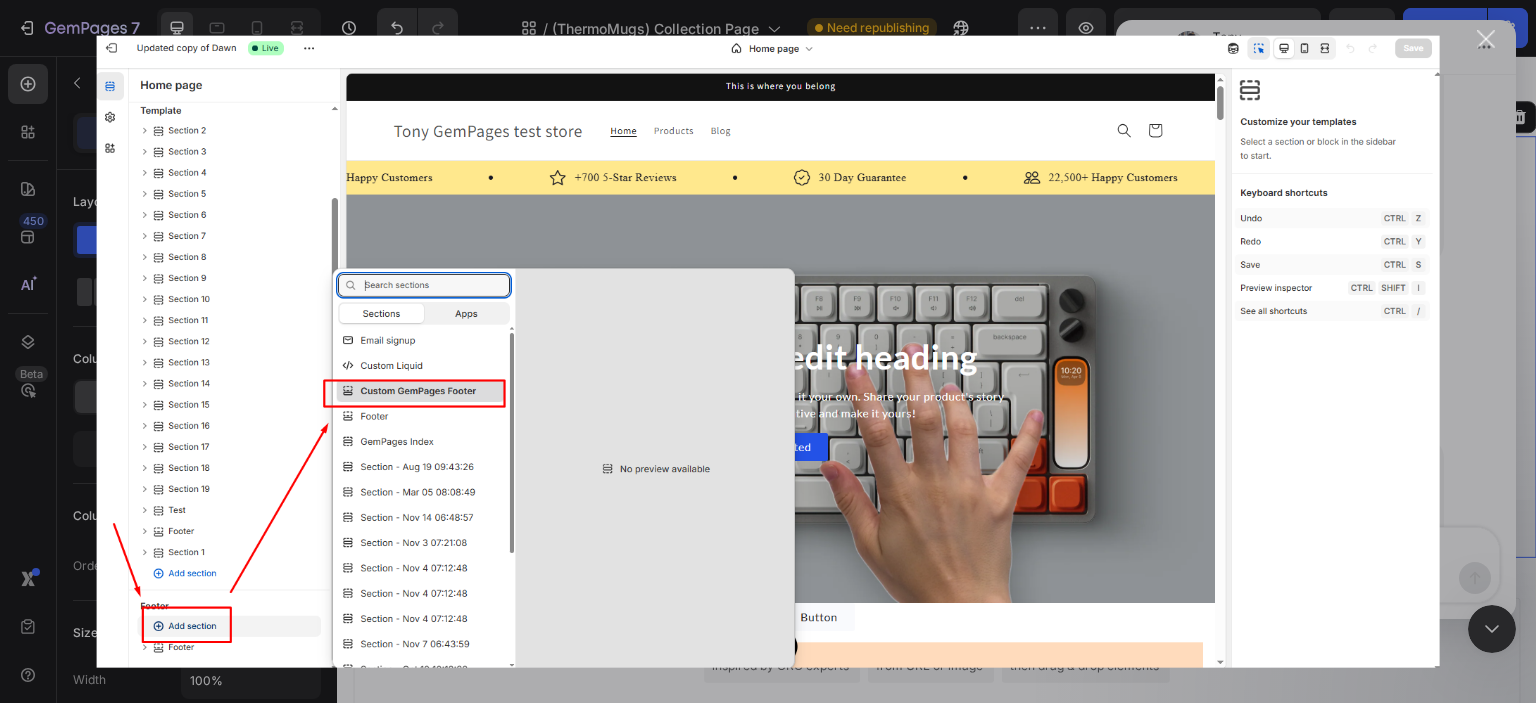 click at bounding box center (1486, 39) 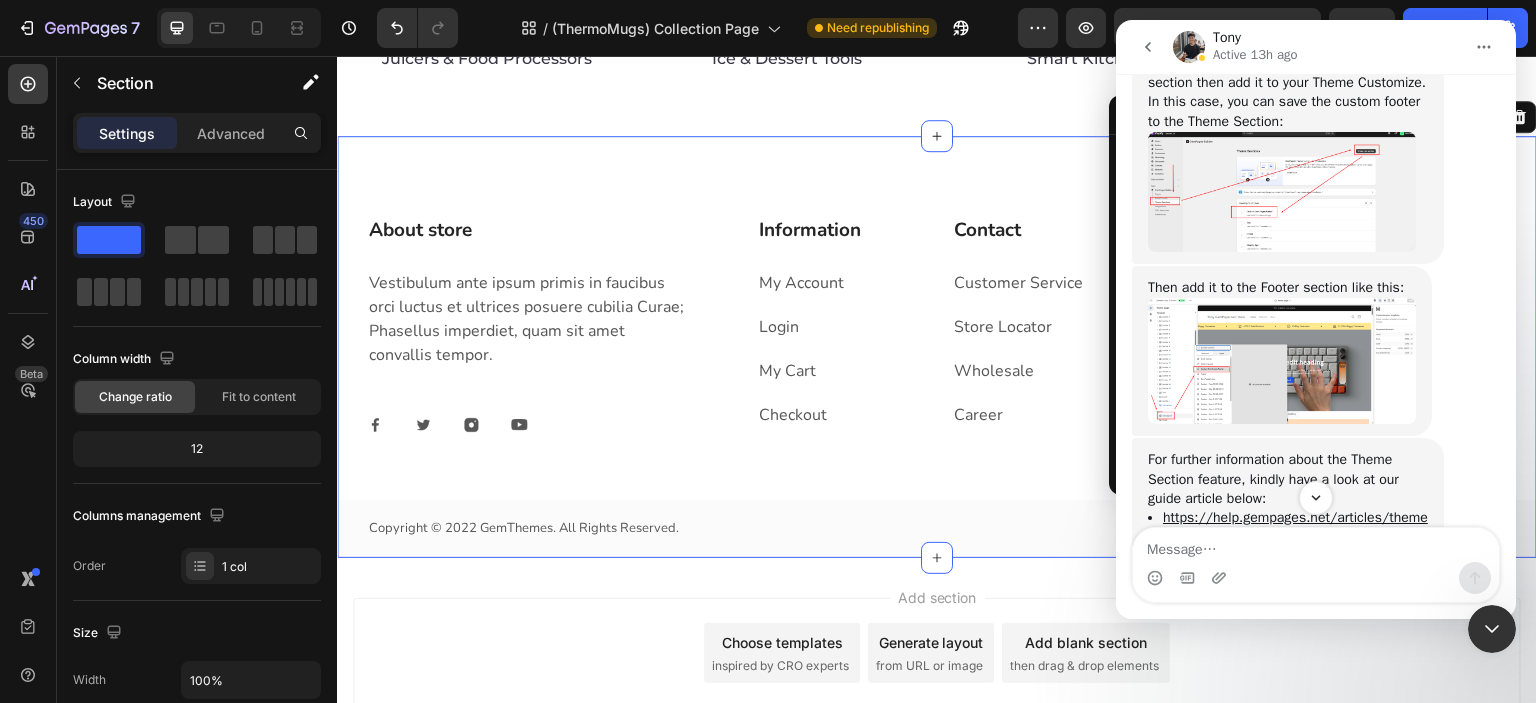 drag, startPoint x: 1487, startPoint y: 635, endPoint x: 2549, endPoint y: 1158, distance: 1183.796 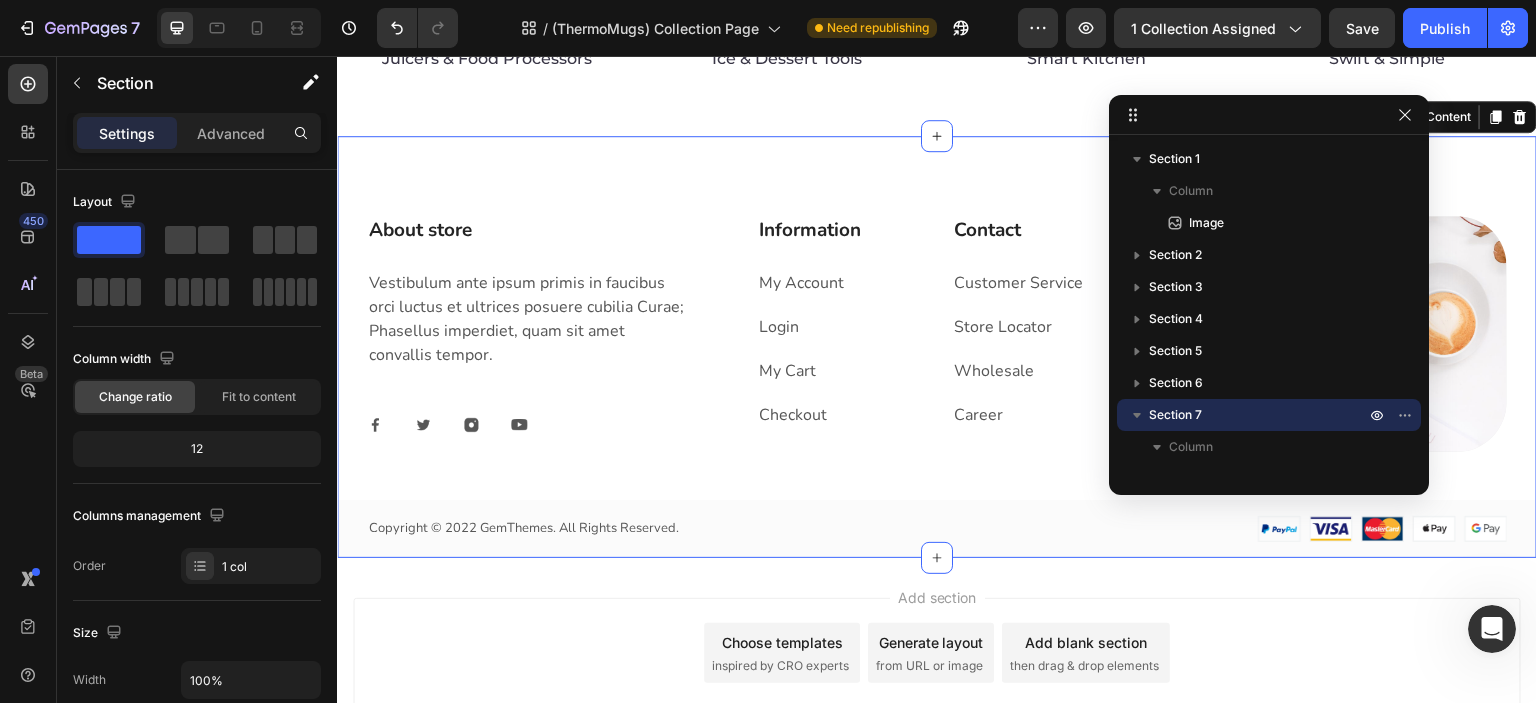 scroll, scrollTop: 0, scrollLeft: 0, axis: both 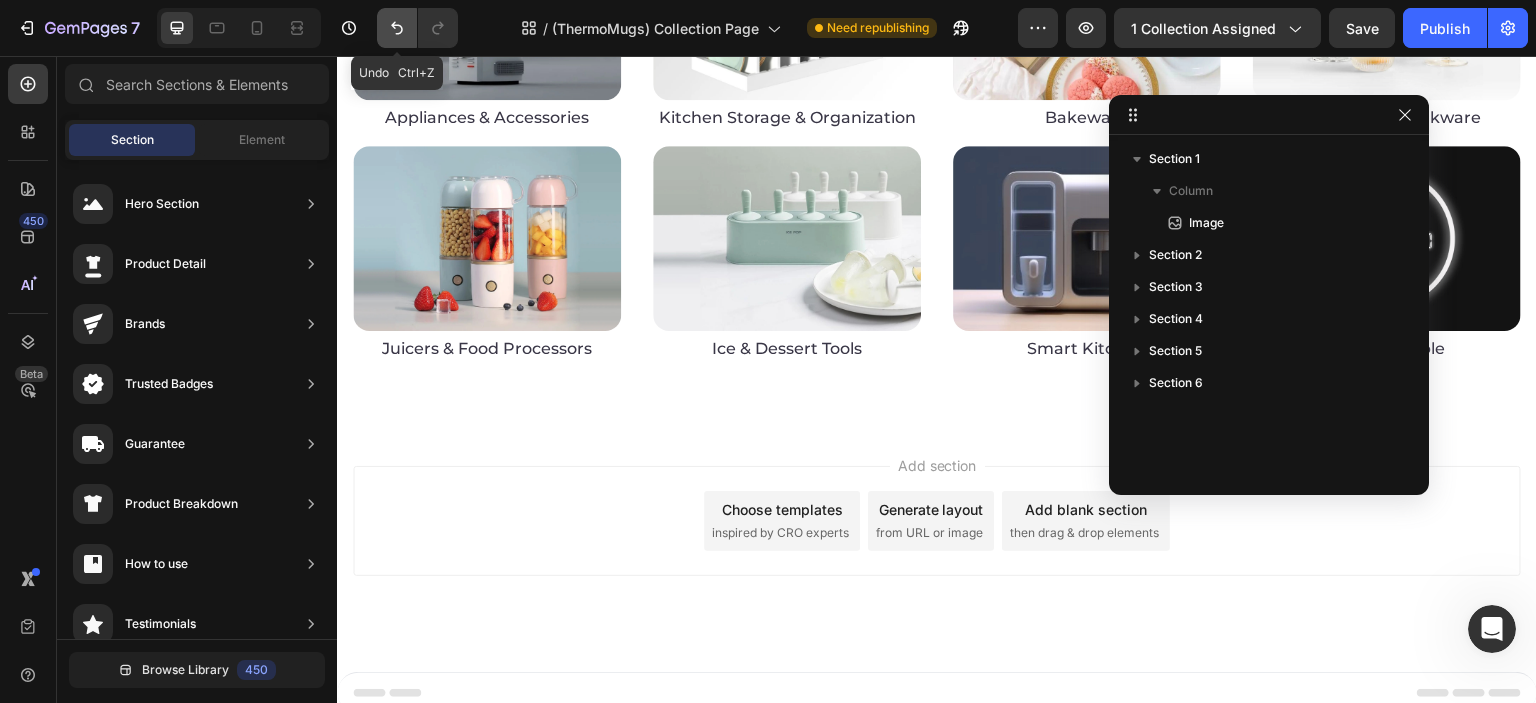 click 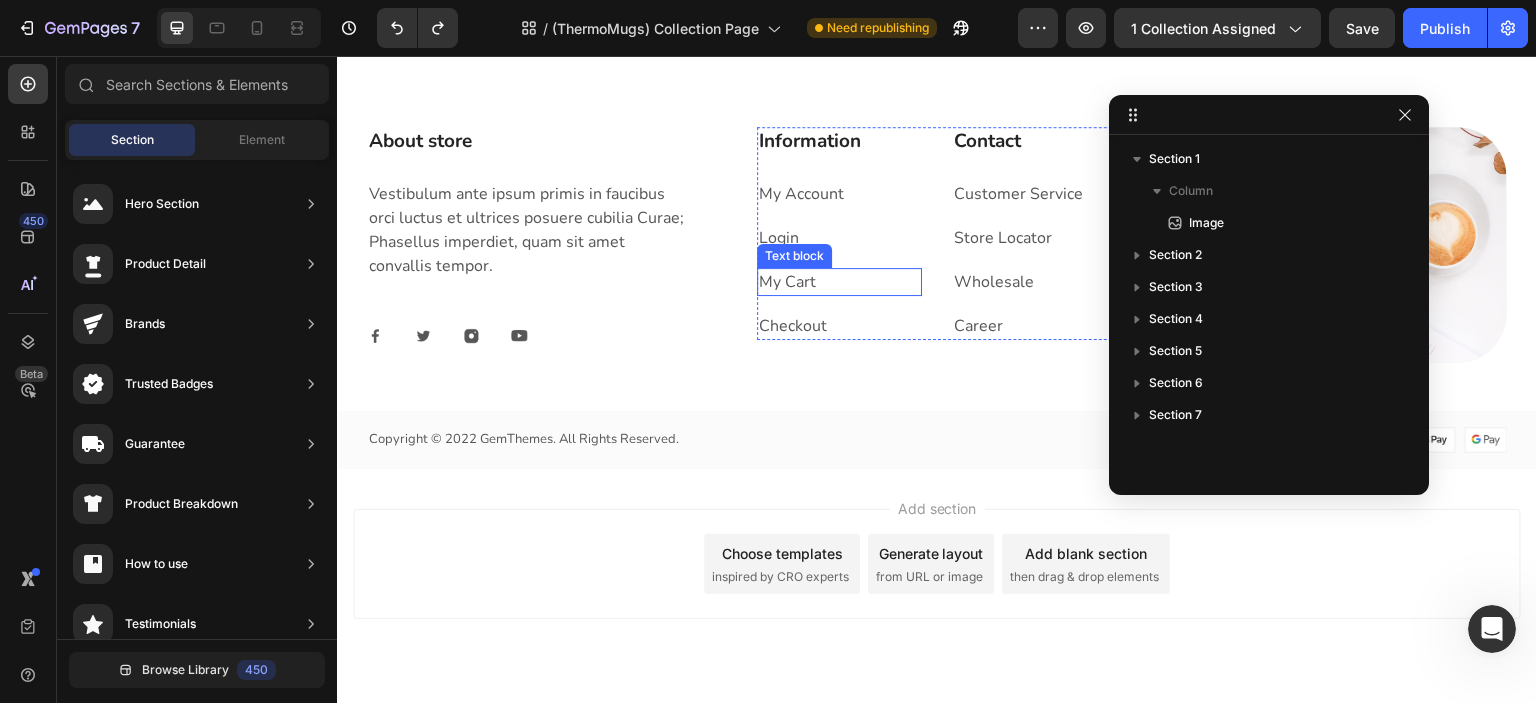 scroll, scrollTop: 2371, scrollLeft: 0, axis: vertical 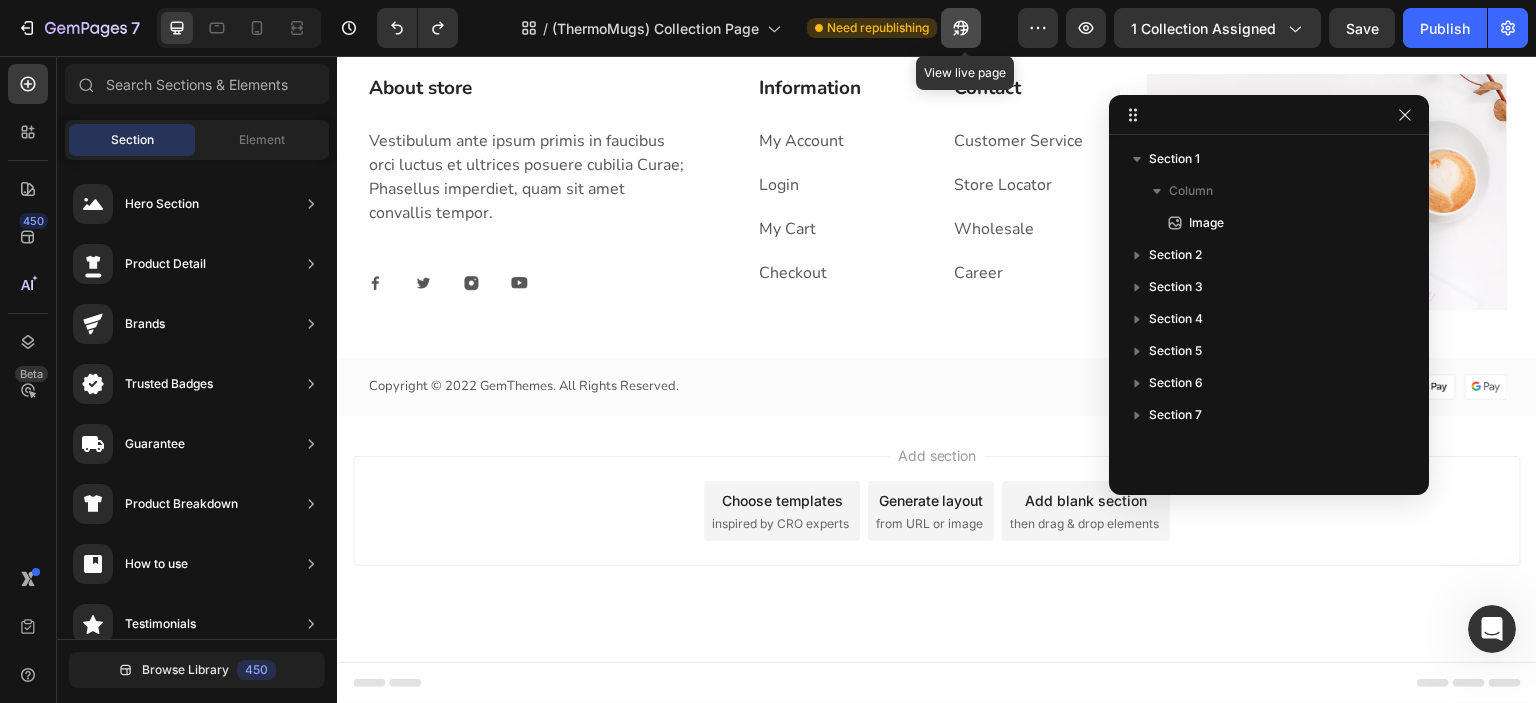 click 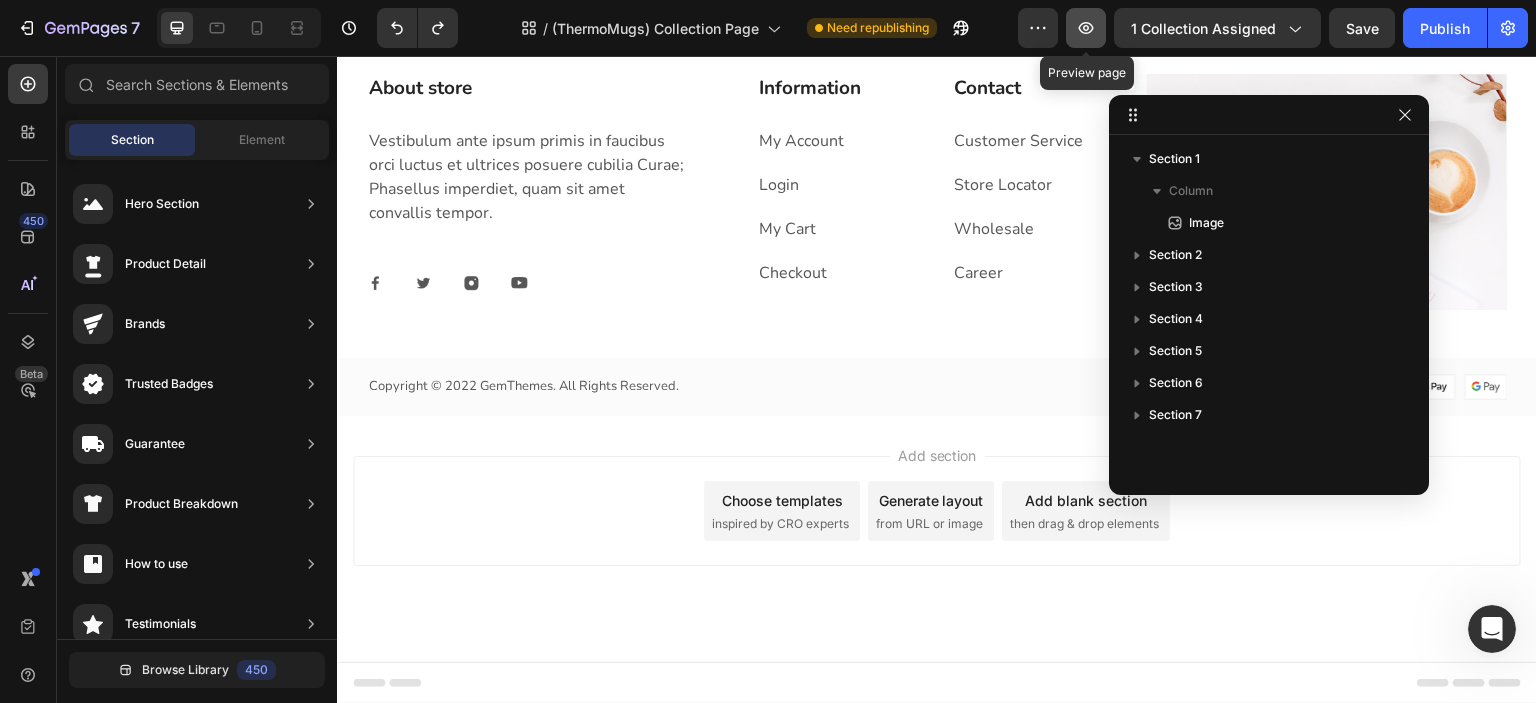 click 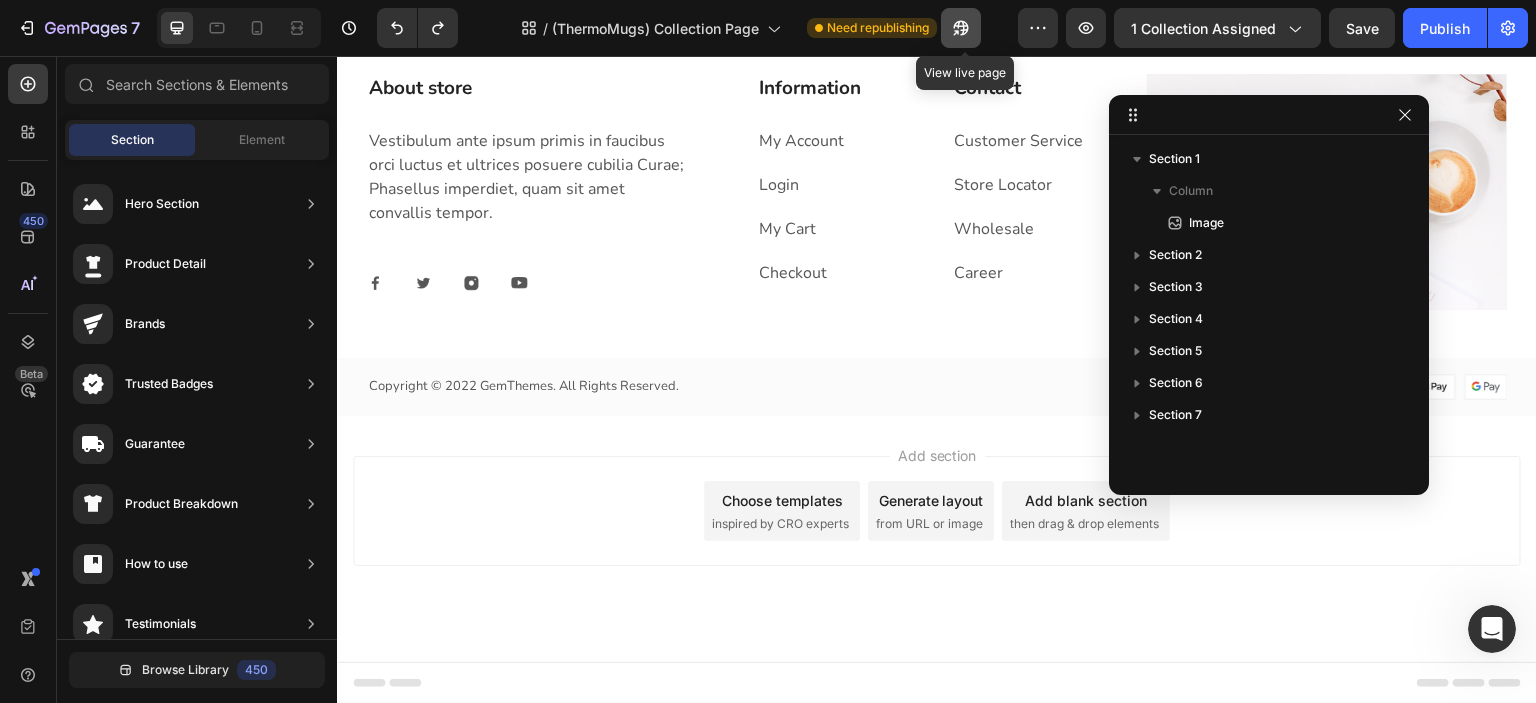 click 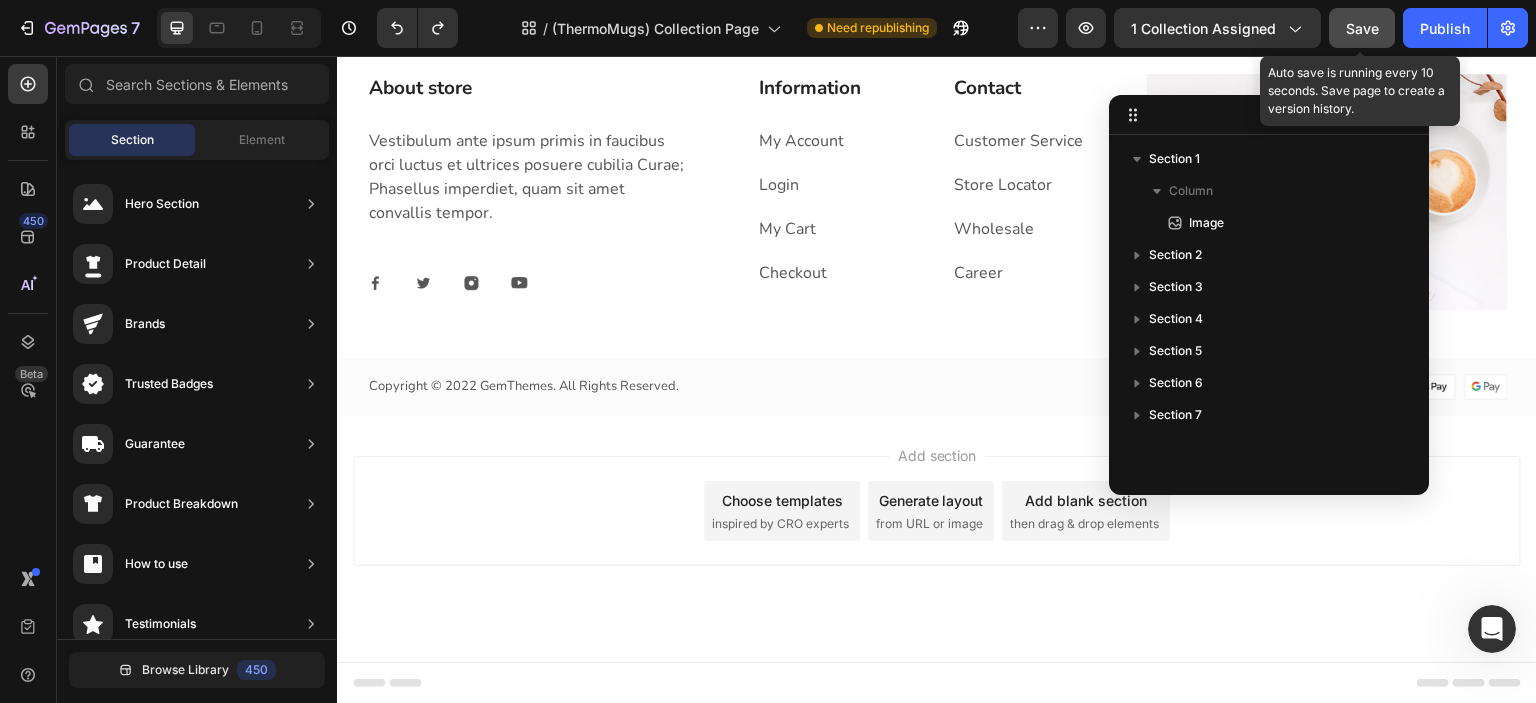 click on "Save" at bounding box center (1362, 28) 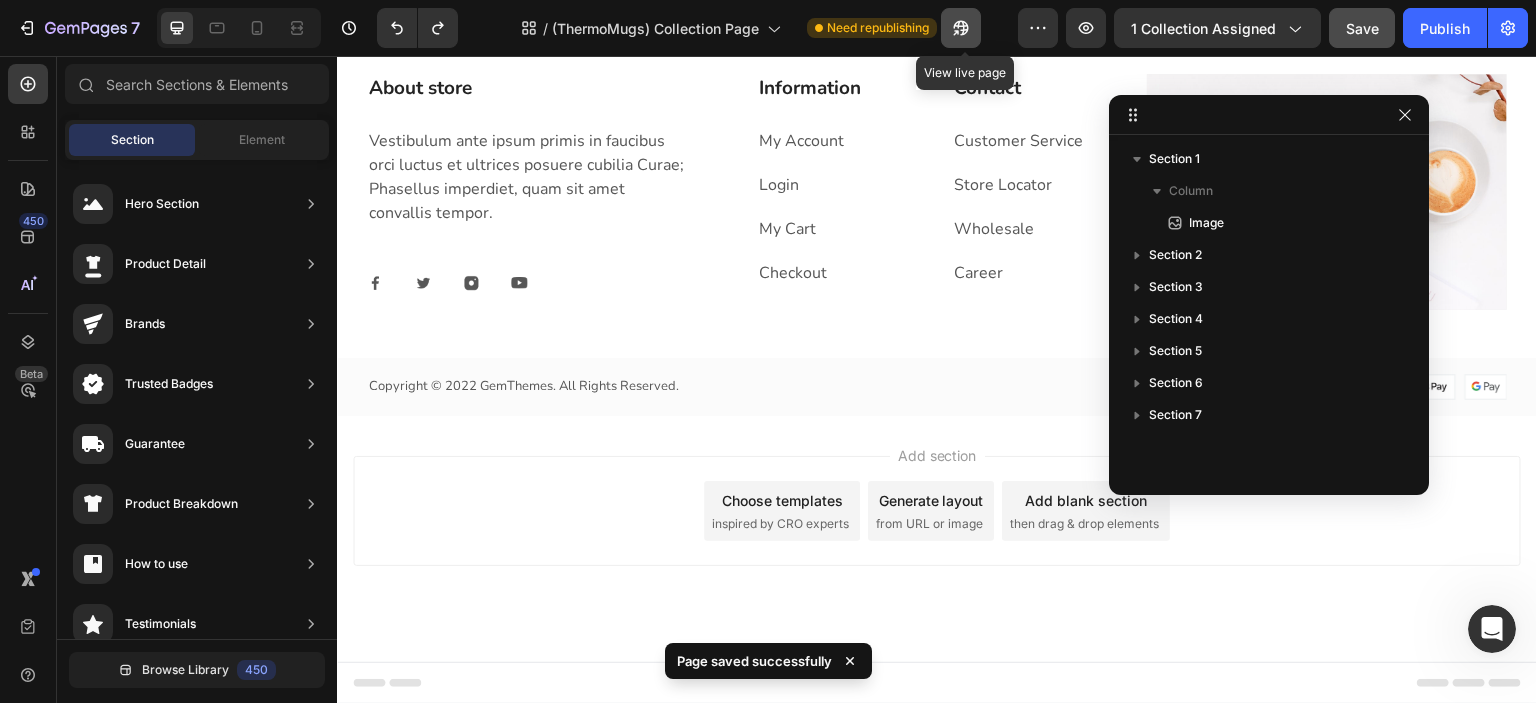 click 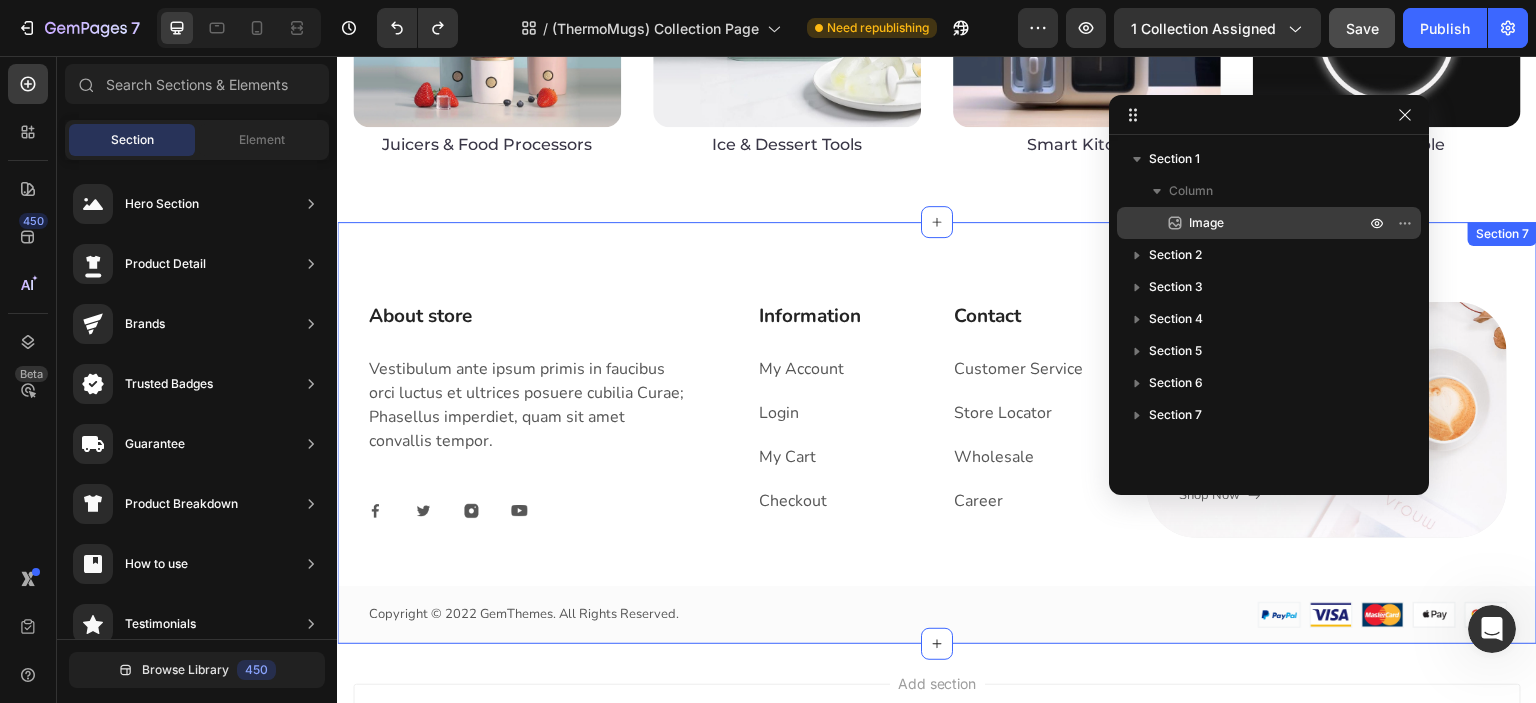 scroll, scrollTop: 2037, scrollLeft: 0, axis: vertical 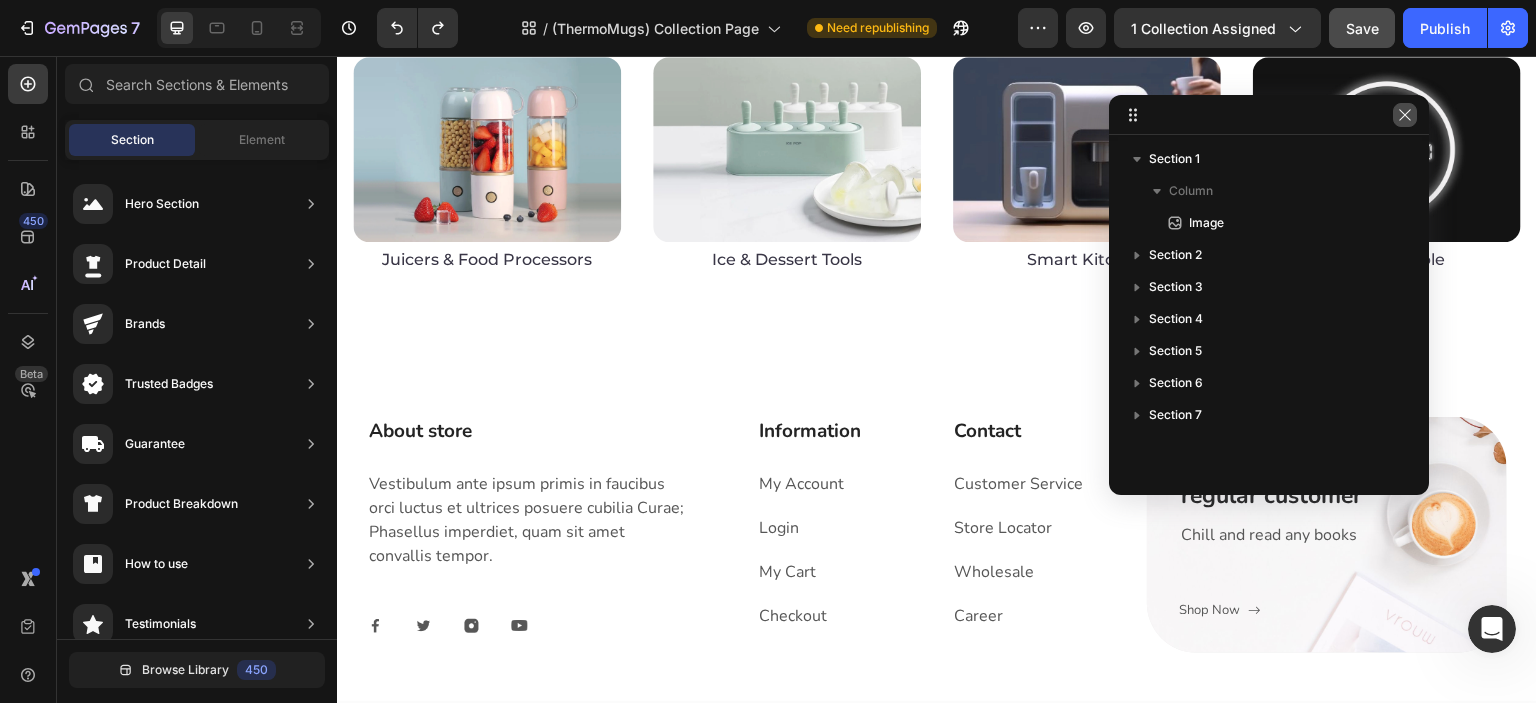 click 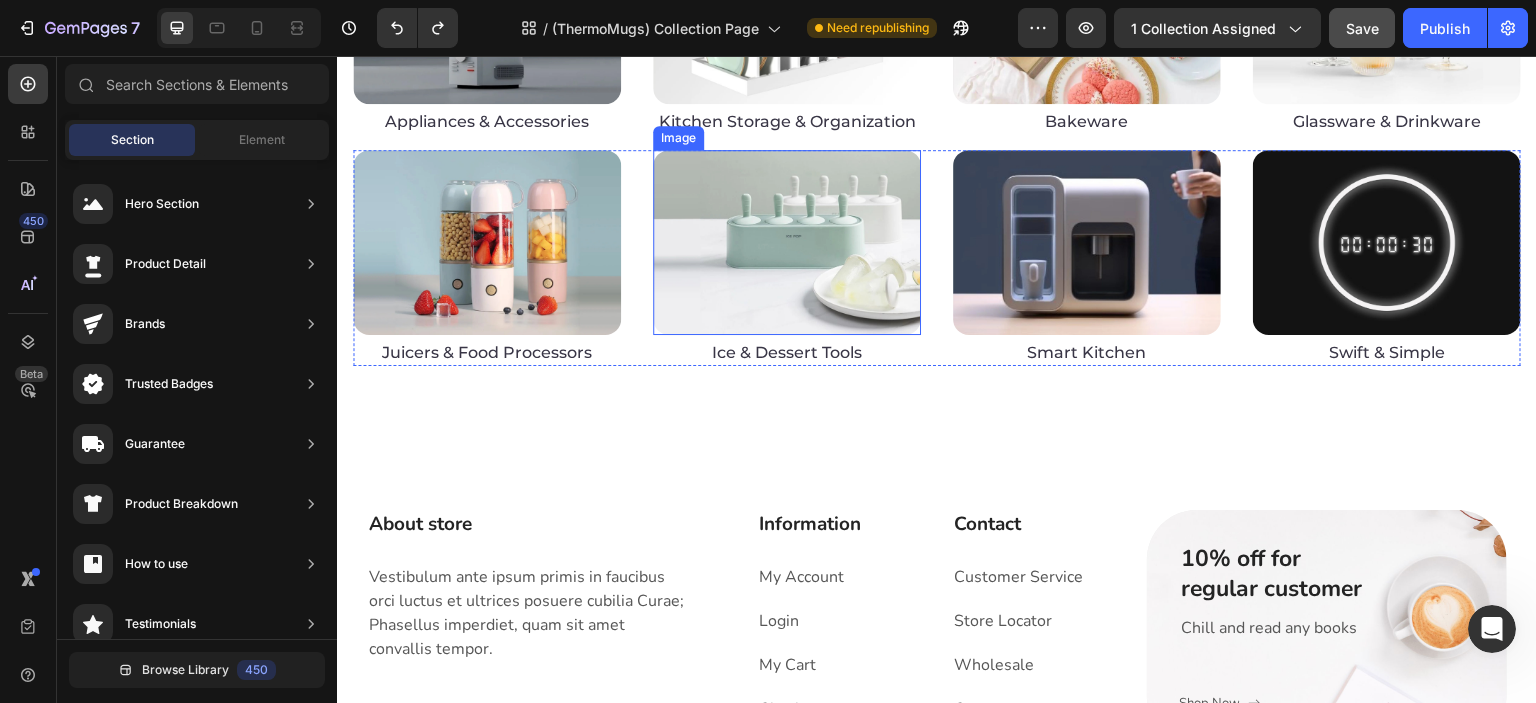 scroll, scrollTop: 2204, scrollLeft: 0, axis: vertical 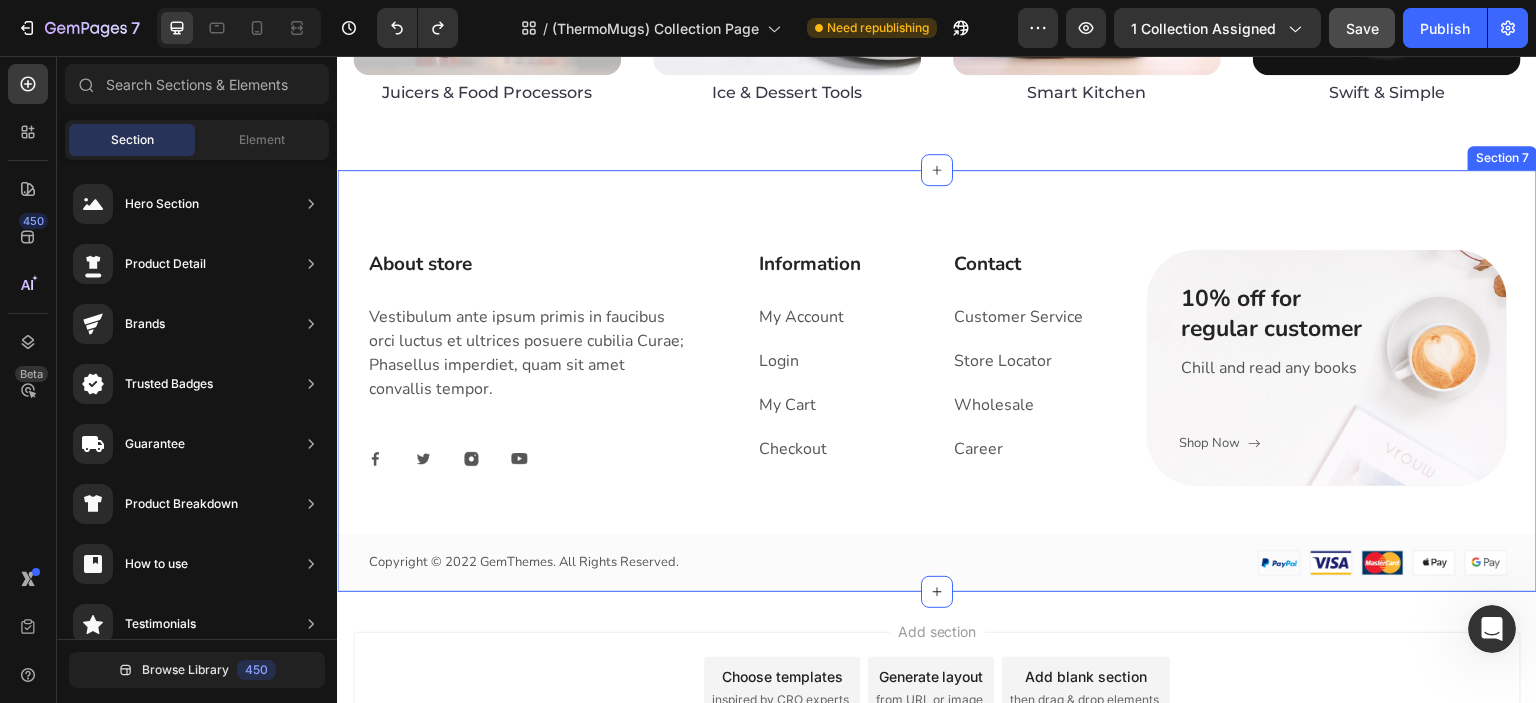 click on "About store Heading Vestibulum ante ipsum primis in faucibus orci luctus et ultrices posuere cubilia Curae; Phasellus imperdiet, quam sit amet convallis tempor. Text block Image Image Image Image Row Row Information Heading My Account Text block Login Text block My Cart Text block Checkout Text block Contact Heading Customer Service Text block Store Locator Text block Wholesale Text block Career Text block Row 10% off for regular customer Heading Chill and read any books Text block
Shop Now Button Row Hero Banner Row Copyright © 2022 GemThemes. All Rights Reserved. Text block Image Row Section 7" at bounding box center [937, 381] 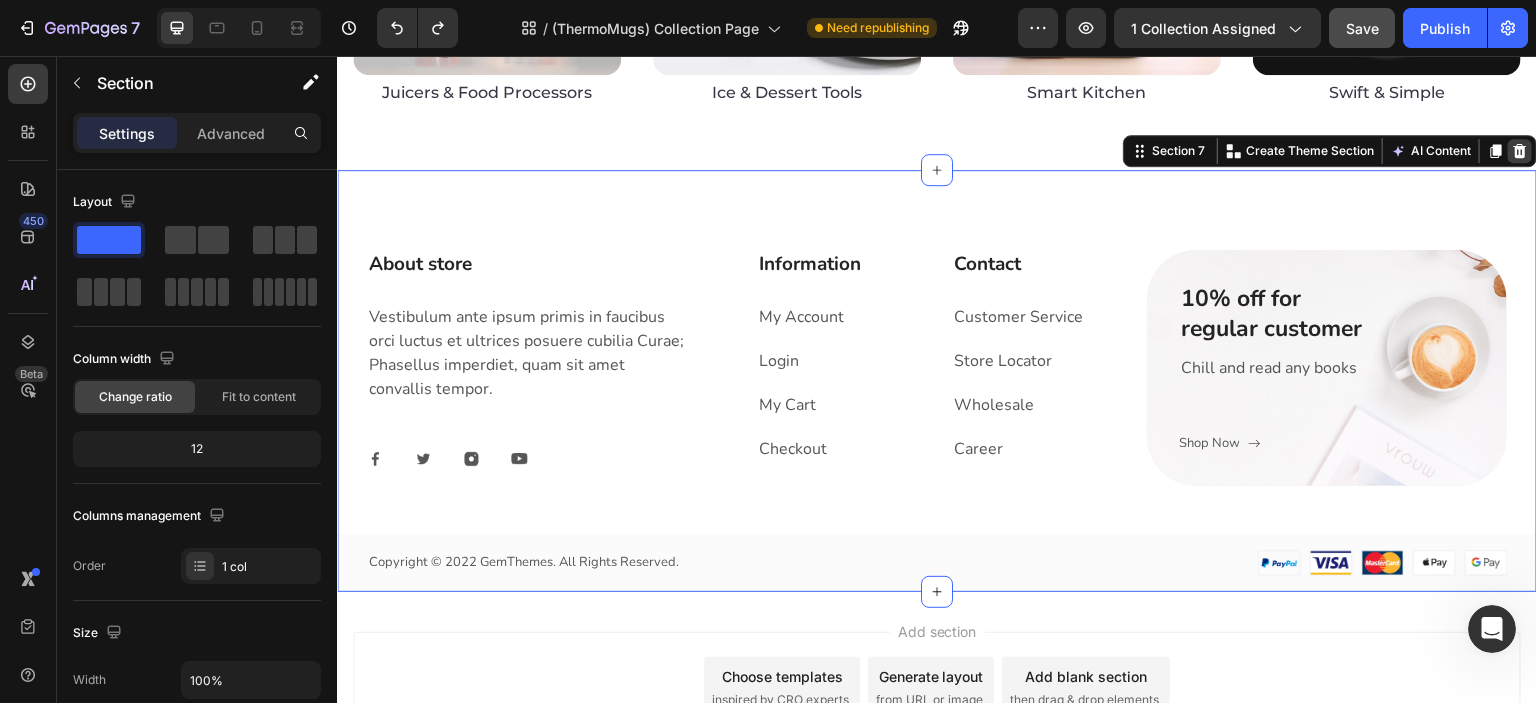 click at bounding box center (1520, 151) 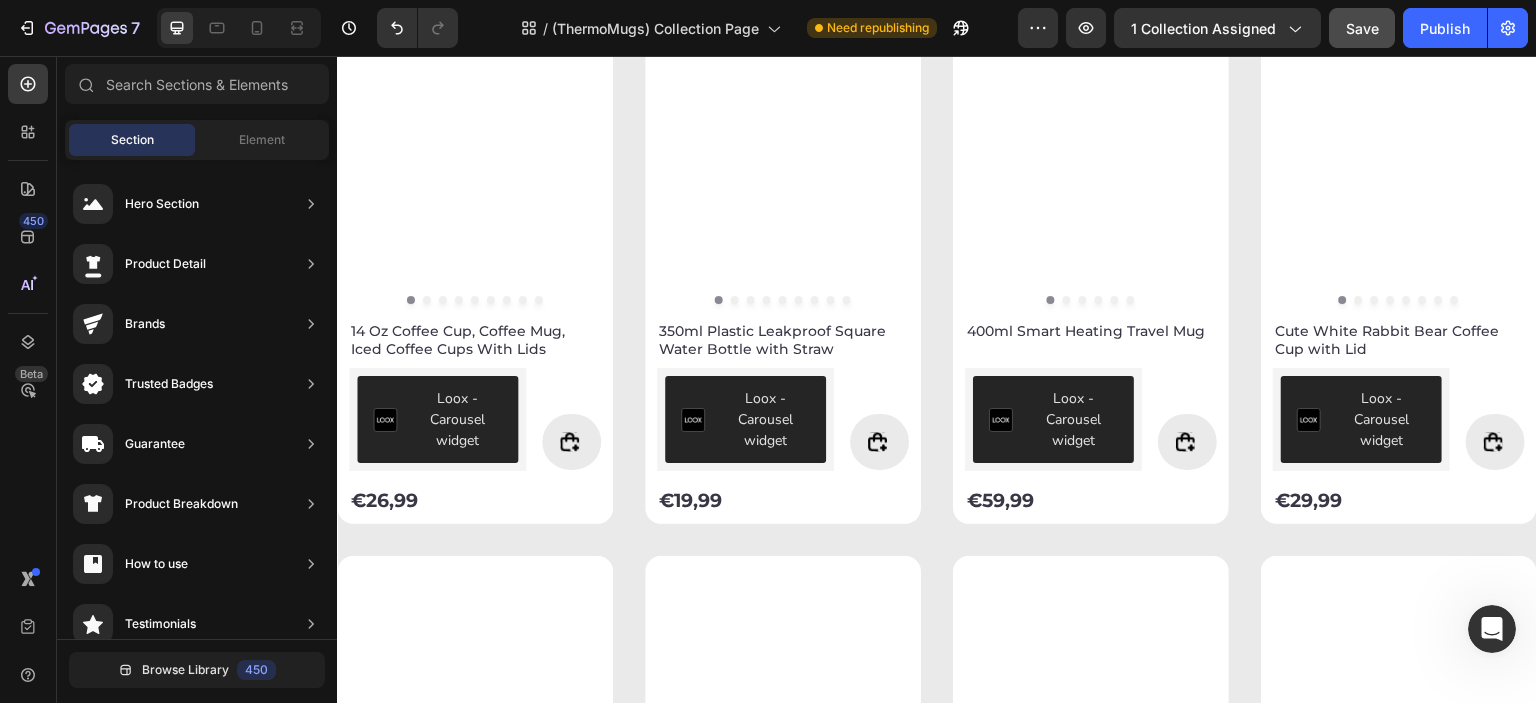 scroll, scrollTop: 731, scrollLeft: 0, axis: vertical 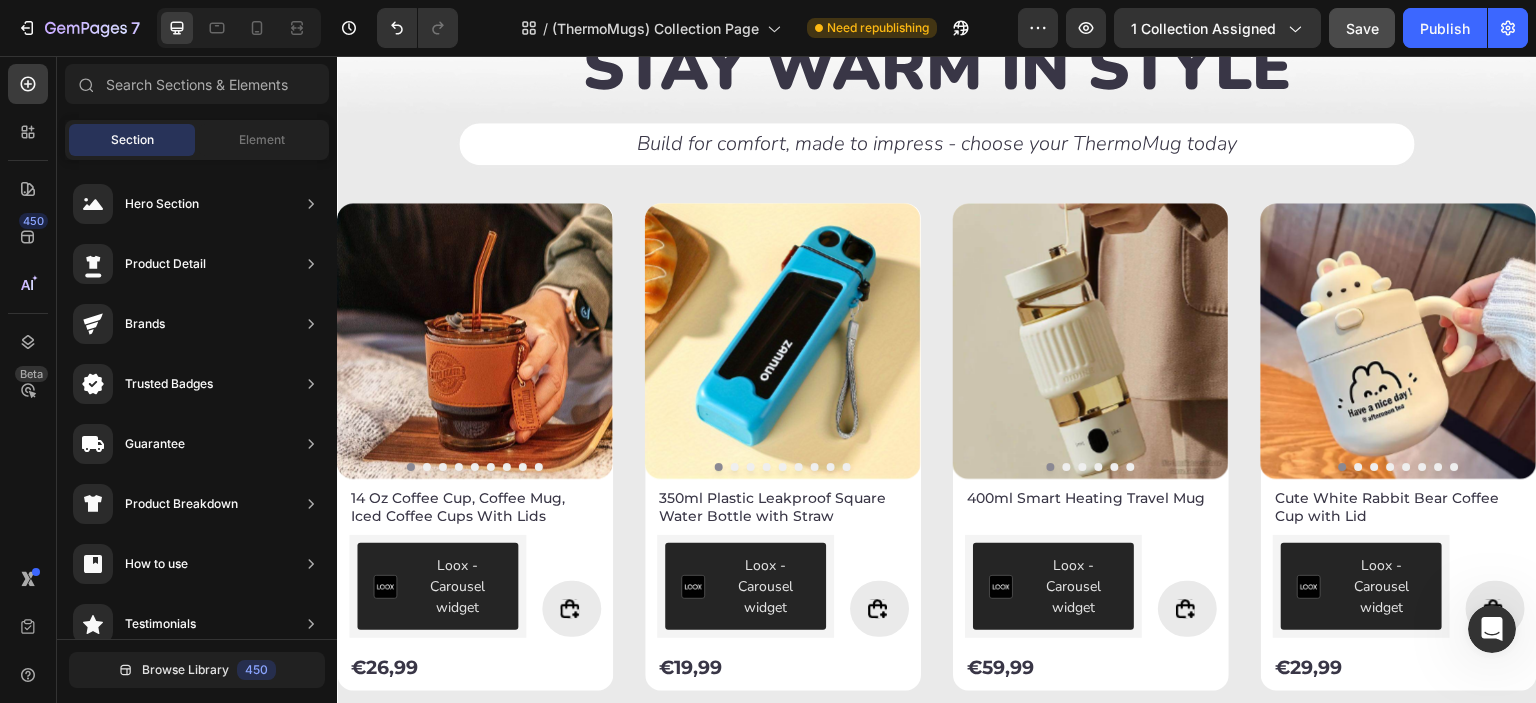 click 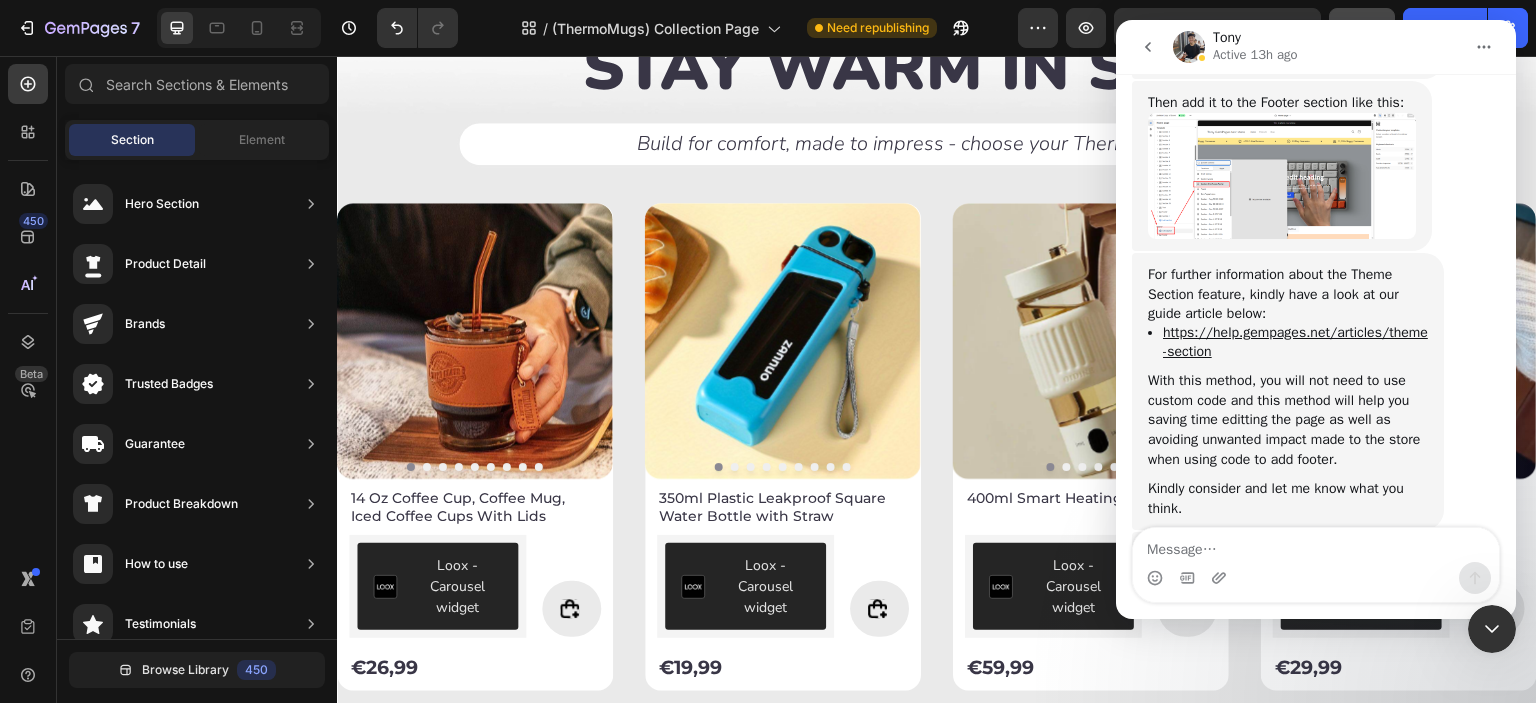 scroll, scrollTop: 1596, scrollLeft: 0, axis: vertical 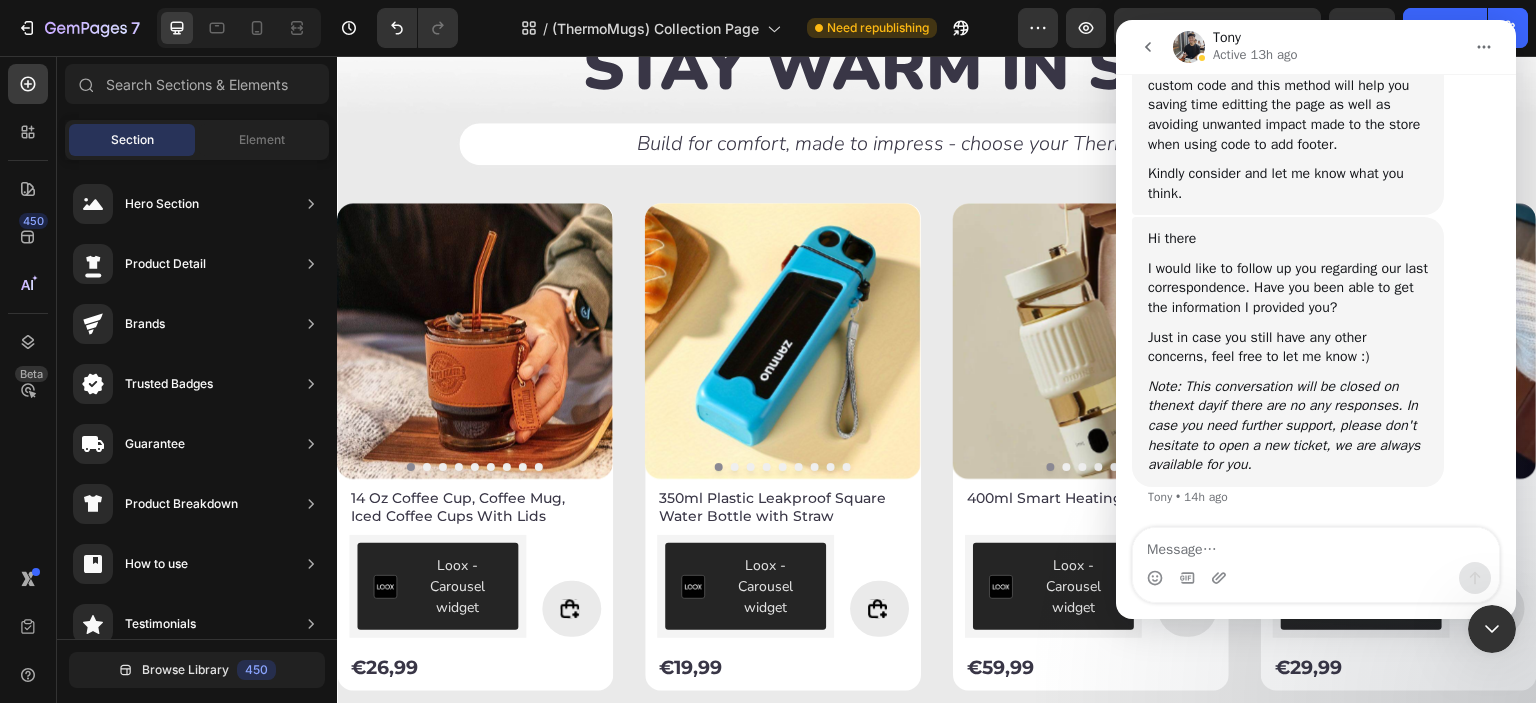 click at bounding box center [1316, 545] 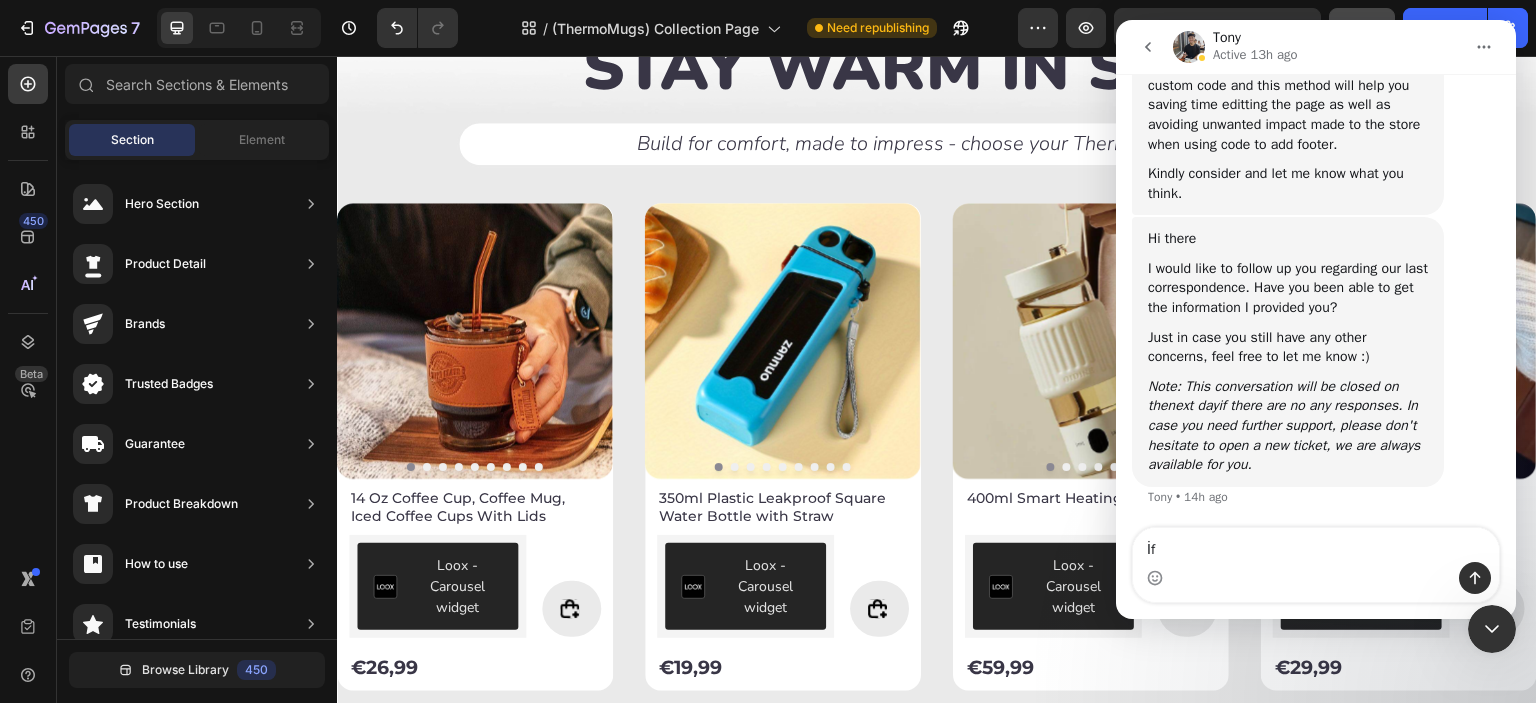 type on "İ" 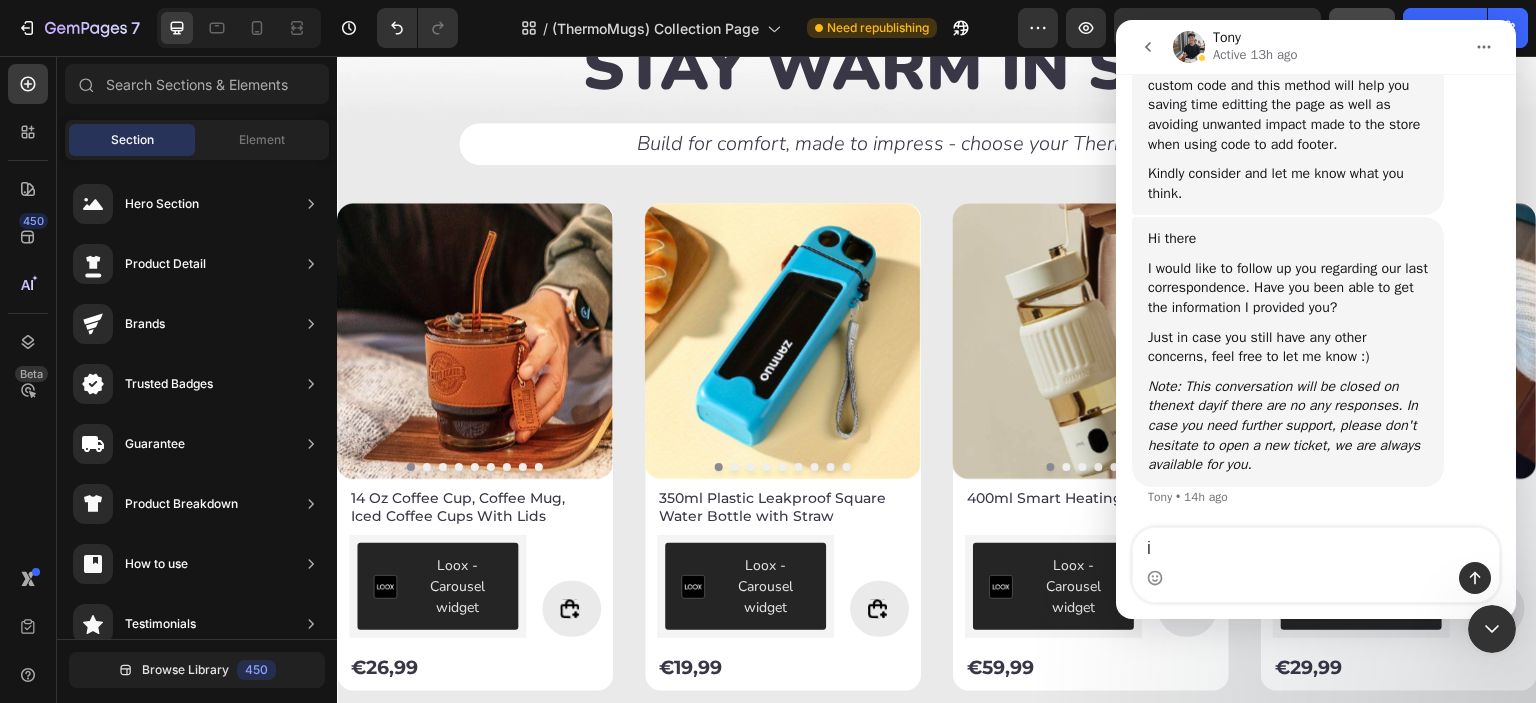 type 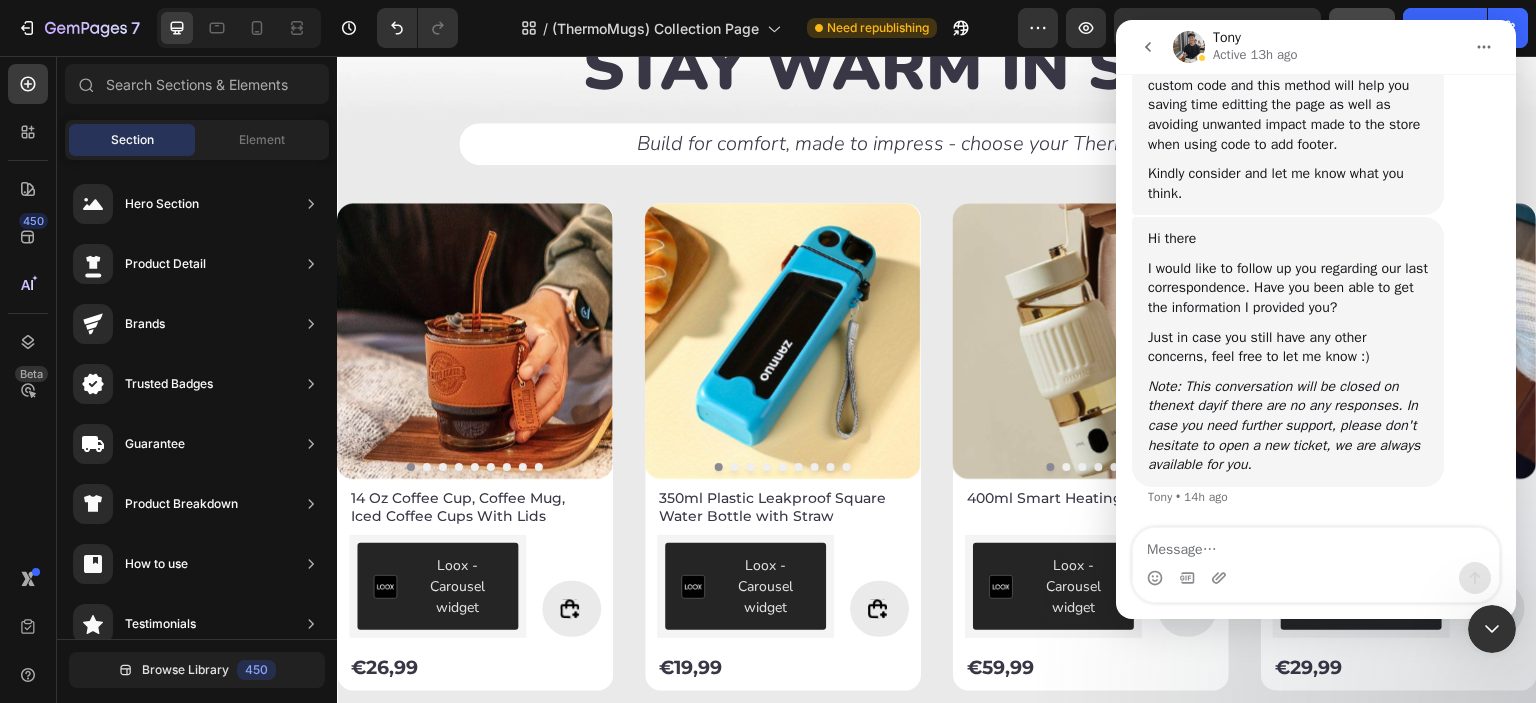click on "Image" at bounding box center [937, -104] 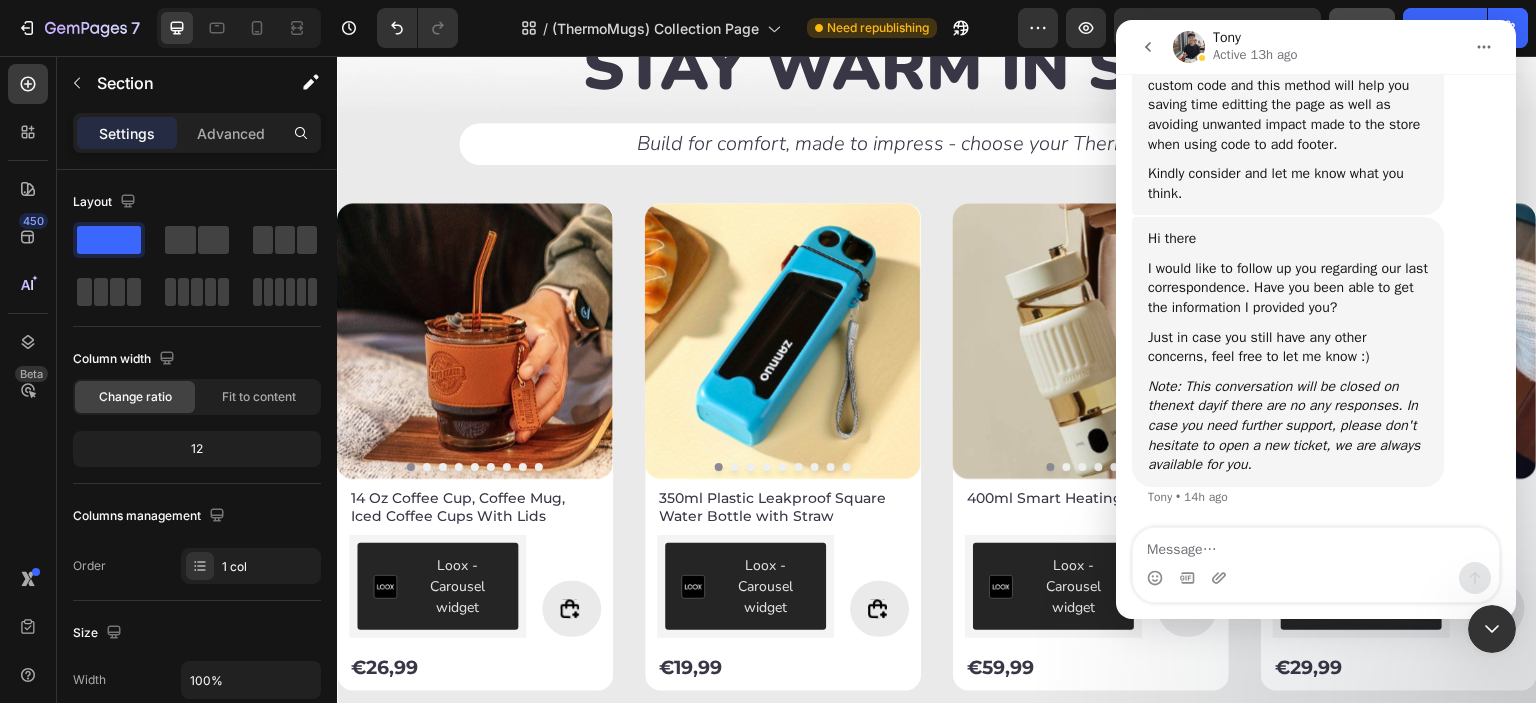click 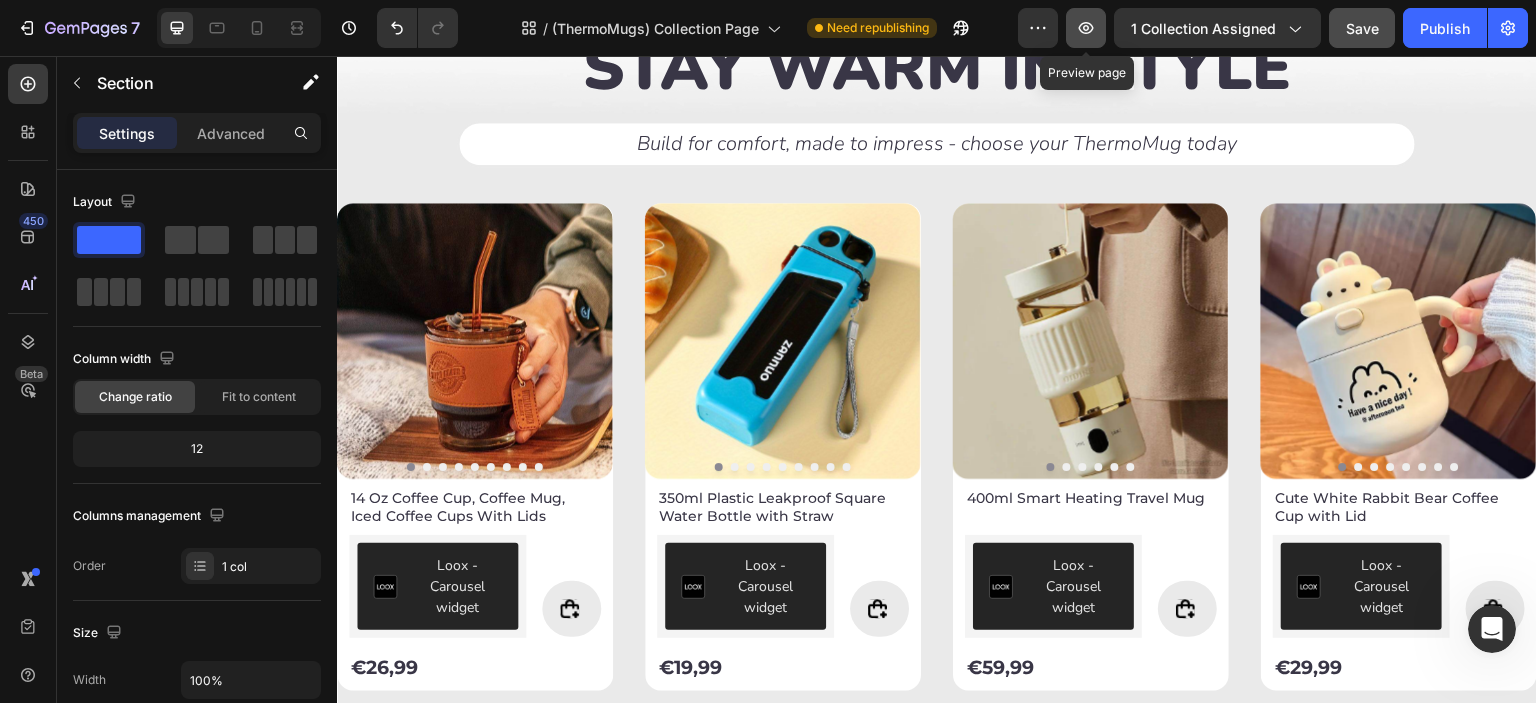 click 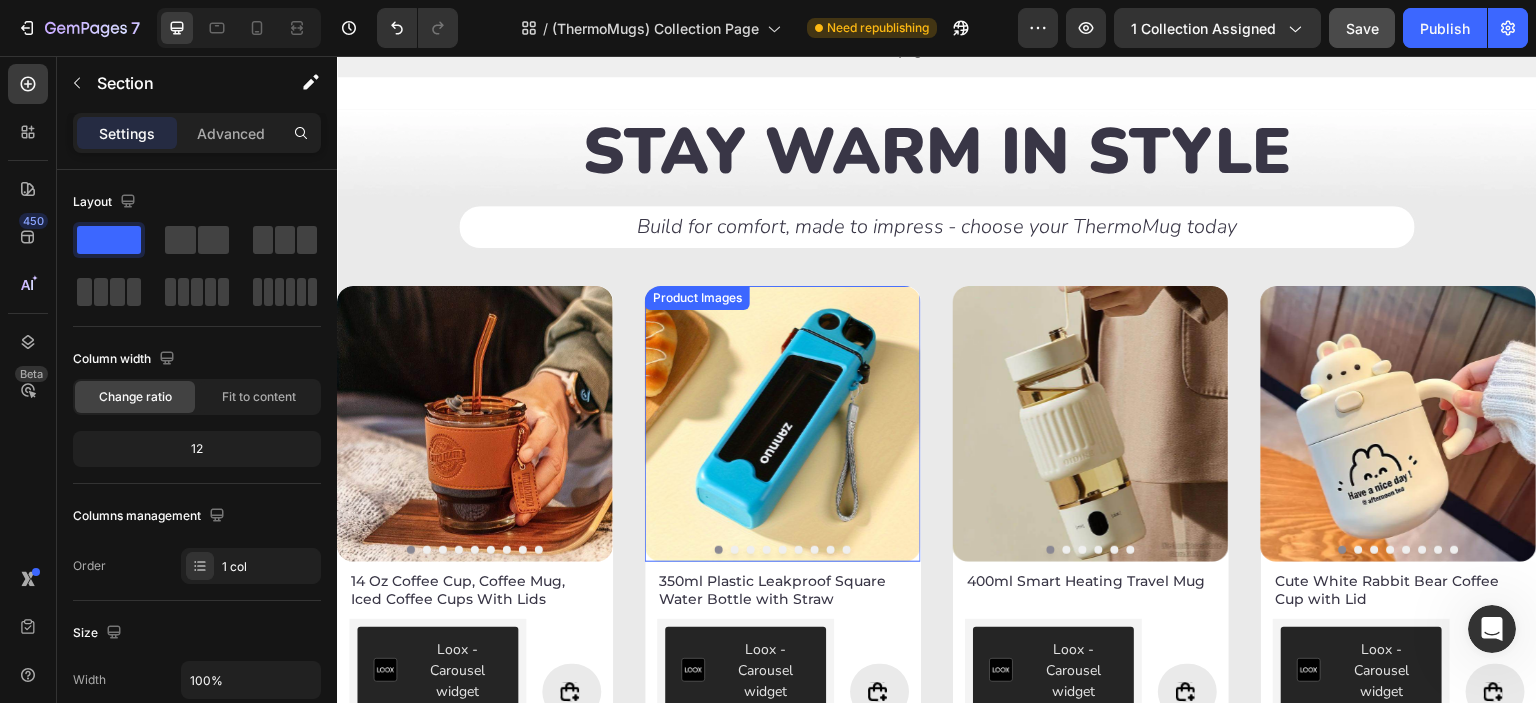 scroll, scrollTop: 898, scrollLeft: 0, axis: vertical 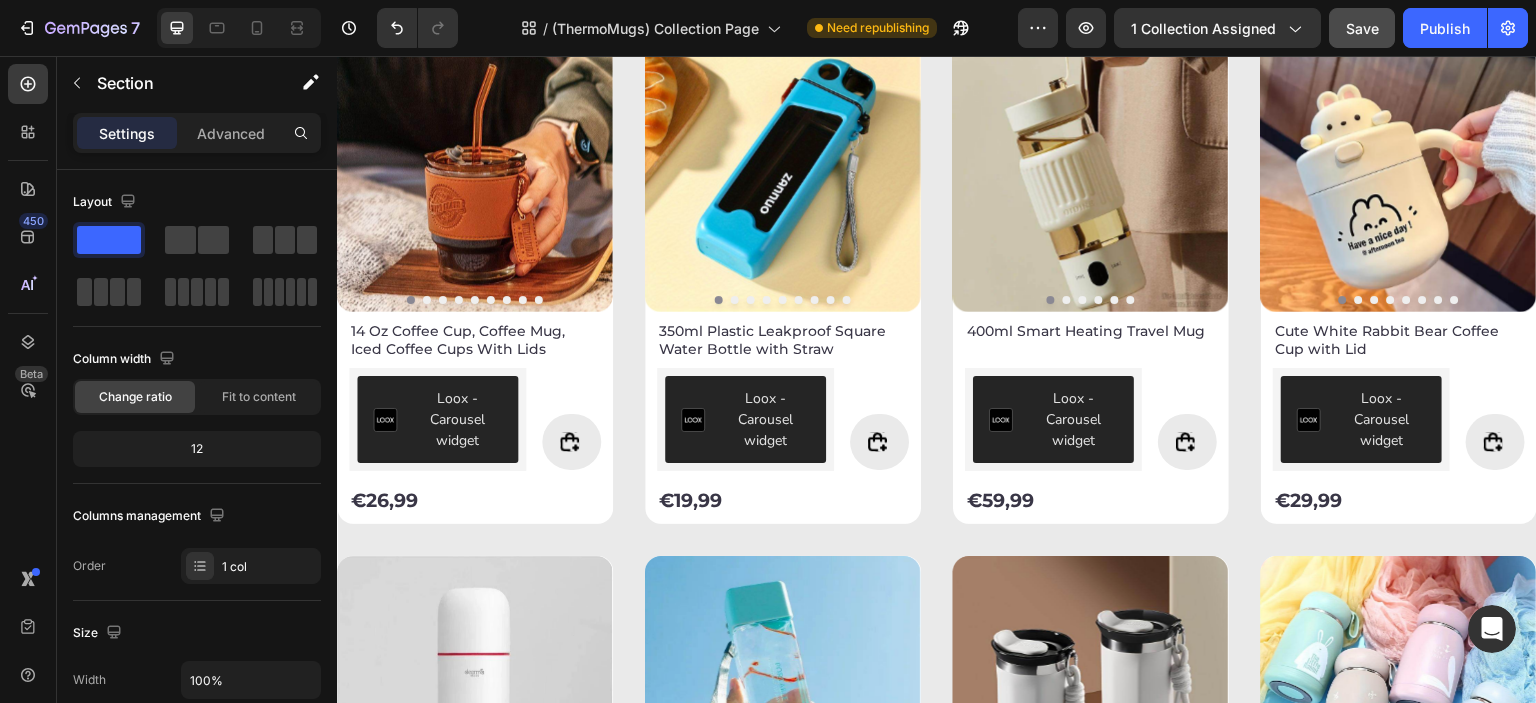 click on "Publish the page to see the content.
Custom Code Section 4" at bounding box center (937, -201) 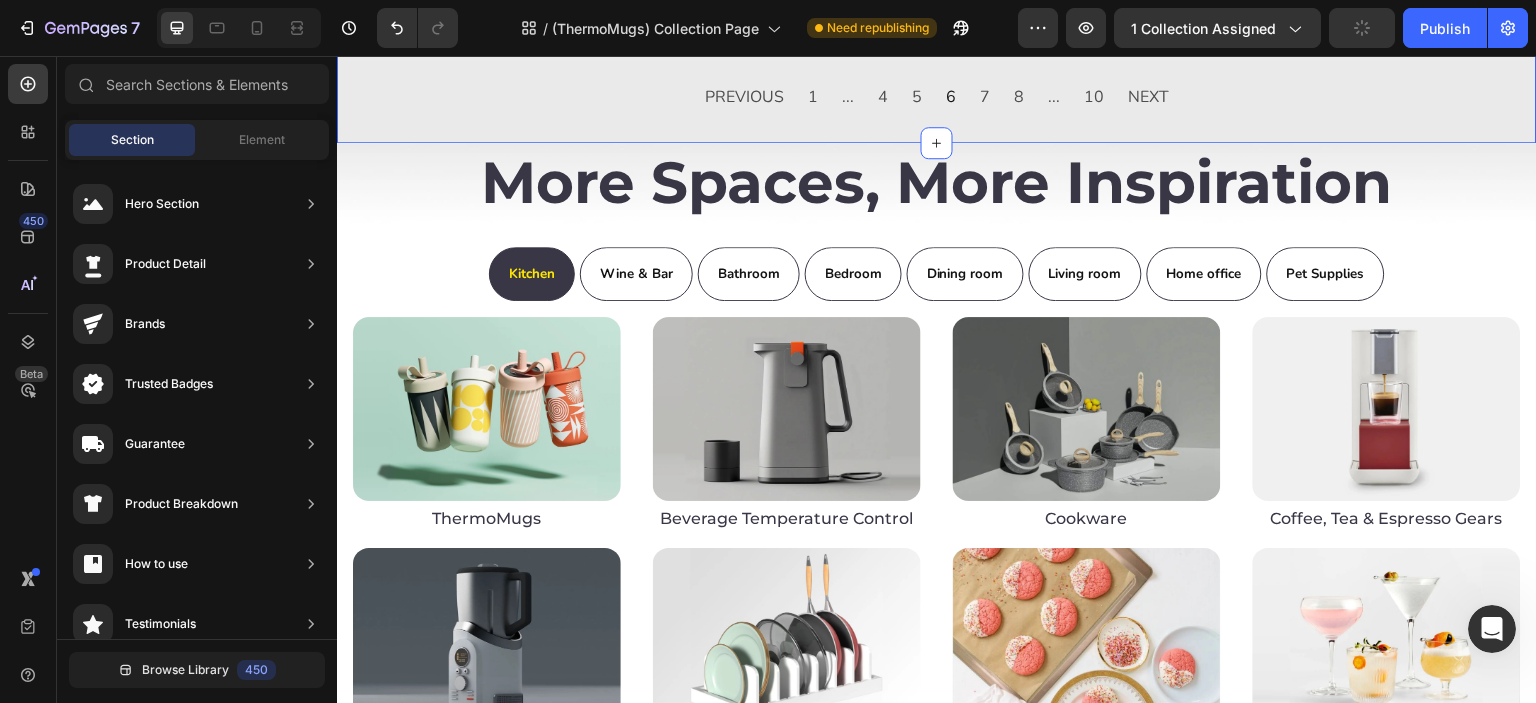 scroll, scrollTop: 3848, scrollLeft: 0, axis: vertical 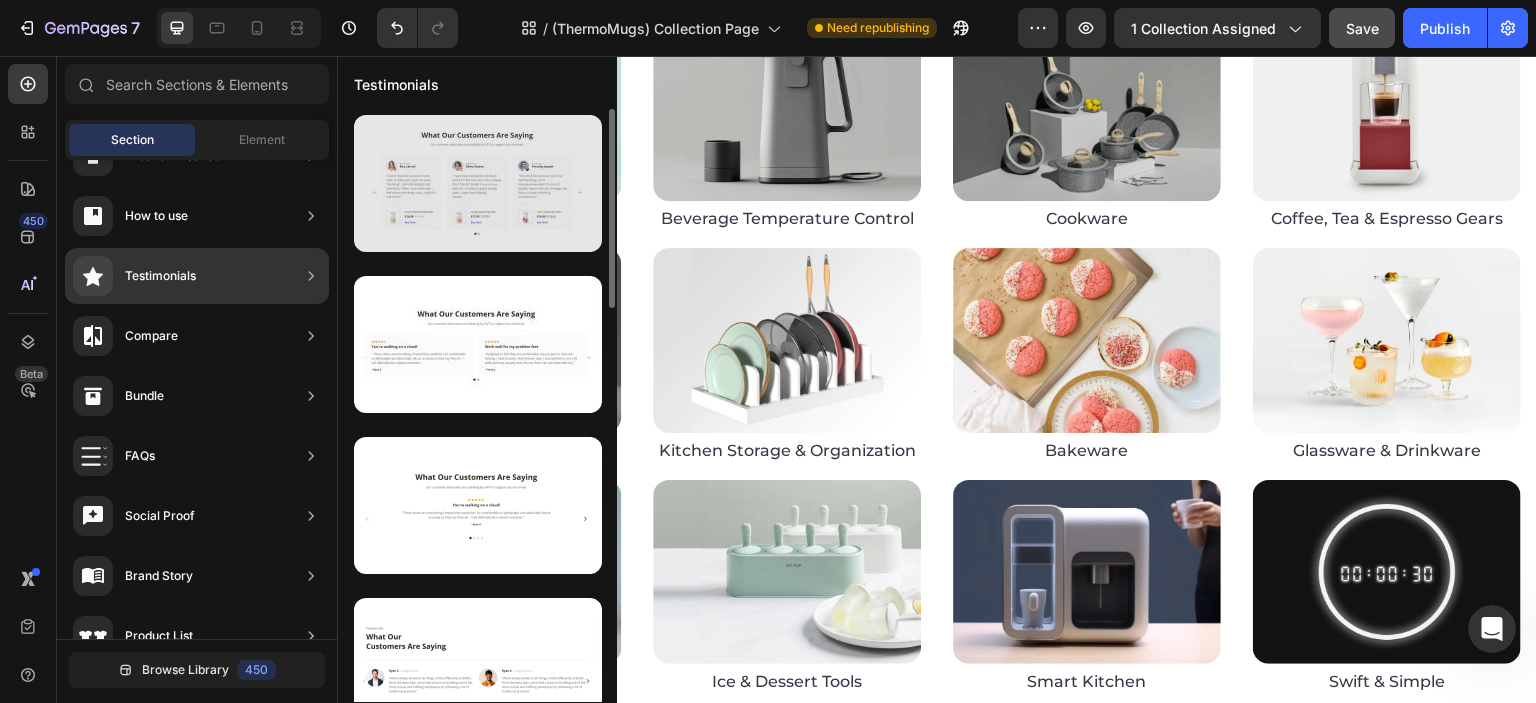 click at bounding box center [478, 183] 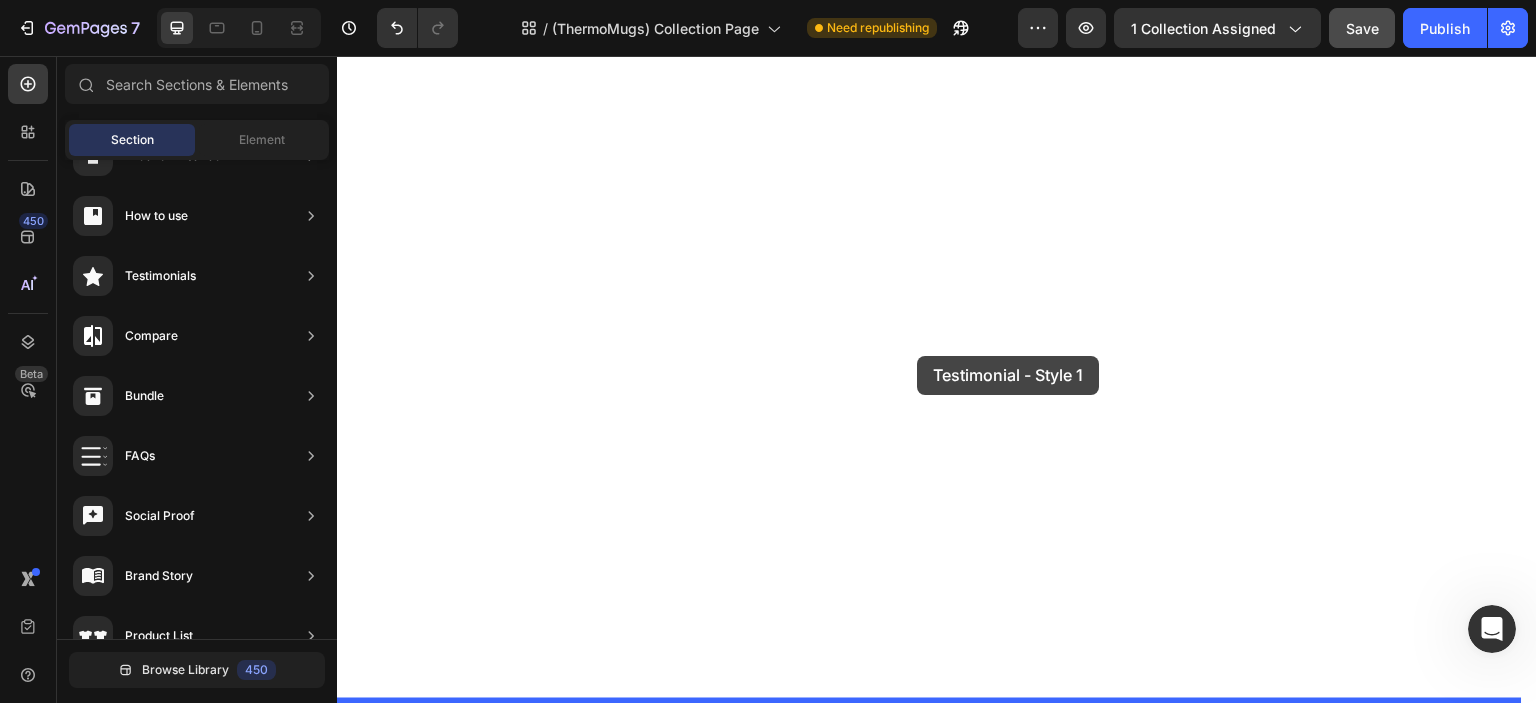 scroll, scrollTop: 2848, scrollLeft: 0, axis: vertical 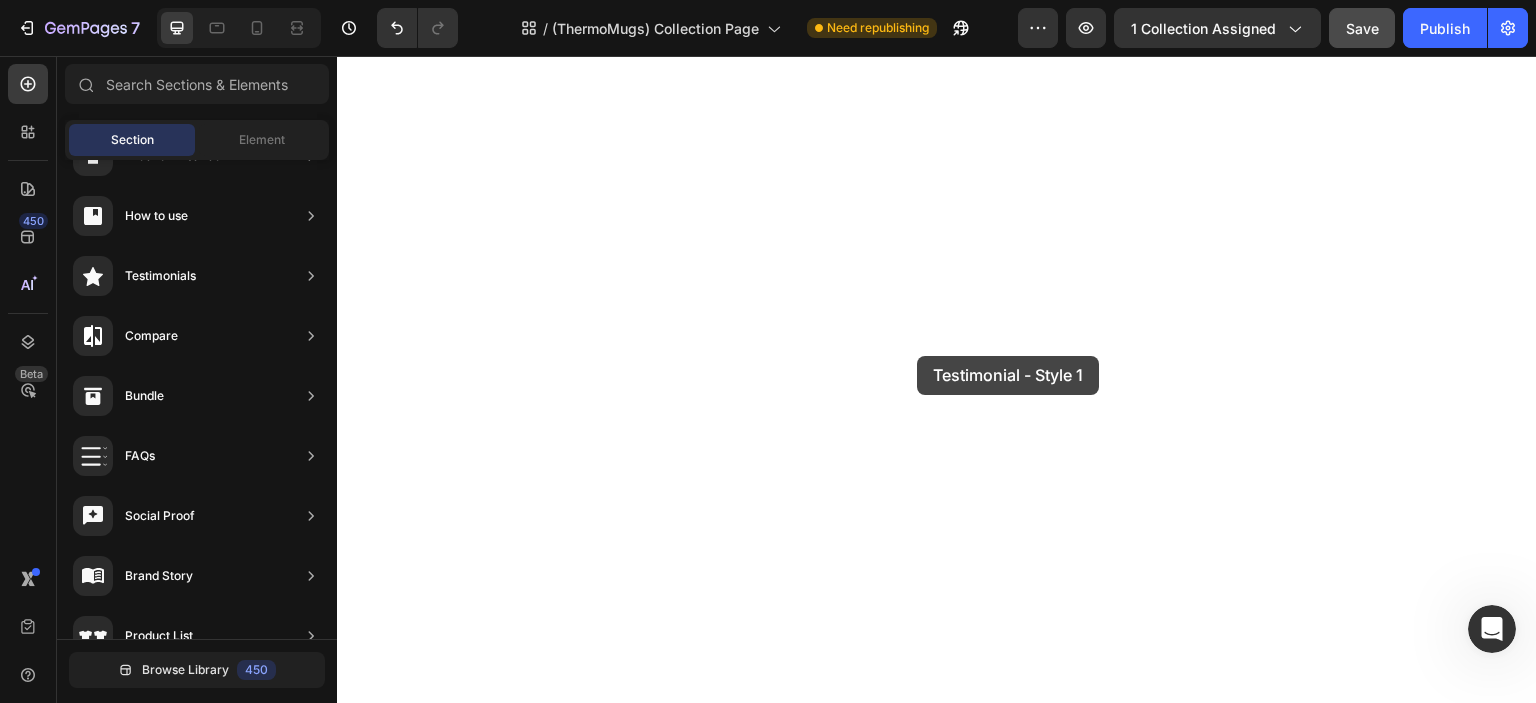 drag, startPoint x: 770, startPoint y: 244, endPoint x: 917, endPoint y: 356, distance: 184.8053 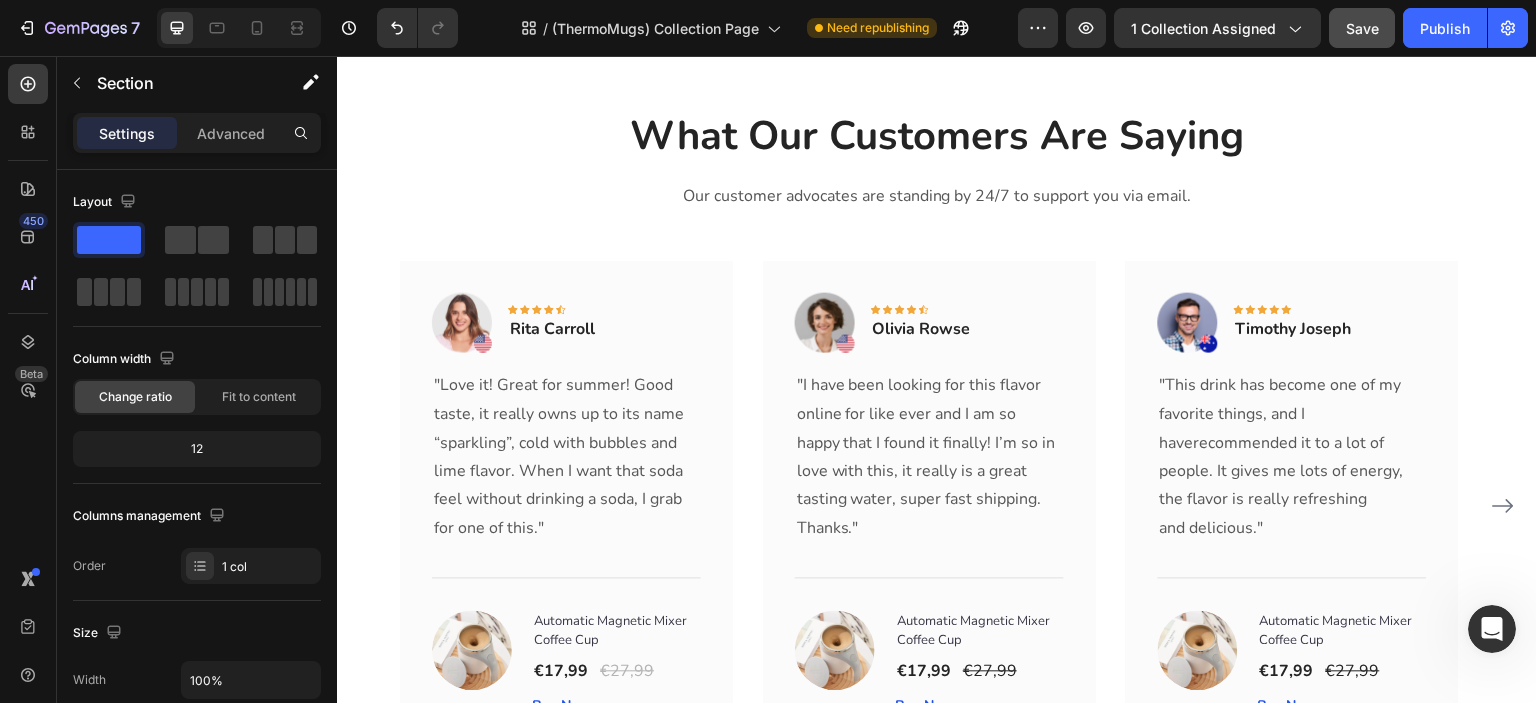 scroll, scrollTop: 3465, scrollLeft: 0, axis: vertical 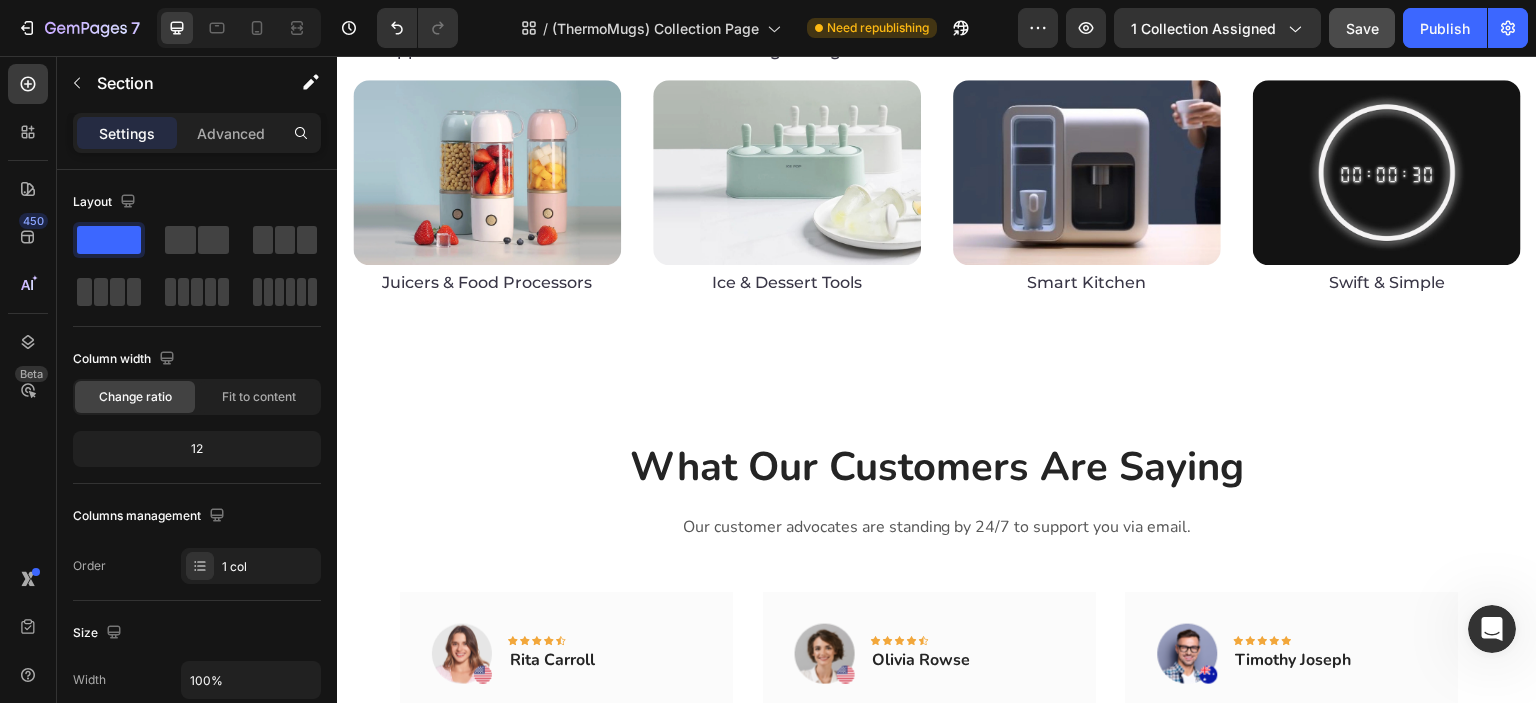 click on "What Our Customers Are Saying Heading Our customer advocates are standing by 24/7 to support you via email. Text block
Image
Icon
Icon
Icon
Icon
Icon Row Rita Carroll Text block Row "Love it! Great for summer! Good taste, it really owns up to its name “sparkling”, cold with bubbles and lime flavor. When I want that soda feel without drinking a soda, I grab for one of this." Text block                Title Line (P) Images & Gallery Automatic Magnetic Mixer Coffee Cup (P) Title €17,99 (P) Price (P) Price €27,99 (P) Price (P) Price Row Buy Now (P) Cart Button Product Row Image
Icon
Icon
Icon
Icon
Icon Row Olivia Rowse Text block Row "I have been looking for this flavor online for like ever and I am so happy that I found it finally! I’m so in love with this, it really is a great tasting water, super fast shipping.  Thanks." Line" at bounding box center [937, 774] 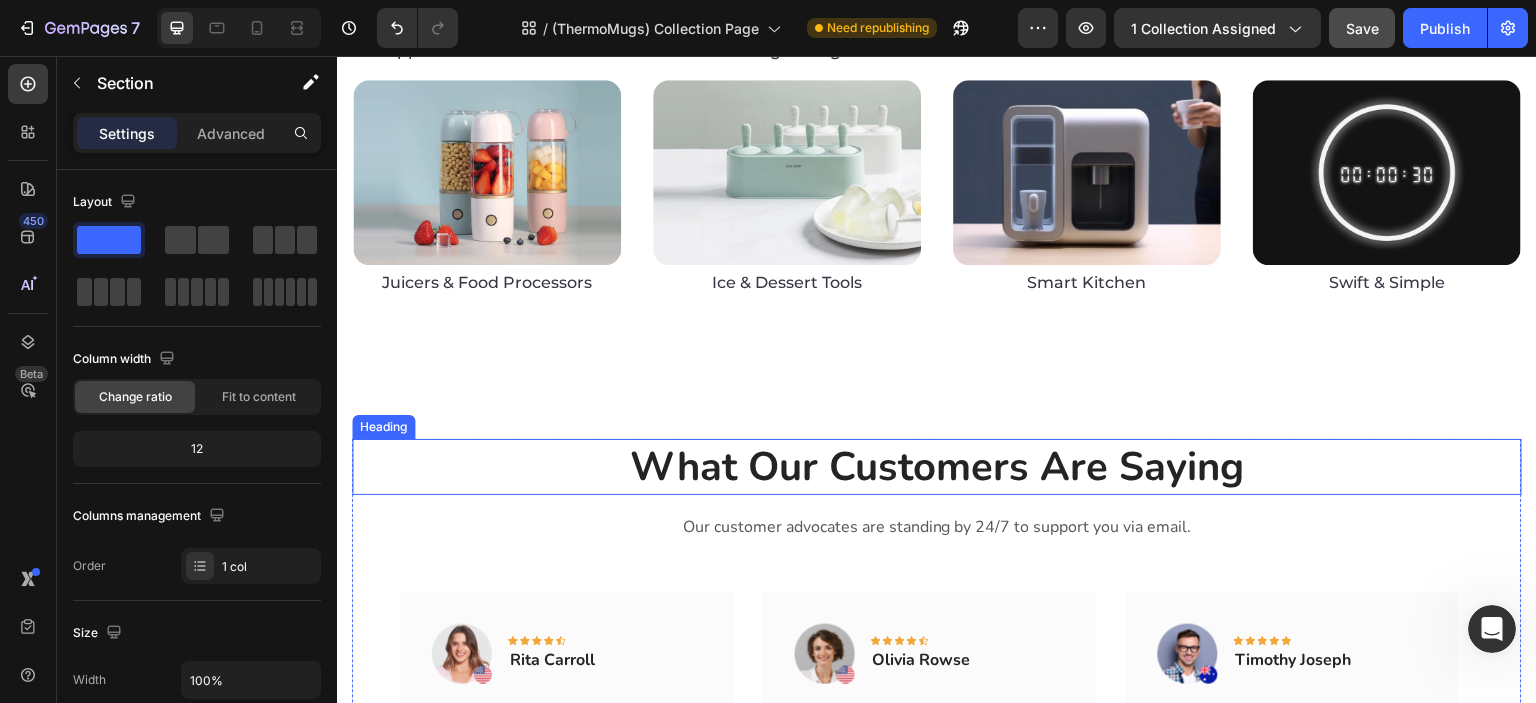 click on "What Our Customers Are Saying" at bounding box center (937, 467) 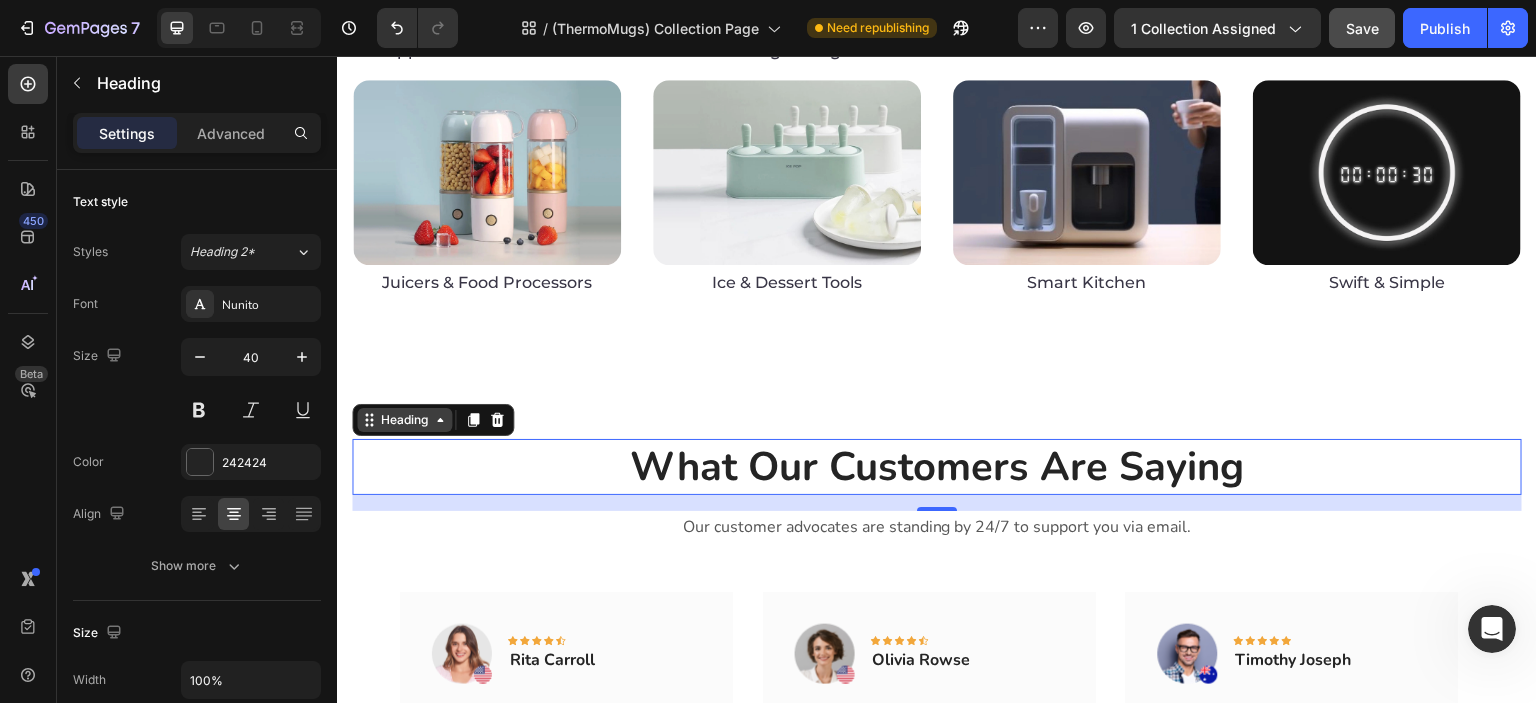 click 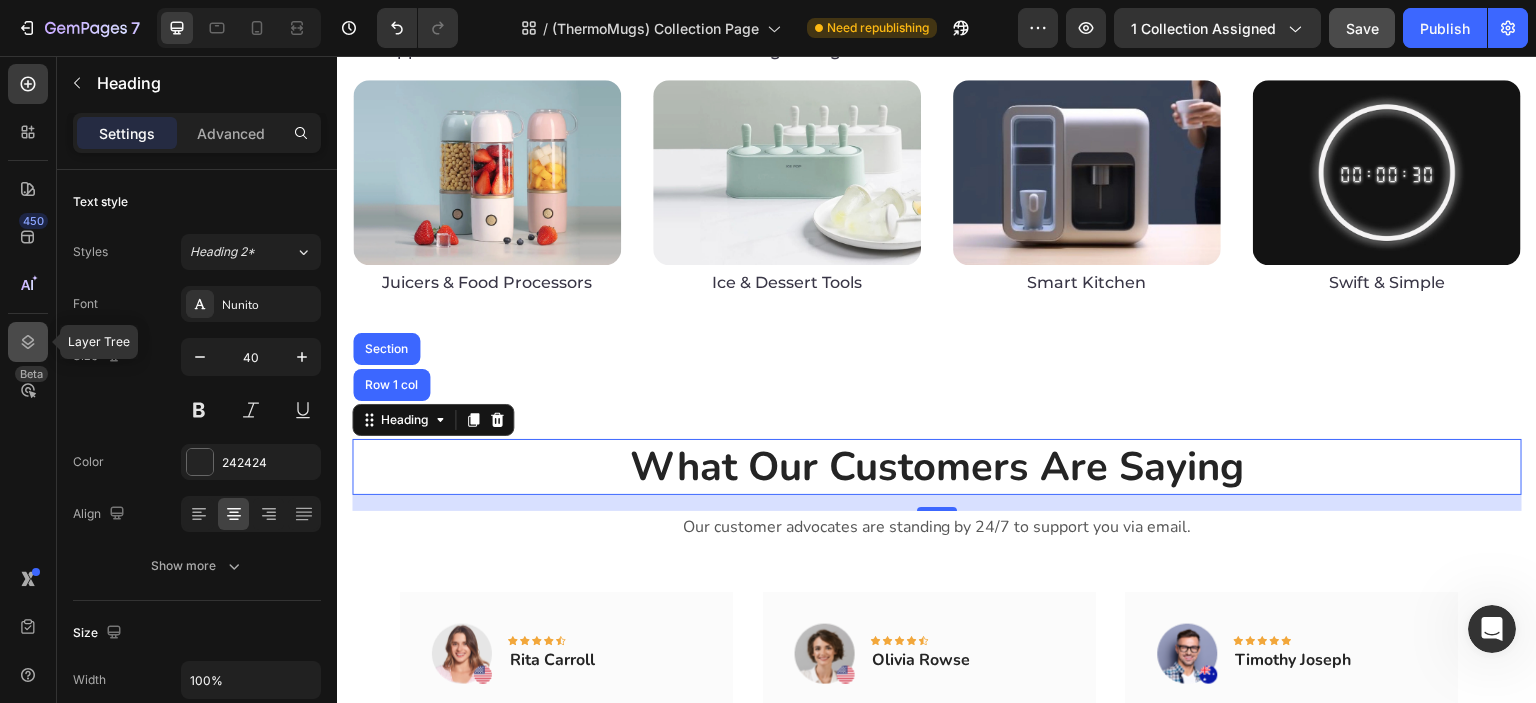 click 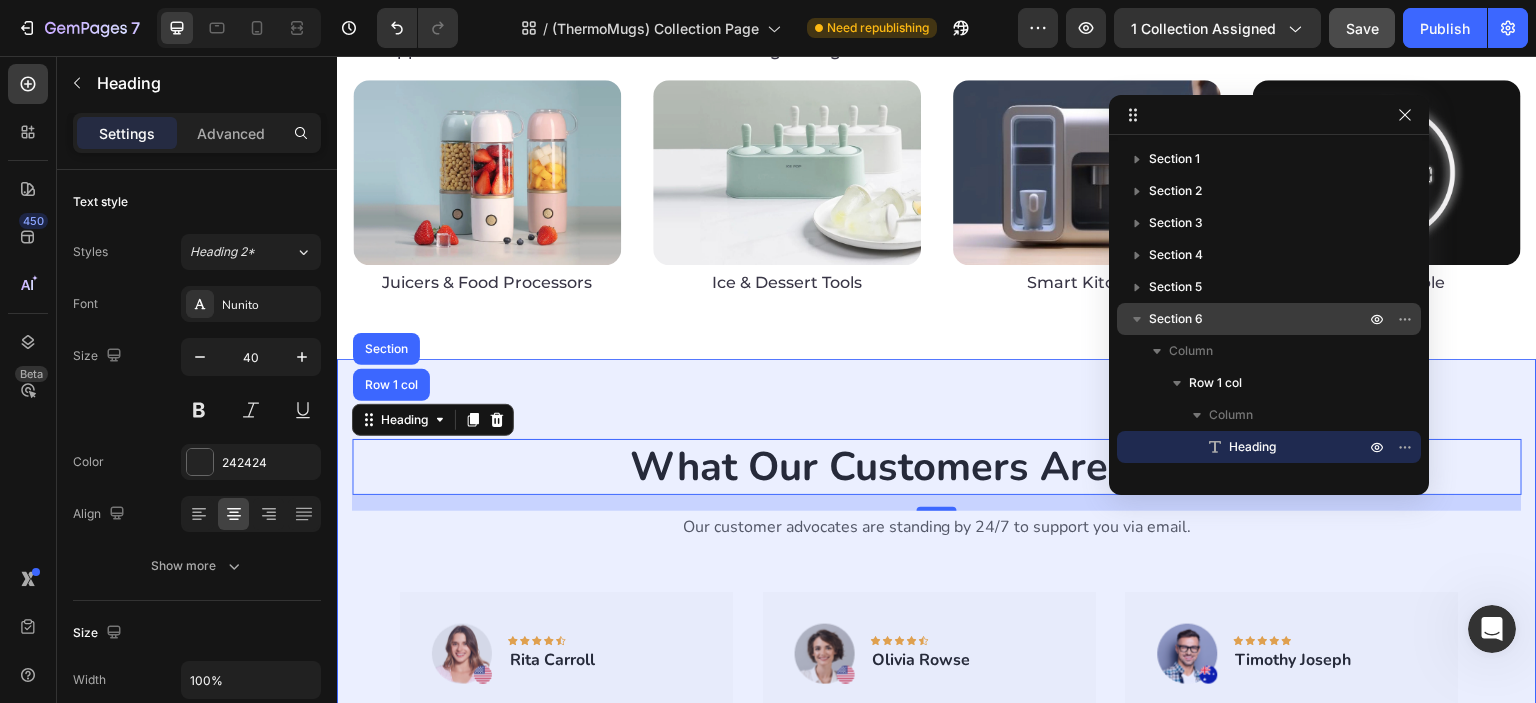 click 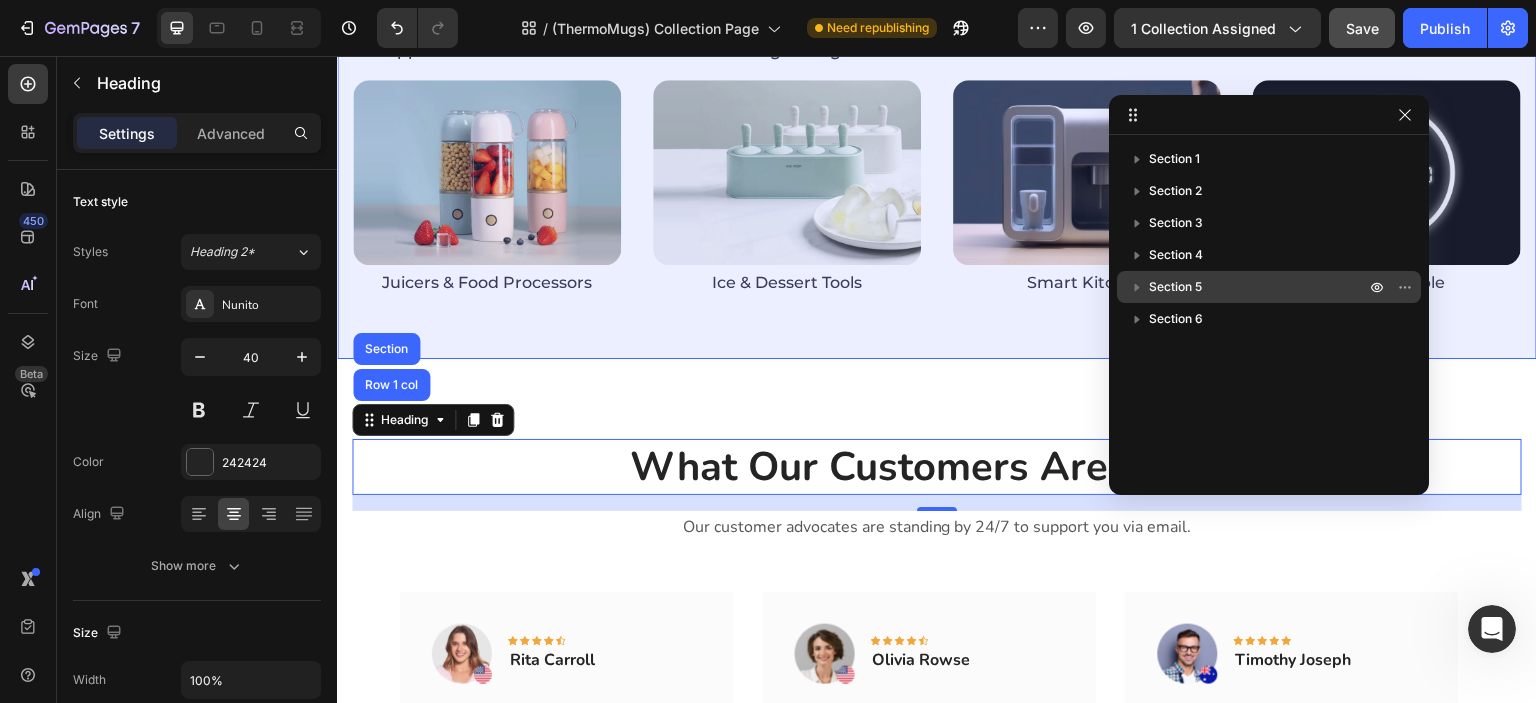 drag, startPoint x: 1176, startPoint y: 318, endPoint x: 1188, endPoint y: 272, distance: 47.539455 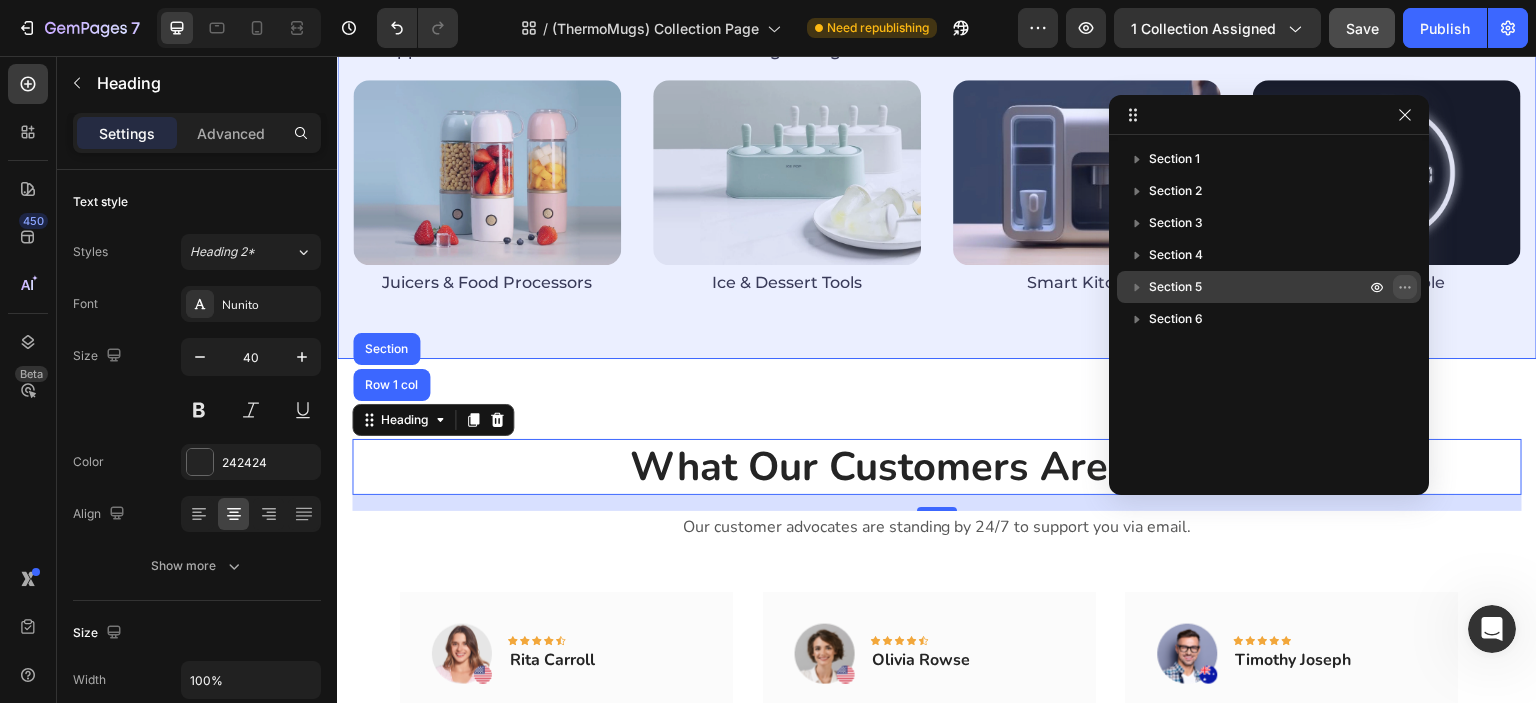 drag, startPoint x: 1408, startPoint y: 321, endPoint x: 1404, endPoint y: 279, distance: 42.190044 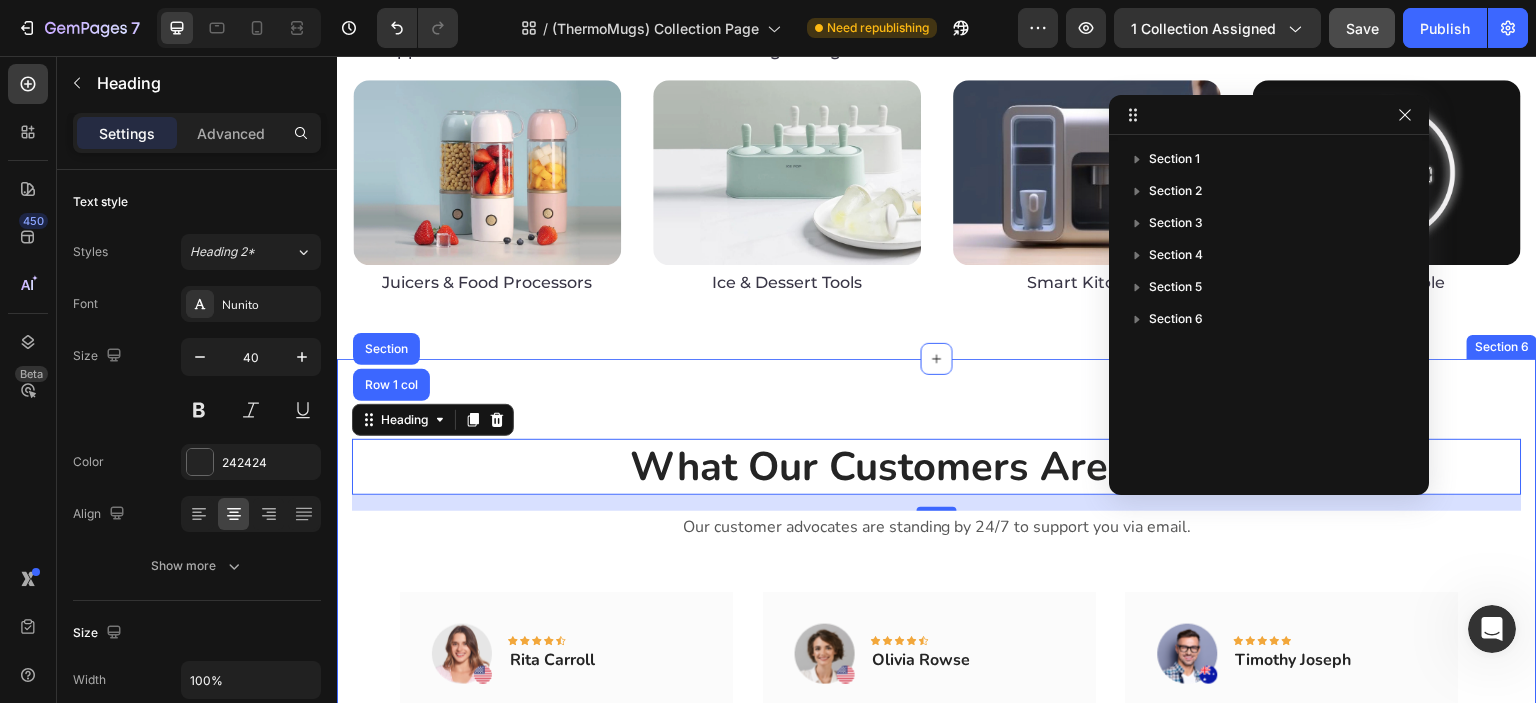 click on "What Our Customers Are Saying Heading Row 1 col Section   16 Our customer advocates are standing by 24/7 to support you via email. Text block
Image
Icon
Icon
Icon
Icon
Icon Row Rita Carroll Text block Row "Love it! Great for summer! Good taste, it really owns up to its name “sparkling”, cold with bubbles and lime flavor. When I want that soda feel without drinking a soda, I grab for one of this." Text block                Title Line (P) Images & Gallery Automatic Magnetic Mixer Coffee Cup (P) Title €17,99 (P) Price (P) Price €27,99 (P) Price (P) Price Row Buy Now (P) Cart Button Product Row Image
Icon
Icon
Icon
Icon
Icon Row Olivia Rowse Text block Row Thanks." Text block                Title Line (P) Images & Gallery Automatic Magnetic Mixer Coffee Cup (P) Title €17,99 (P) Price (P) Price €27,99 (P) Price (P) Price Row Row" at bounding box center (937, 774) 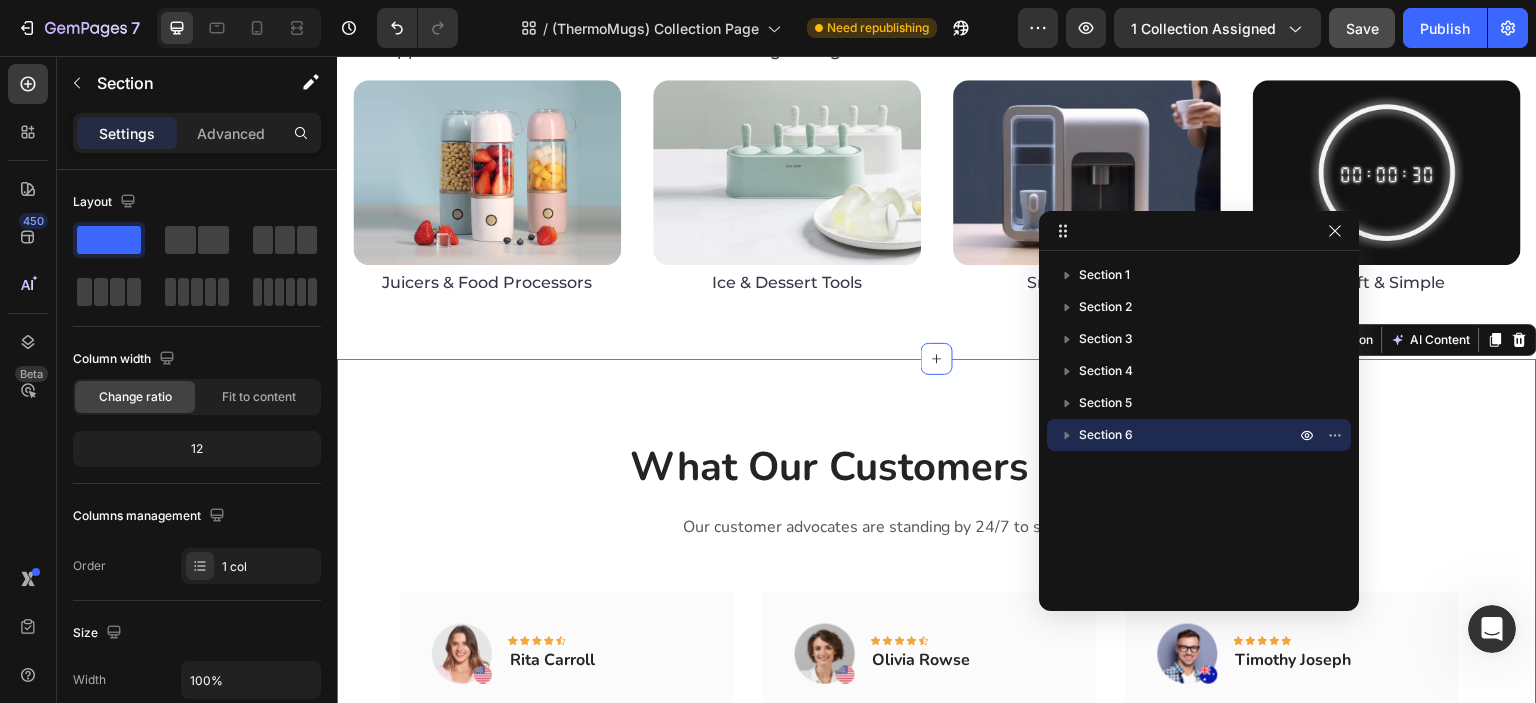 drag, startPoint x: 1129, startPoint y: 114, endPoint x: 1177, endPoint y: 231, distance: 126.46343 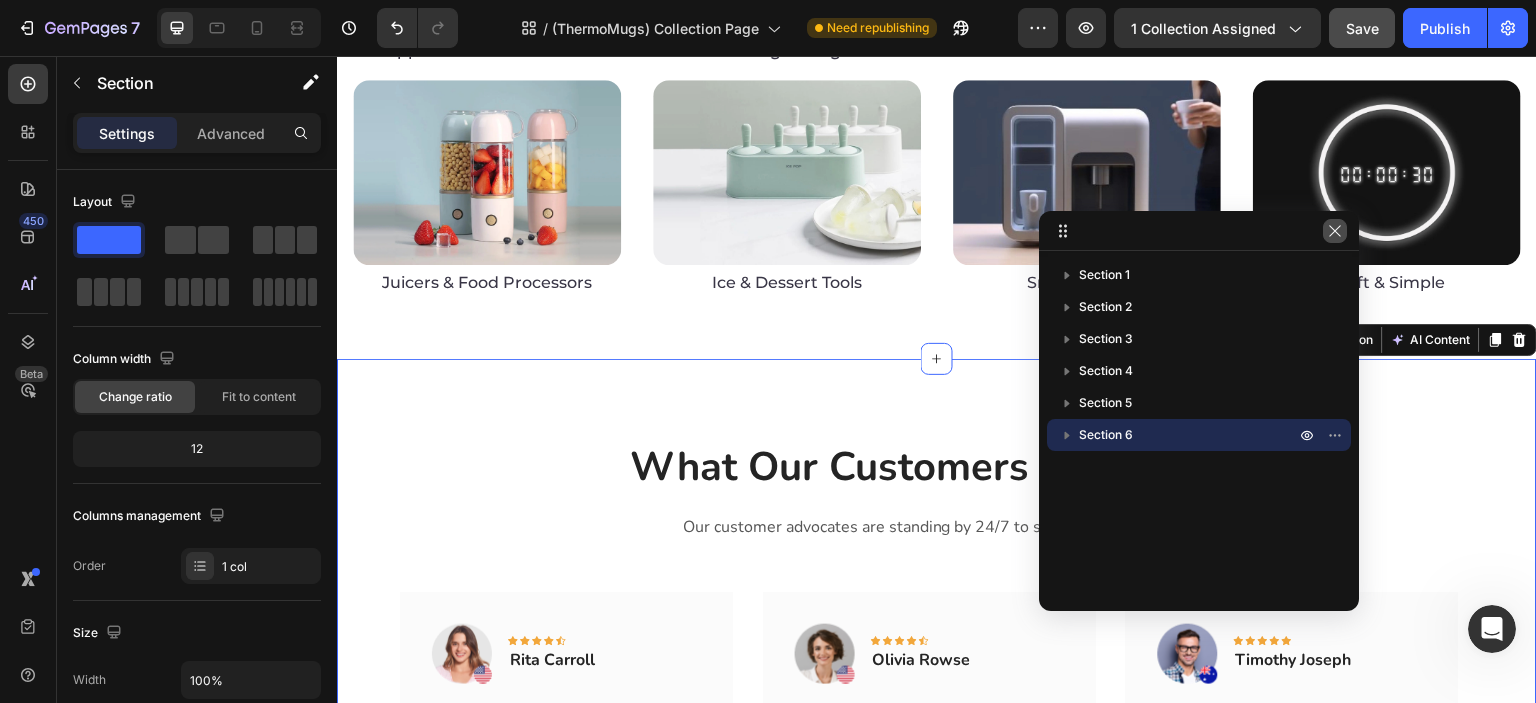 click 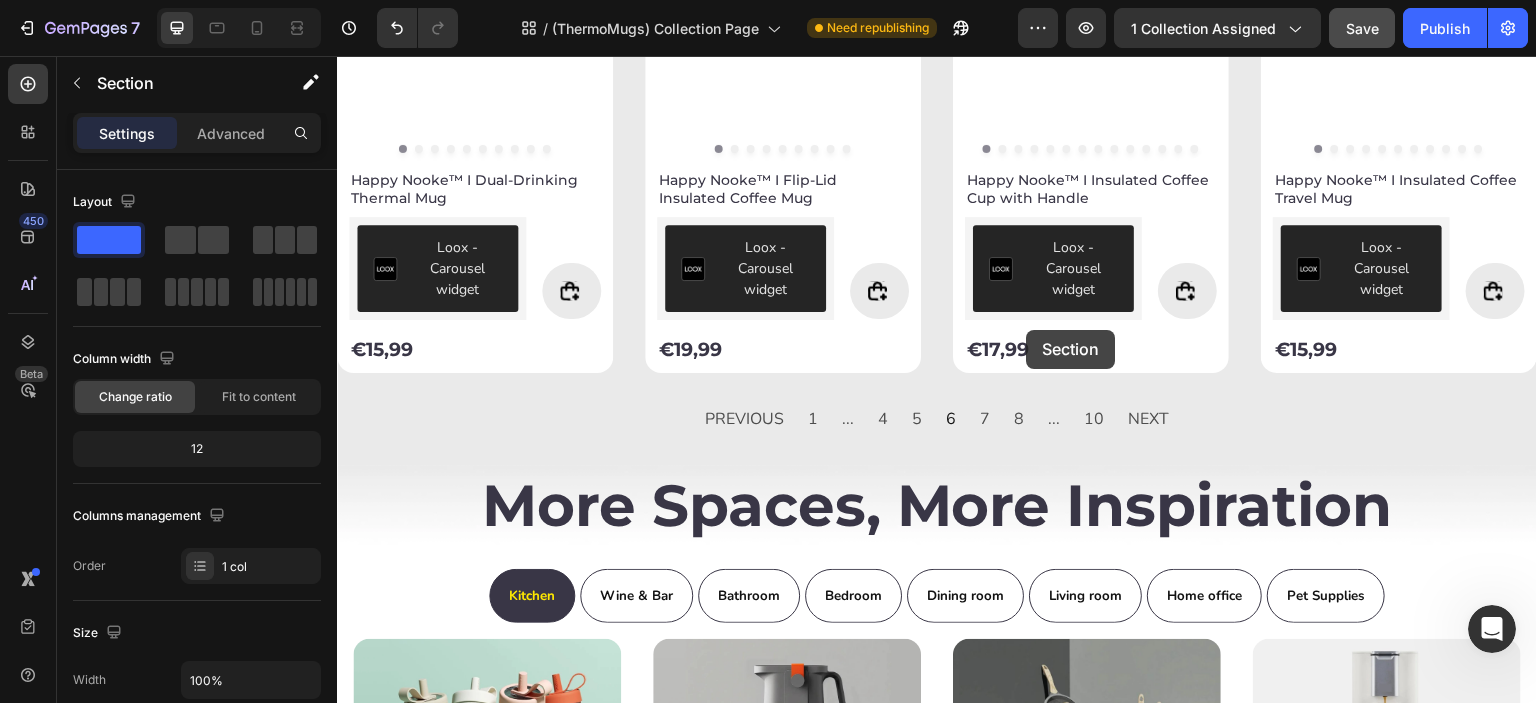 scroll, scrollTop: 2465, scrollLeft: 0, axis: vertical 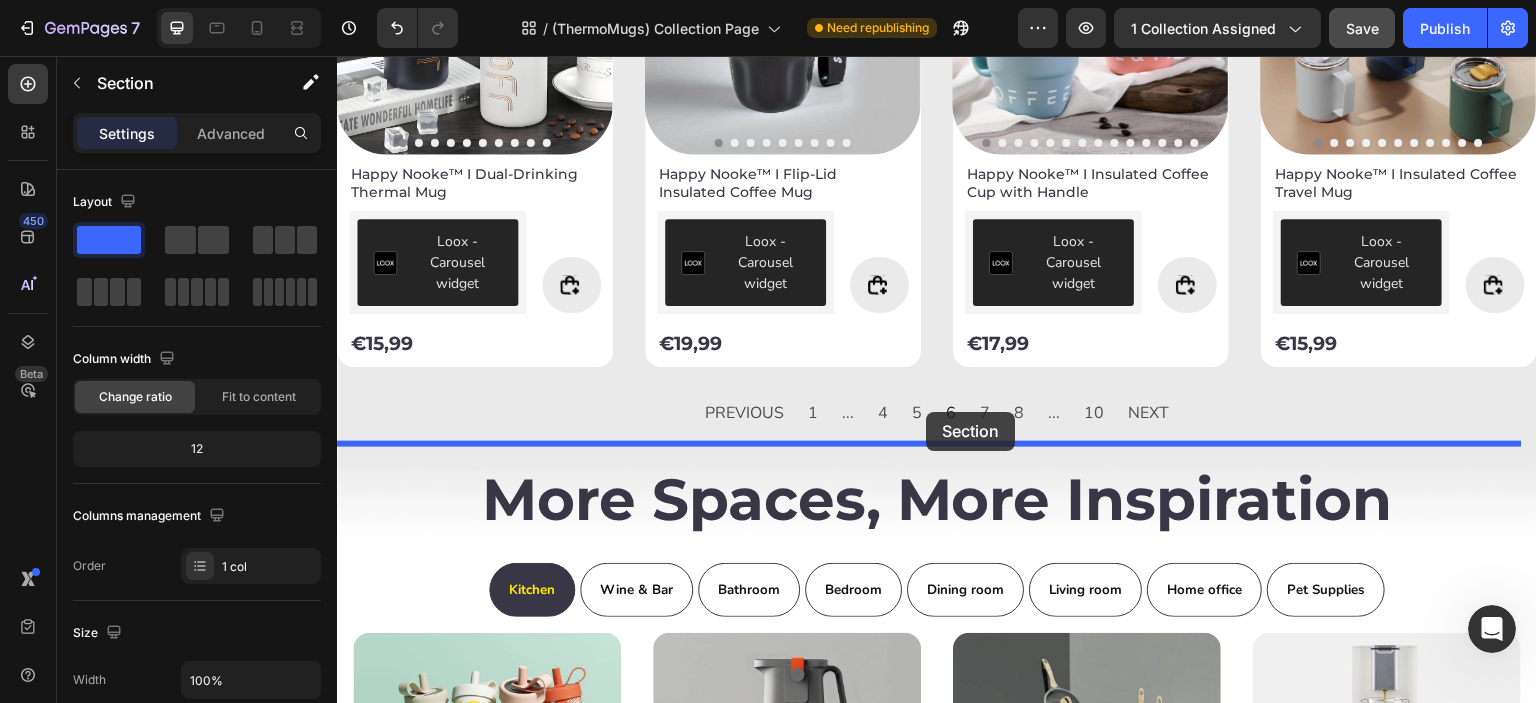 drag, startPoint x: 1119, startPoint y: 331, endPoint x: 926, endPoint y: 412, distance: 209.30838 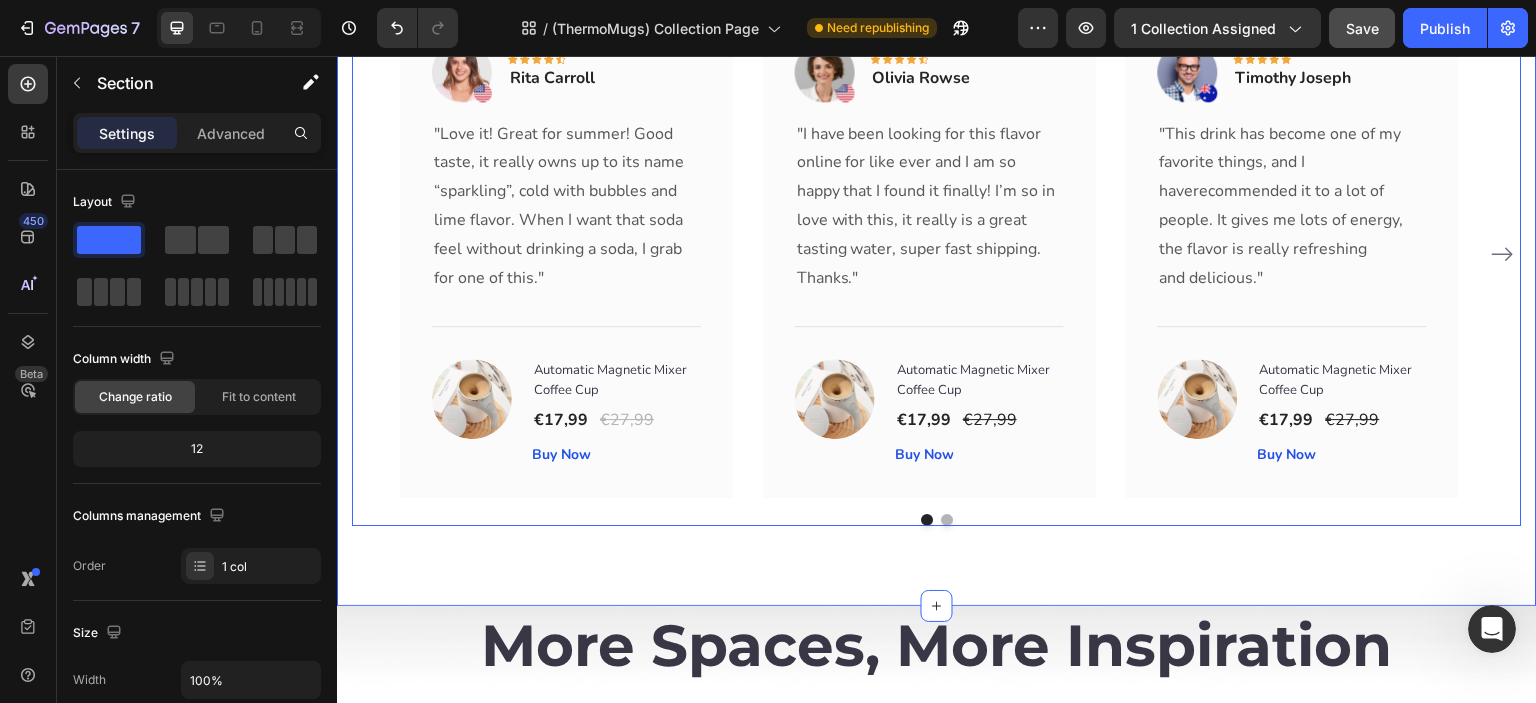scroll, scrollTop: 2965, scrollLeft: 0, axis: vertical 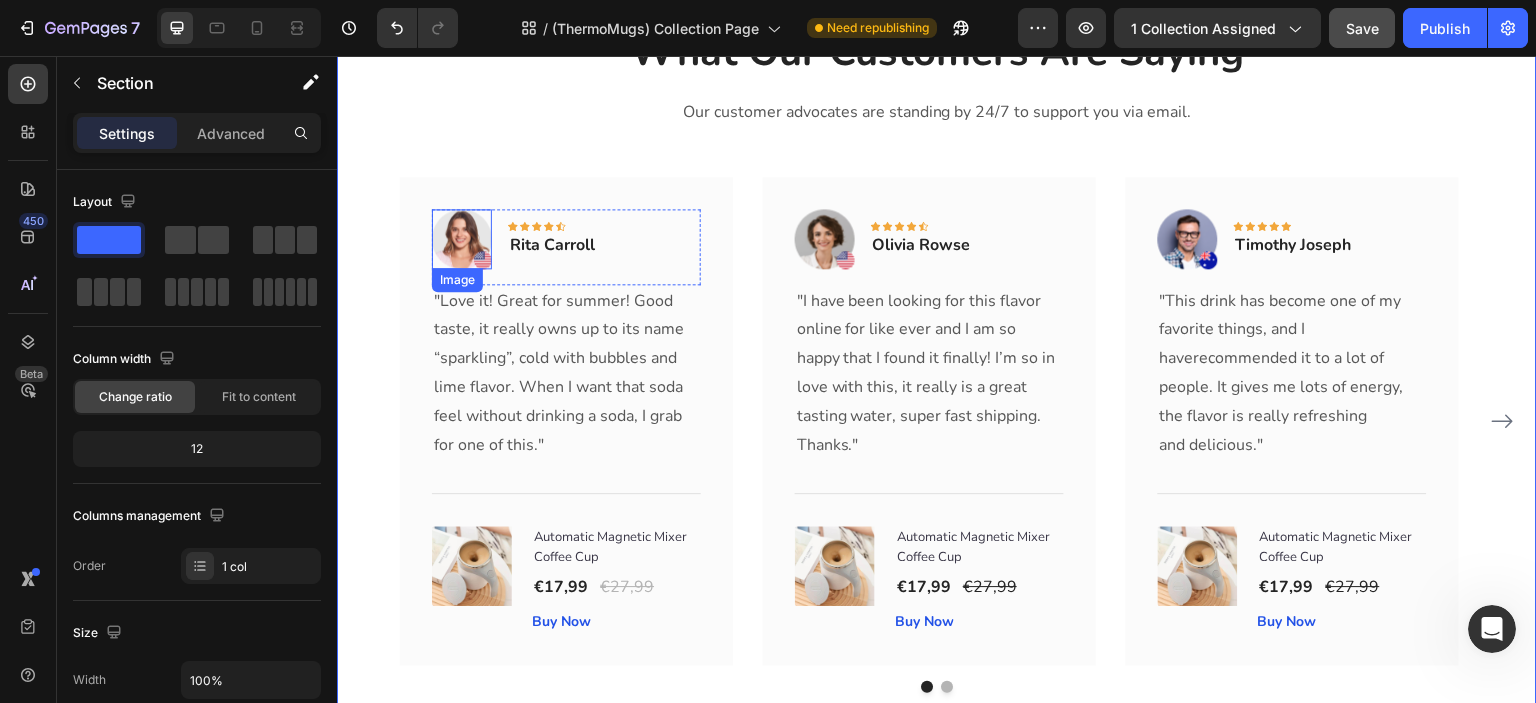 click at bounding box center [462, 239] 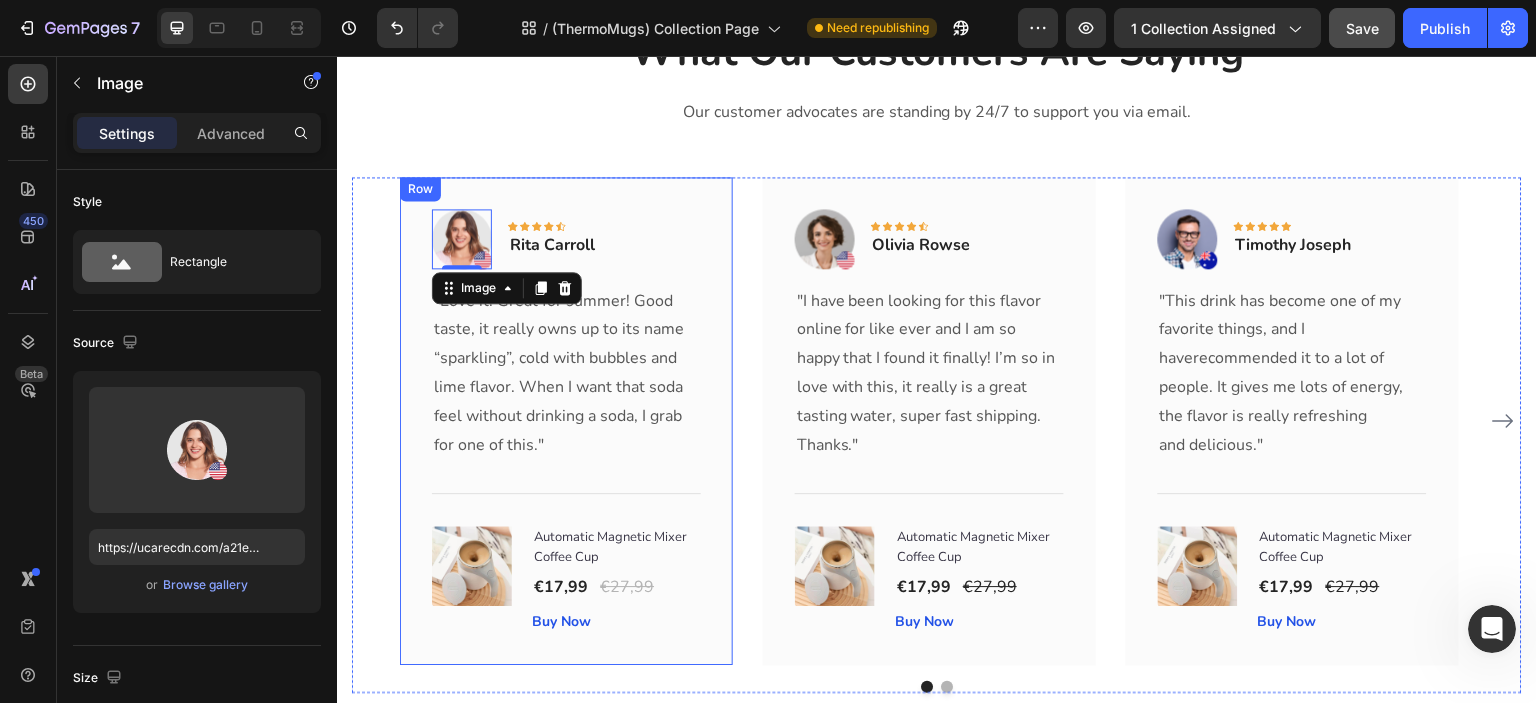 click on "Image   0
Icon
Icon
Icon
Icon
Icon Row Rita Carroll Text block Row "Love it! Great for summer! Good taste, it really owns up to its name “sparkling”, cold with bubbles and lime flavor. When I want that soda feel without drinking a soda, I grab for one of this." Text block                Title Line (P) Images & Gallery Automatic Magnetic Mixer Coffee Cup (P) Title €17,99 (P) Price (P) Price €27,99 (P) Price (P) Price Row Buy Now (P) Cart Button Product Row" at bounding box center (566, 421) 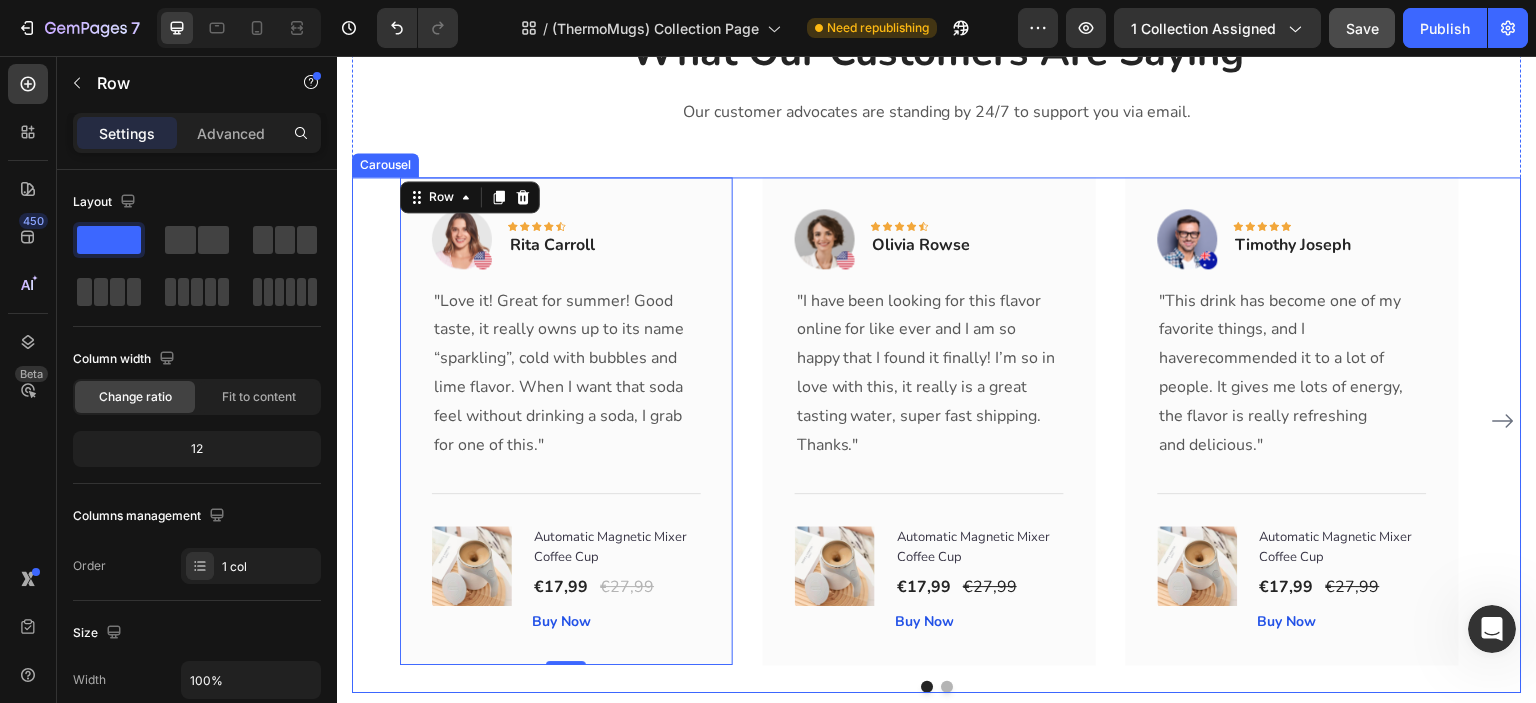 click 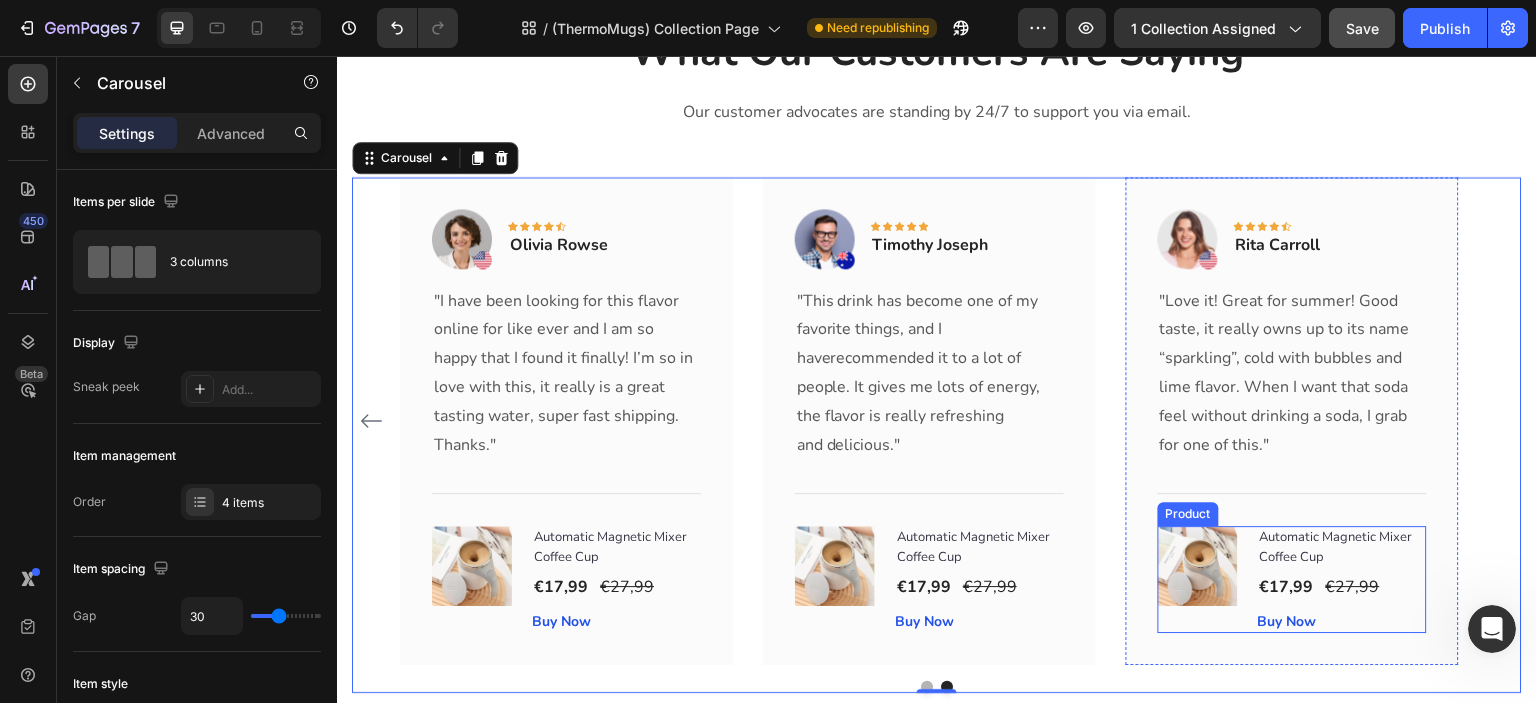 click on "Automatic Magnetic Mixer Coffee Cup (P) Title €17,99 (P) Price (P) Price €27,99 (P) Price (P) Price Row Buy Now (P) Cart Button" at bounding box center (1342, 579) 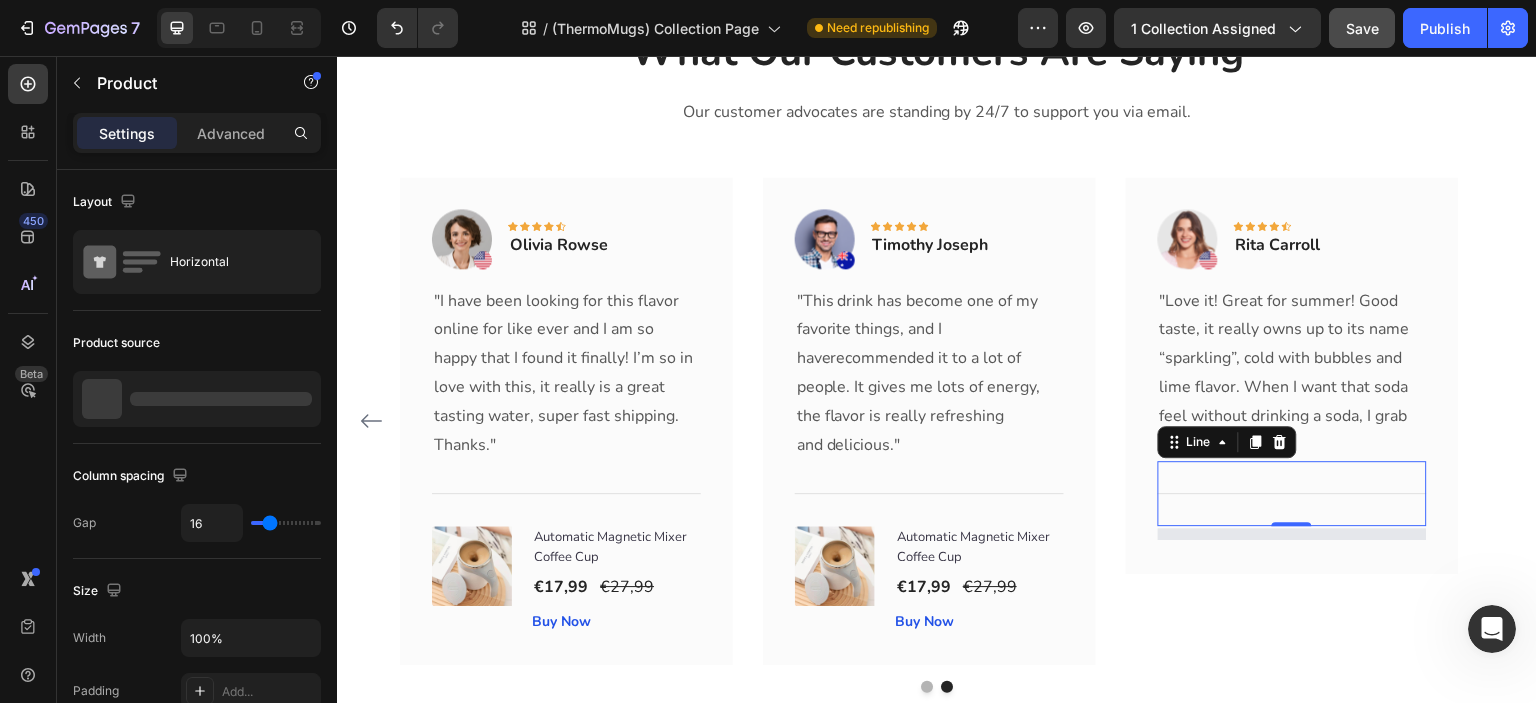 click on "Title Line   0" at bounding box center (1292, 493) 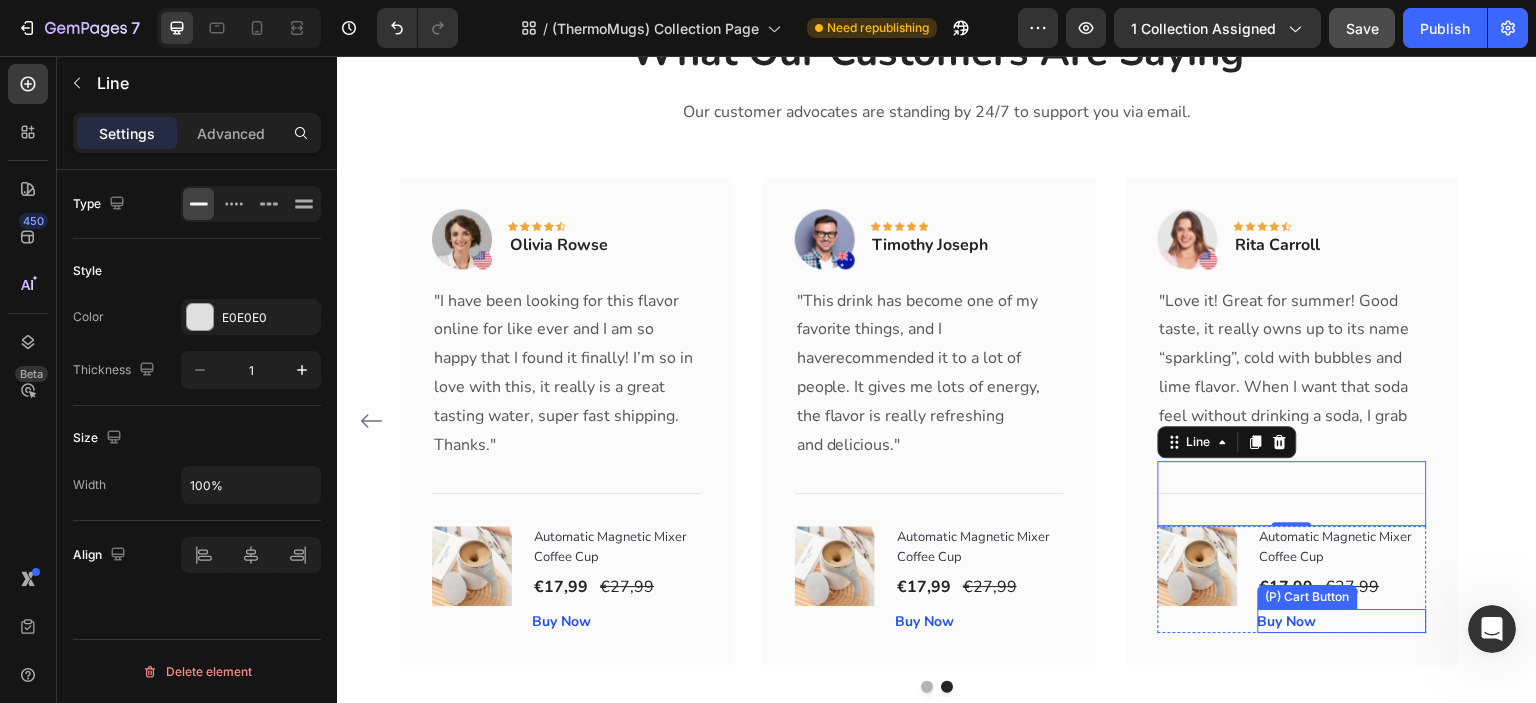 click on "Buy Now (P) Cart Button" at bounding box center (1342, 621) 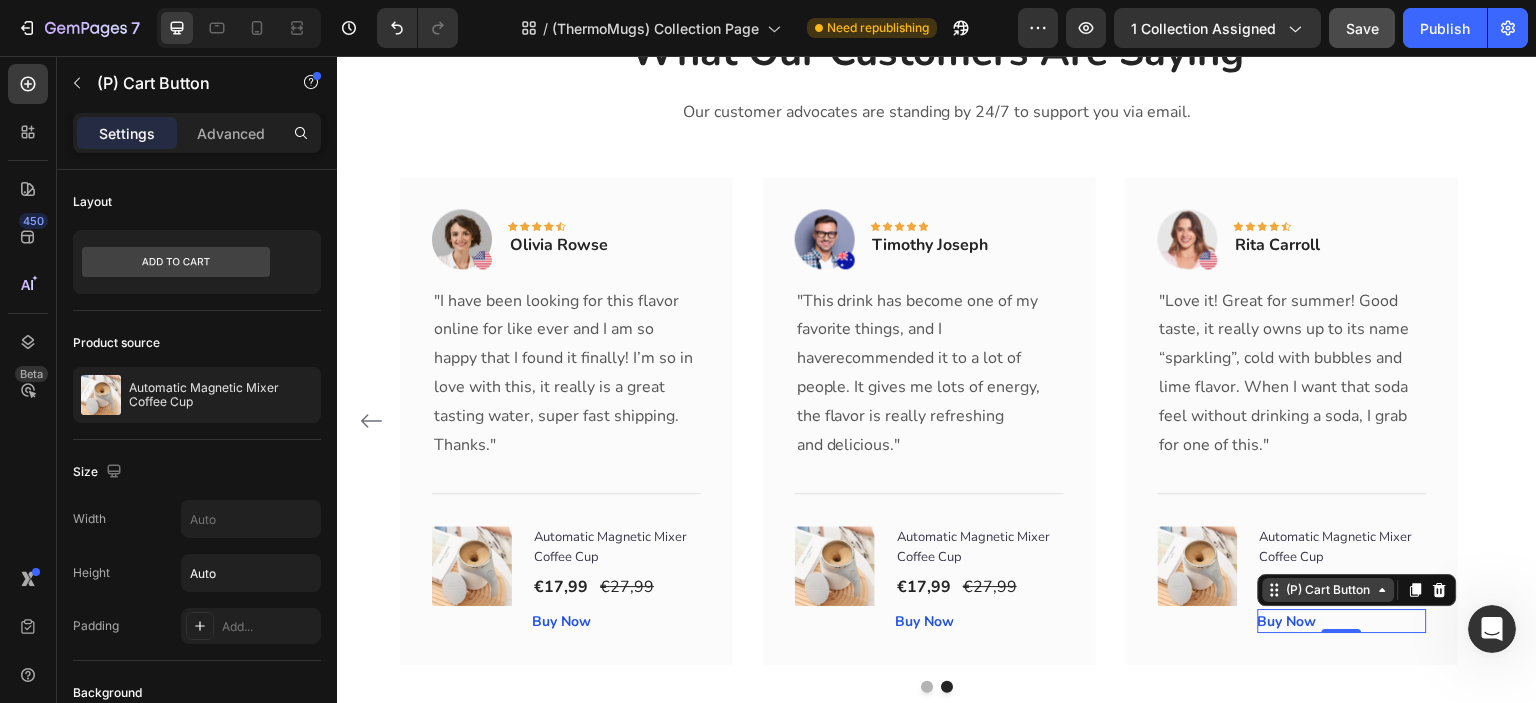 click on "(P) Cart Button" at bounding box center [1329, 590] 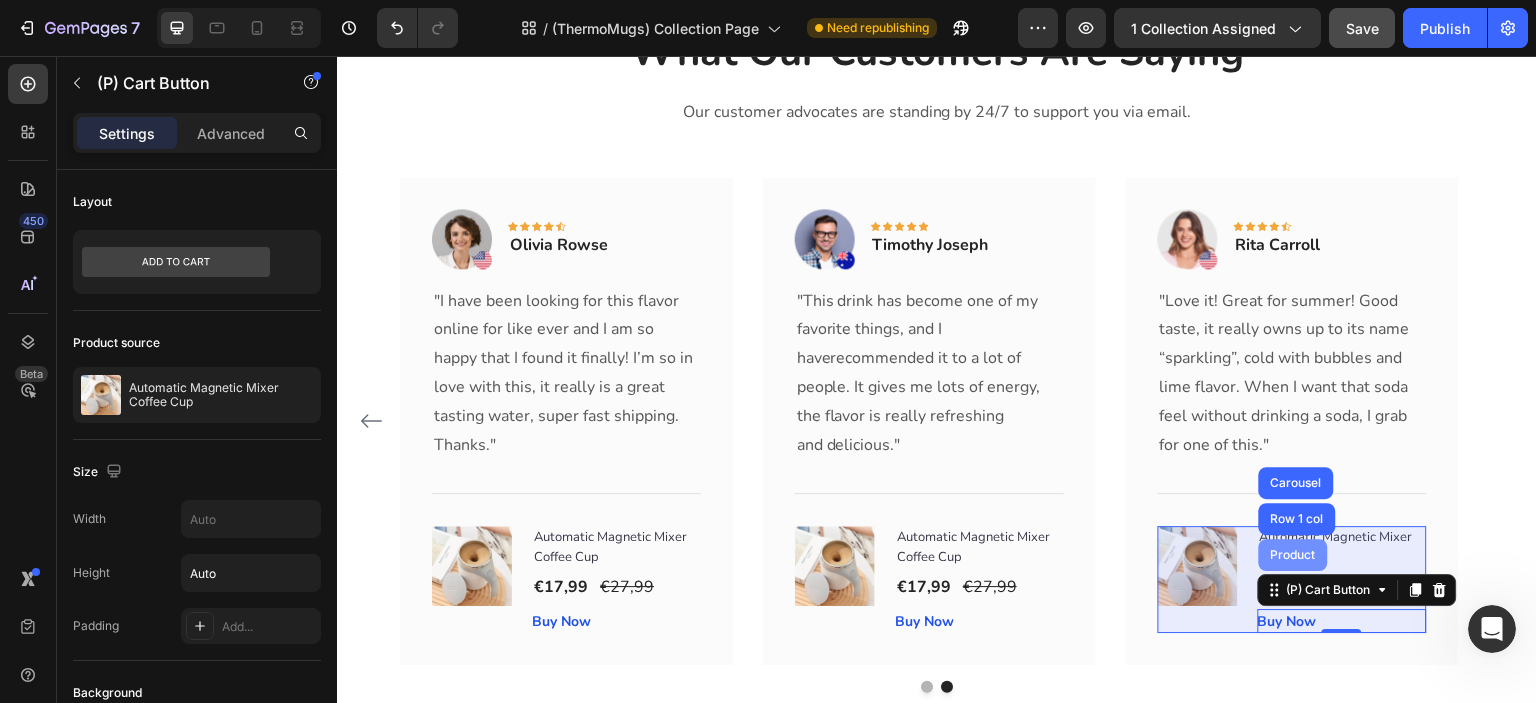 click on "Product" at bounding box center [1293, 555] 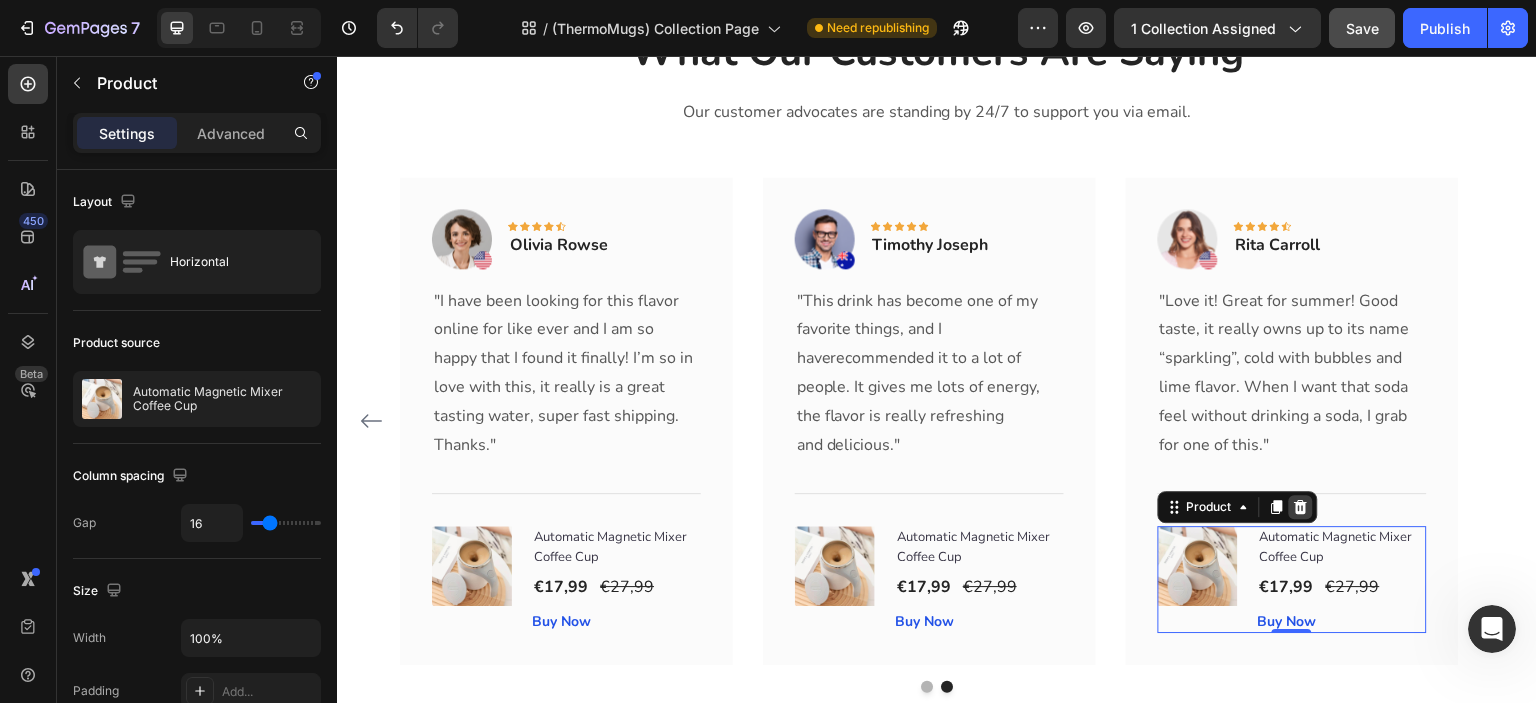 click 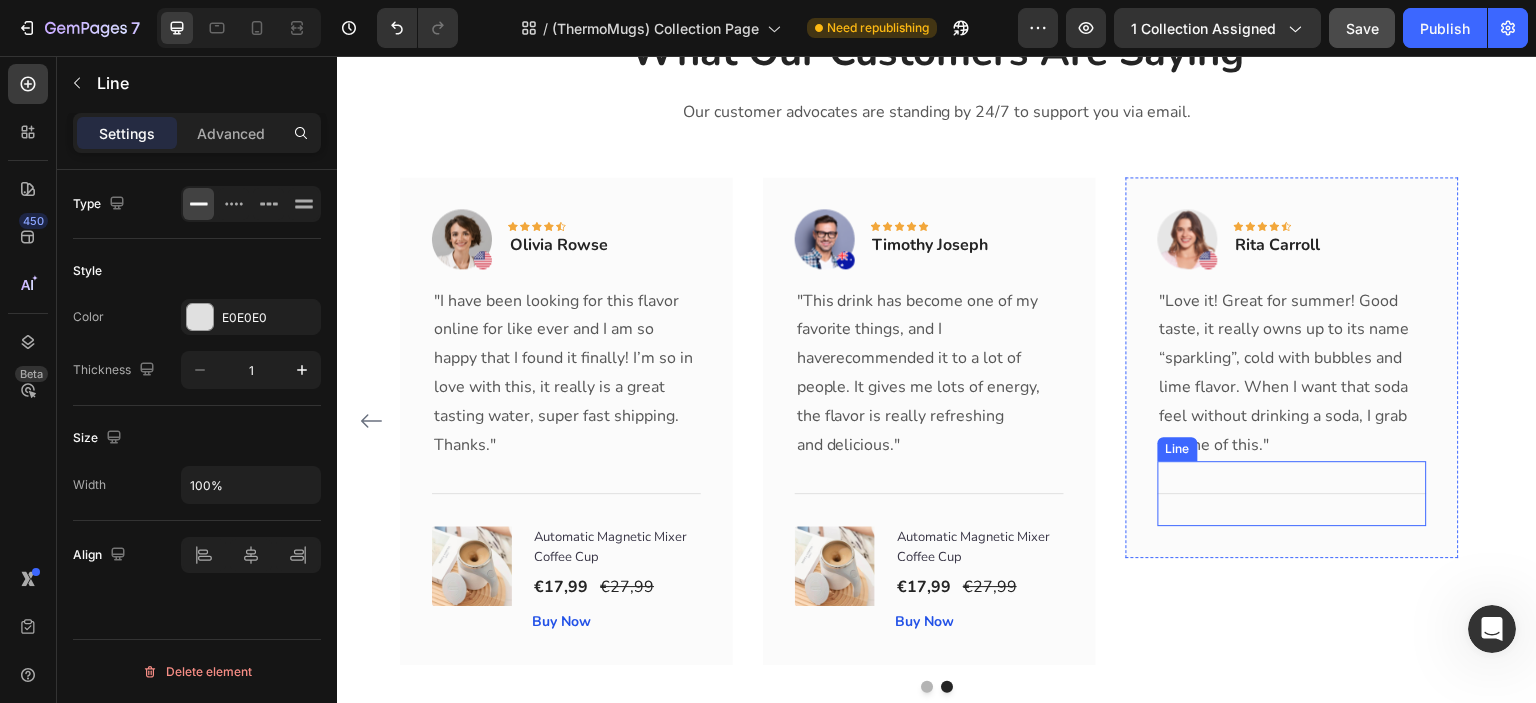 click on "Title Line" at bounding box center (1292, 493) 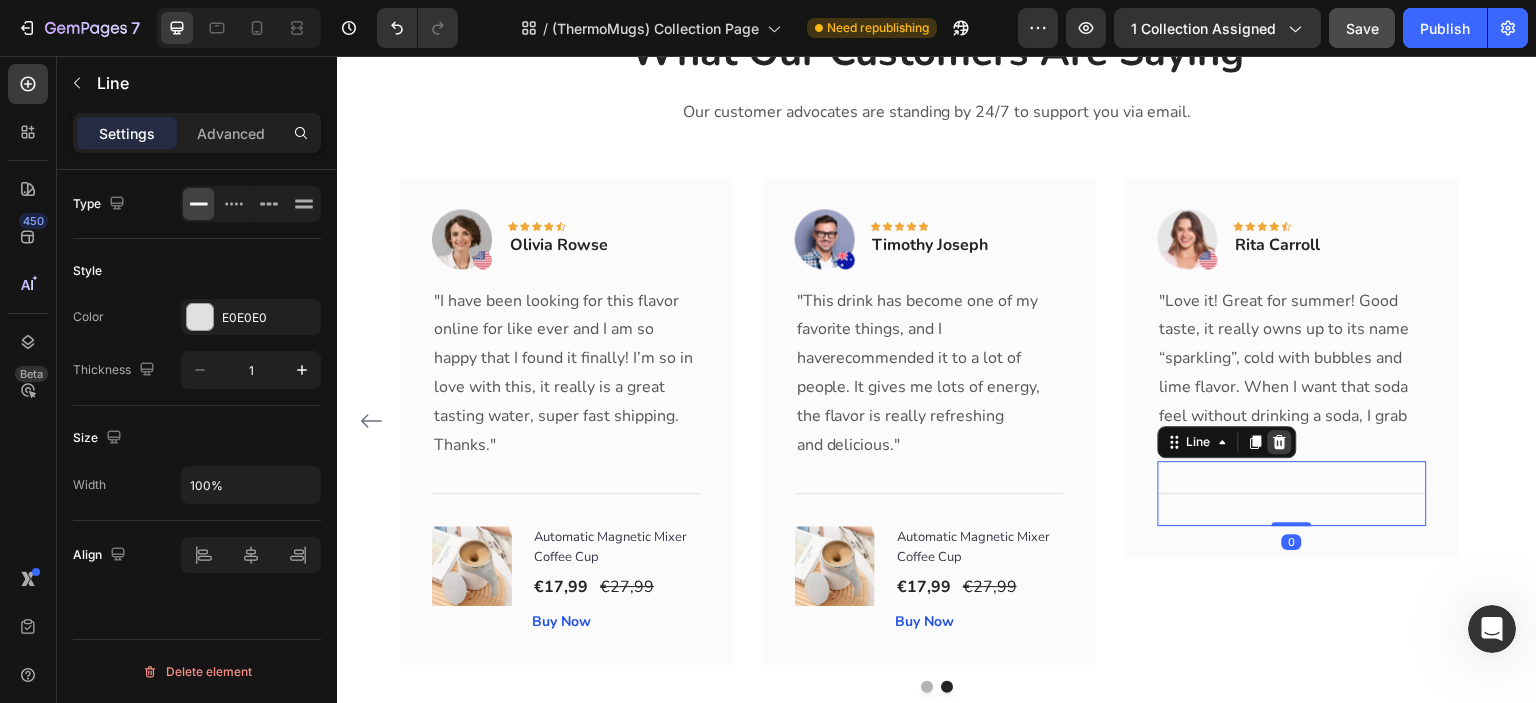 click at bounding box center [1280, 442] 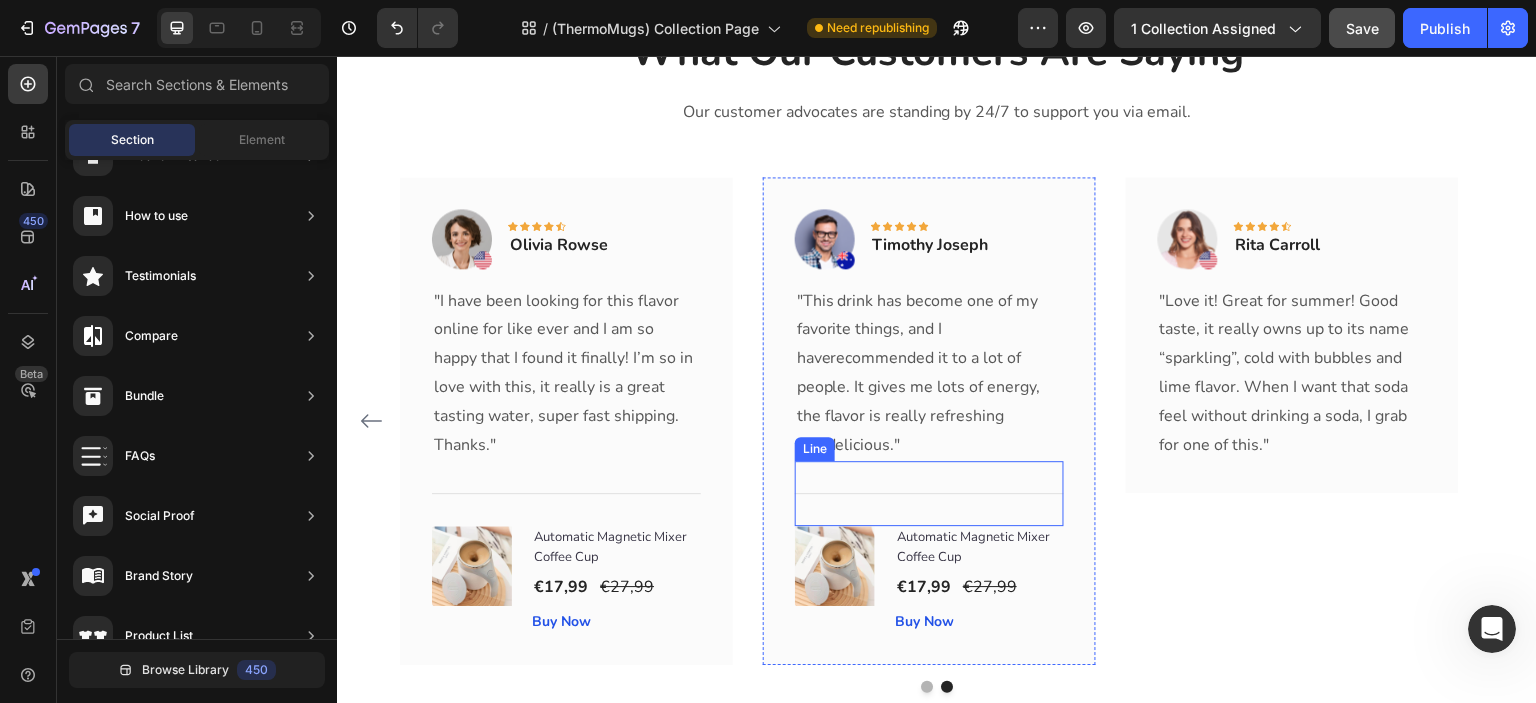 click at bounding box center (929, 493) 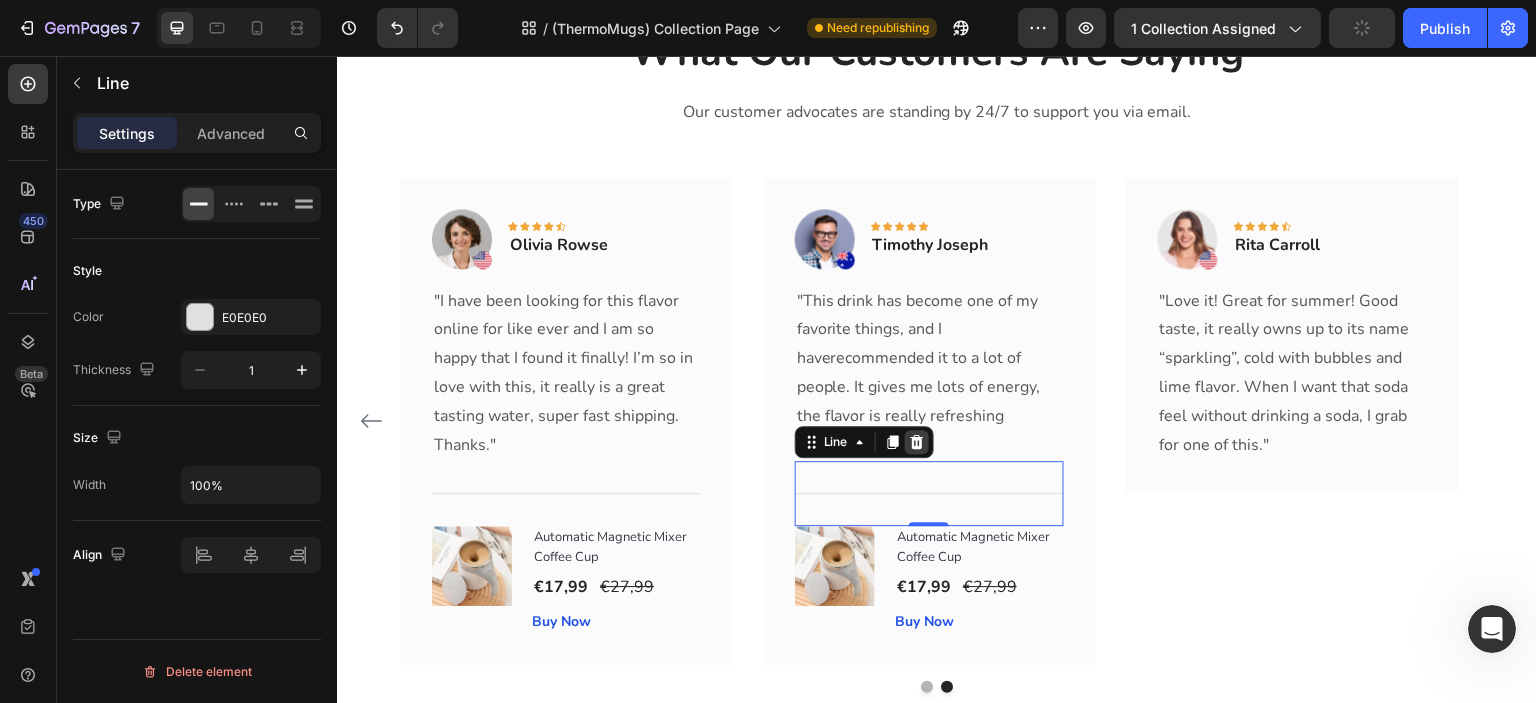 click 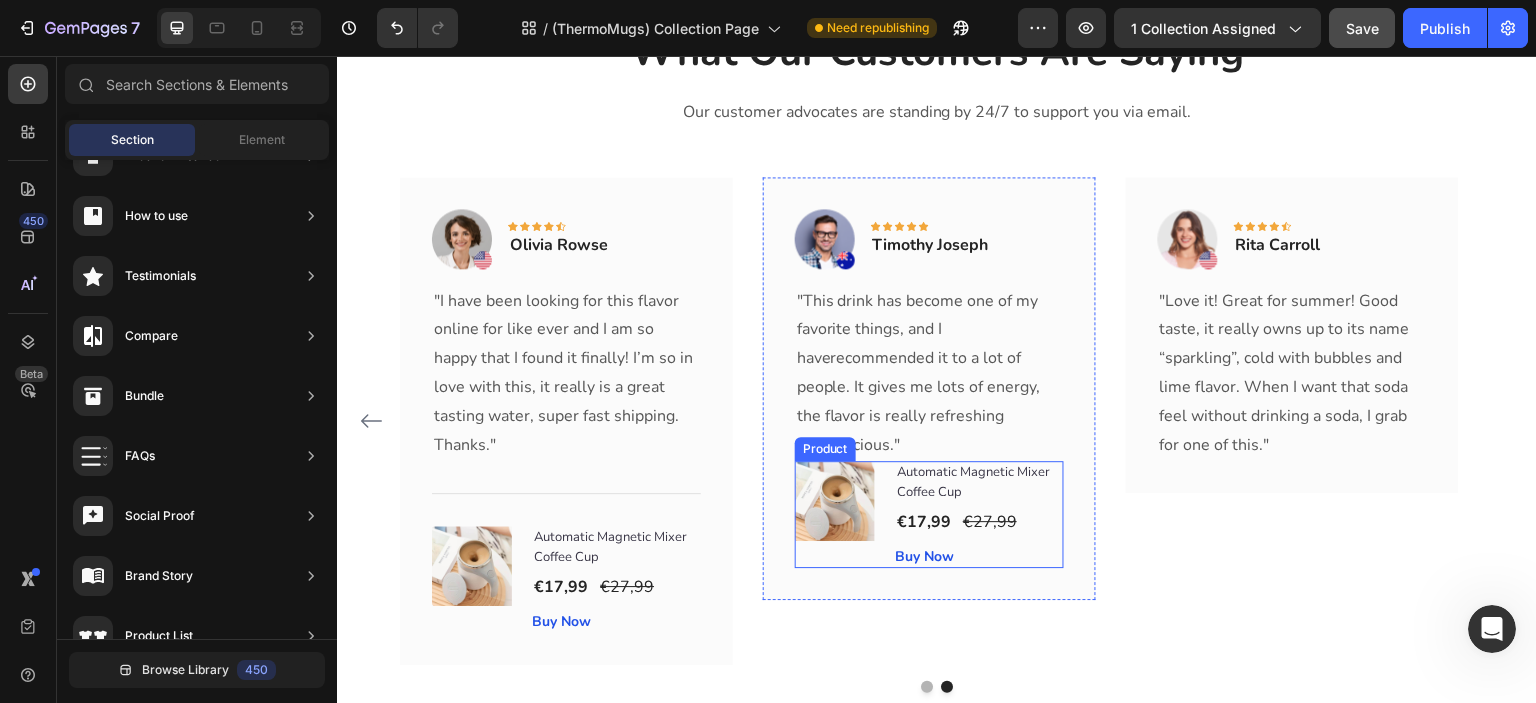click on "Buy Now (P) Cart Button" at bounding box center (979, 556) 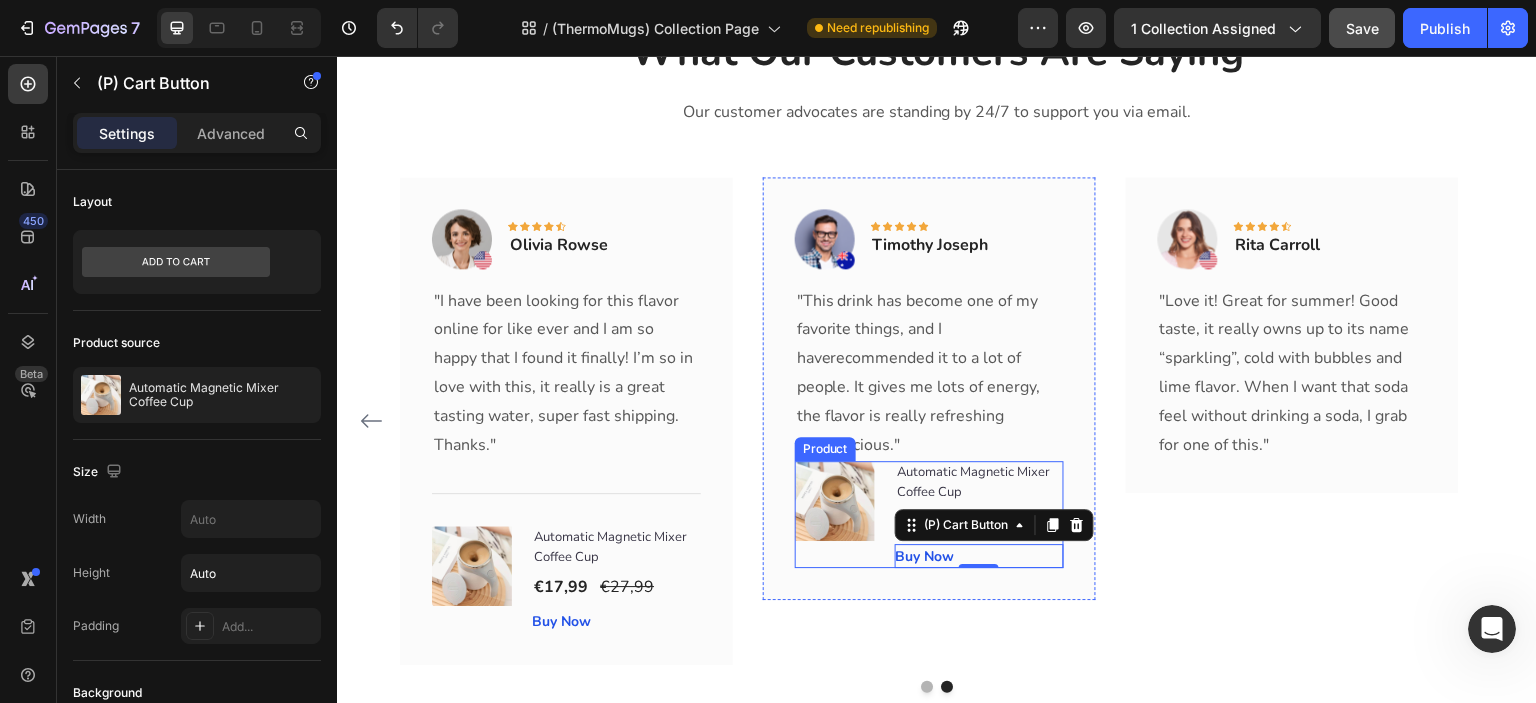 click on "(P) Images & Gallery Automatic Magnetic Mixer Coffee Cup (P) Title €17,99 (P) Price (P) Price €27,99 (P) Price (P) Price Row Buy Now (P) Cart Button   0 Product" at bounding box center [929, 514] 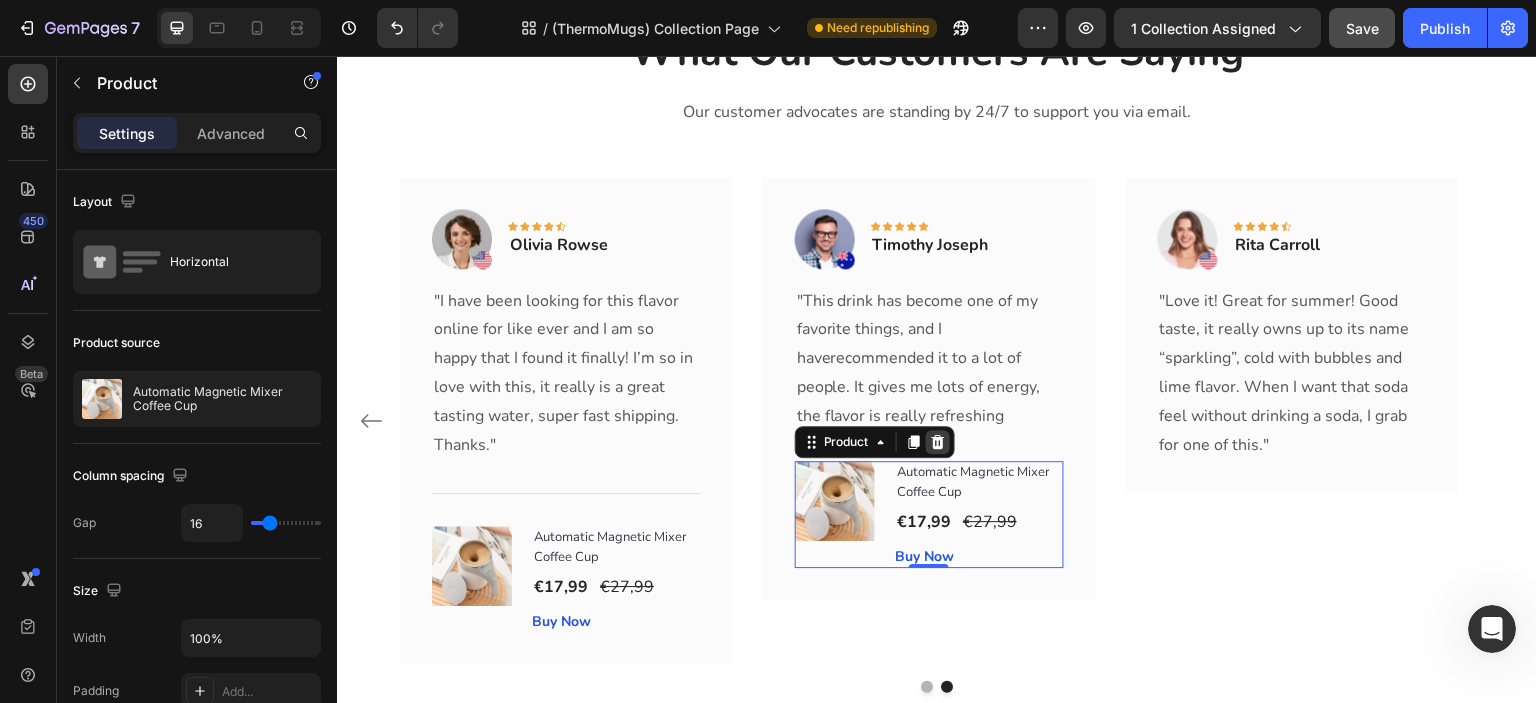 click 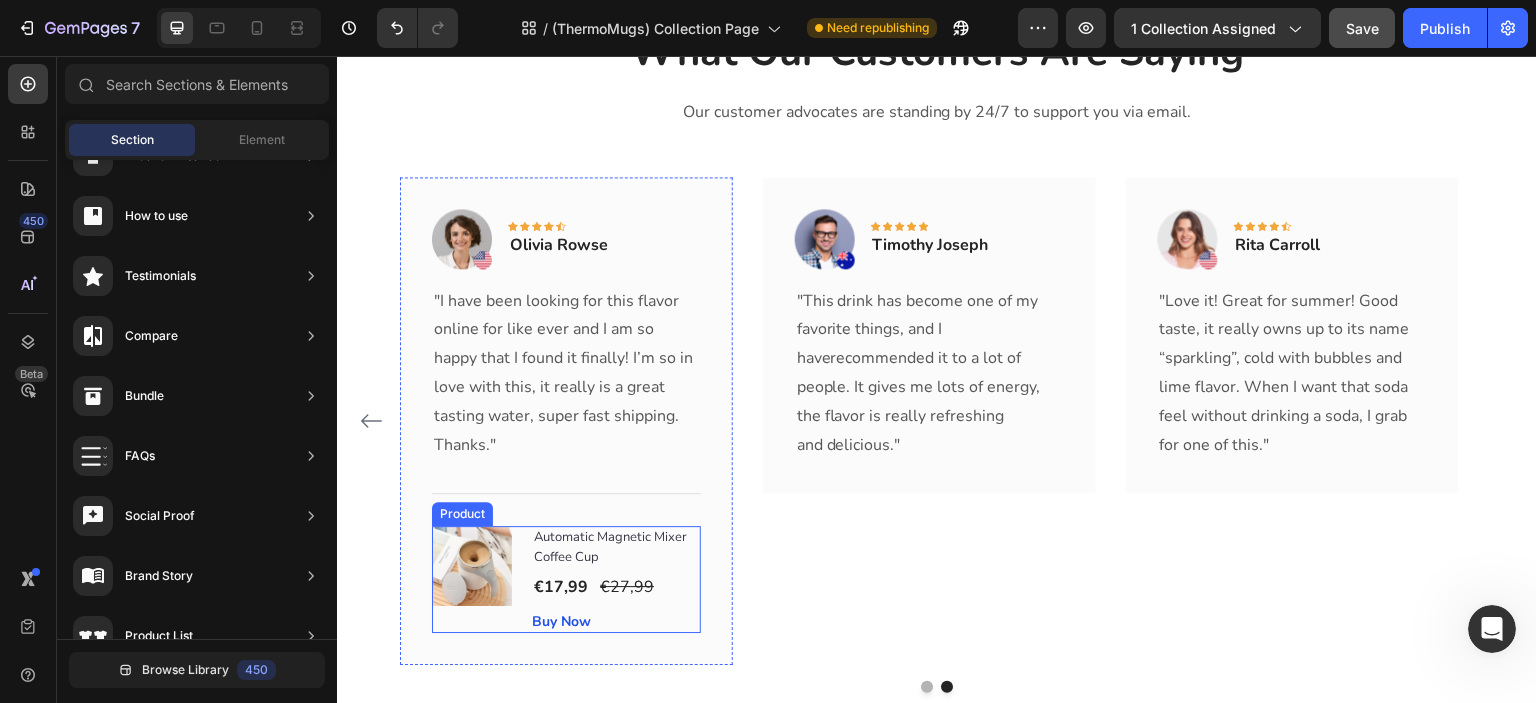 click on "(P) Images & Gallery Automatic Magnetic Mixer Coffee Cup (P) Title €17,99 (P) Price (P) Price €27,99 (P) Price (P) Price Row Buy Now (P) Cart Button Product" at bounding box center (566, 579) 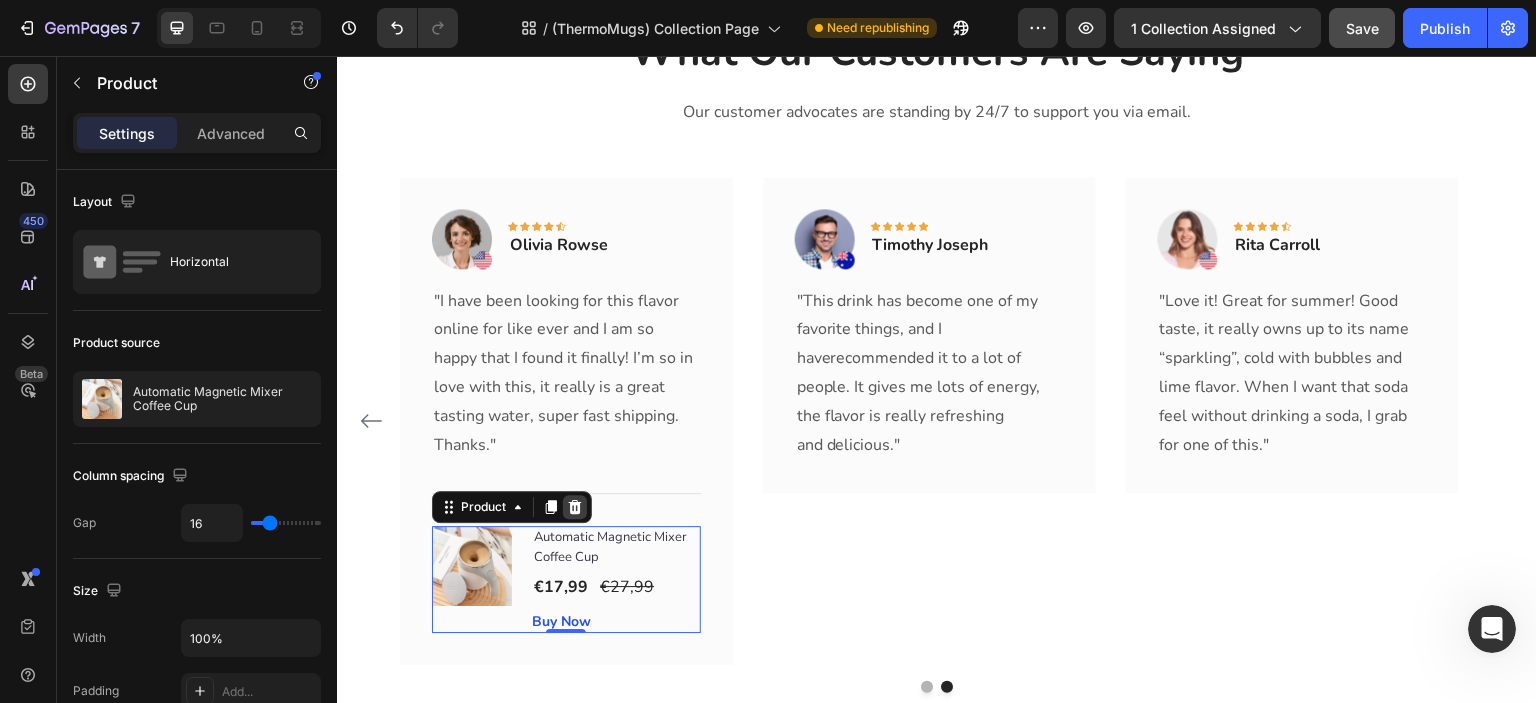 click 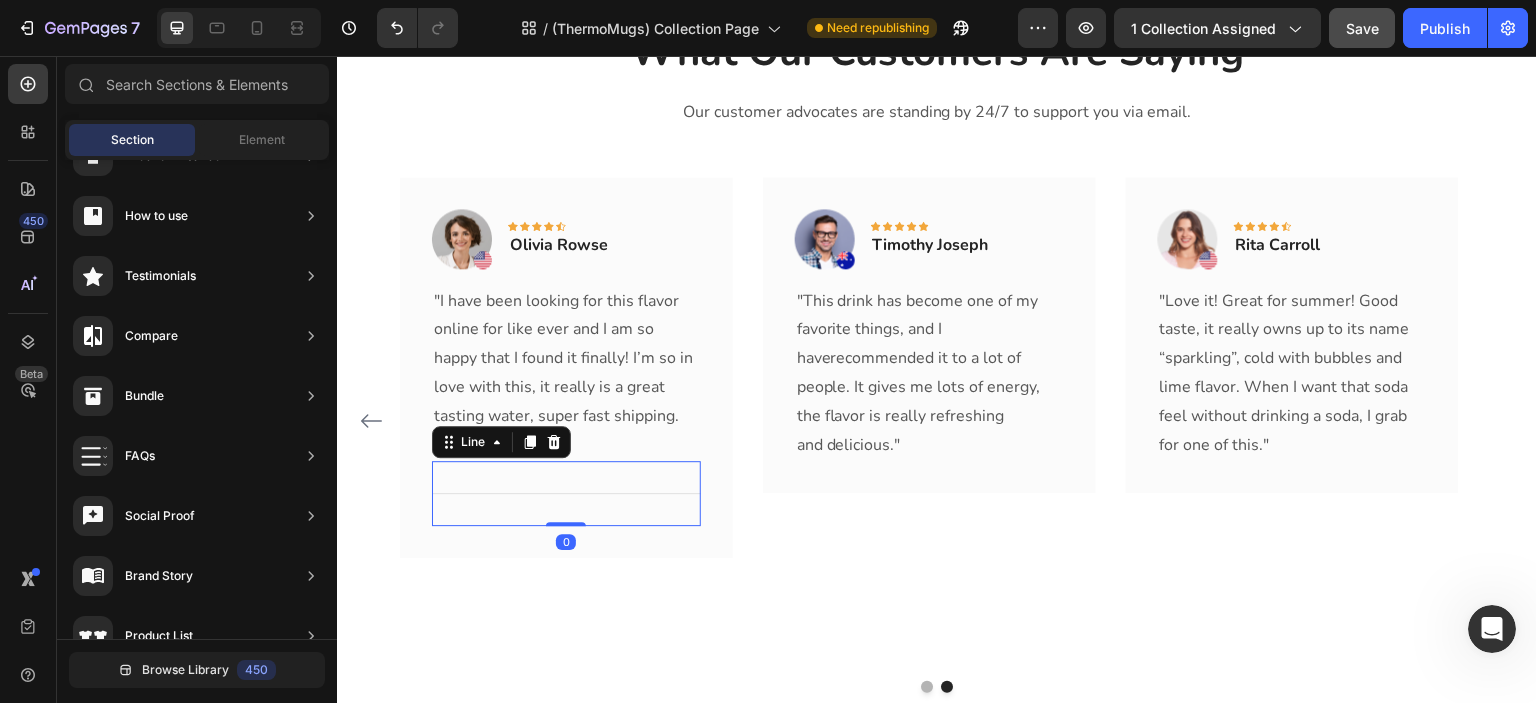 click on "Title Line   0" at bounding box center [566, 493] 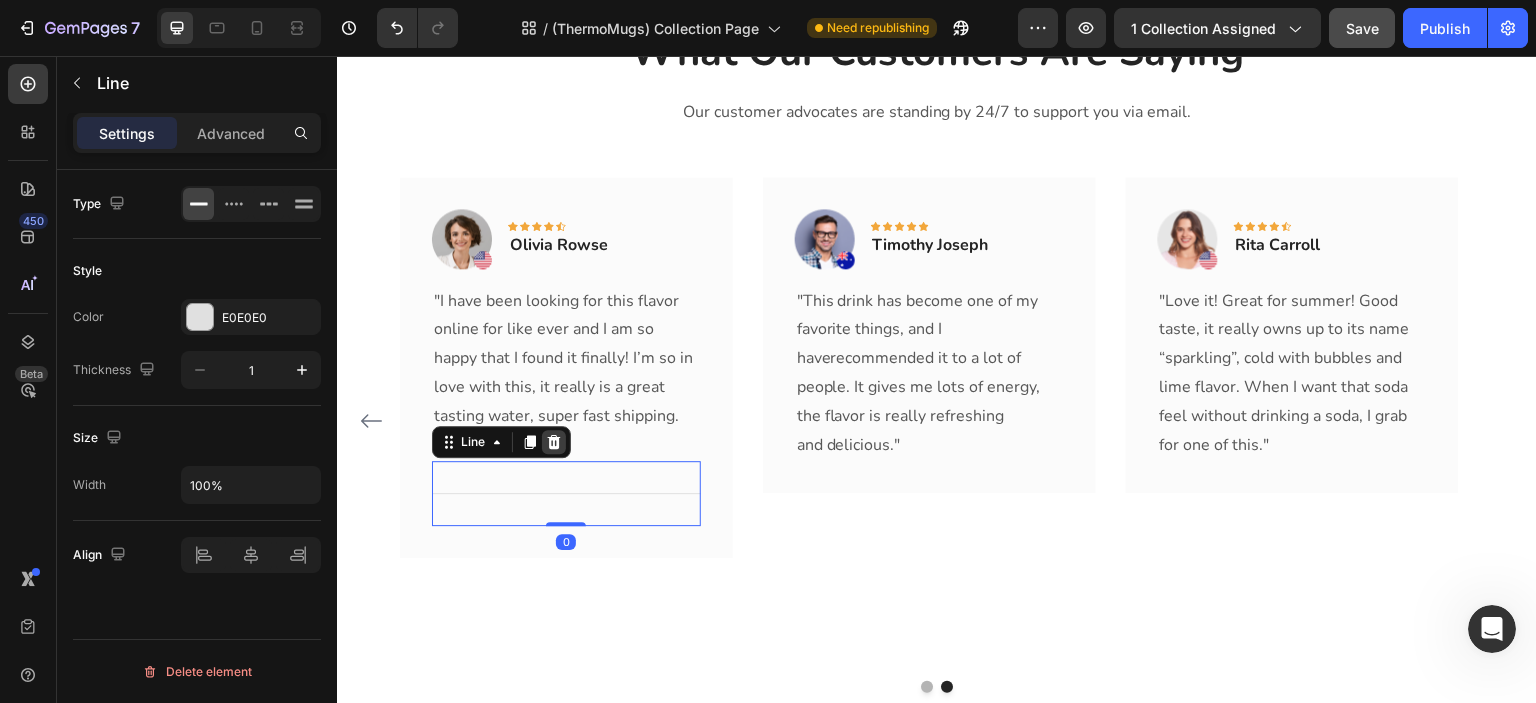 click at bounding box center (554, 442) 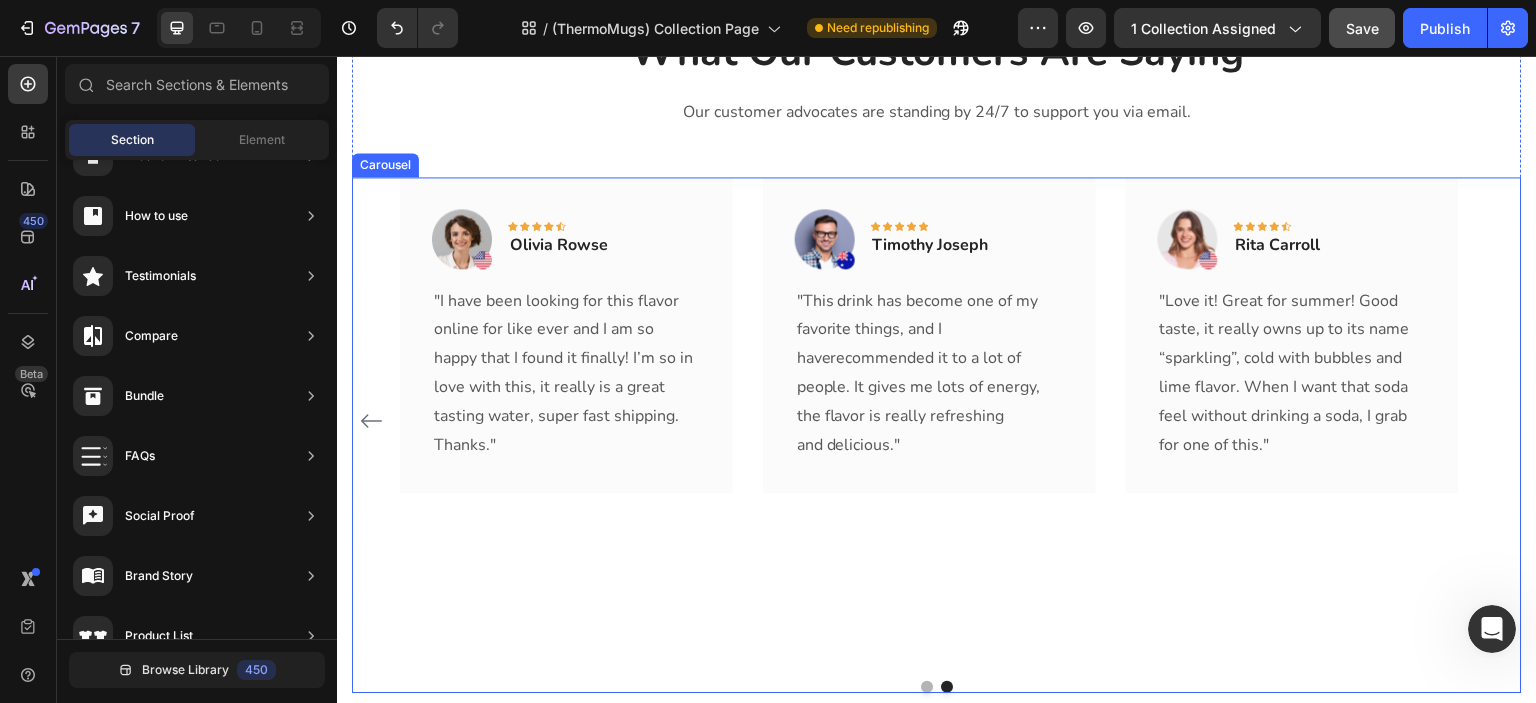 click 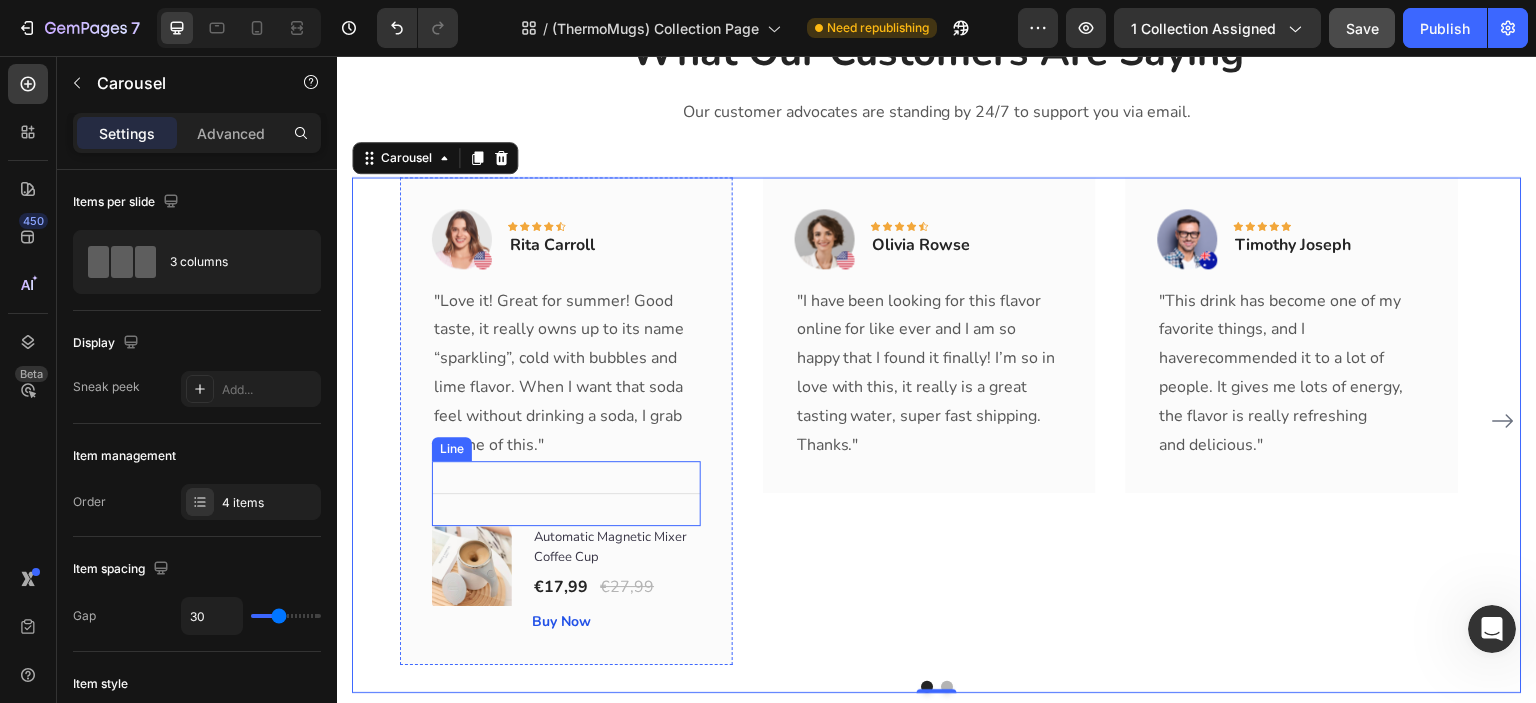 click on "Title Line" at bounding box center [566, 493] 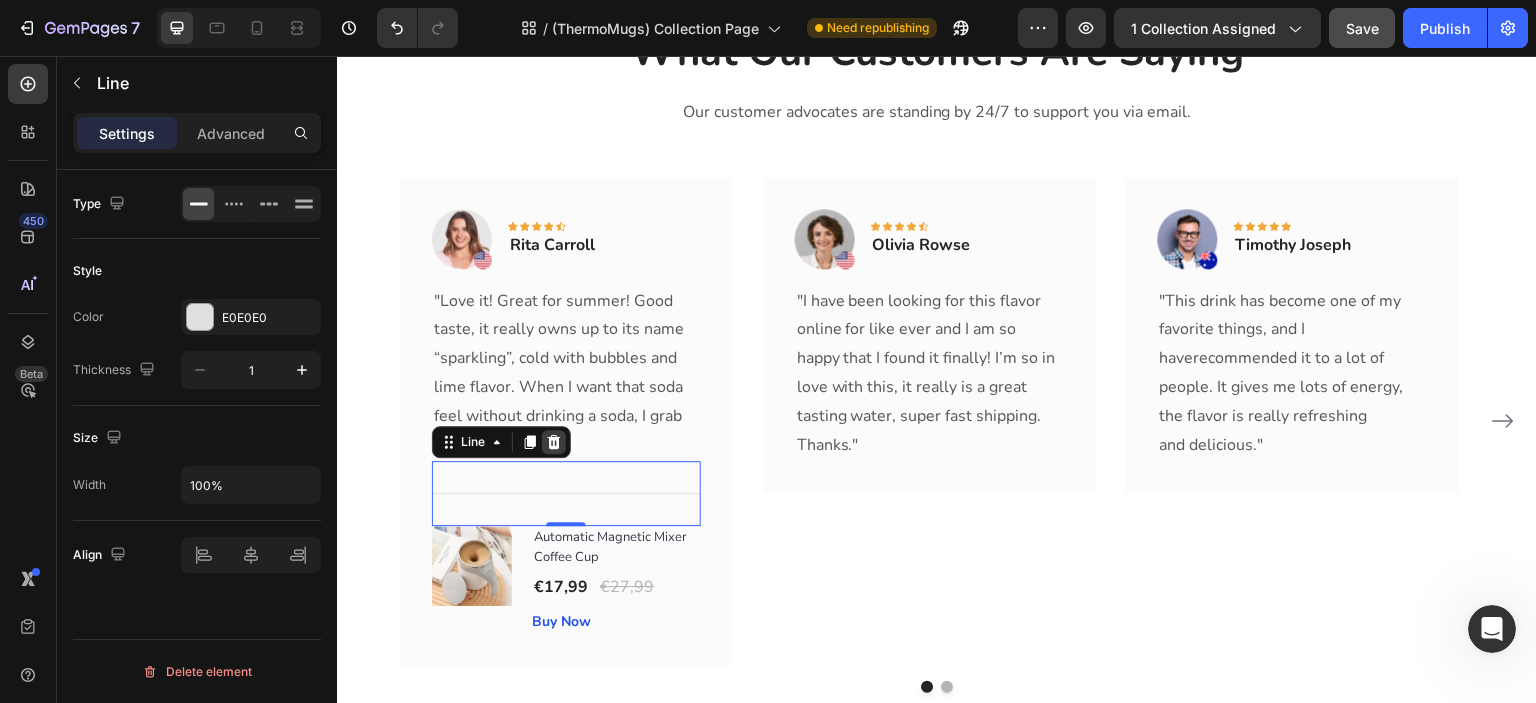click at bounding box center [554, 442] 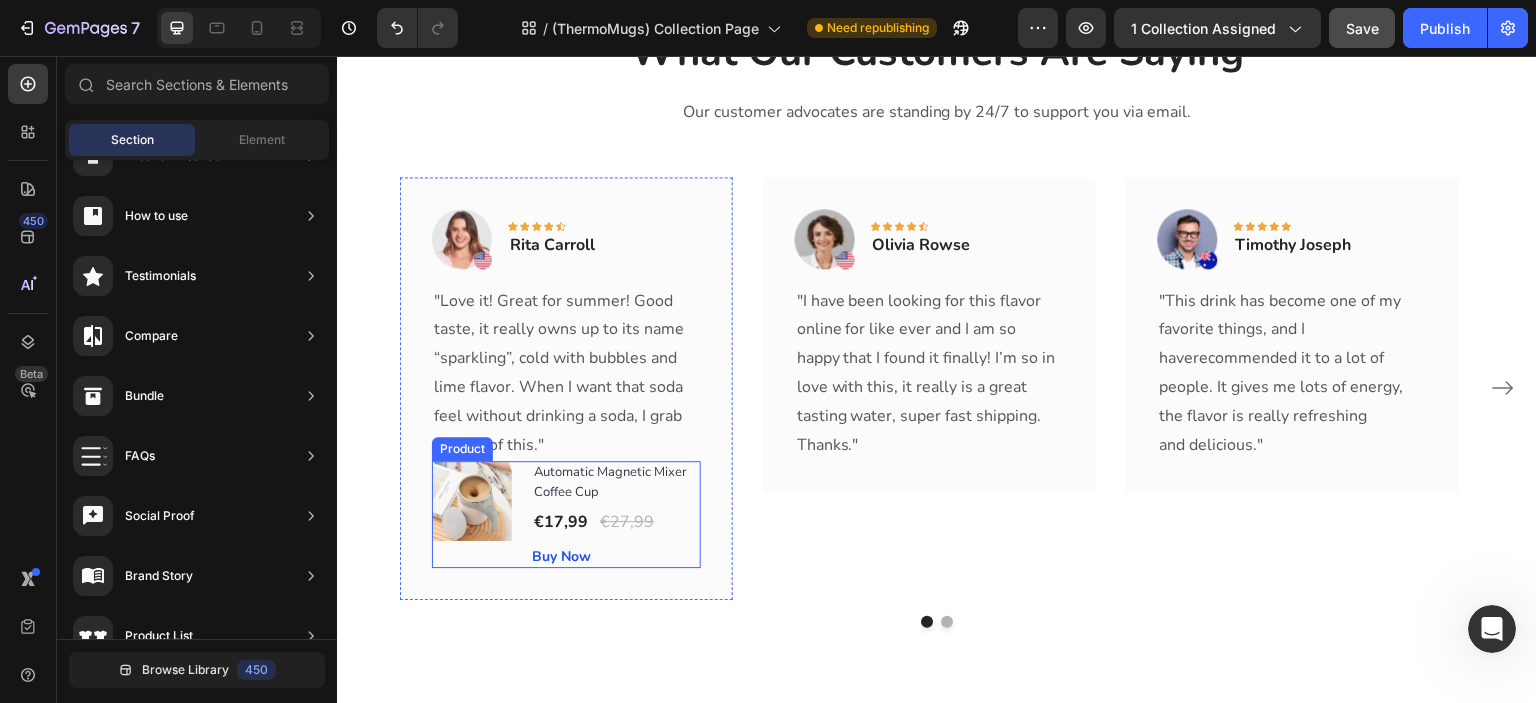 click on "(P) Images & Gallery Automatic Magnetic Mixer Coffee Cup (P) Title €17,99 (P) Price (P) Price €27,99 (P) Price (P) Price Row Buy Now (P) Cart Button Product" at bounding box center [566, 514] 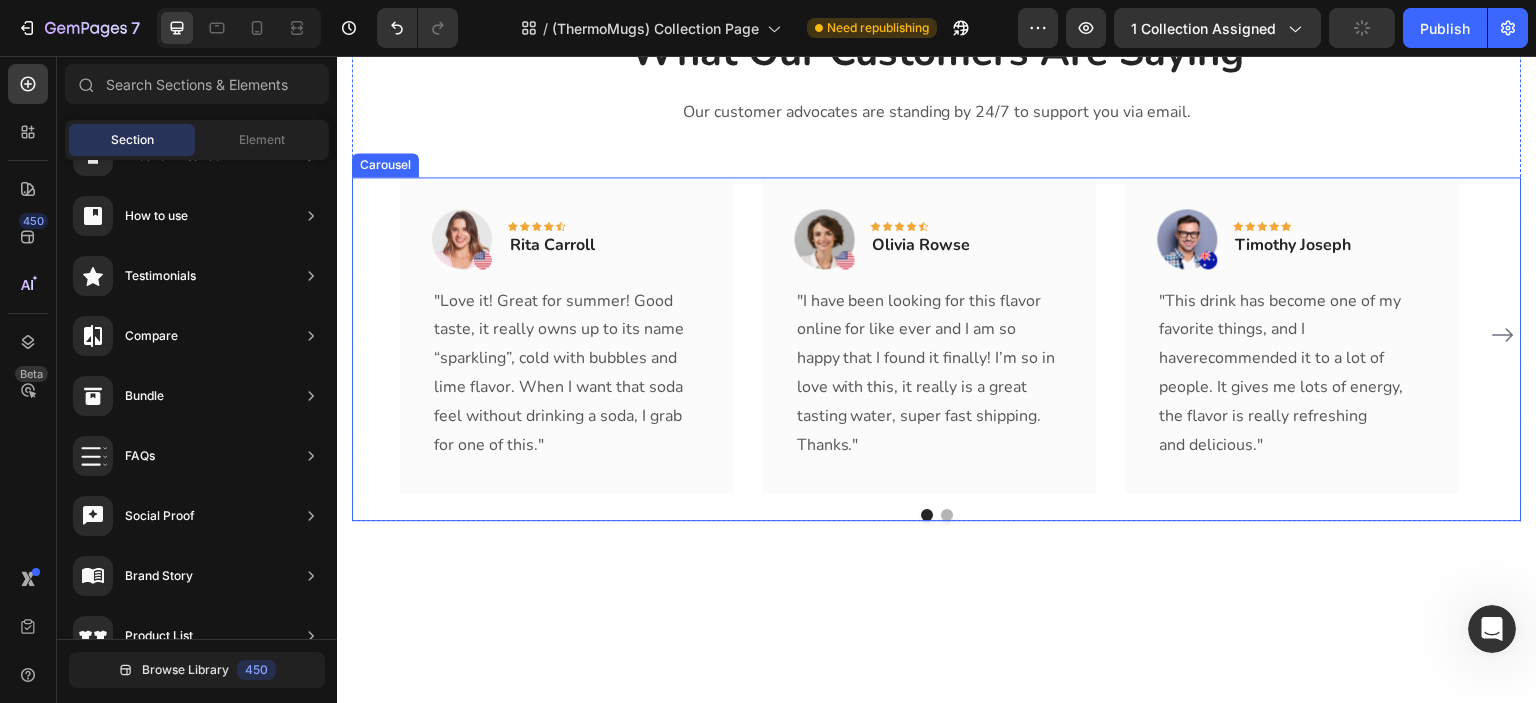 click at bounding box center (947, 515) 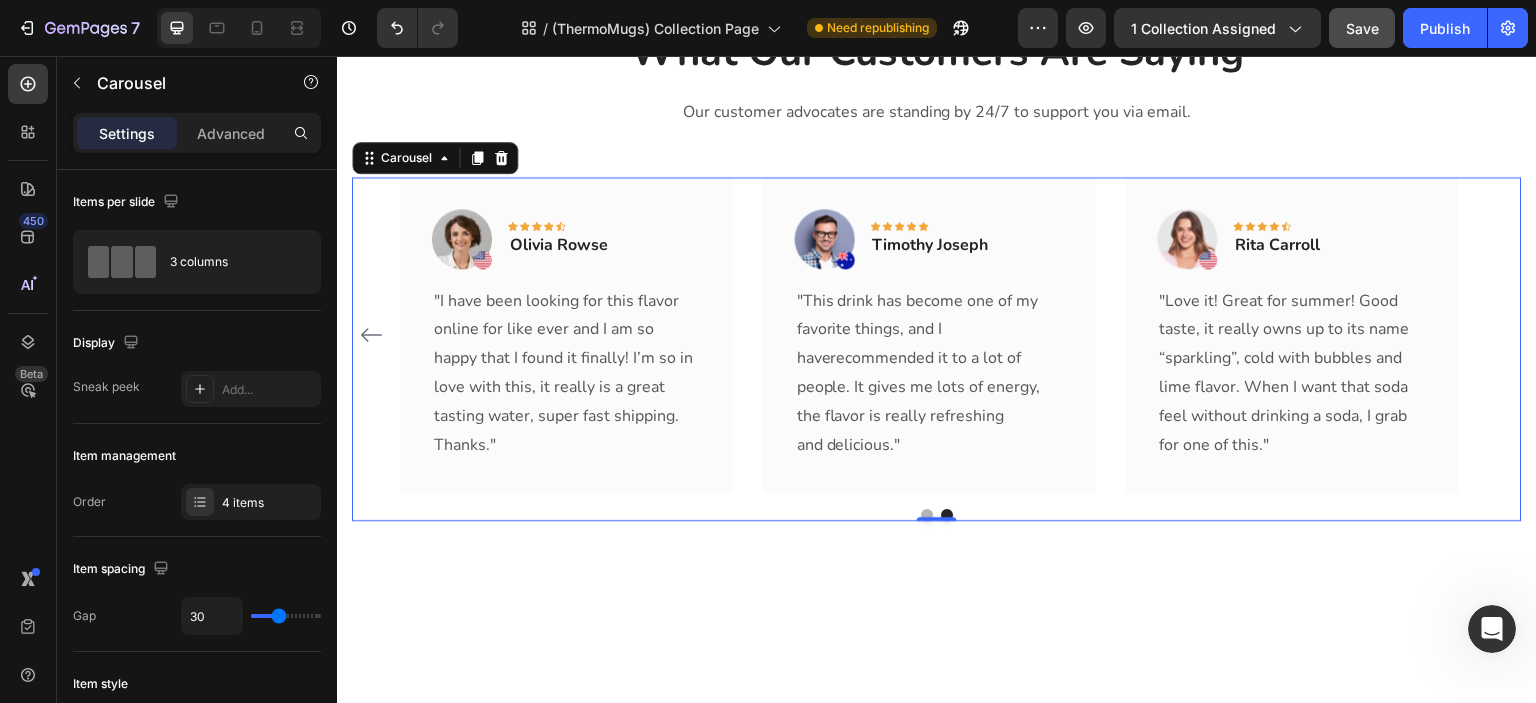 click at bounding box center (927, 515) 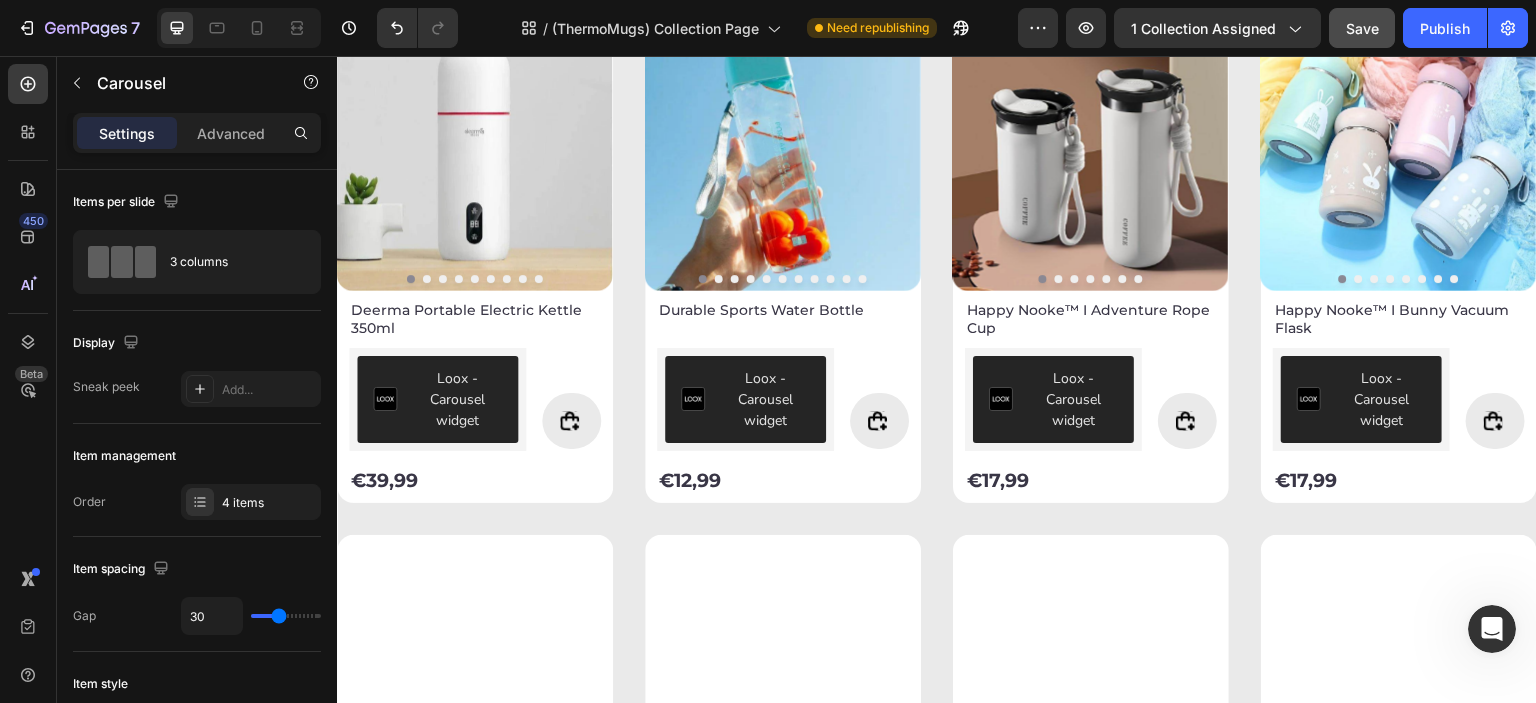 scroll, scrollTop: 540, scrollLeft: 0, axis: vertical 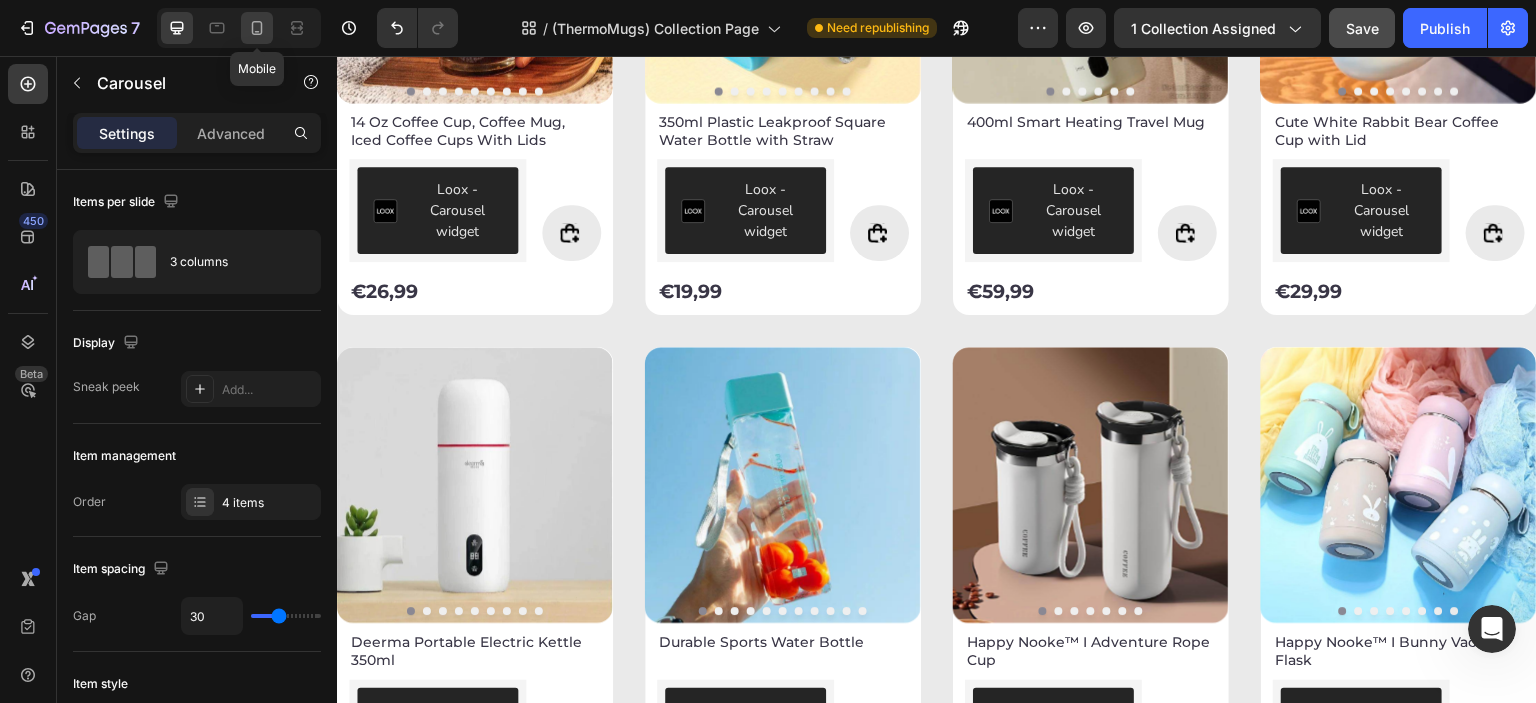 click 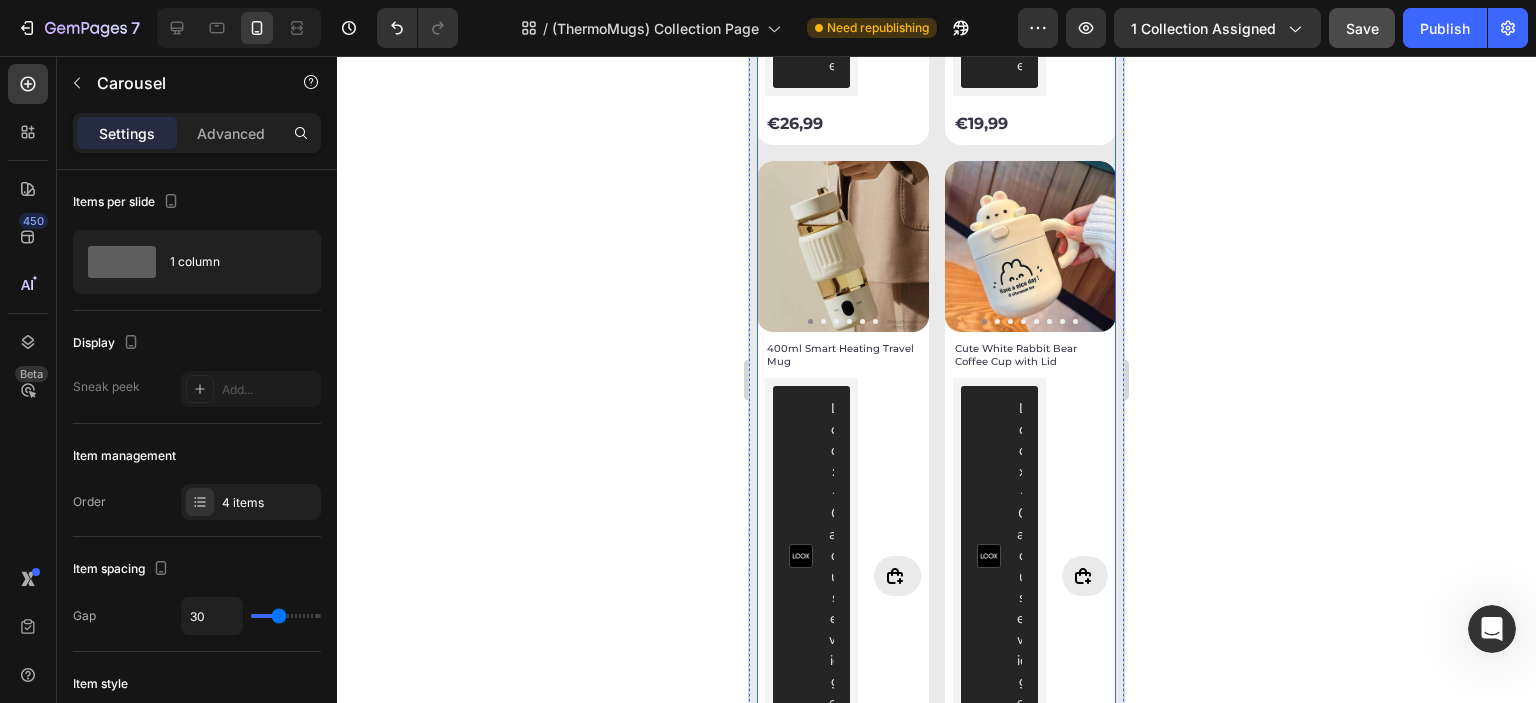 scroll, scrollTop: 1040, scrollLeft: 0, axis: vertical 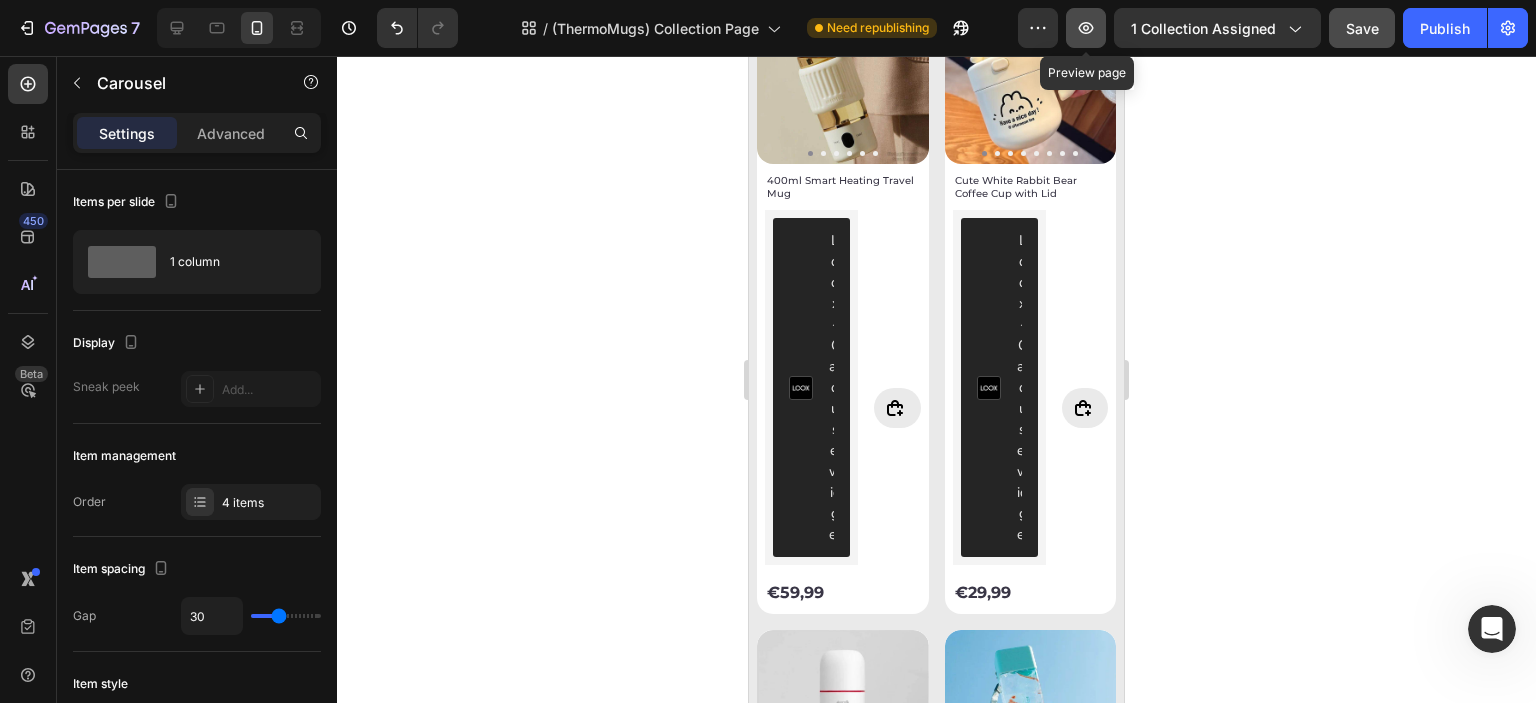 click 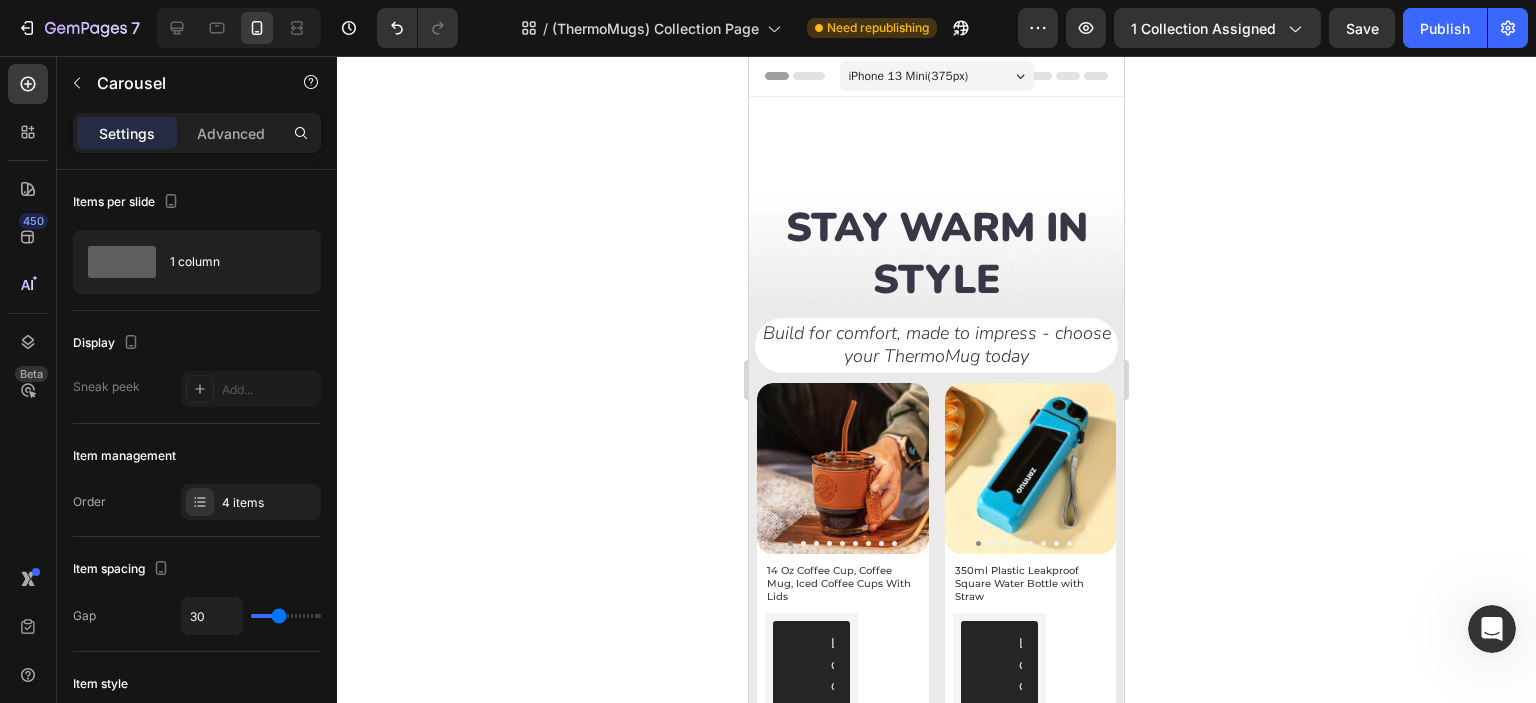 scroll, scrollTop: 1372, scrollLeft: 0, axis: vertical 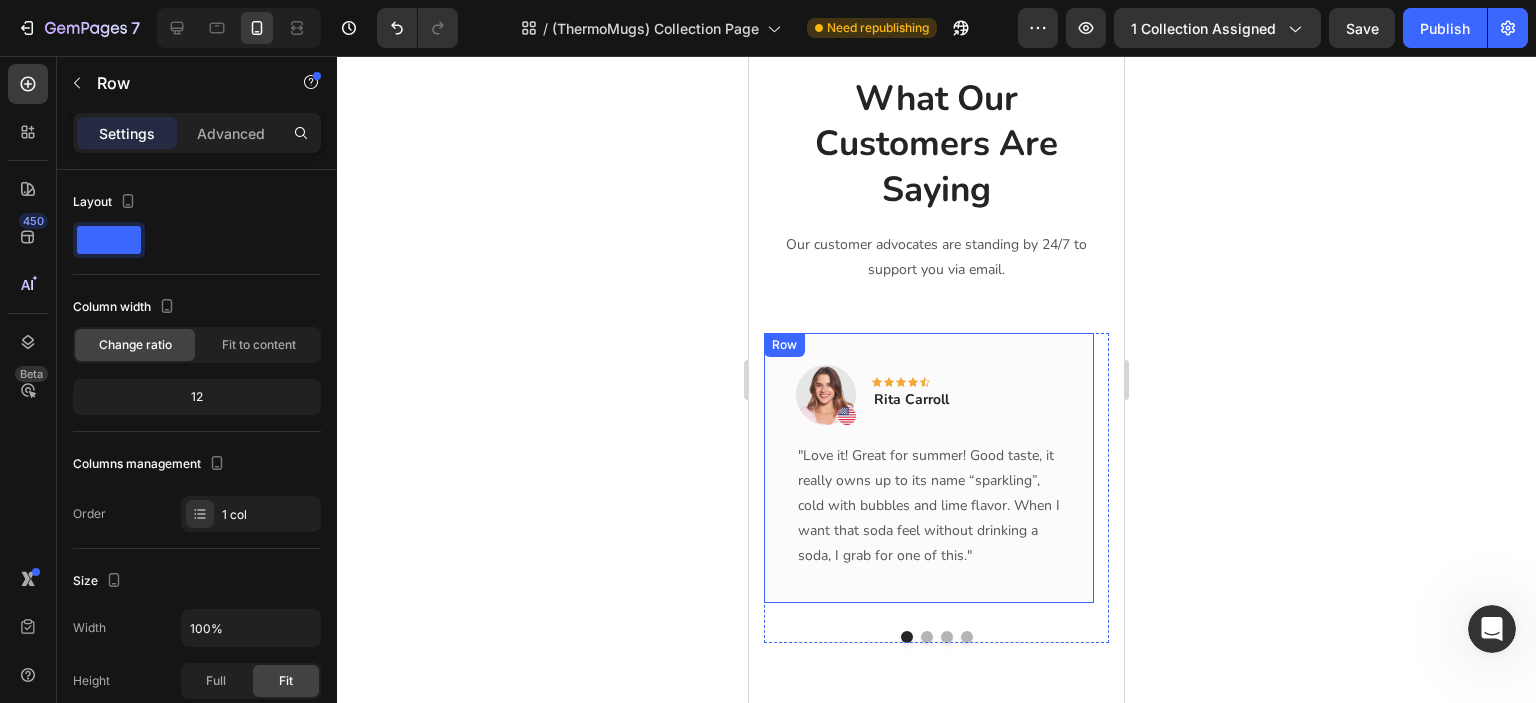 click on "Image
Icon
Icon
Icon
Icon
Icon Row Rita Carroll Text block Row "Love it! Great for summer! Good taste, it really owns up to its name “sparkling”, cold with bubbles and lime flavor. When I want that soda feel without drinking a soda, I grab for one of this." Text block Row" at bounding box center (929, 468) 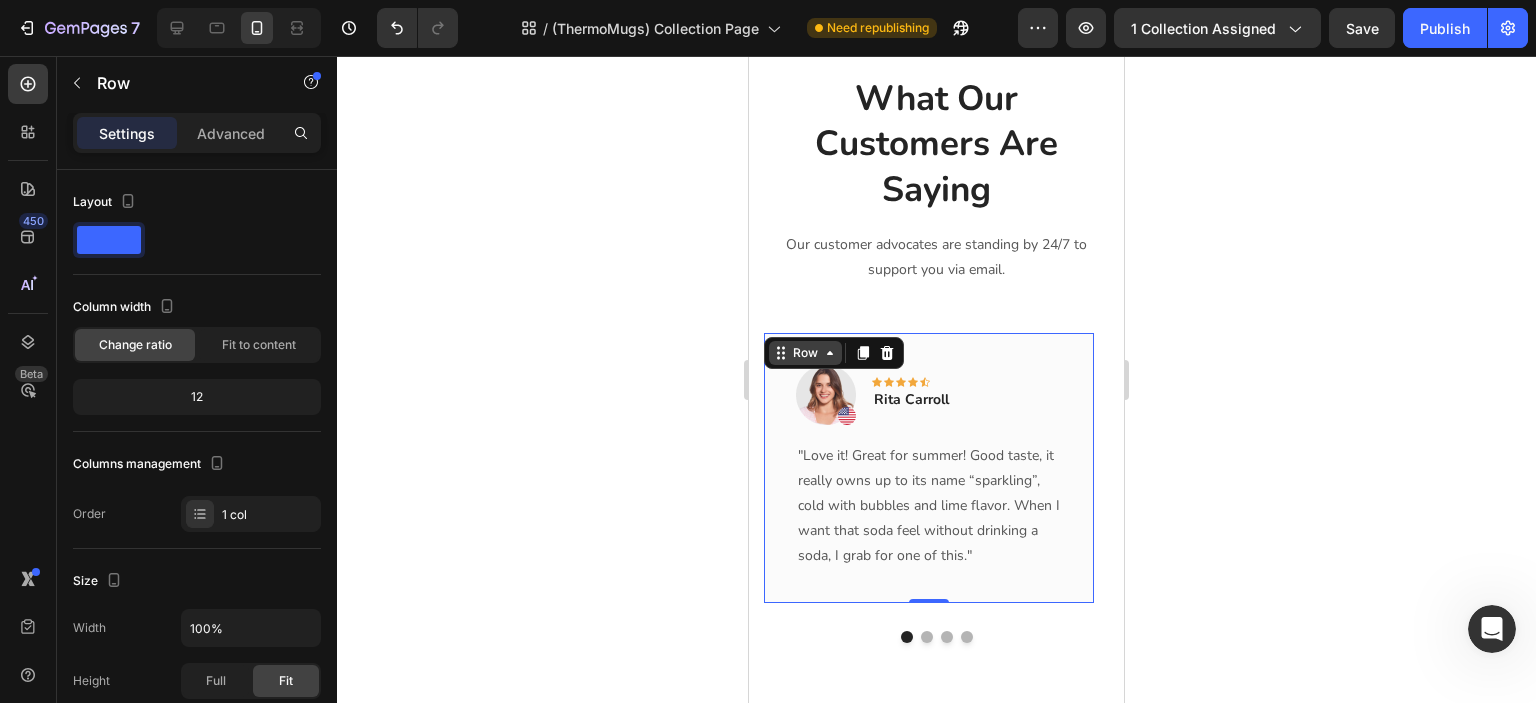 click on "Row" at bounding box center (805, 353) 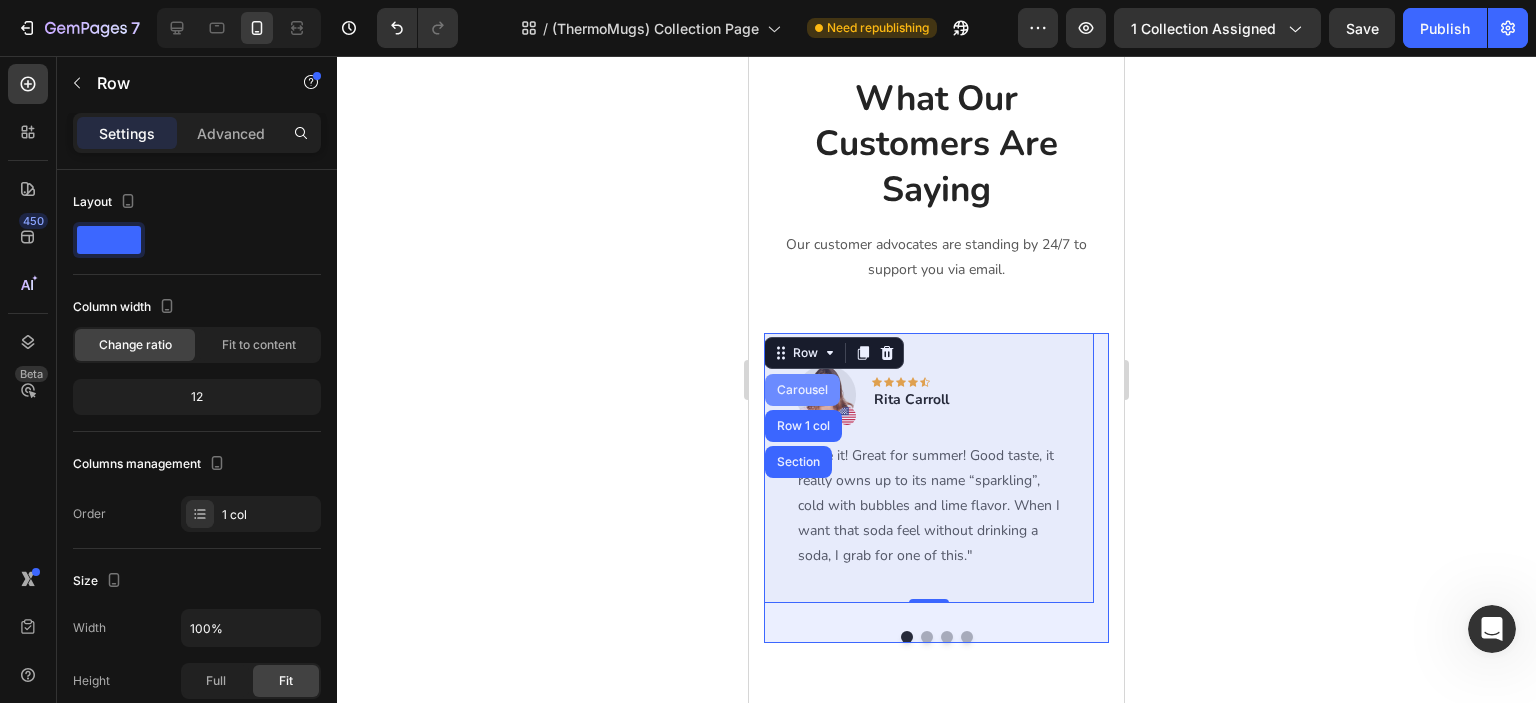click on "Carousel" at bounding box center (802, 390) 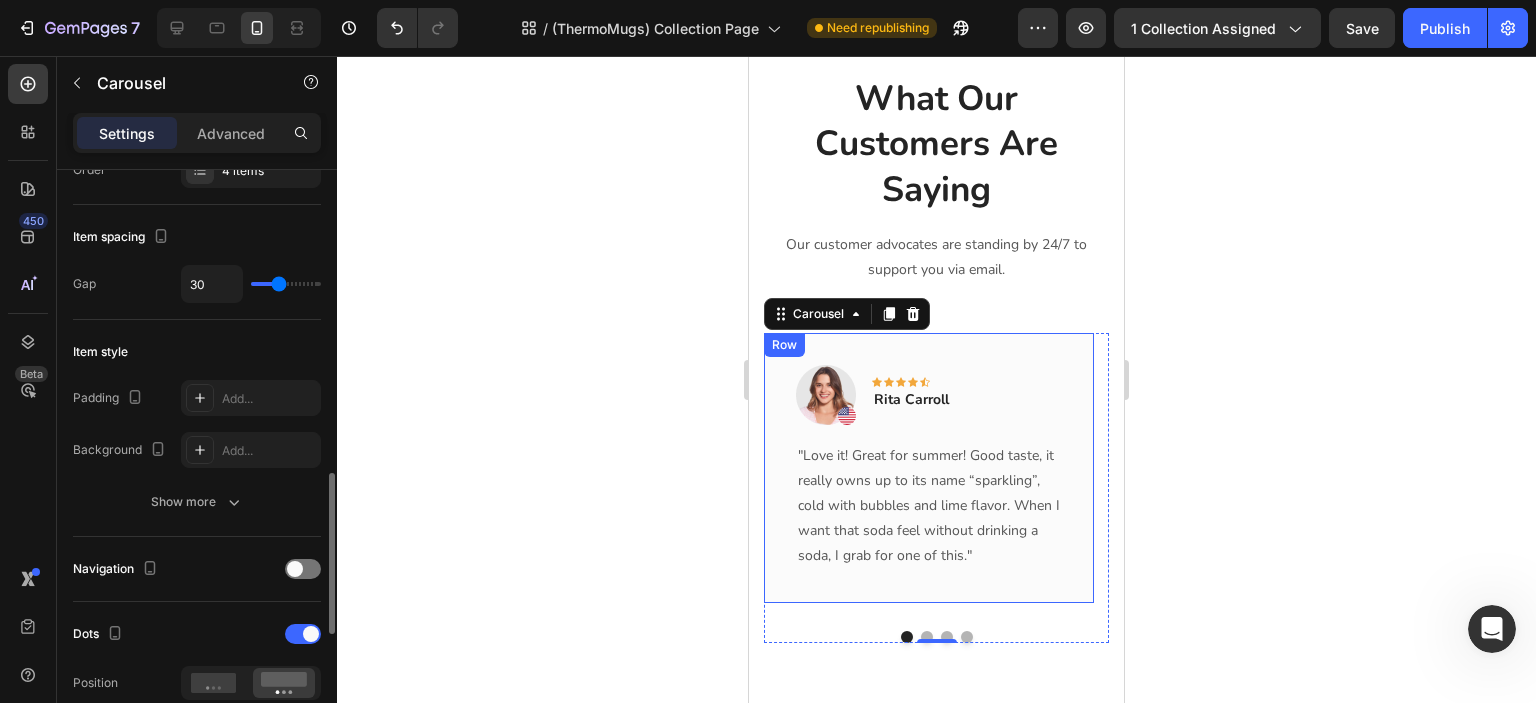 scroll, scrollTop: 499, scrollLeft: 0, axis: vertical 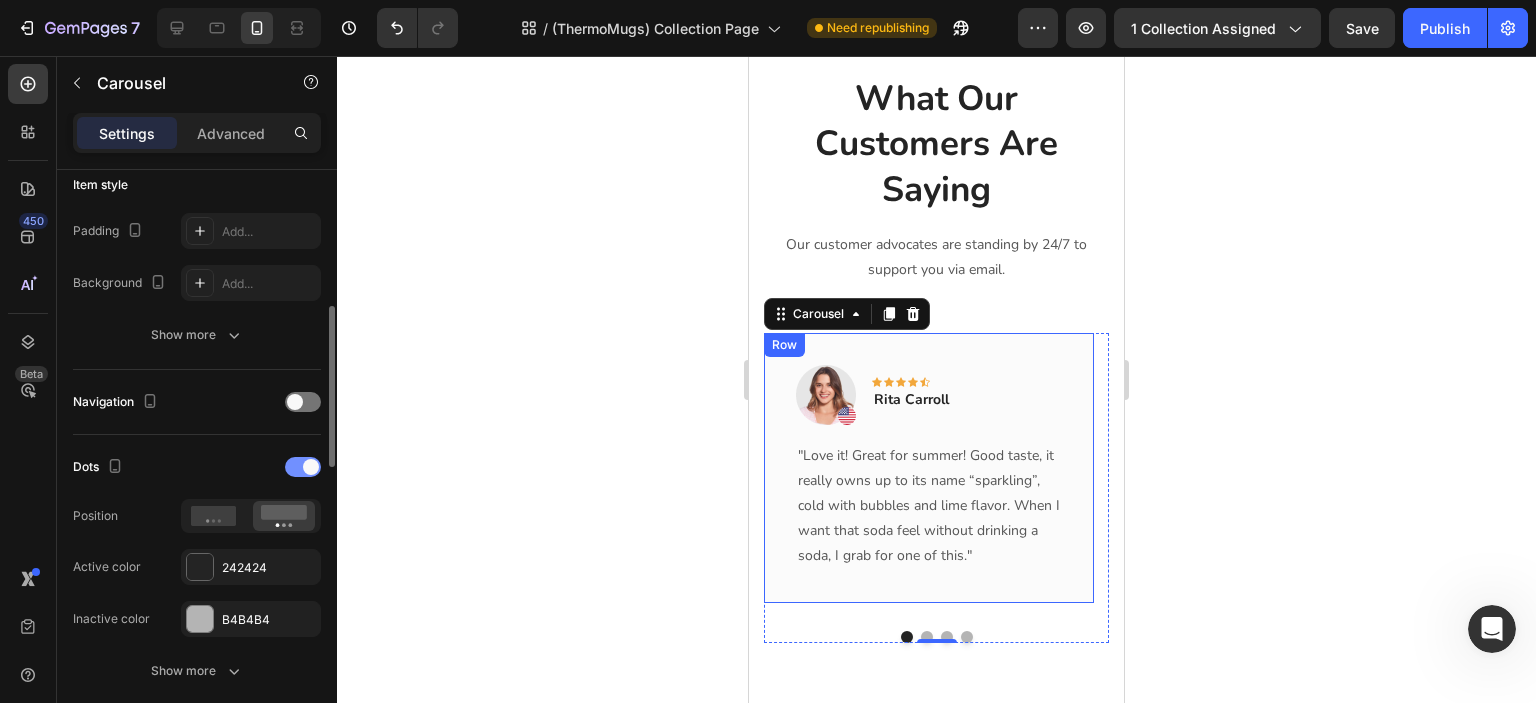 click at bounding box center [303, 467] 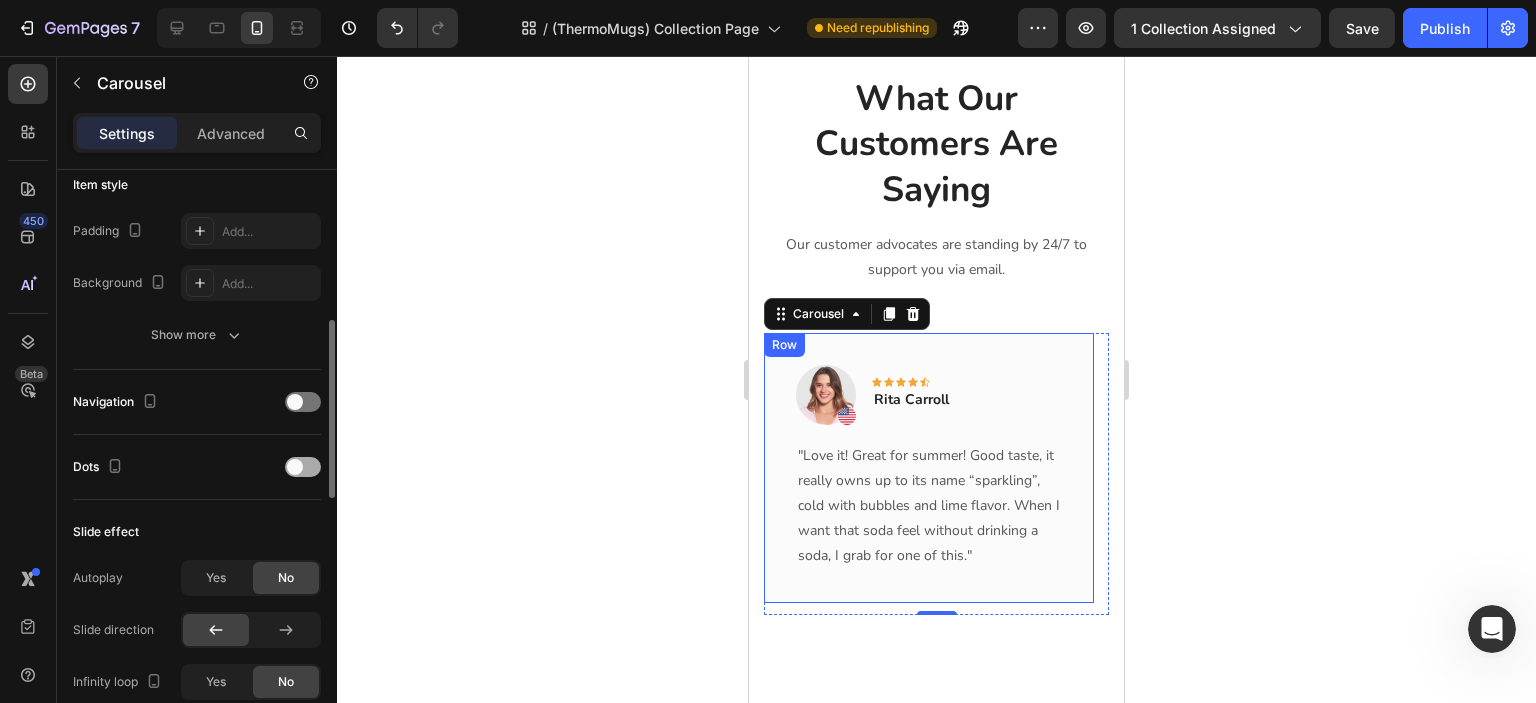 click at bounding box center [303, 467] 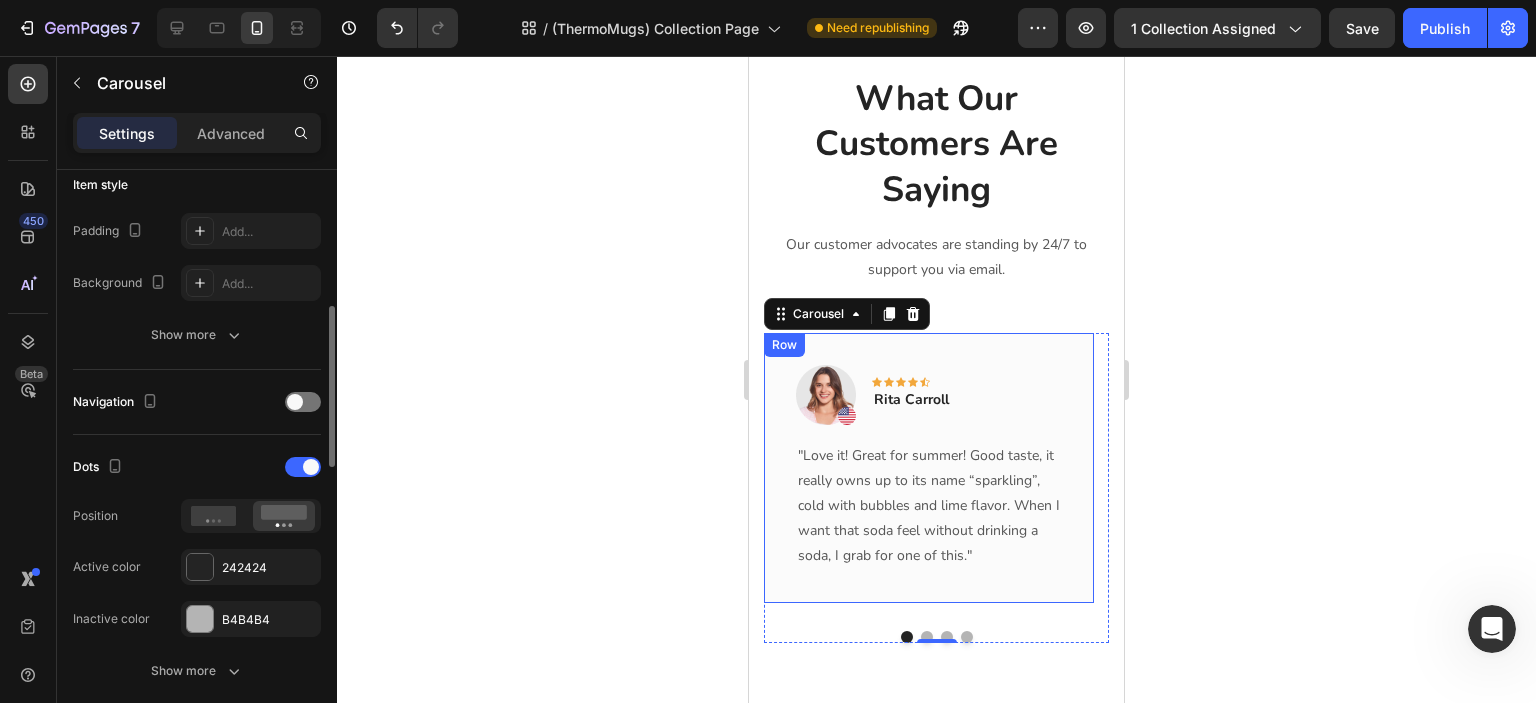 scroll, scrollTop: 665, scrollLeft: 0, axis: vertical 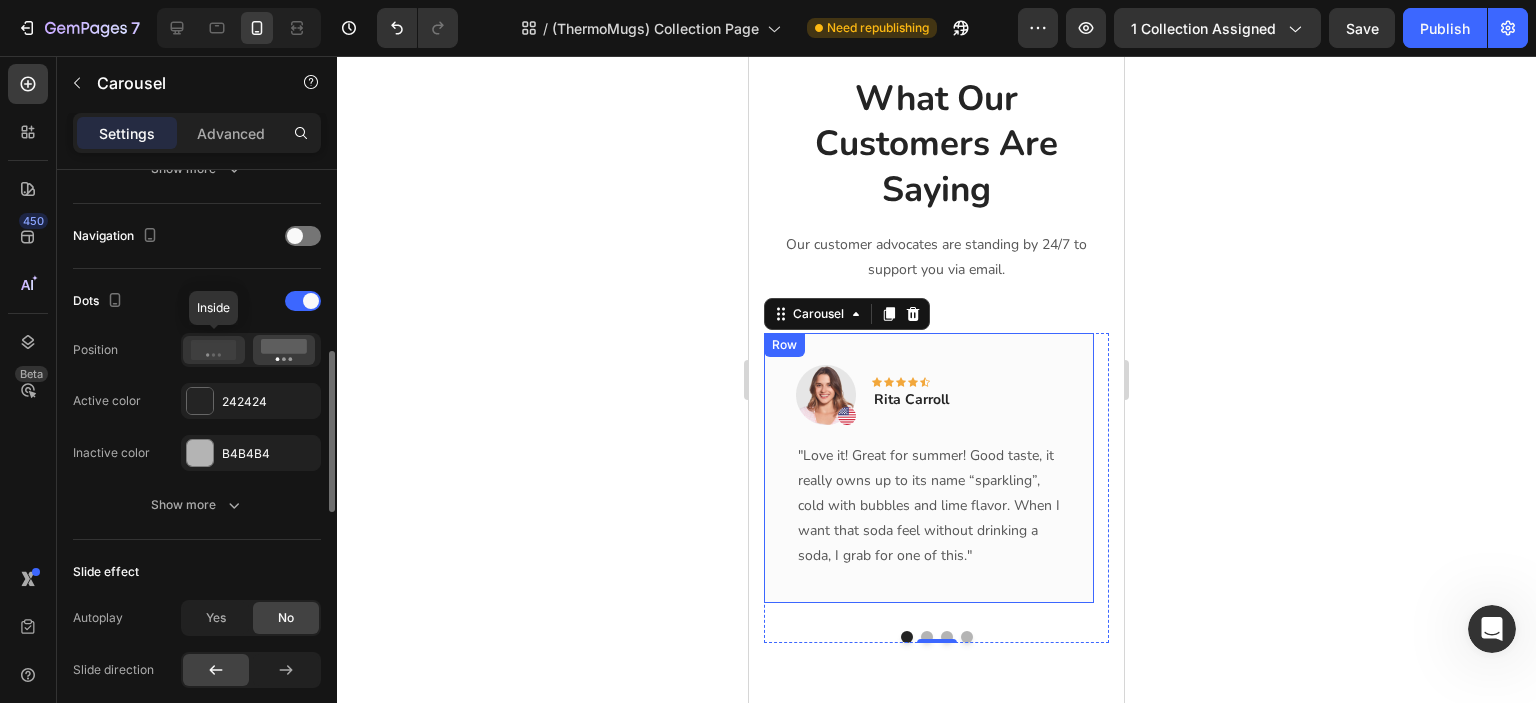 click 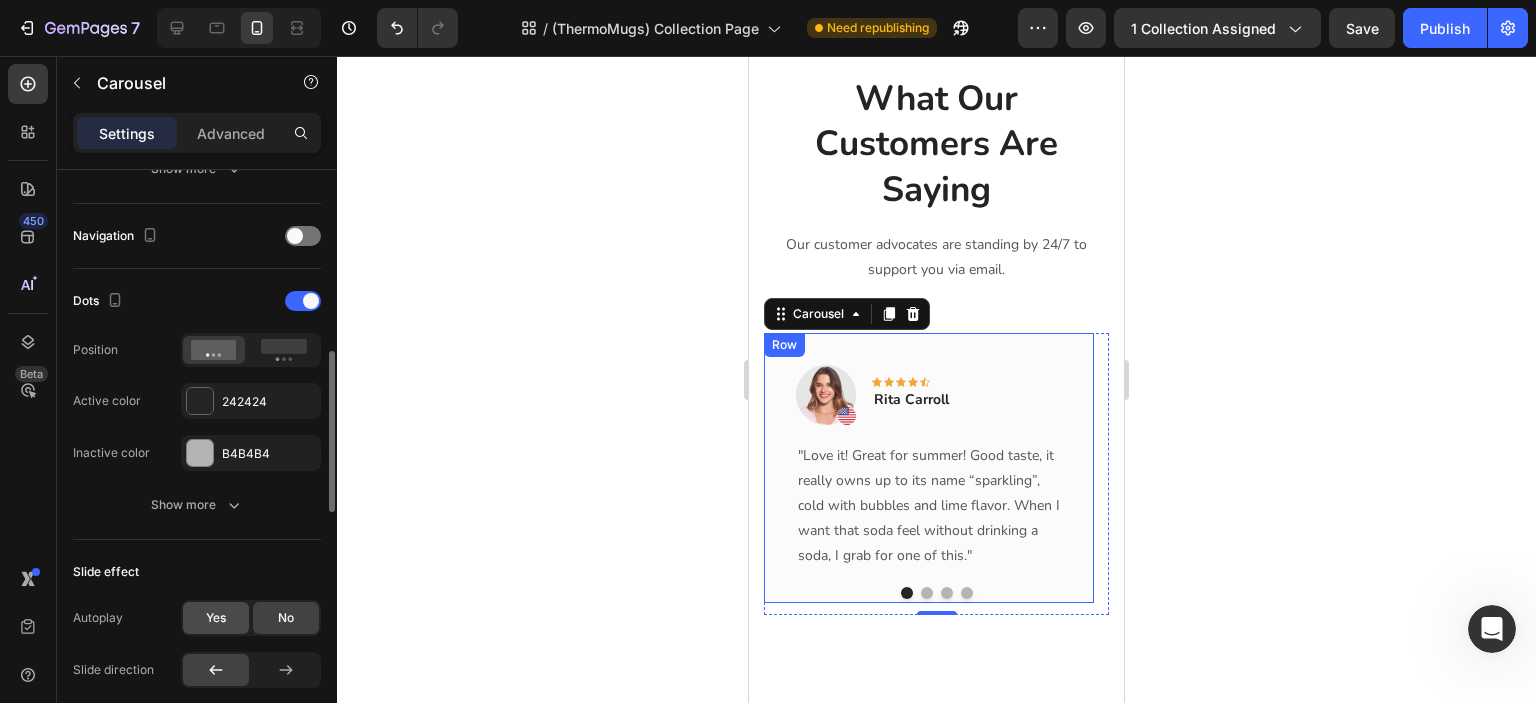 scroll, scrollTop: 832, scrollLeft: 0, axis: vertical 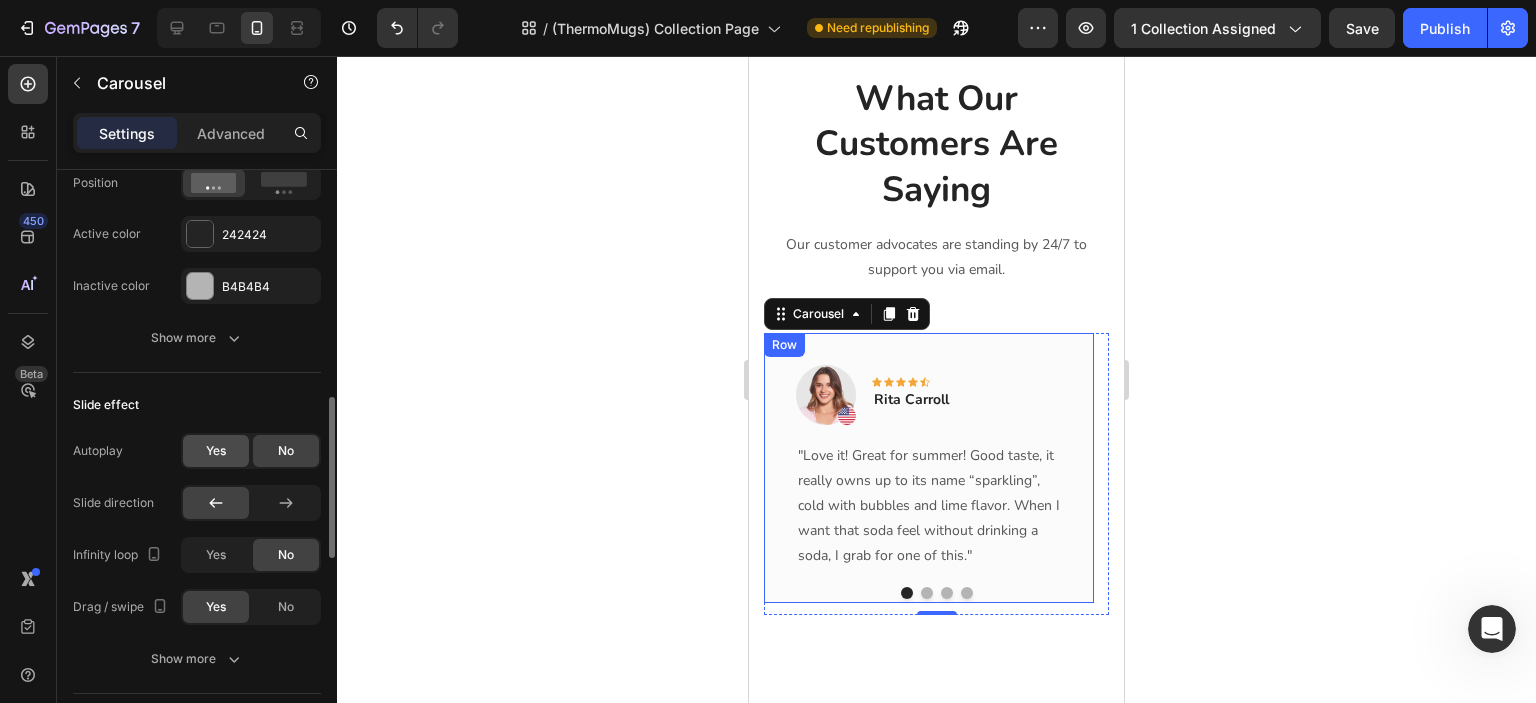 click on "Yes" 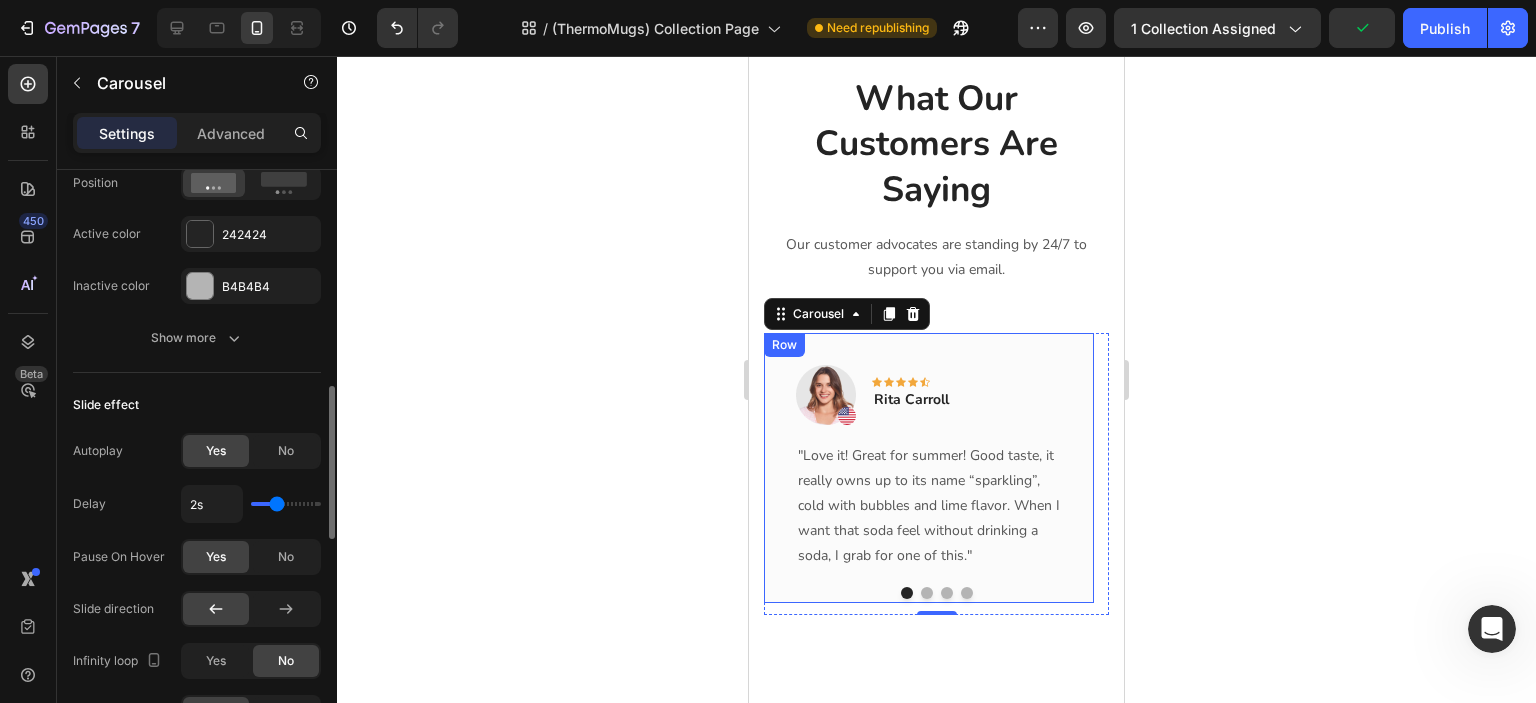 type on "1.9s" 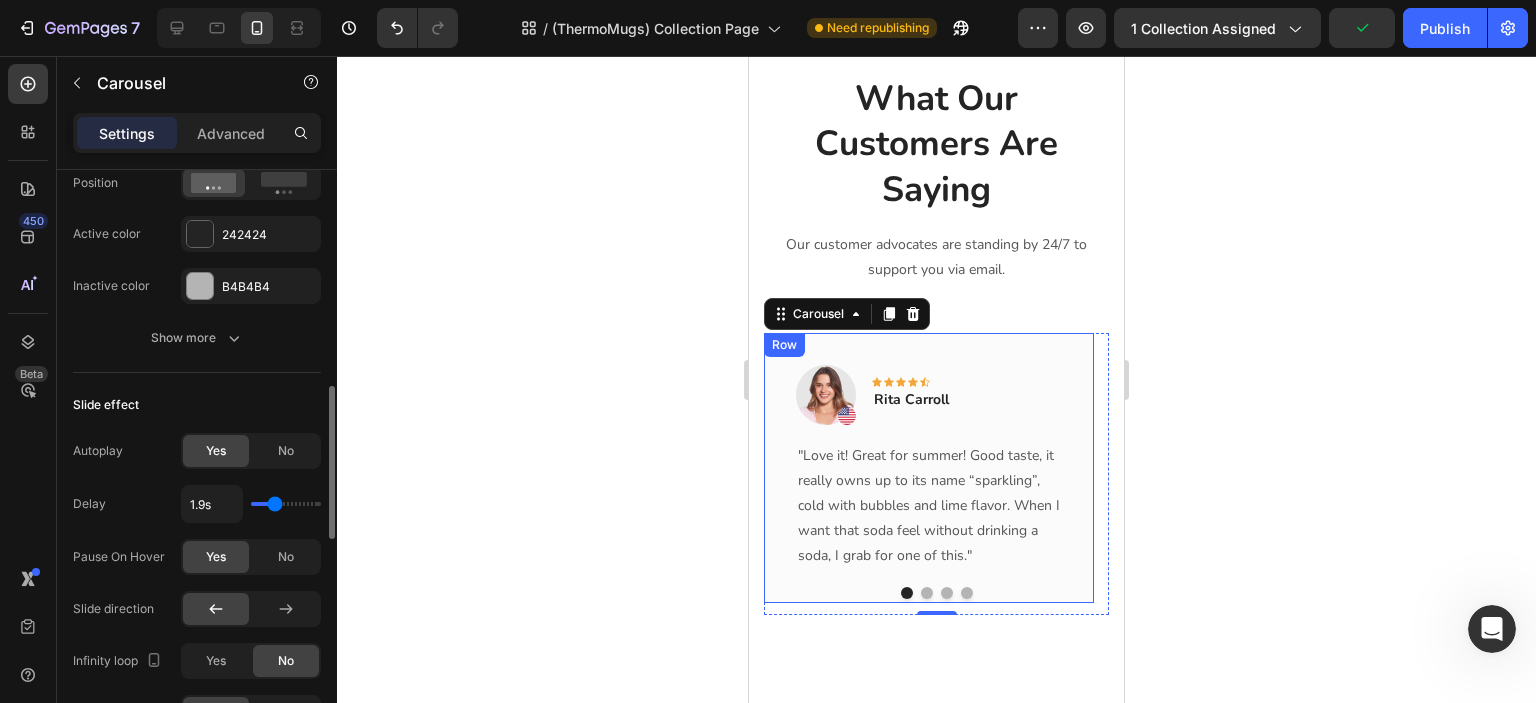 type on "1.8s" 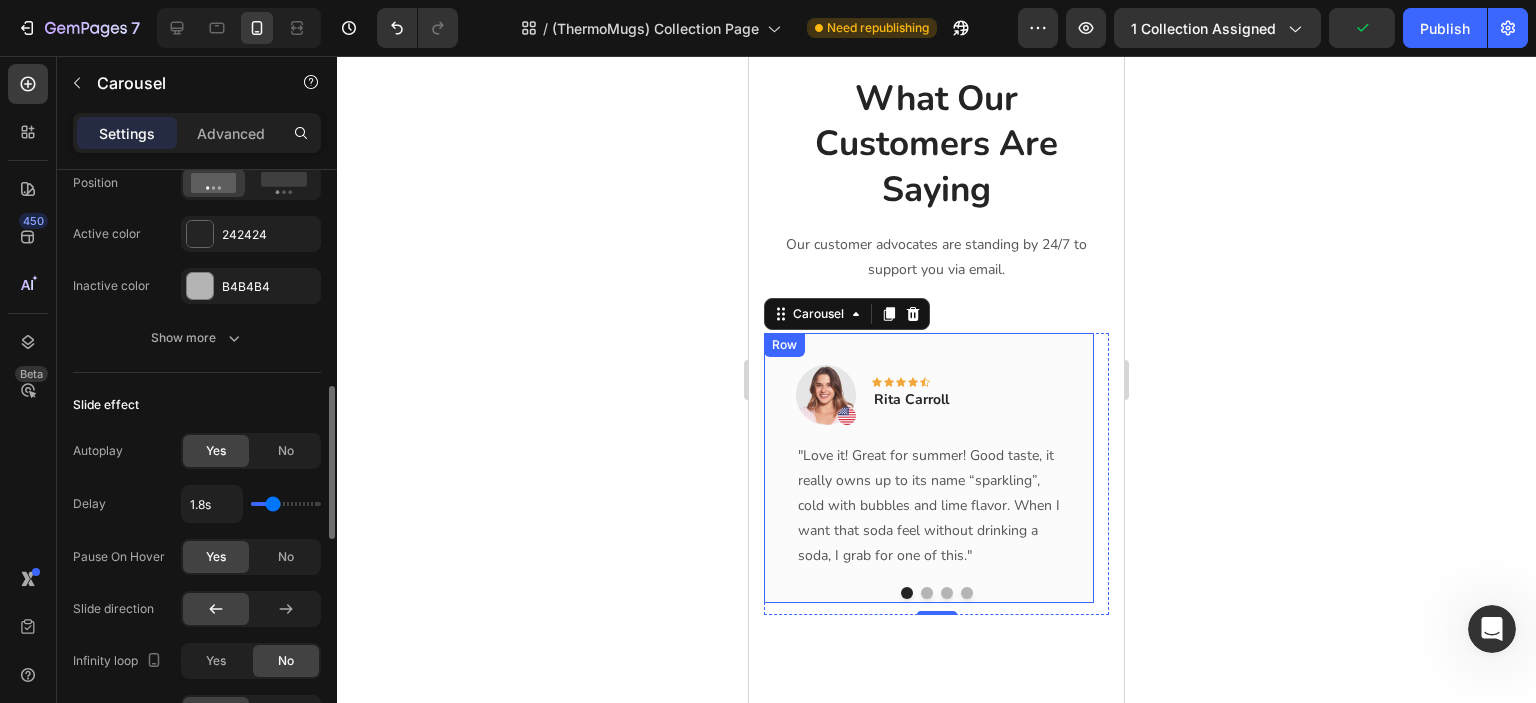 type on "1.7s" 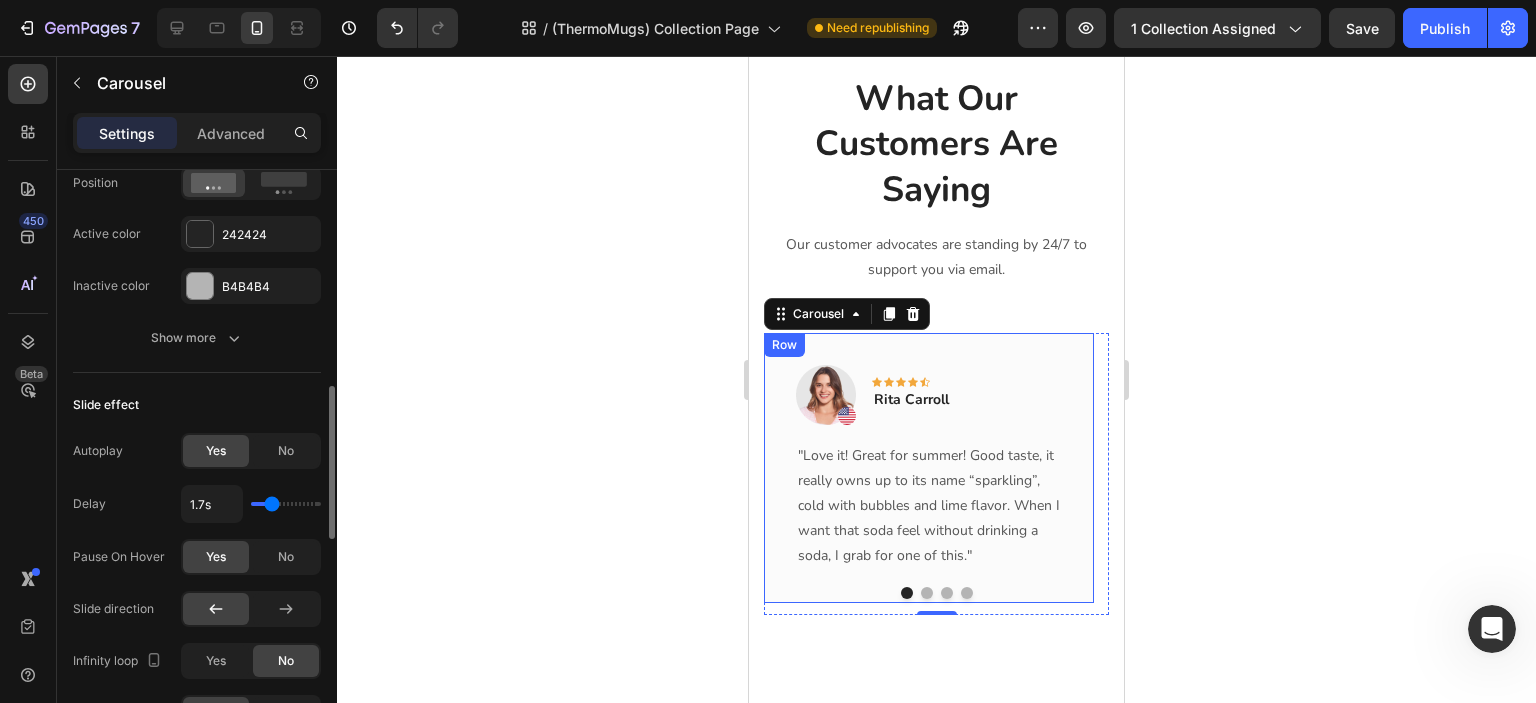type on "1.6s" 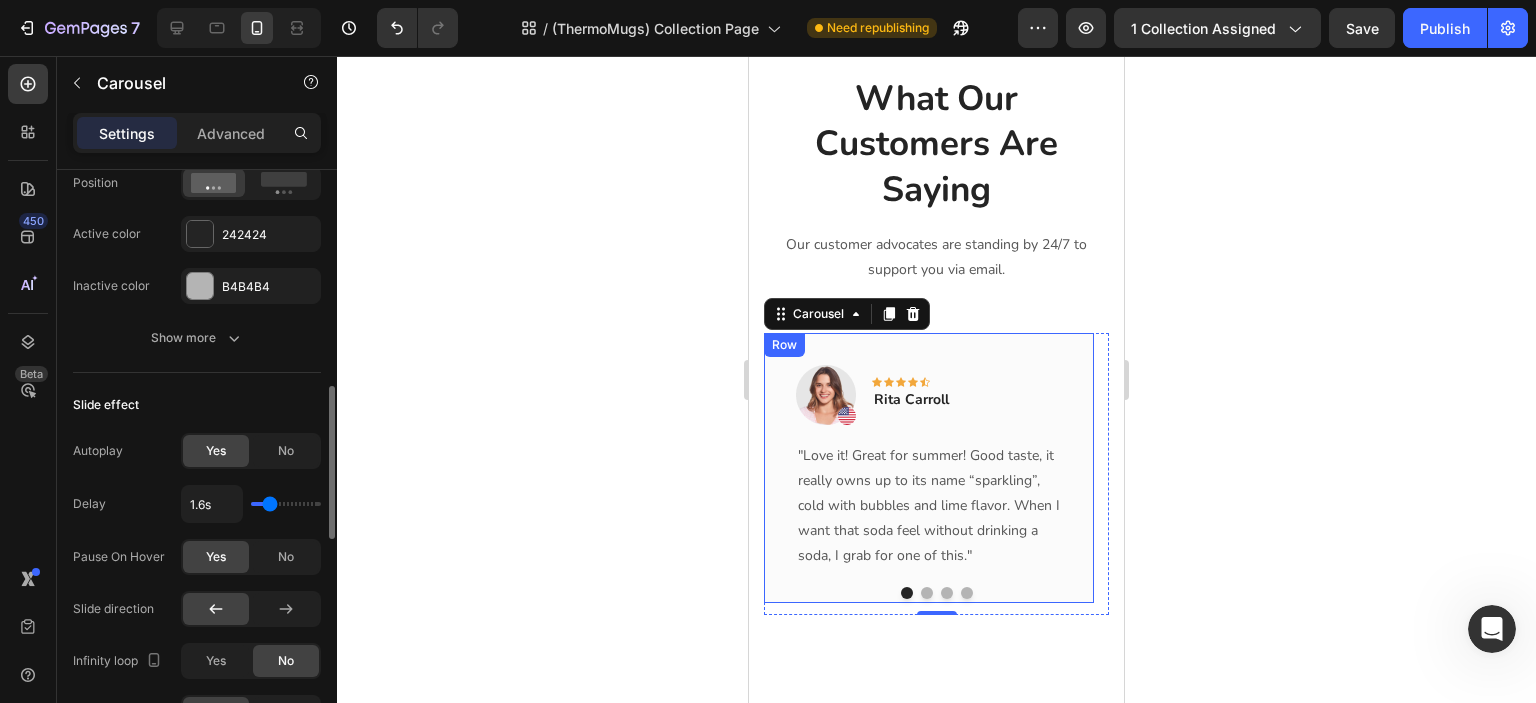type on "1.5s" 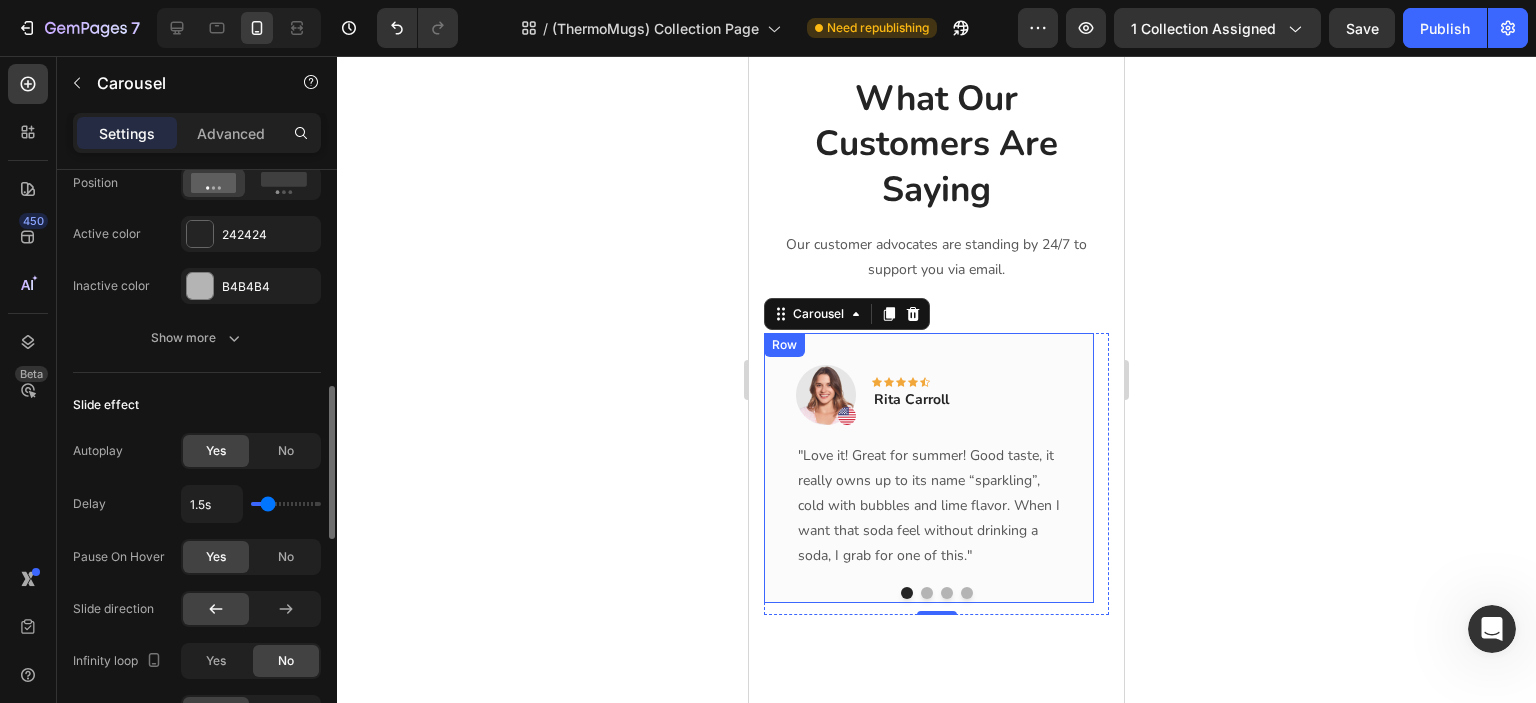type on "1.5" 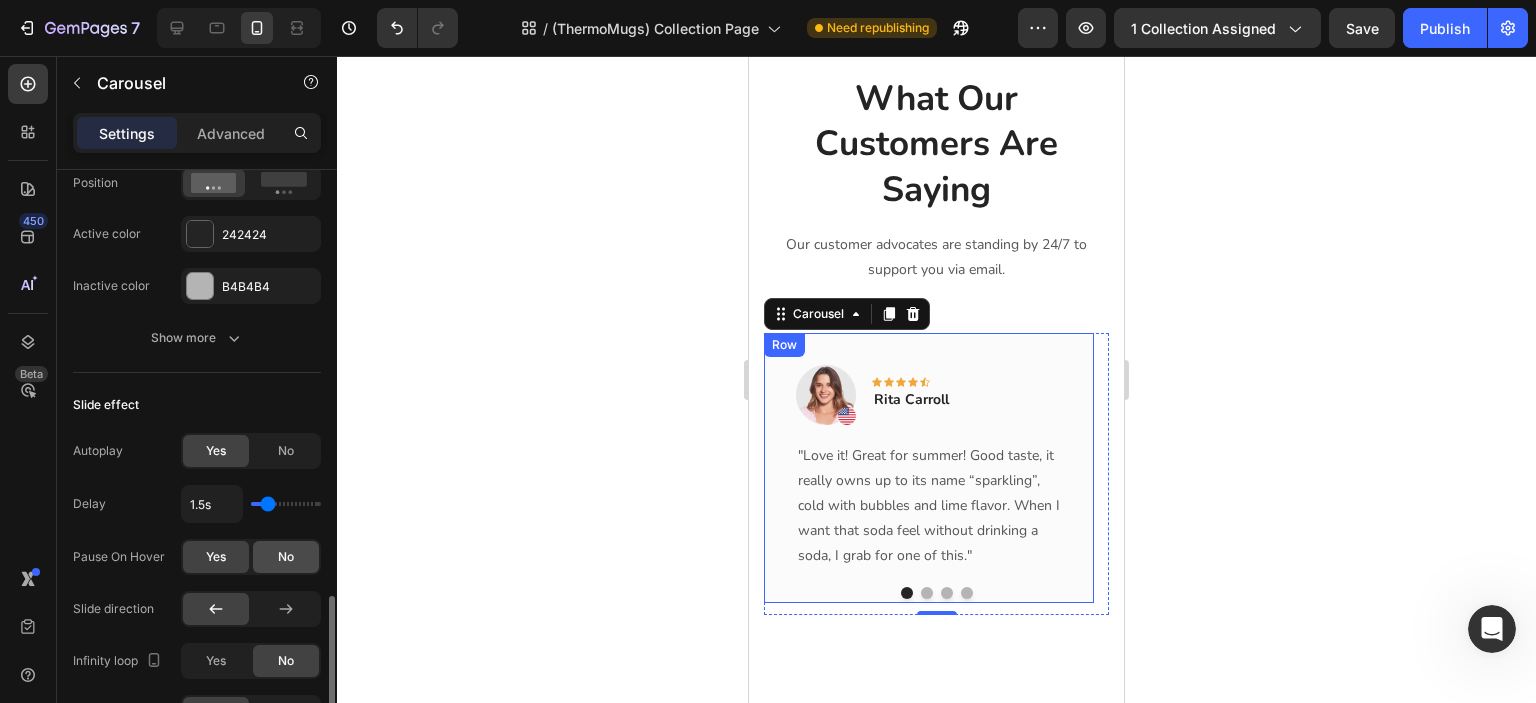 scroll, scrollTop: 998, scrollLeft: 0, axis: vertical 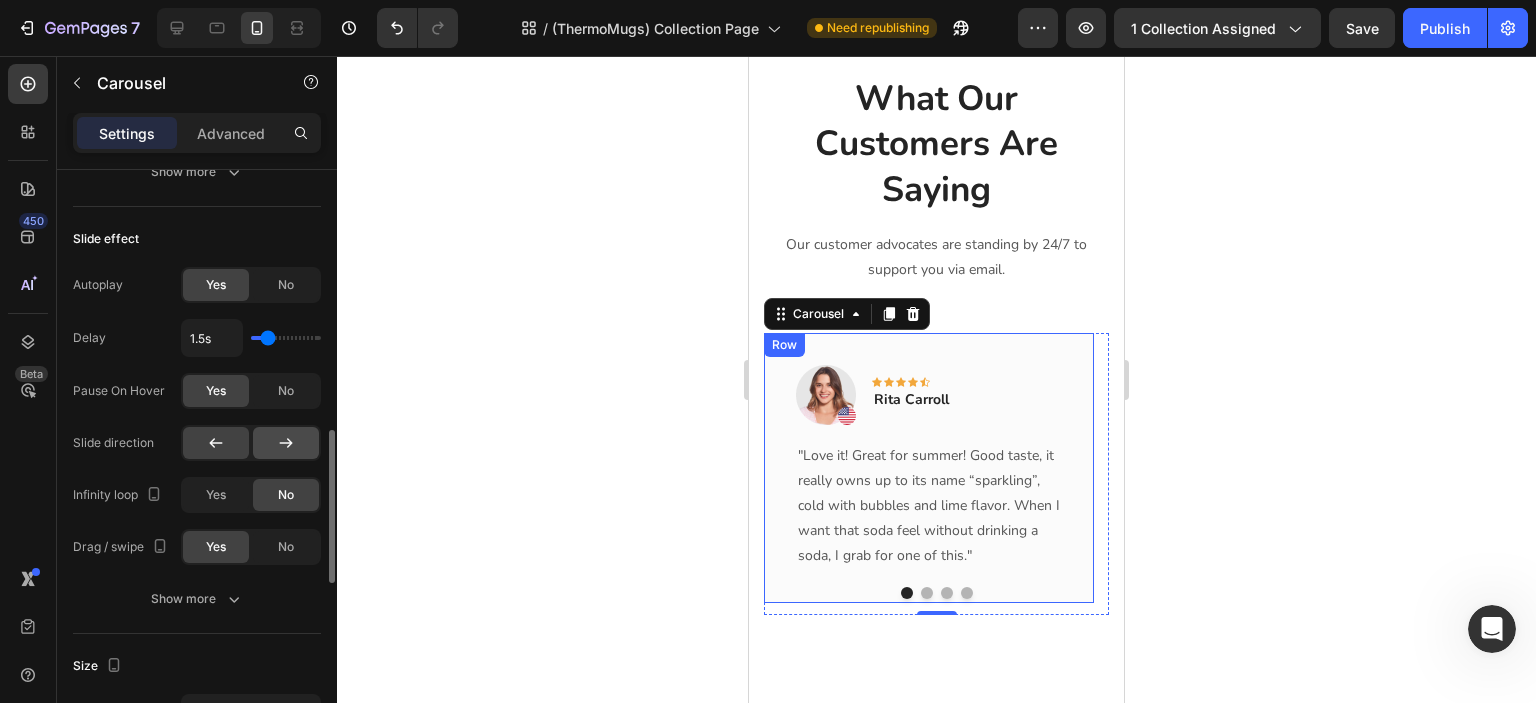 click 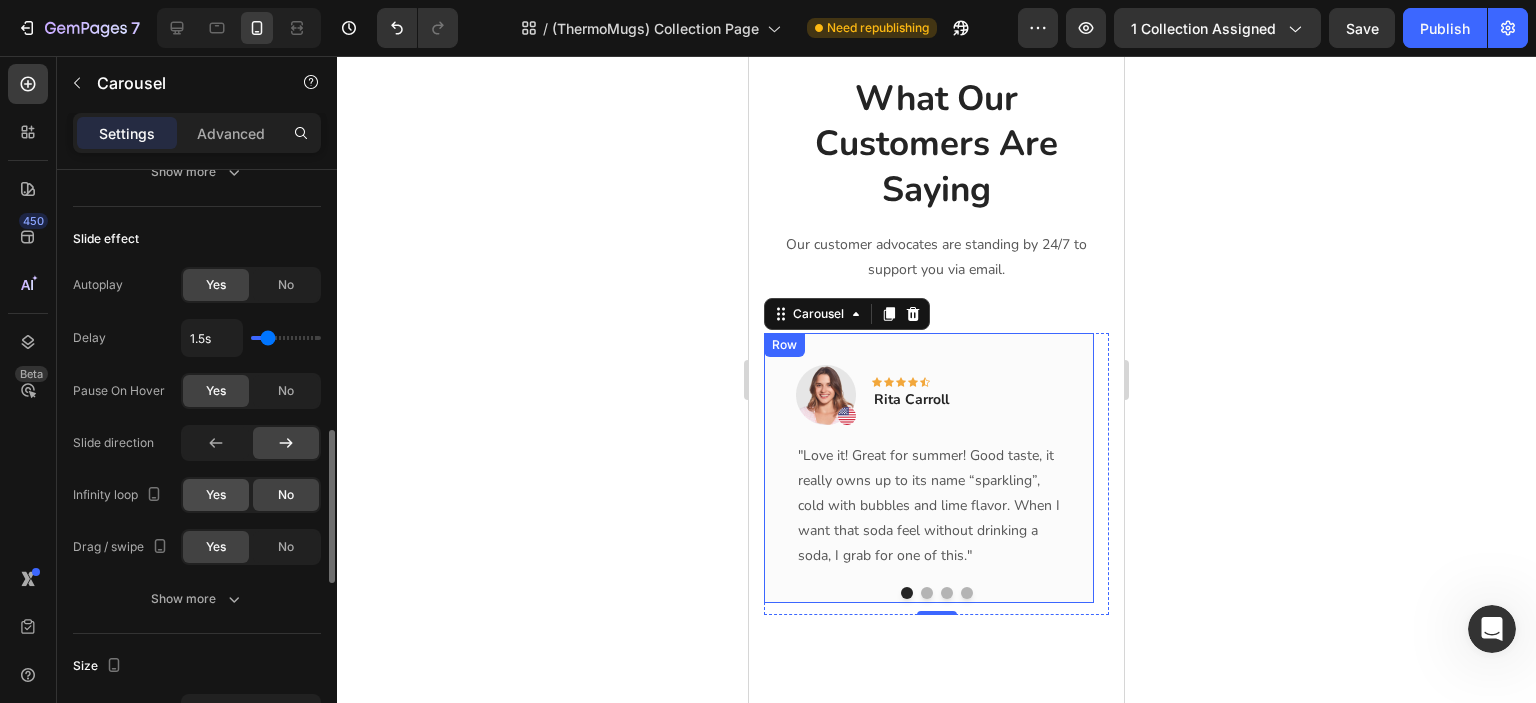 click on "Yes" 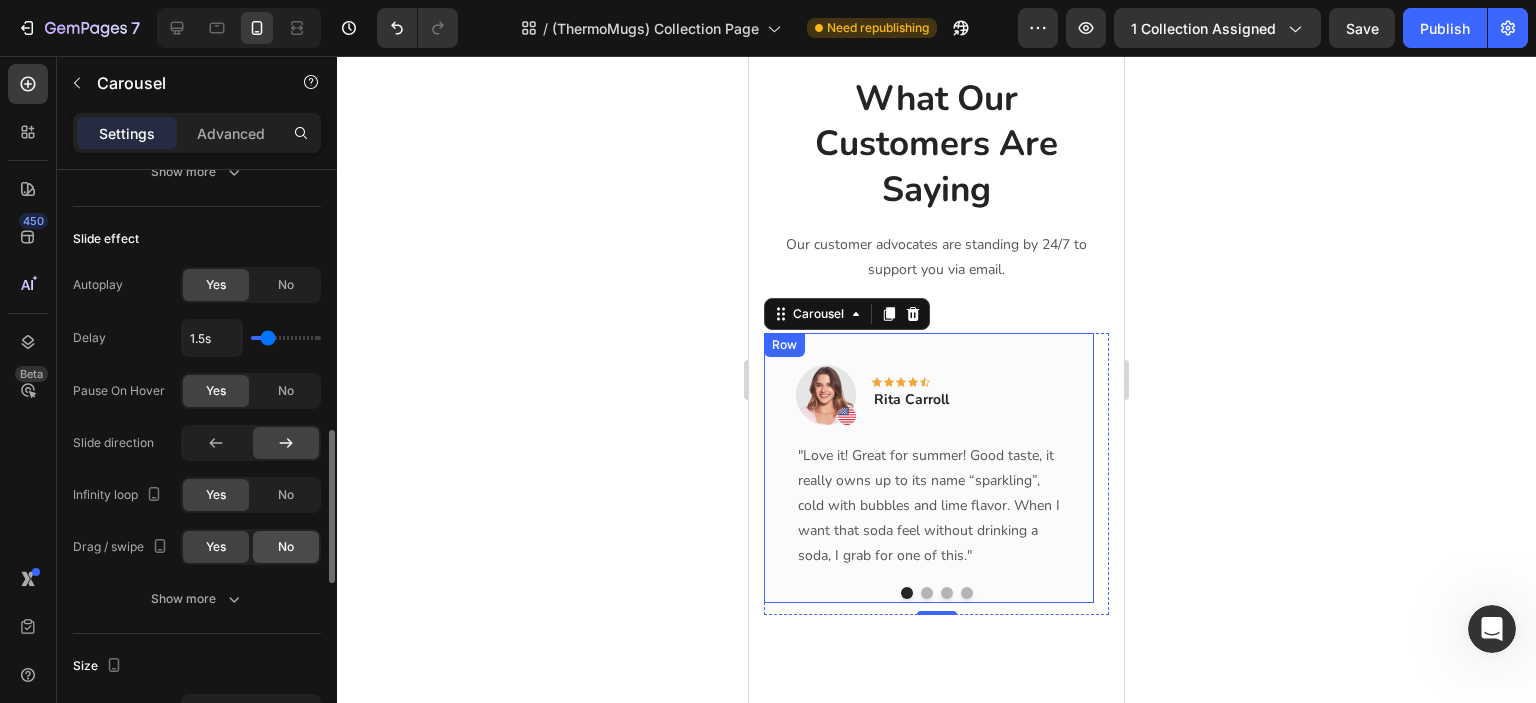 click on "No" 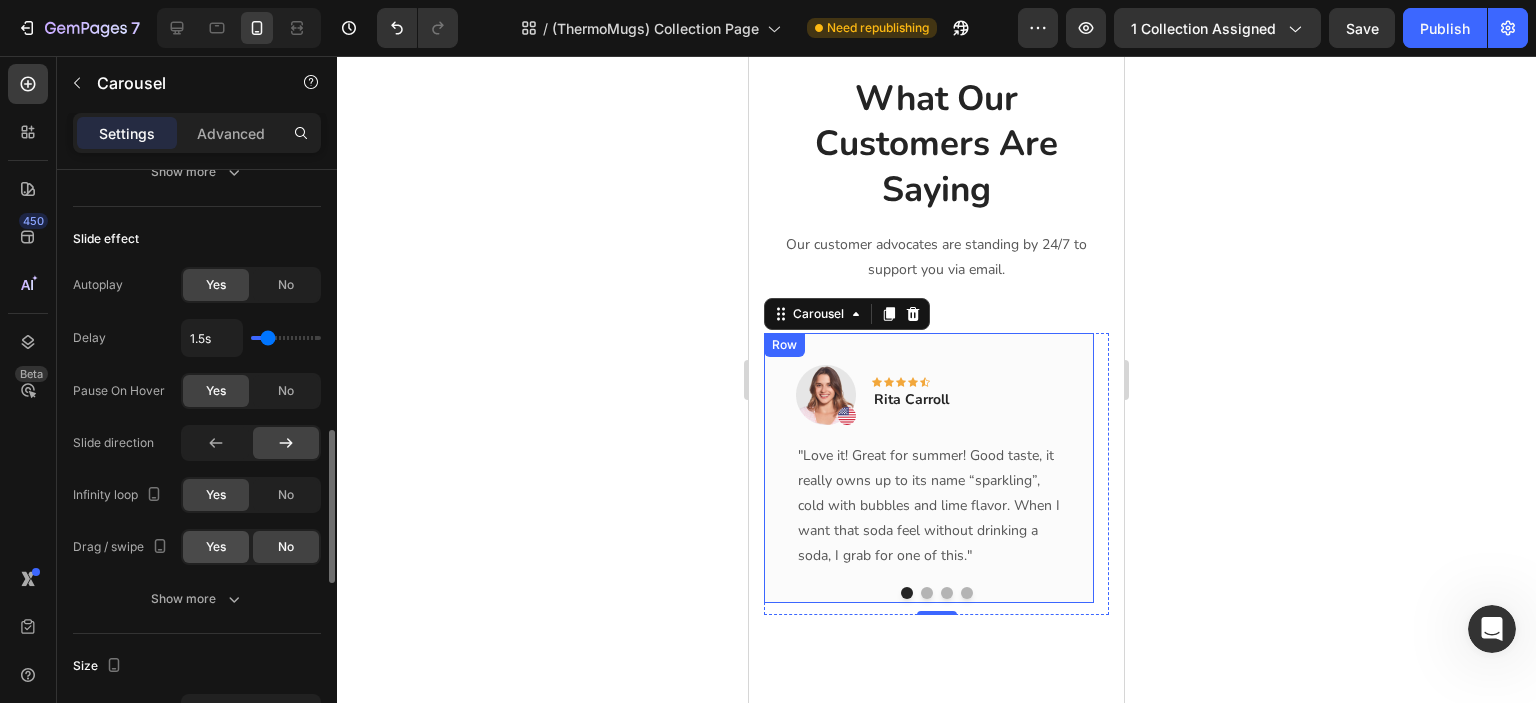 click on "Yes" 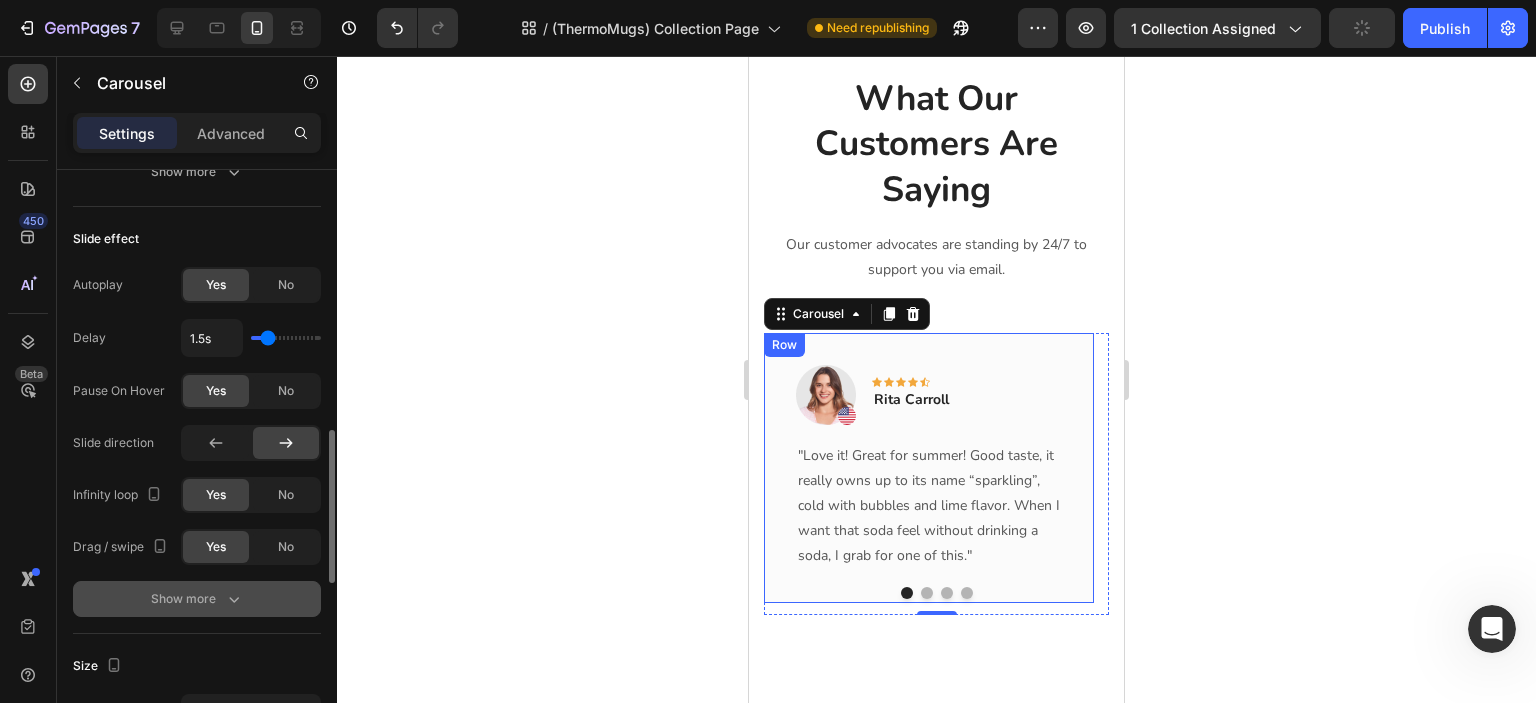click 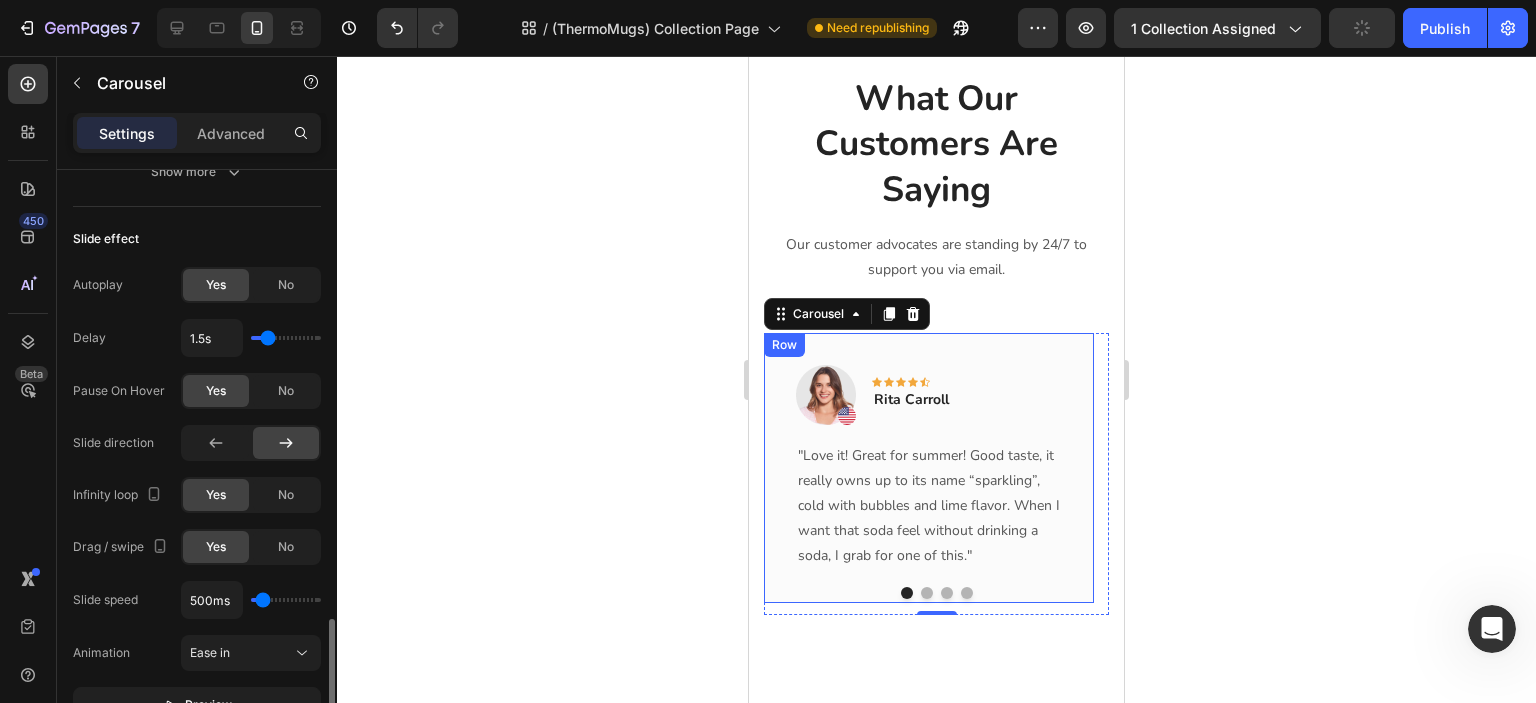 scroll, scrollTop: 1164, scrollLeft: 0, axis: vertical 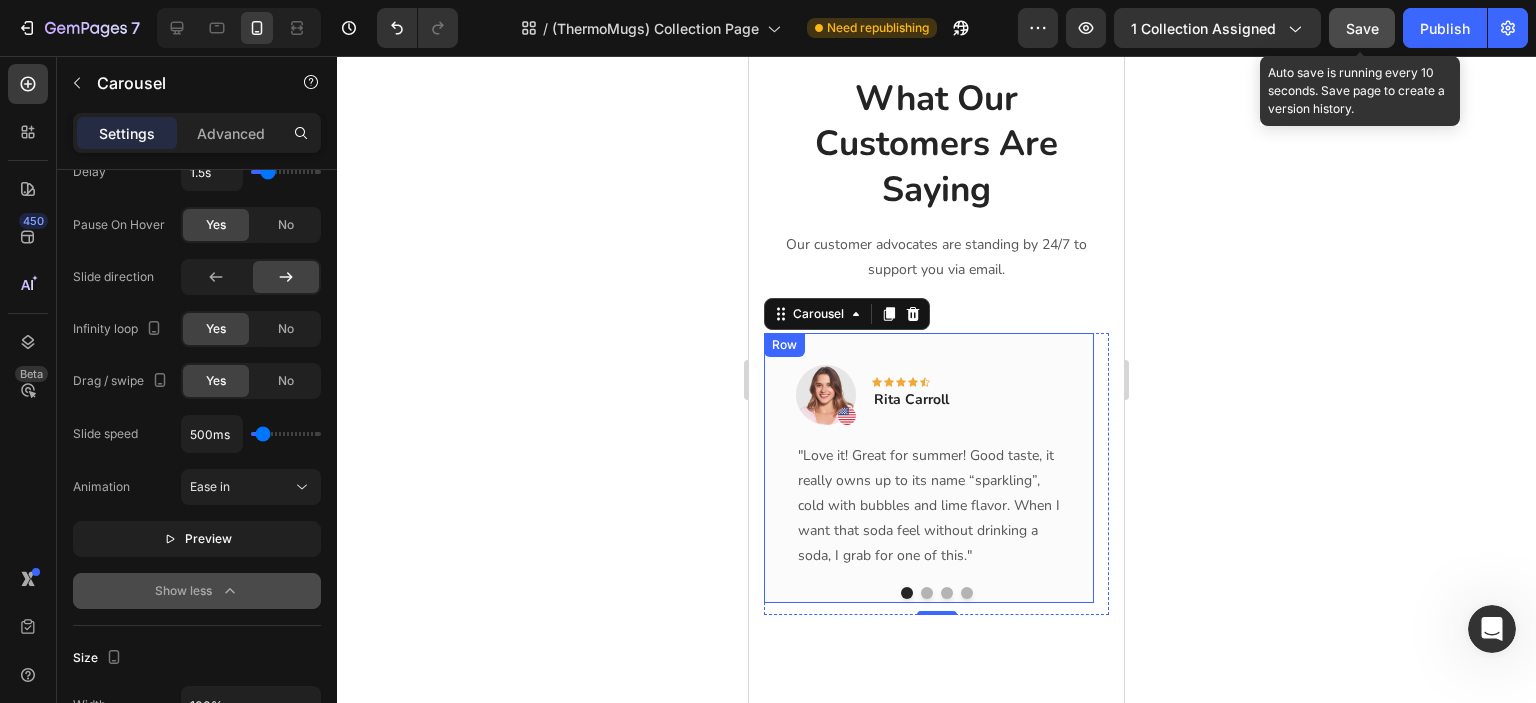 click on "Save" at bounding box center (1362, 28) 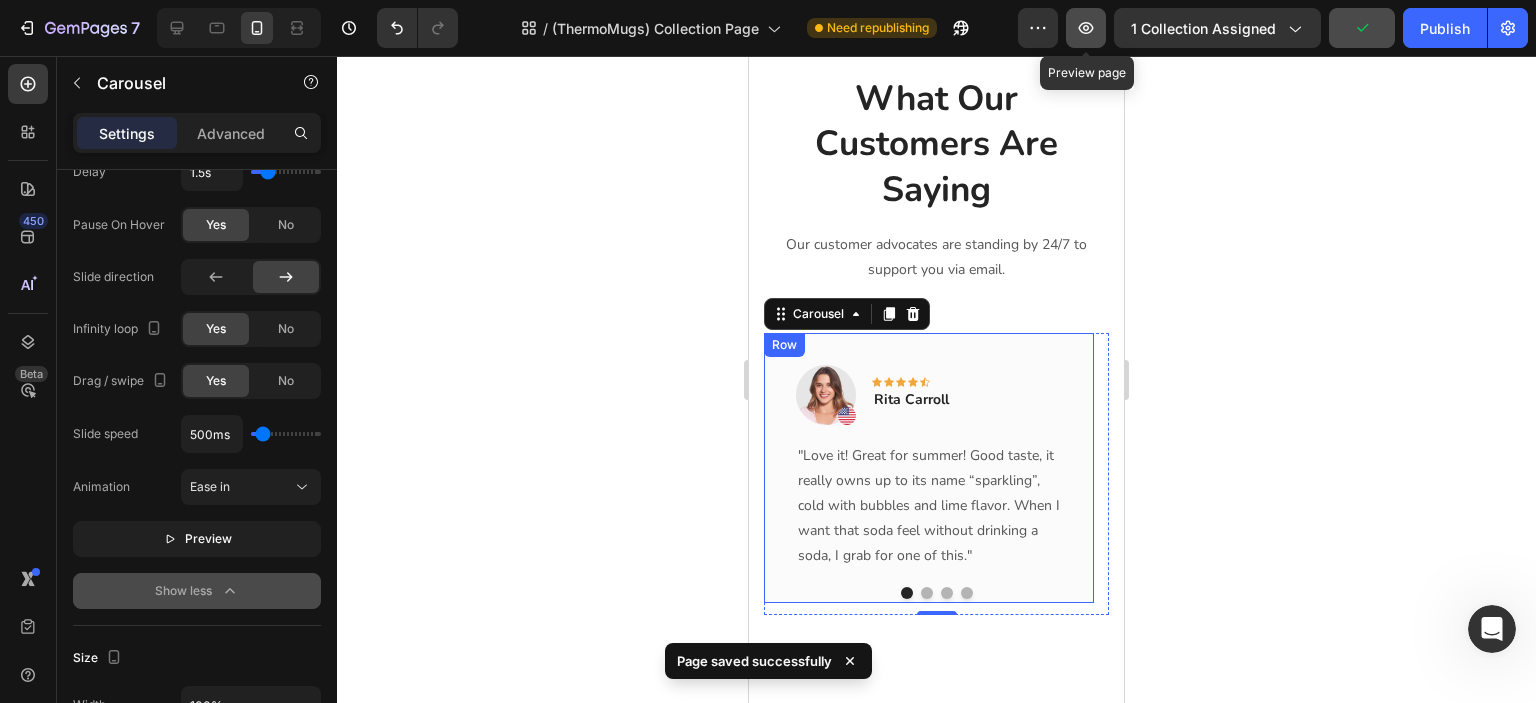 click 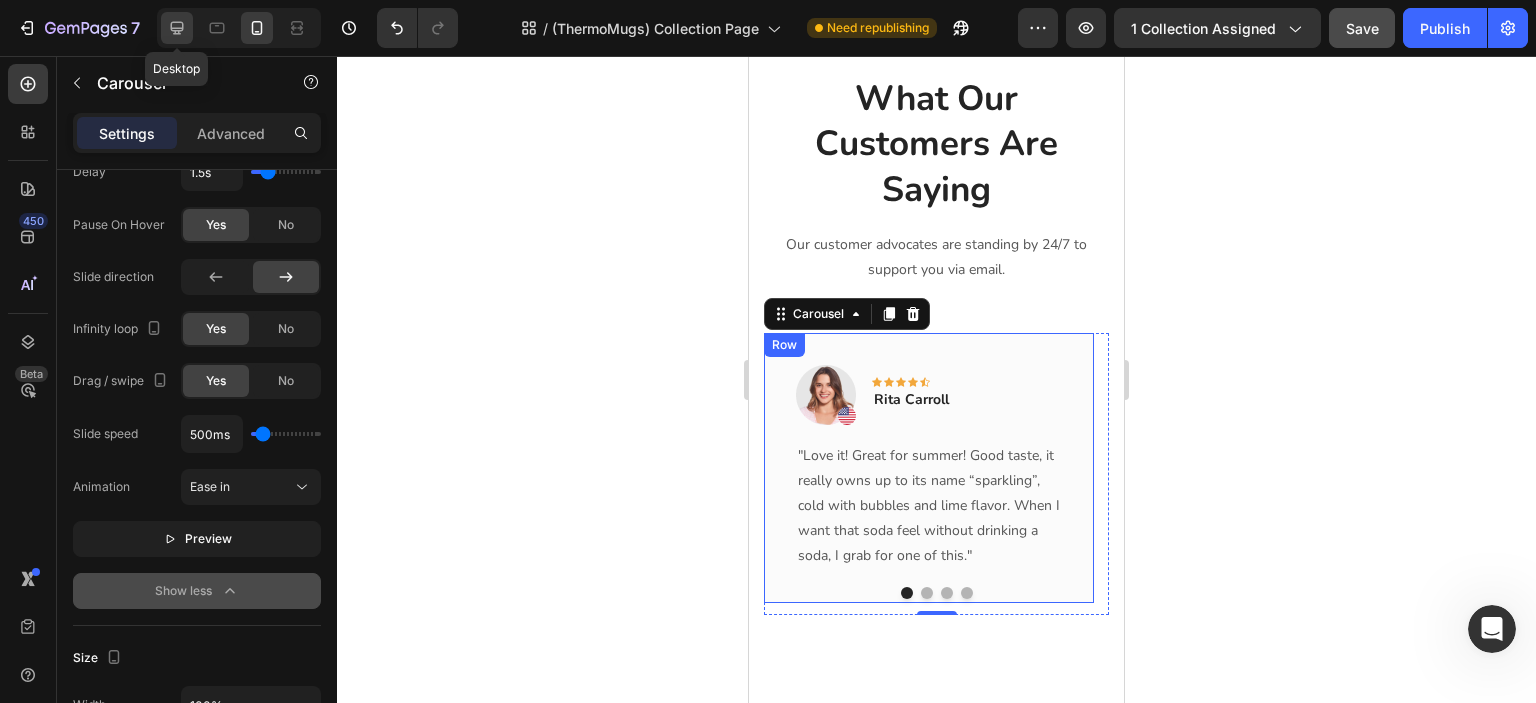 click 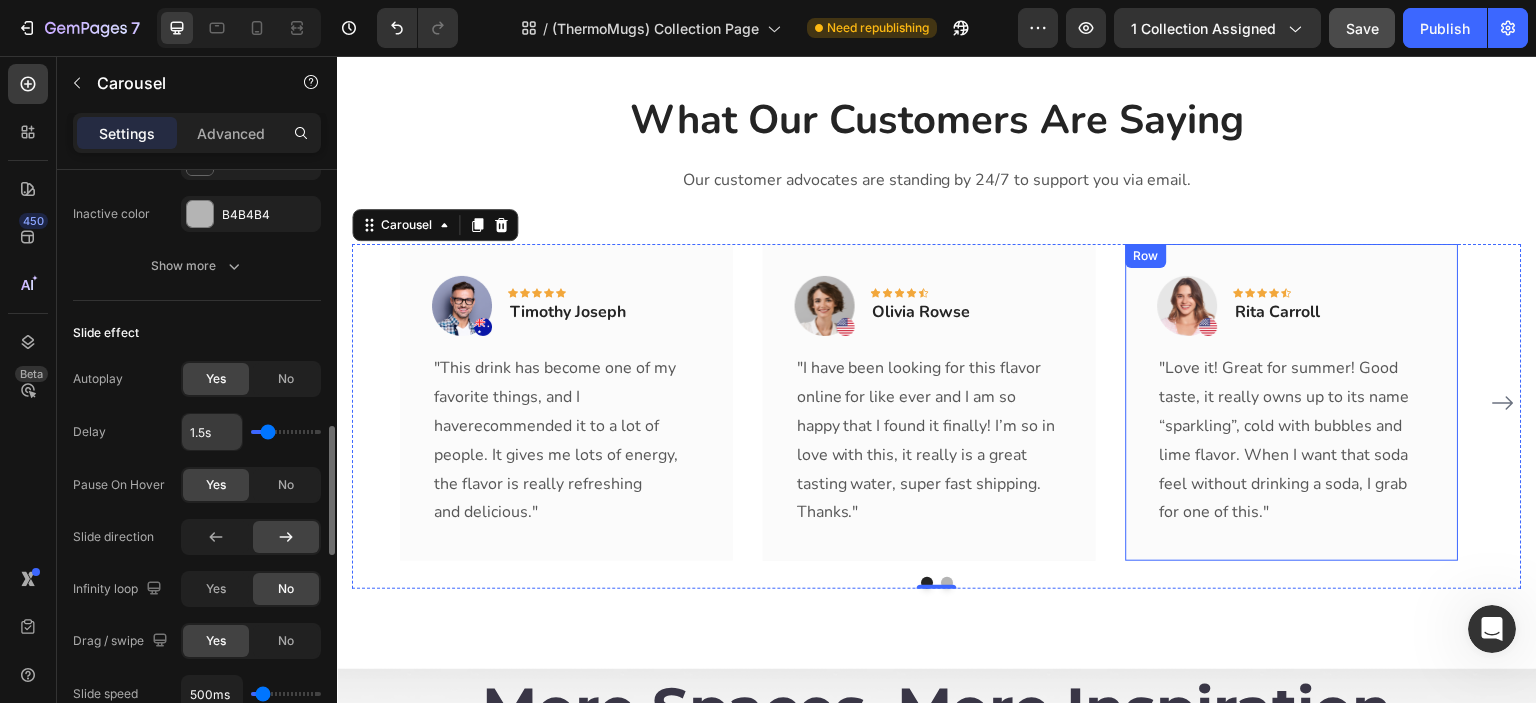 scroll, scrollTop: 5988, scrollLeft: 0, axis: vertical 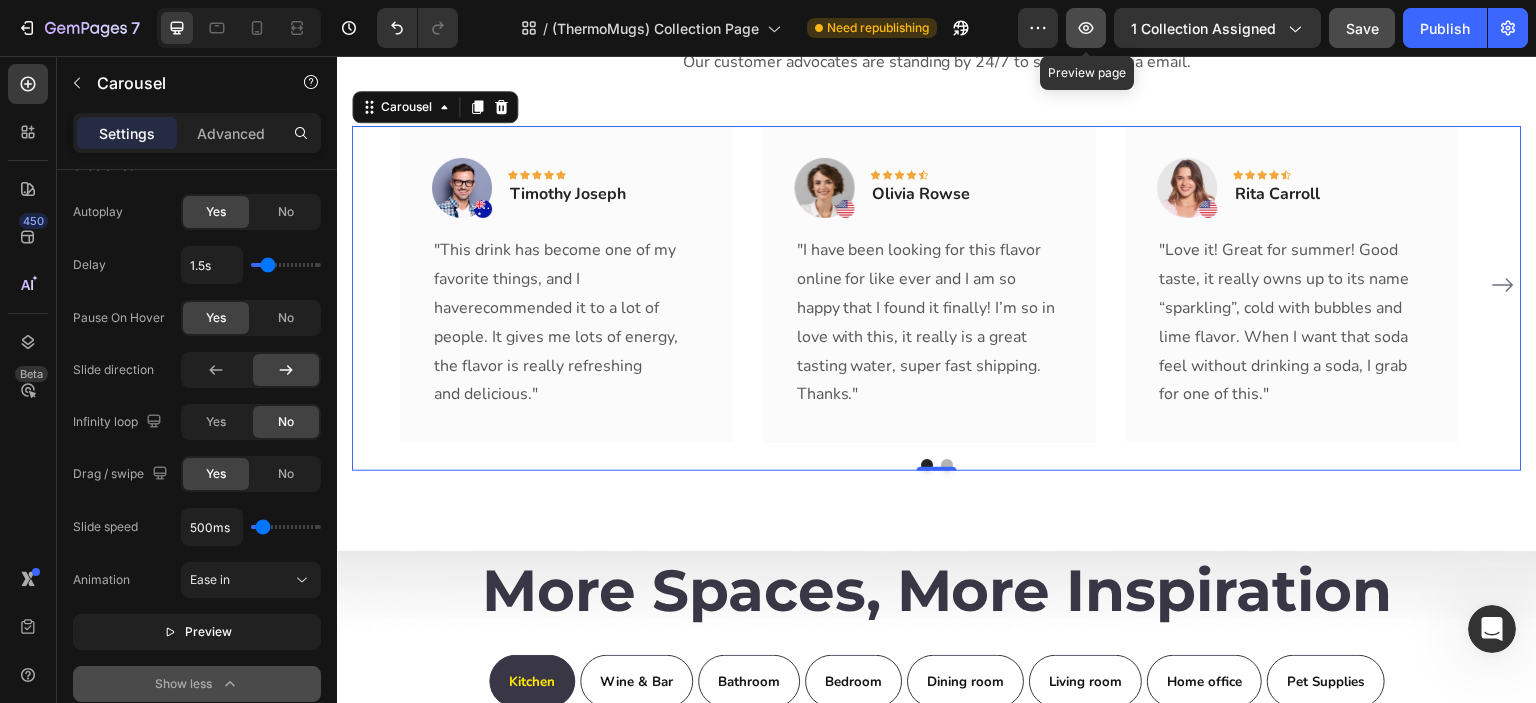 click 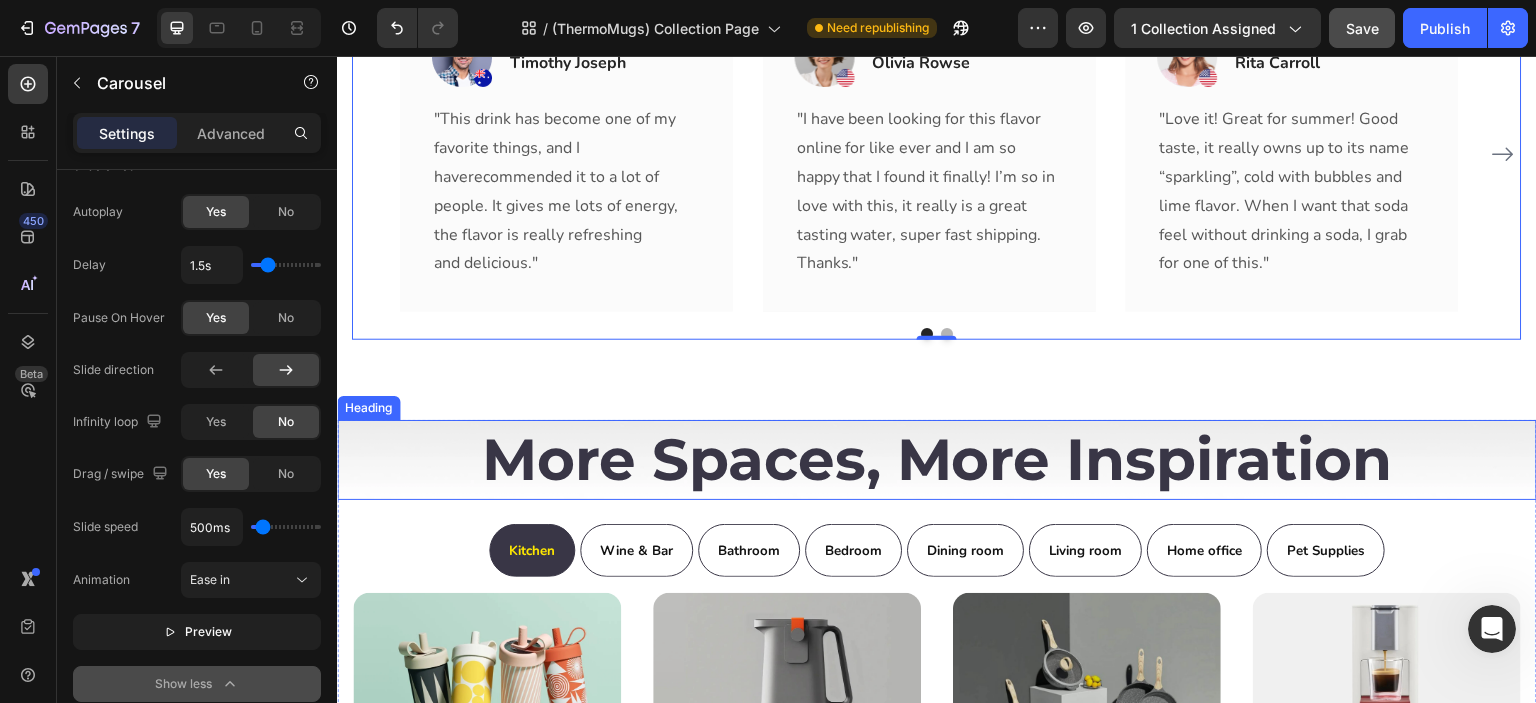 scroll, scrollTop: 6157, scrollLeft: 0, axis: vertical 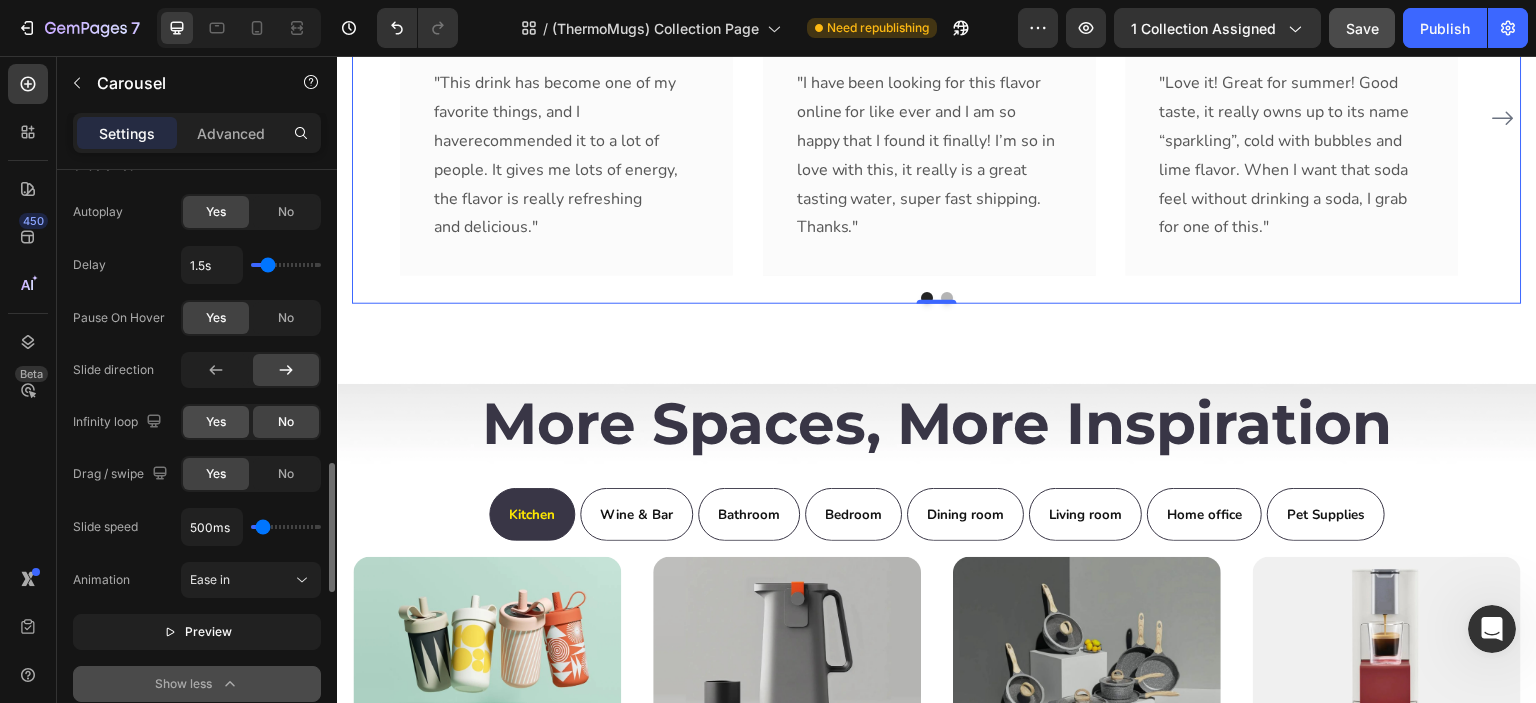 click on "Yes" 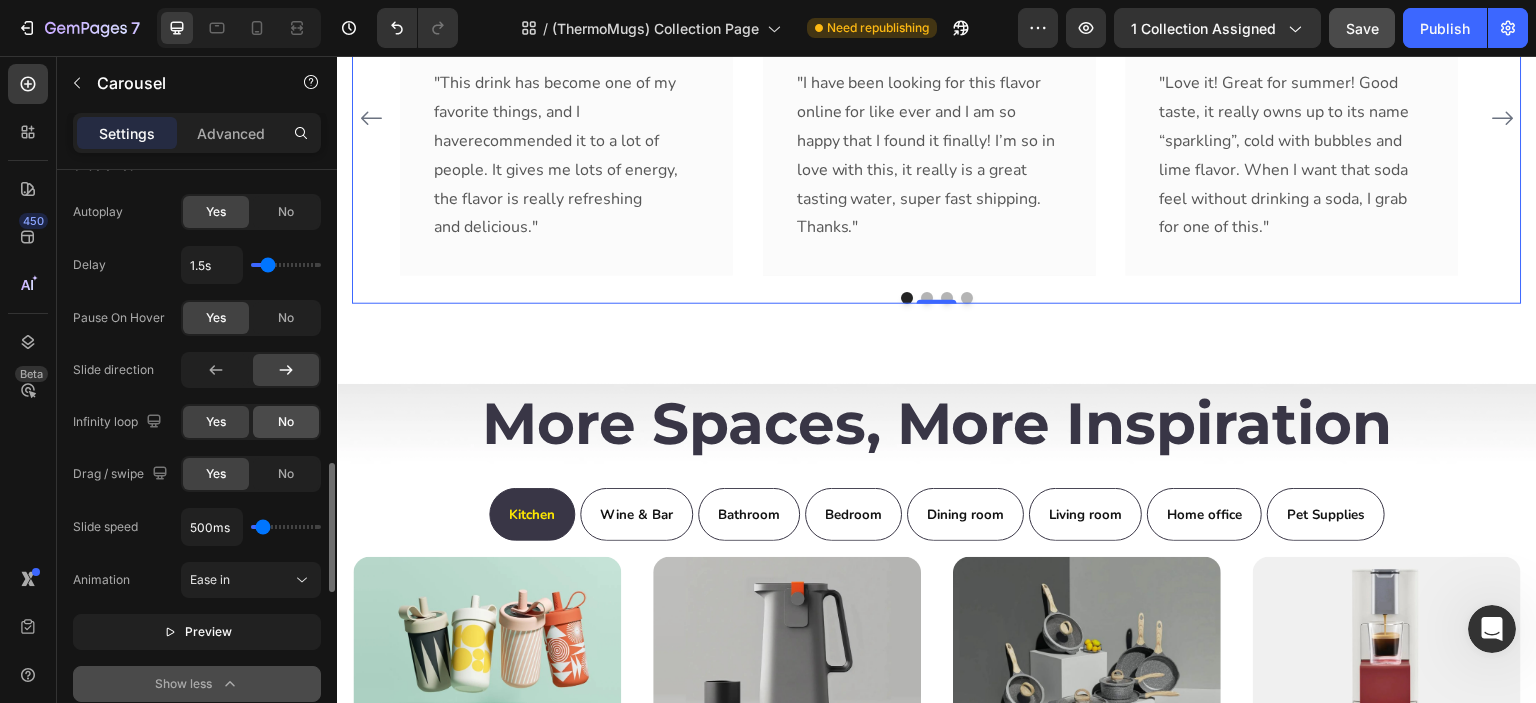 click on "No" 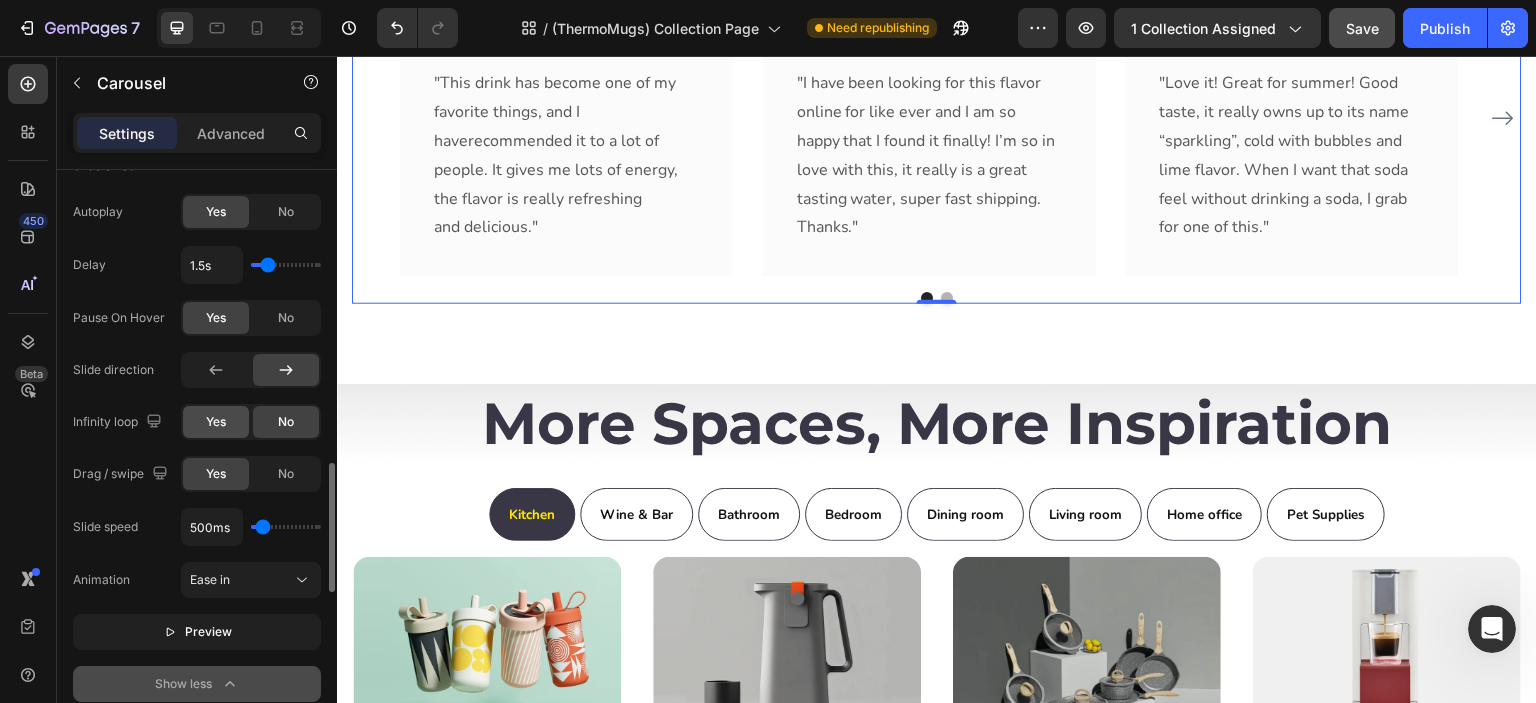 click on "Yes" 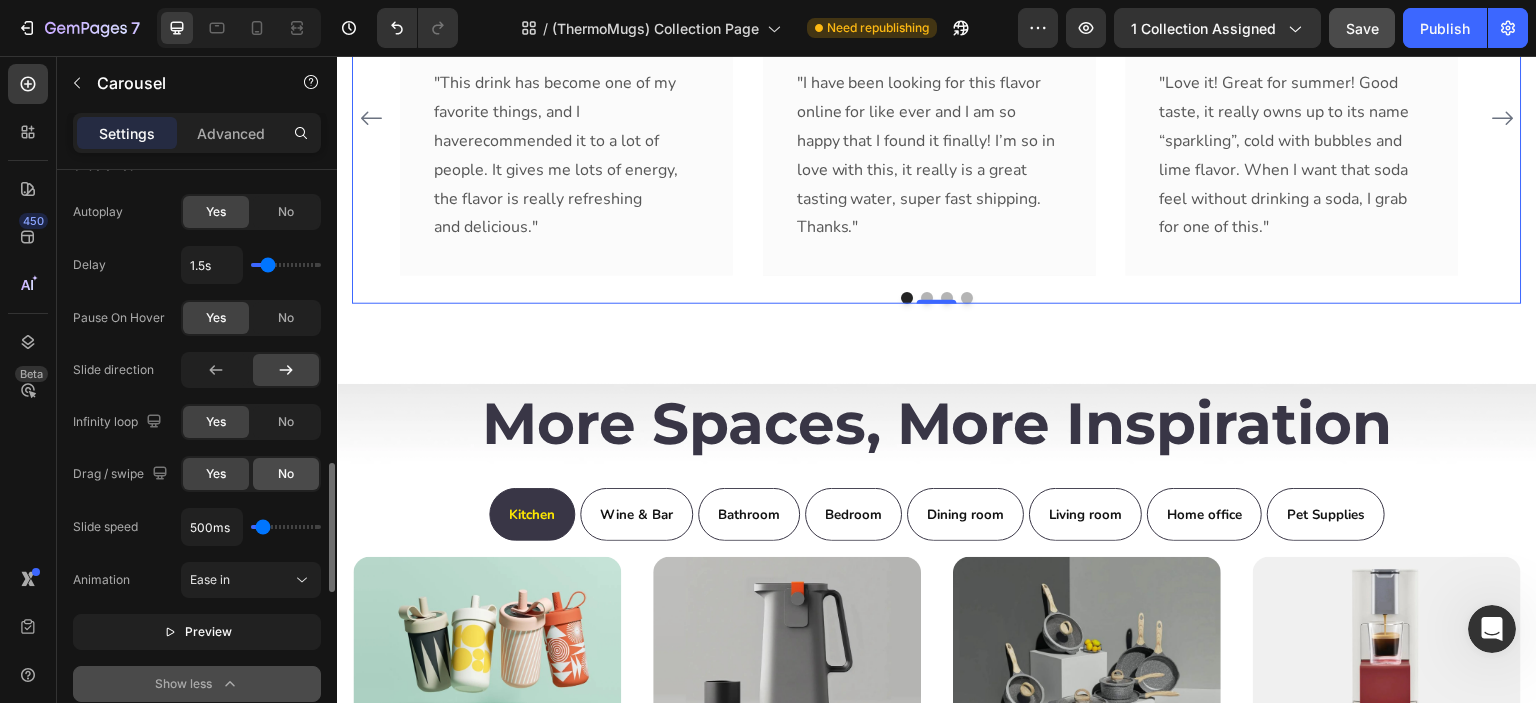 click on "No" 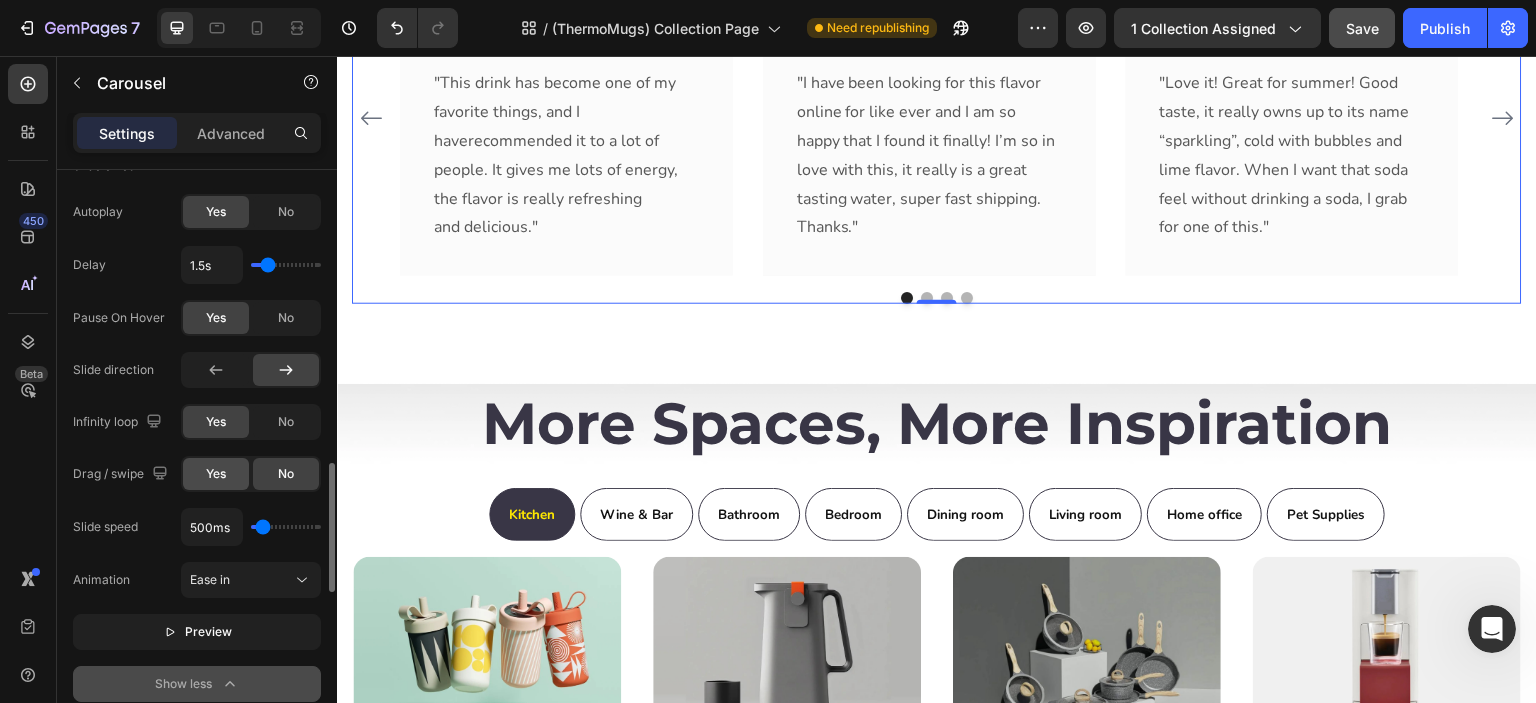 click on "Yes" 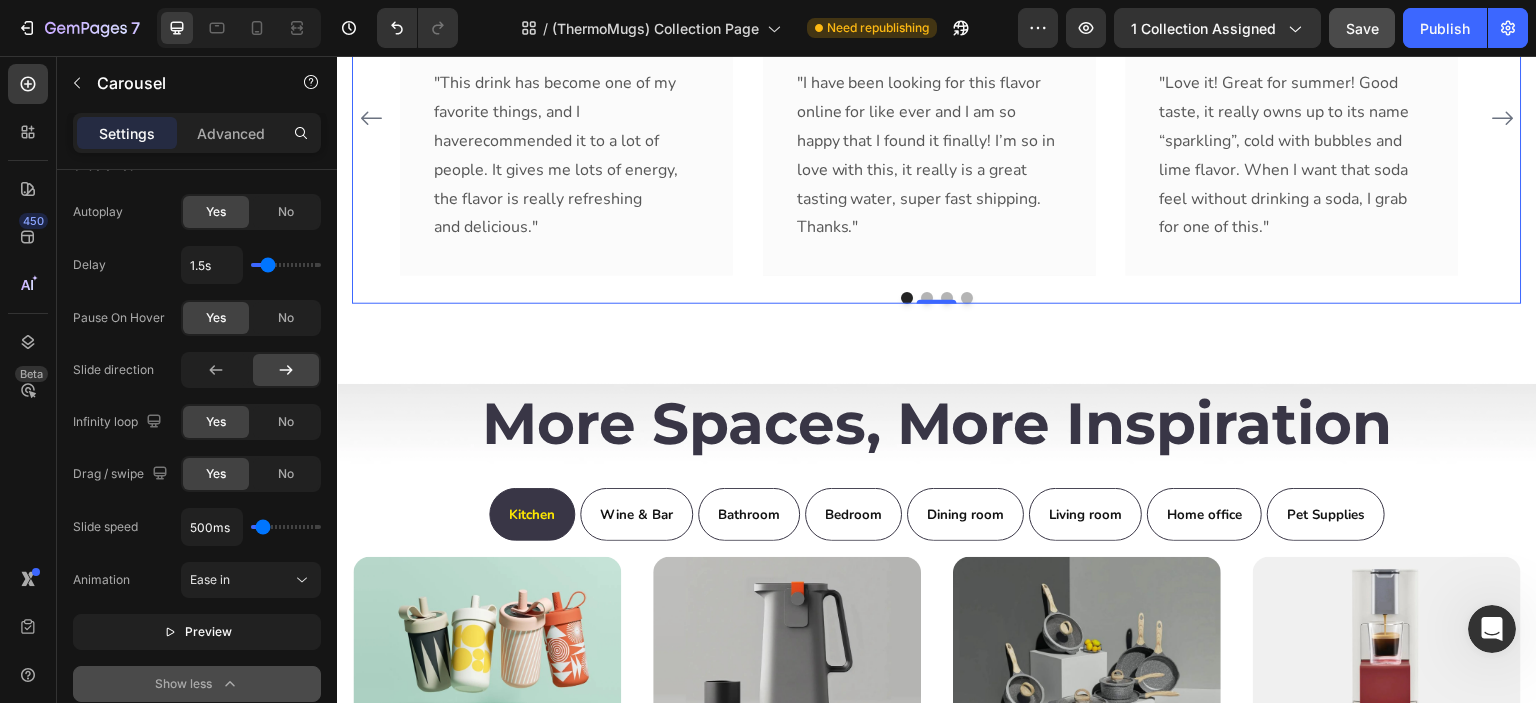 type on "100ms" 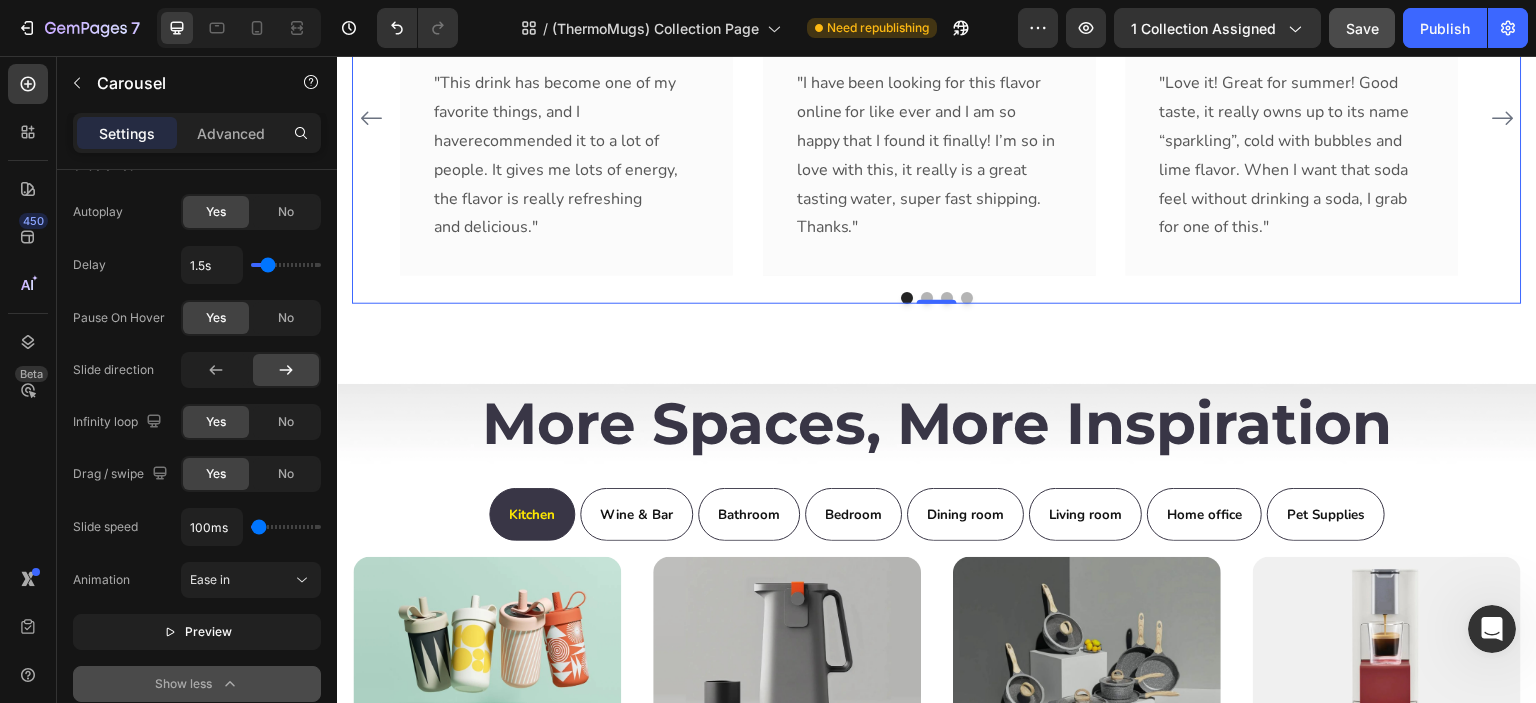 type on "100" 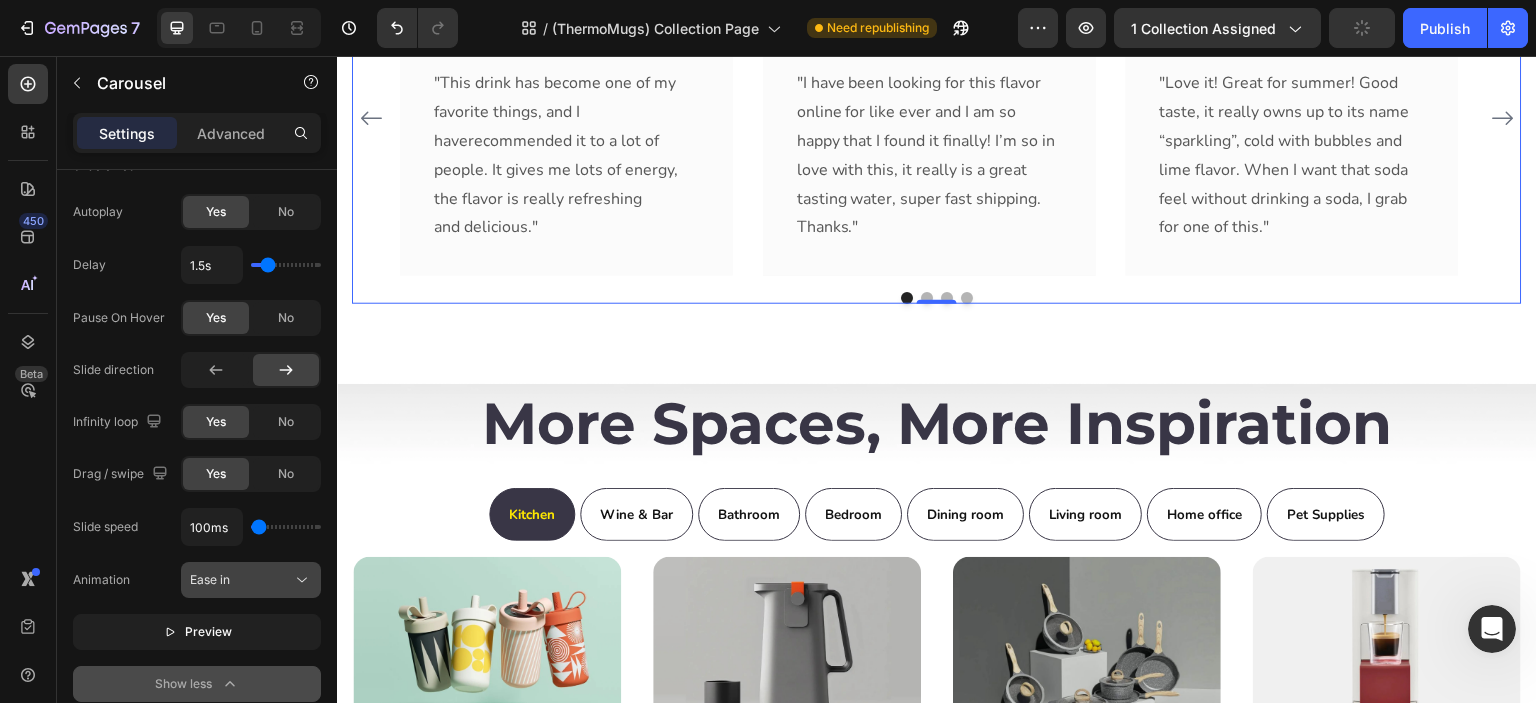 click on "Ease in" 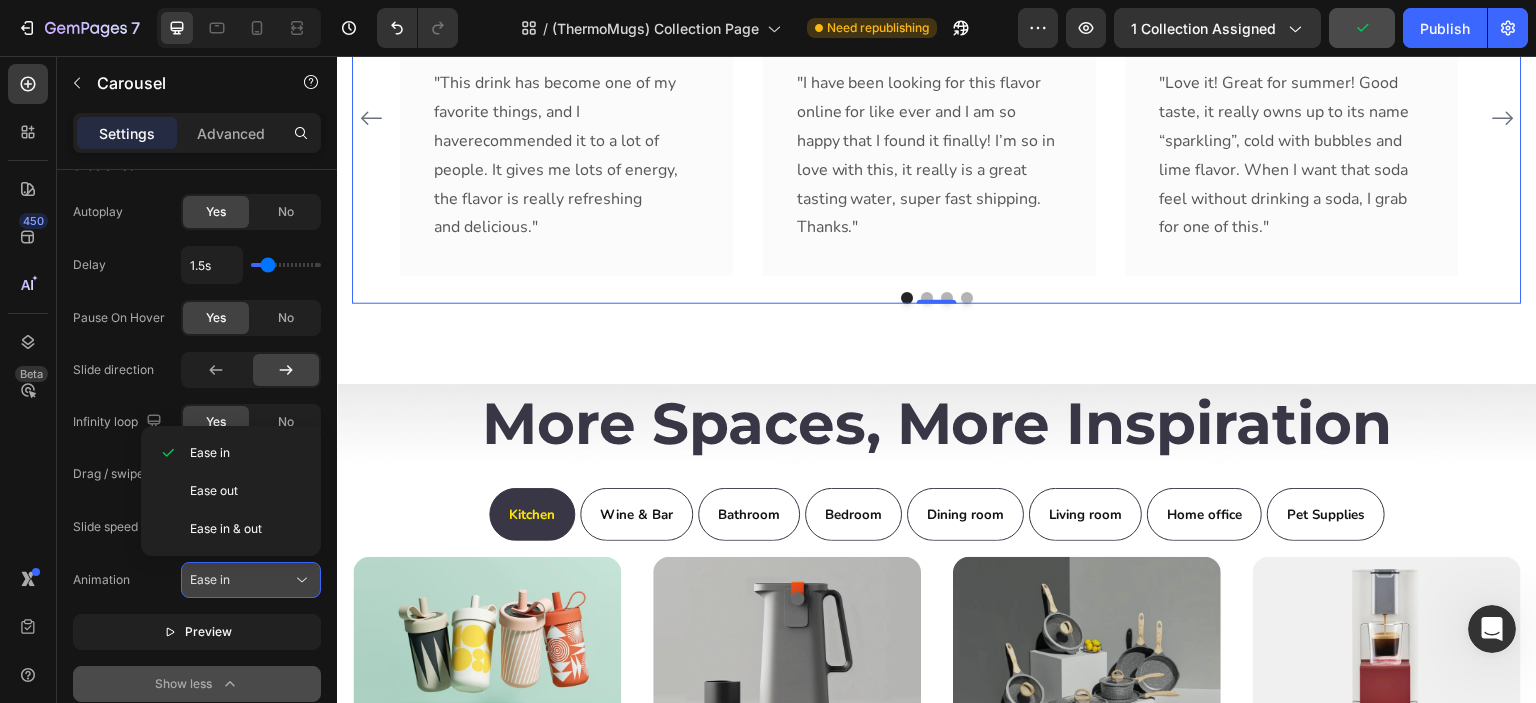 click on "Ease in" 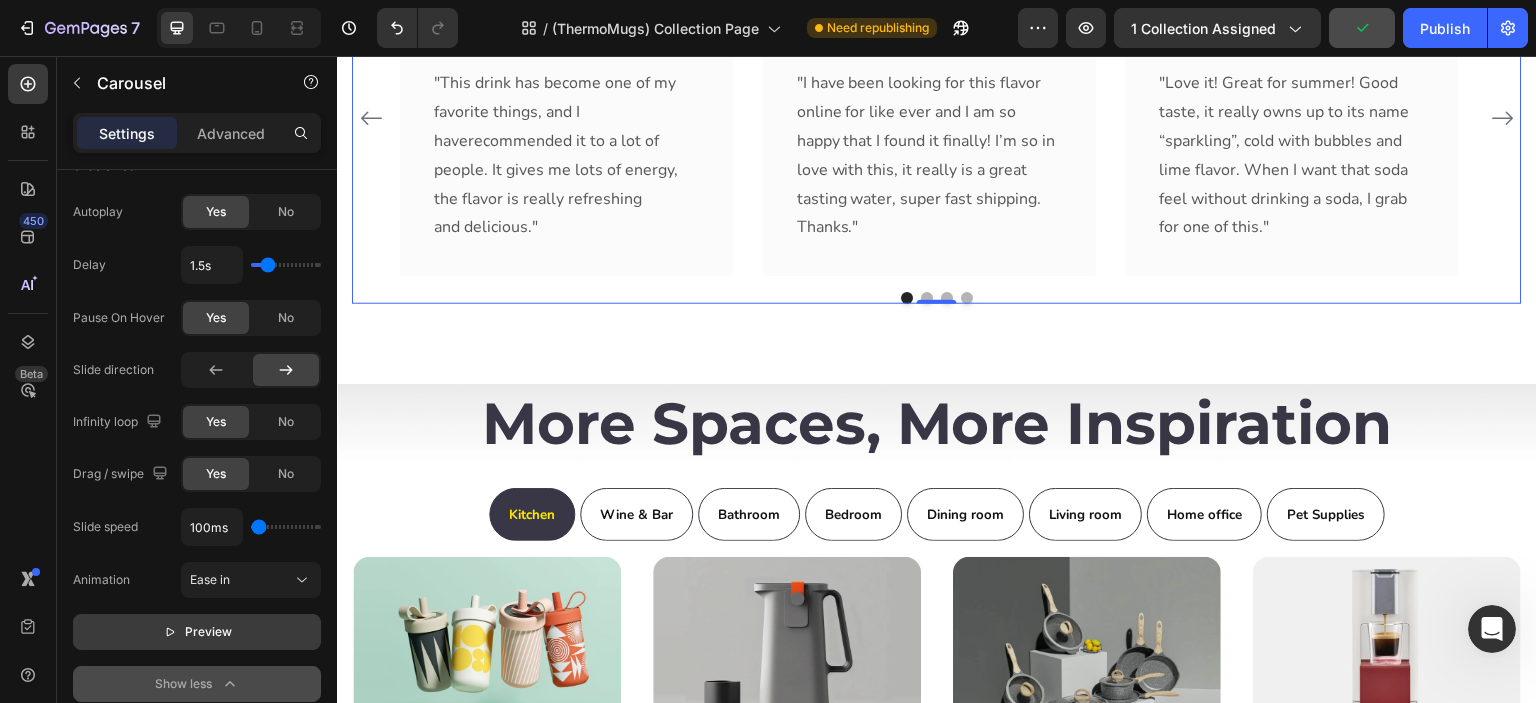click on "Preview" at bounding box center [208, 632] 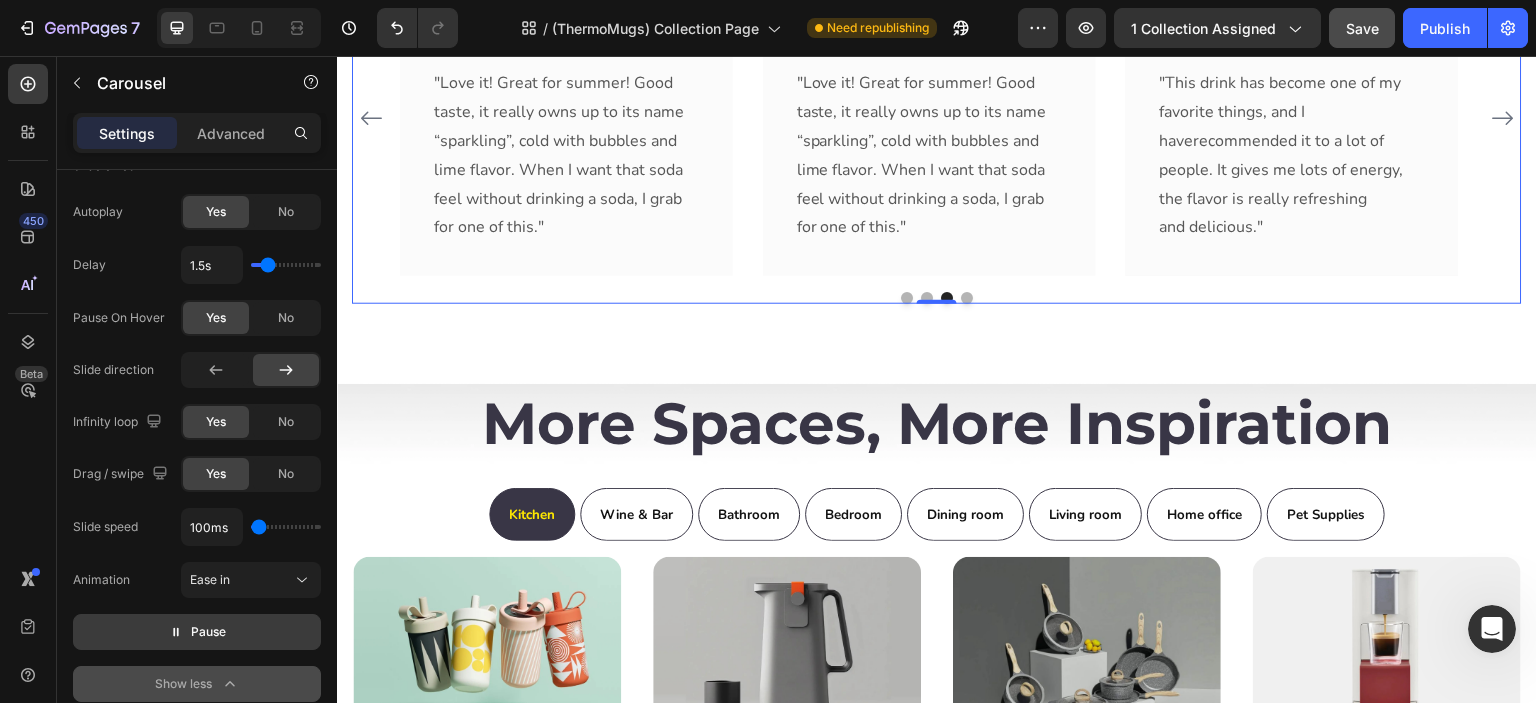 type on "750ms" 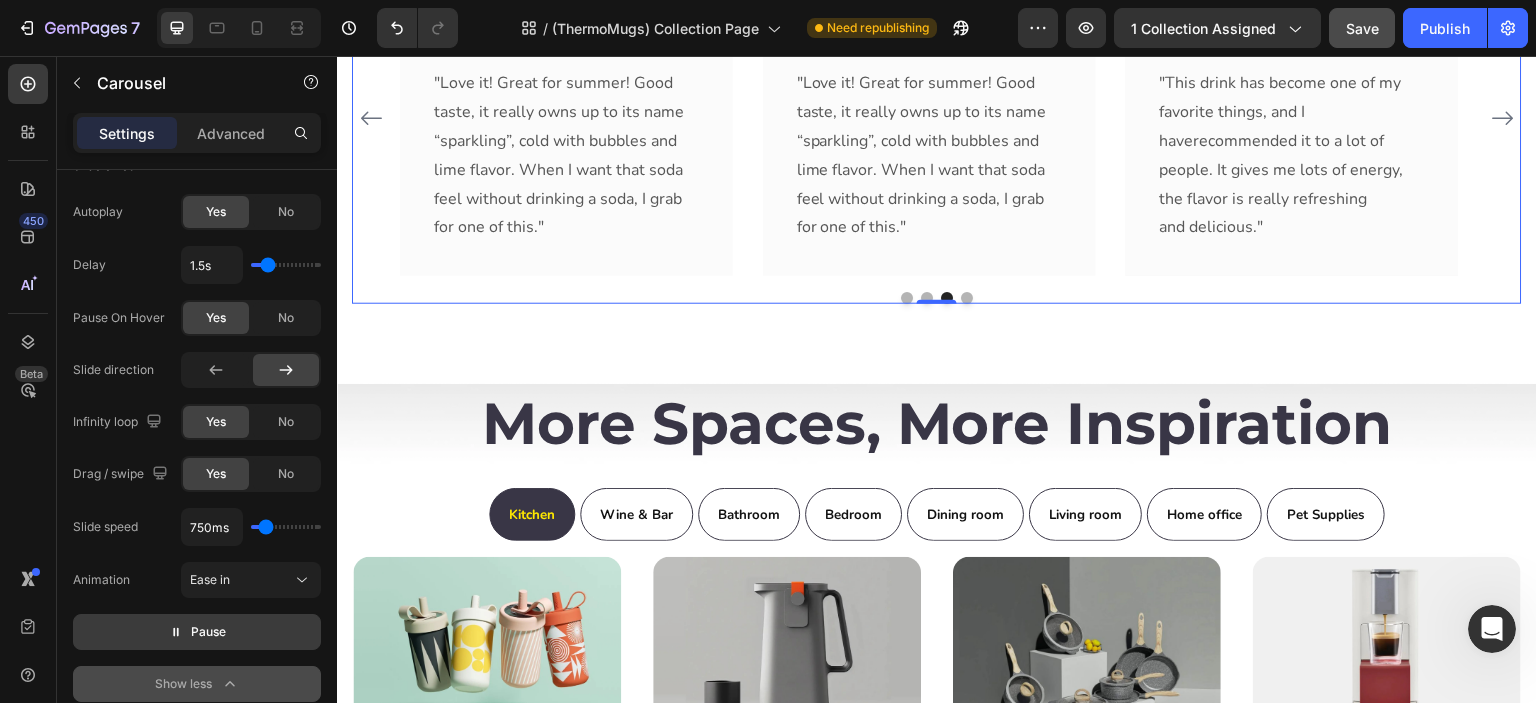 type on "1050ms" 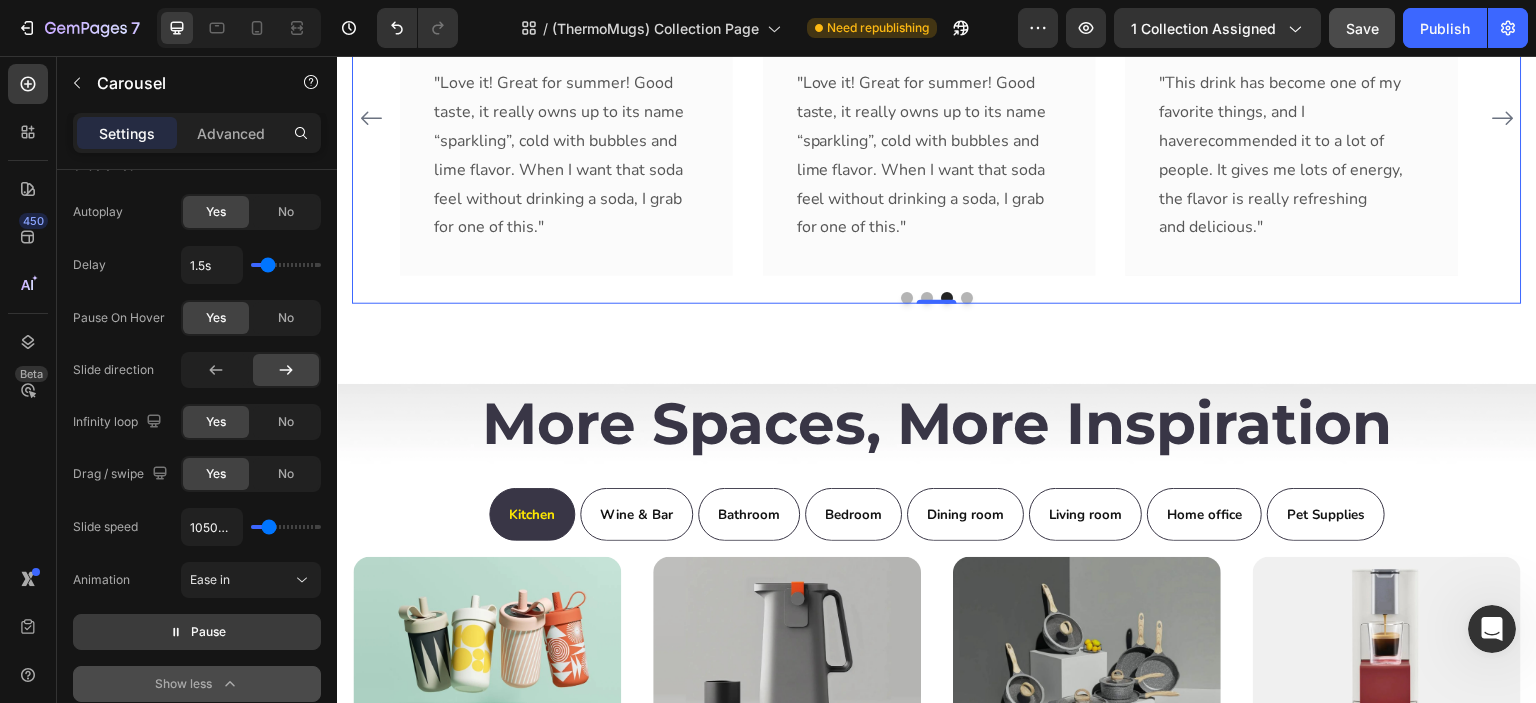 type on "1200ms" 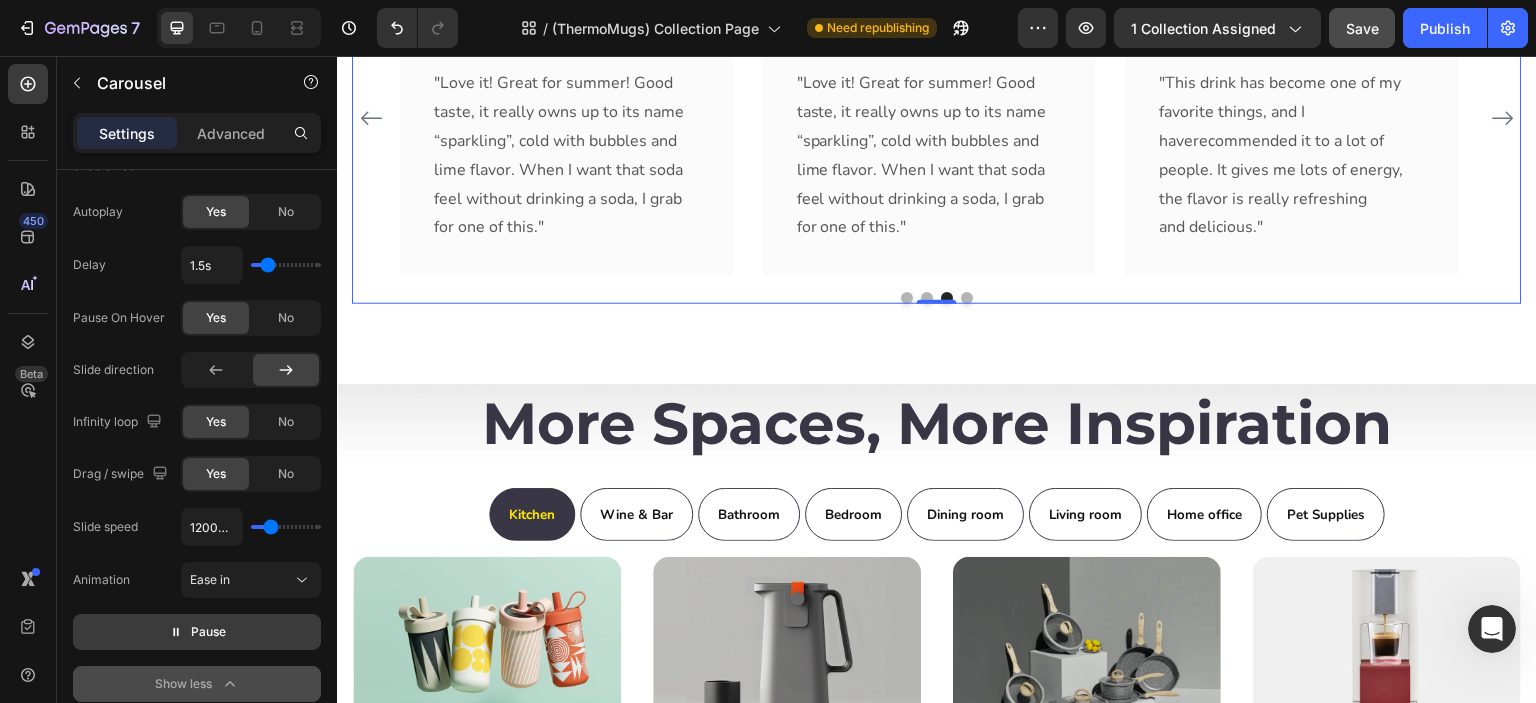 type on "1300ms" 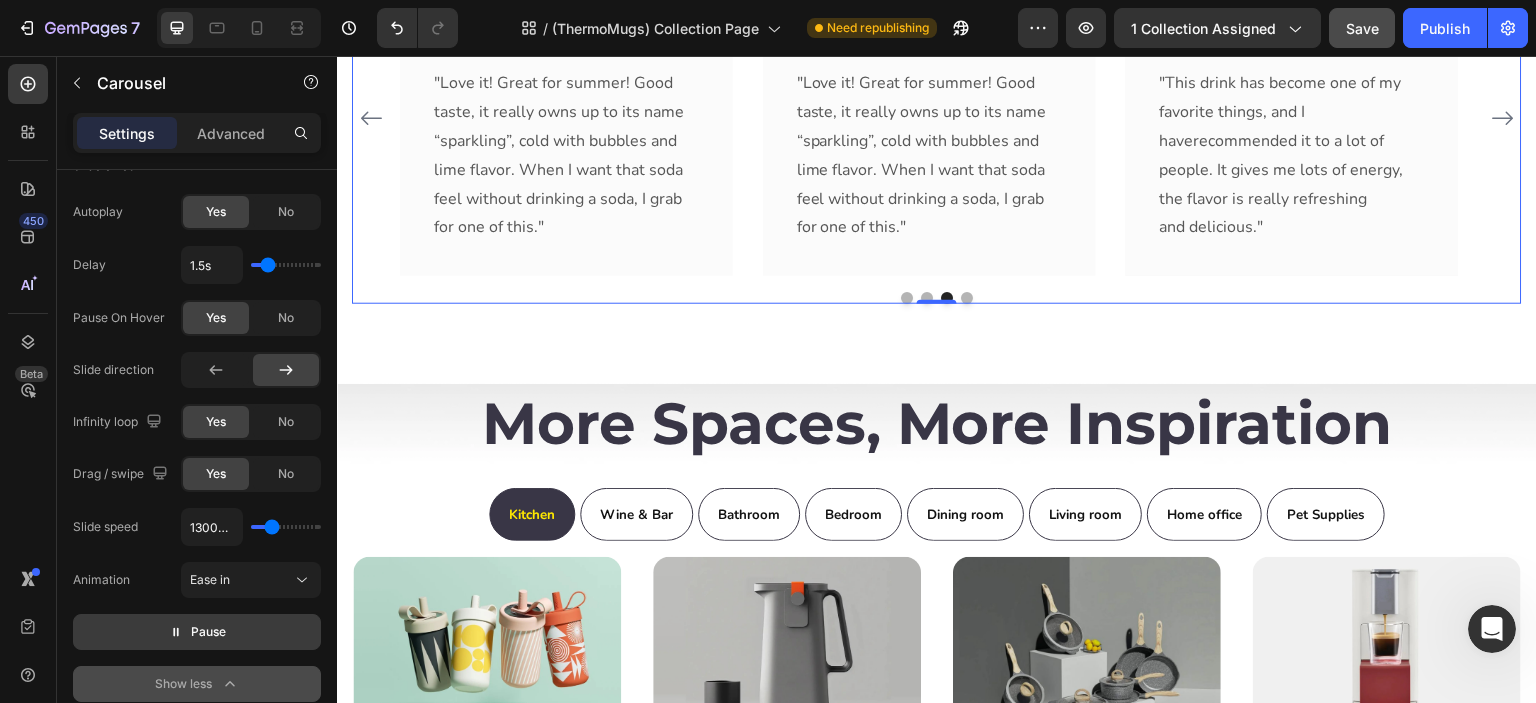 drag, startPoint x: 259, startPoint y: 529, endPoint x: 272, endPoint y: 529, distance: 13 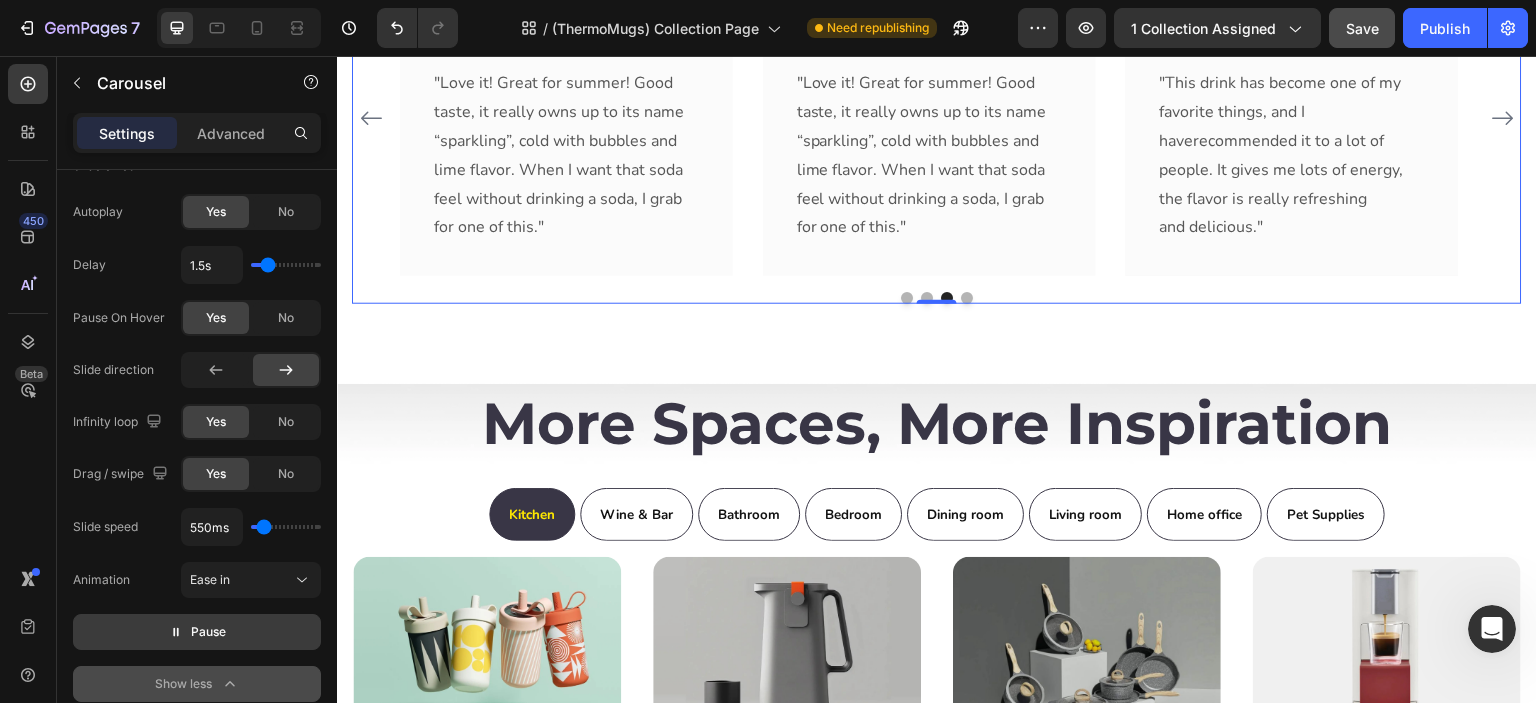 type on "500ms" 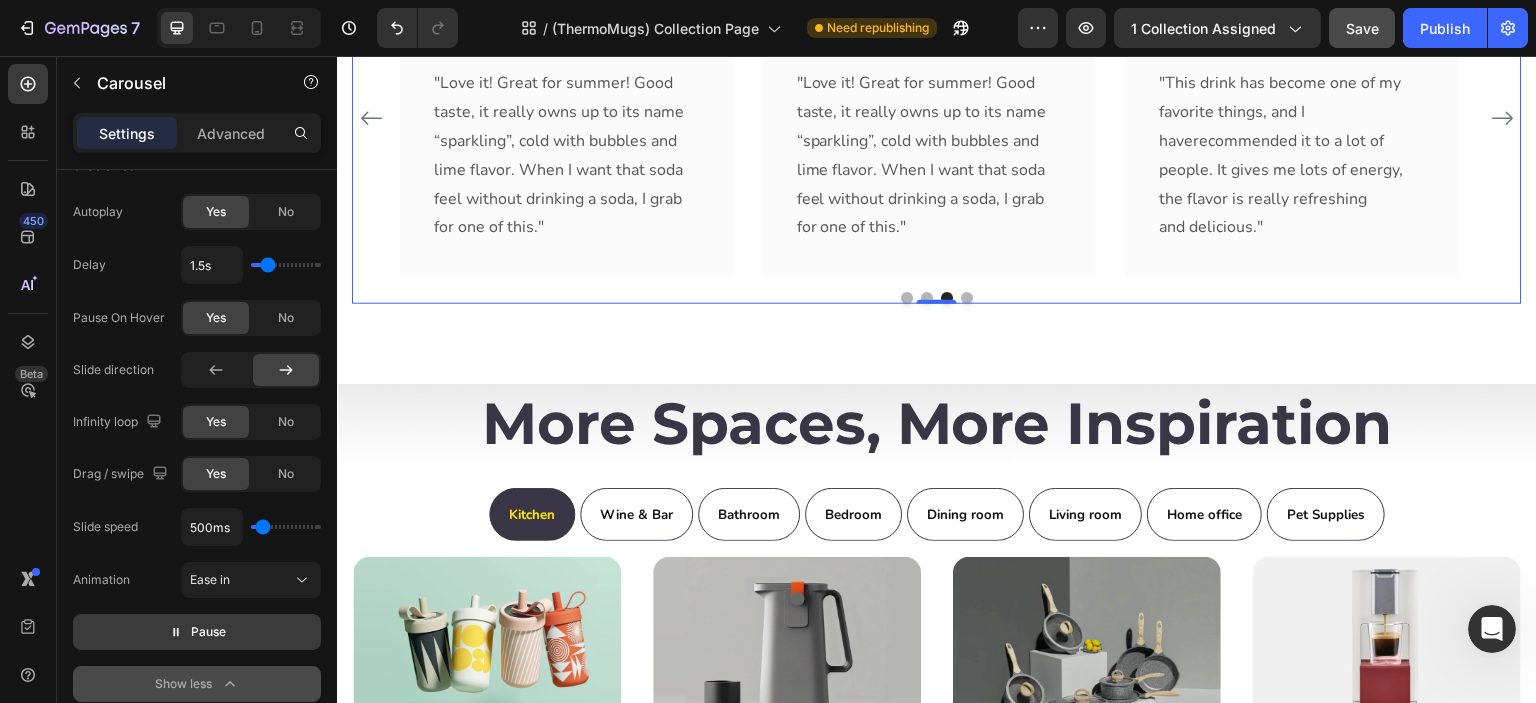 type on "400ms" 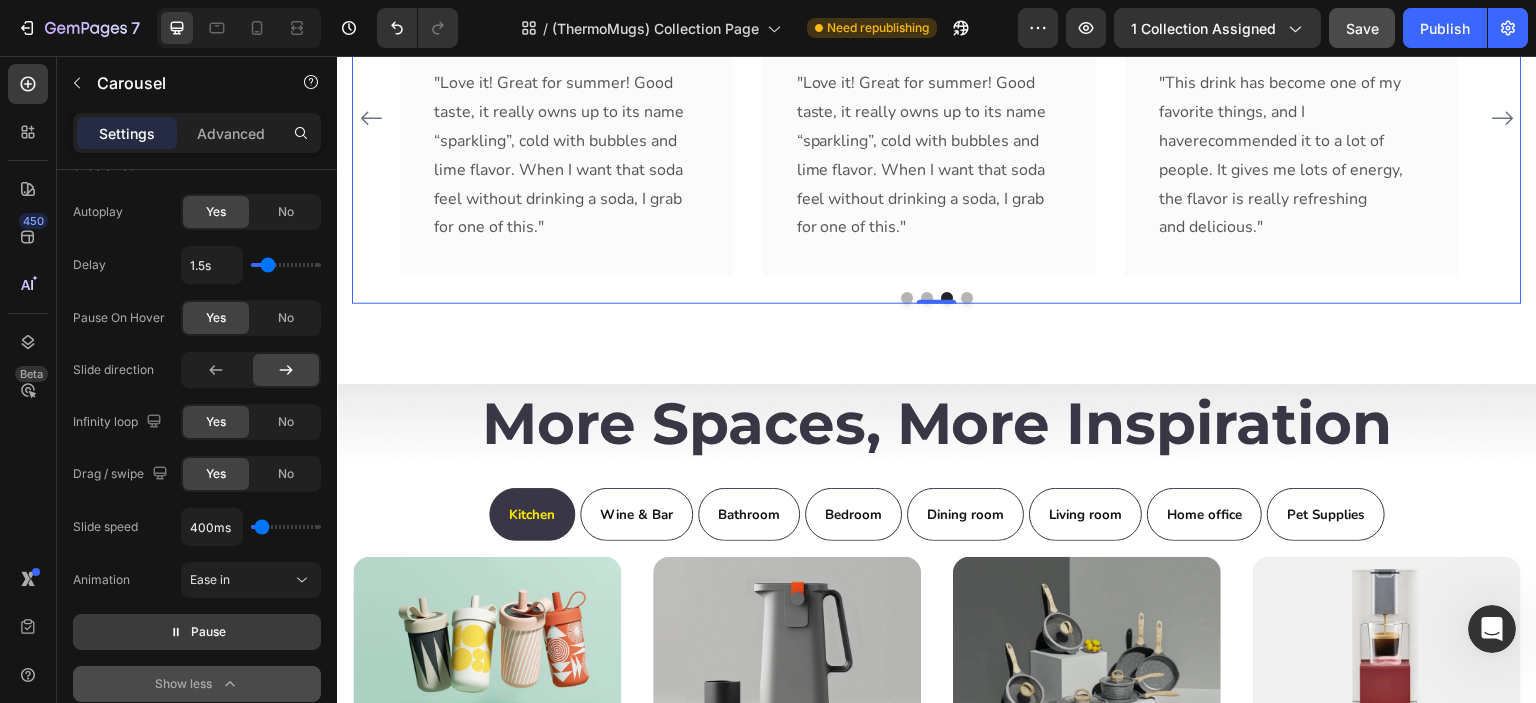 type on "350ms" 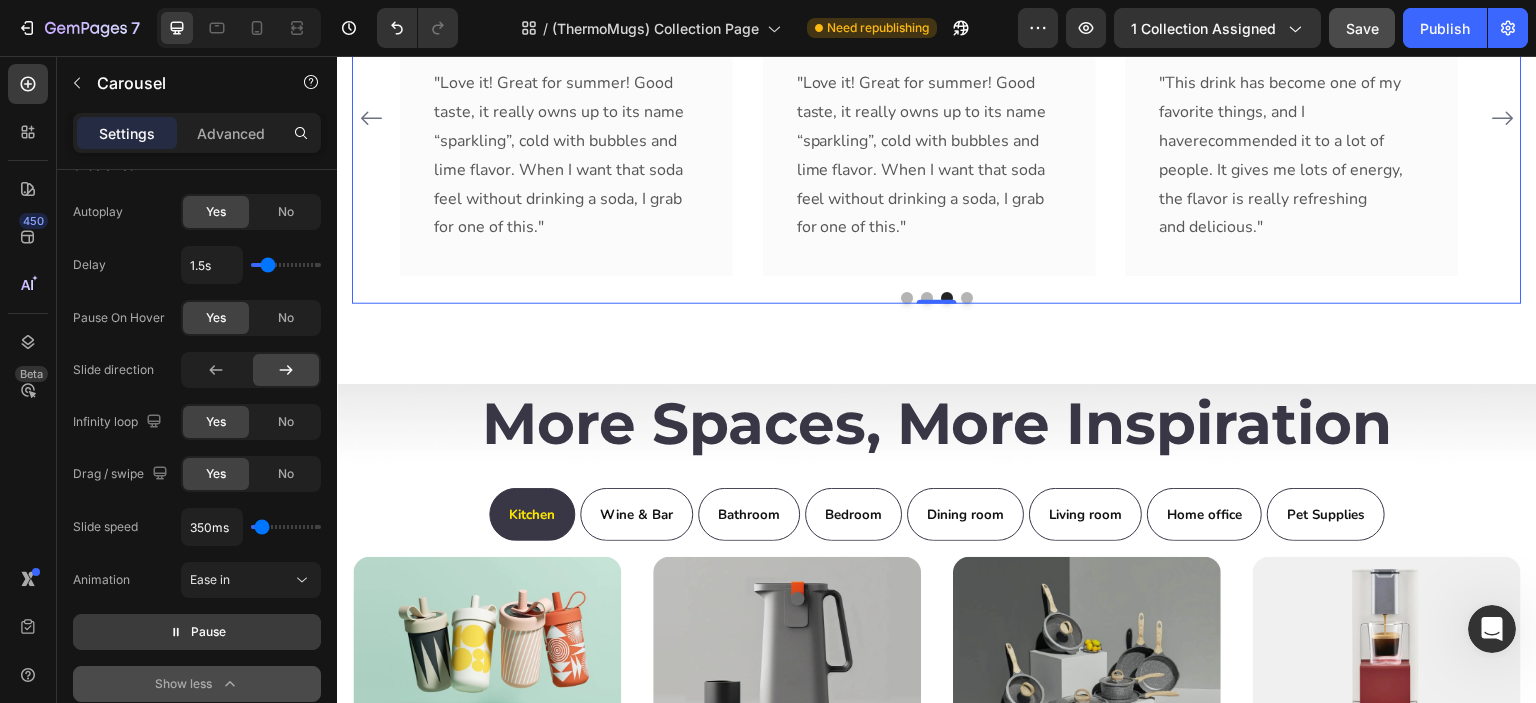 type on "350" 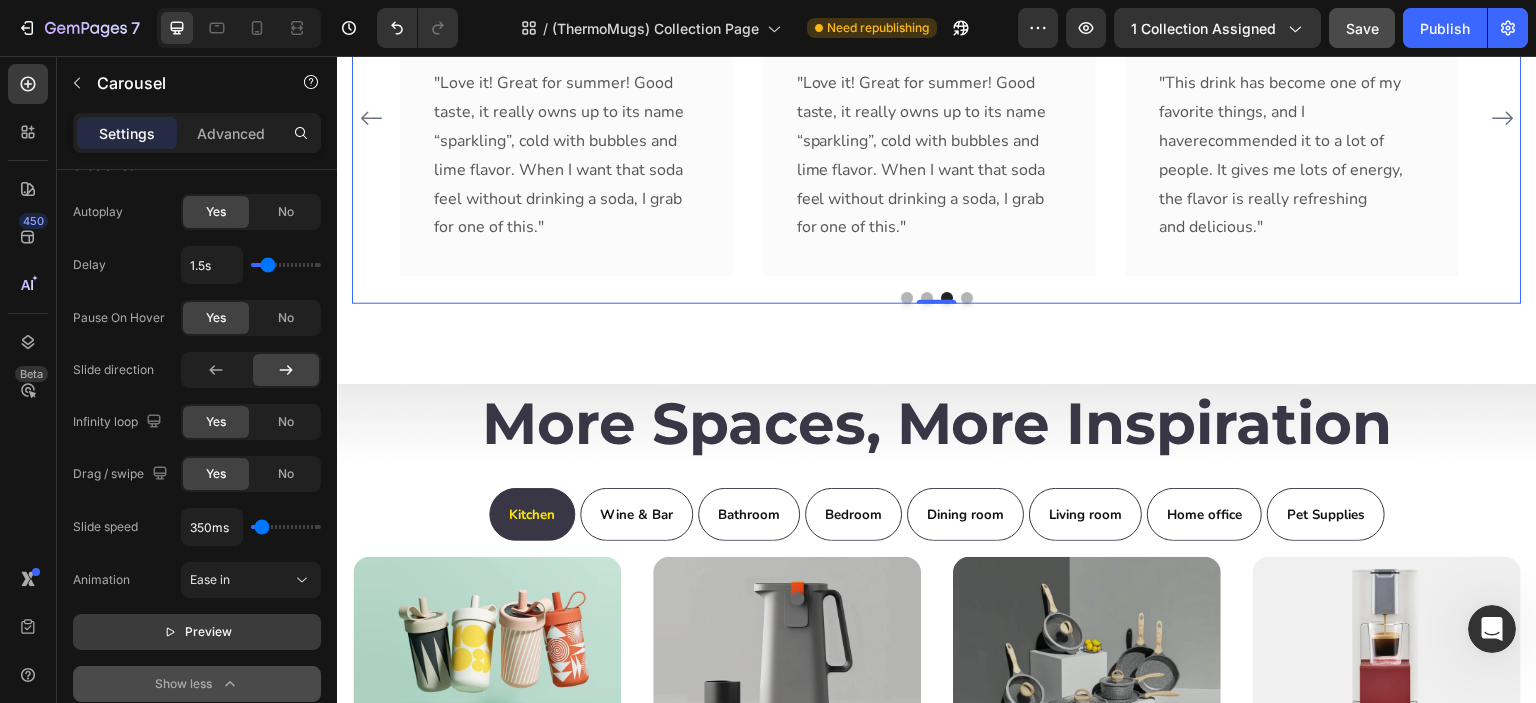 click on "Preview" at bounding box center [208, 632] 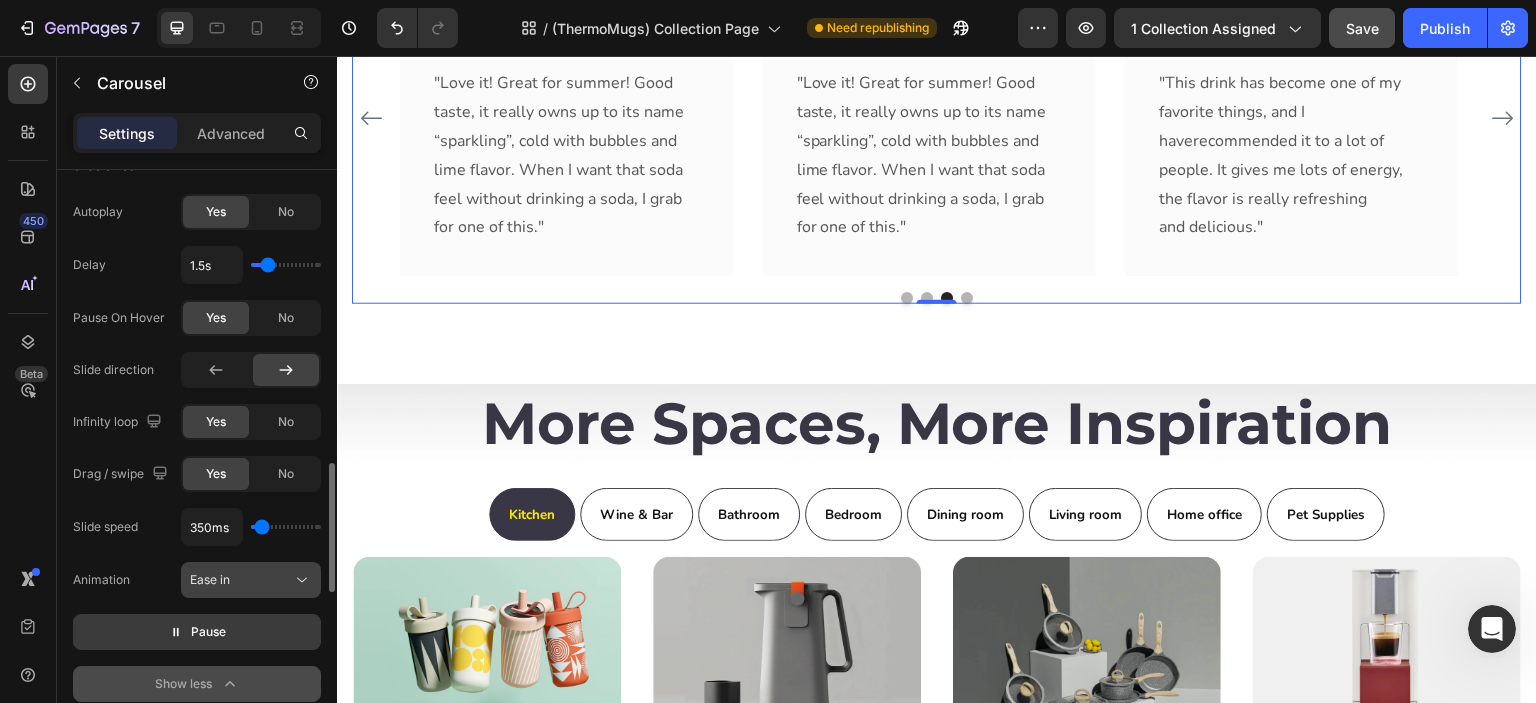 click on "Ease in" 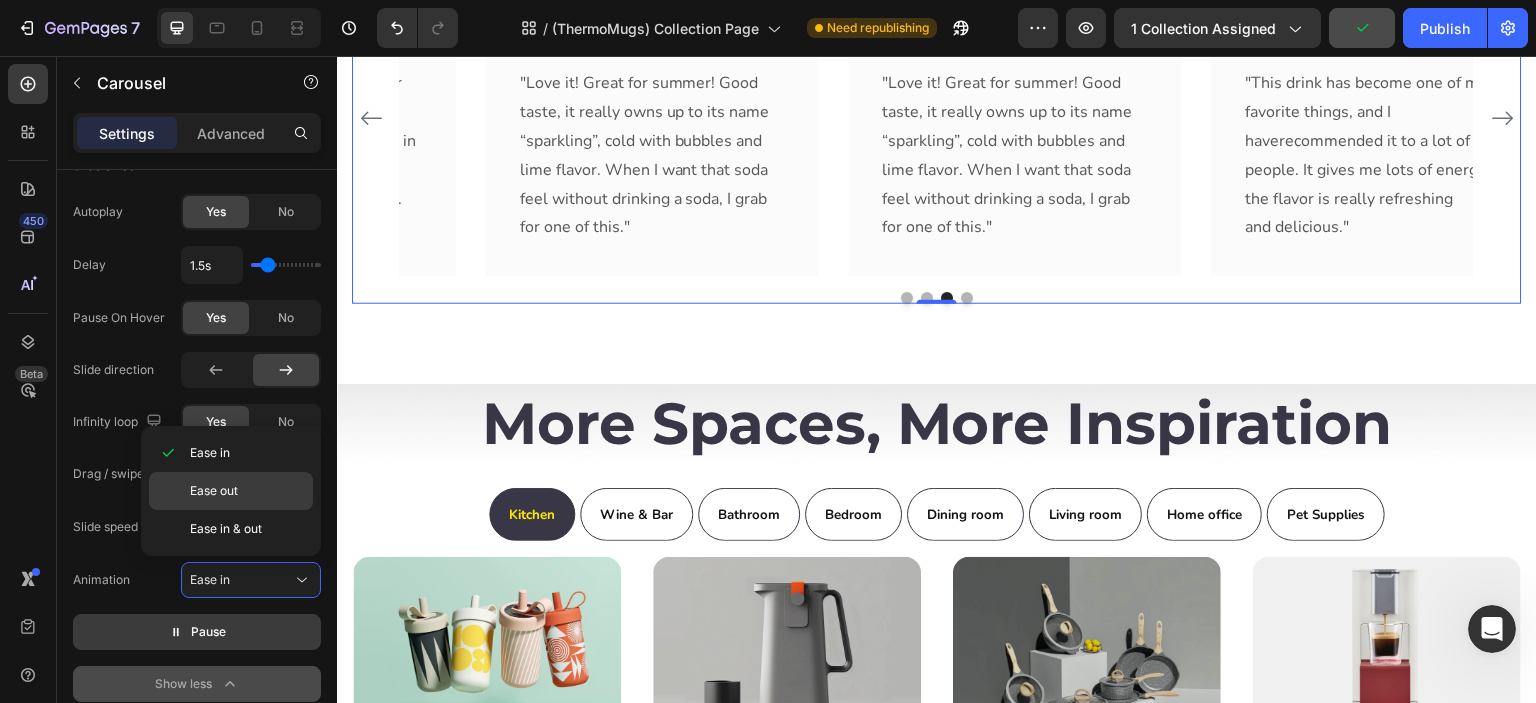 click on "Ease out" at bounding box center (247, 491) 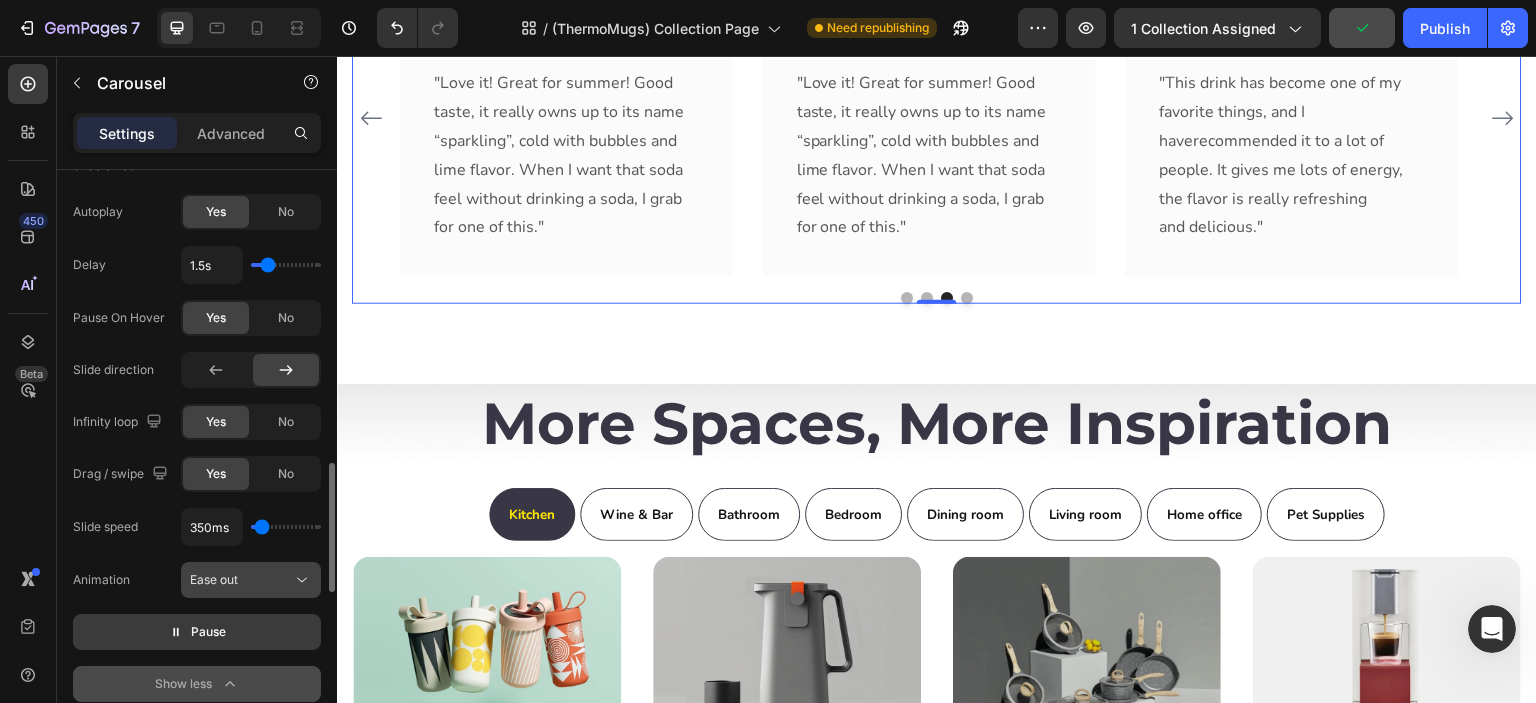 click on "Ease out" at bounding box center [241, 580] 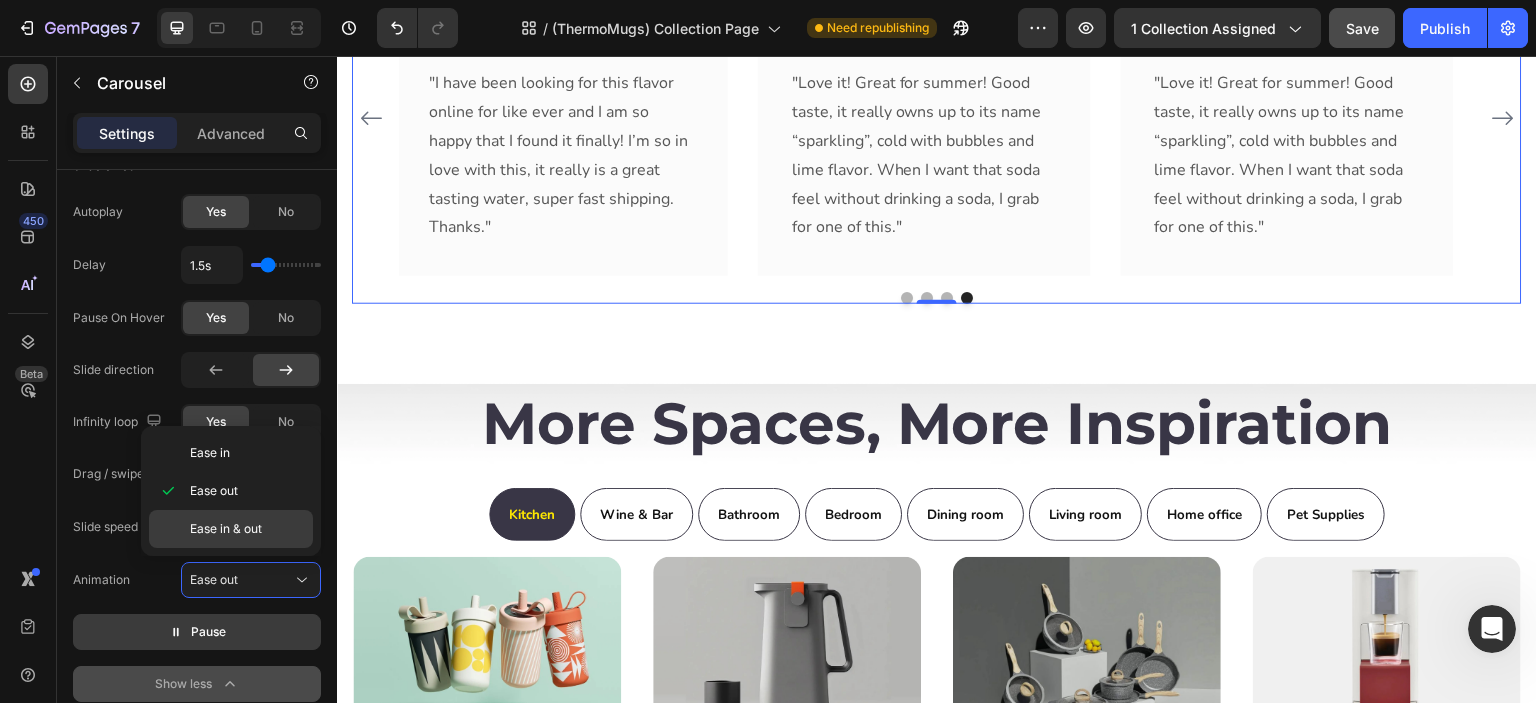 click on "Ease in & out" at bounding box center (226, 529) 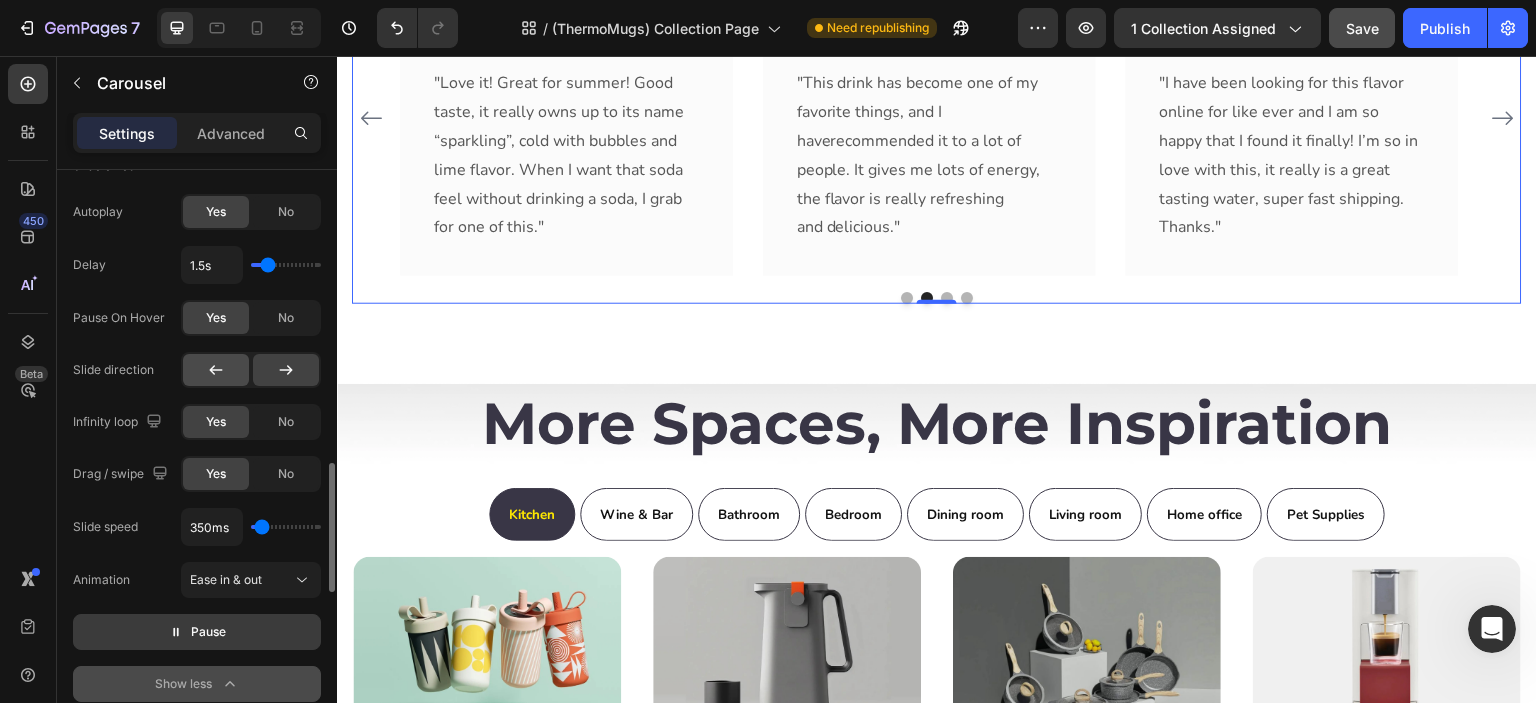click 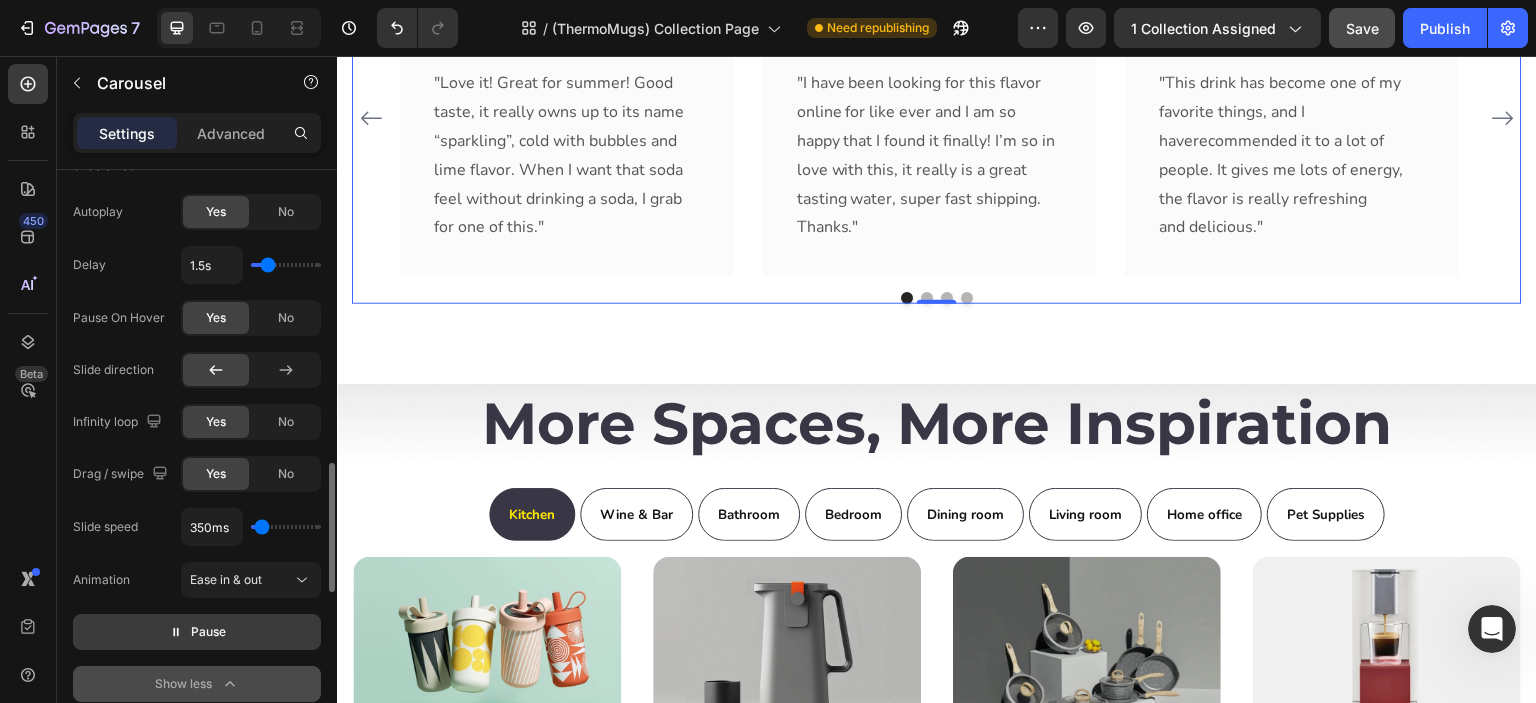 type on "1s" 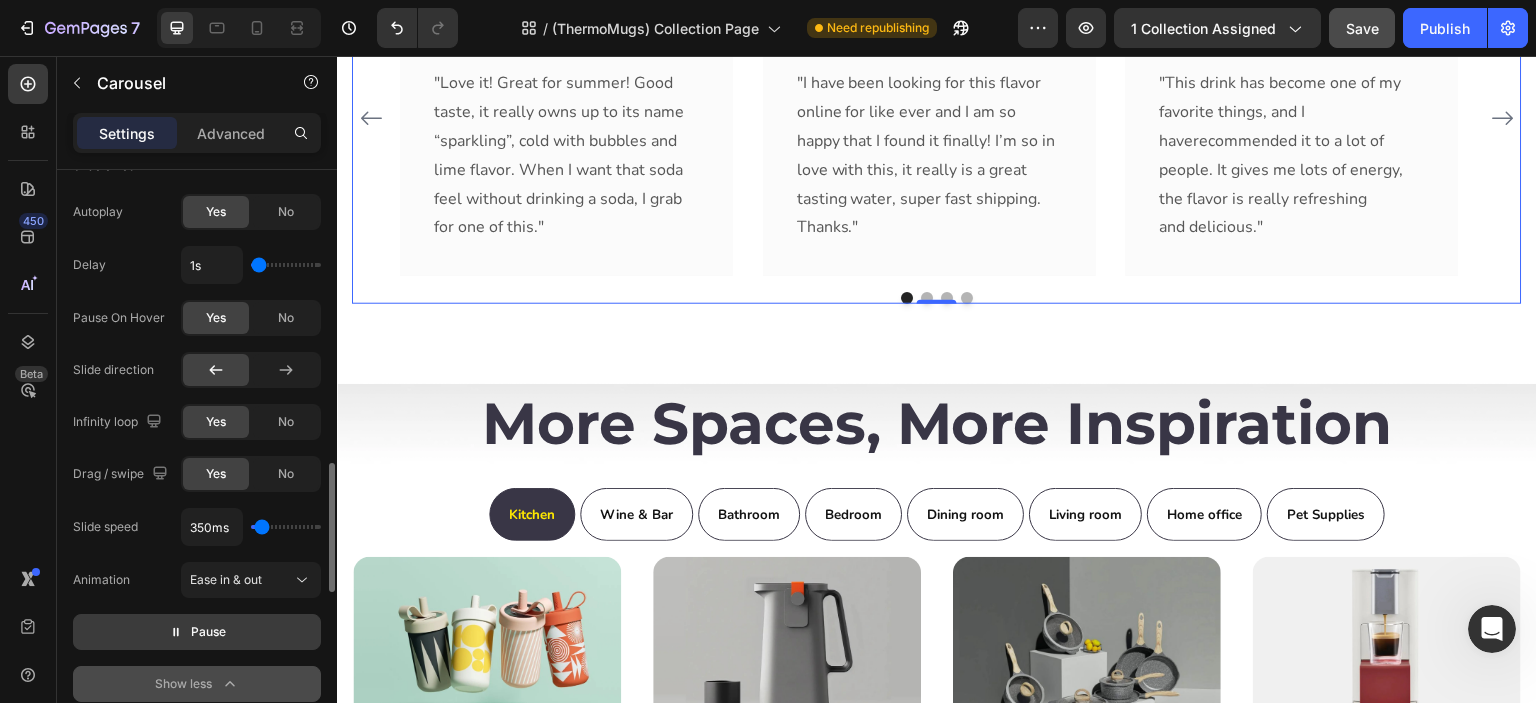 drag, startPoint x: 265, startPoint y: 259, endPoint x: 243, endPoint y: 259, distance: 22 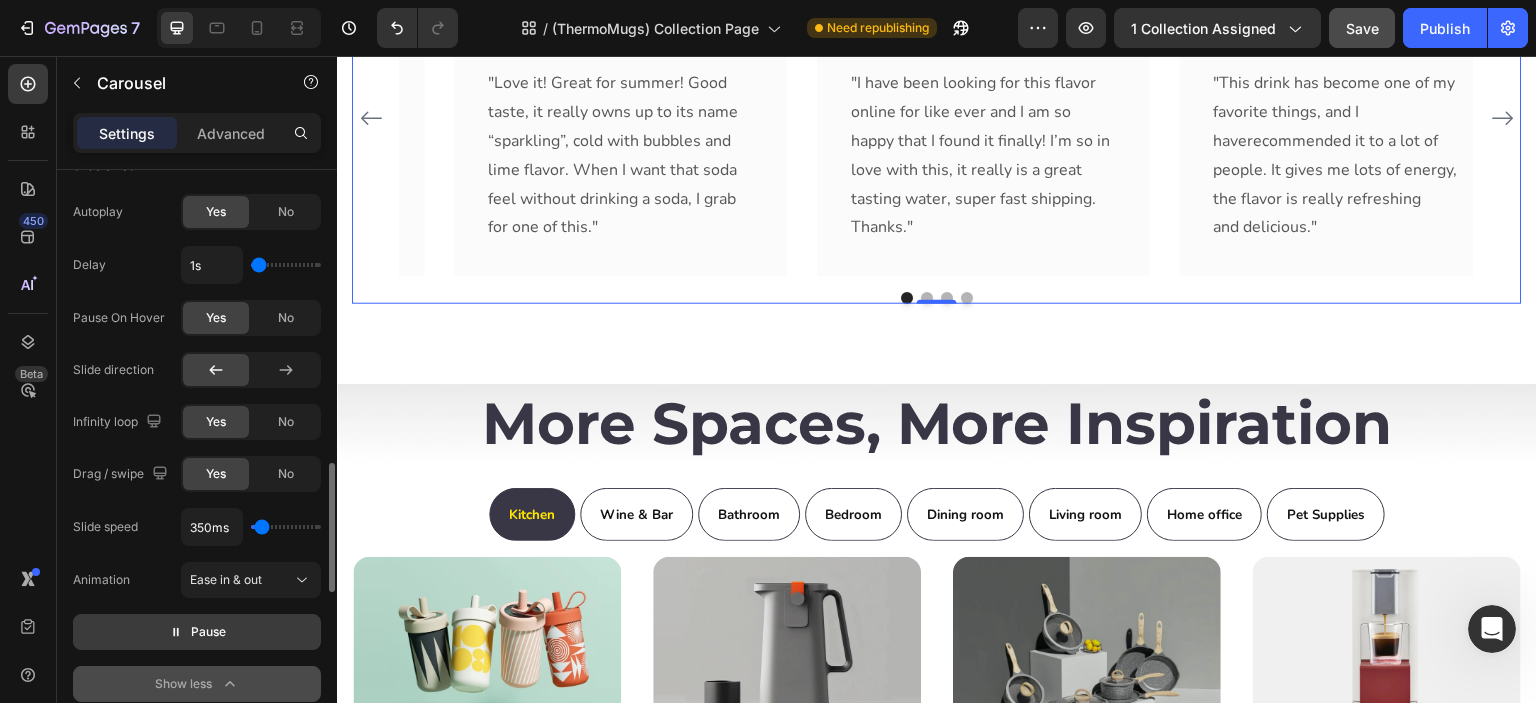 type on "1.1s" 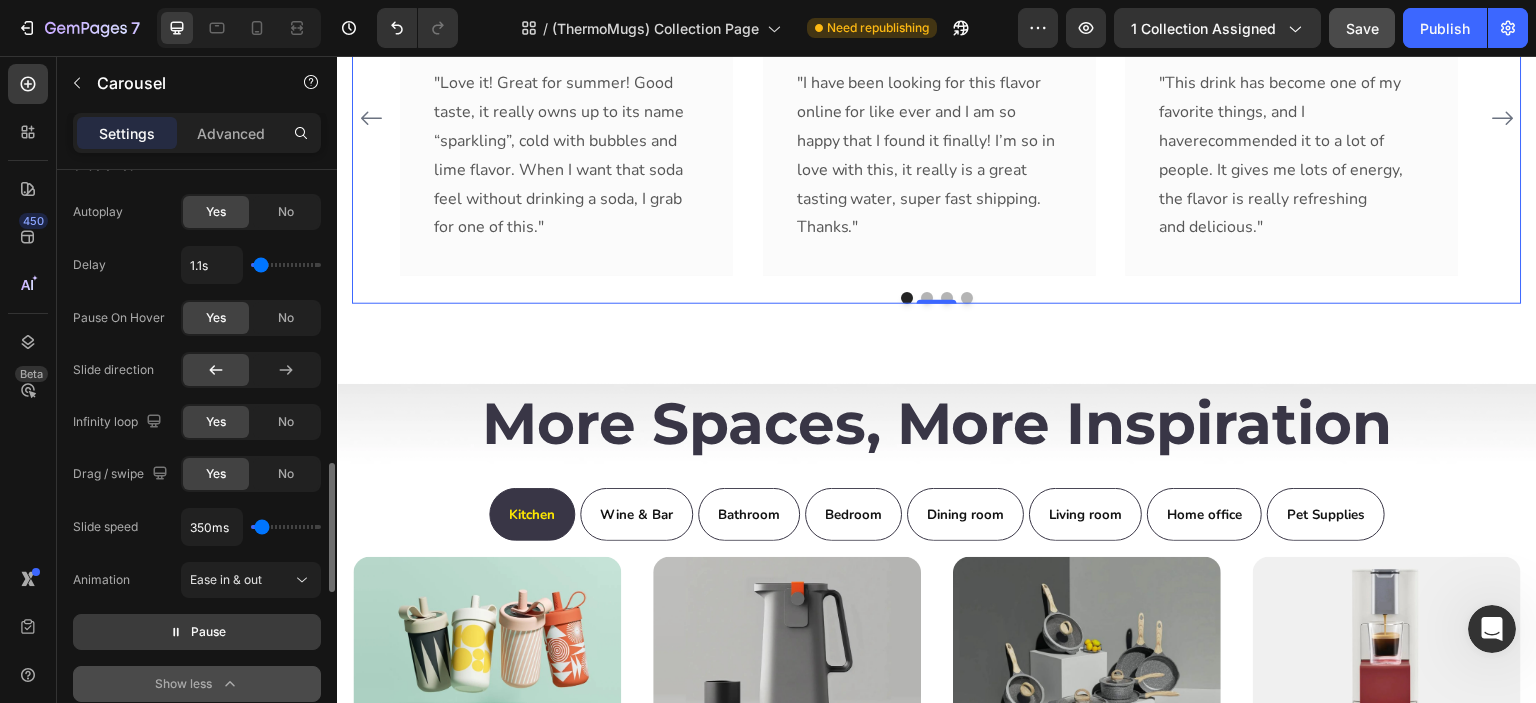 type on "1.2s" 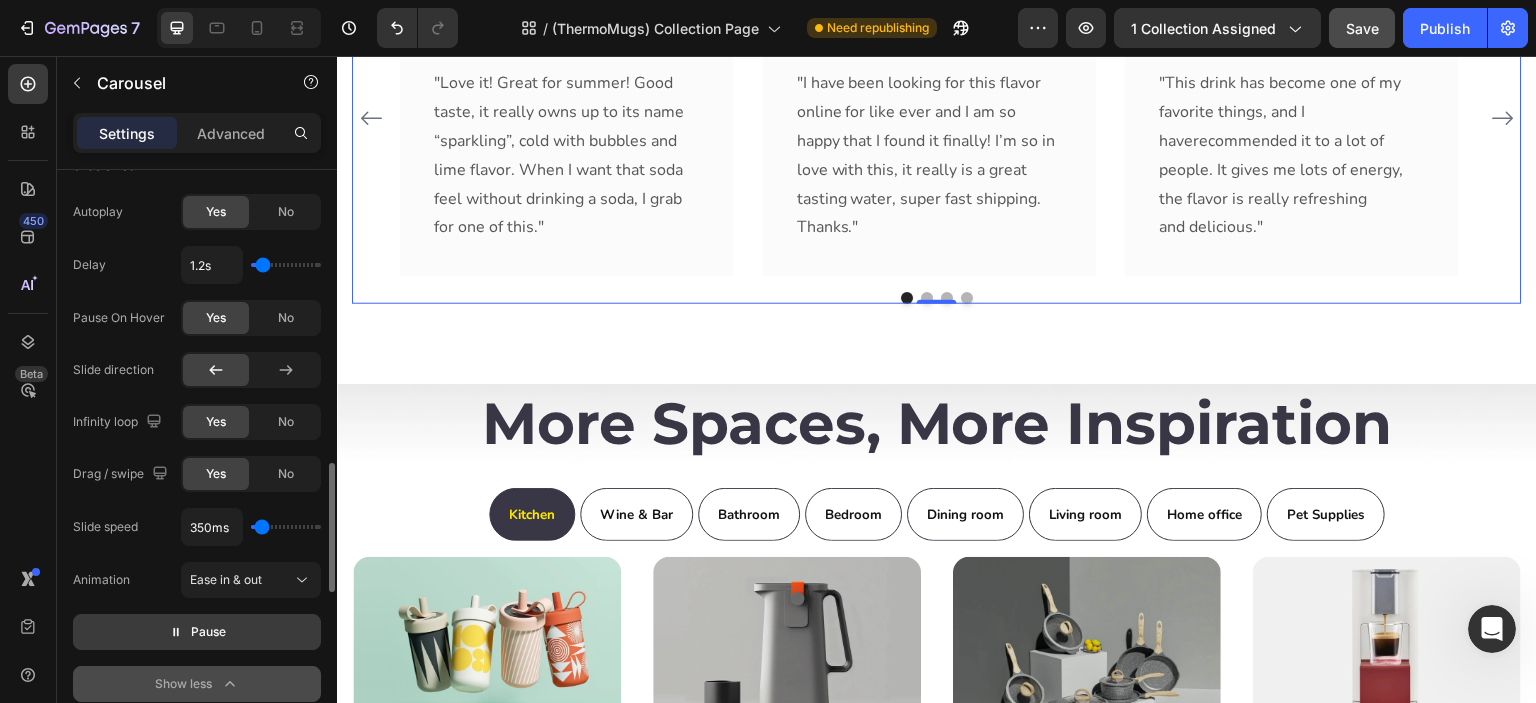 type on "1.3s" 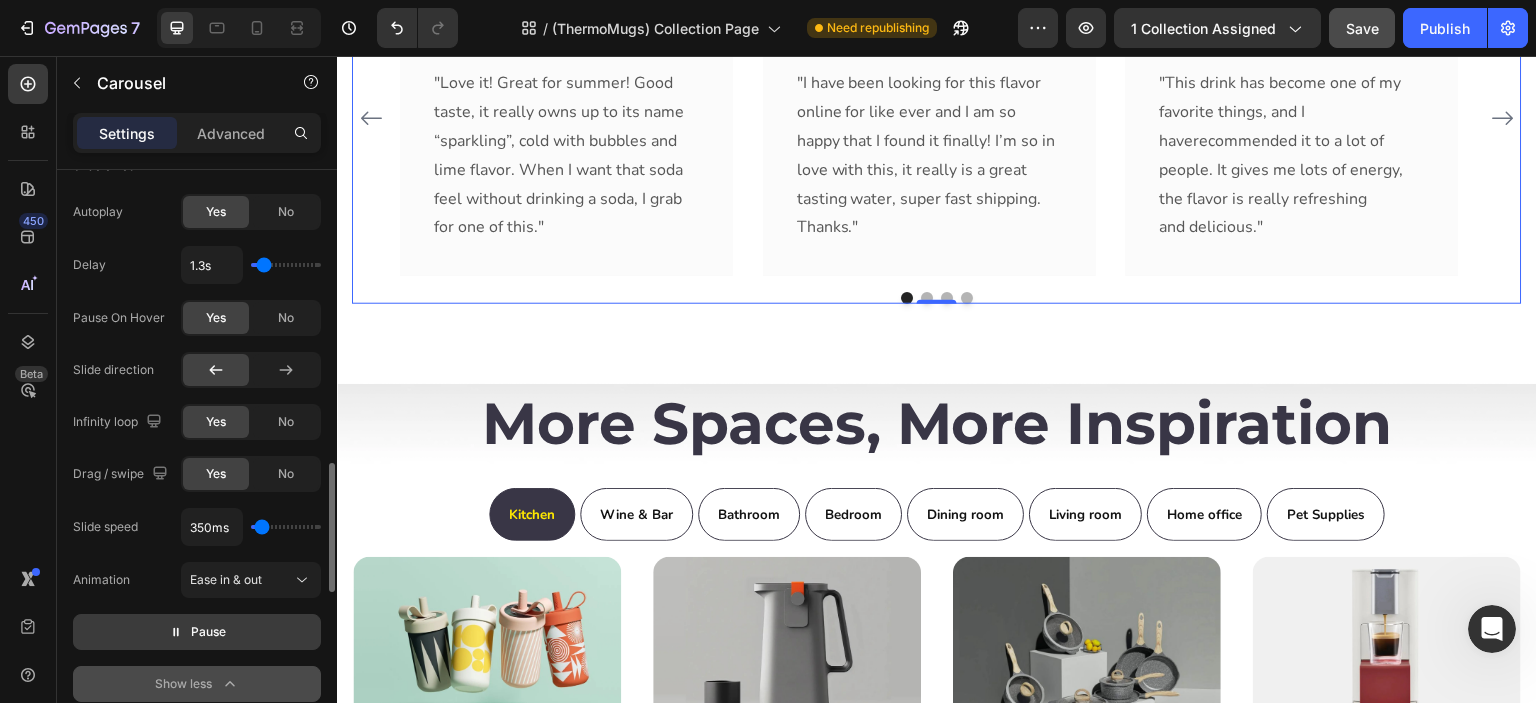 type on "1.4s" 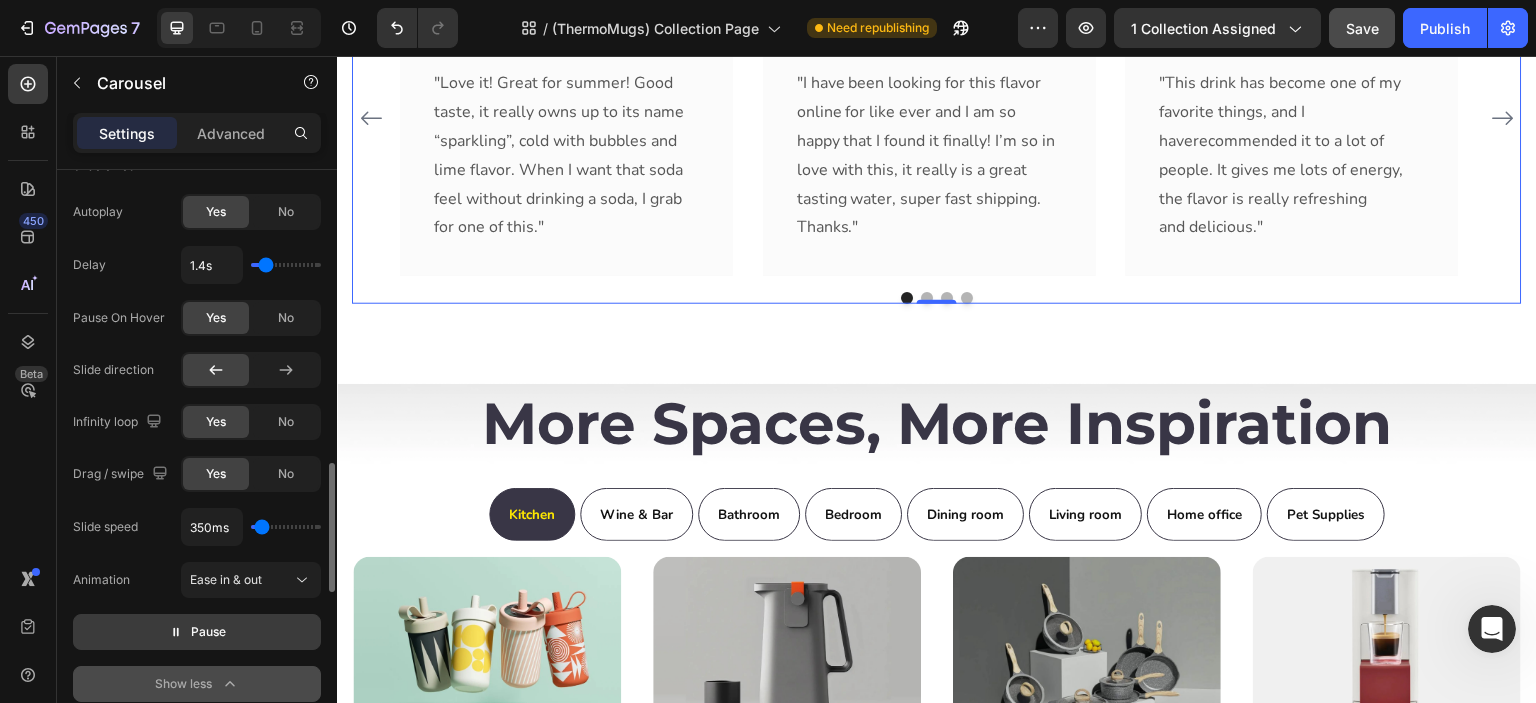 type on "1.3s" 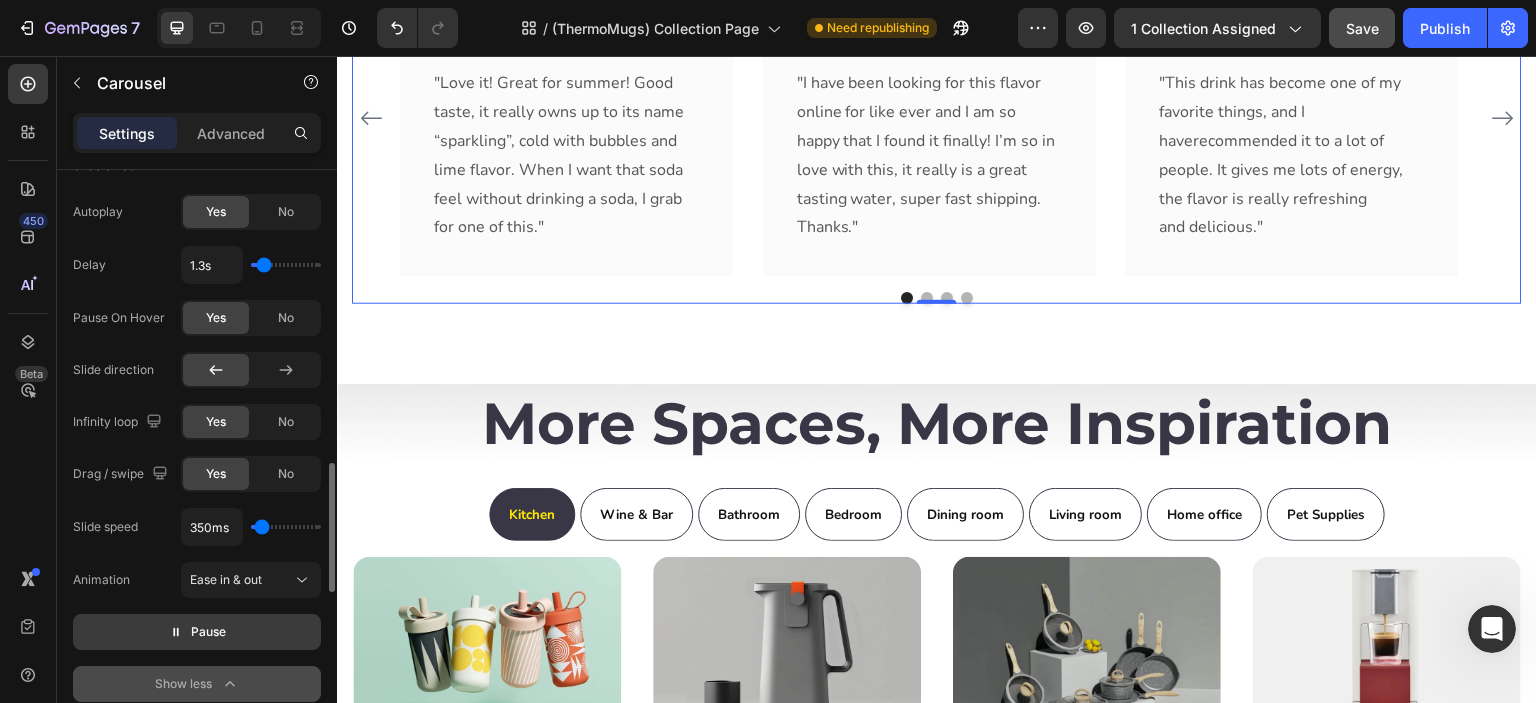 type on "1.2s" 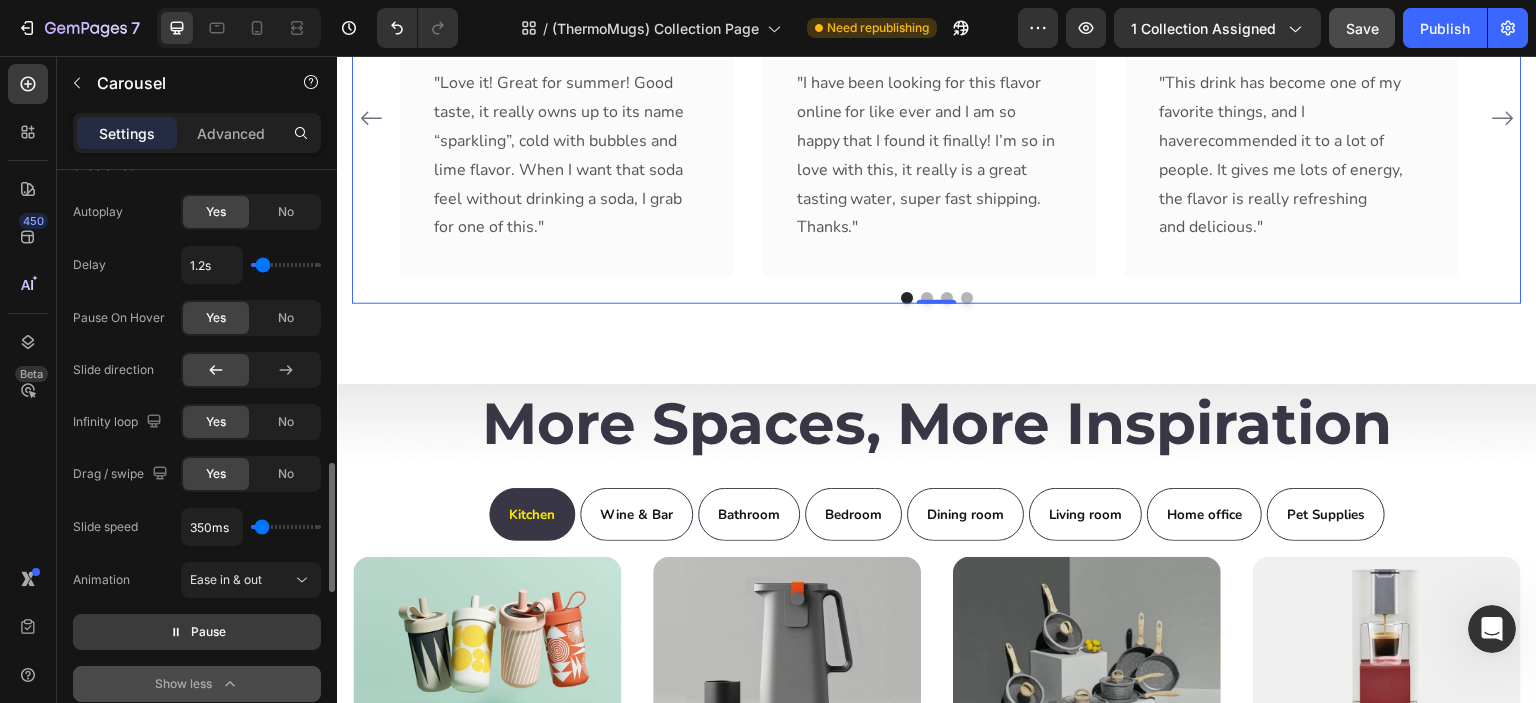 type on "1.2" 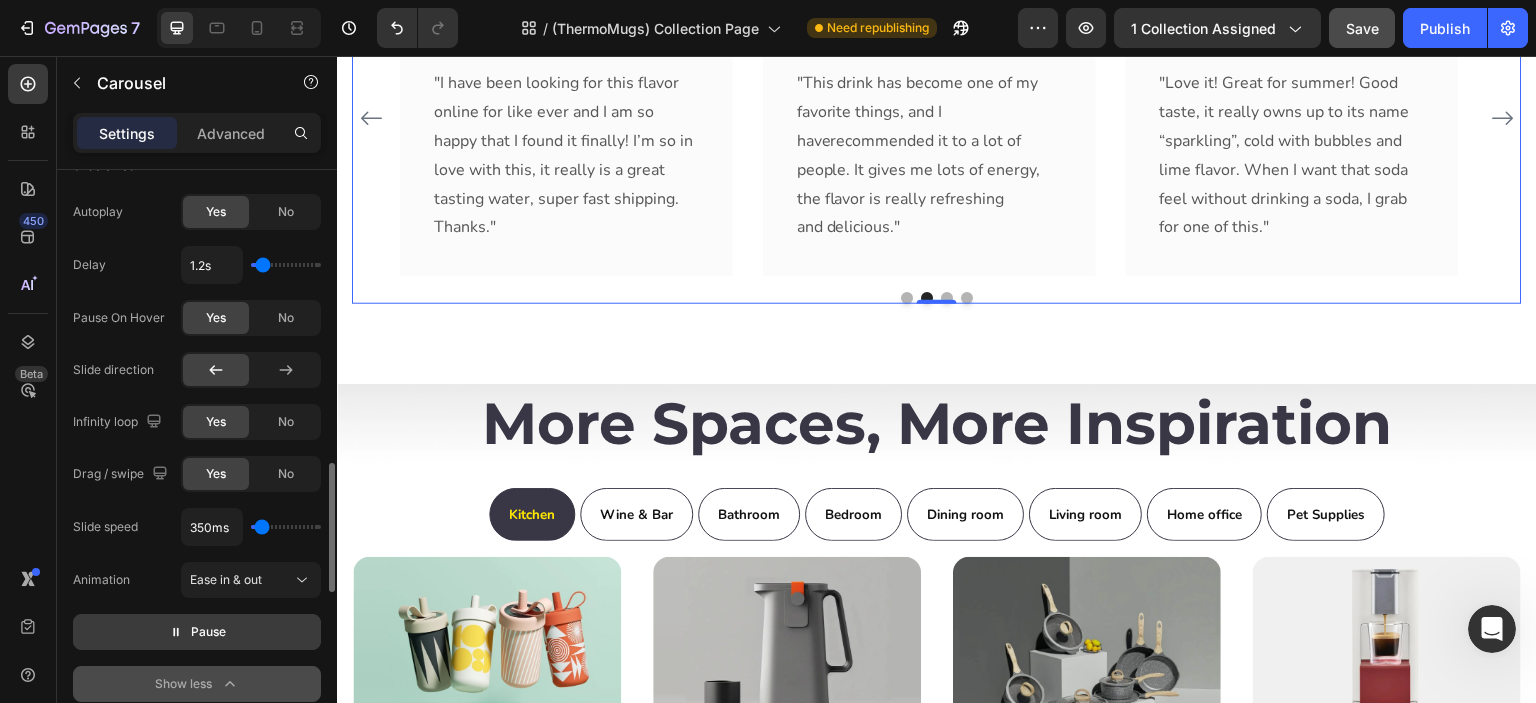 type on "1050ms" 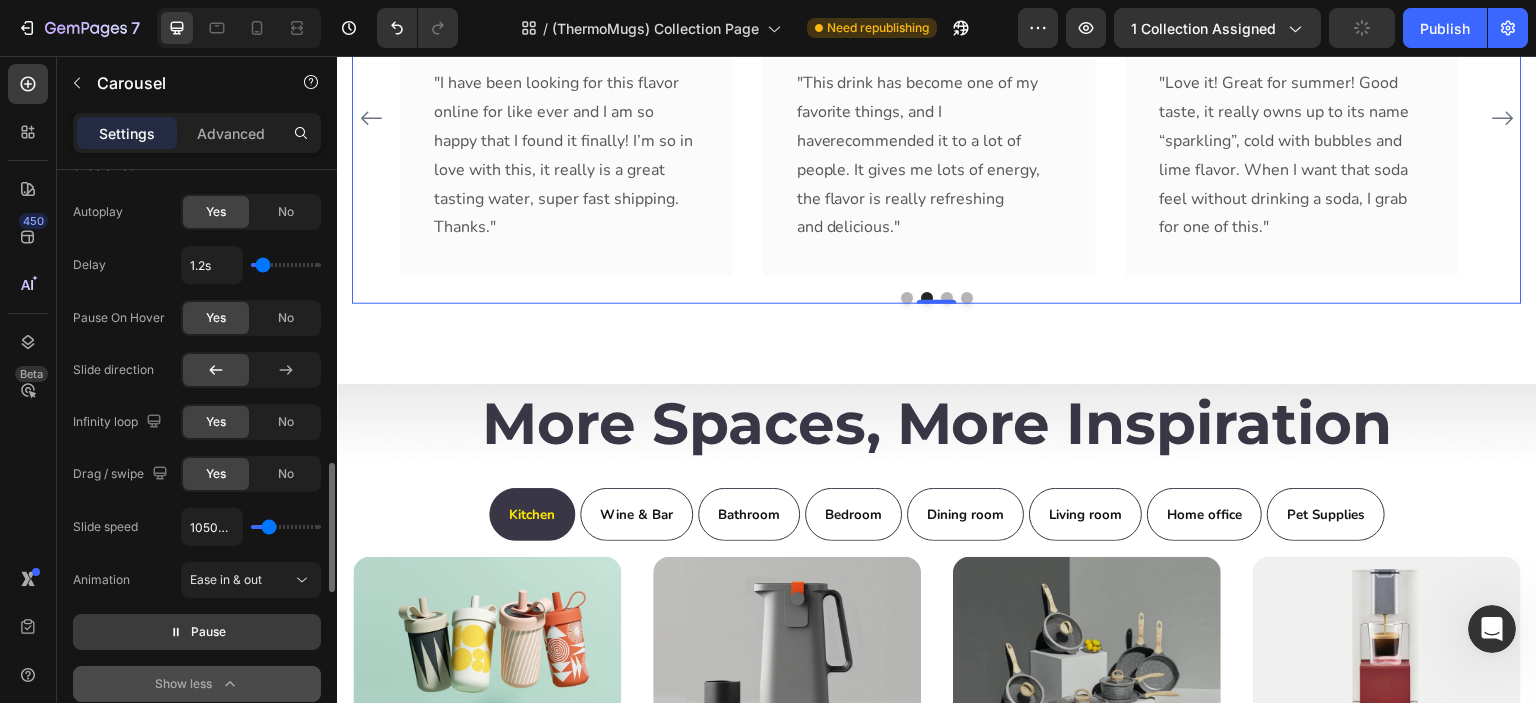 type on "1050" 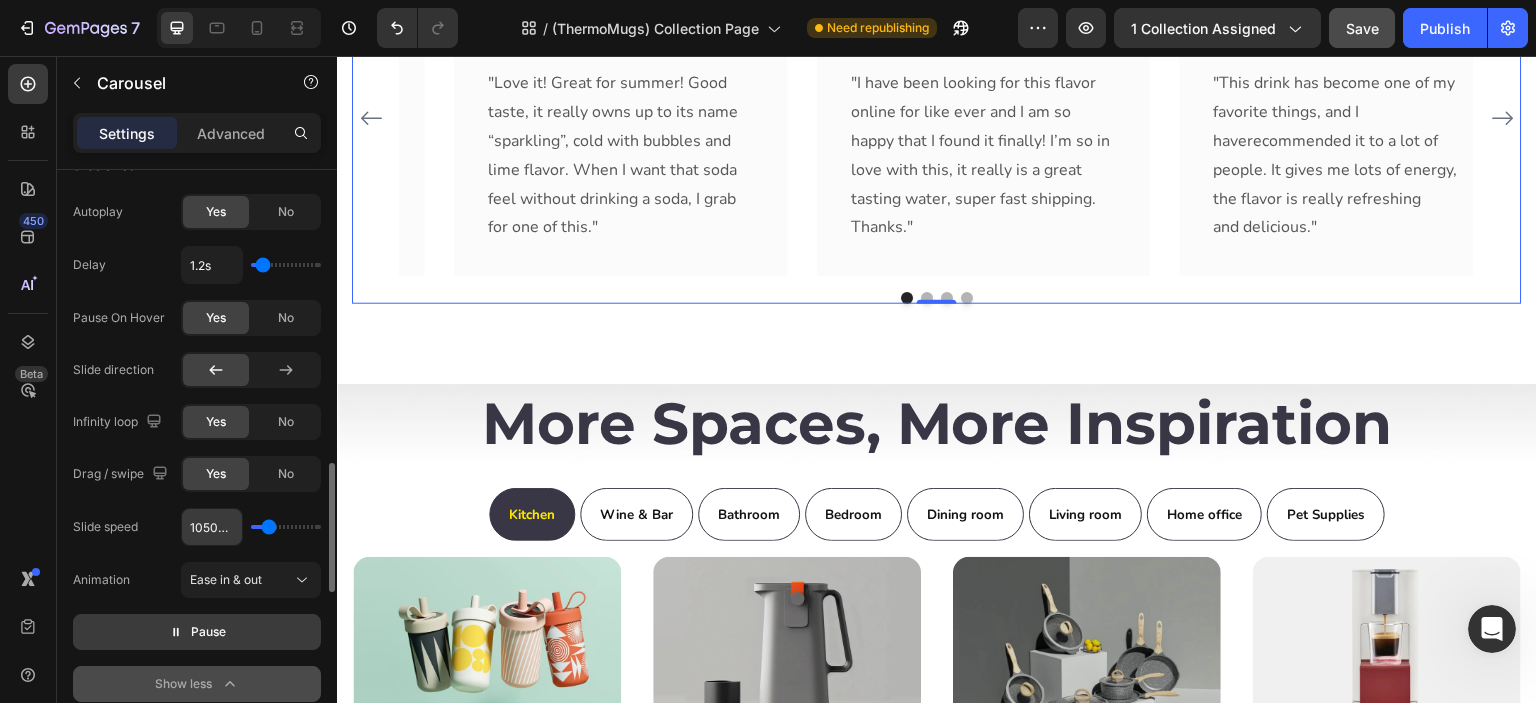 click on "1050ms" at bounding box center (212, 527) 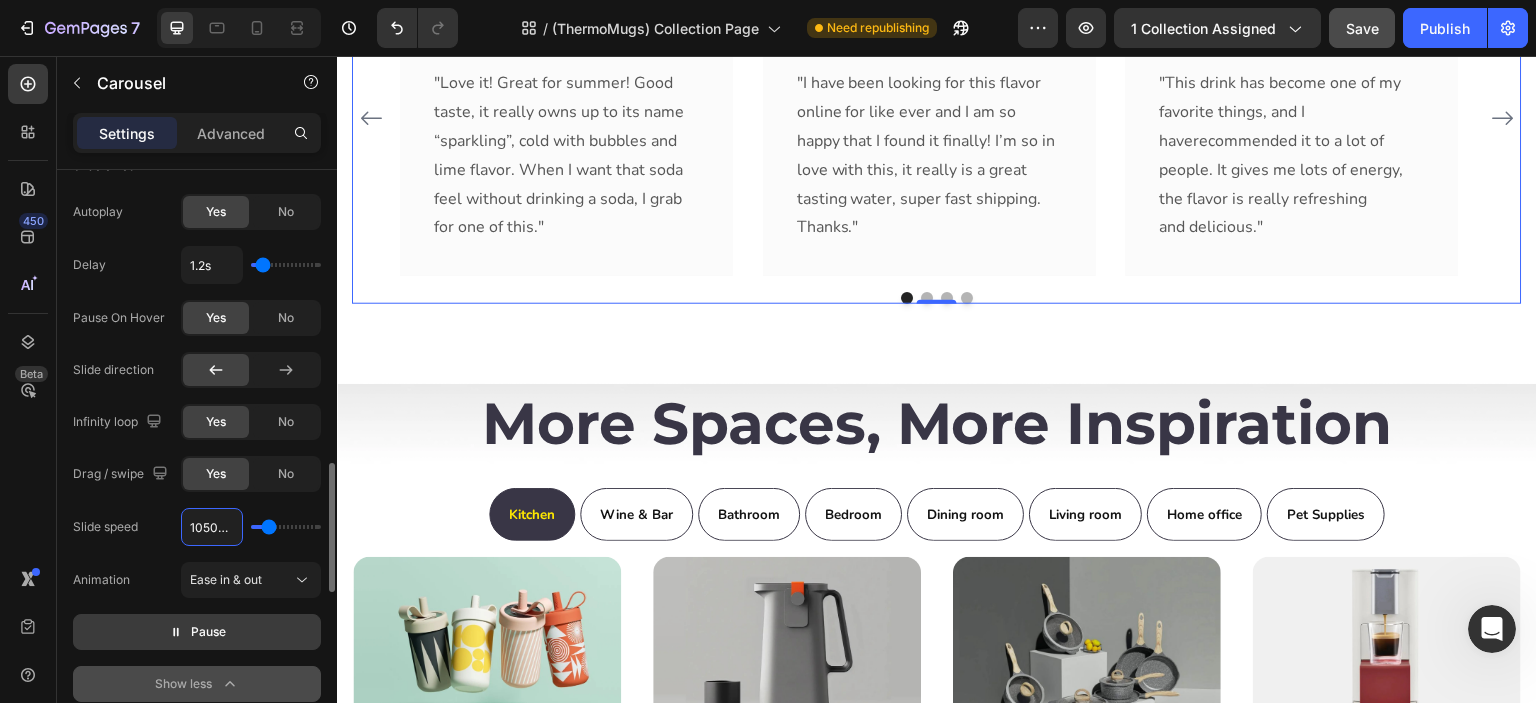 type on "1ms" 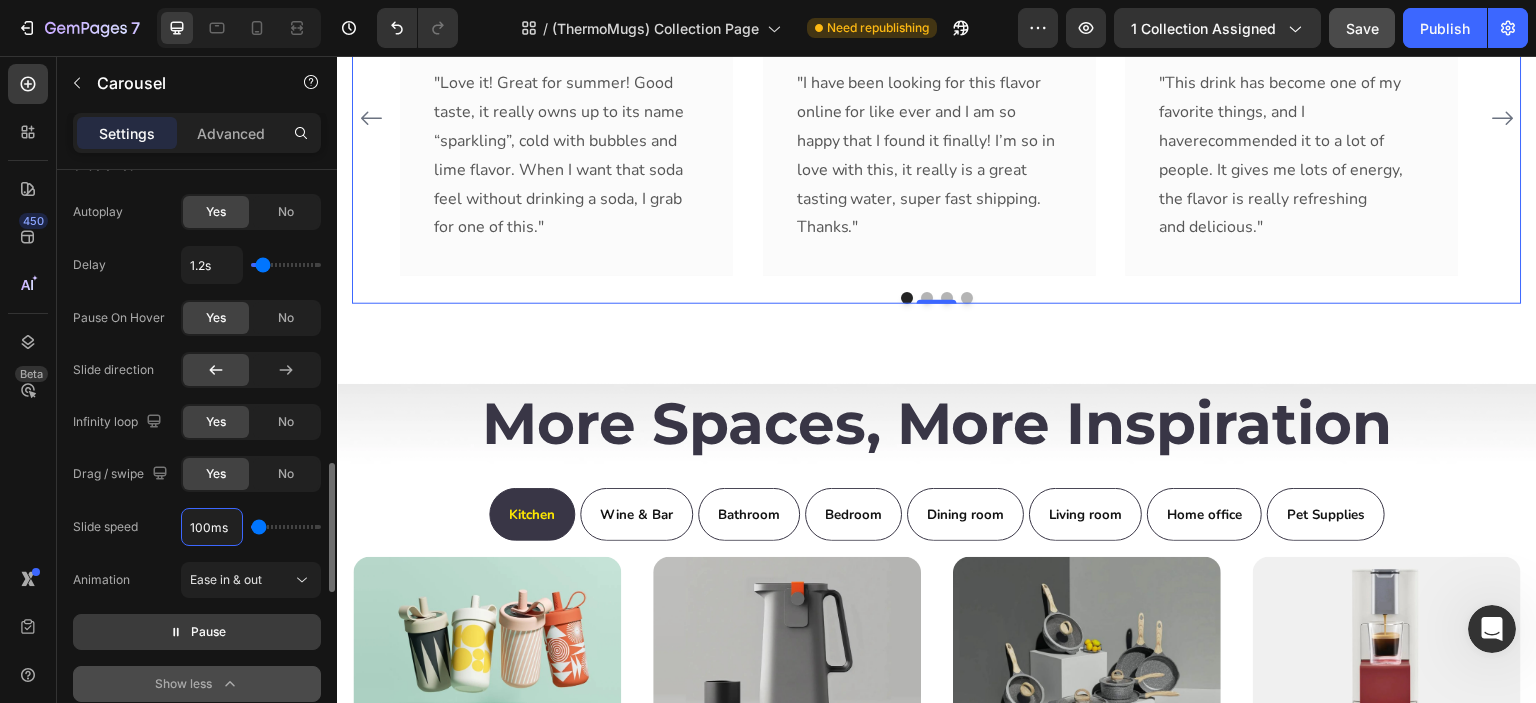 type on "1000ms" 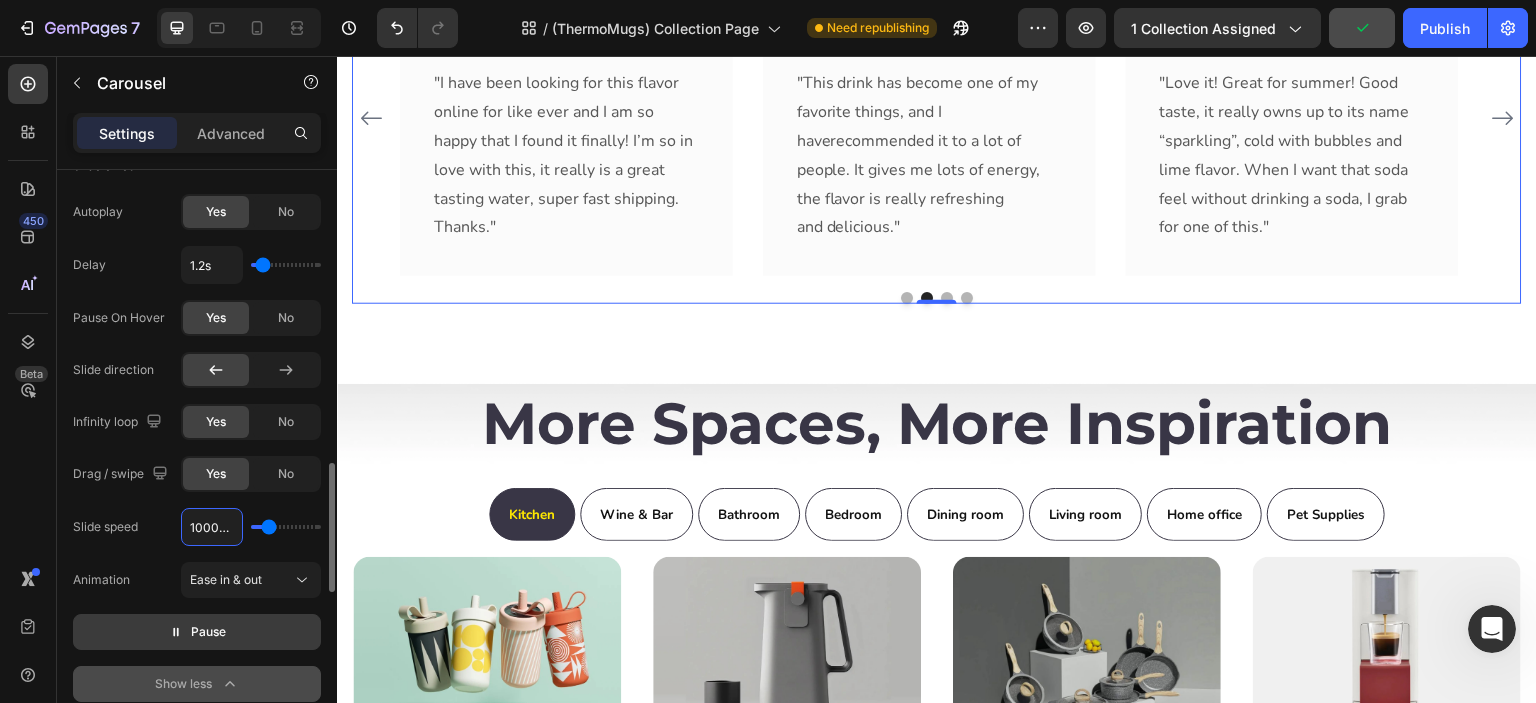 type on "1050ms" 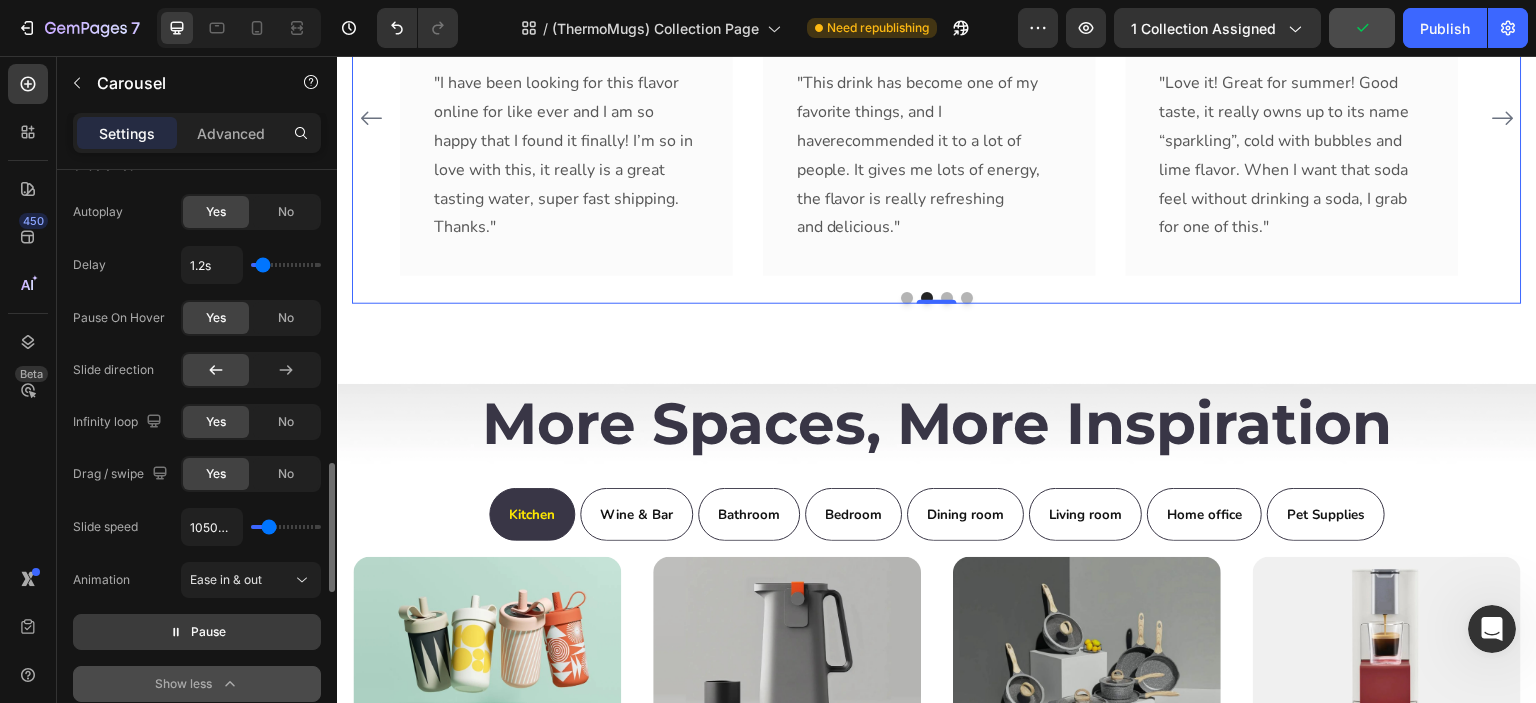 type on "1150ms" 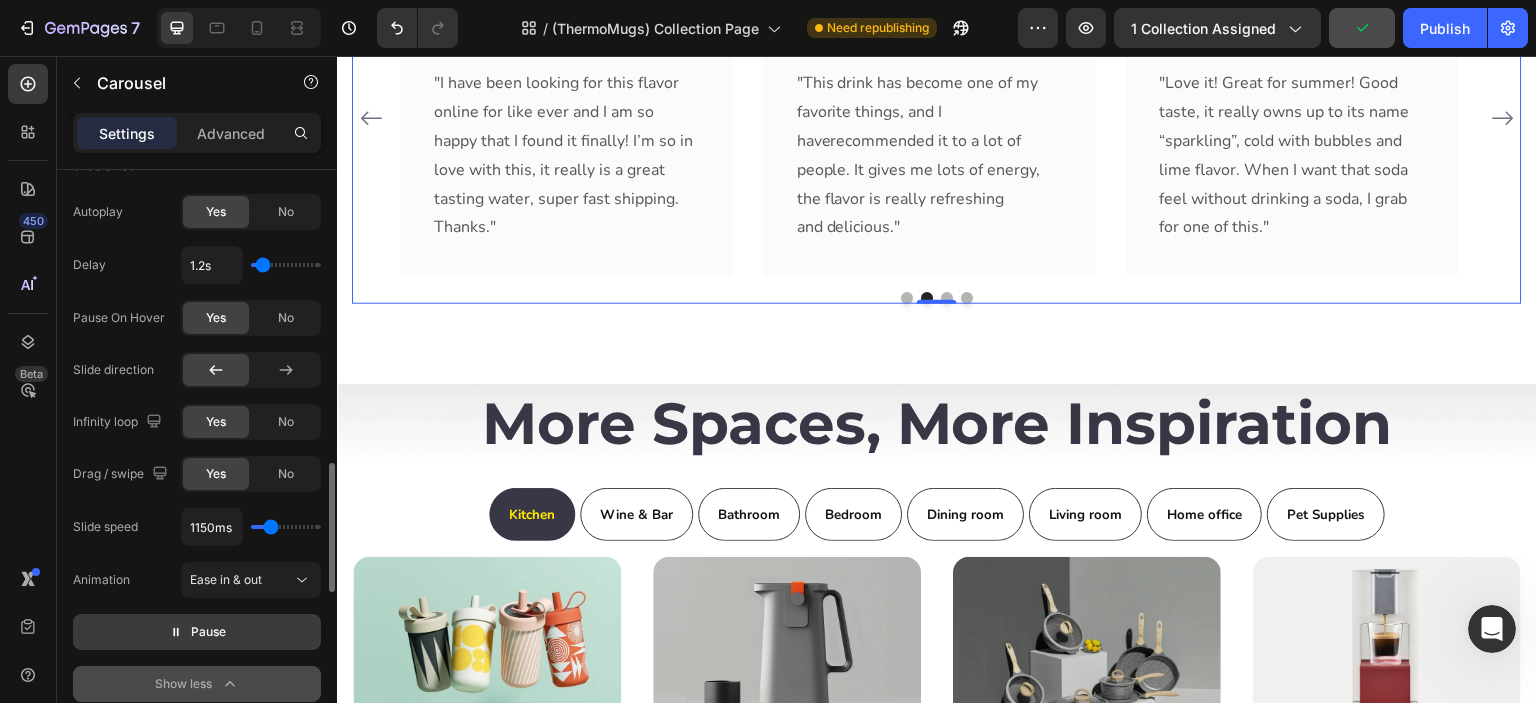 type on "1200ms" 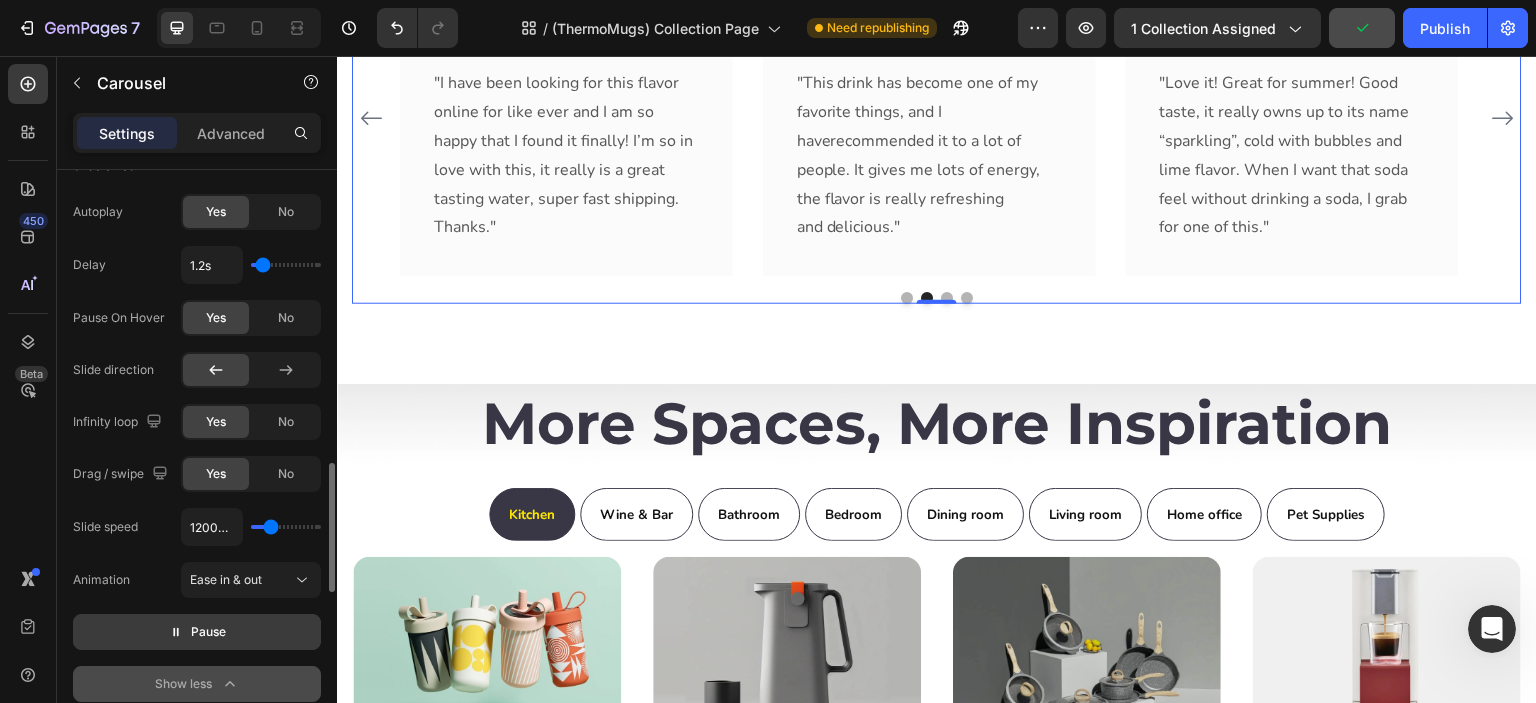 type on "1200" 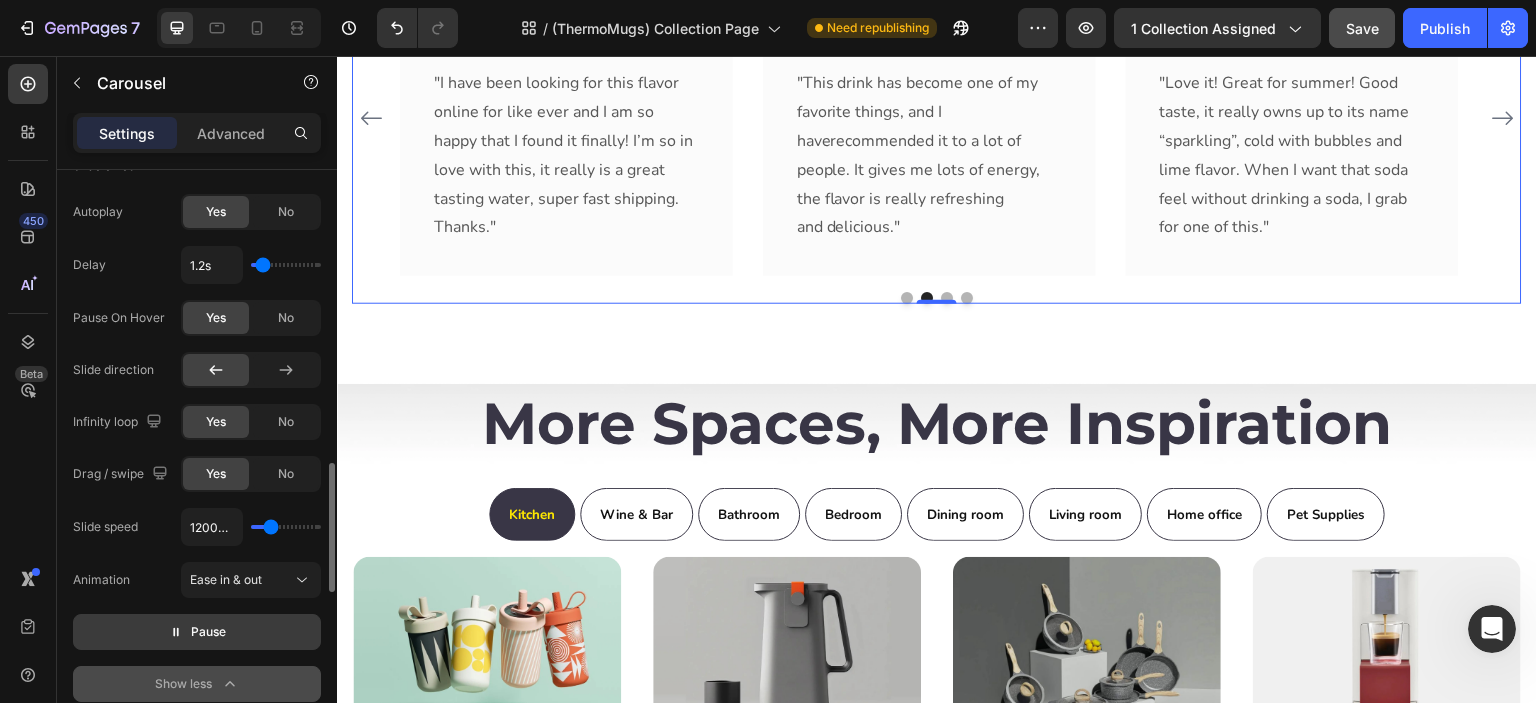 type on "1700ms" 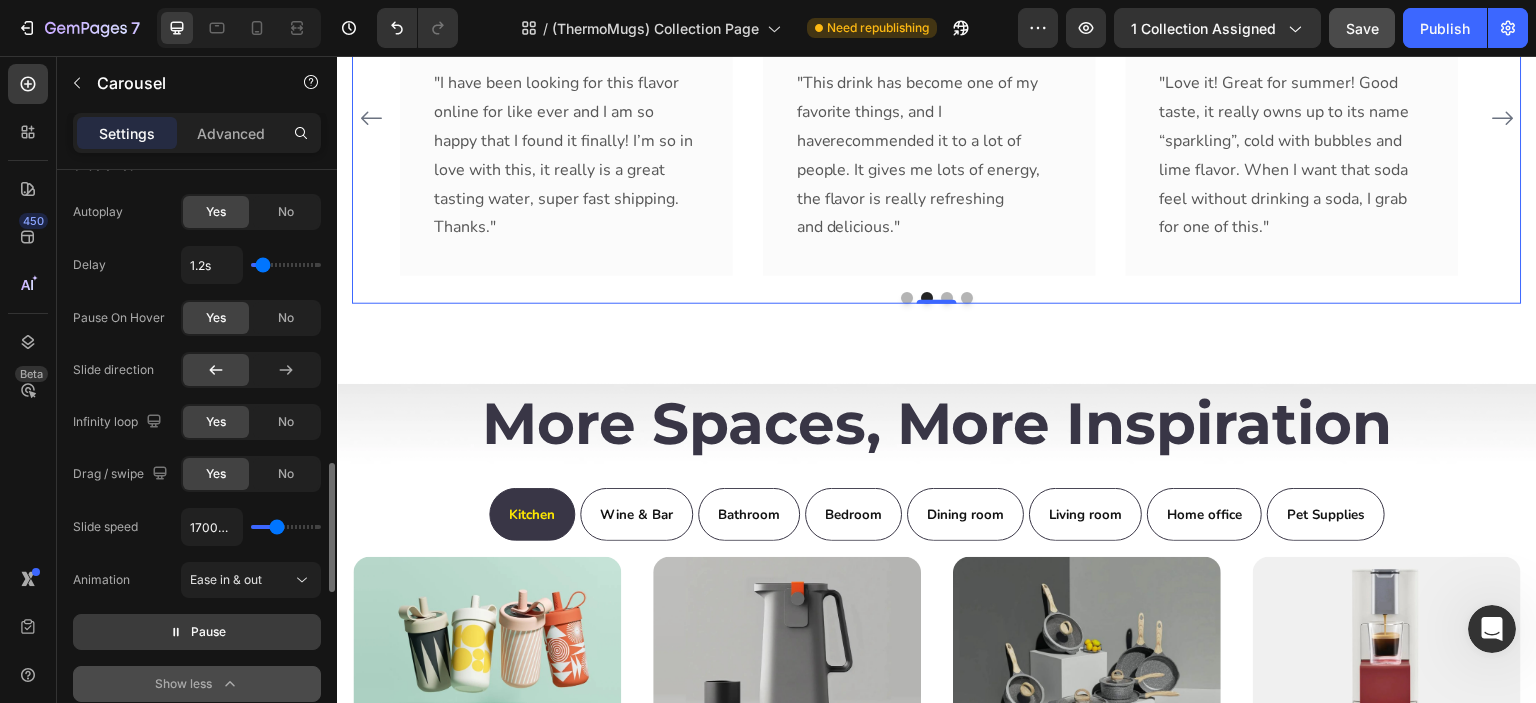 type on "1700" 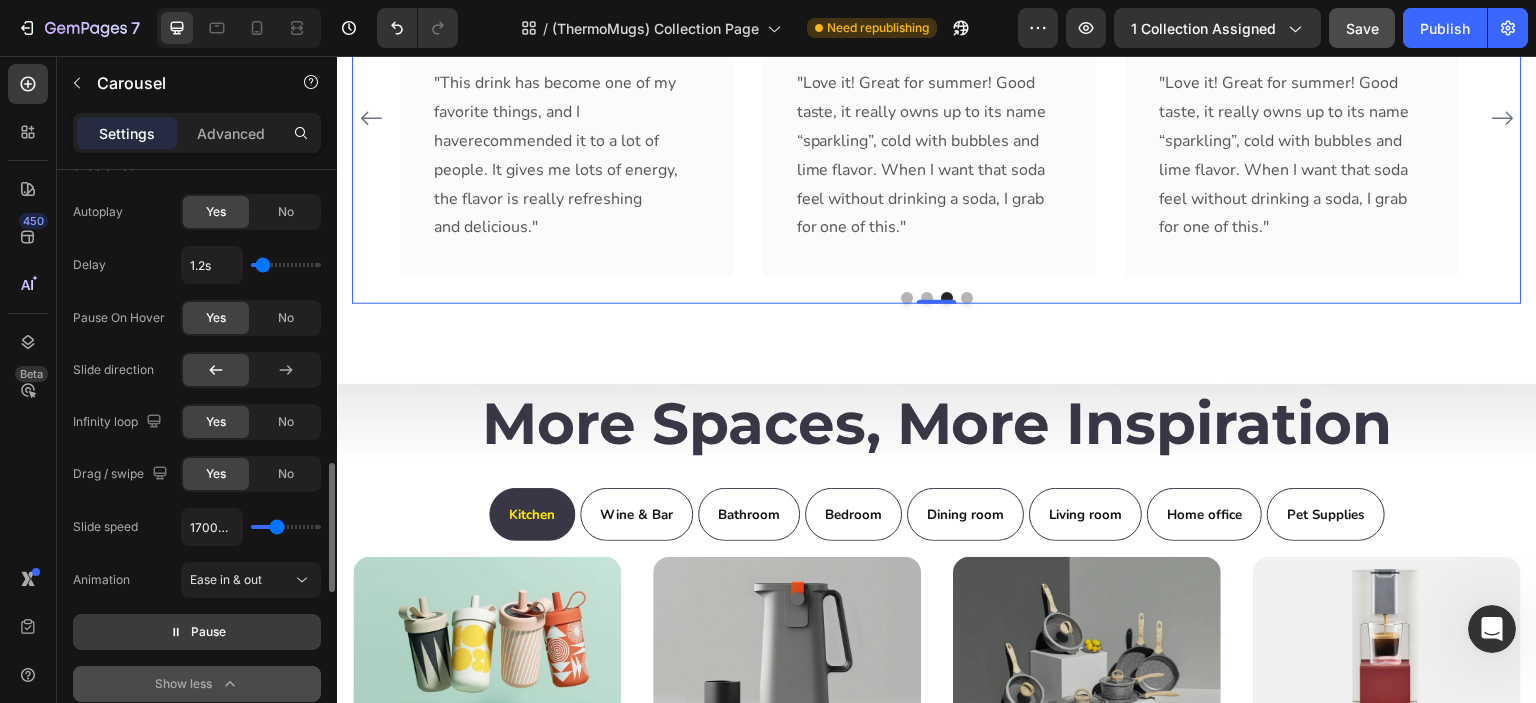 type on "1950ms" 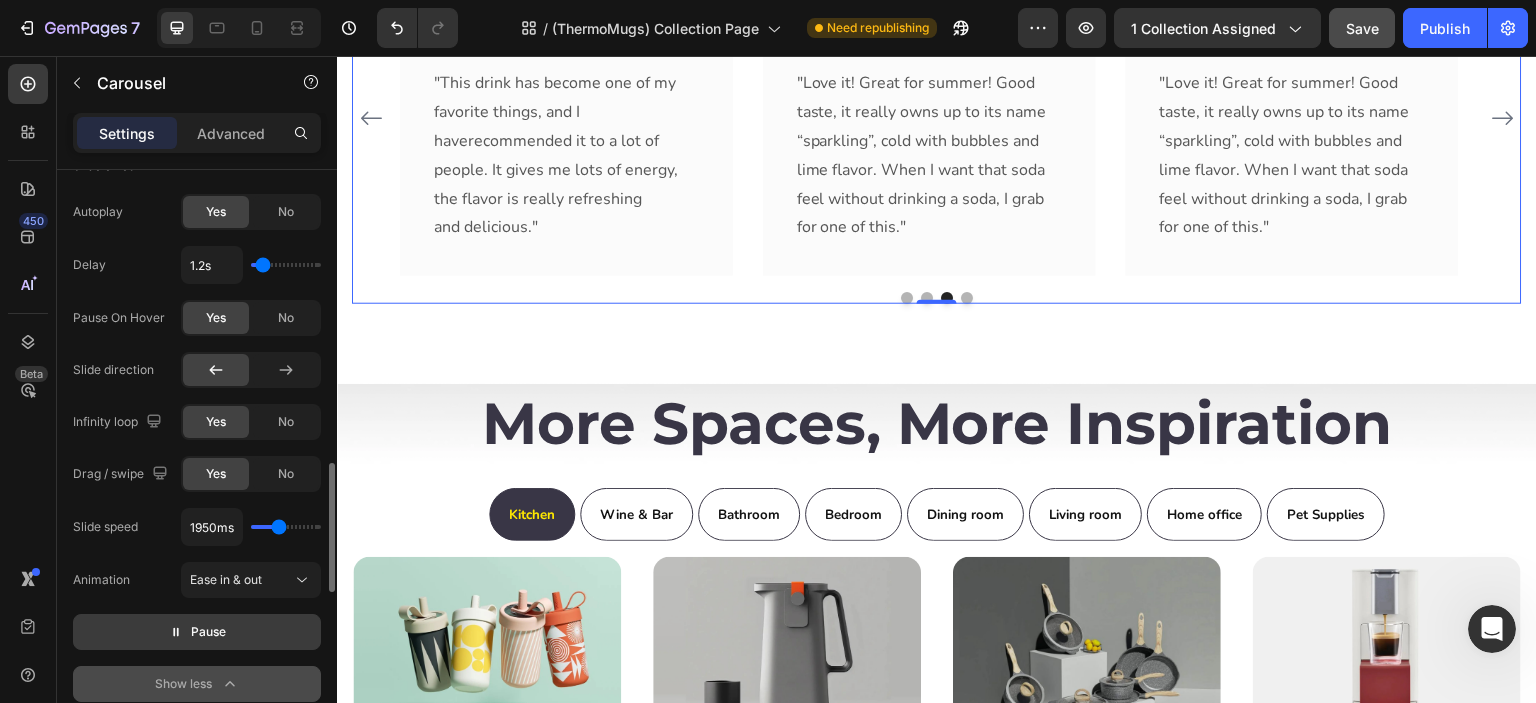 type on "2000ms" 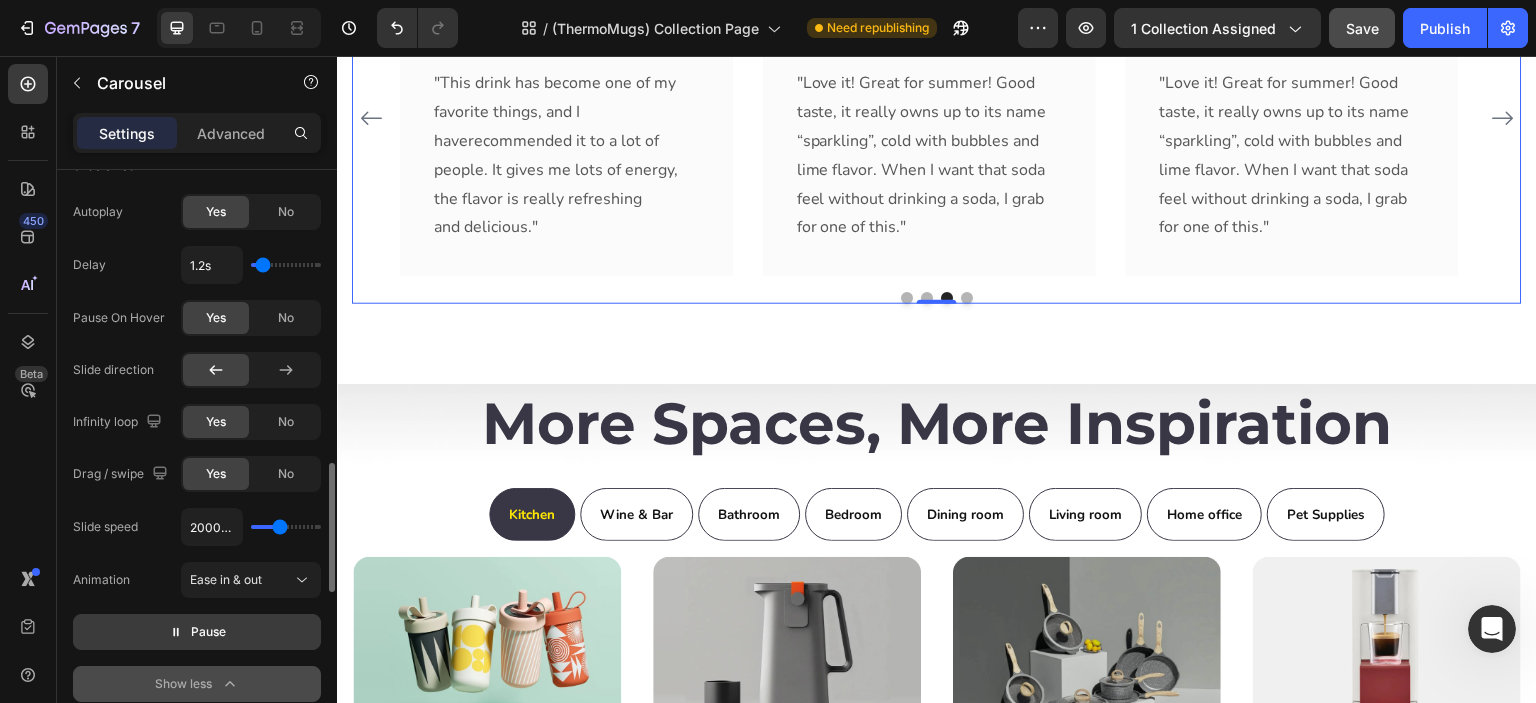 type on "2000" 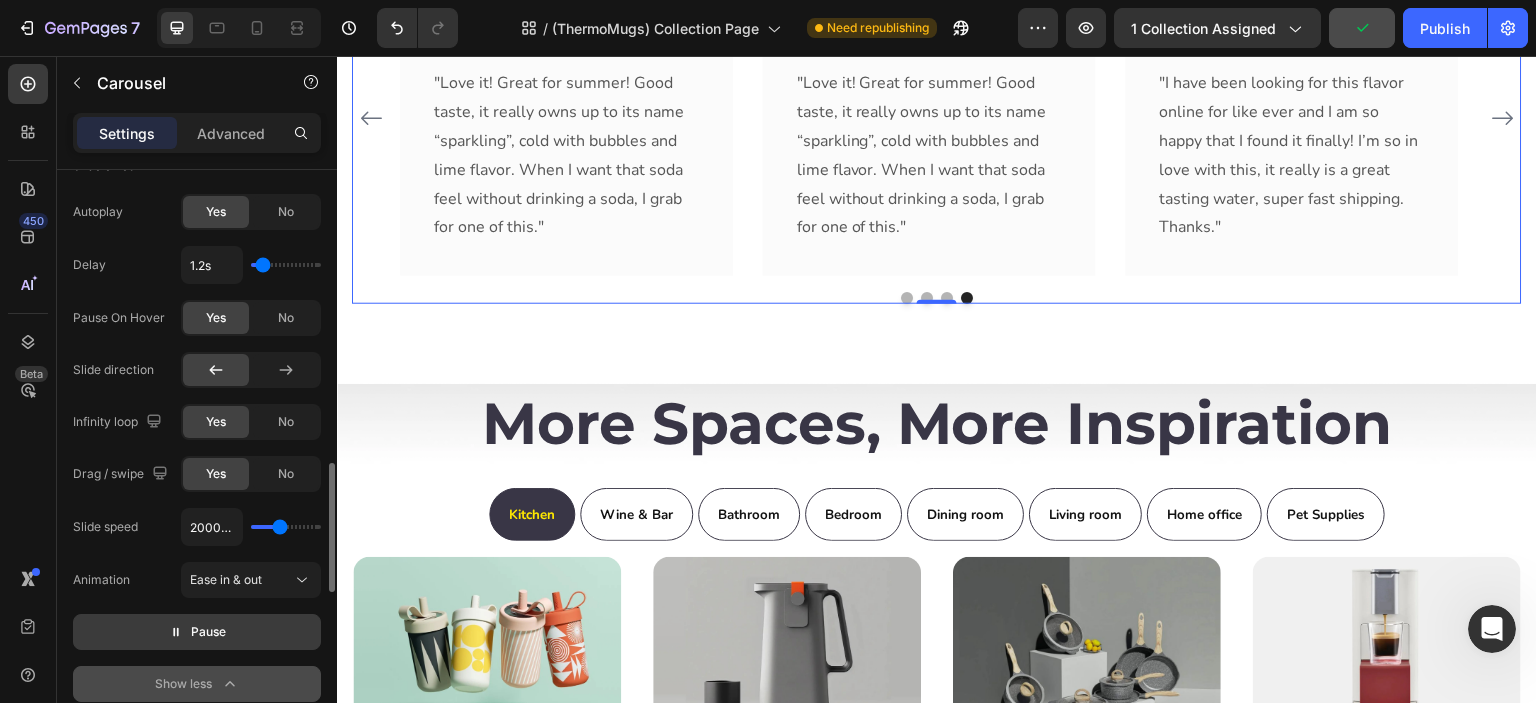 type on "2450ms" 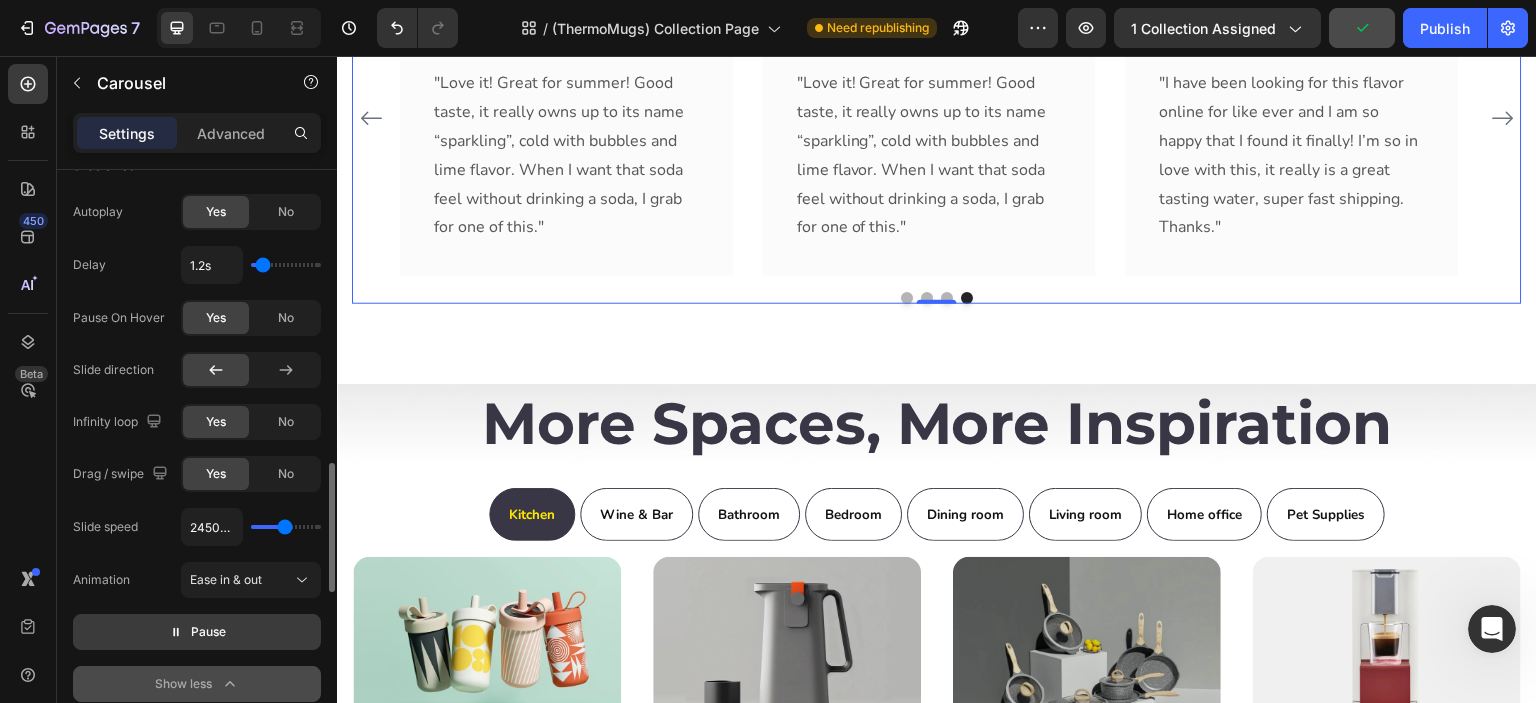 type on "2500ms" 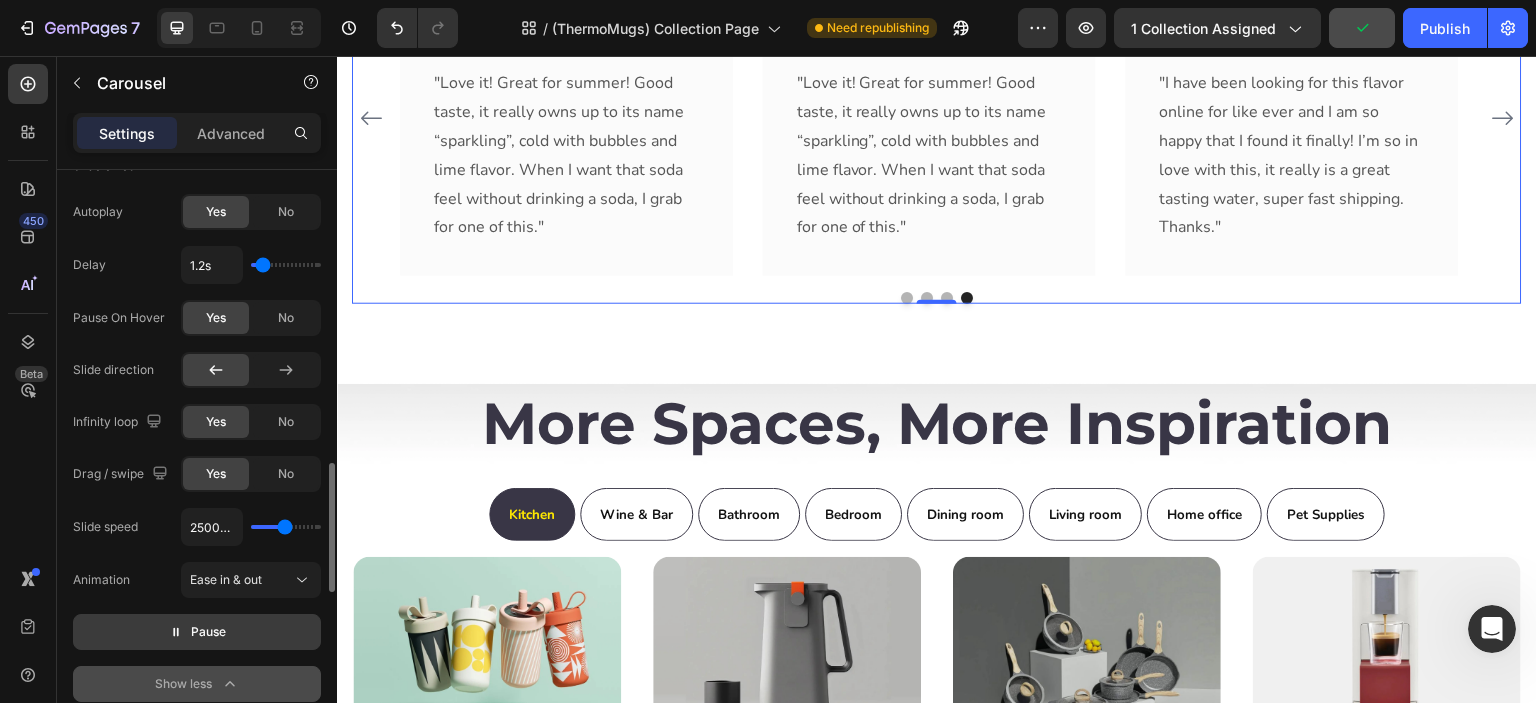 type on "2650ms" 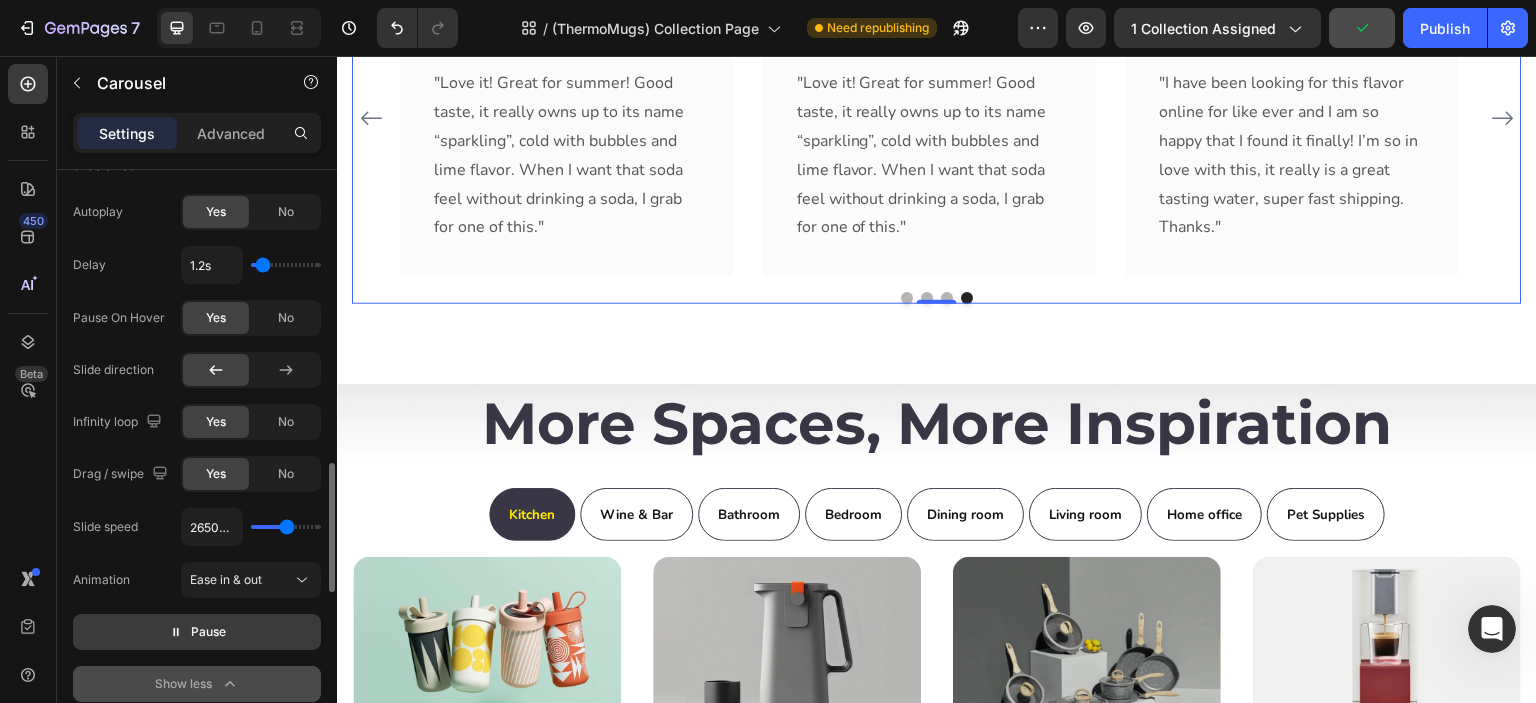 type on "2750ms" 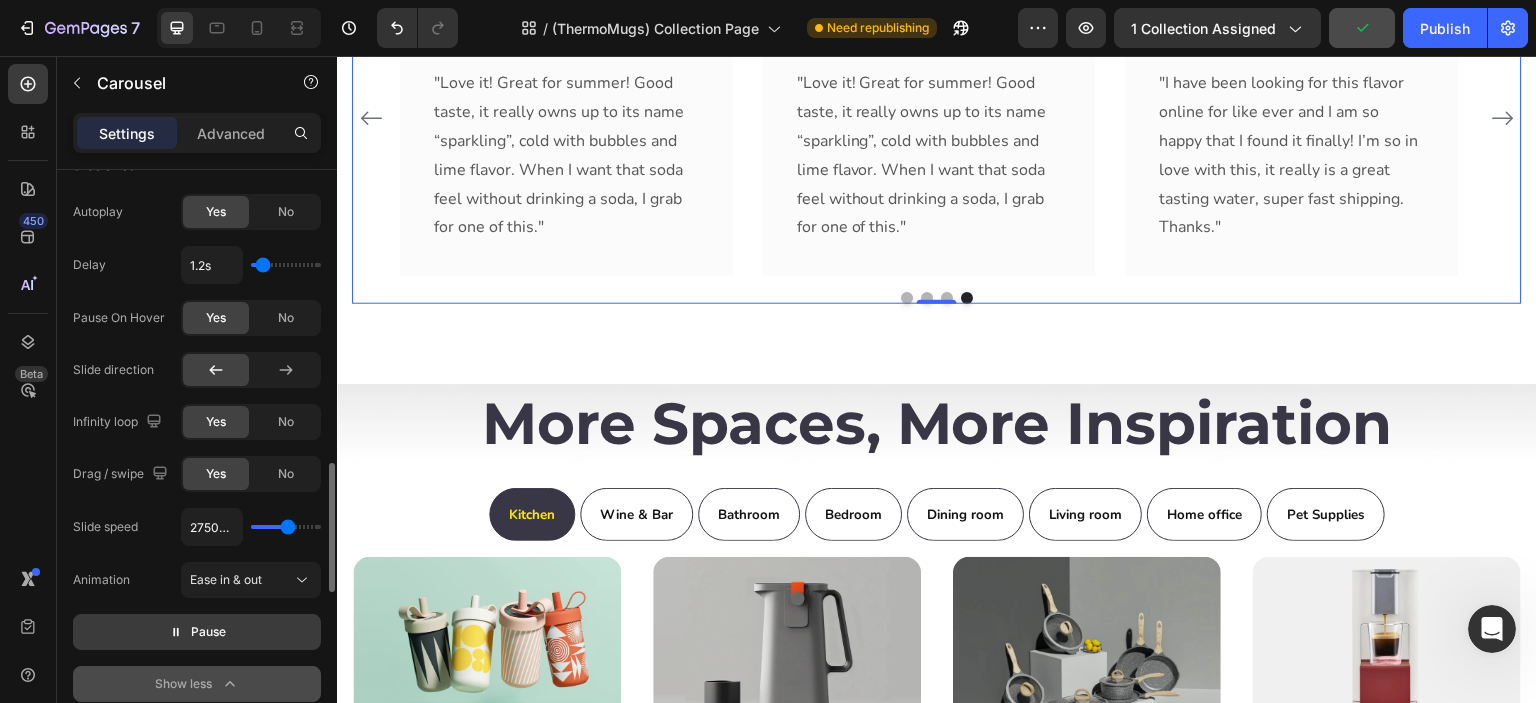 type on "2800ms" 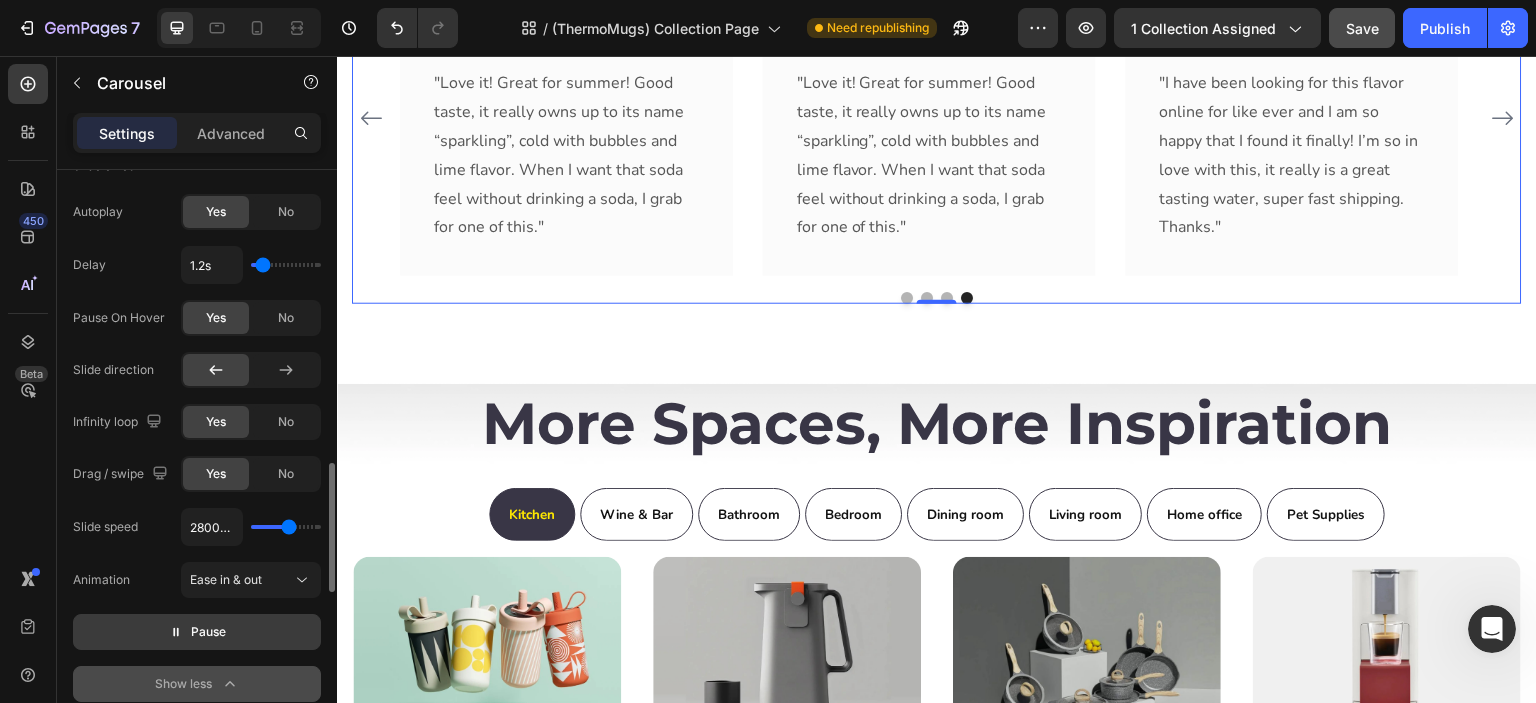 type on "2950ms" 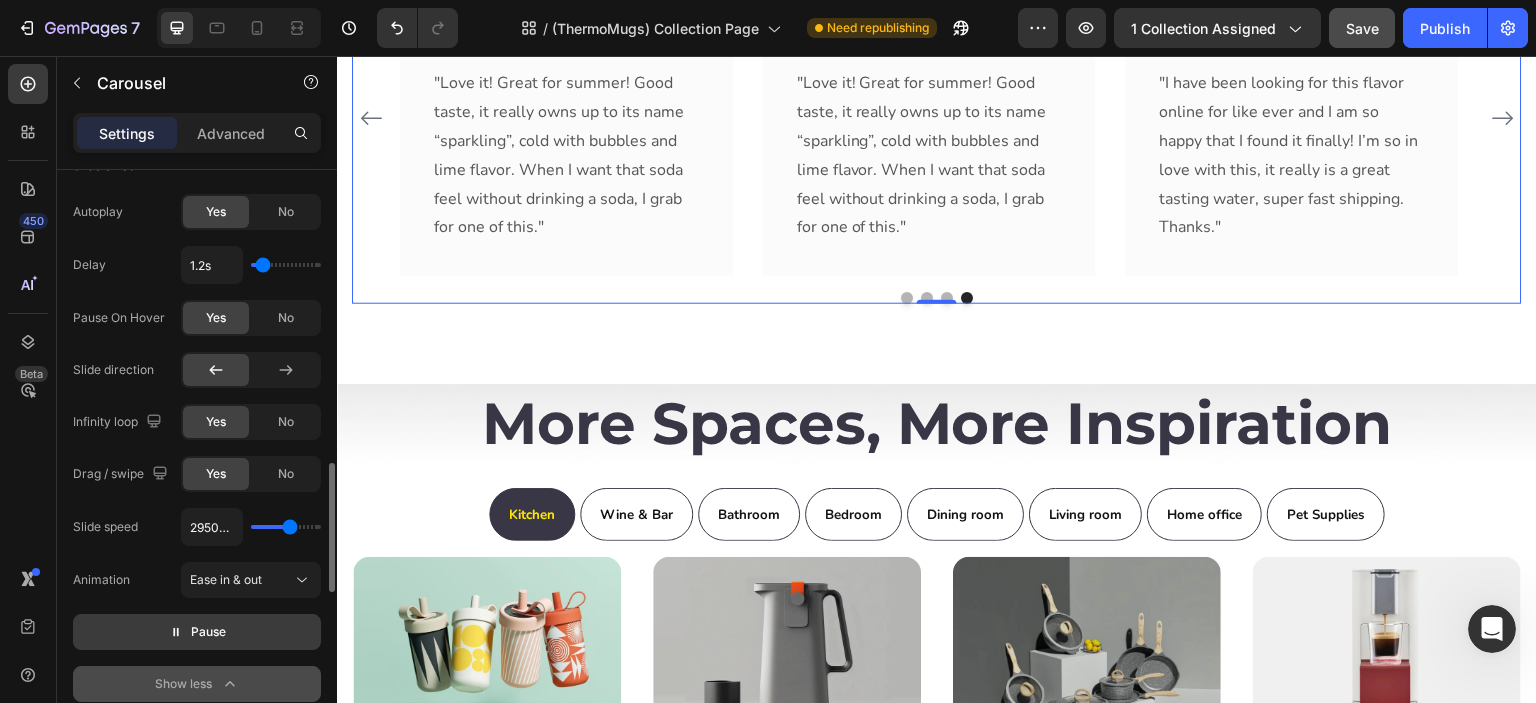 type on "3000ms" 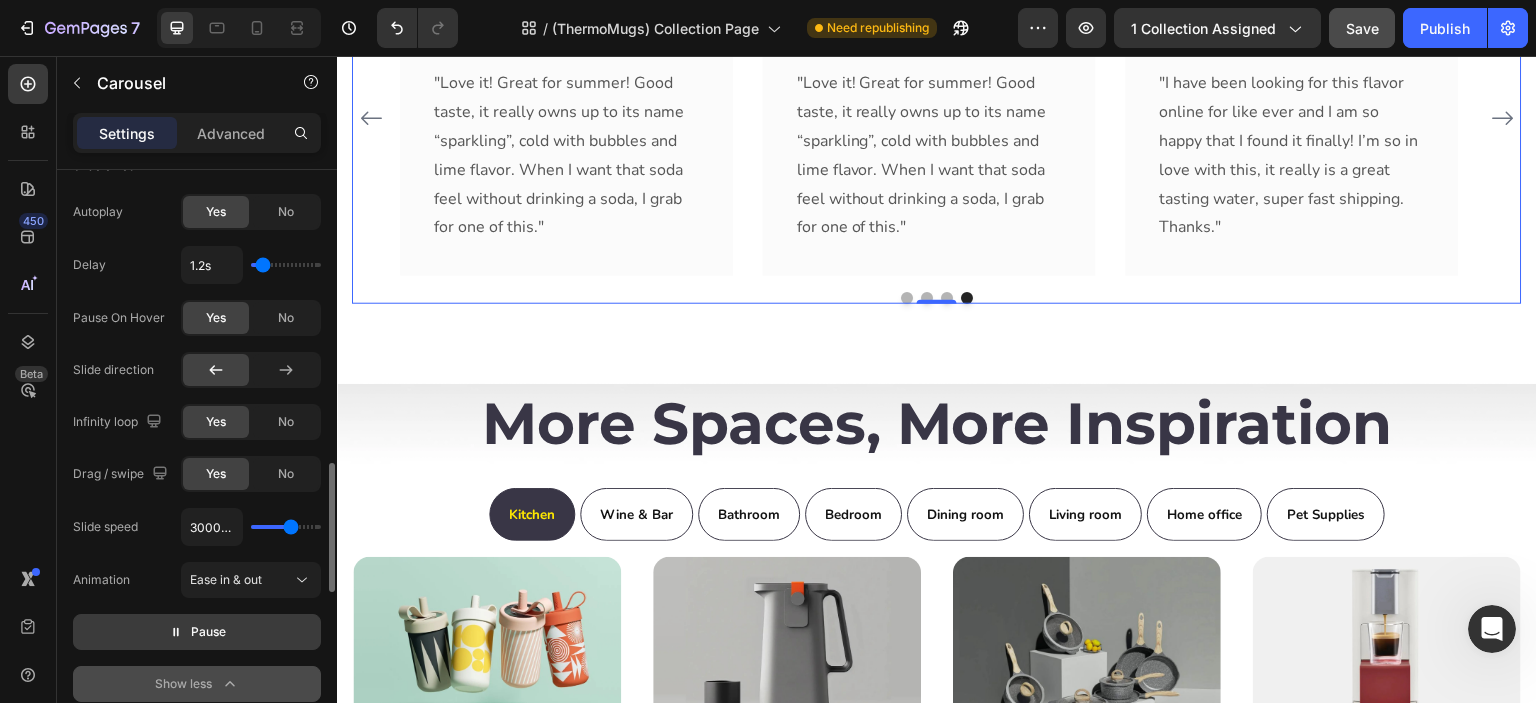 type on "3100ms" 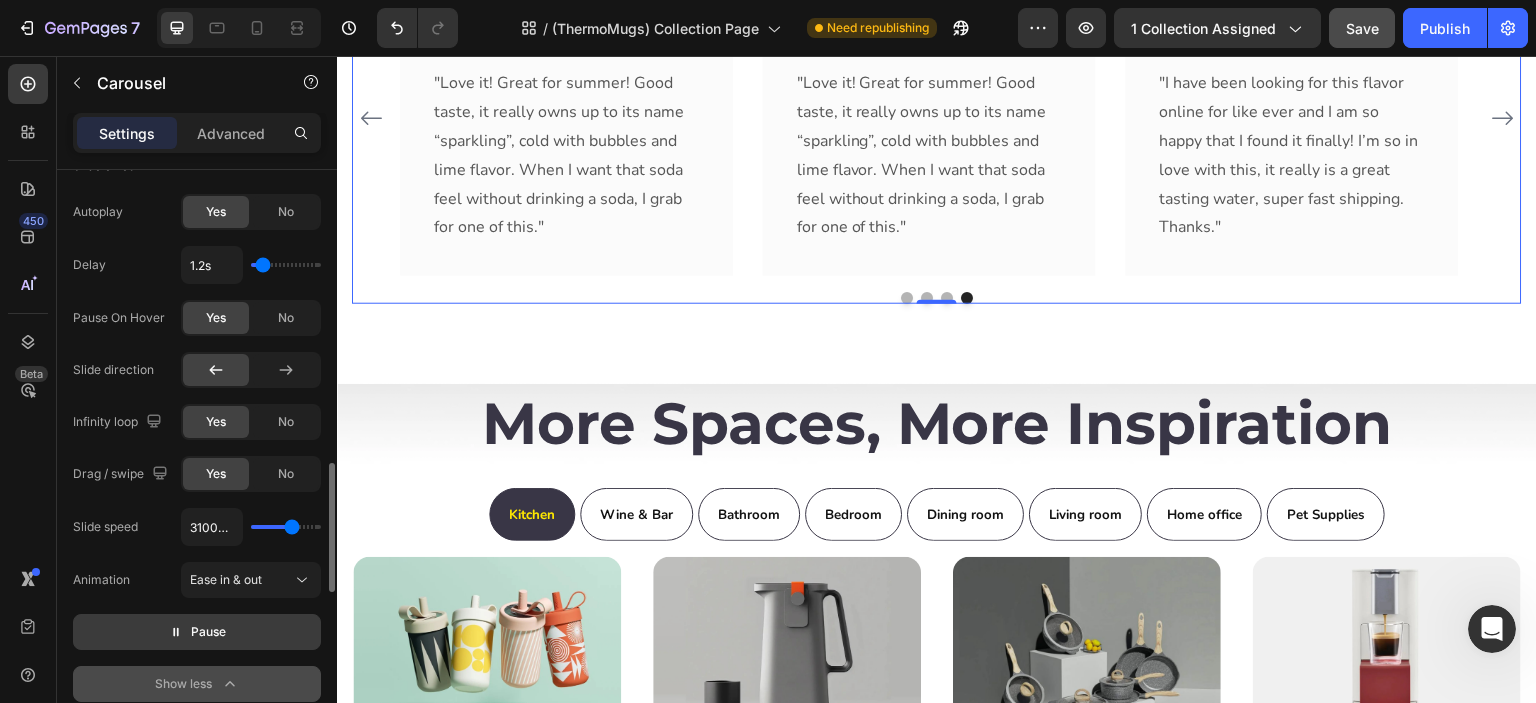 drag, startPoint x: 280, startPoint y: 525, endPoint x: 292, endPoint y: 525, distance: 12 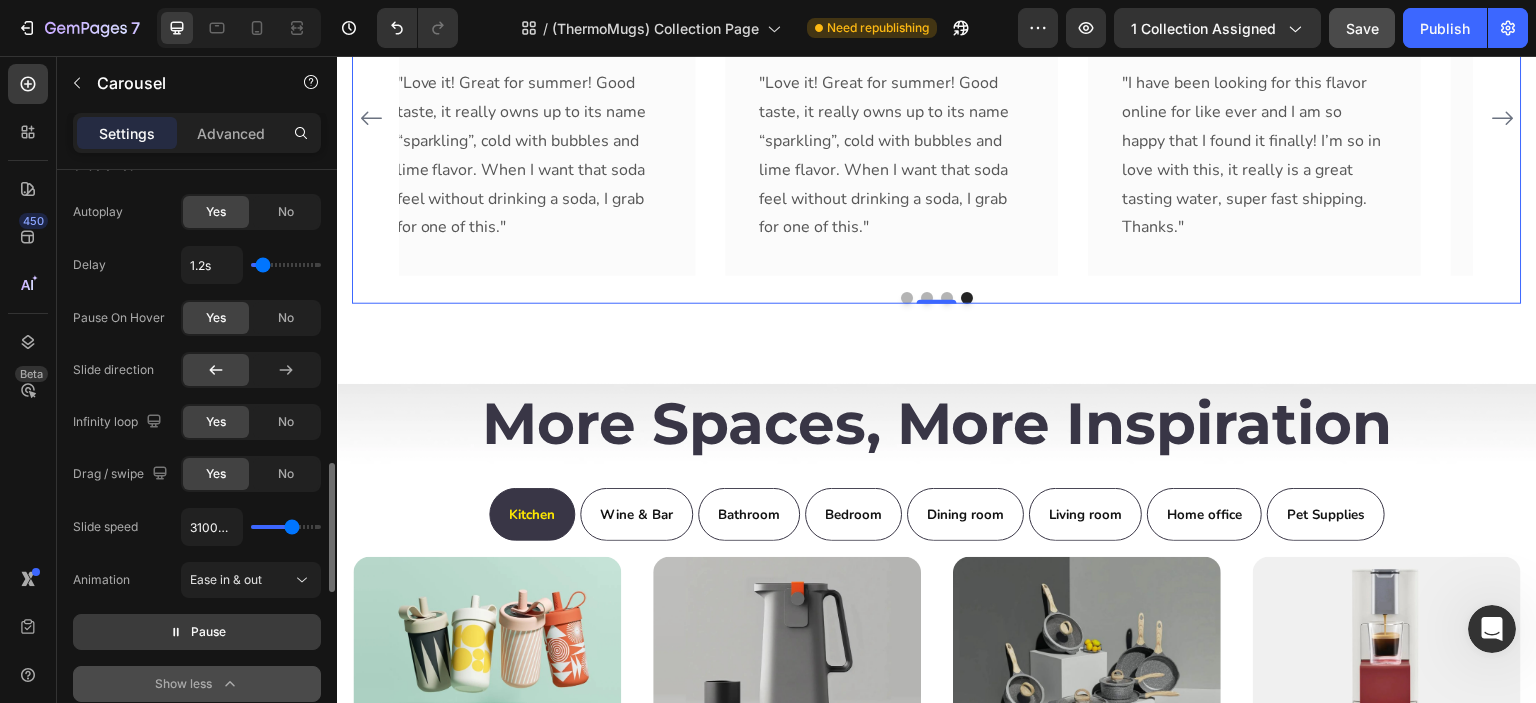 type on "1s" 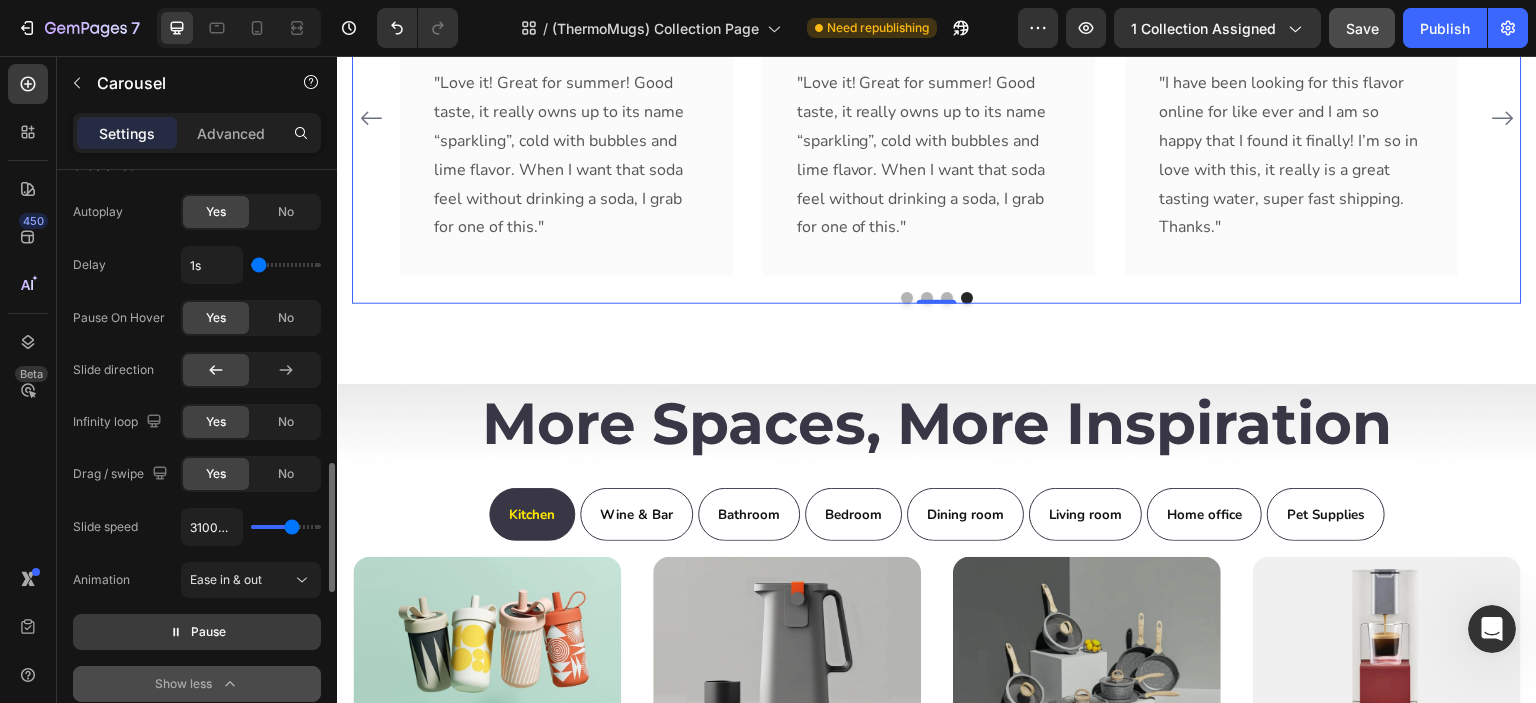 drag, startPoint x: 262, startPoint y: 261, endPoint x: 236, endPoint y: 260, distance: 26.019224 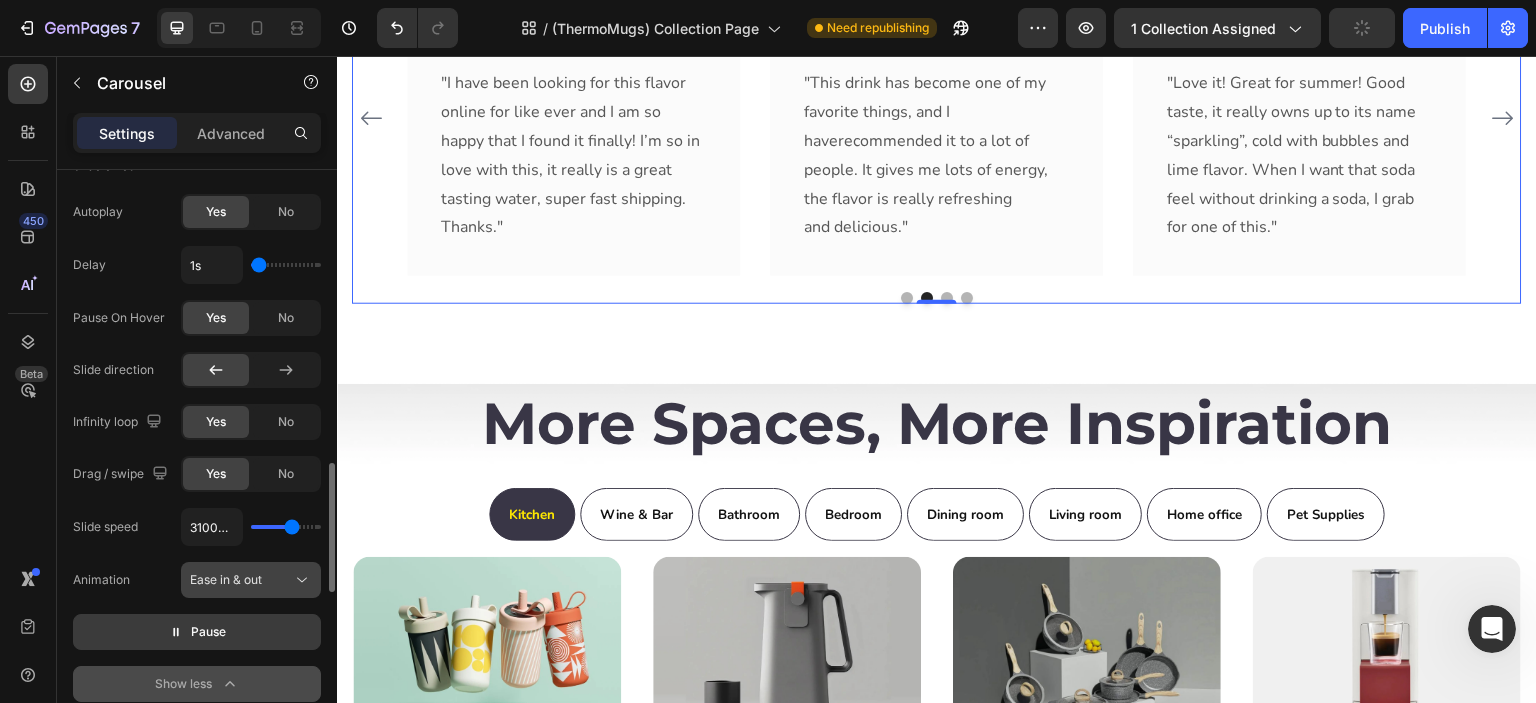 click on "Ease in & out" at bounding box center (241, 580) 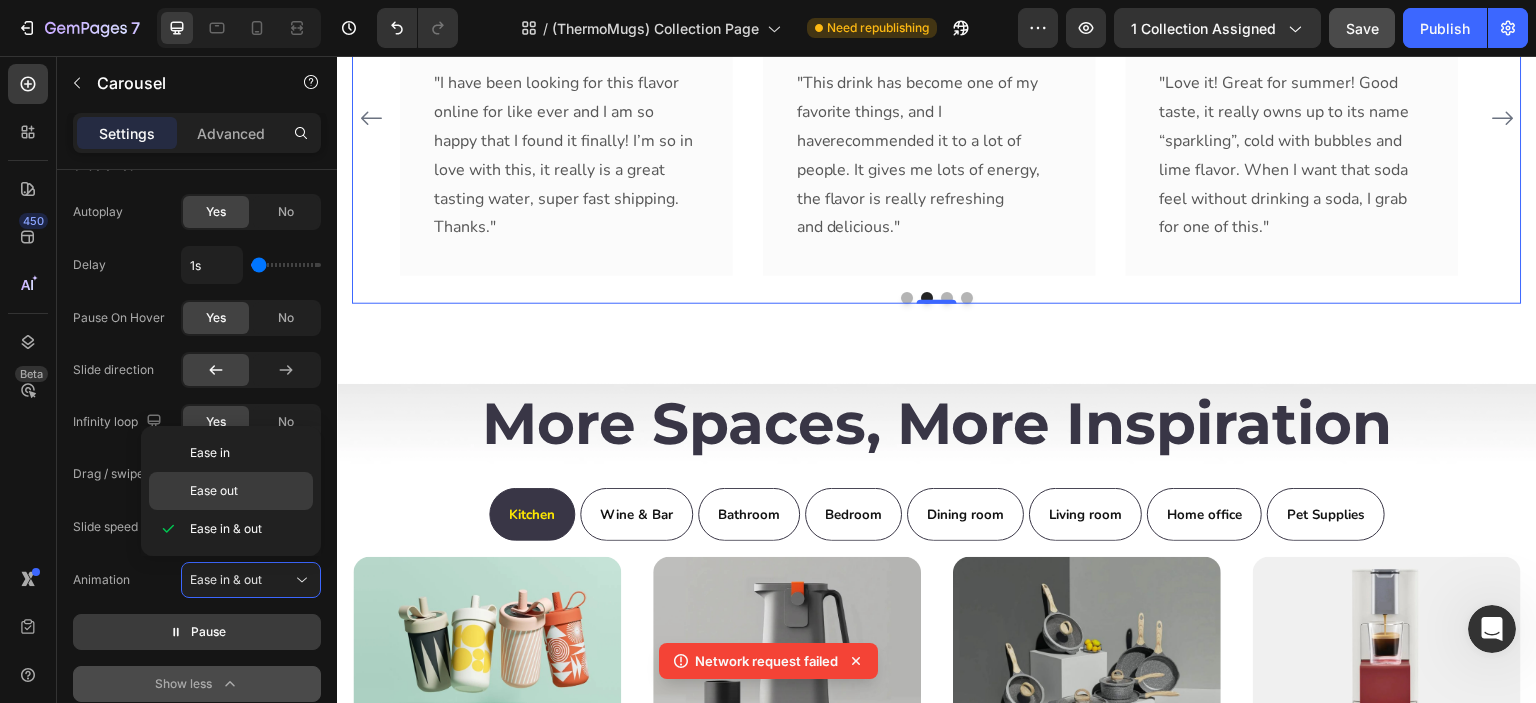 click on "Ease out" at bounding box center (214, 491) 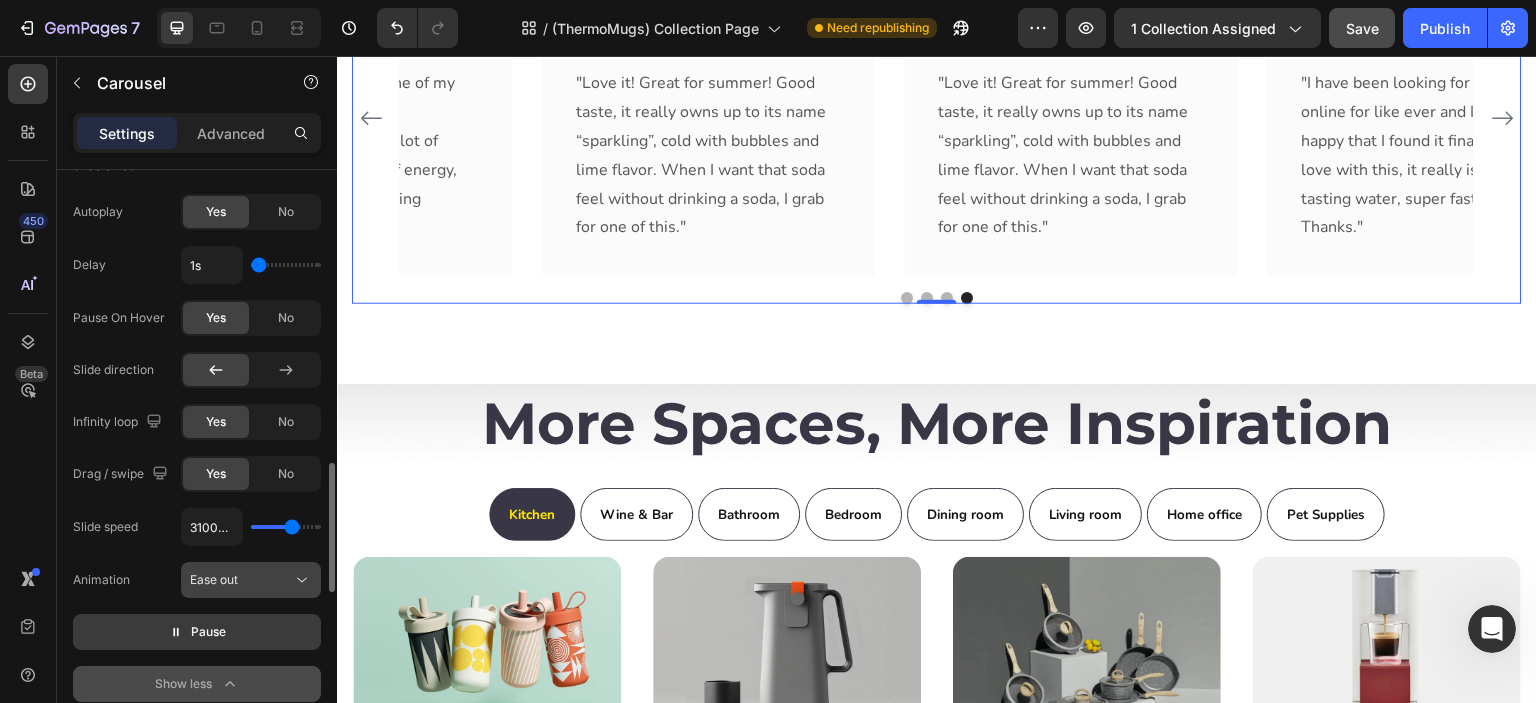 click on "Ease out" at bounding box center (241, 580) 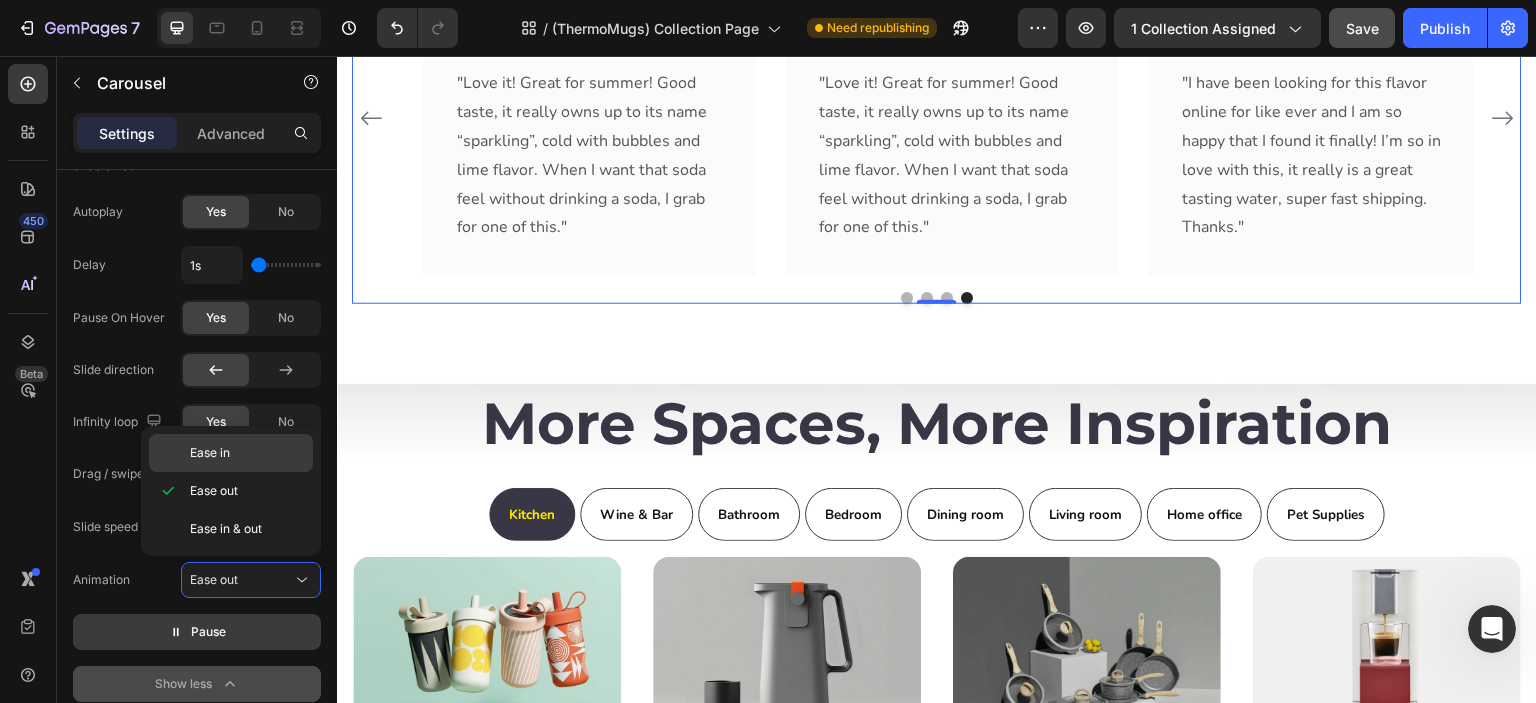 click on "Ease in" at bounding box center [210, 453] 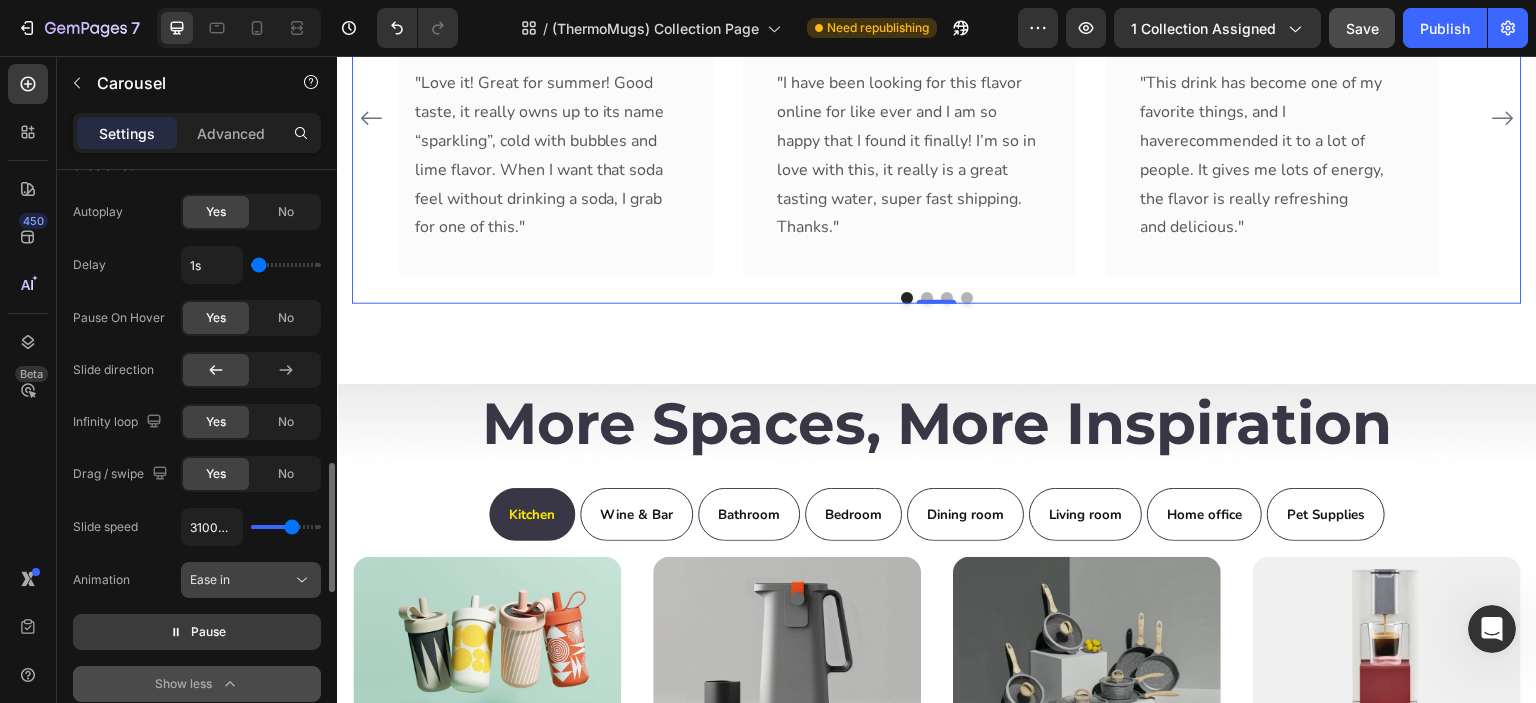 click on "Ease in" at bounding box center [241, 580] 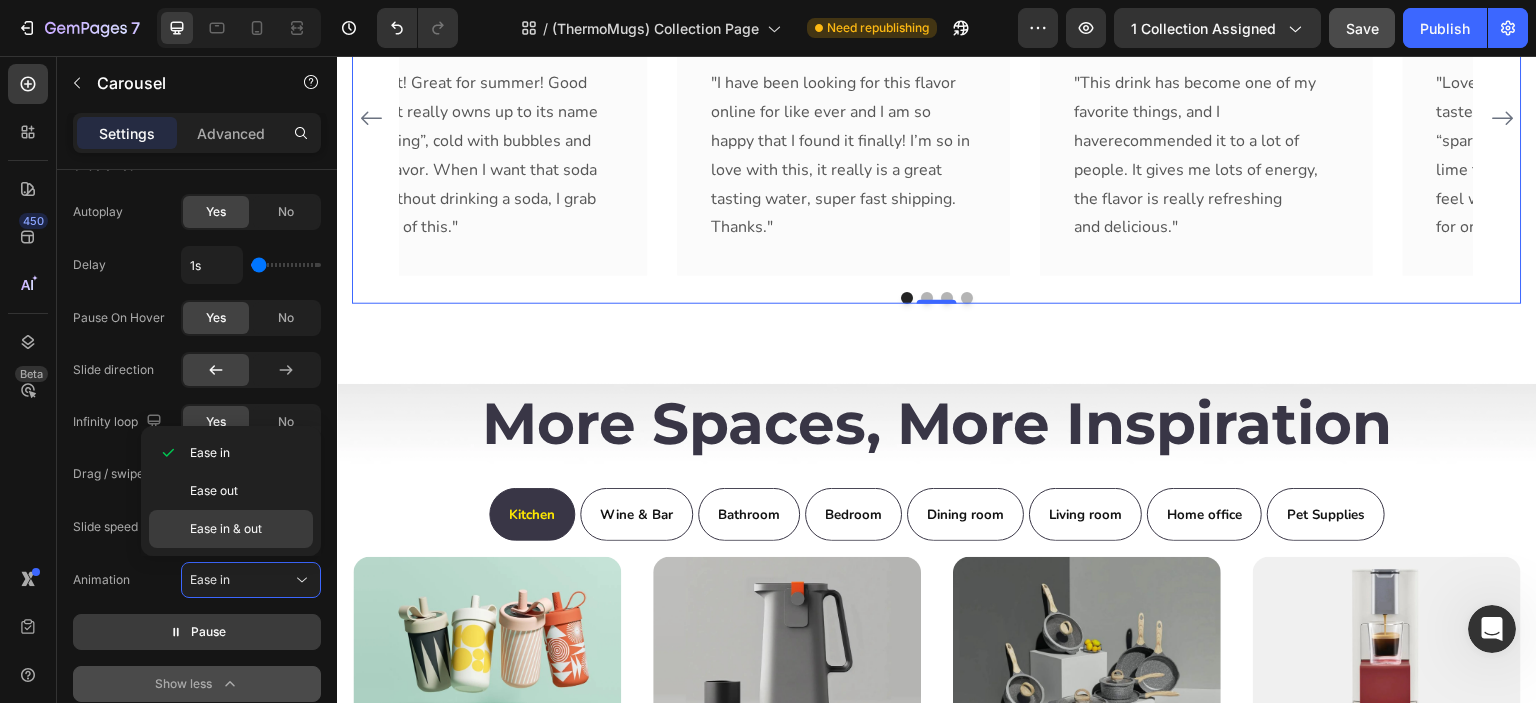 click on "Ease in & out" at bounding box center [226, 529] 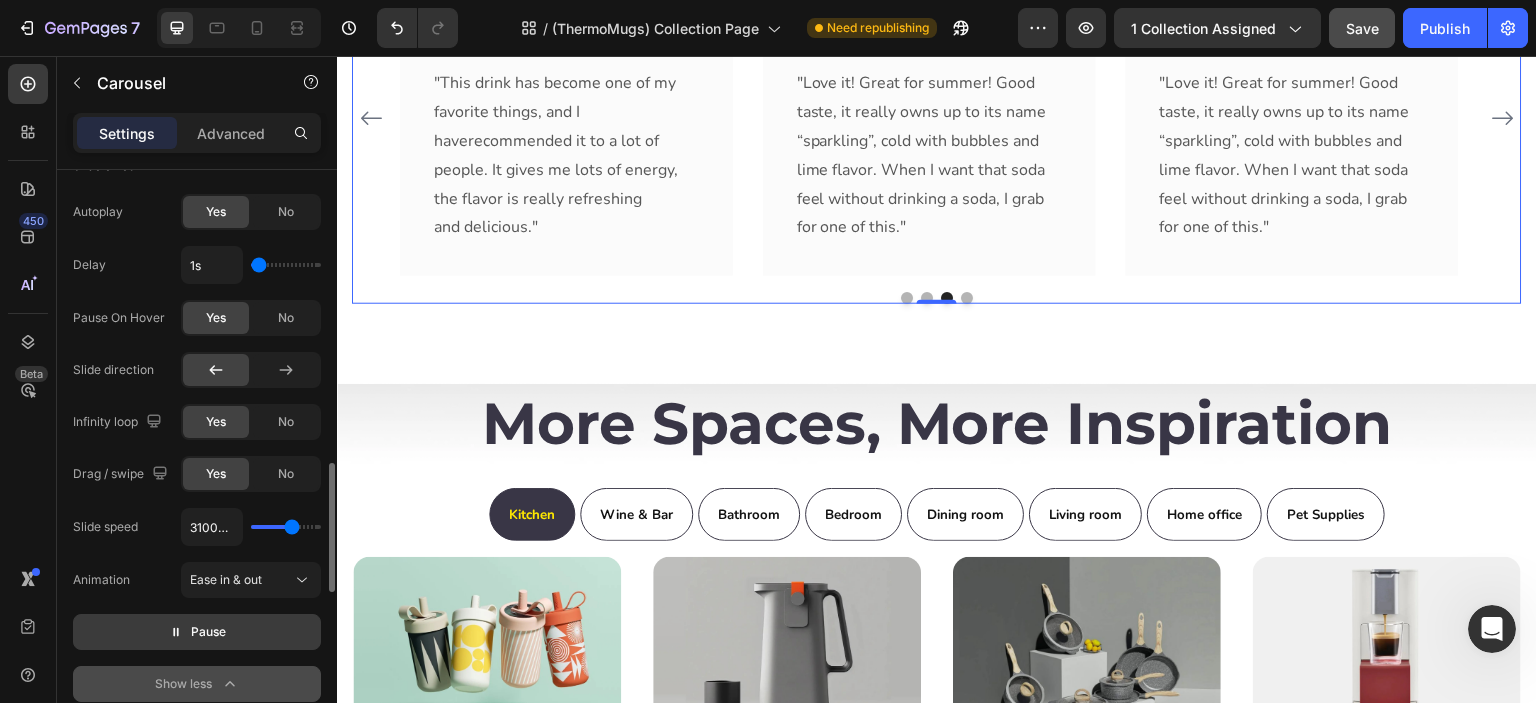type on "5000ms" 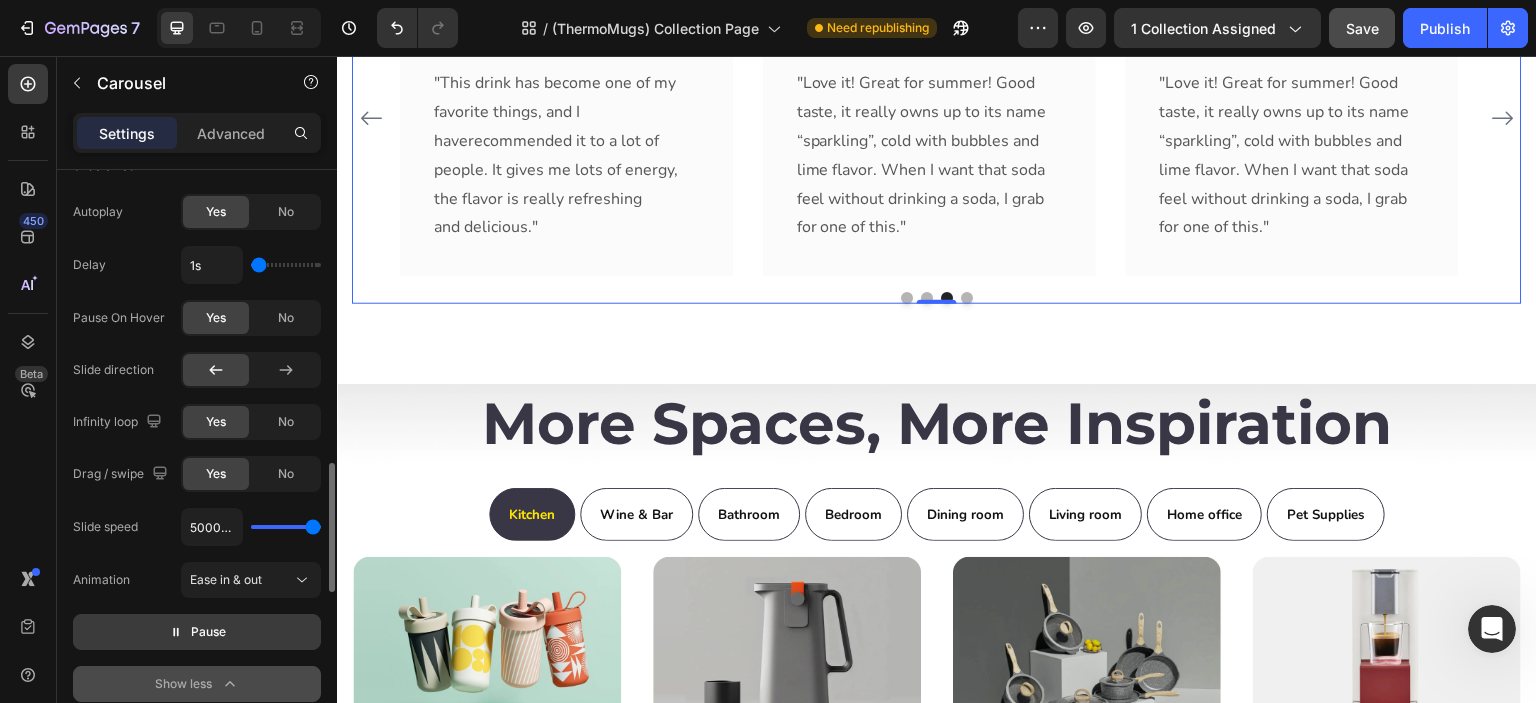 drag, startPoint x: 289, startPoint y: 528, endPoint x: 321, endPoint y: 527, distance: 32.01562 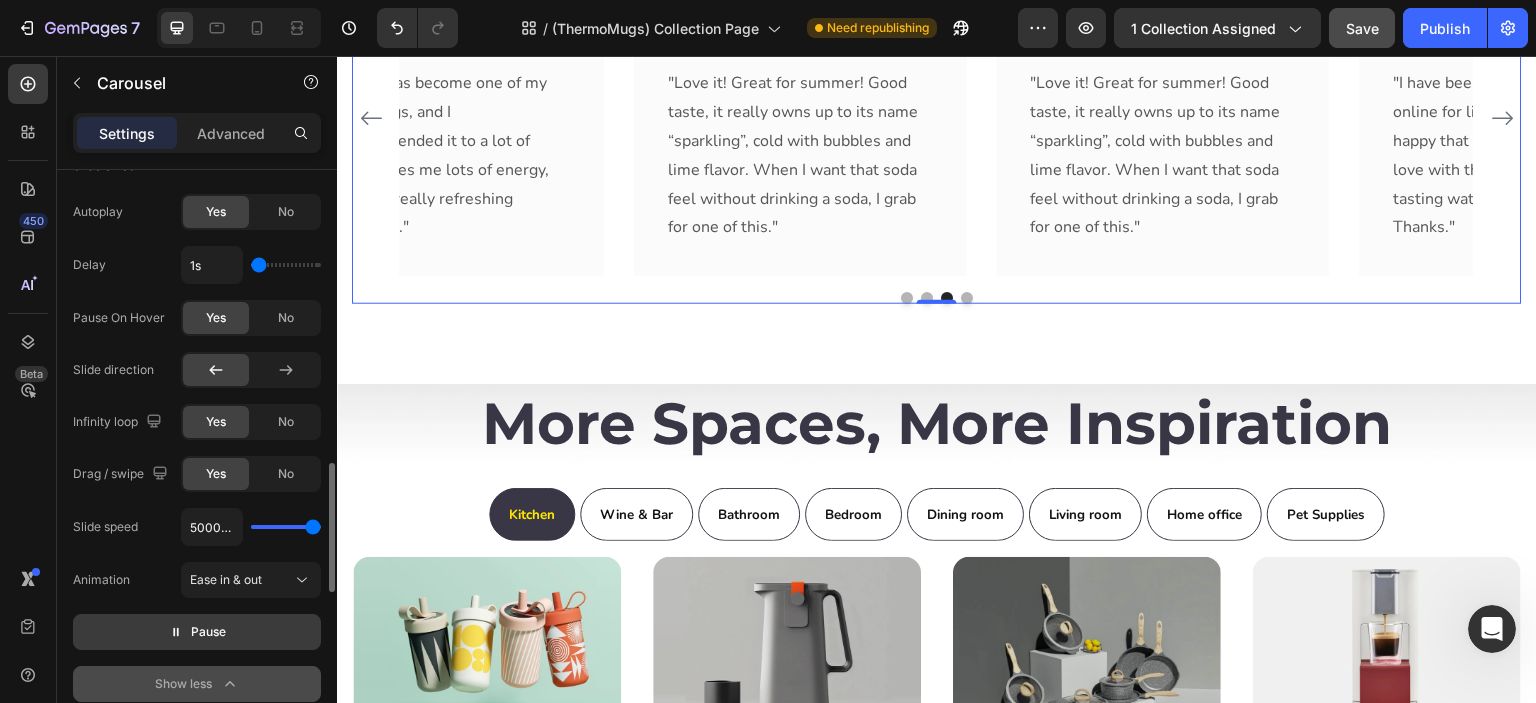 type on "1.1s" 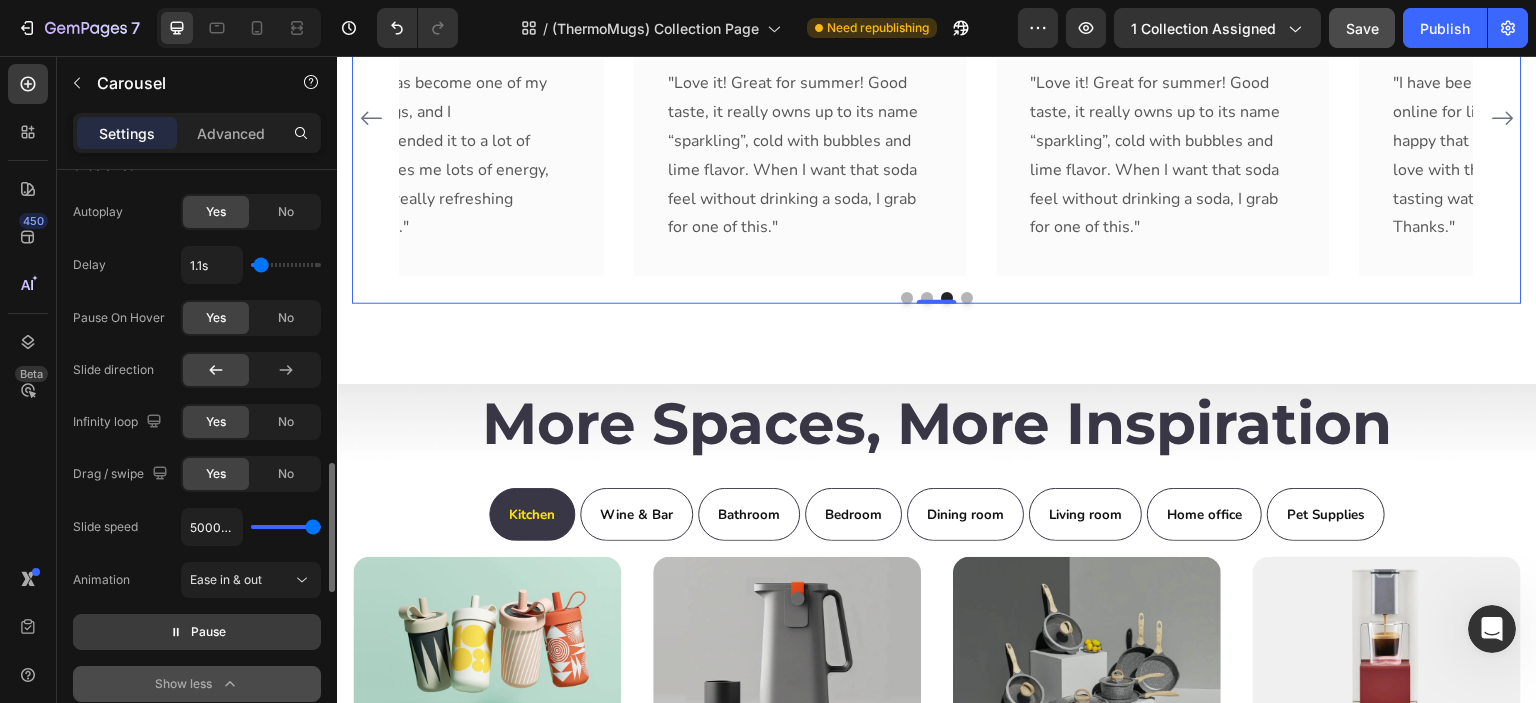 type on "1s" 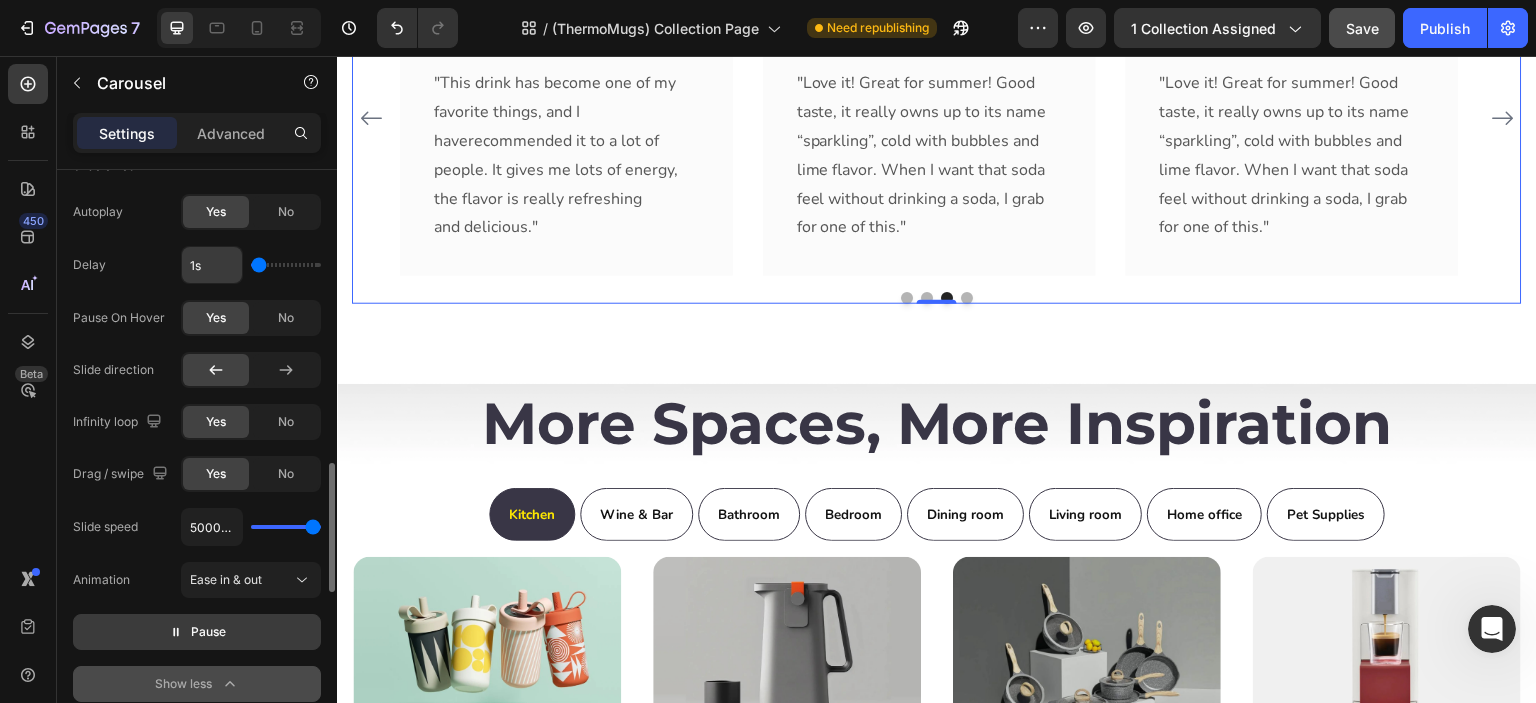 drag, startPoint x: 261, startPoint y: 257, endPoint x: 238, endPoint y: 260, distance: 23.194826 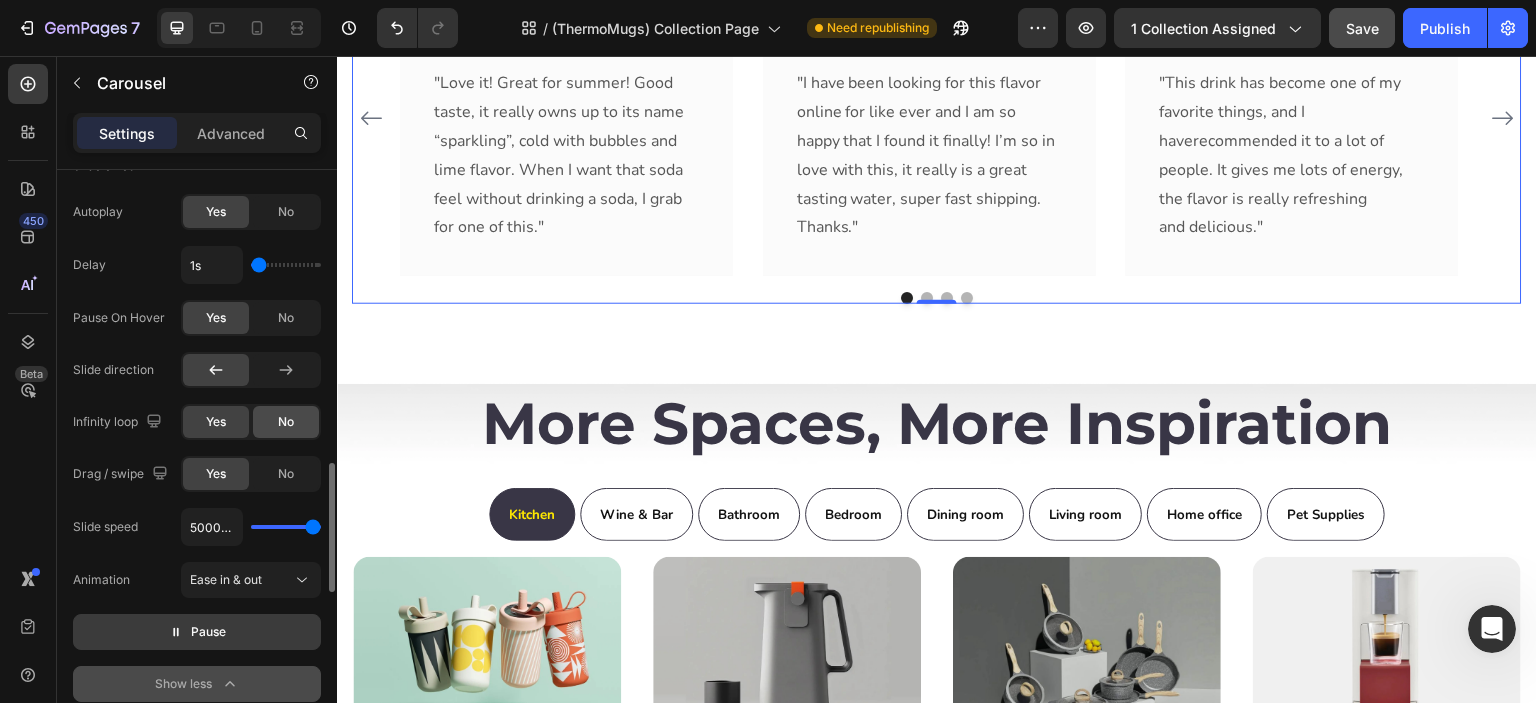 click on "No" 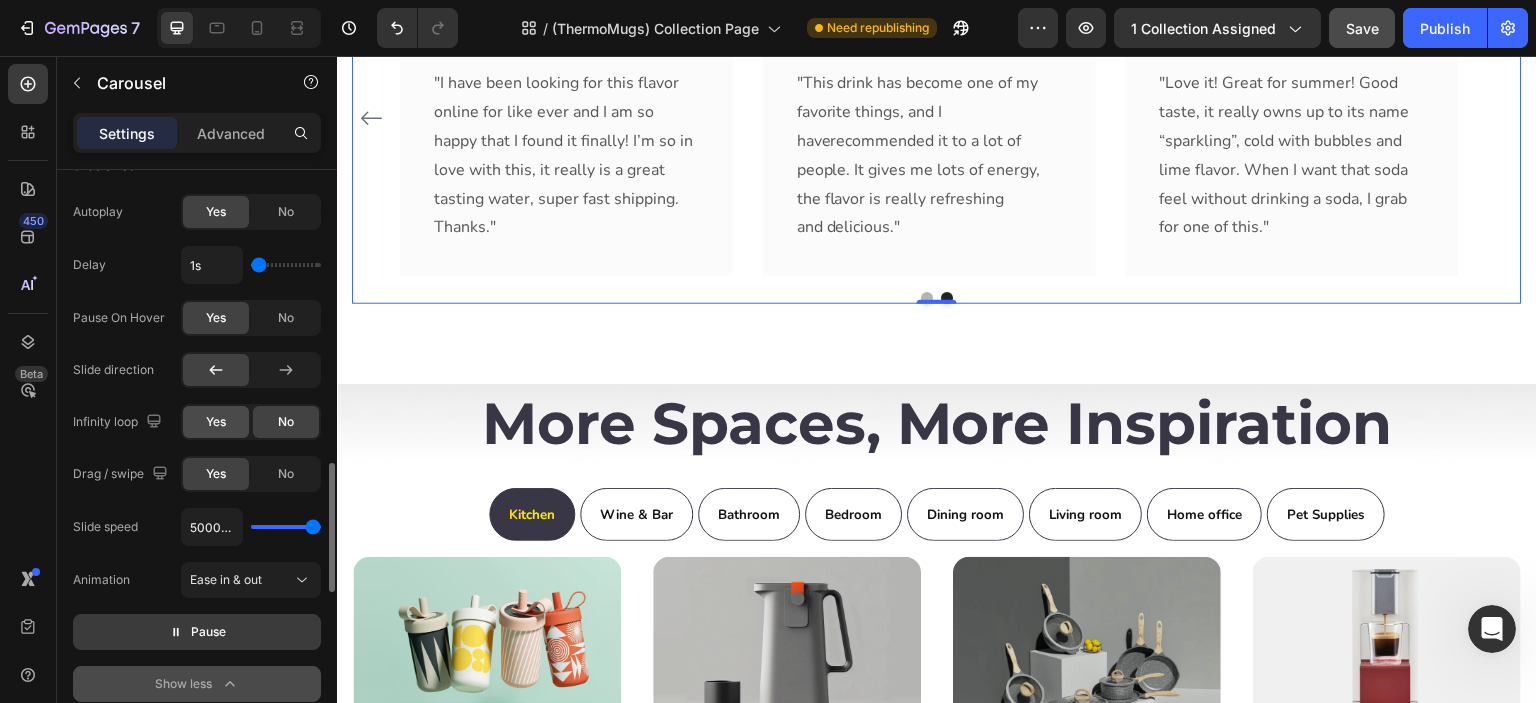 click on "Yes" 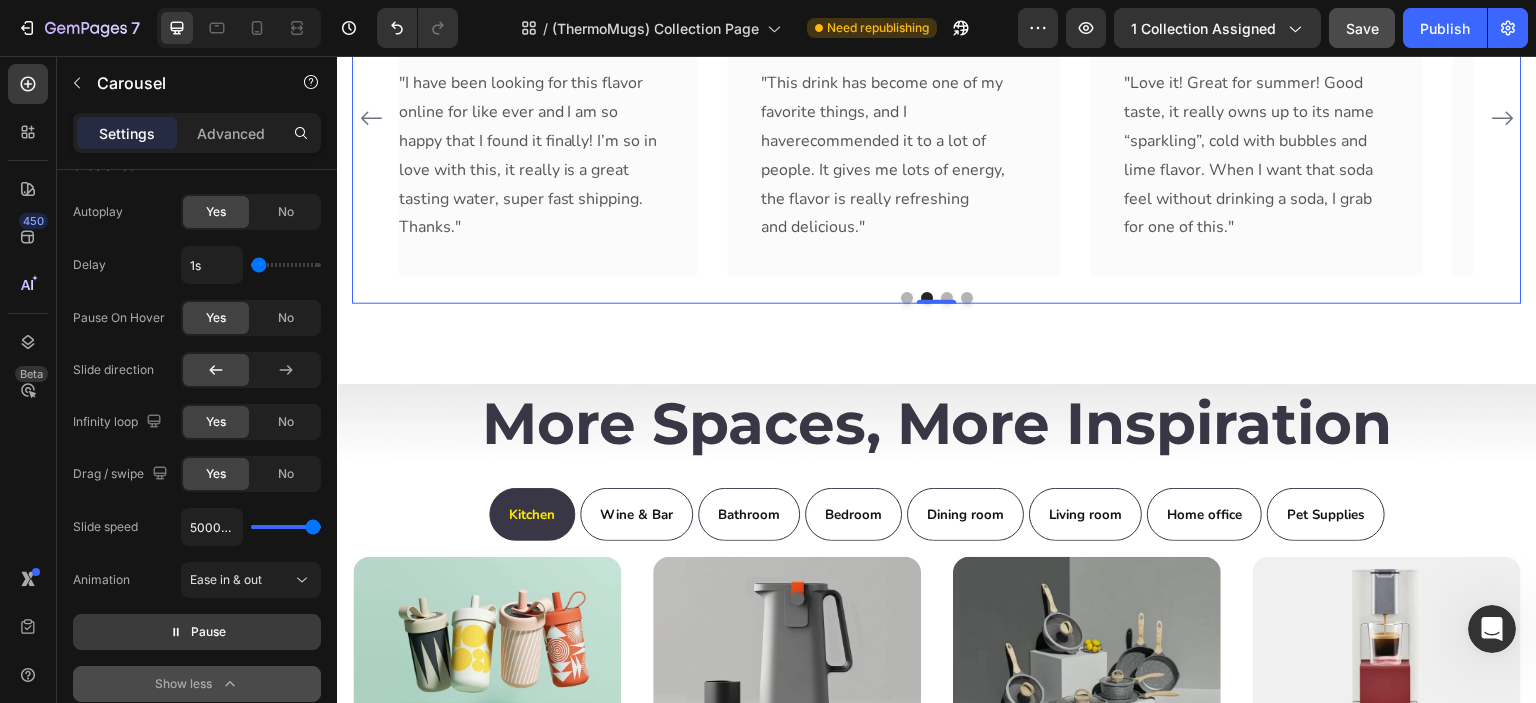 scroll, scrollTop: 1664, scrollLeft: 0, axis: vertical 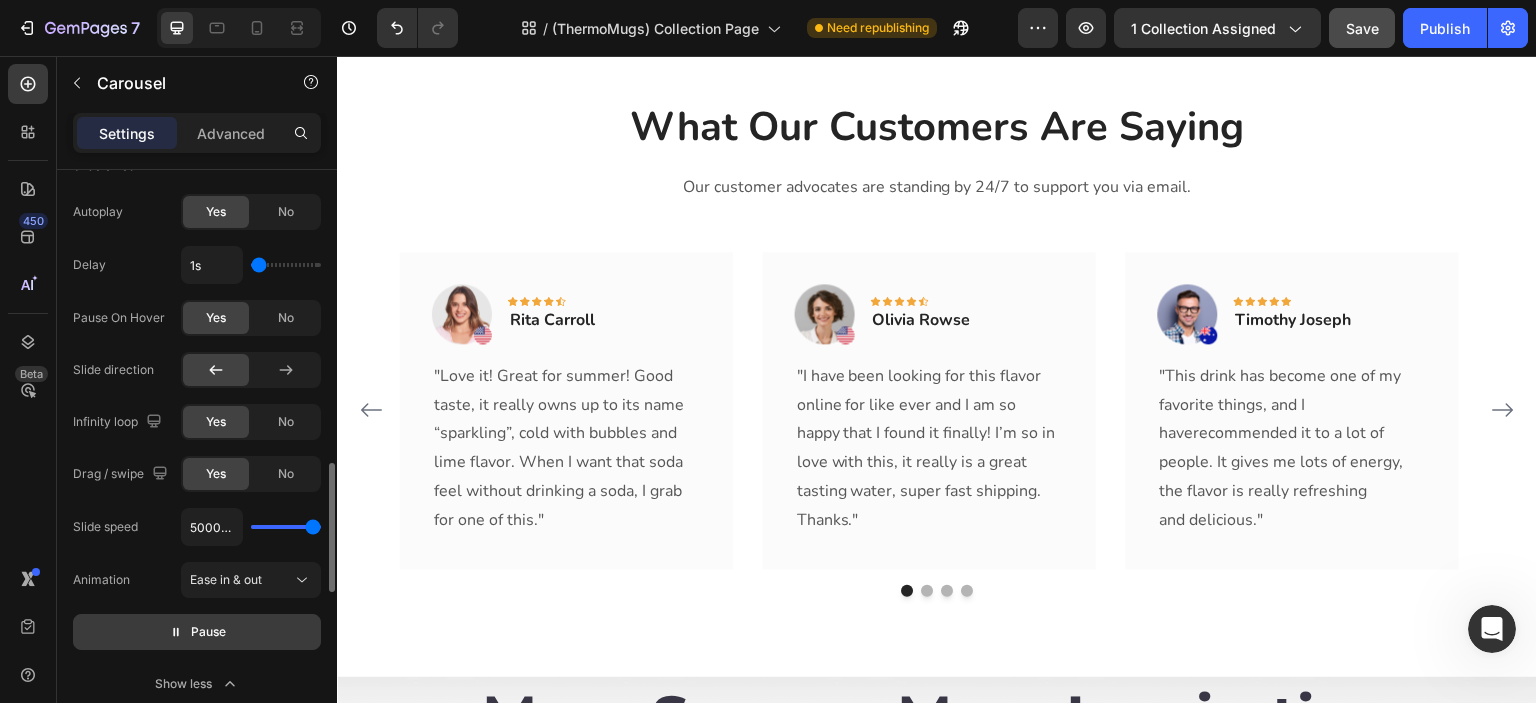 type on "4100ms" 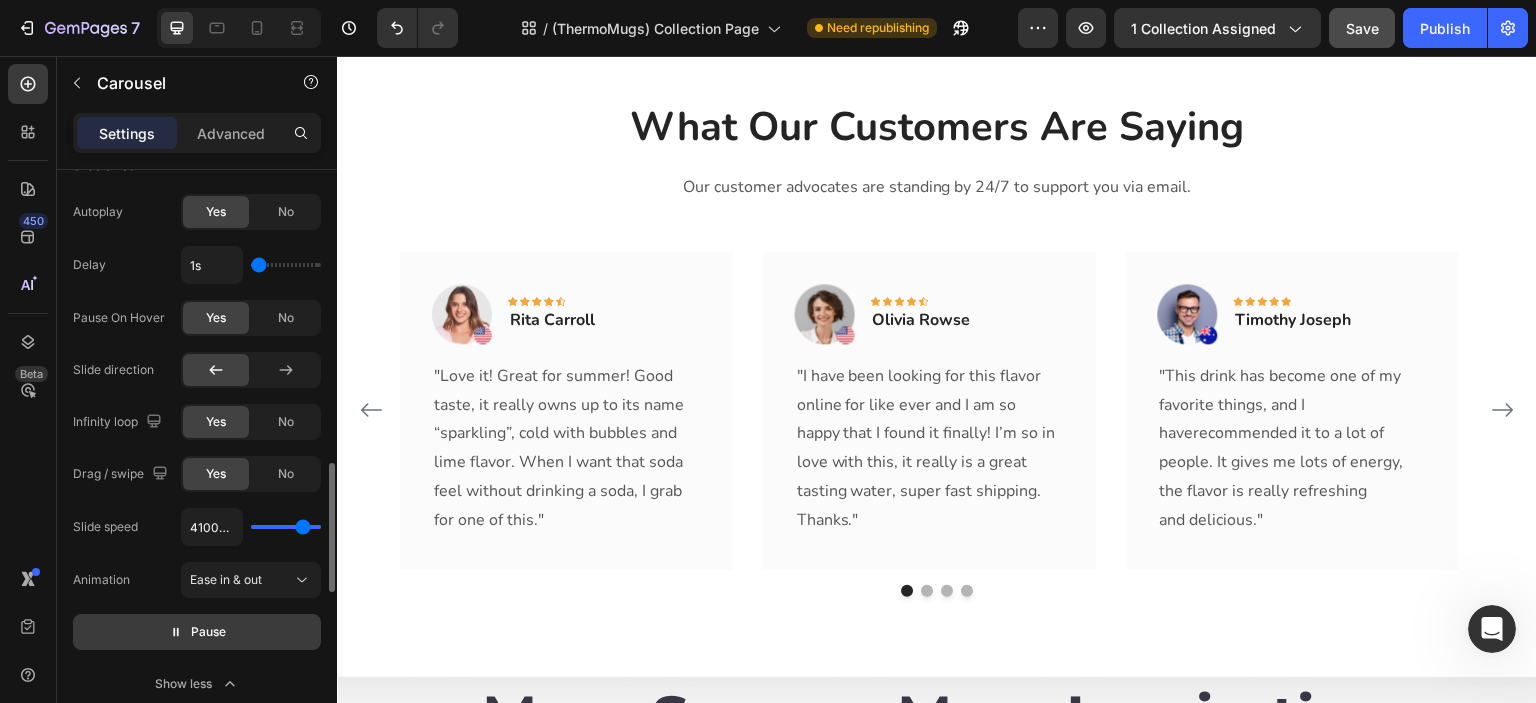 type on "2200ms" 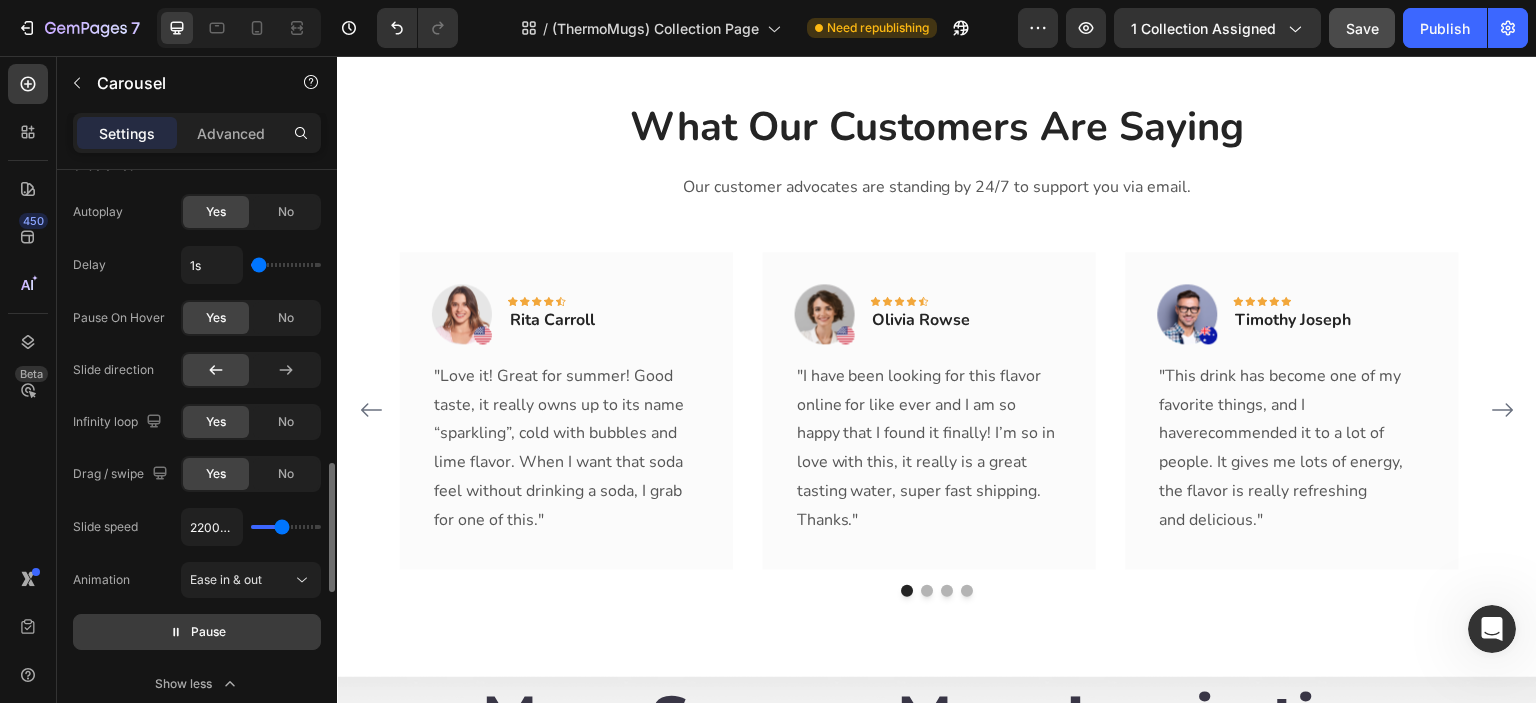 type on "2000ms" 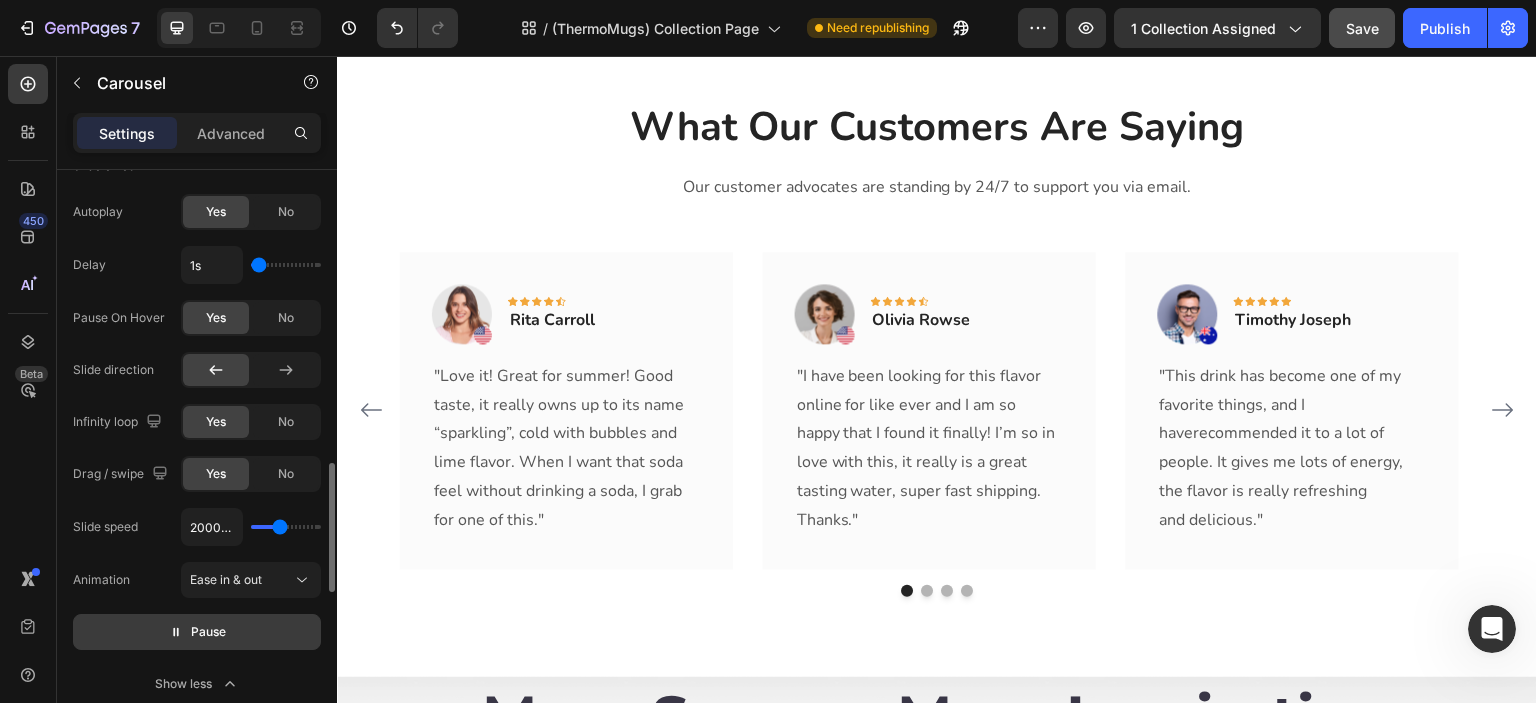 type on "1700ms" 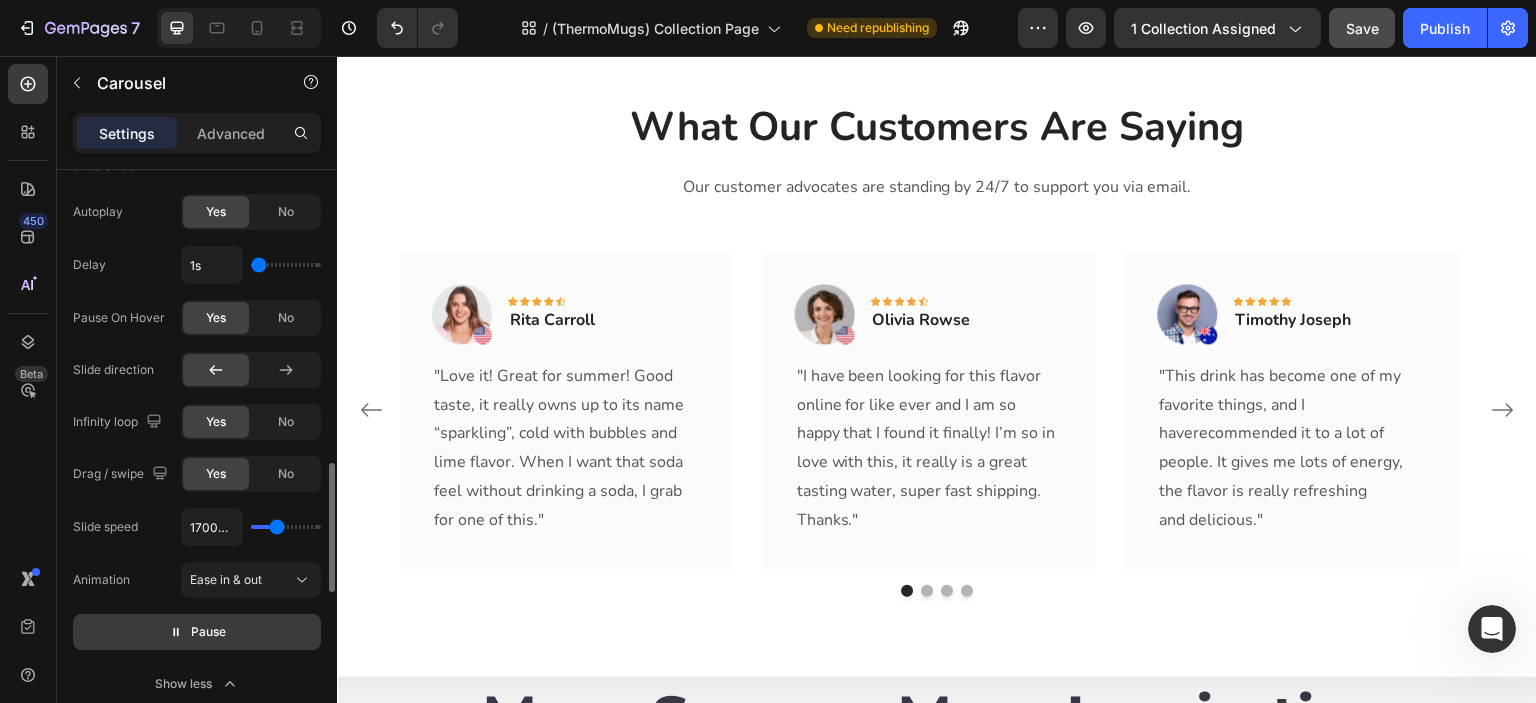drag, startPoint x: 310, startPoint y: 525, endPoint x: 276, endPoint y: 525, distance: 34 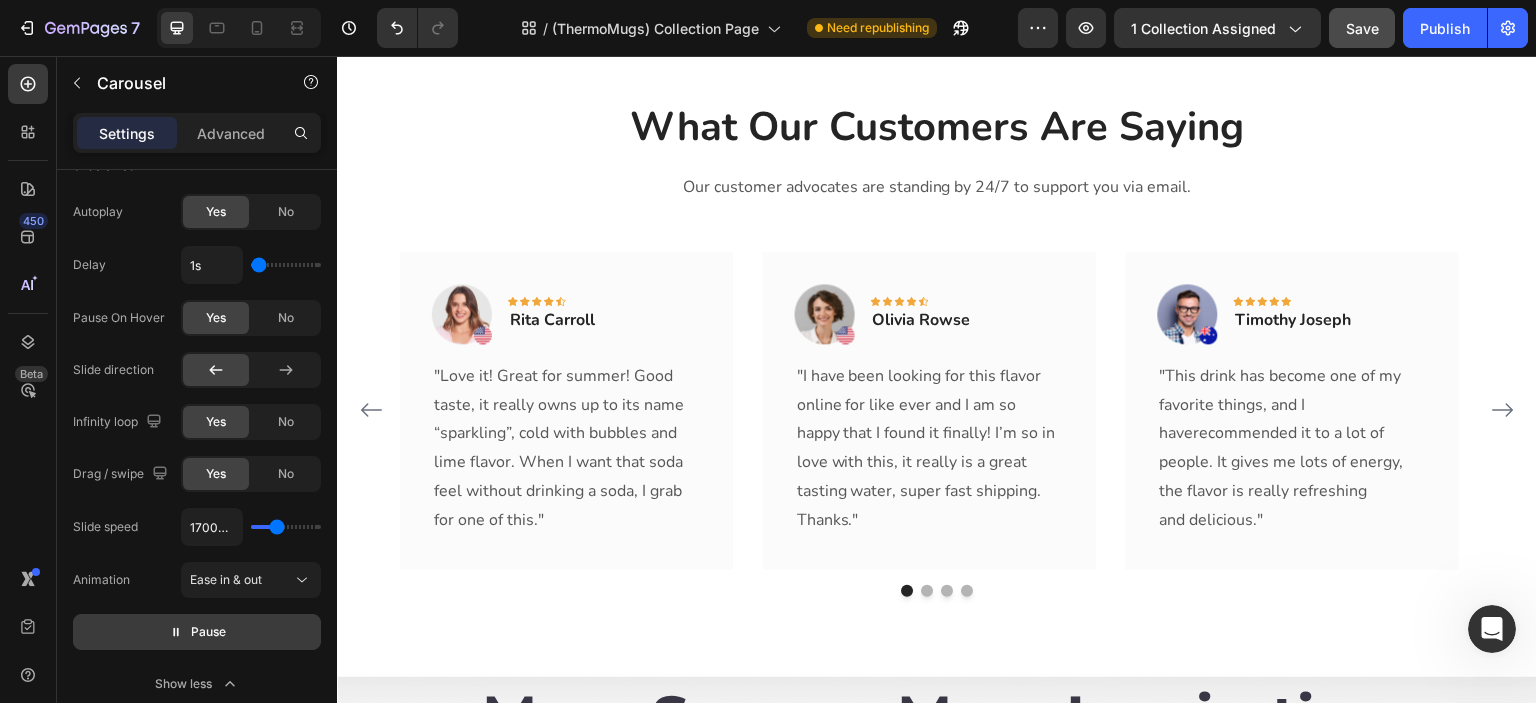 click on "Pause" at bounding box center [208, 632] 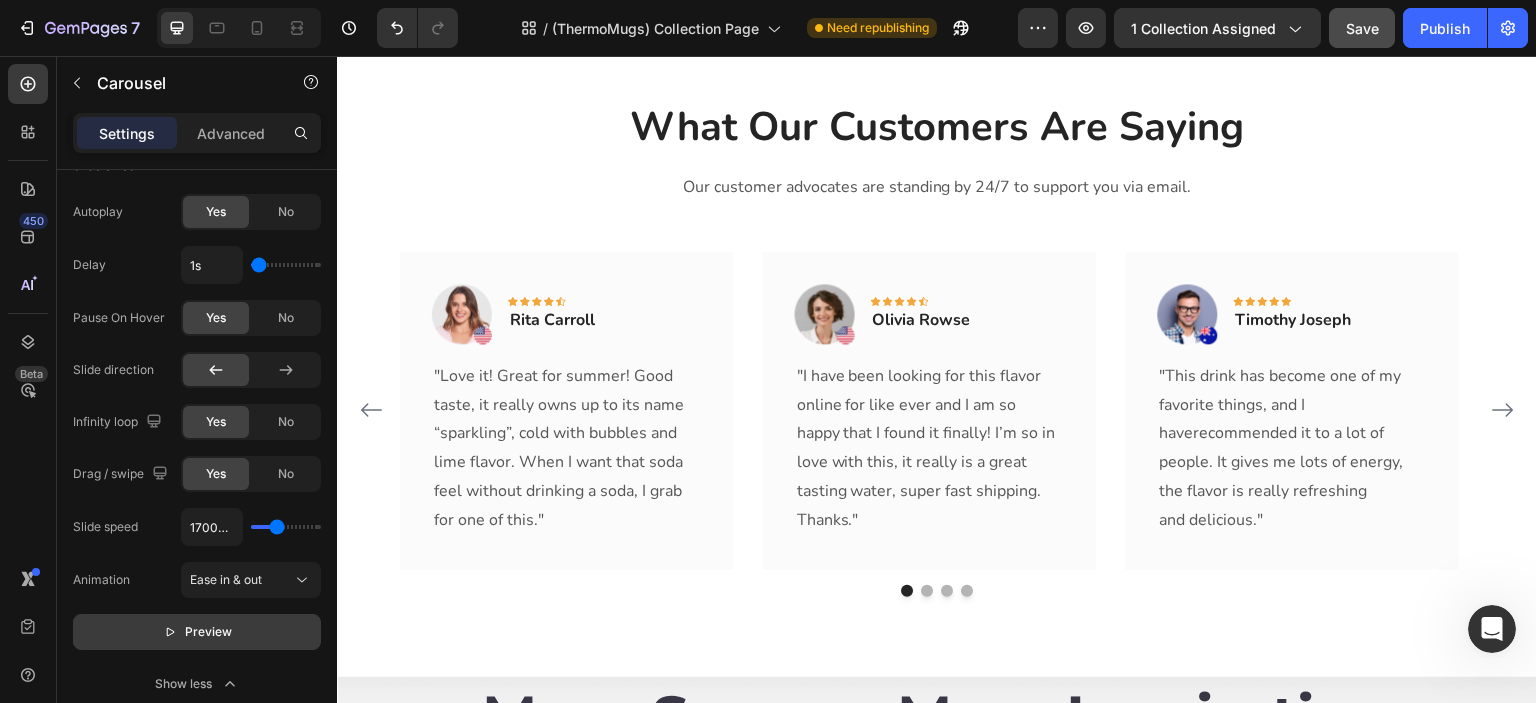 click on "Preview" at bounding box center [208, 632] 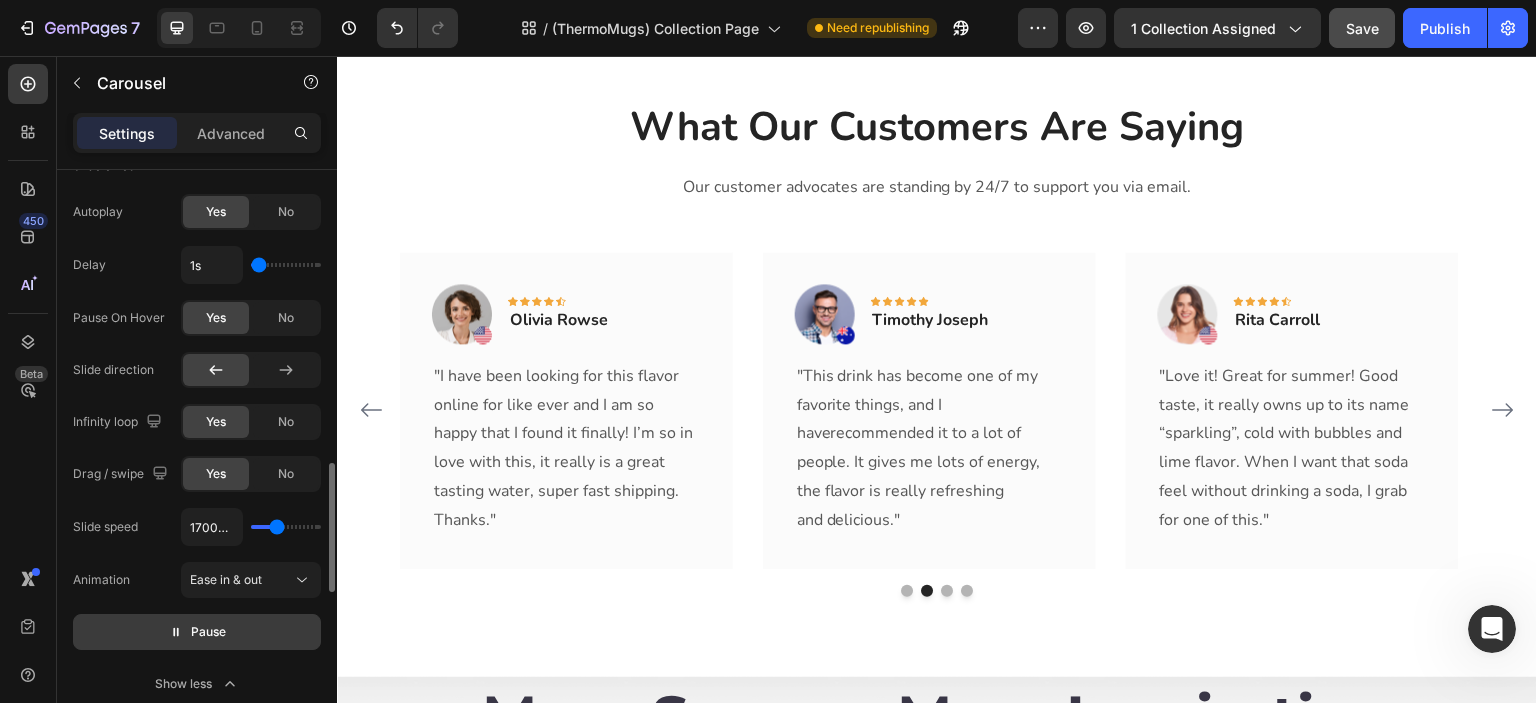 type on "500ms" 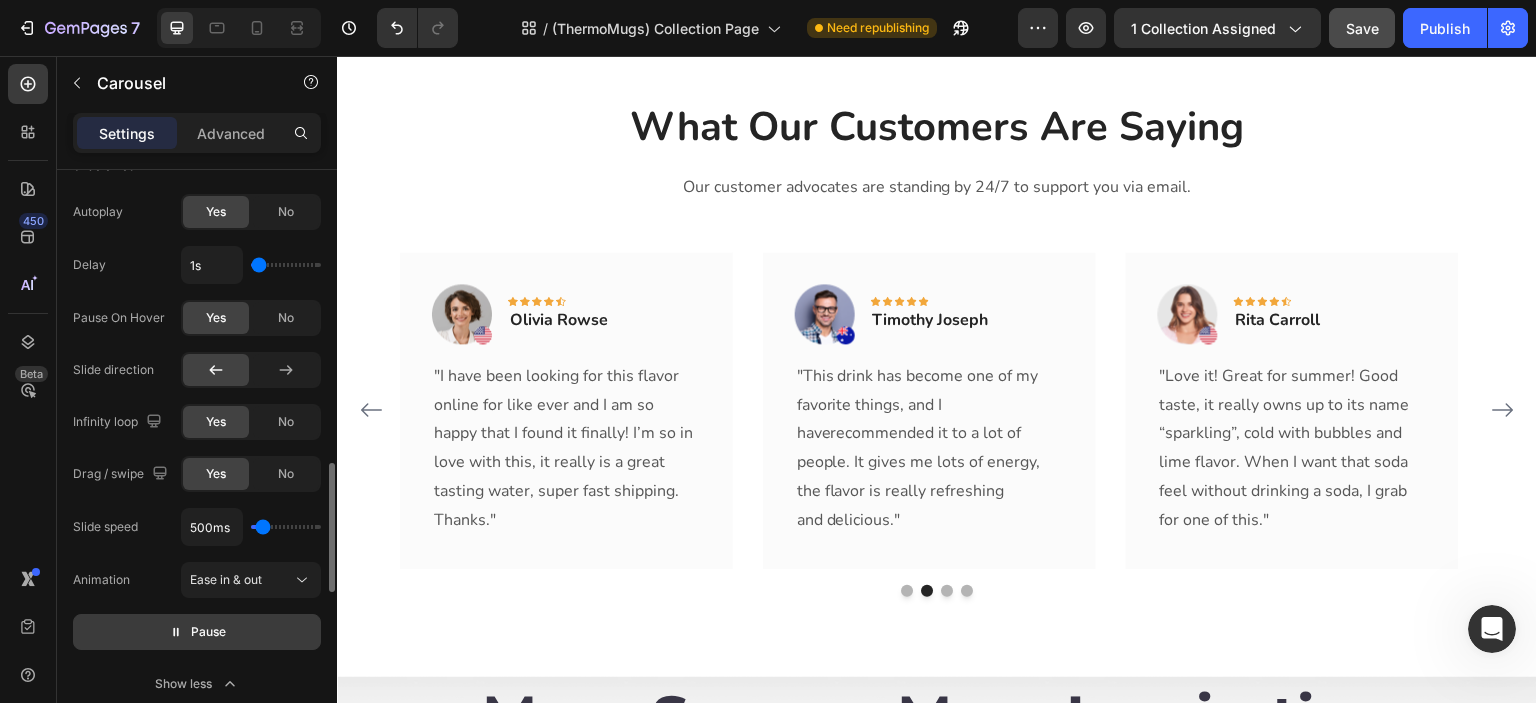 type on "100ms" 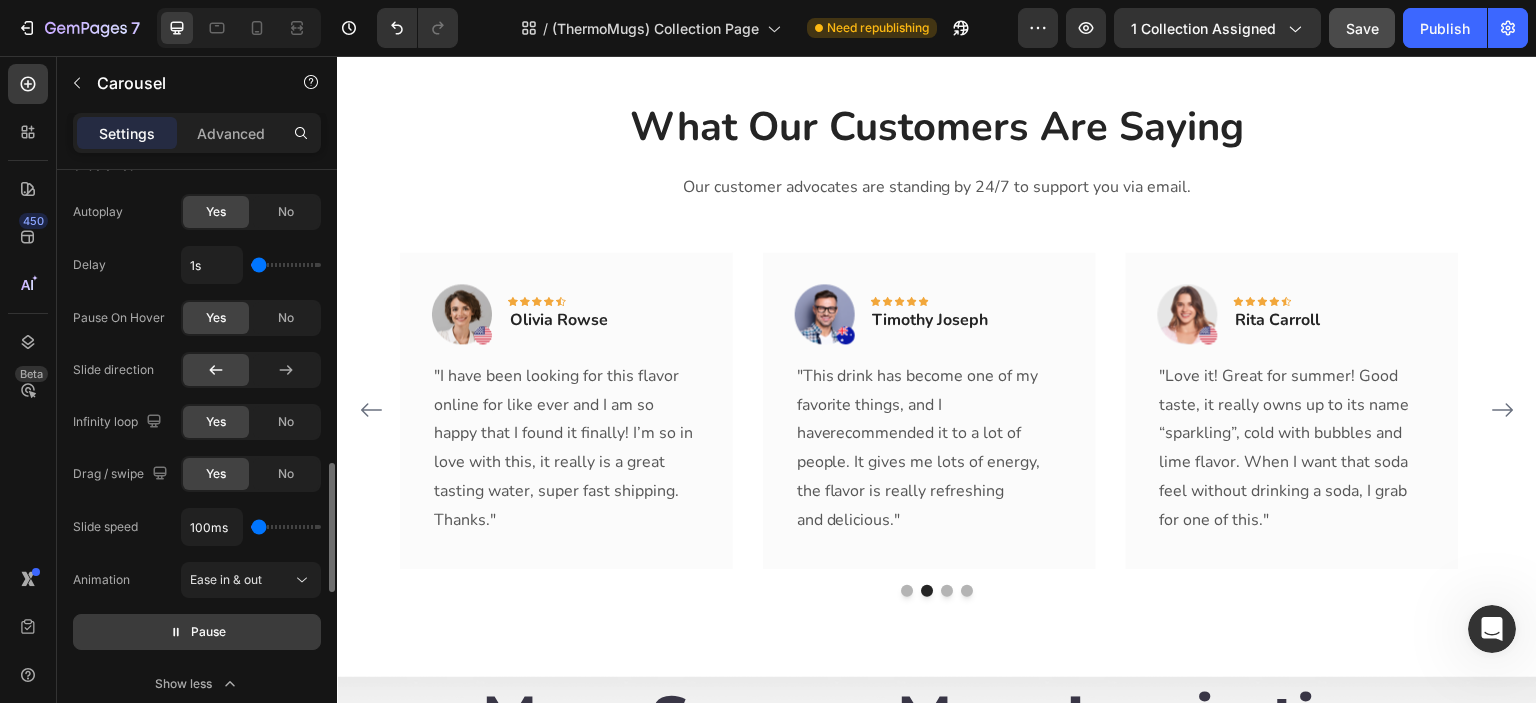 drag, startPoint x: 276, startPoint y: 522, endPoint x: 258, endPoint y: 526, distance: 18.439089 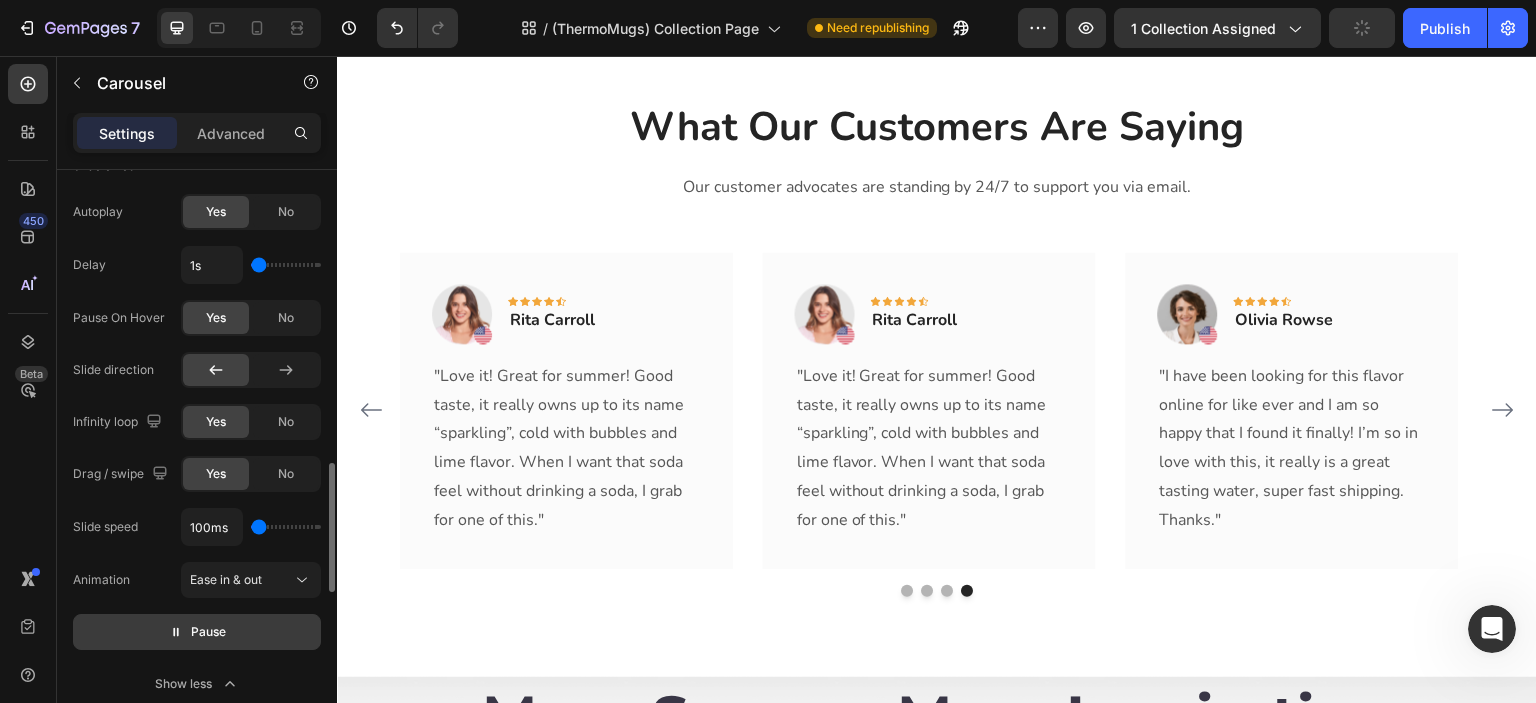 type on "900ms" 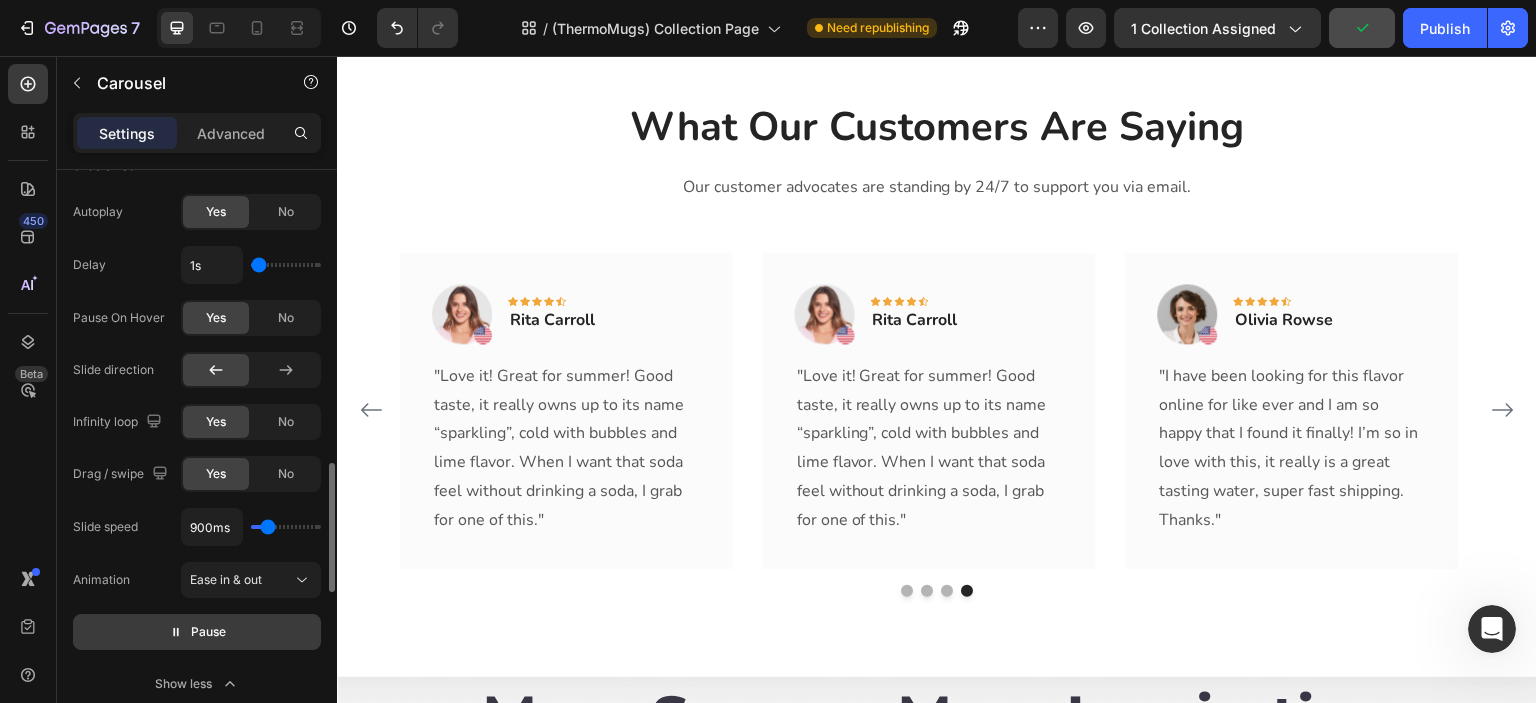 drag, startPoint x: 258, startPoint y: 526, endPoint x: 268, endPoint y: 527, distance: 10.049875 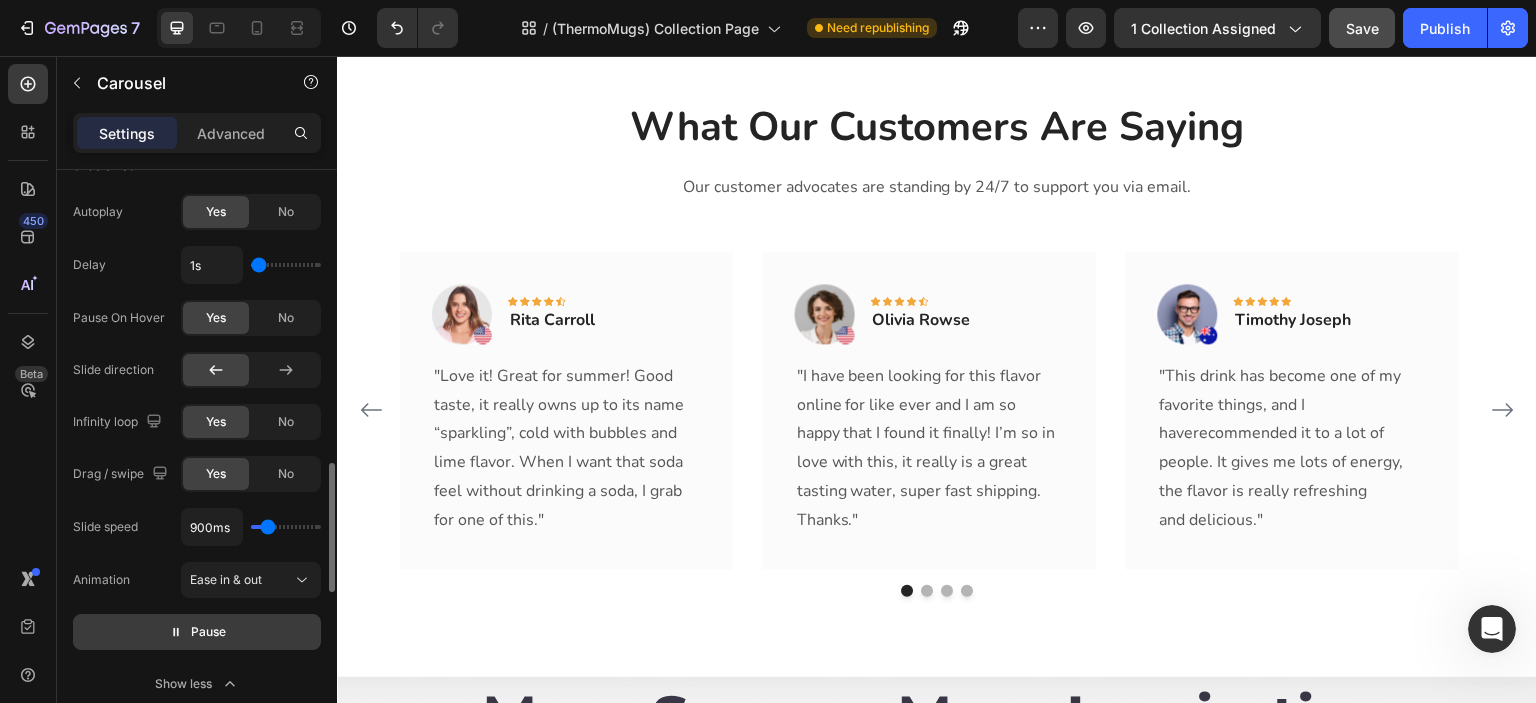 type on "1700ms" 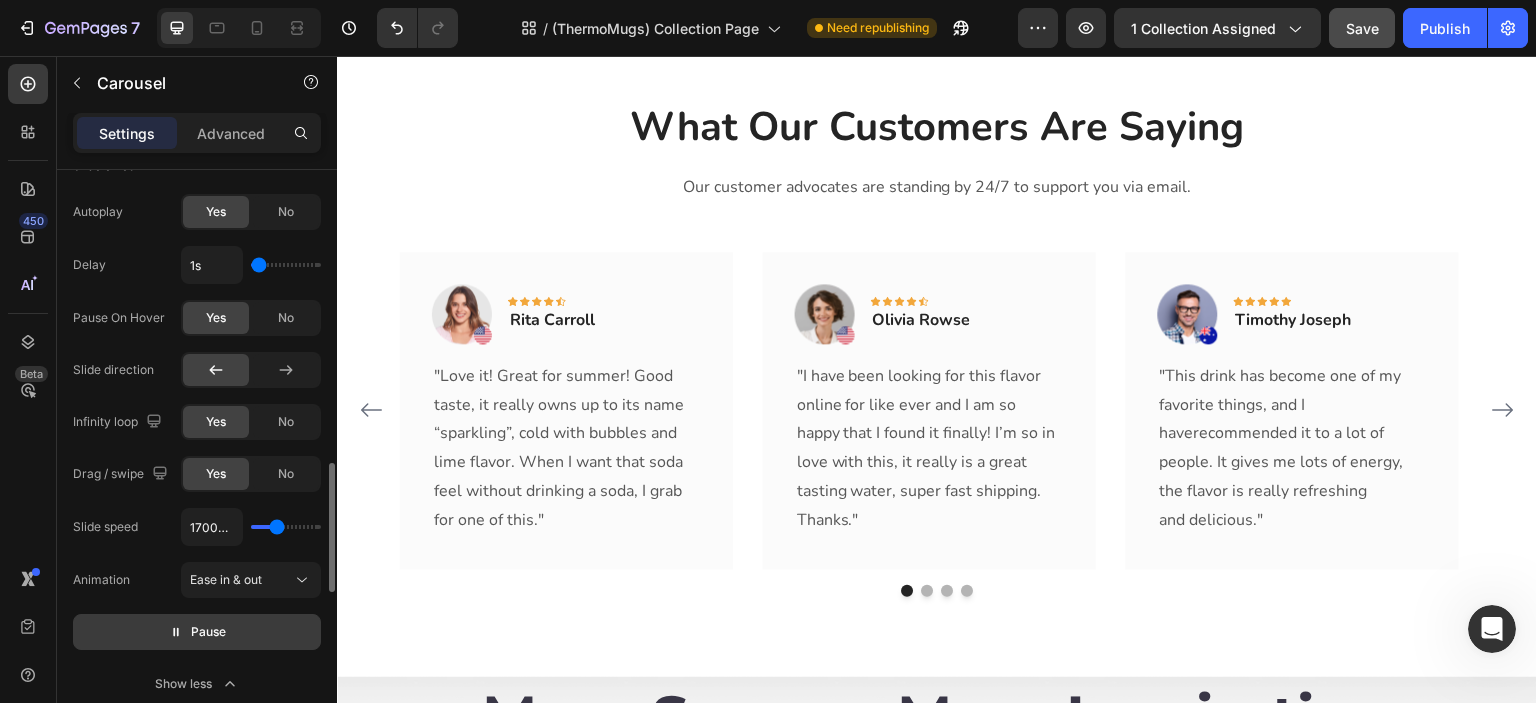 type on "1800ms" 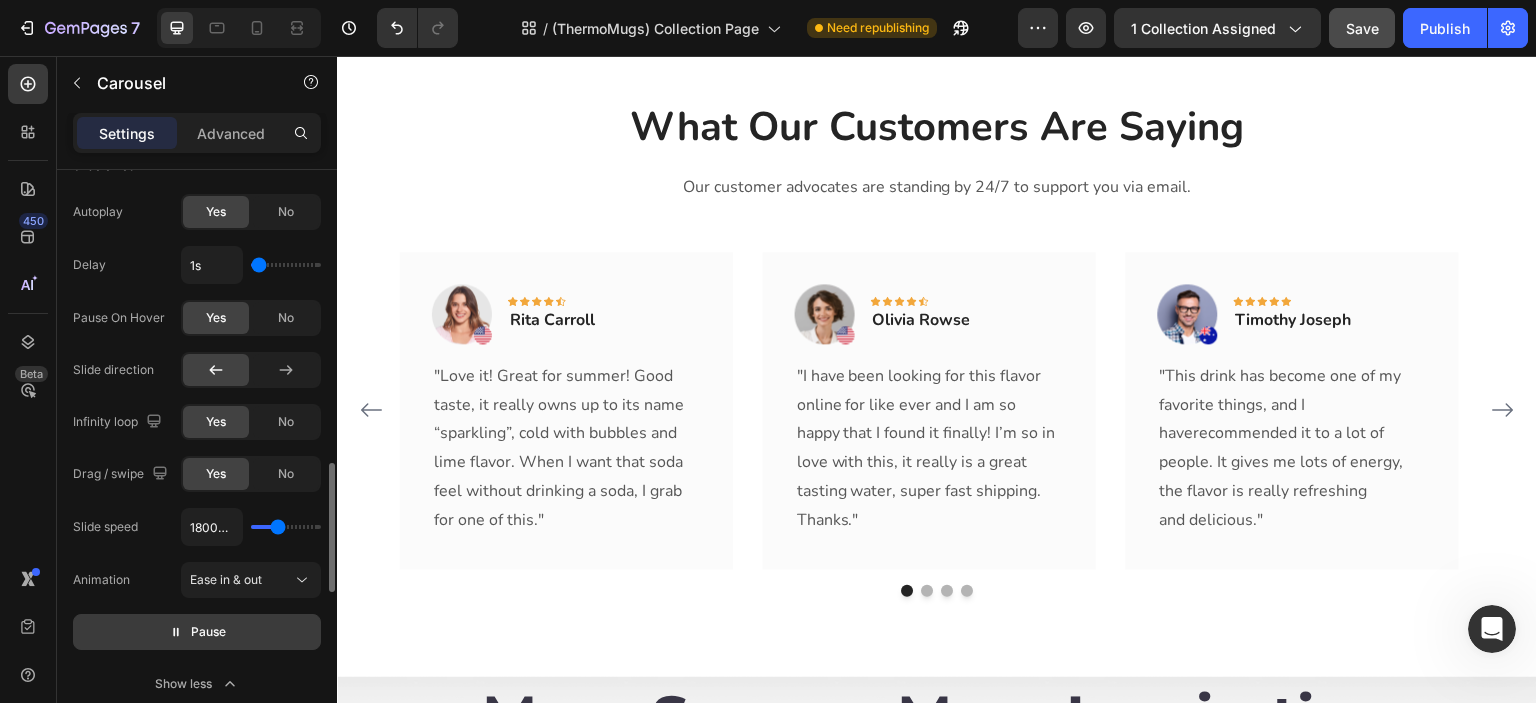 type on "1800" 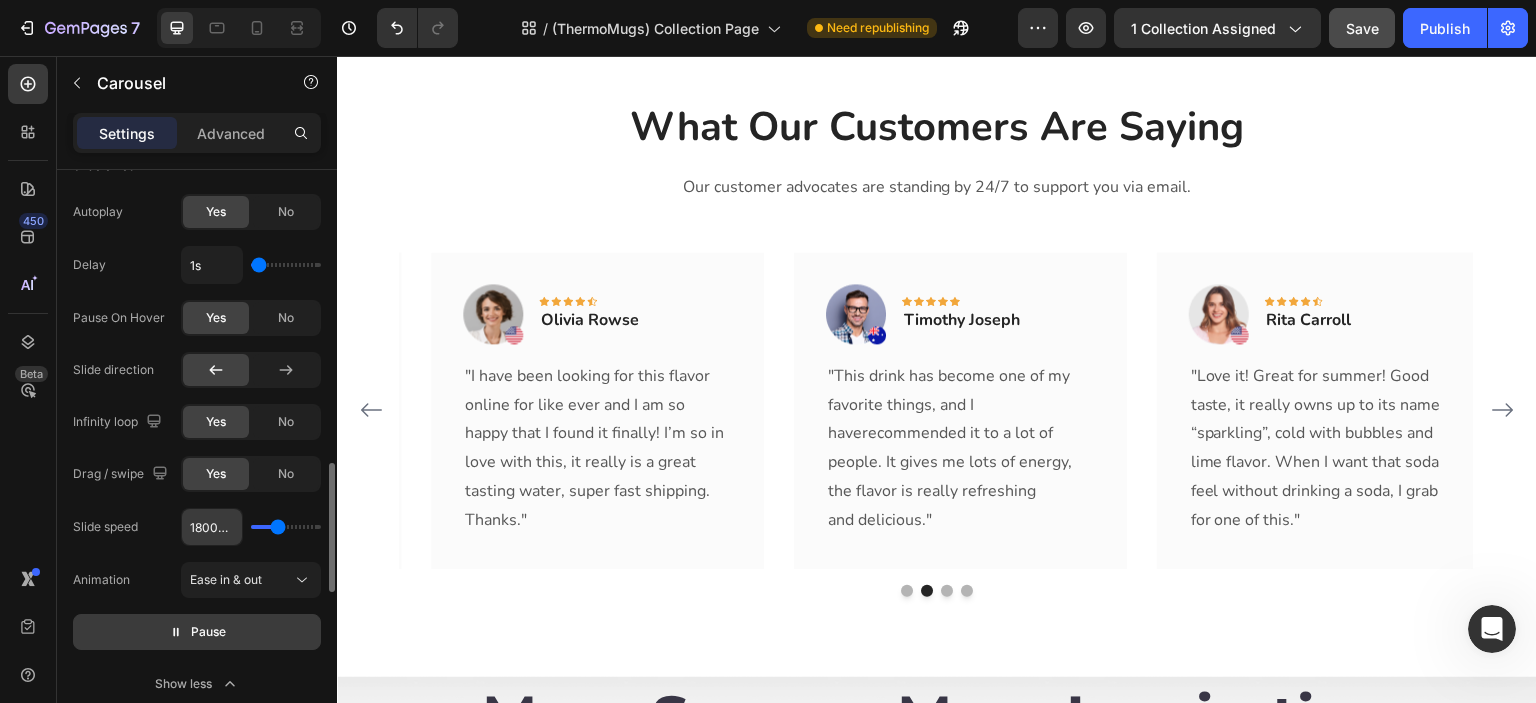 click on "1800ms" at bounding box center [212, 527] 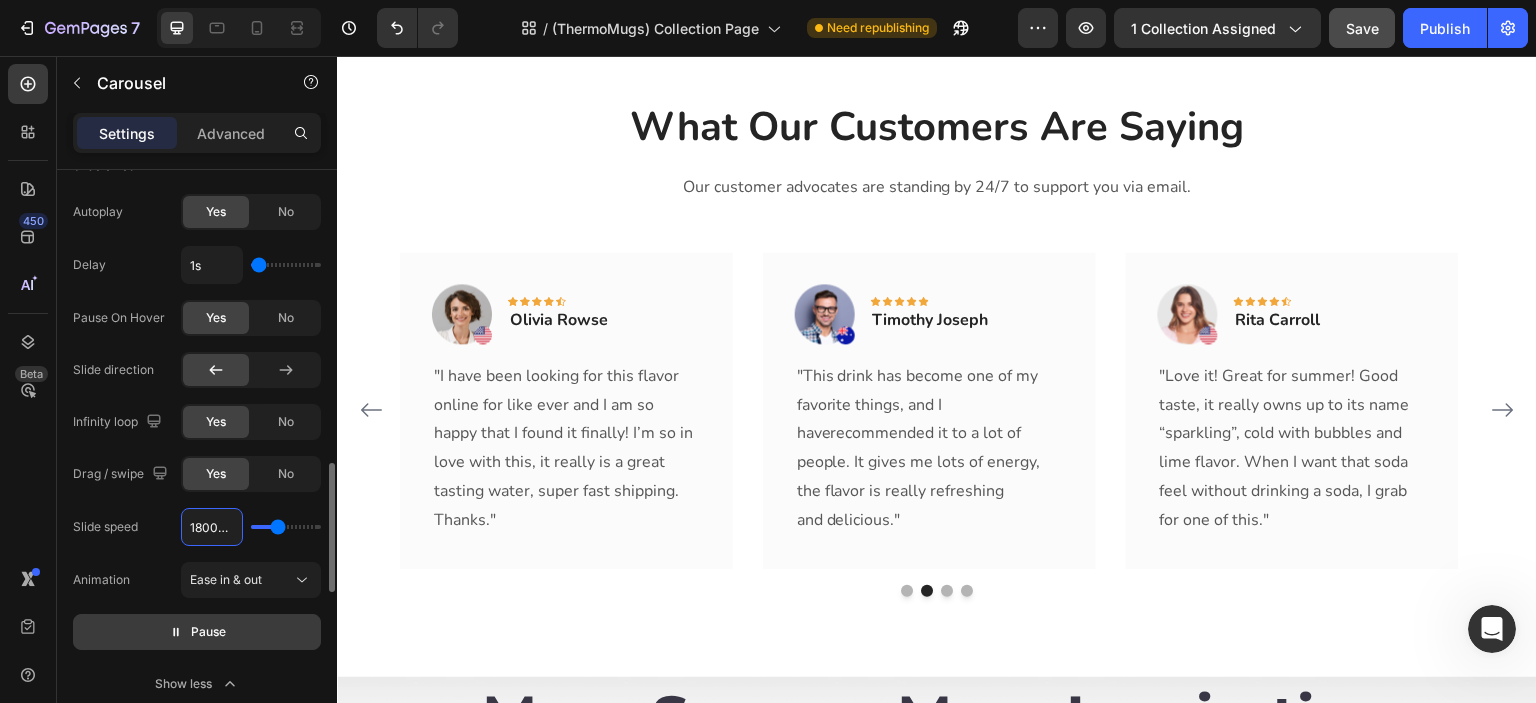 type on "2ms" 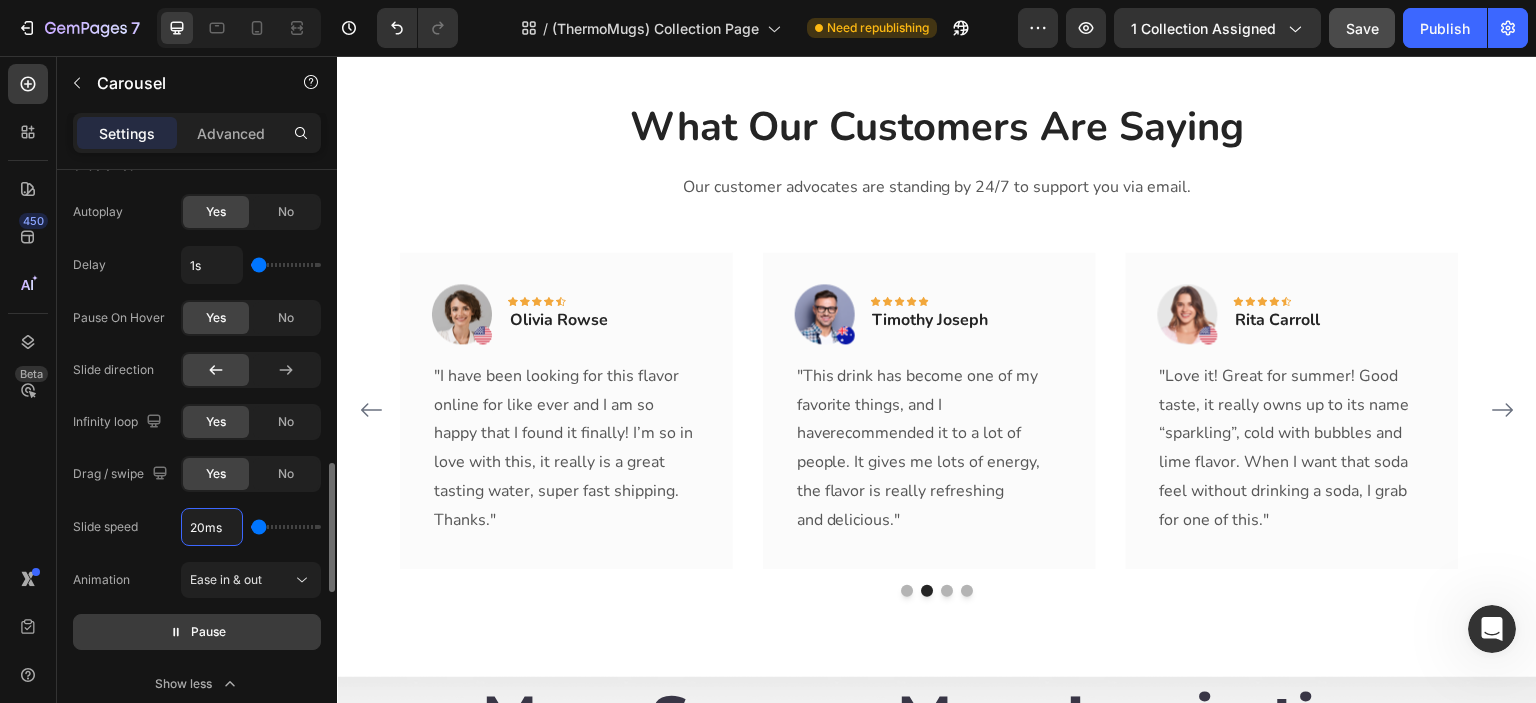 type on "200ms" 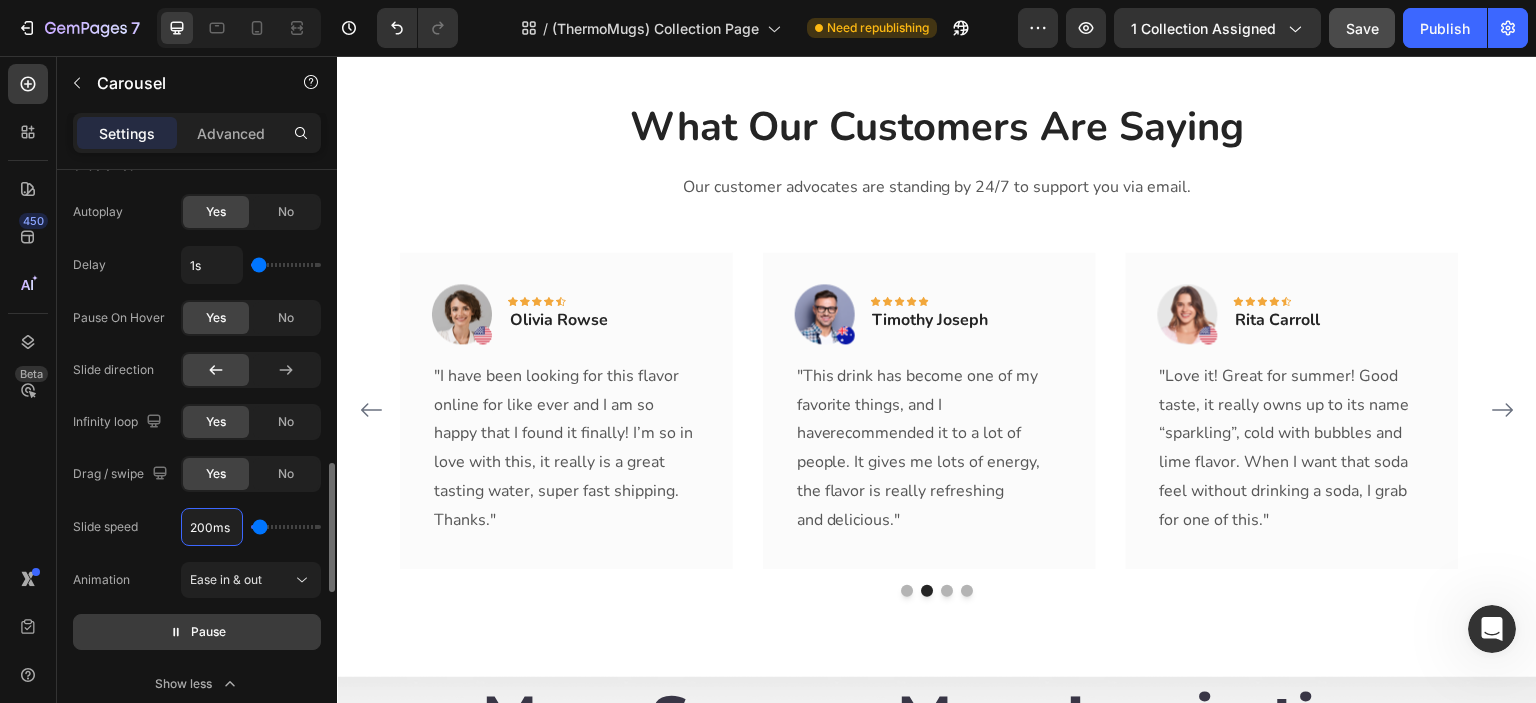 type on "2000ms" 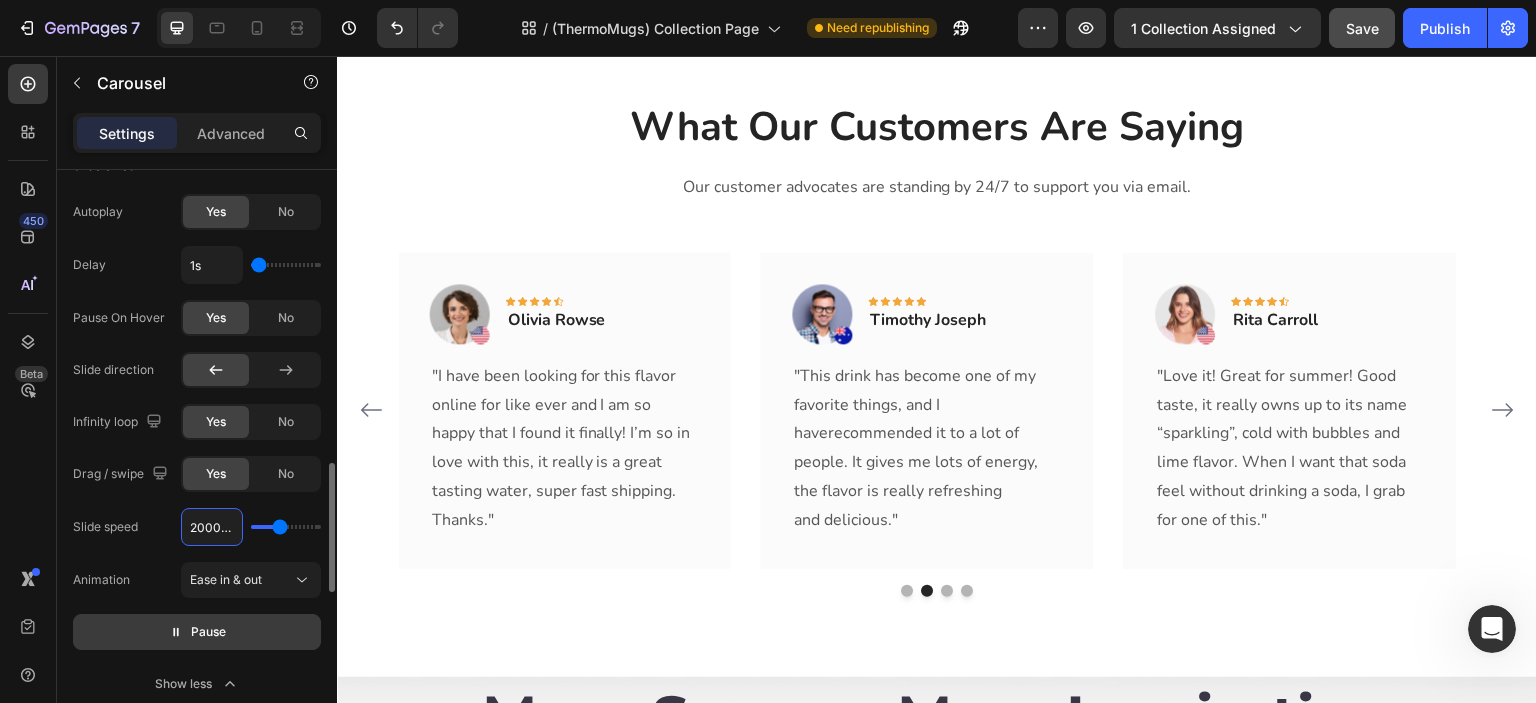 type on "2000ms" 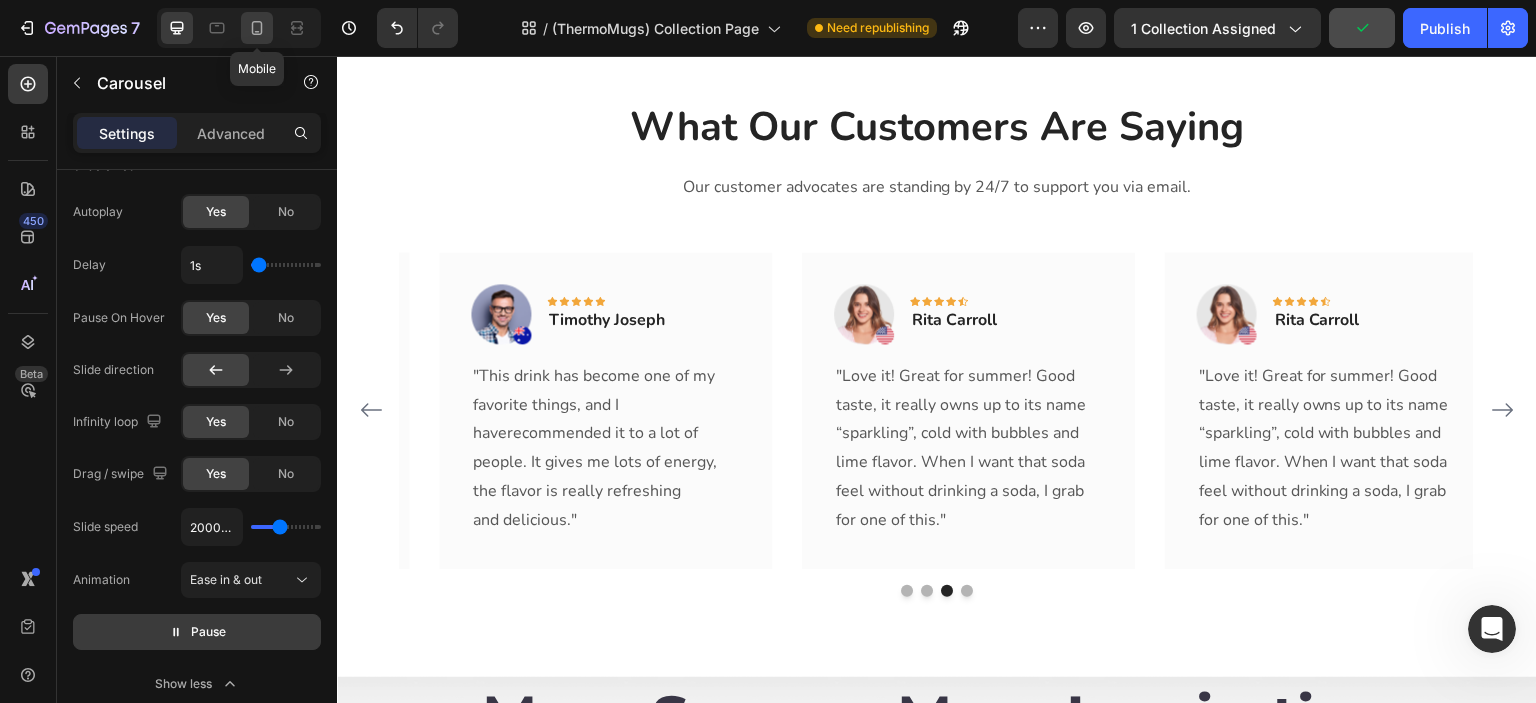 click 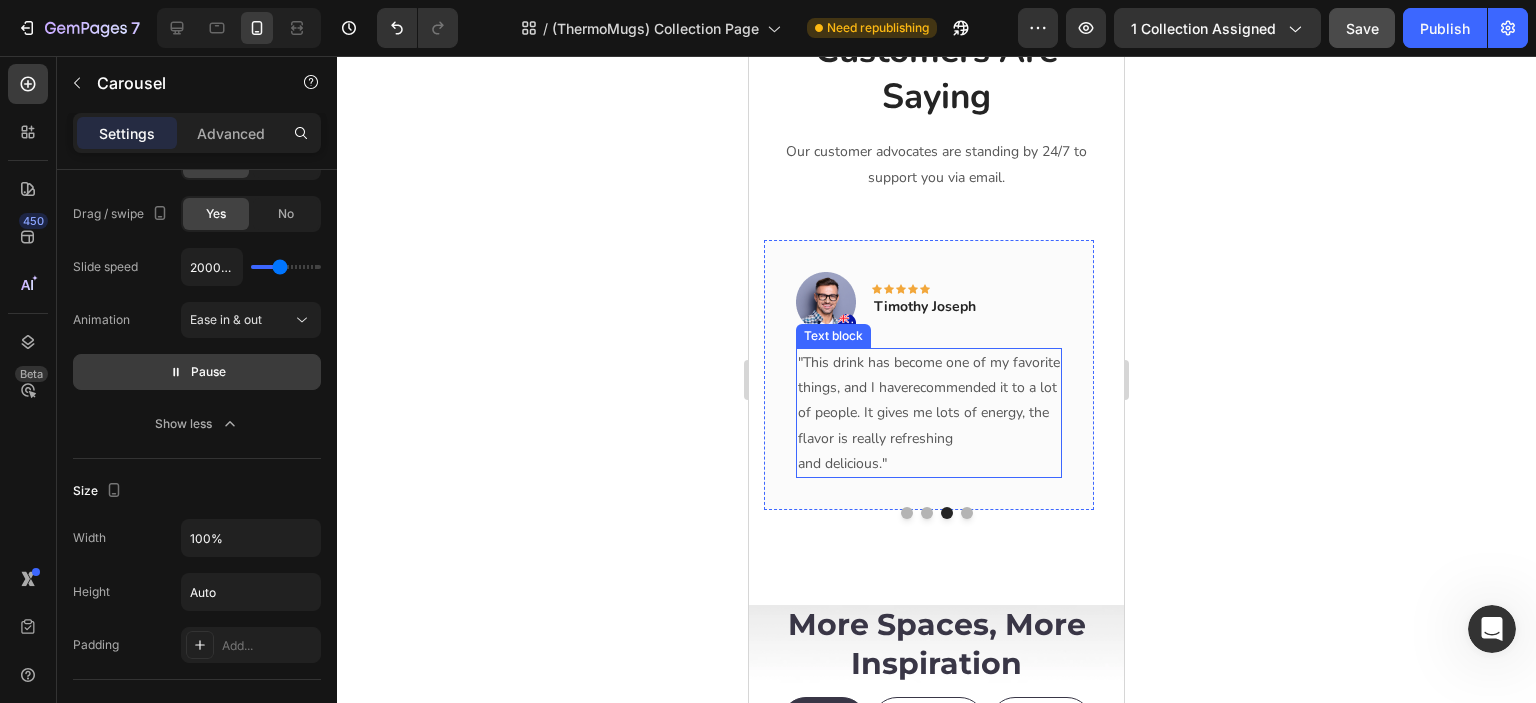 scroll, scrollTop: 502, scrollLeft: 0, axis: vertical 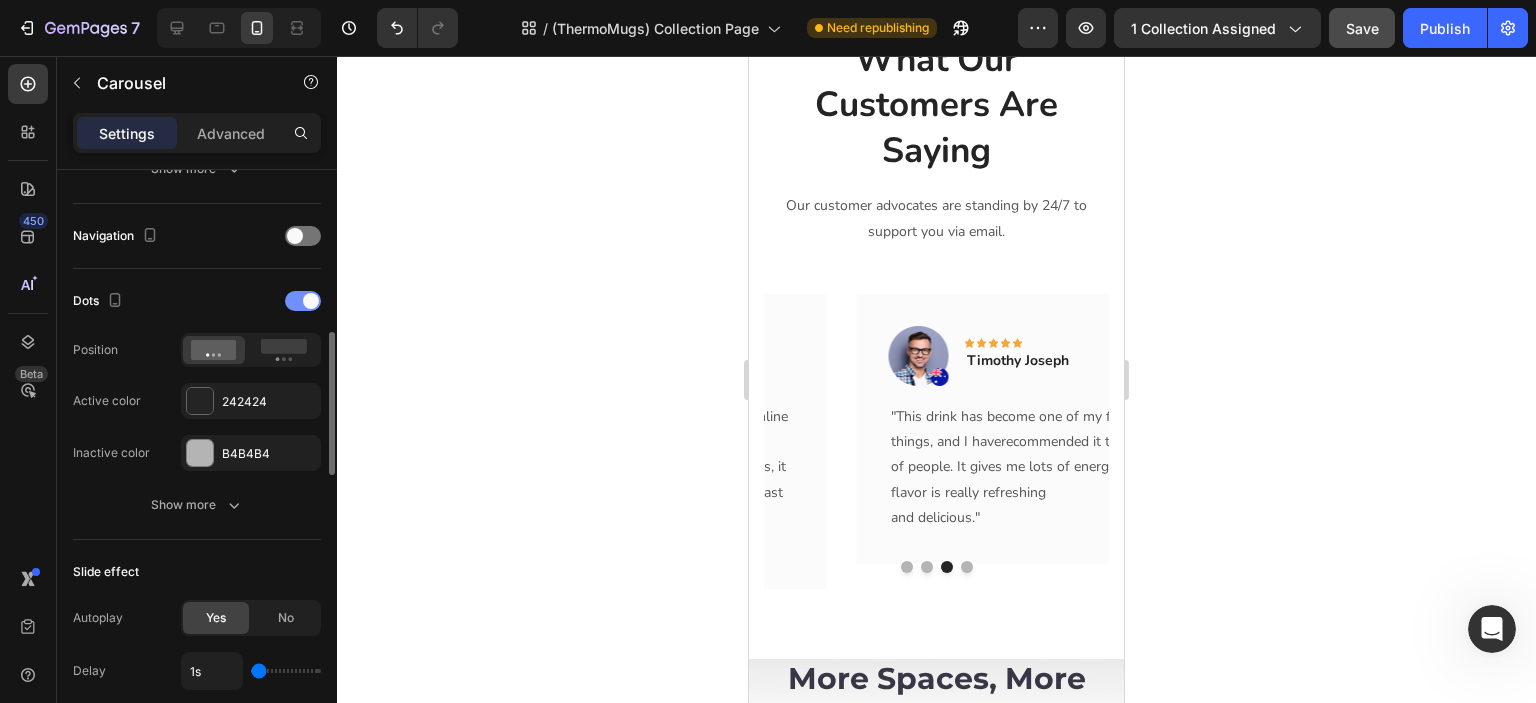 click at bounding box center (303, 301) 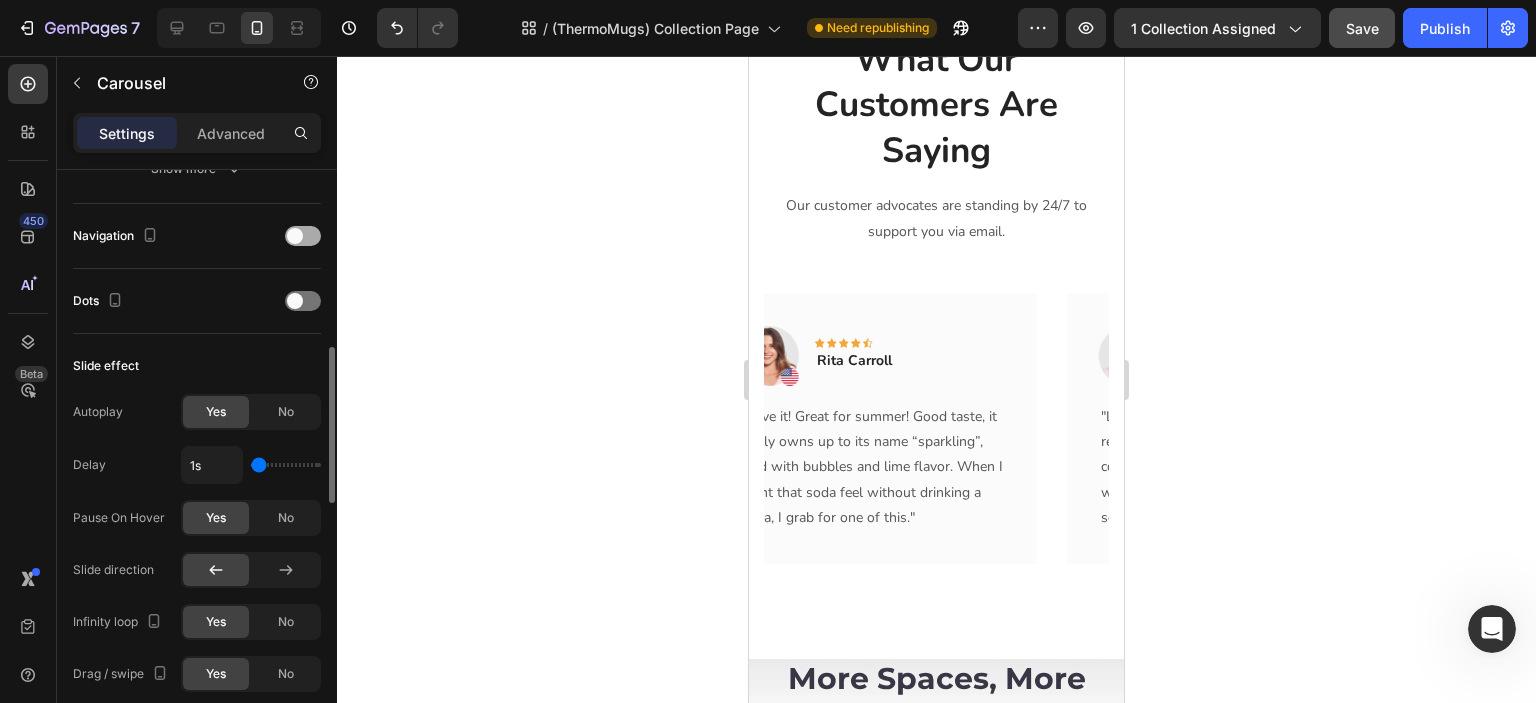 click at bounding box center (295, 236) 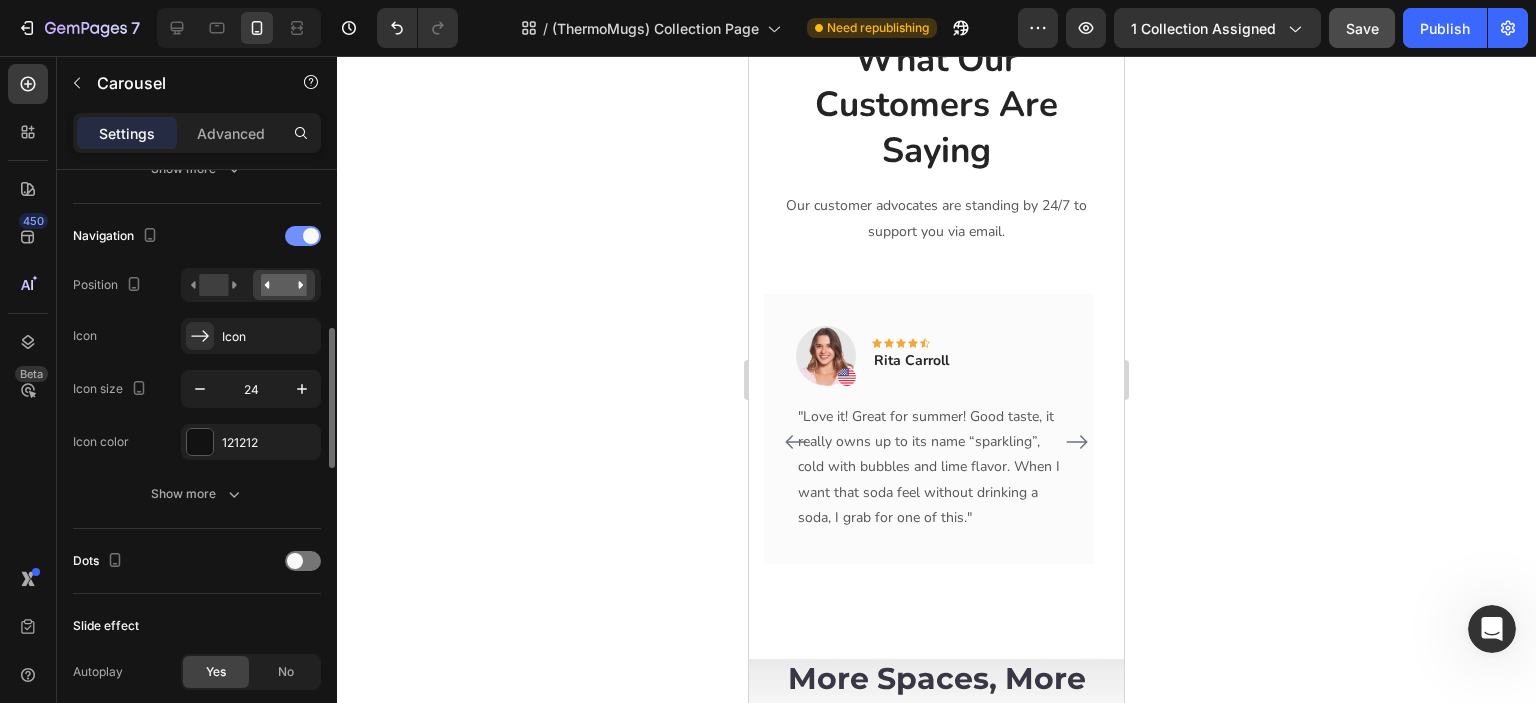 click at bounding box center [303, 236] 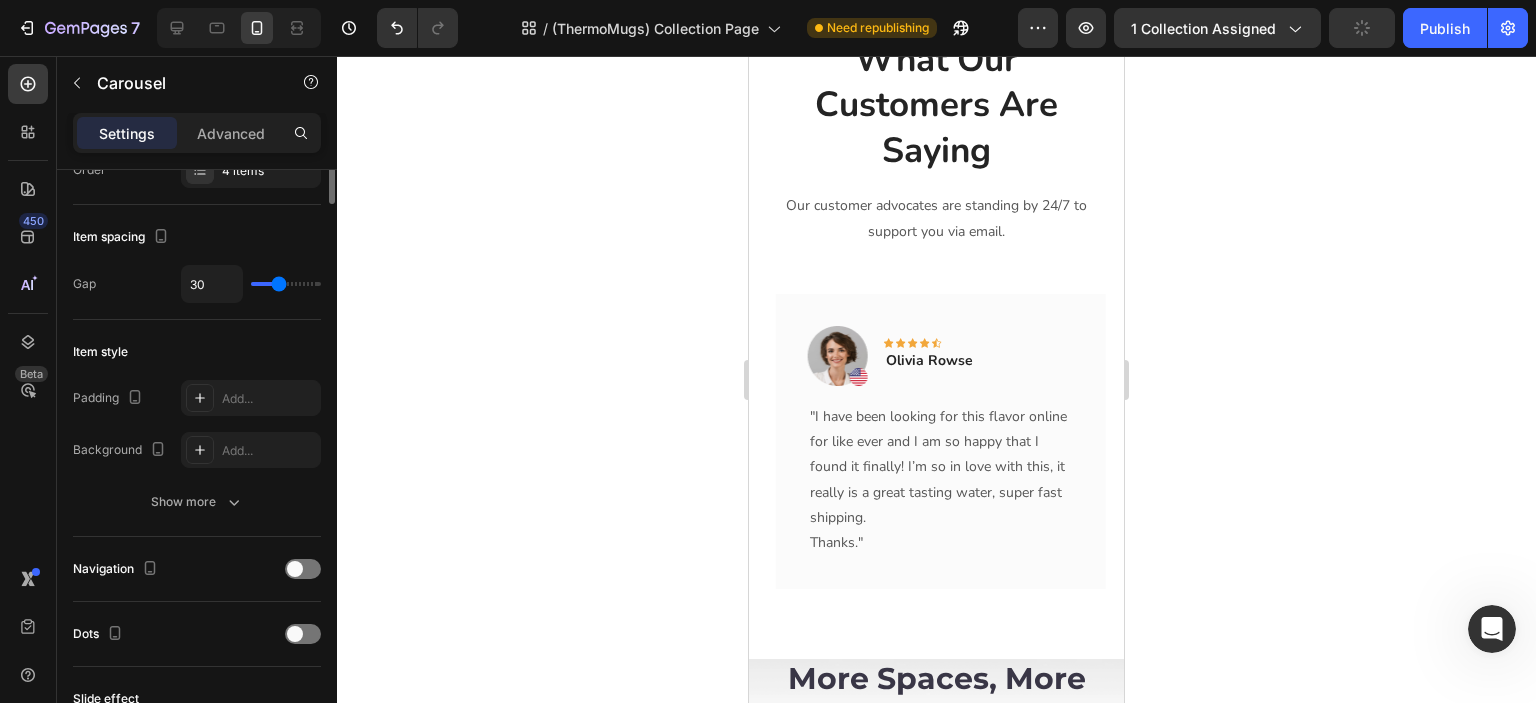 scroll, scrollTop: 166, scrollLeft: 0, axis: vertical 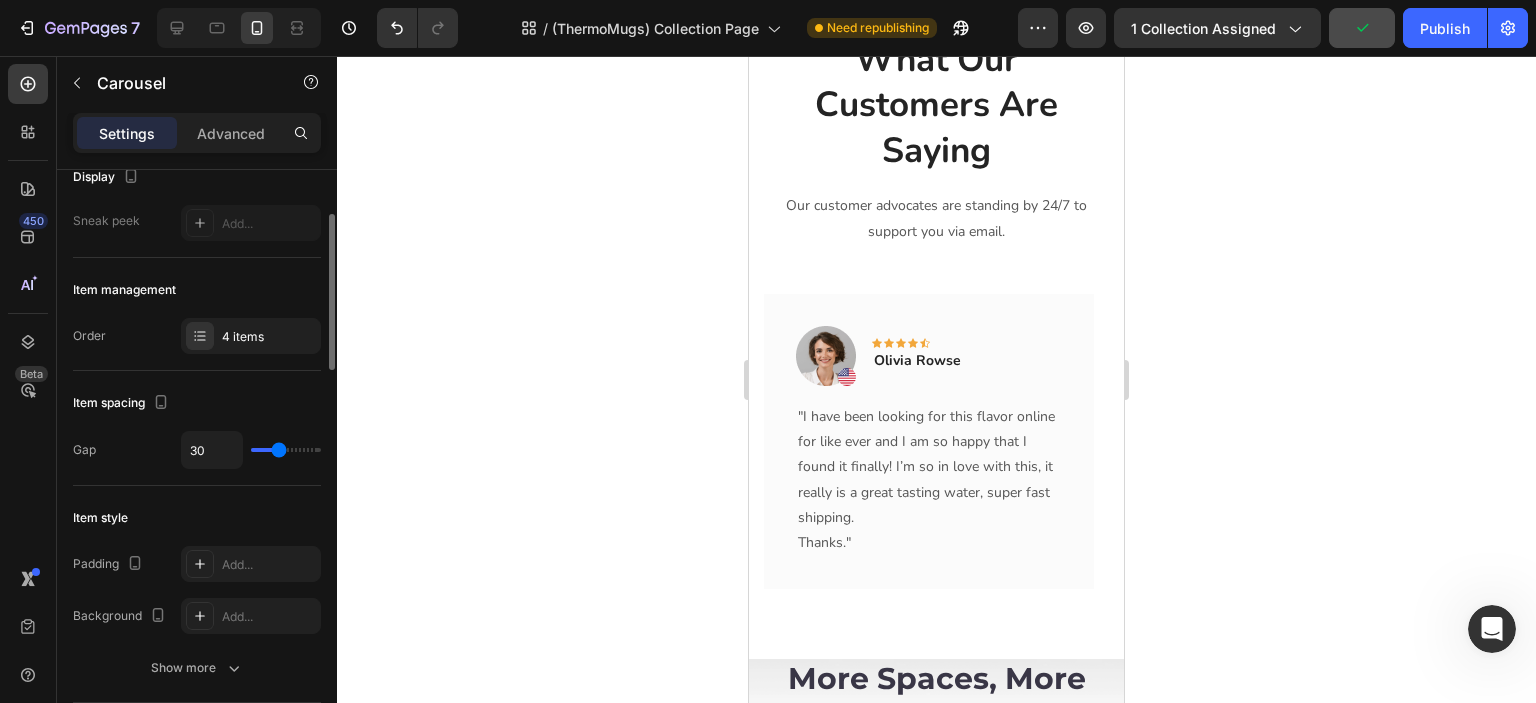 type on "11" 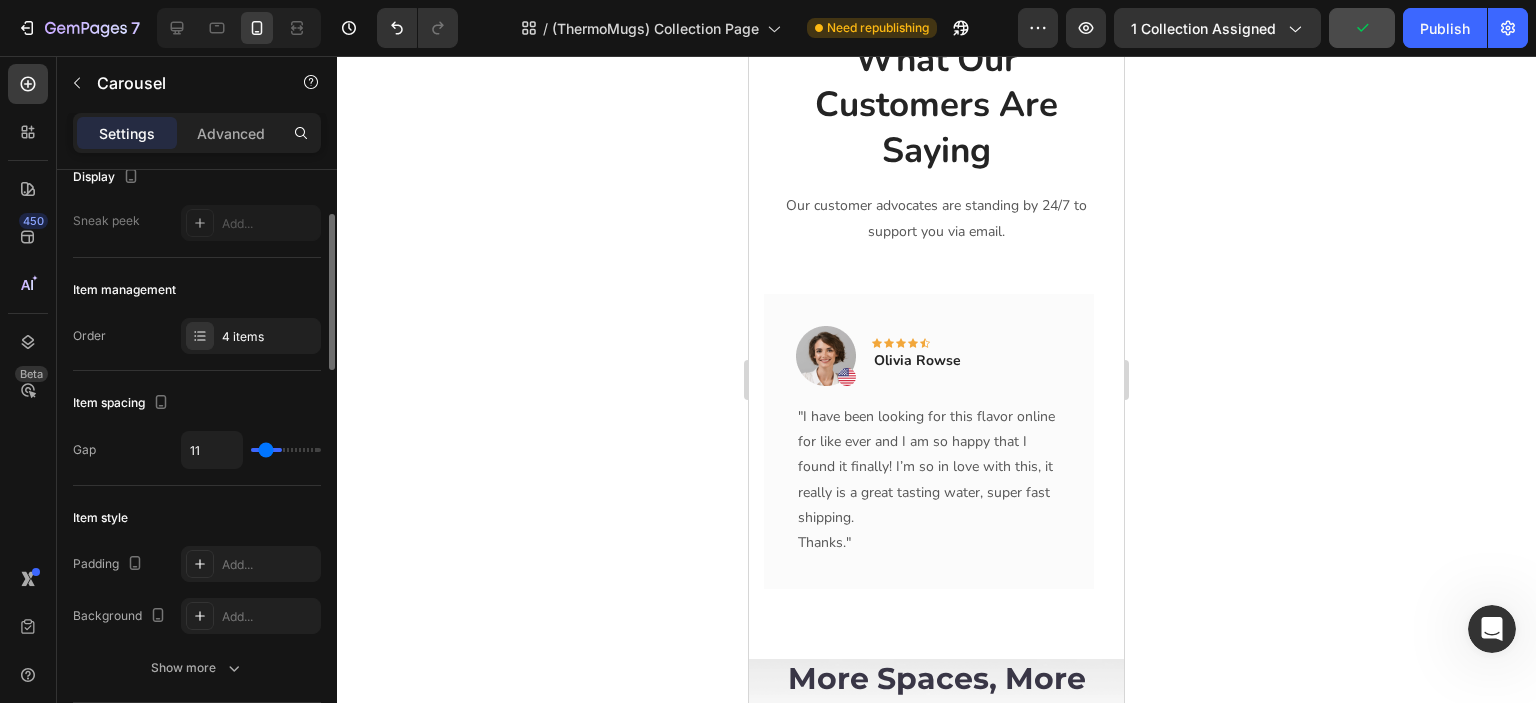 type on "9" 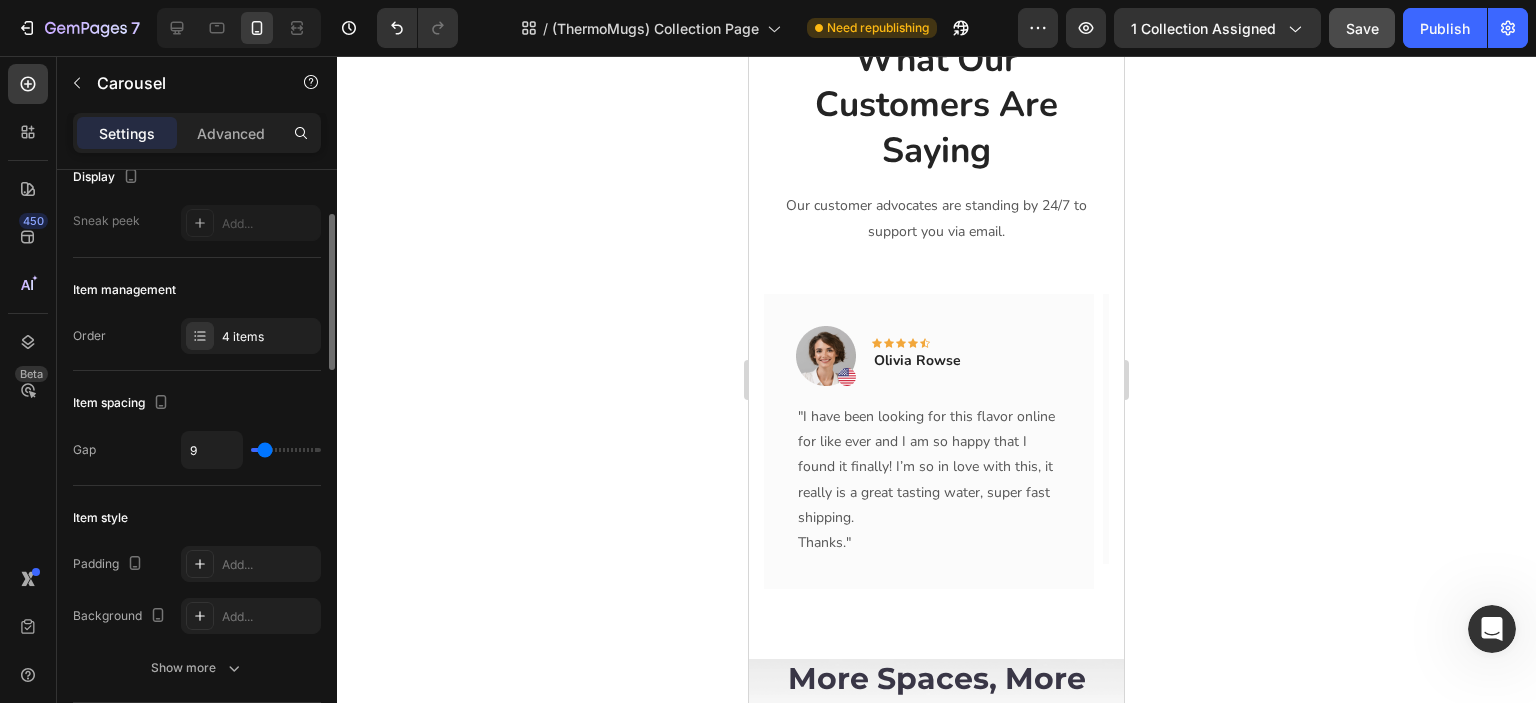drag, startPoint x: 276, startPoint y: 448, endPoint x: 264, endPoint y: 449, distance: 12.0415945 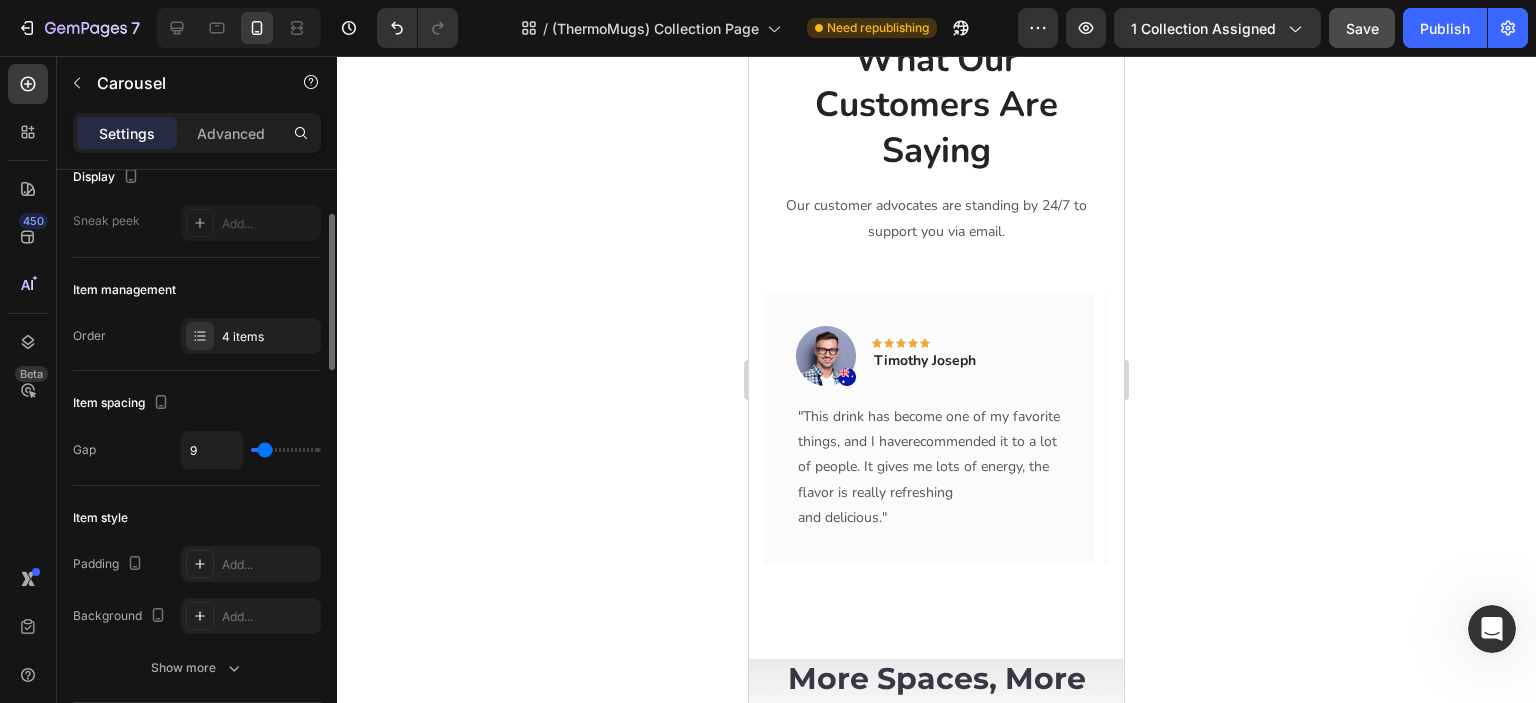 type on "10" 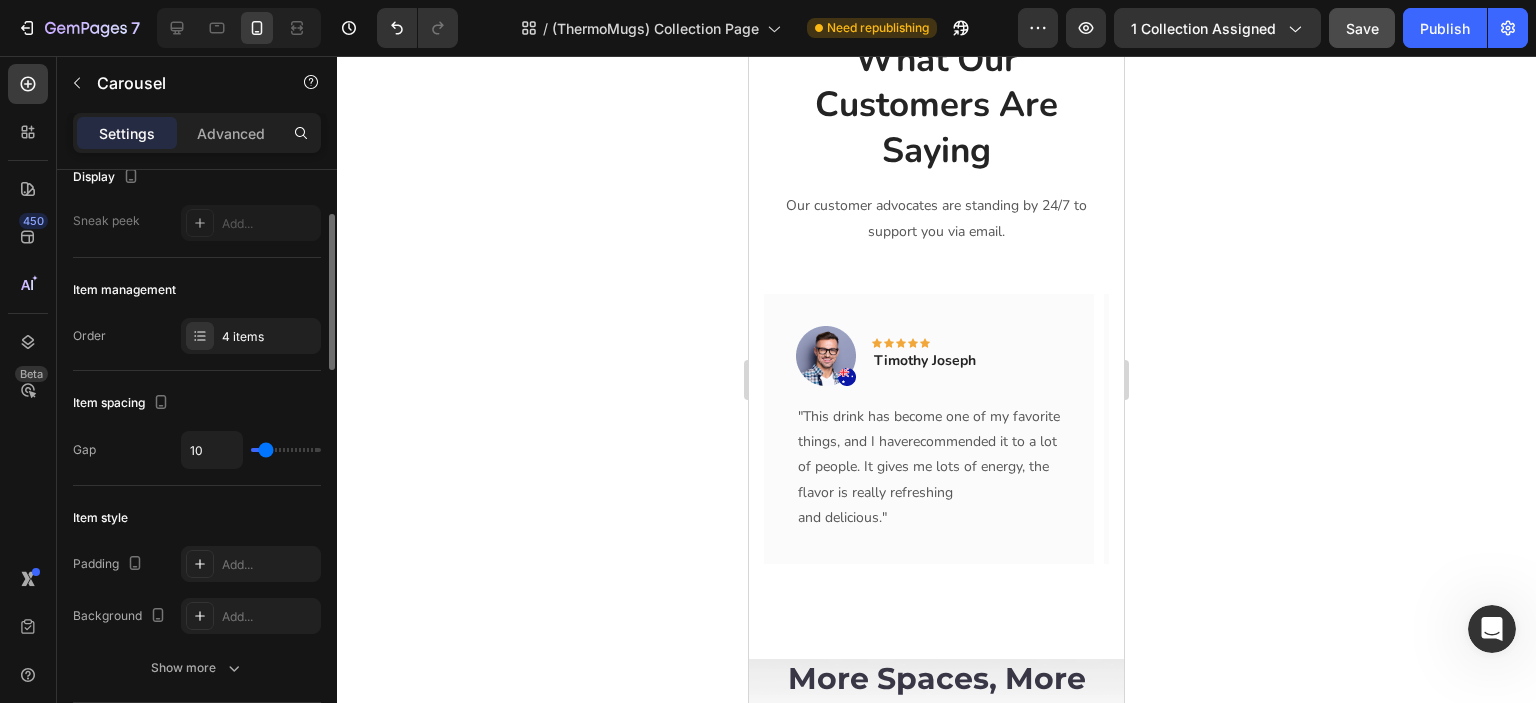 type on "12" 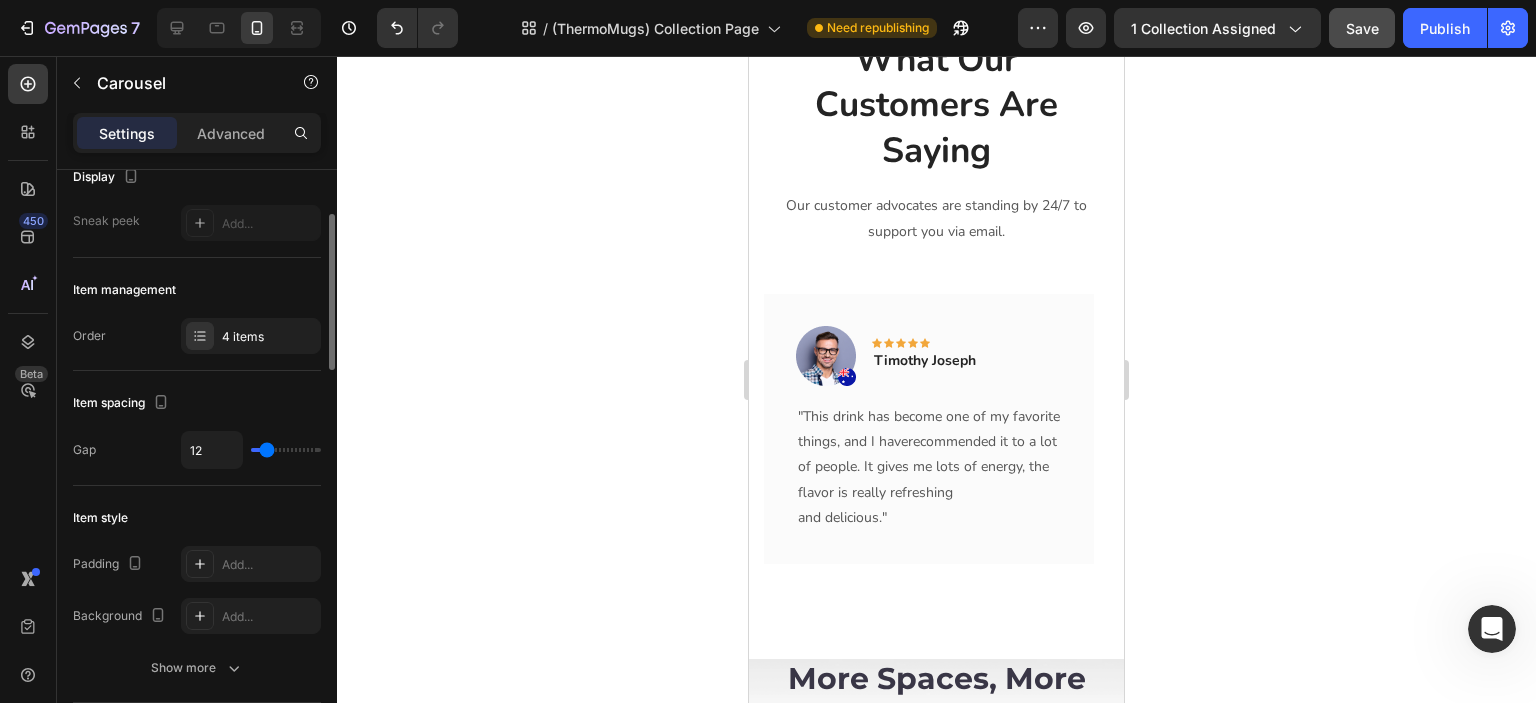 type on "15" 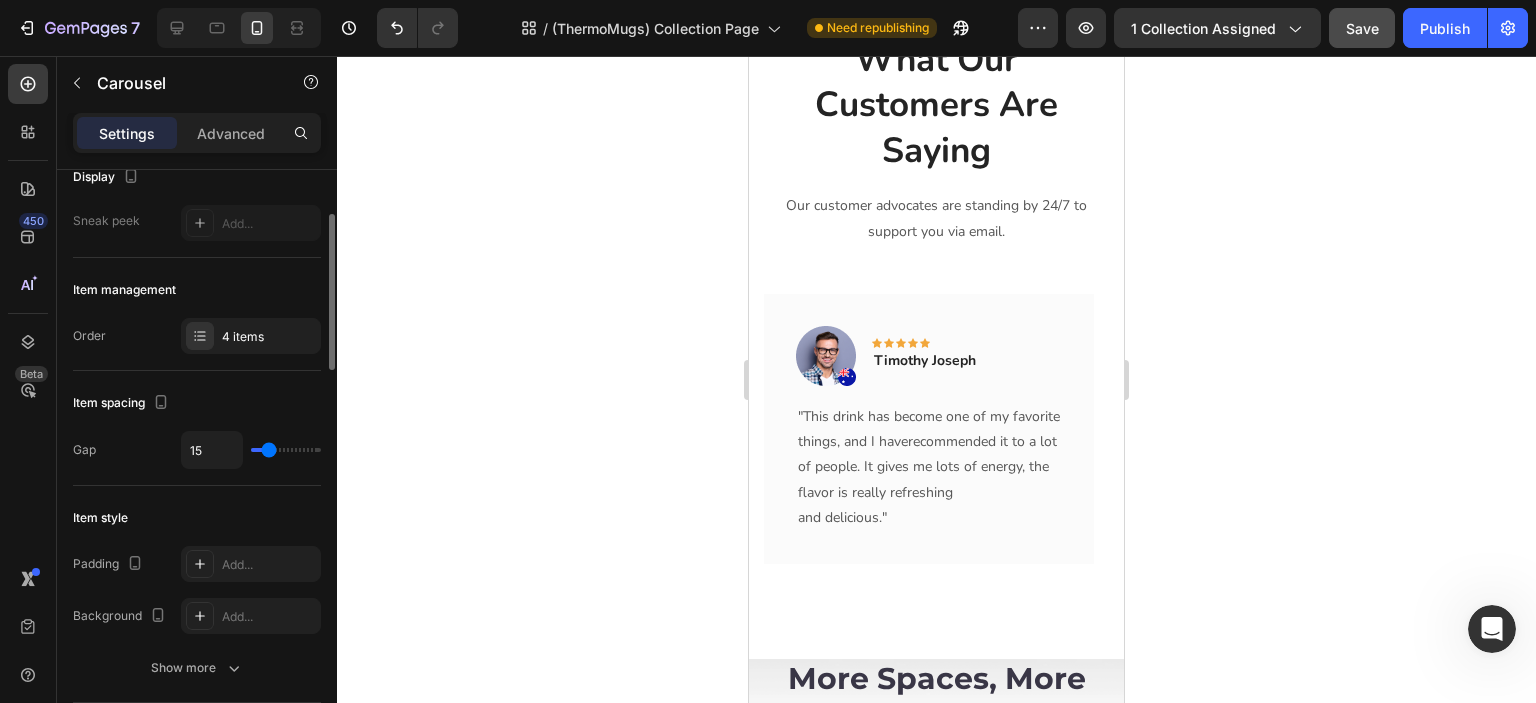type on "17" 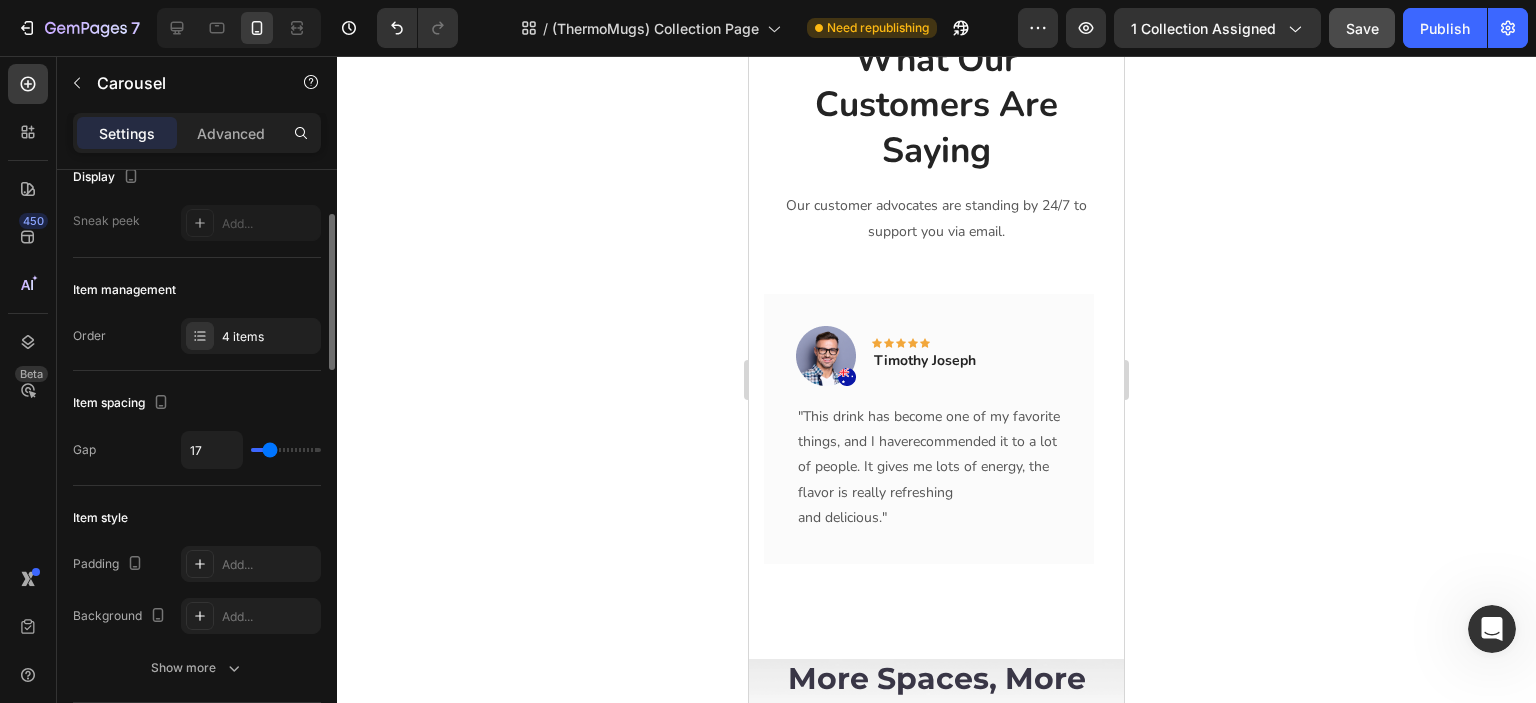 type on "20" 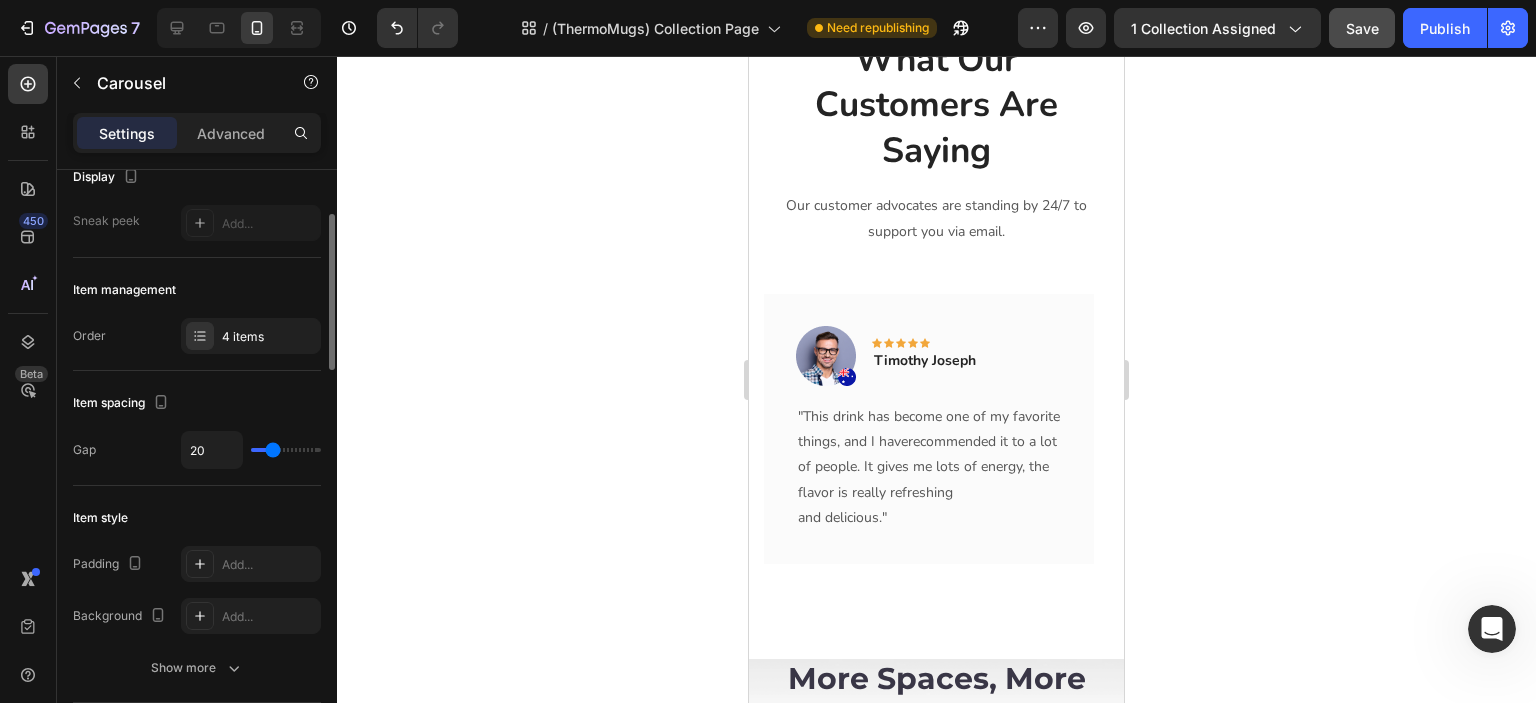type on "23" 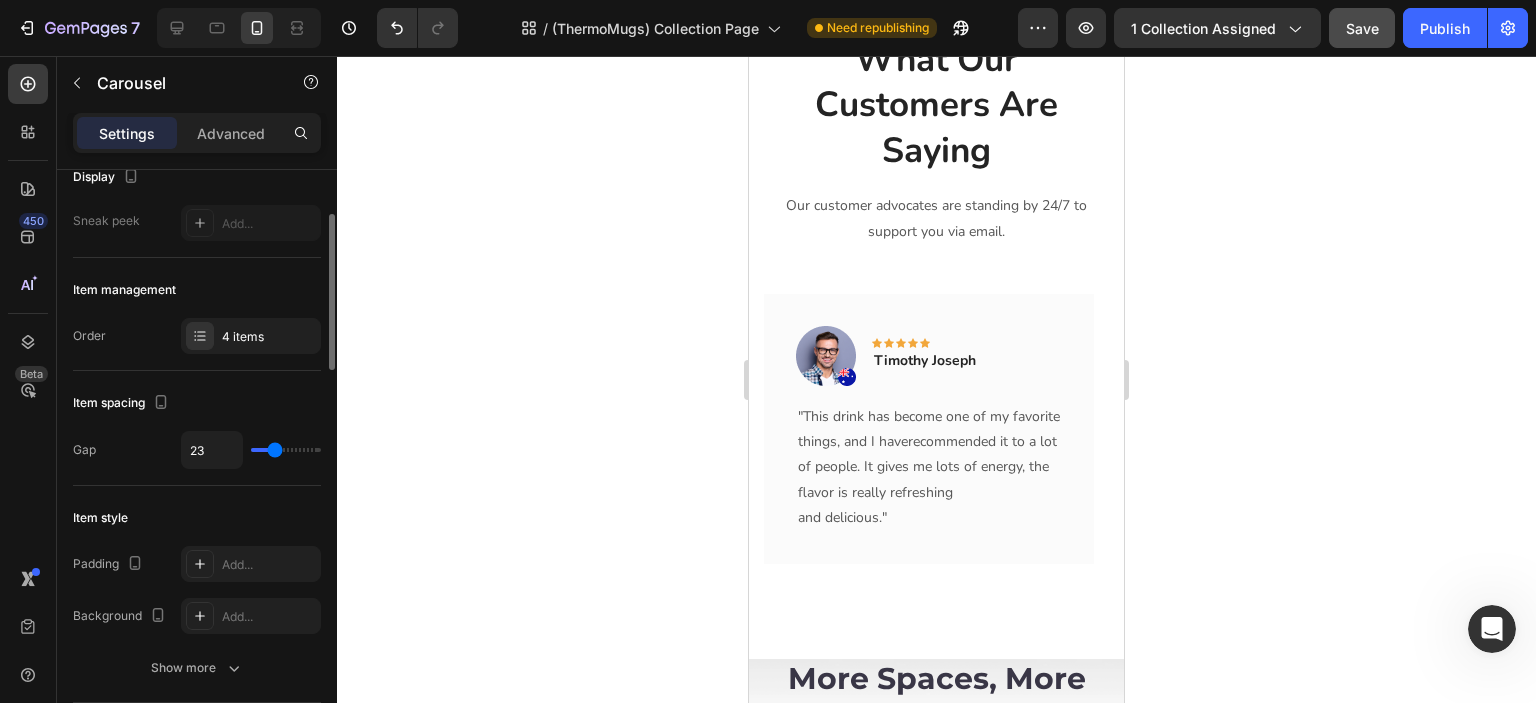 type on "25" 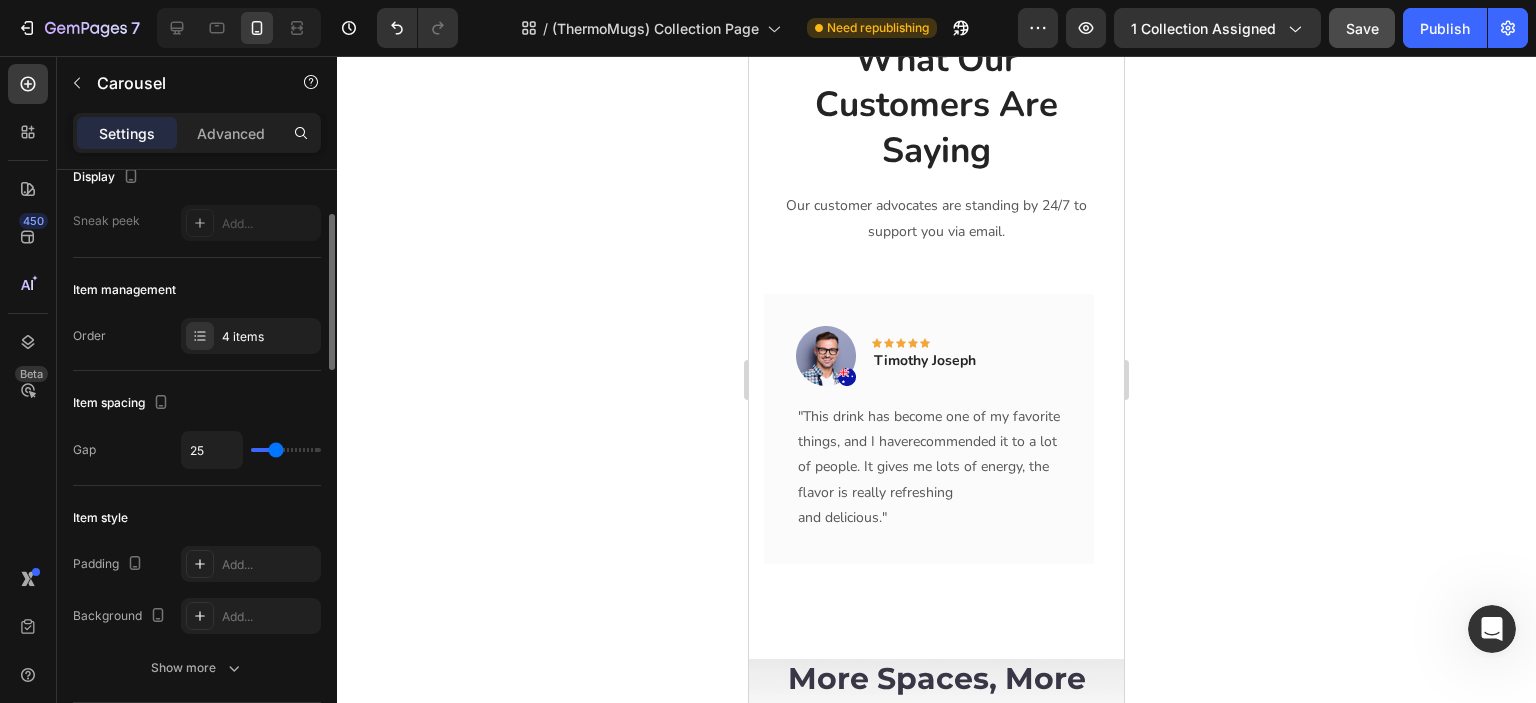 type on "39" 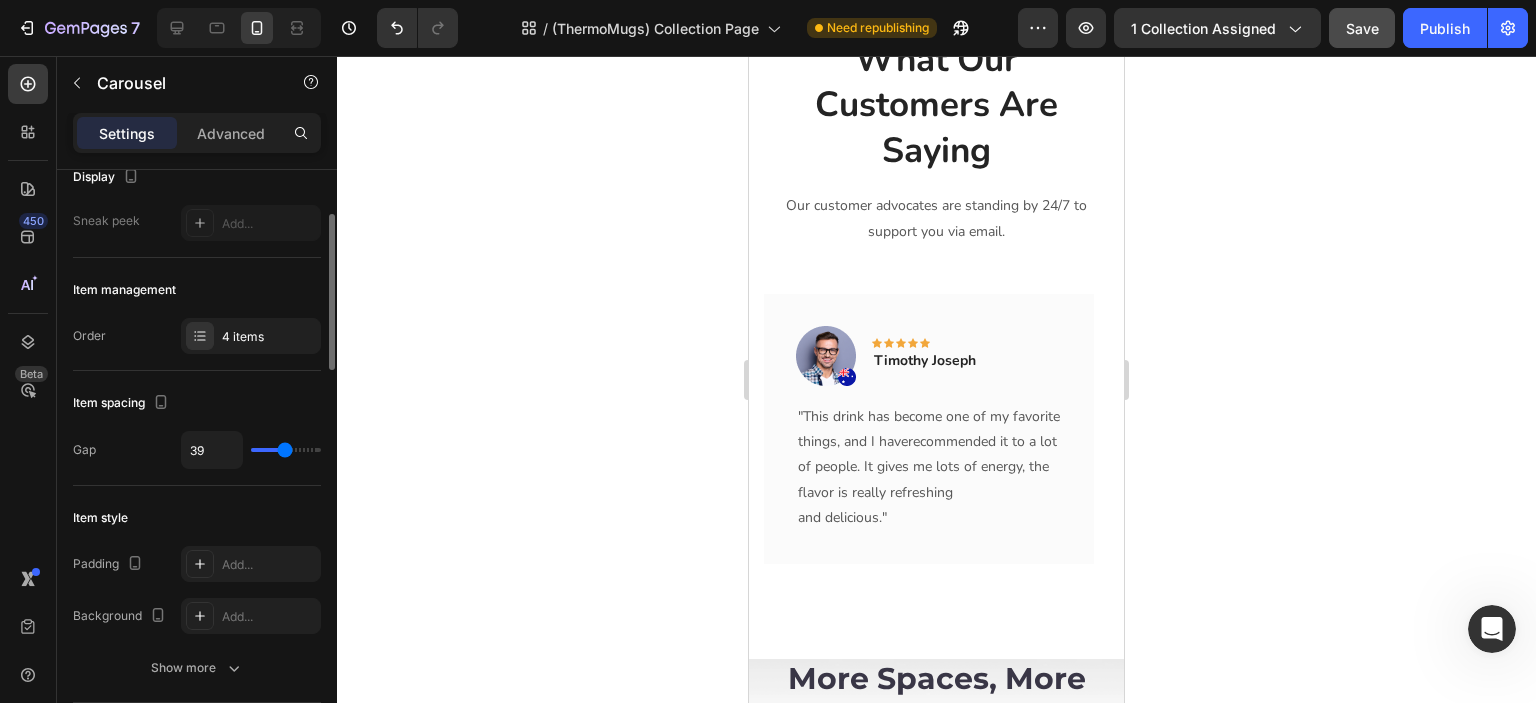drag, startPoint x: 263, startPoint y: 450, endPoint x: 285, endPoint y: 450, distance: 22 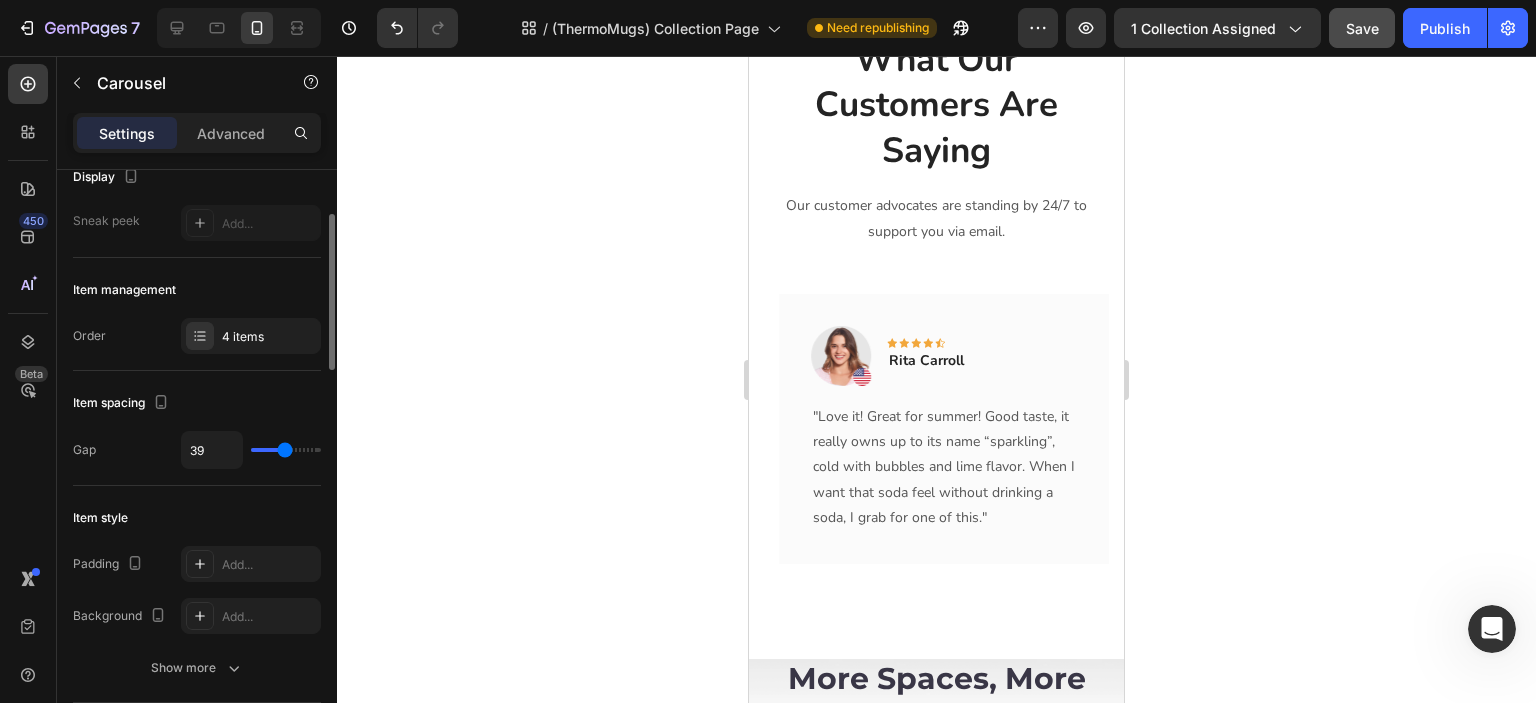 type on "44" 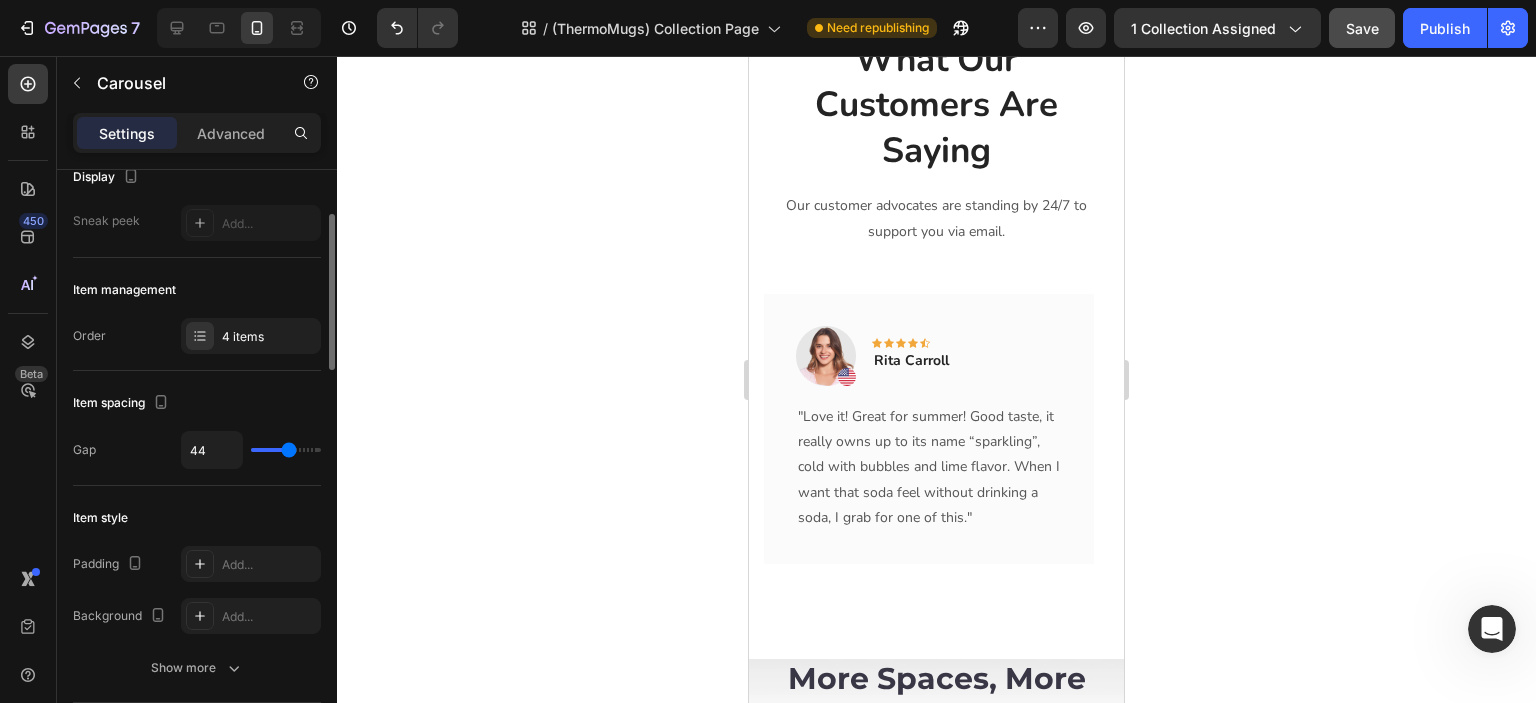 type on "80" 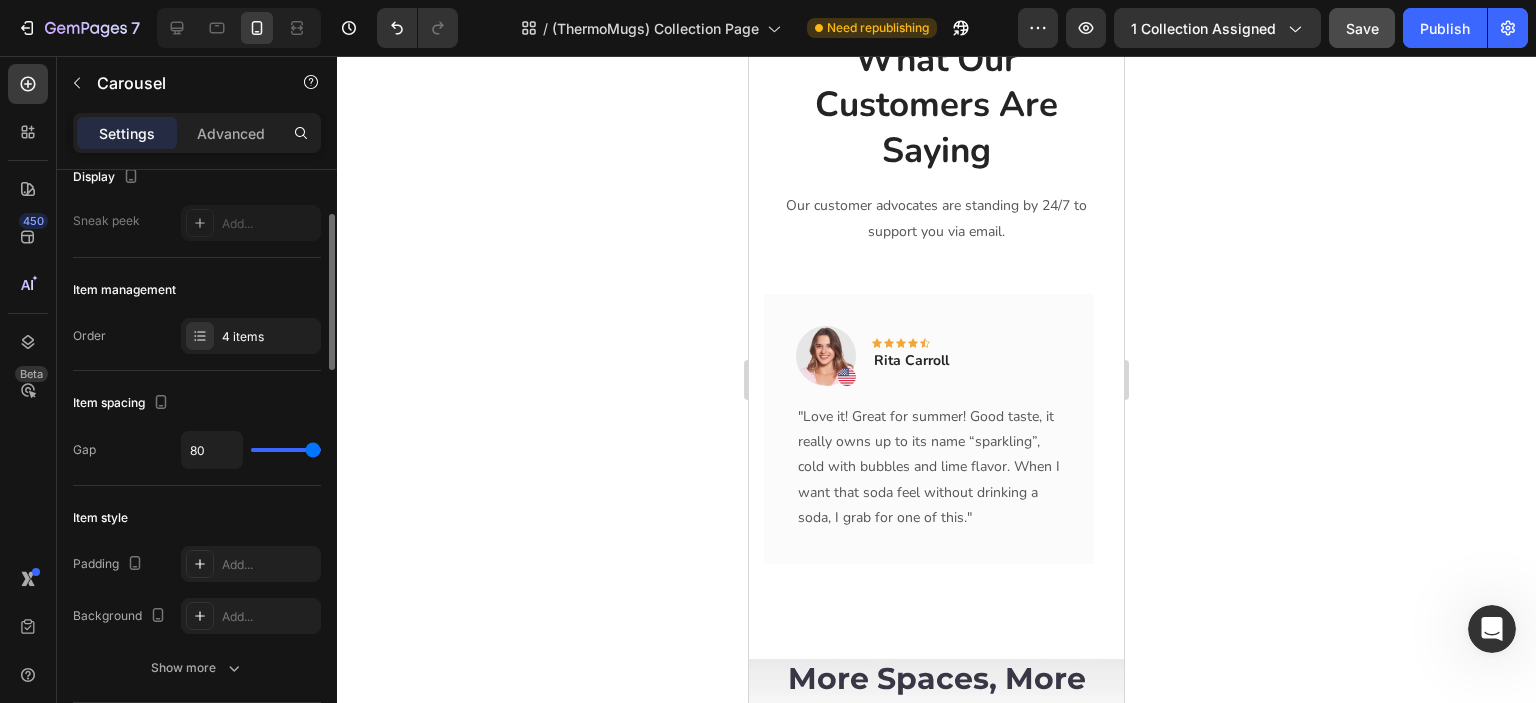drag, startPoint x: 285, startPoint y: 450, endPoint x: 313, endPoint y: 450, distance: 28 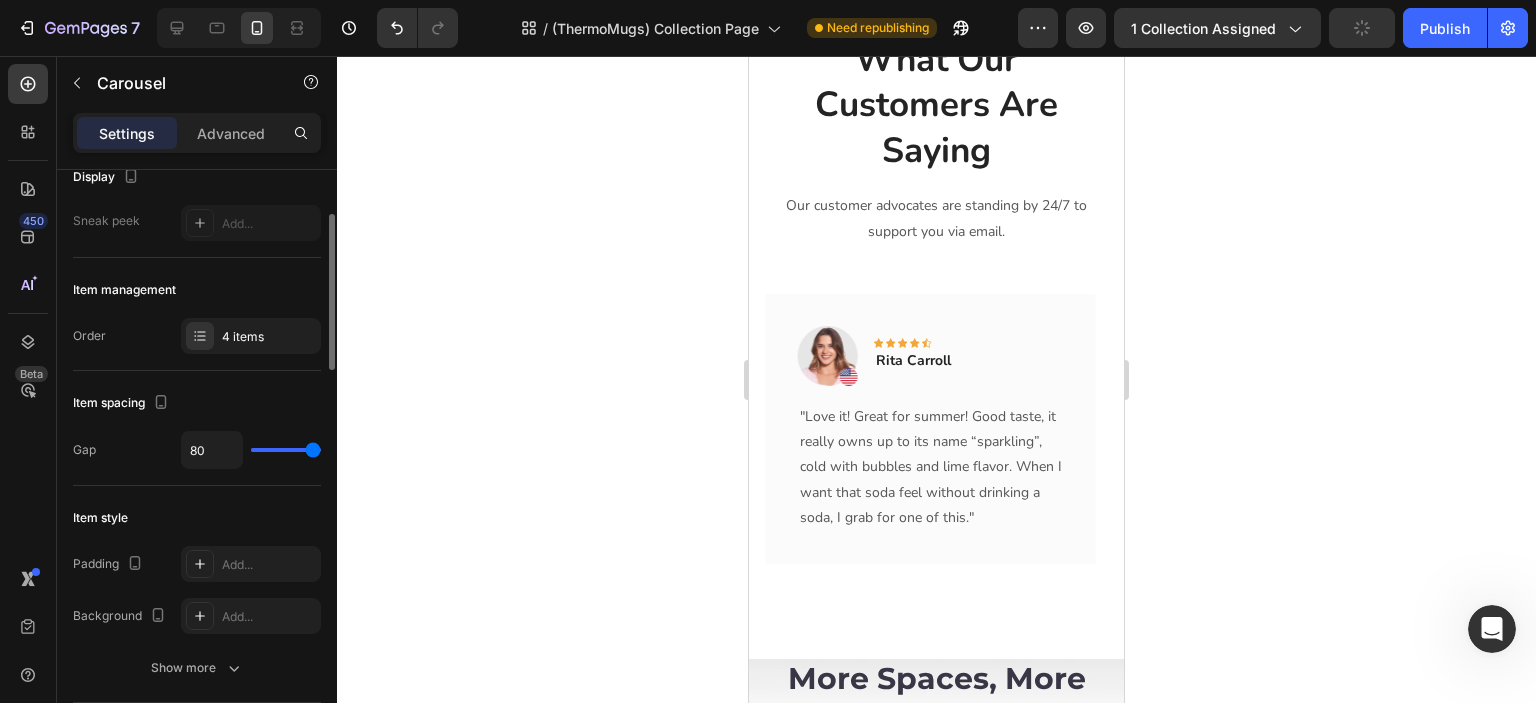 type on "75" 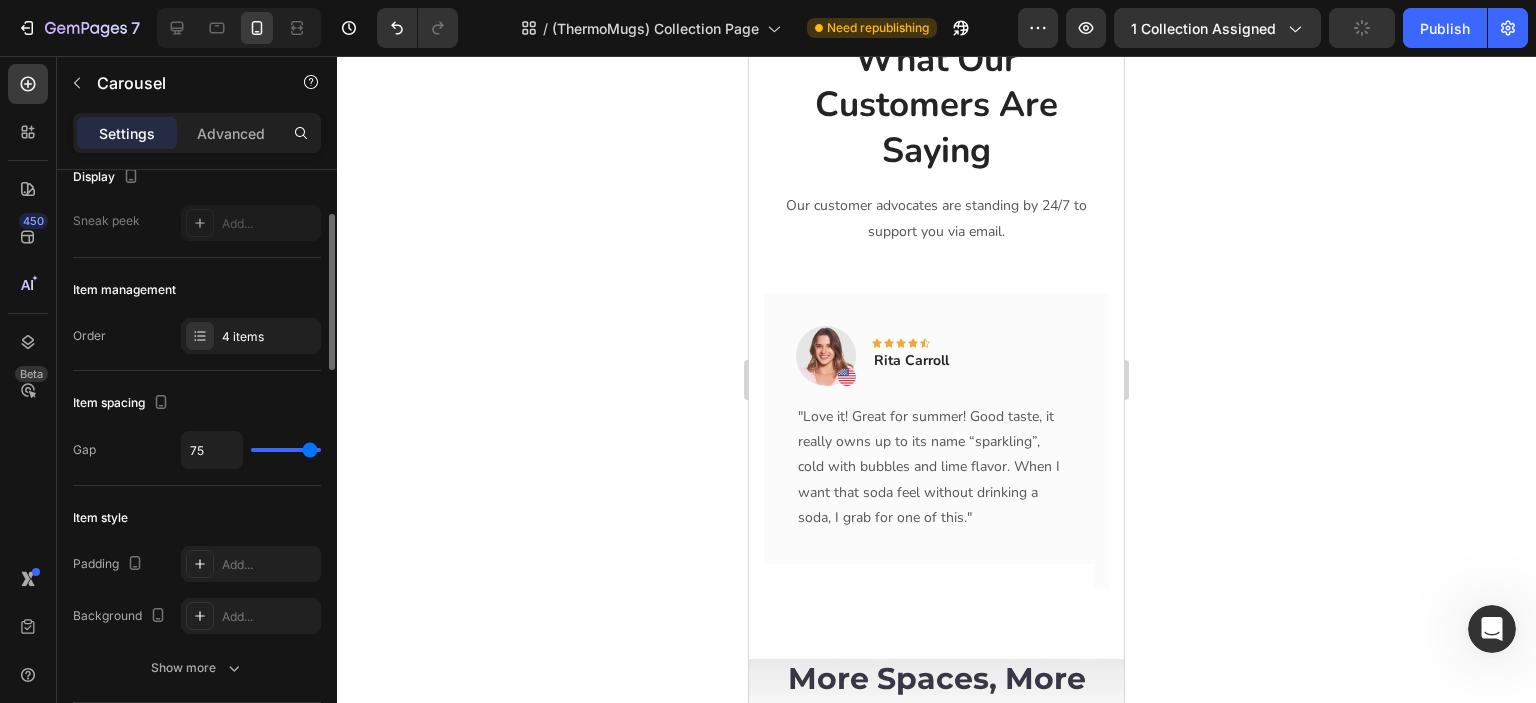 type on "0" 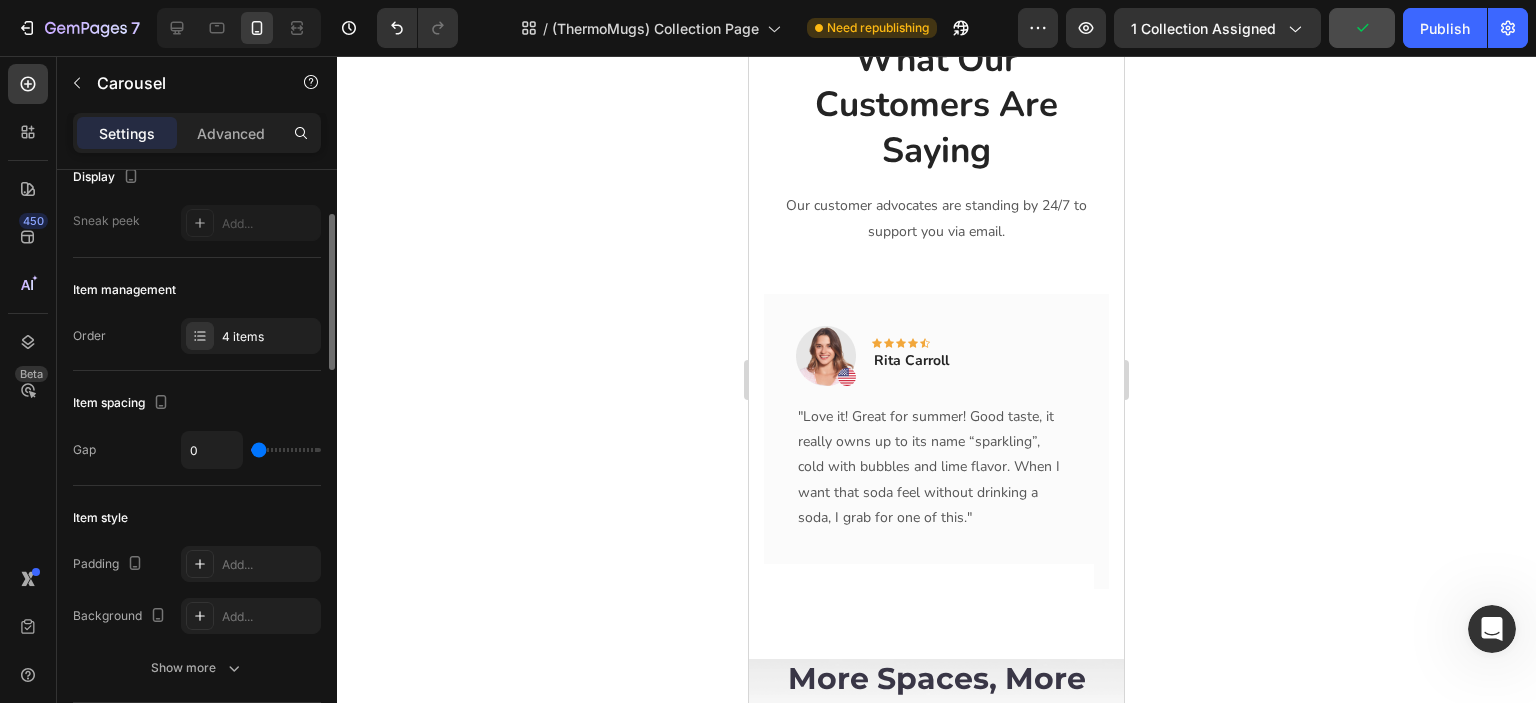 drag, startPoint x: 313, startPoint y: 450, endPoint x: 253, endPoint y: 449, distance: 60.00833 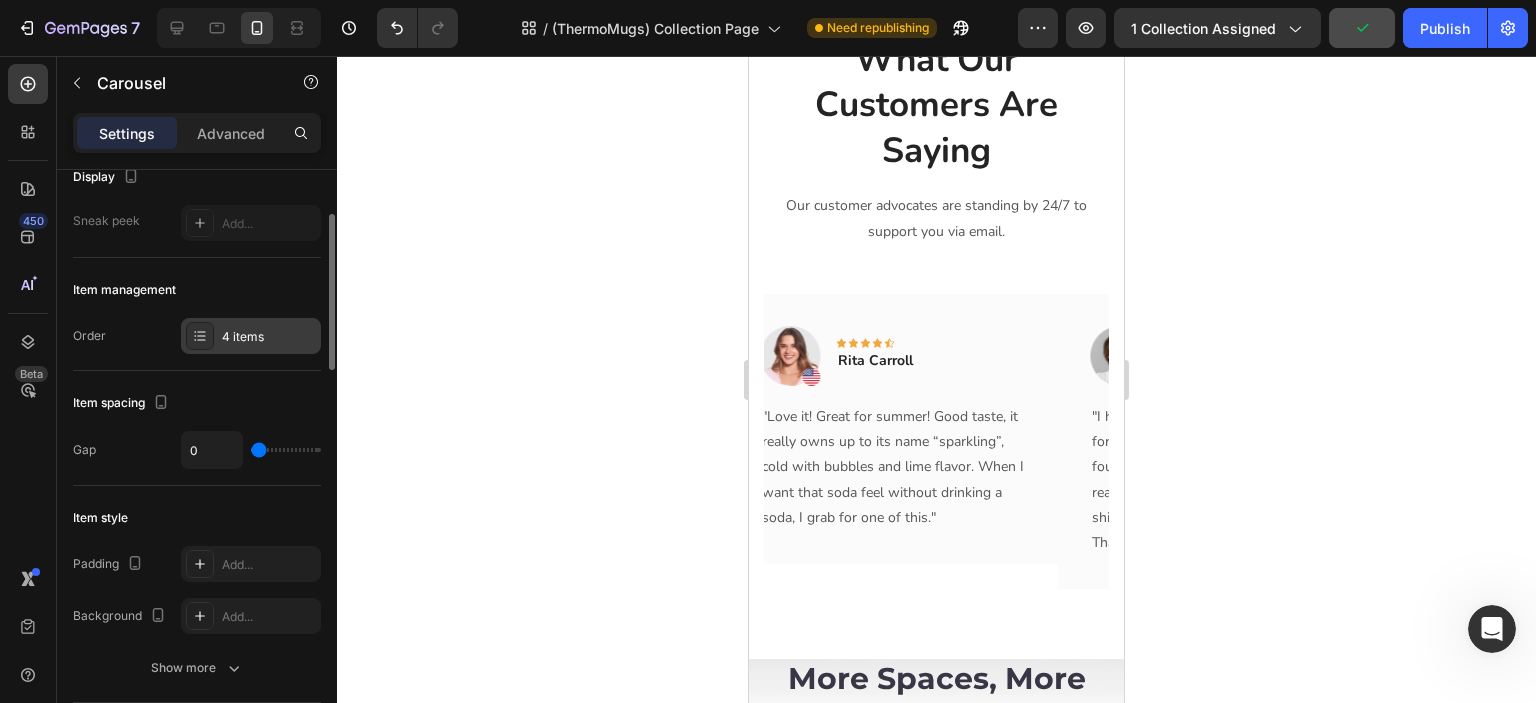 click on "4 items" at bounding box center (251, 336) 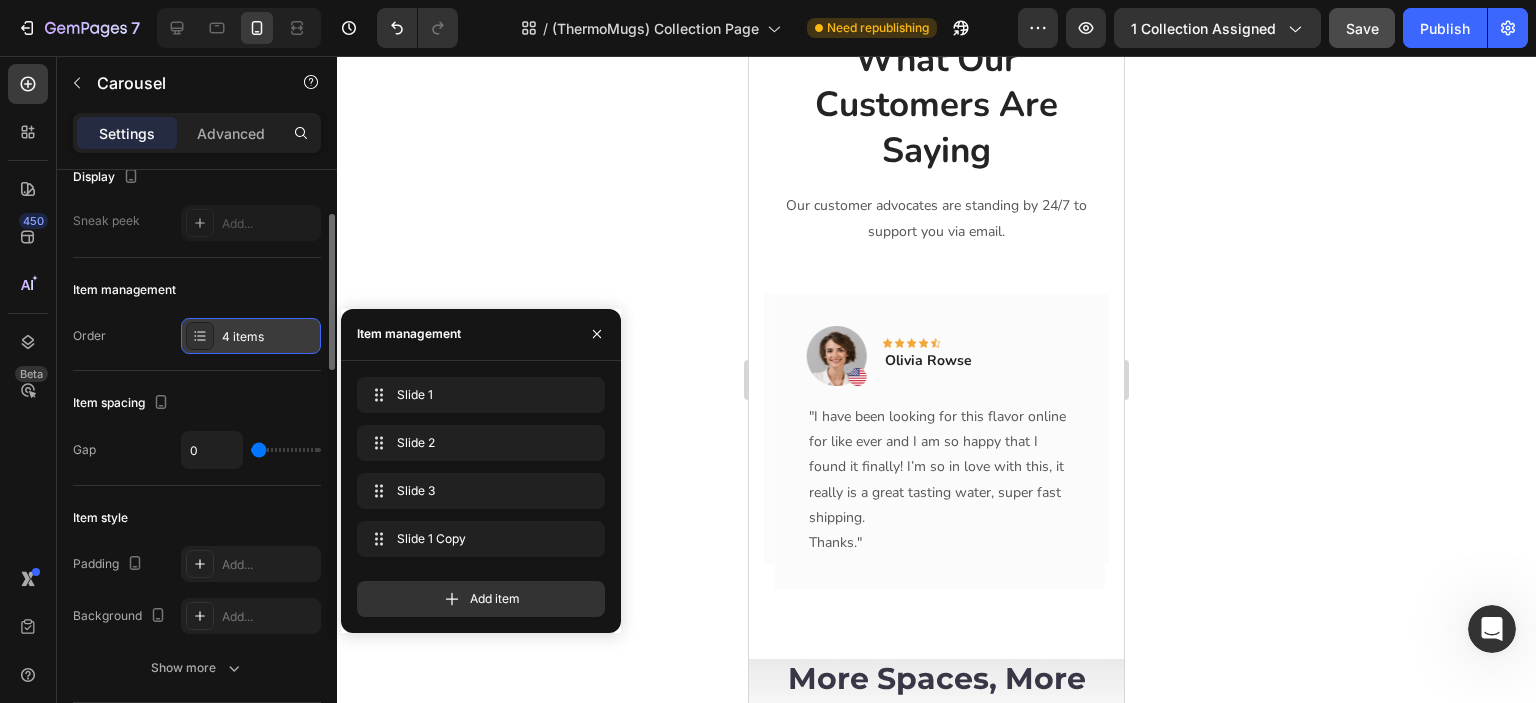 click on "4 items" at bounding box center [251, 336] 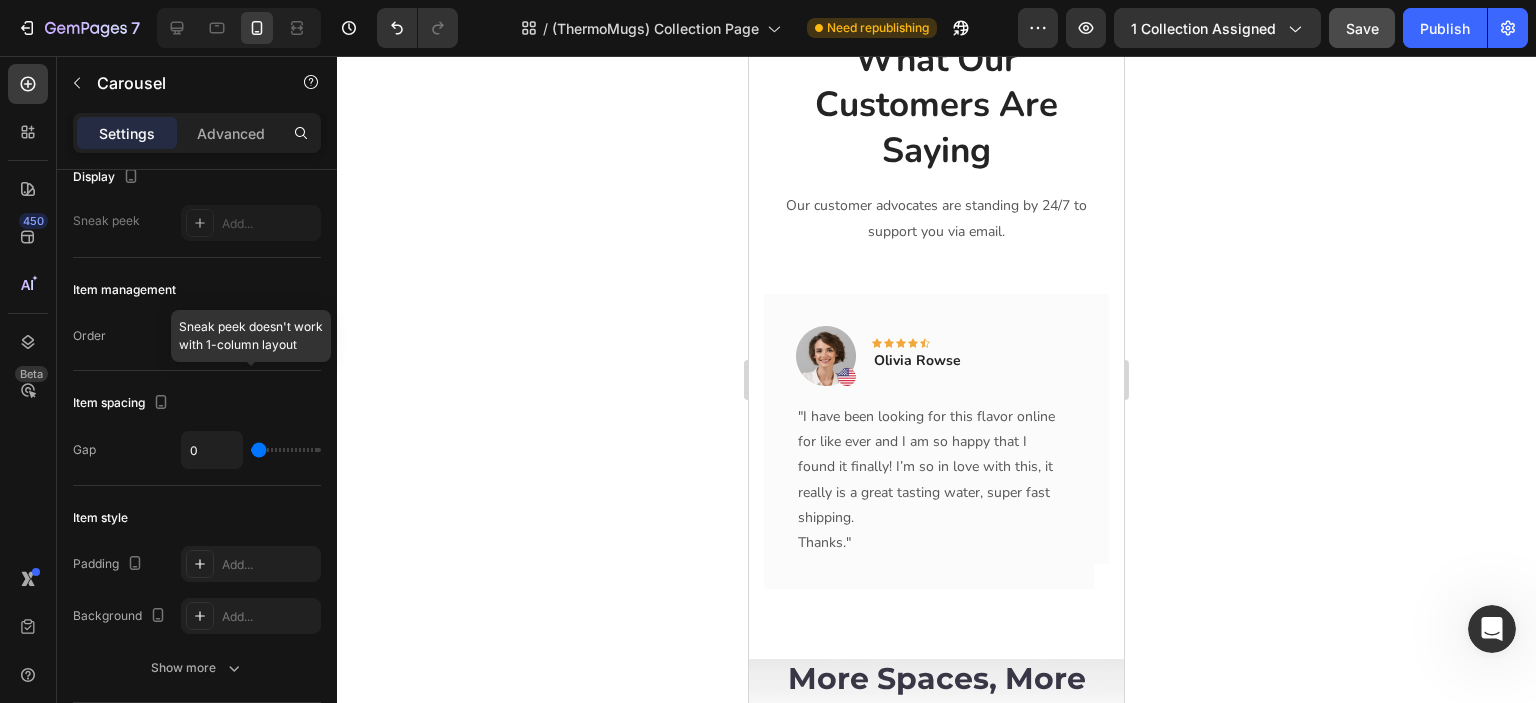 scroll, scrollTop: 0, scrollLeft: 0, axis: both 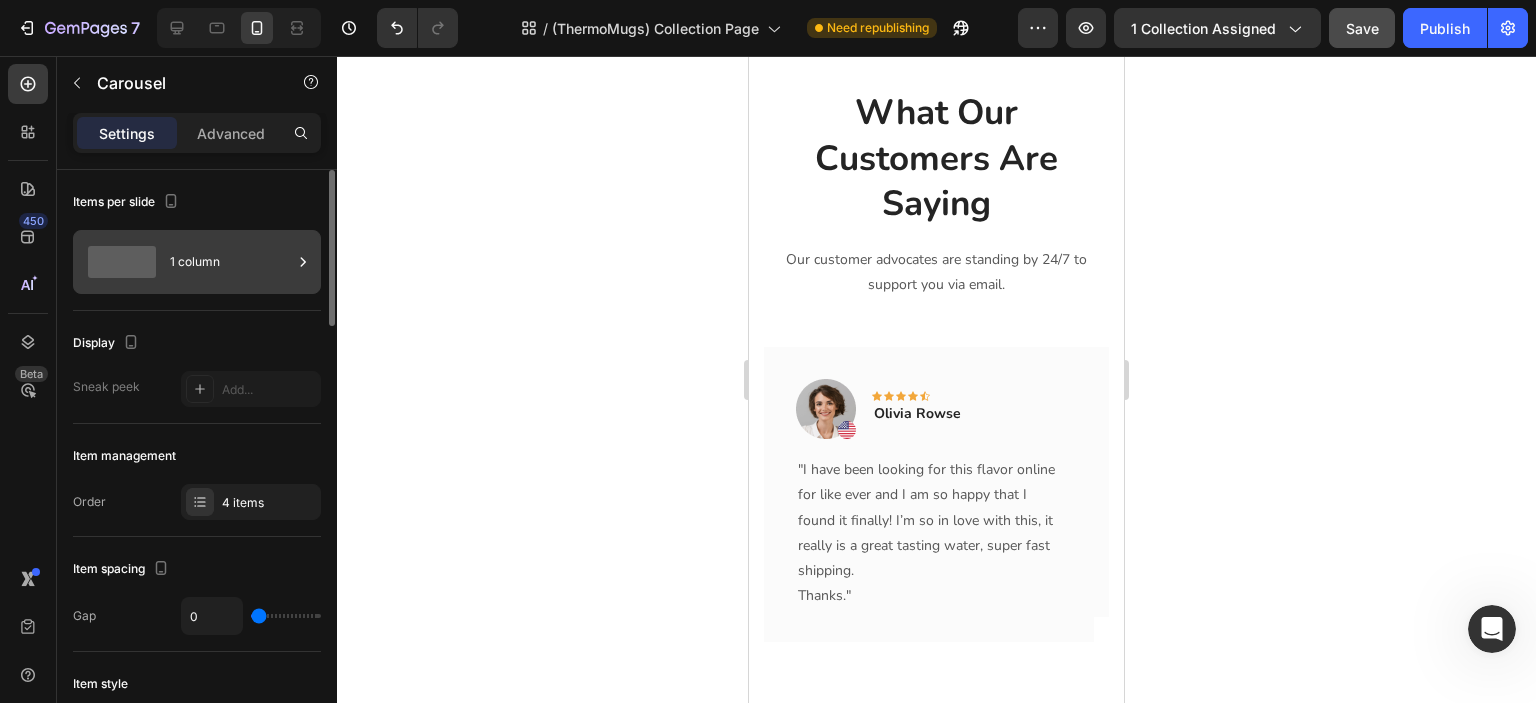 click on "1 column" at bounding box center (231, 262) 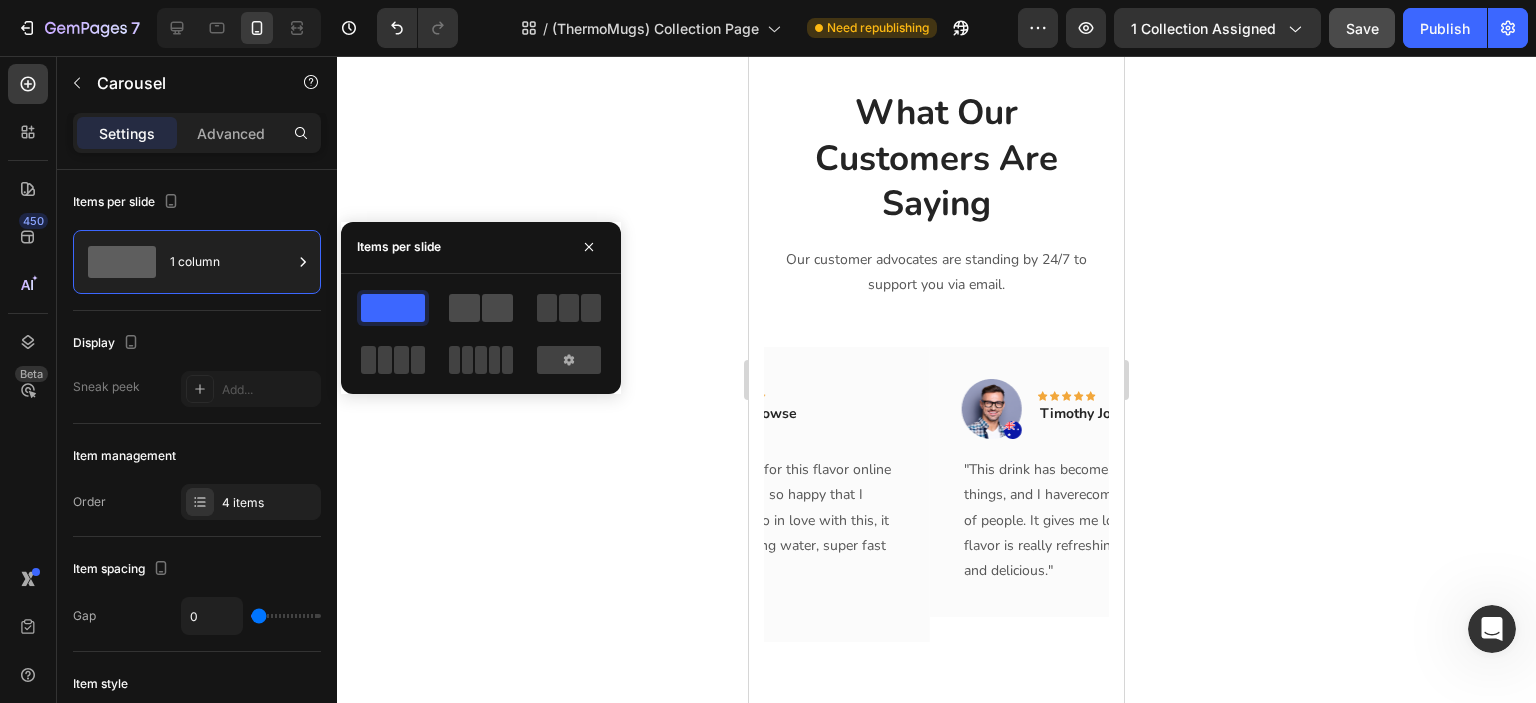 click 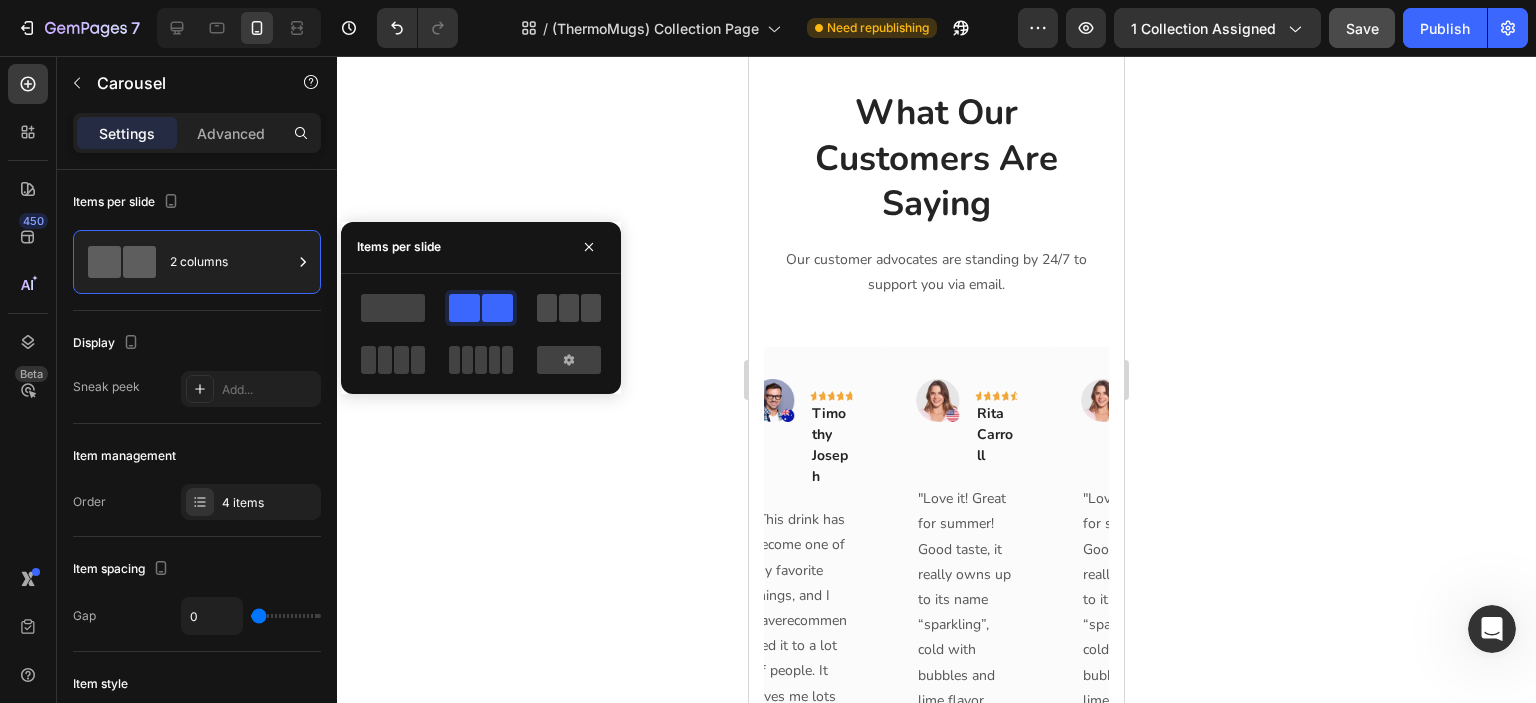 click 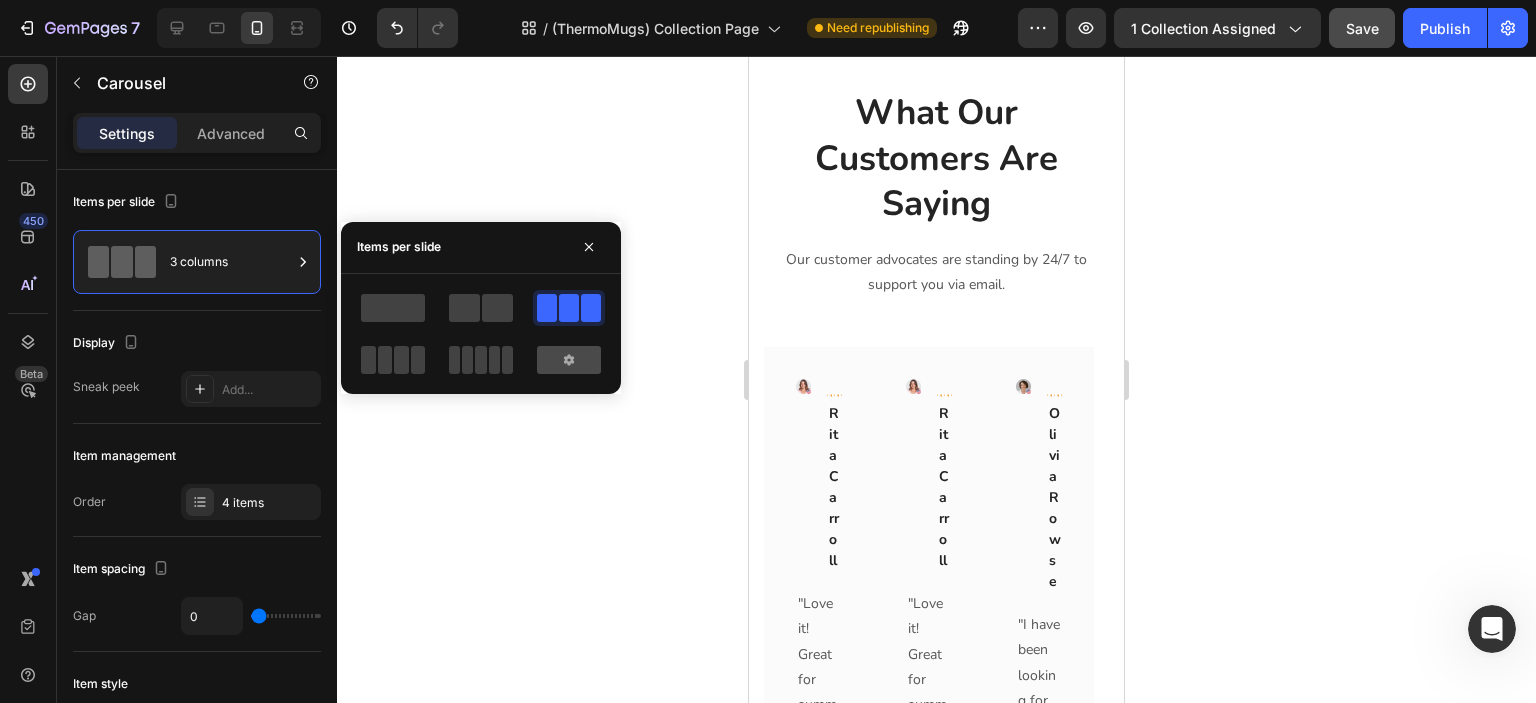 click at bounding box center (569, 360) 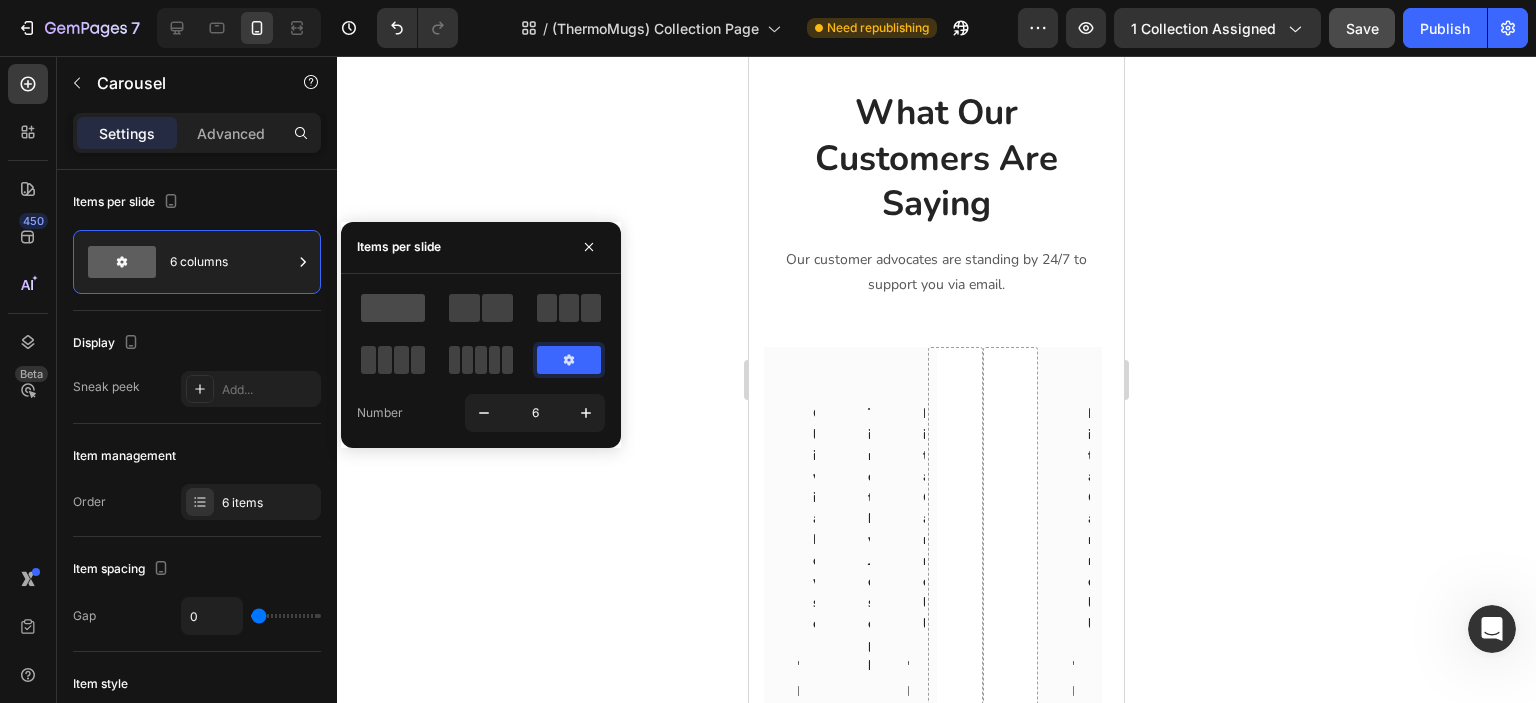 click 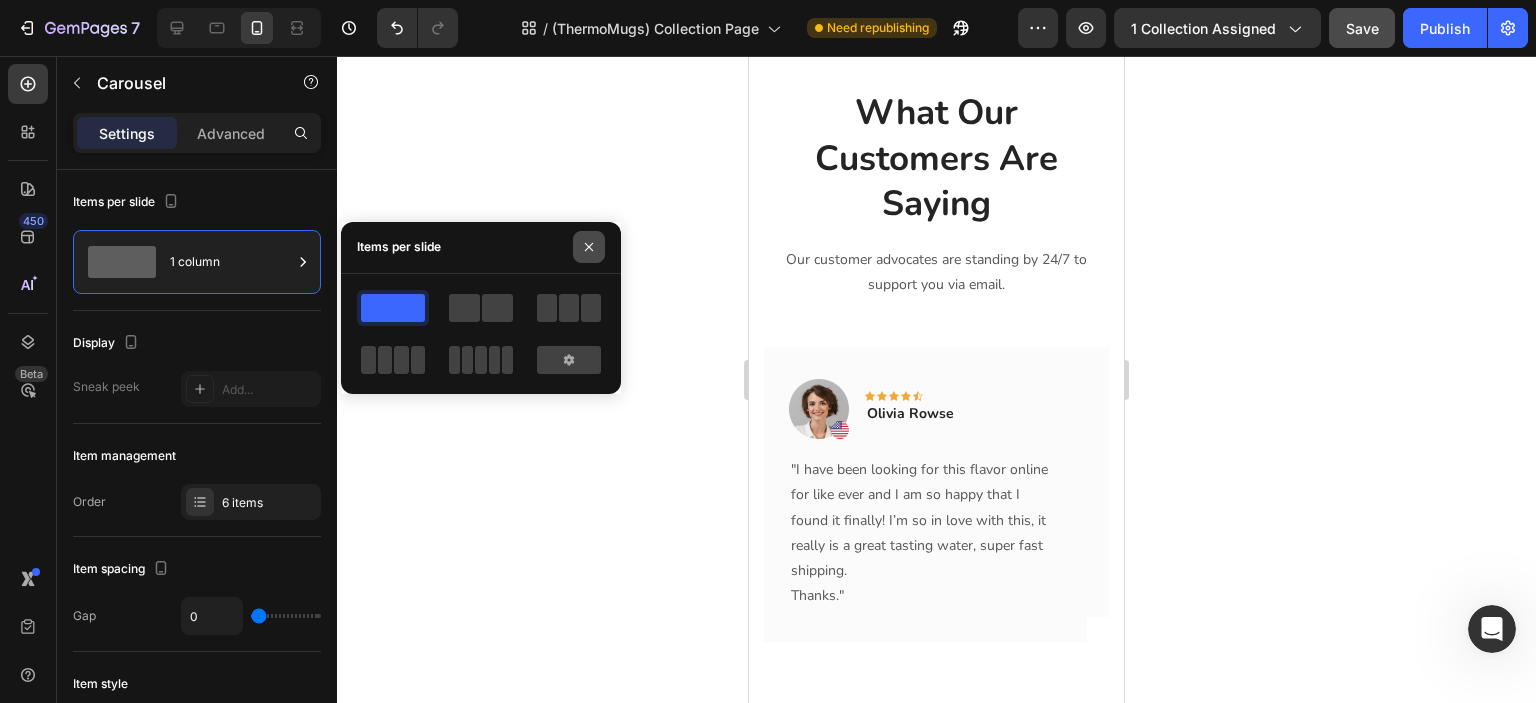 click 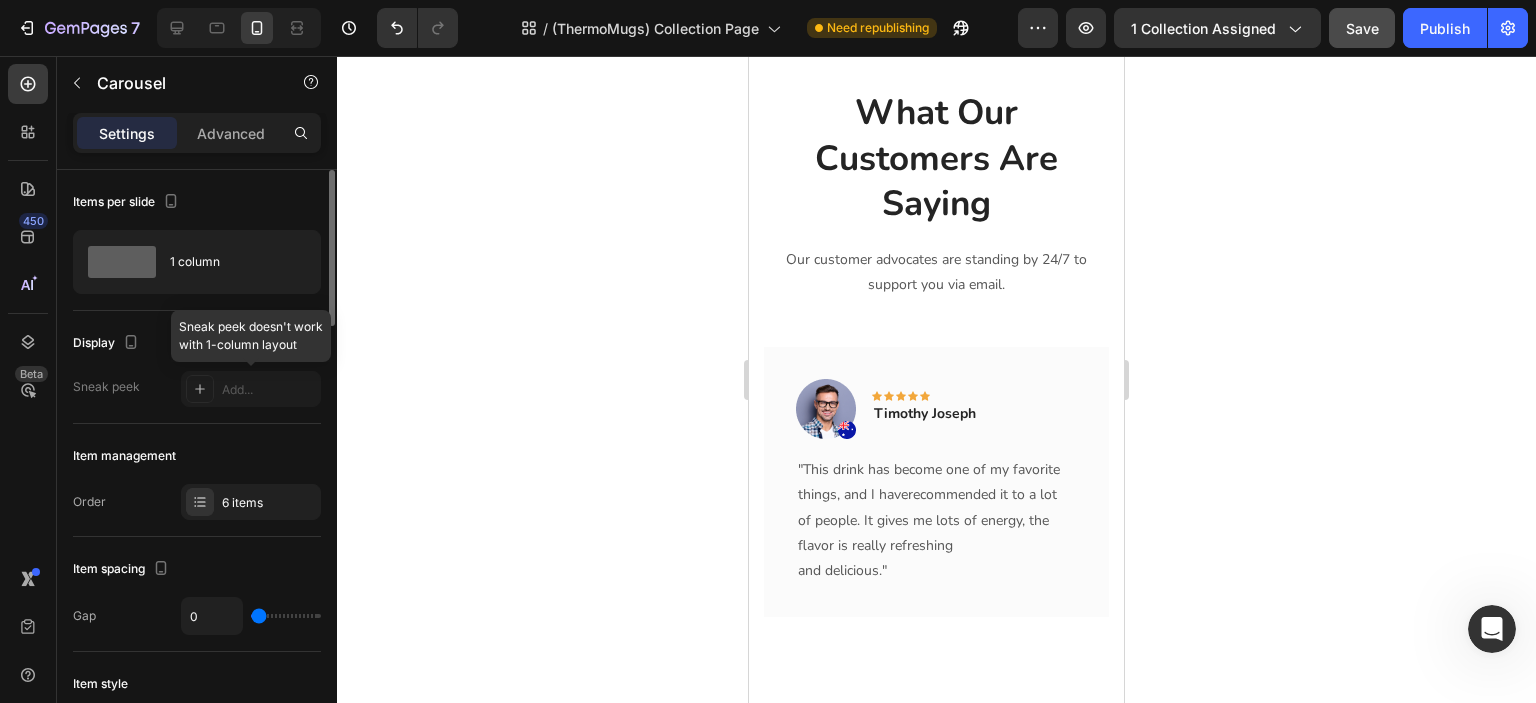 click 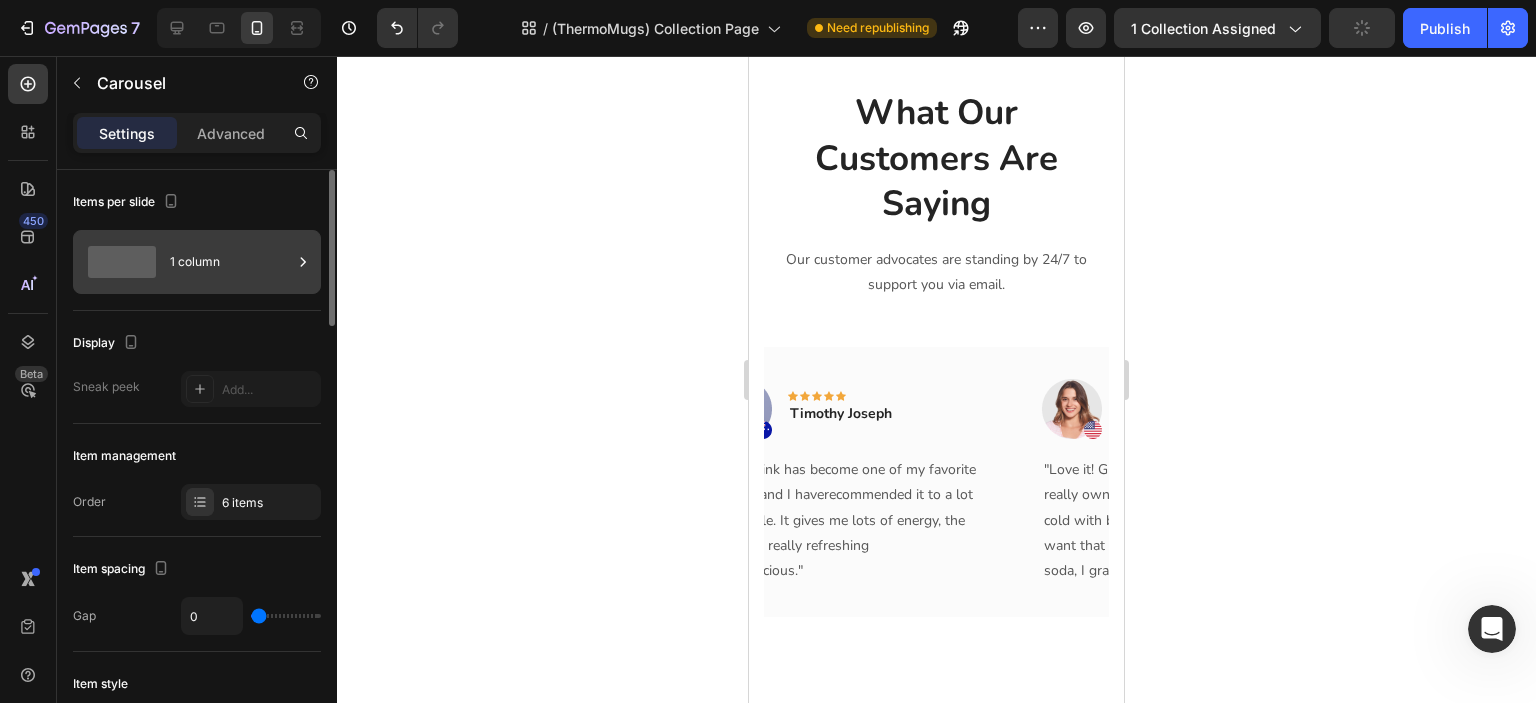 click on "1 column" at bounding box center [231, 262] 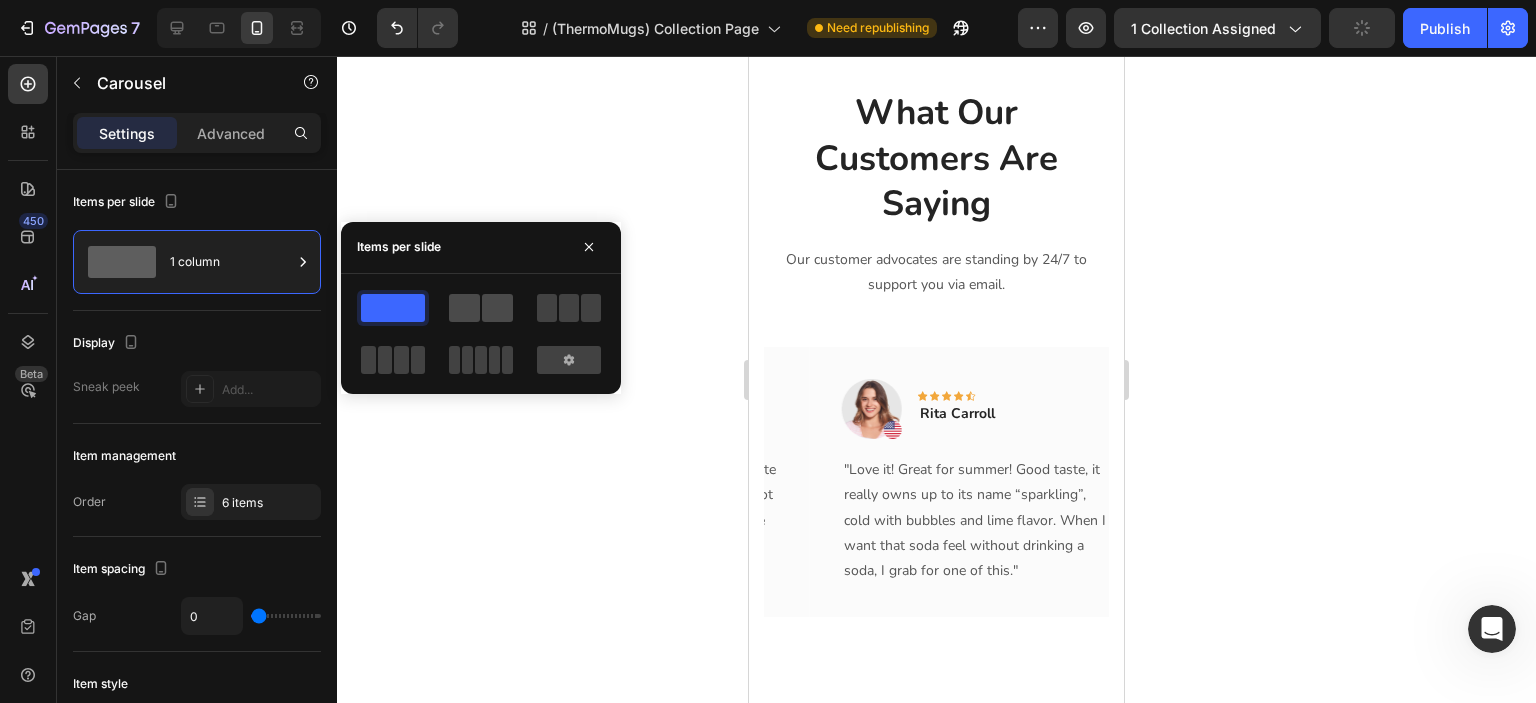 click 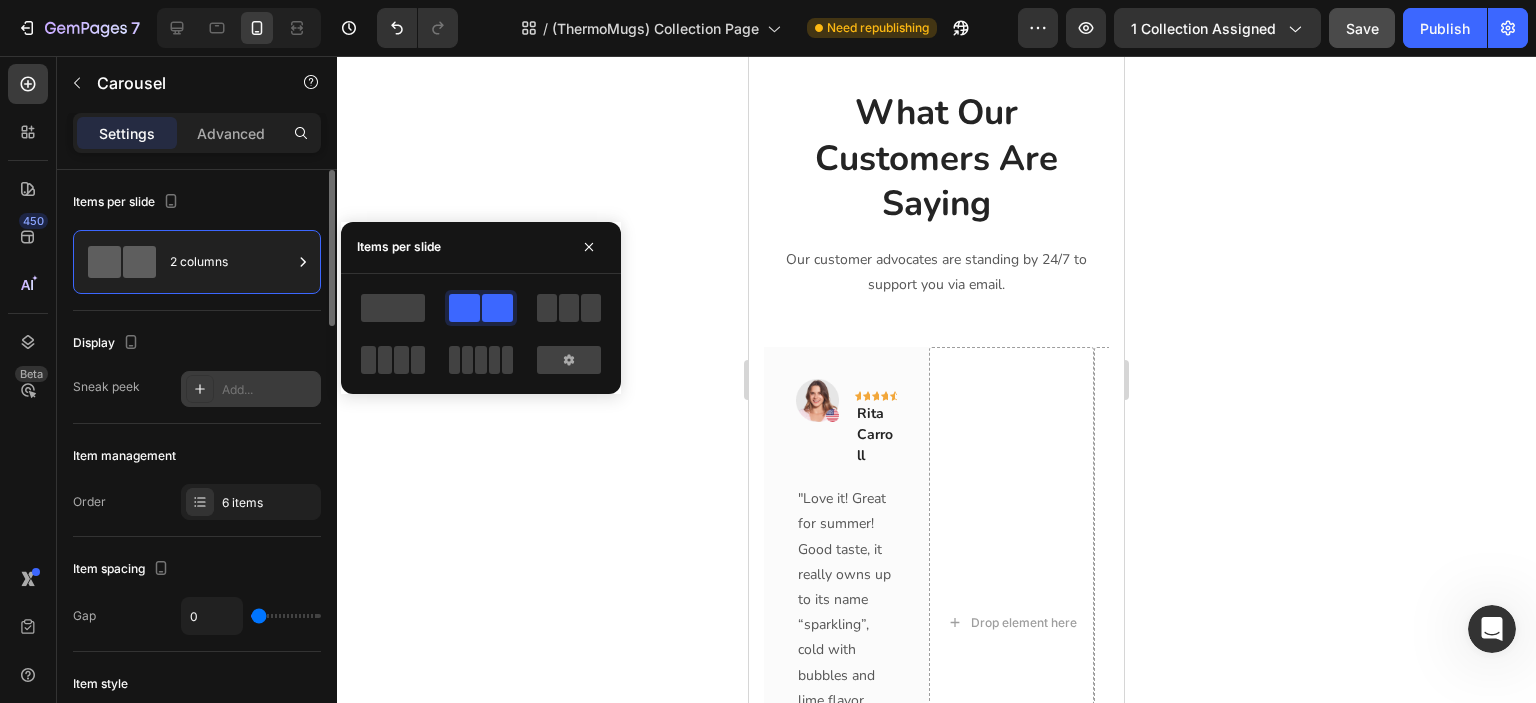 click on "Add..." at bounding box center (251, 389) 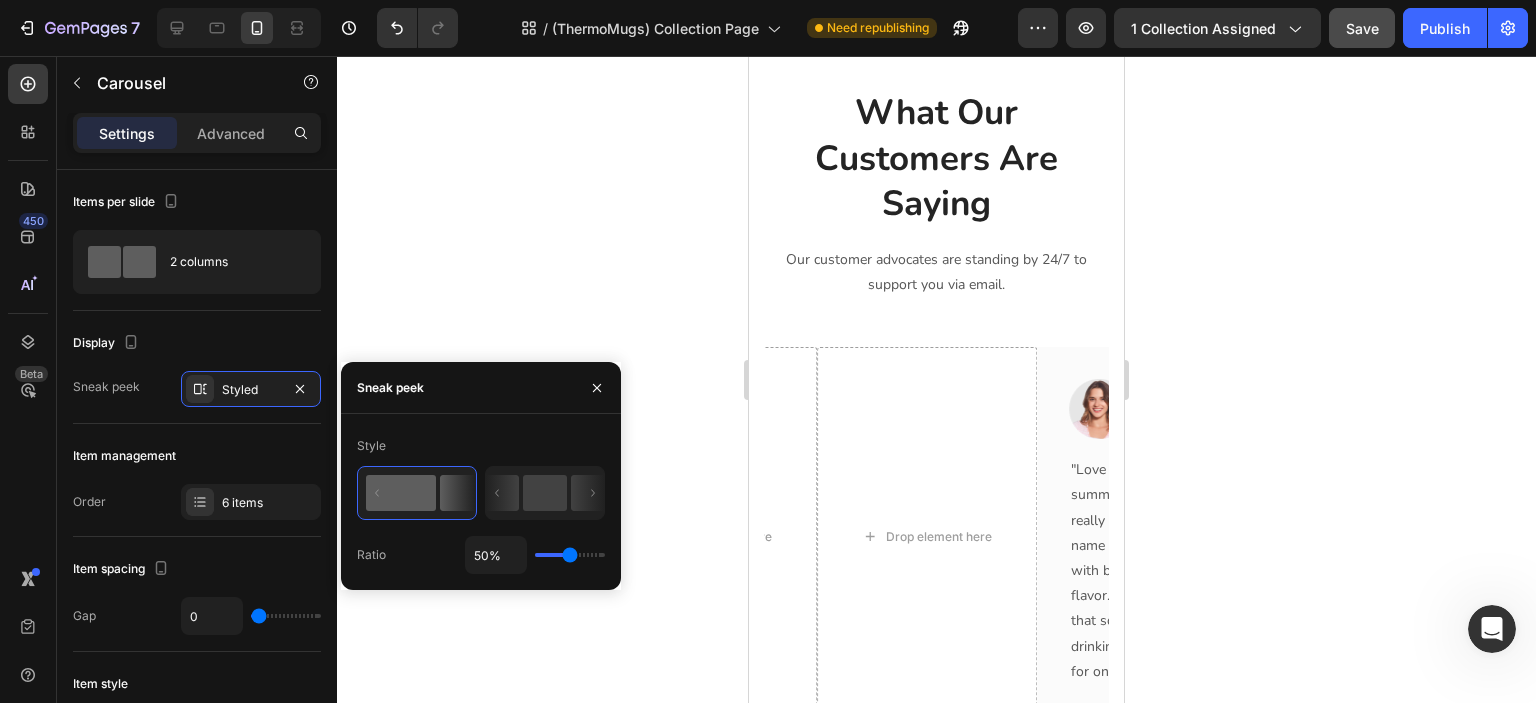 type on "32%" 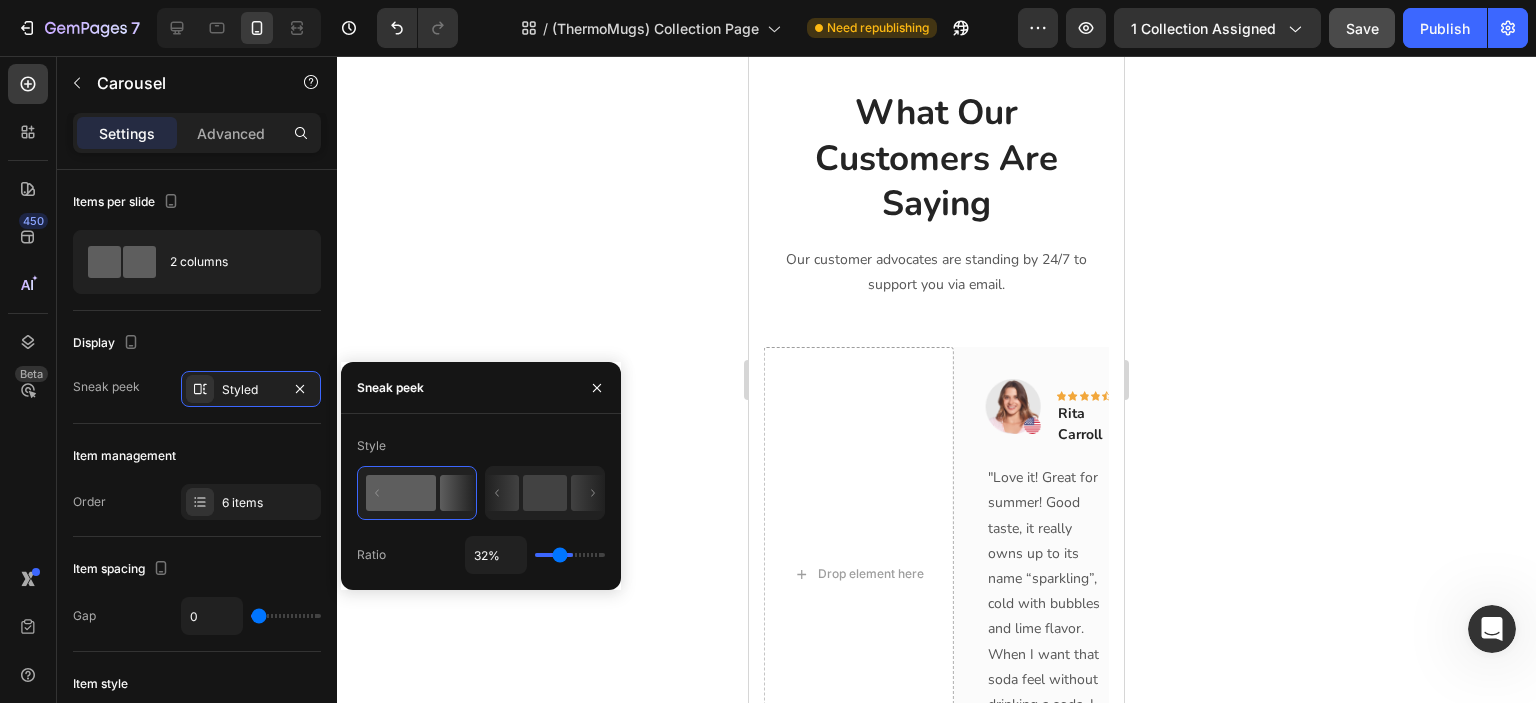 type on "26%" 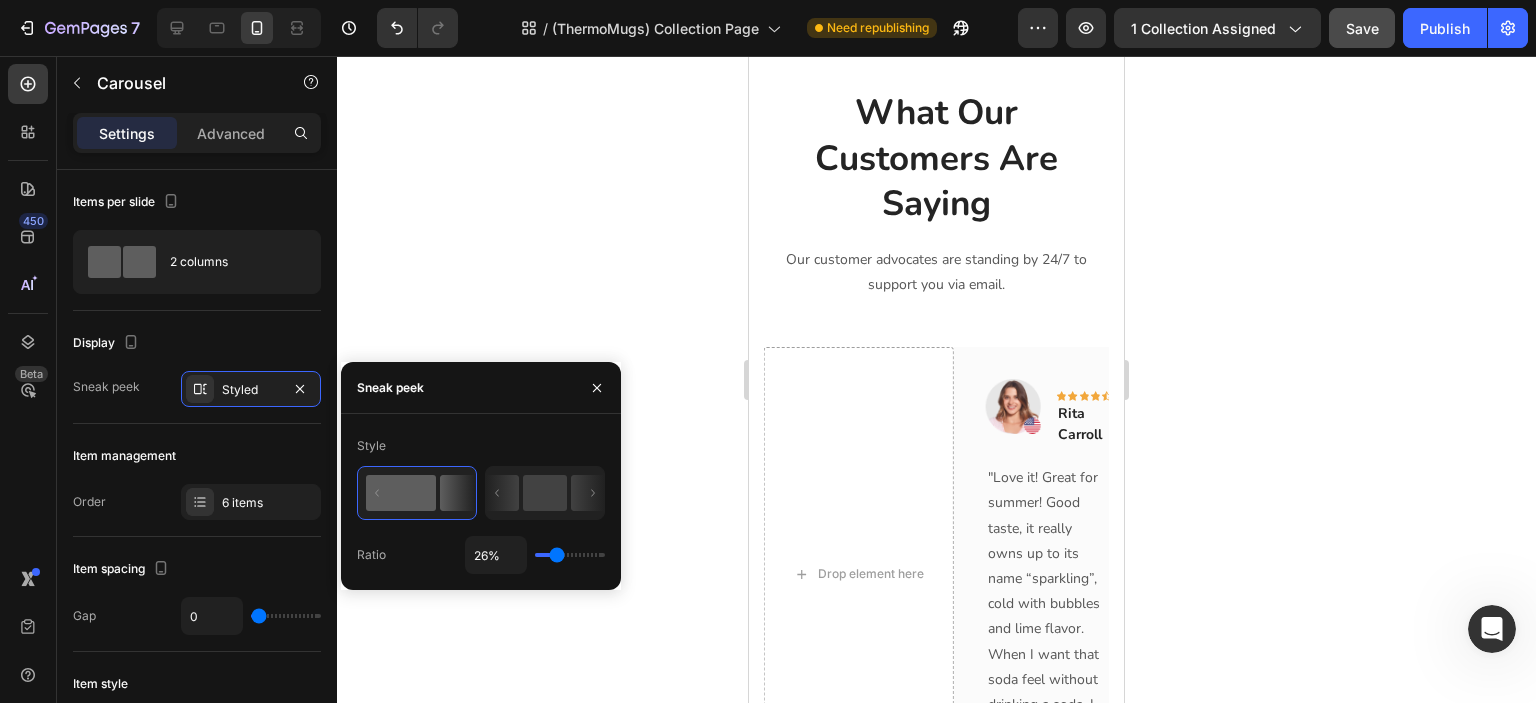 type on "25%" 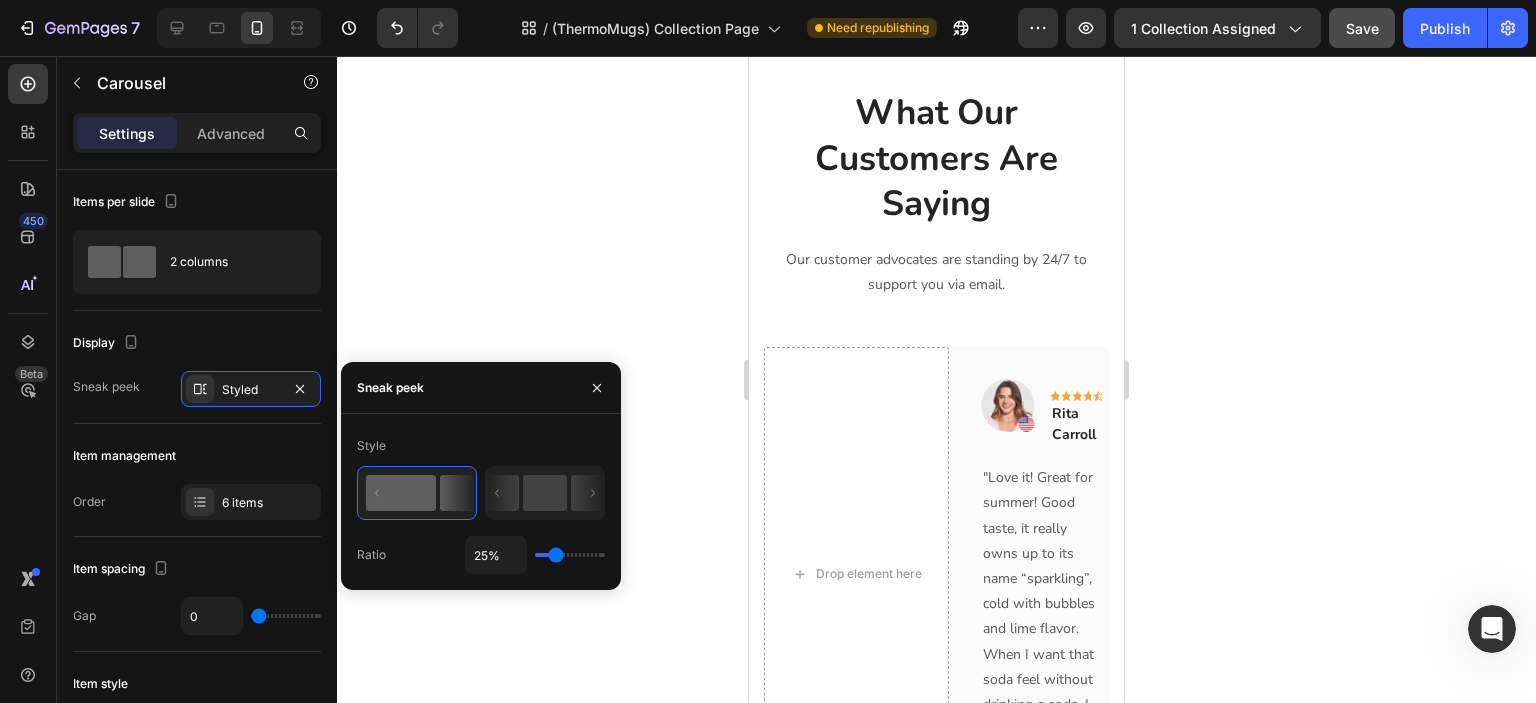 type on "22%" 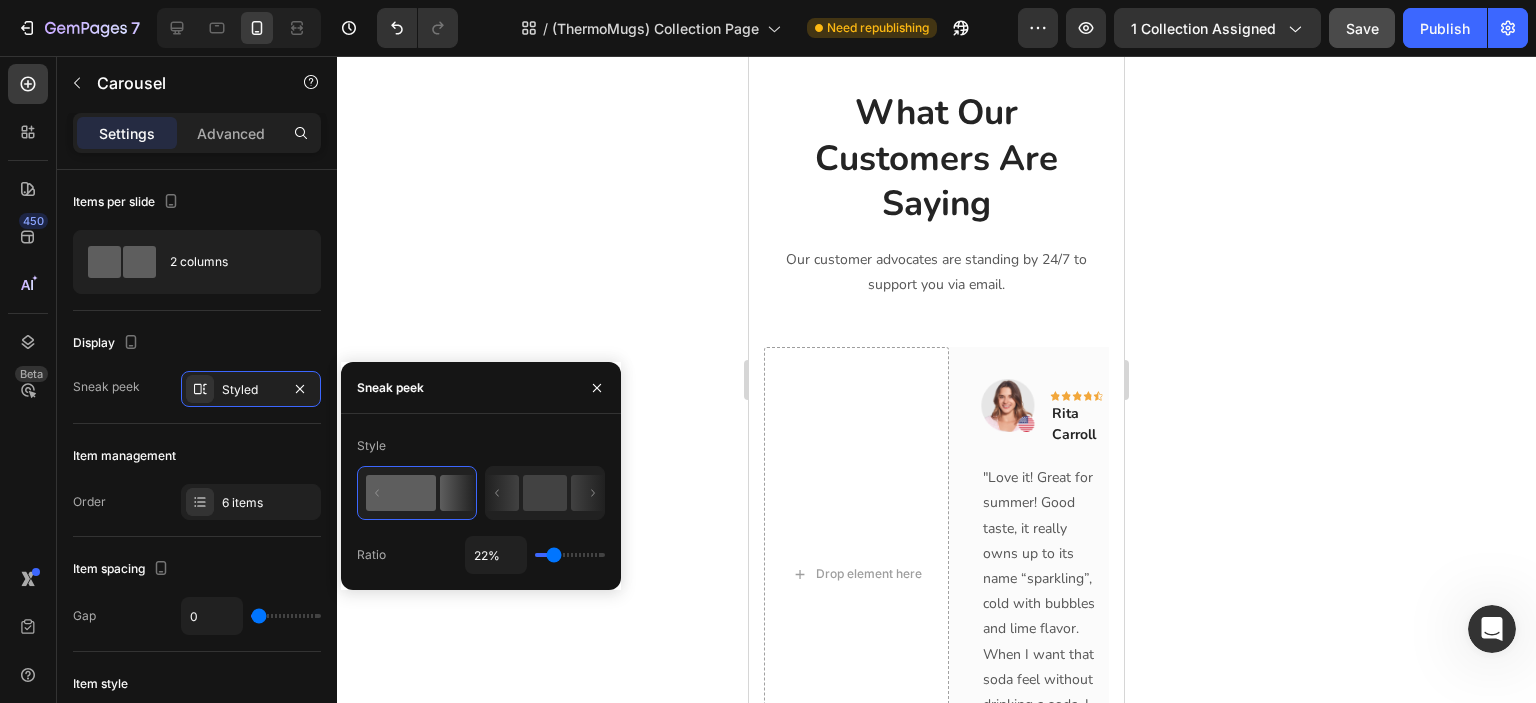 type on "19%" 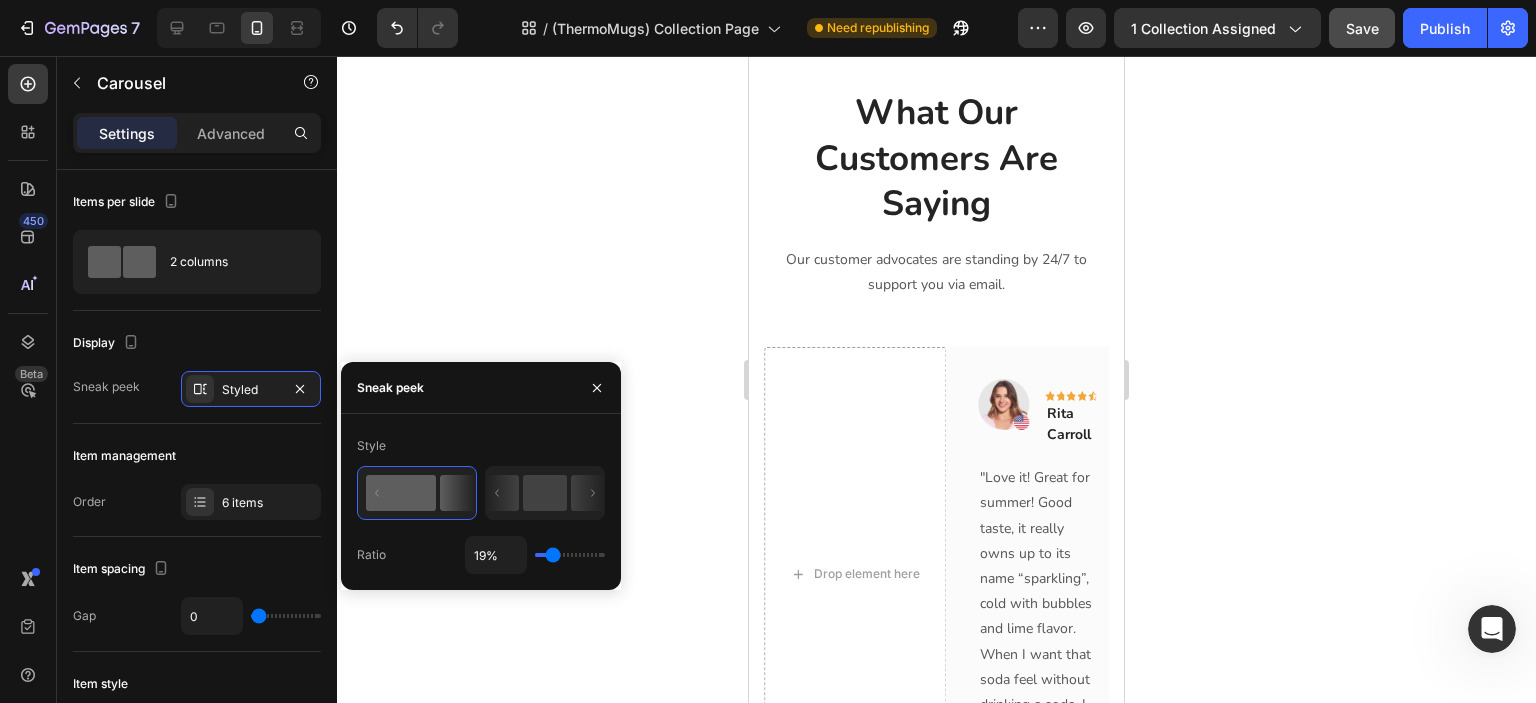 type on "17%" 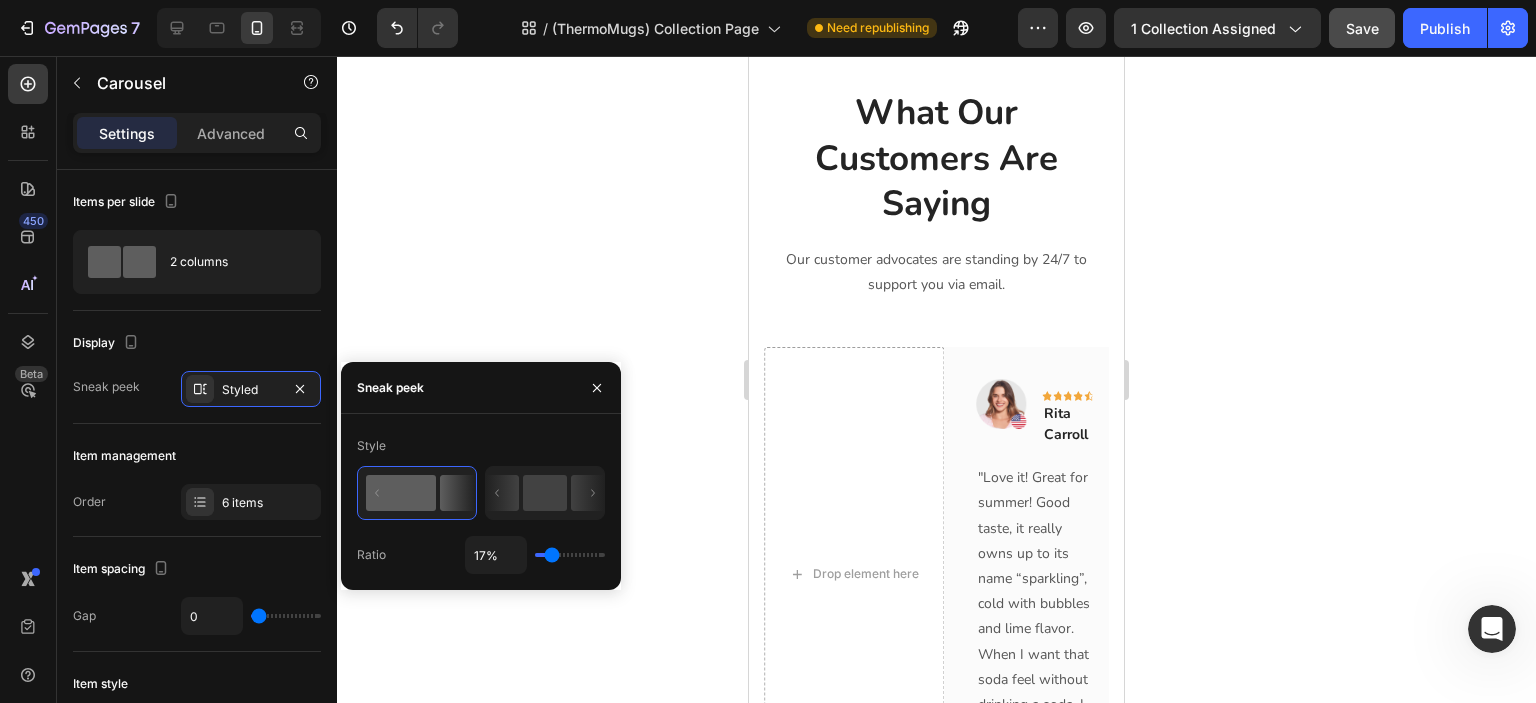 type on "13%" 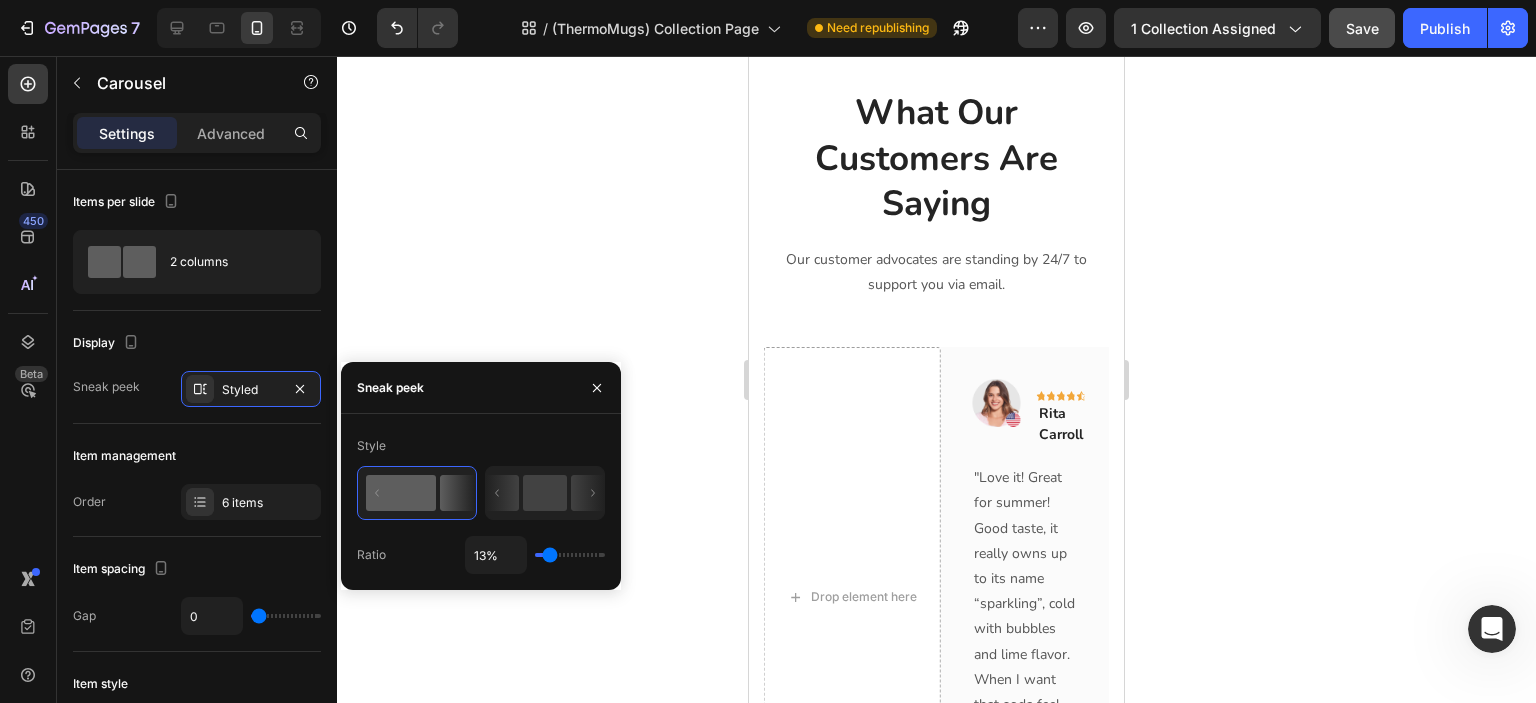 type on "4%" 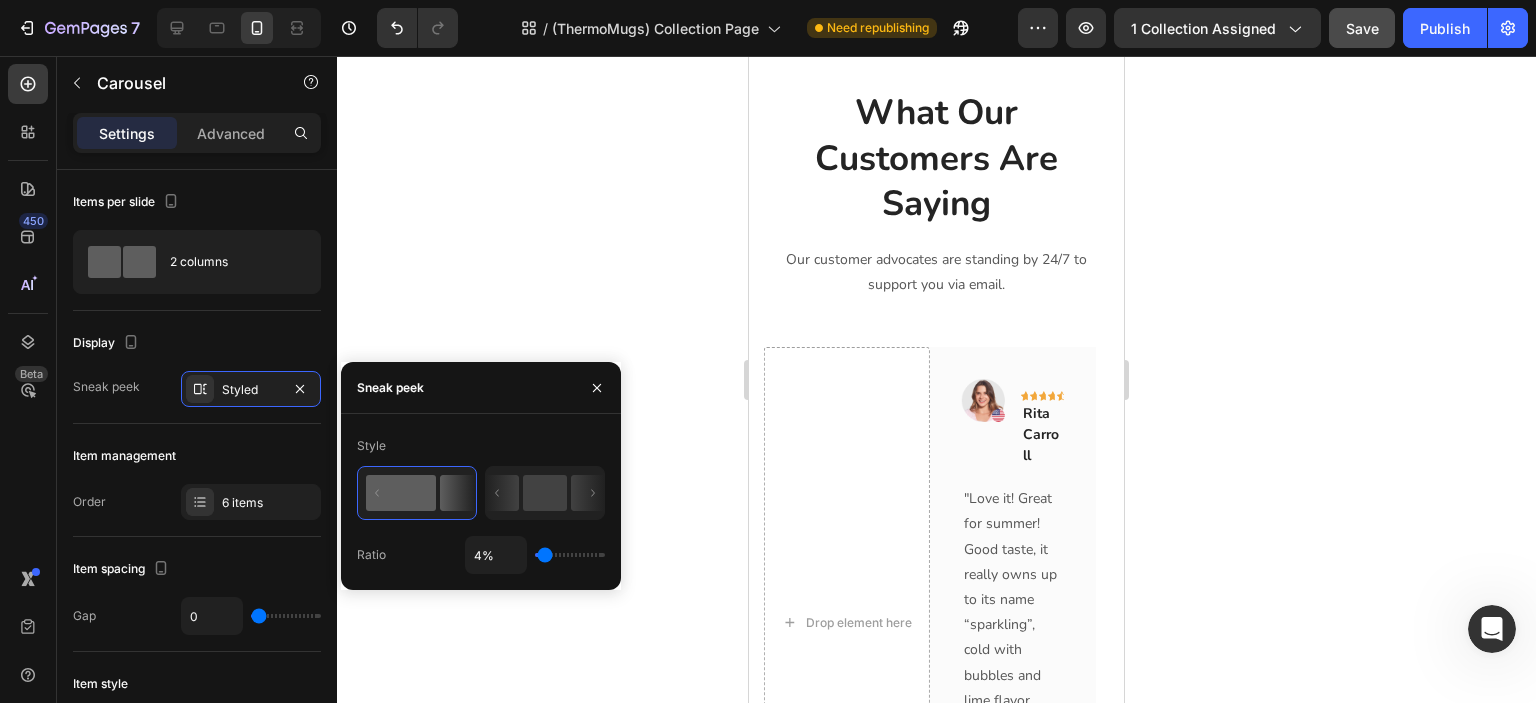 type on "1%" 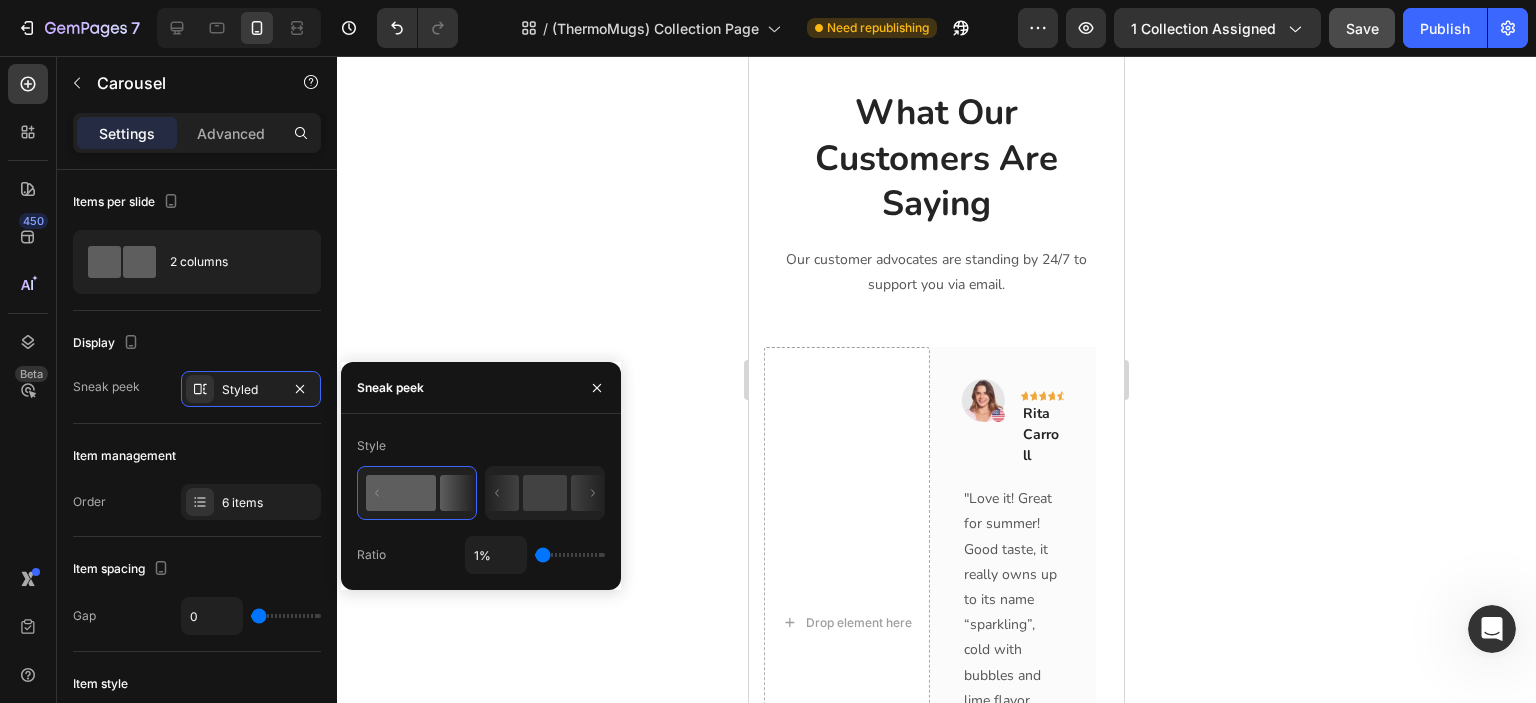 type on "42%" 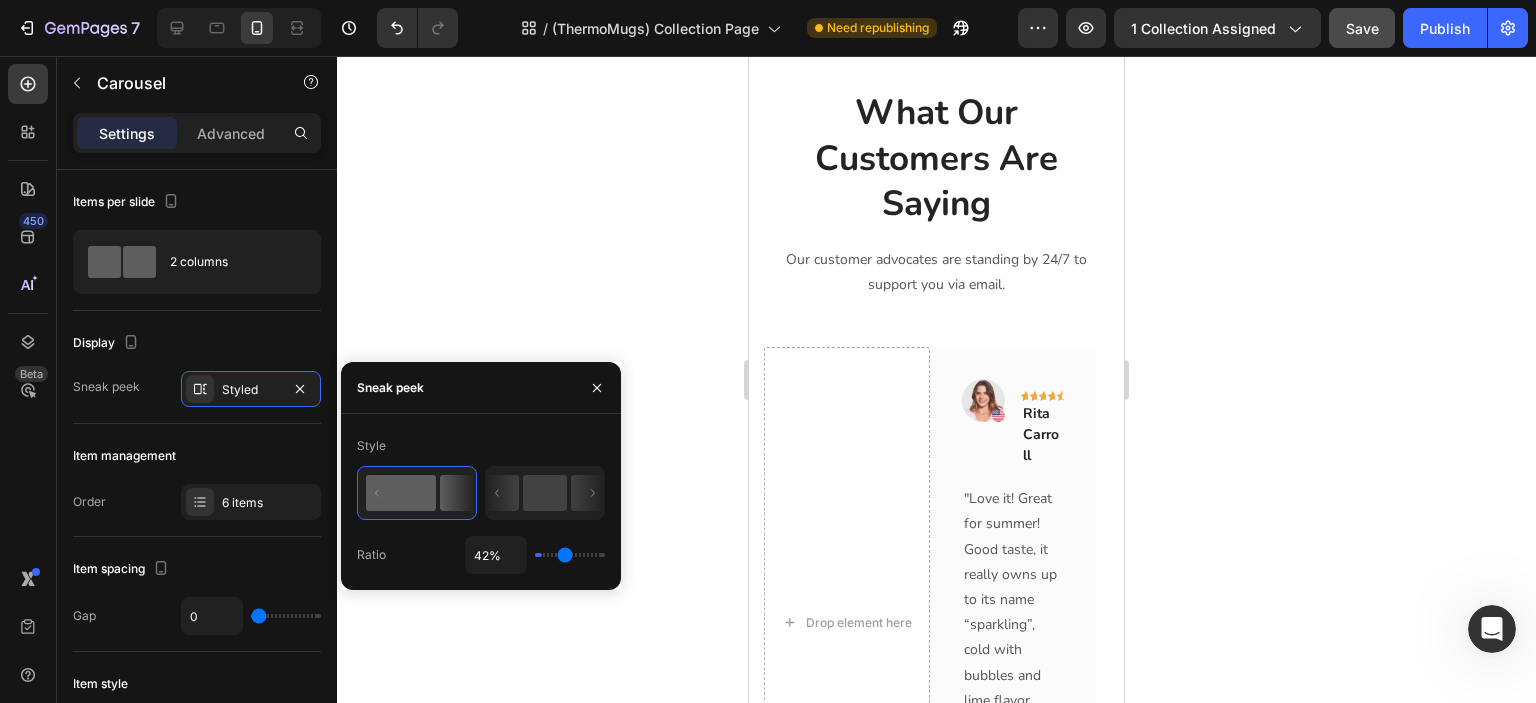 type on "64%" 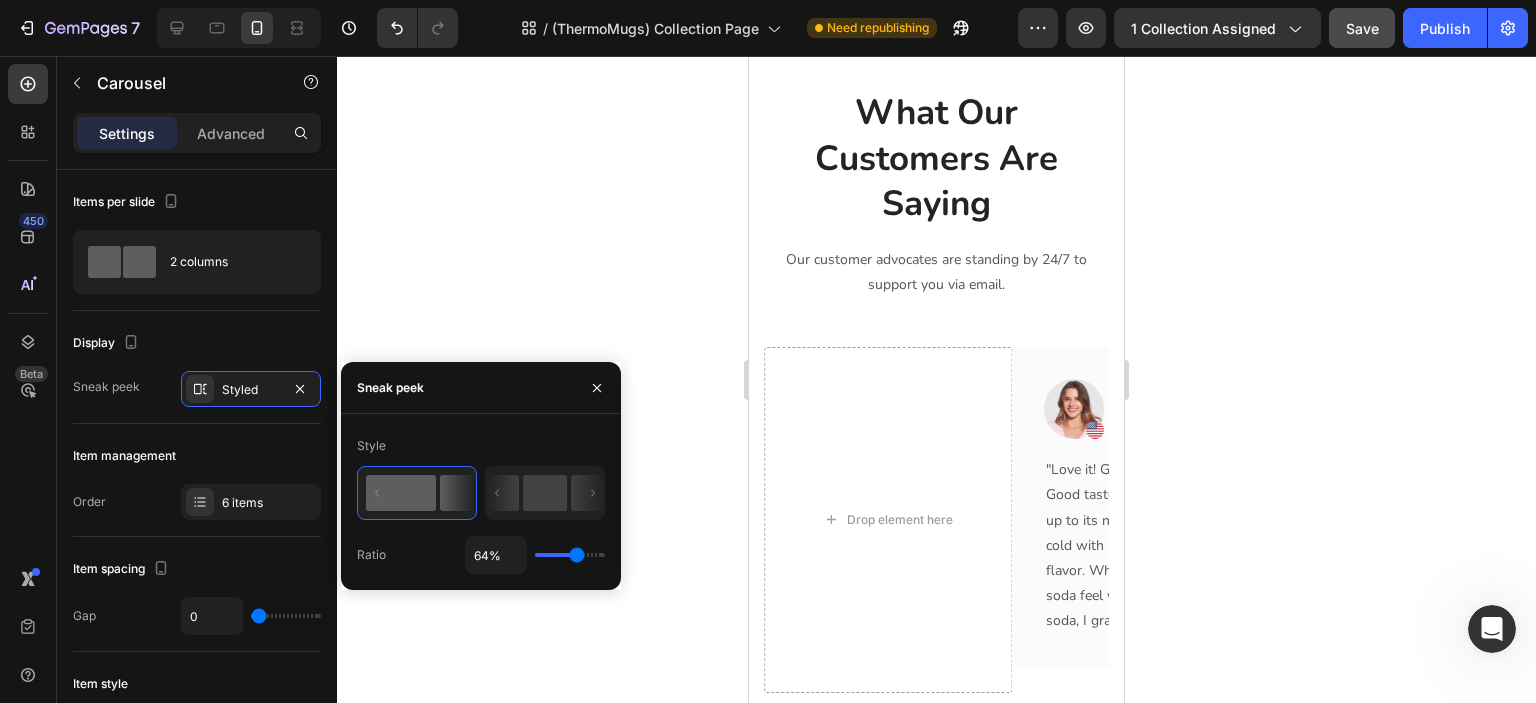 type on "67%" 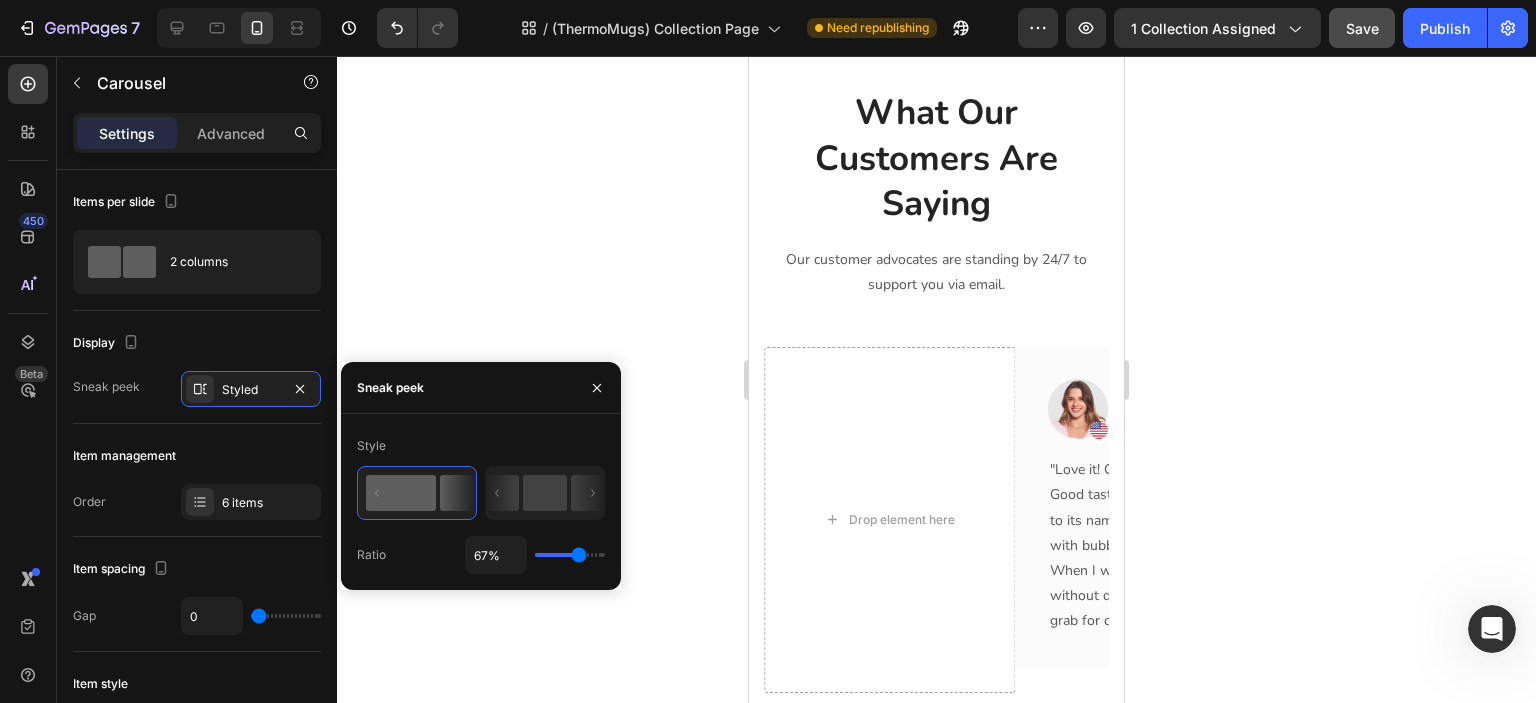 type on "69%" 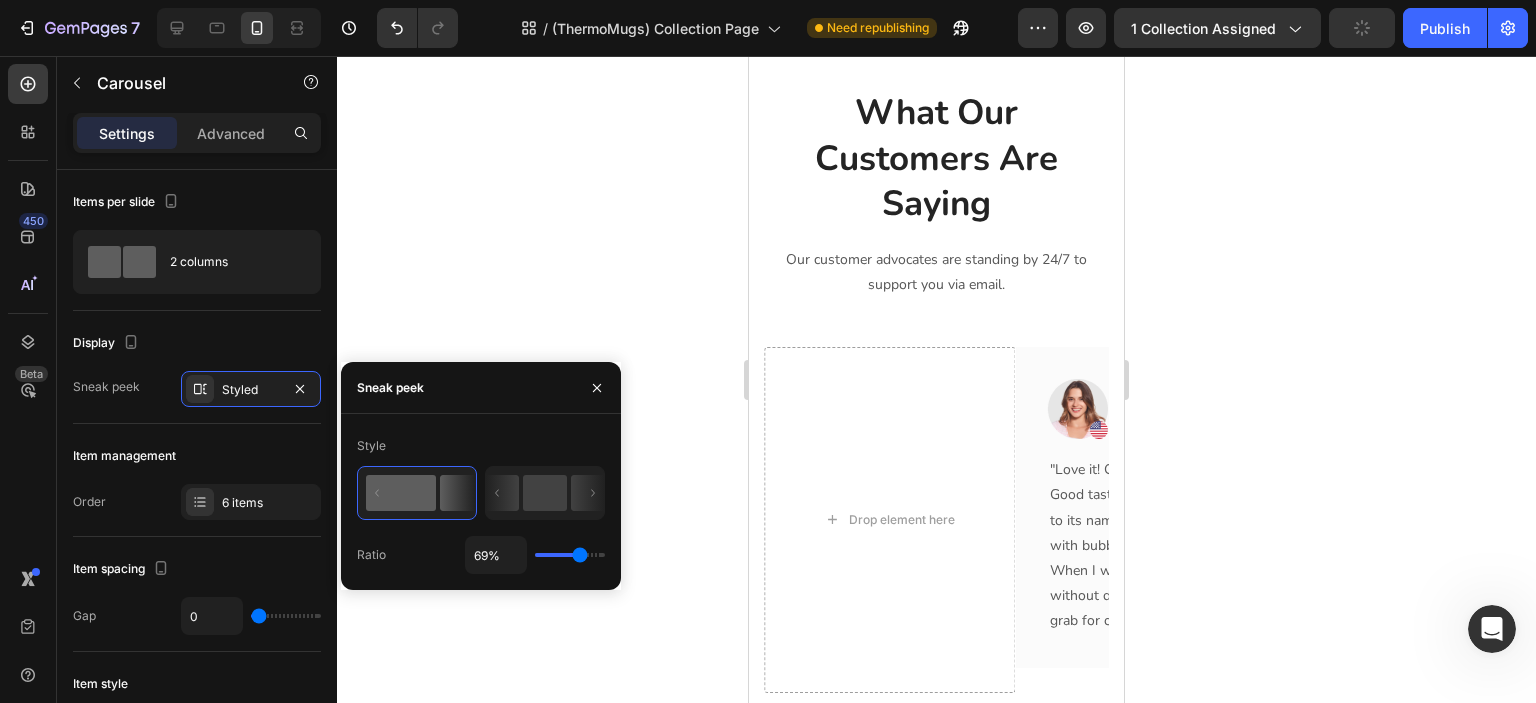 type on "72%" 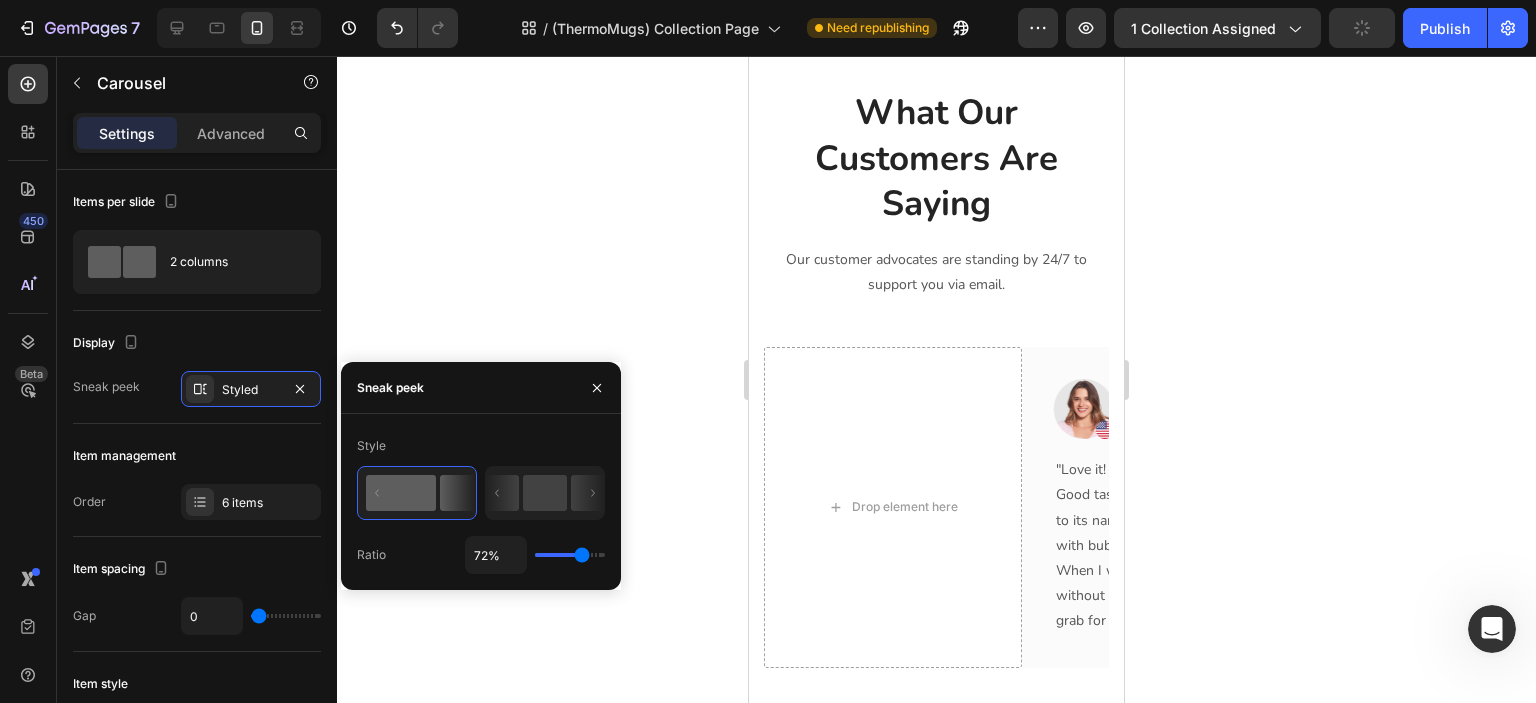 type on "76%" 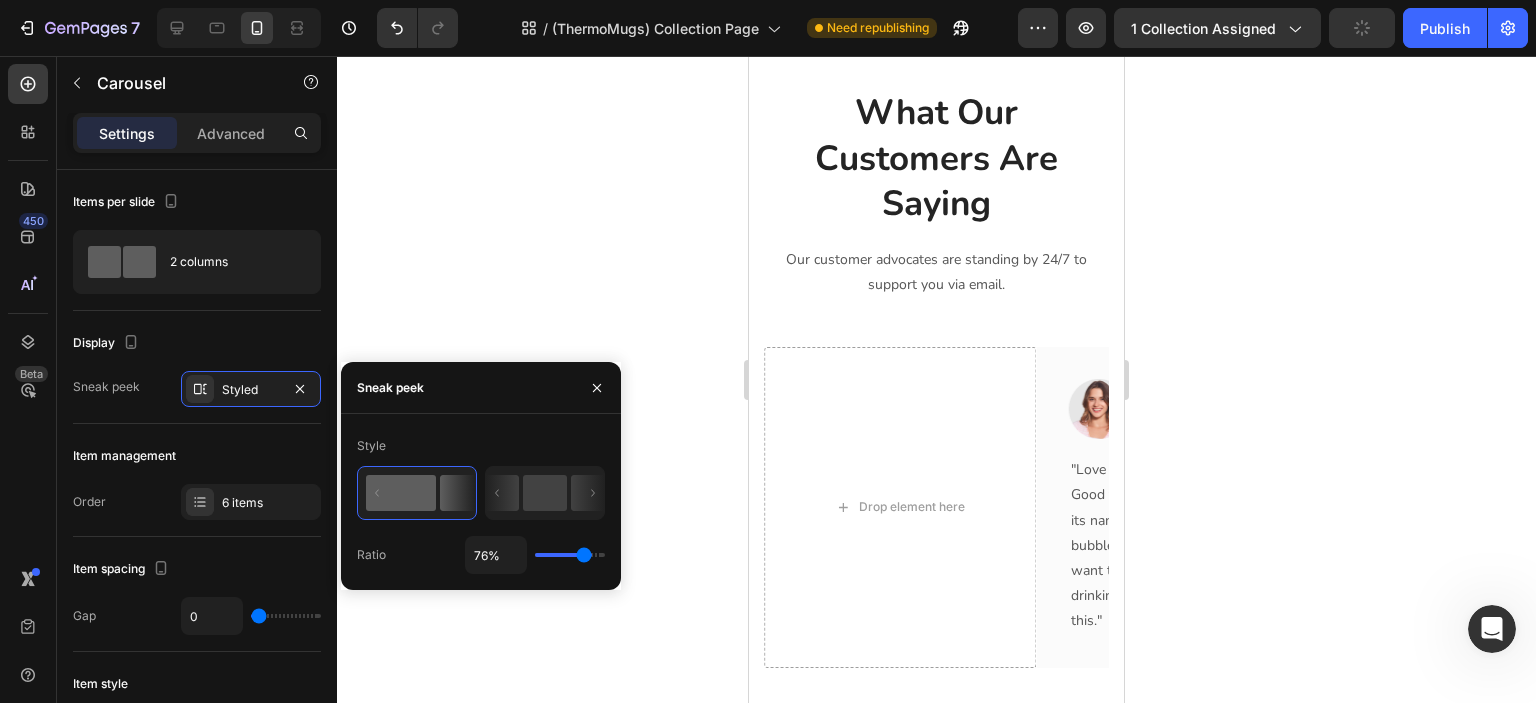 type on "79%" 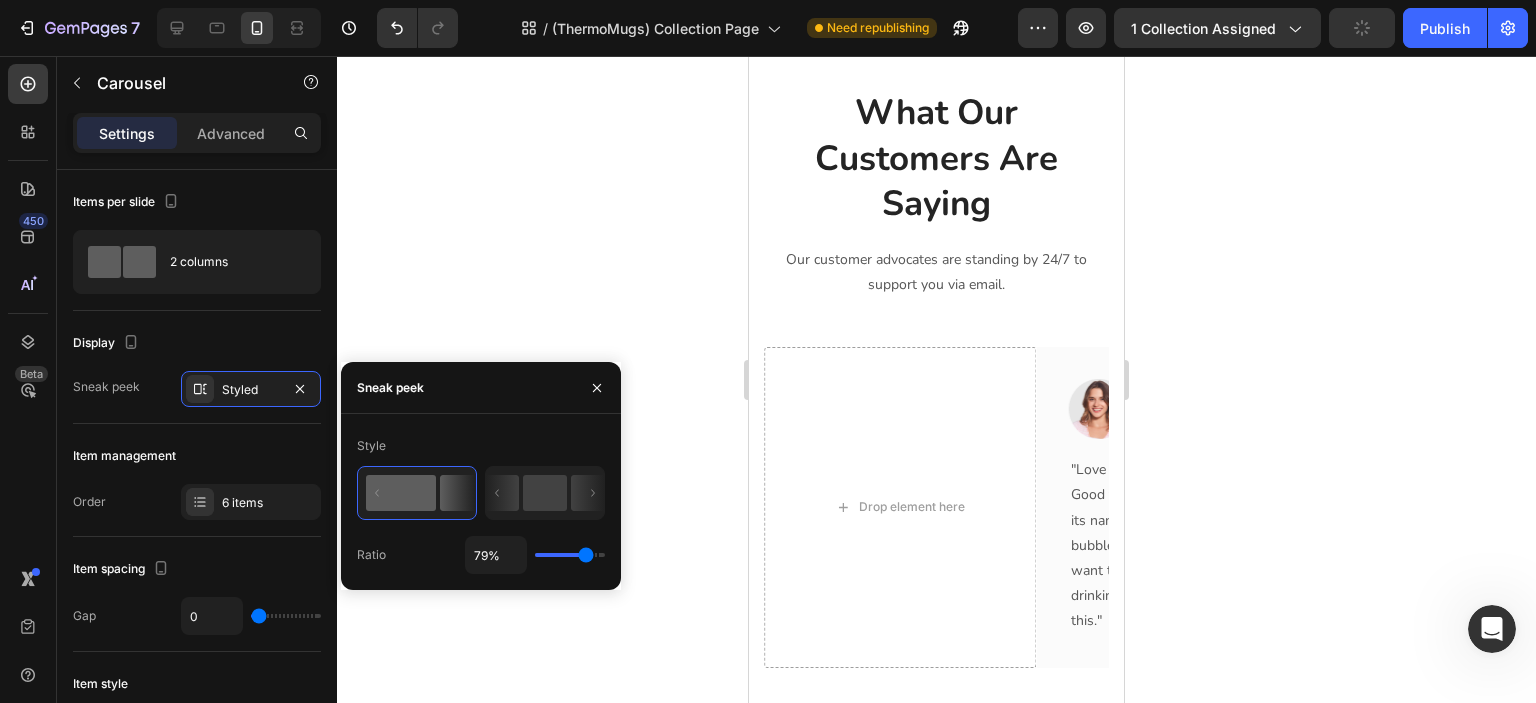 drag, startPoint x: 564, startPoint y: 555, endPoint x: 585, endPoint y: 557, distance: 21.095022 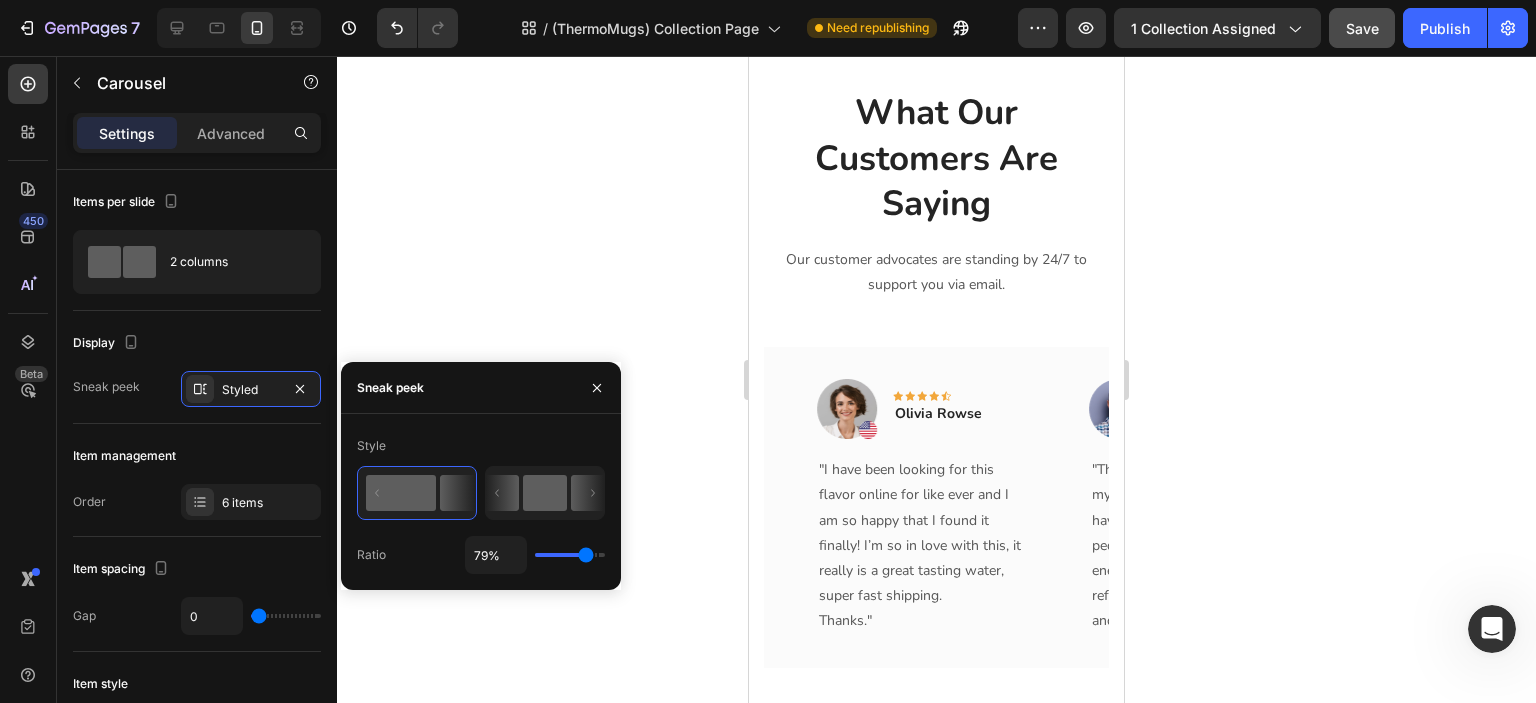 click 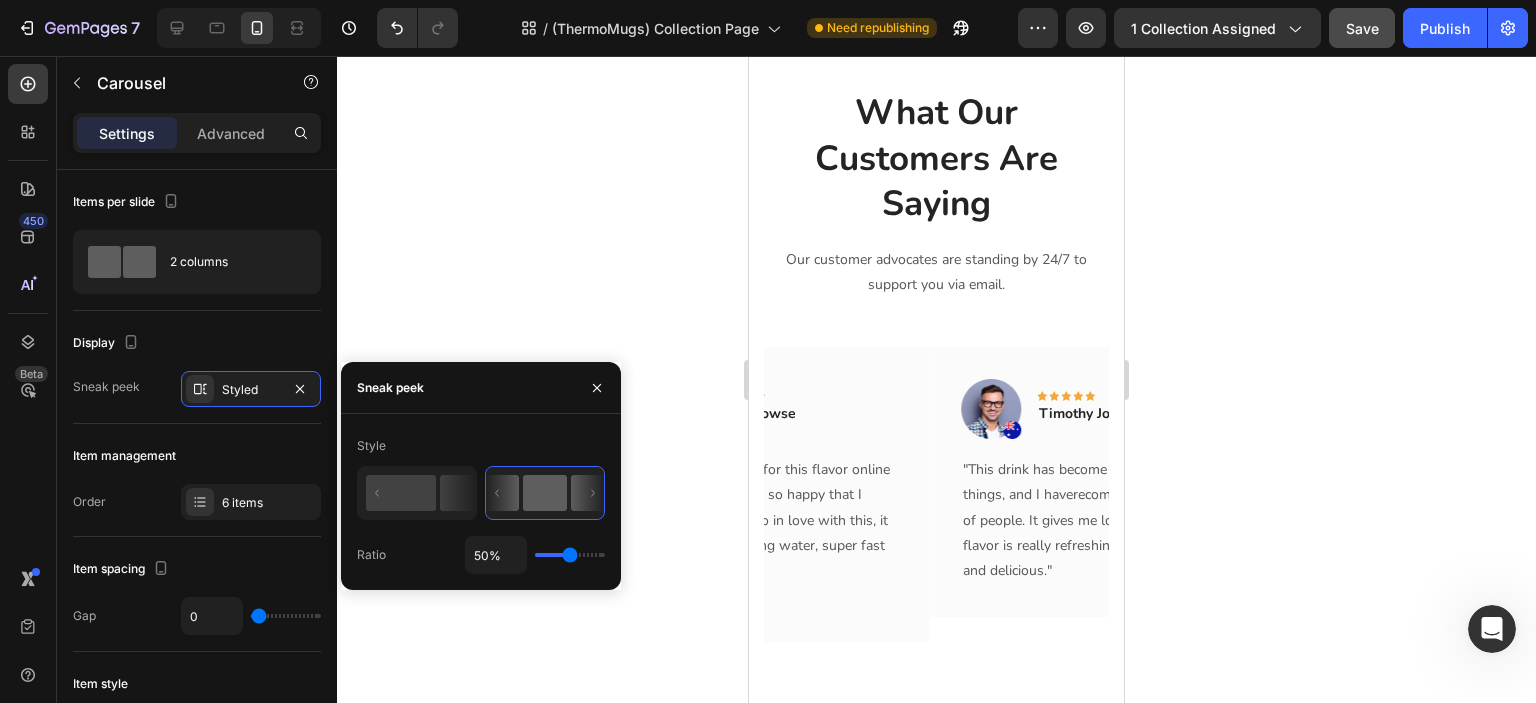 type on "45%" 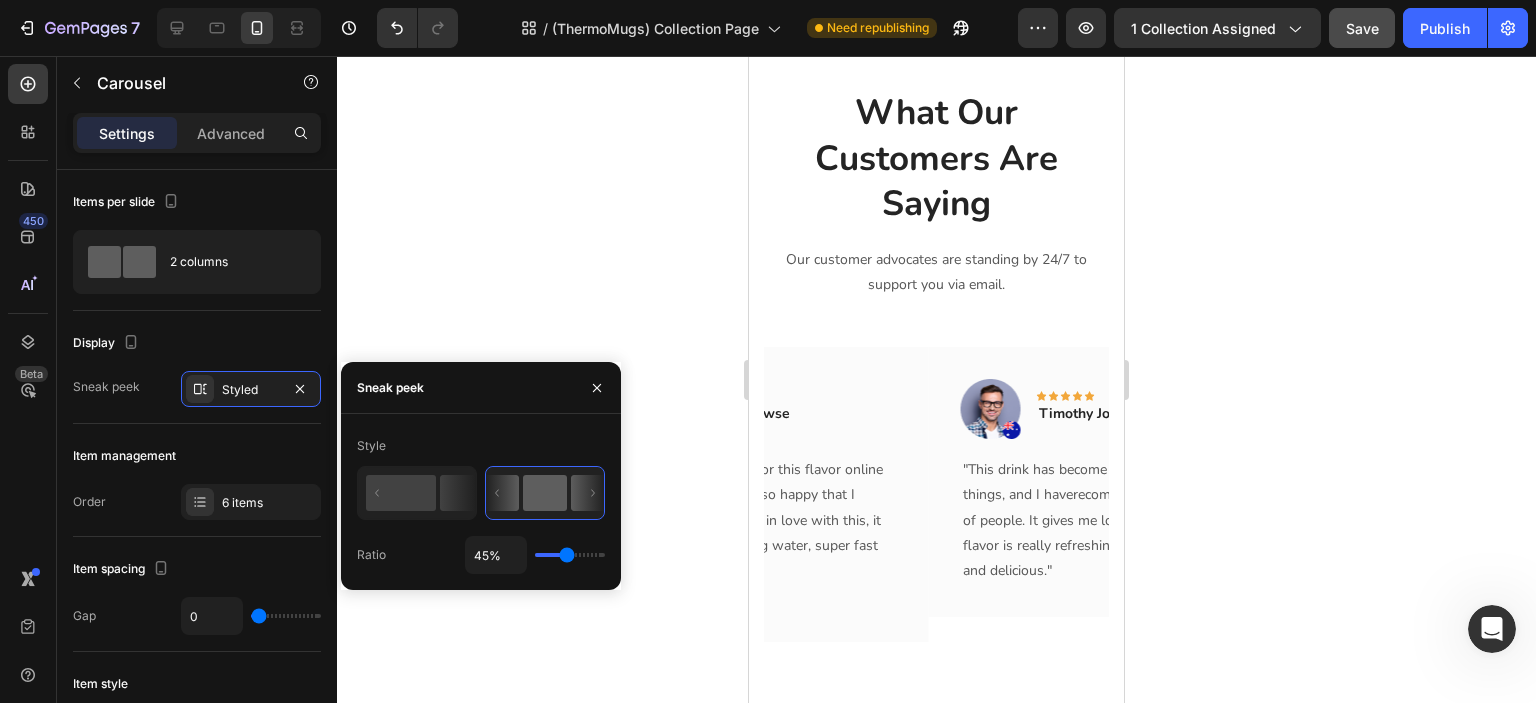 type on "51%" 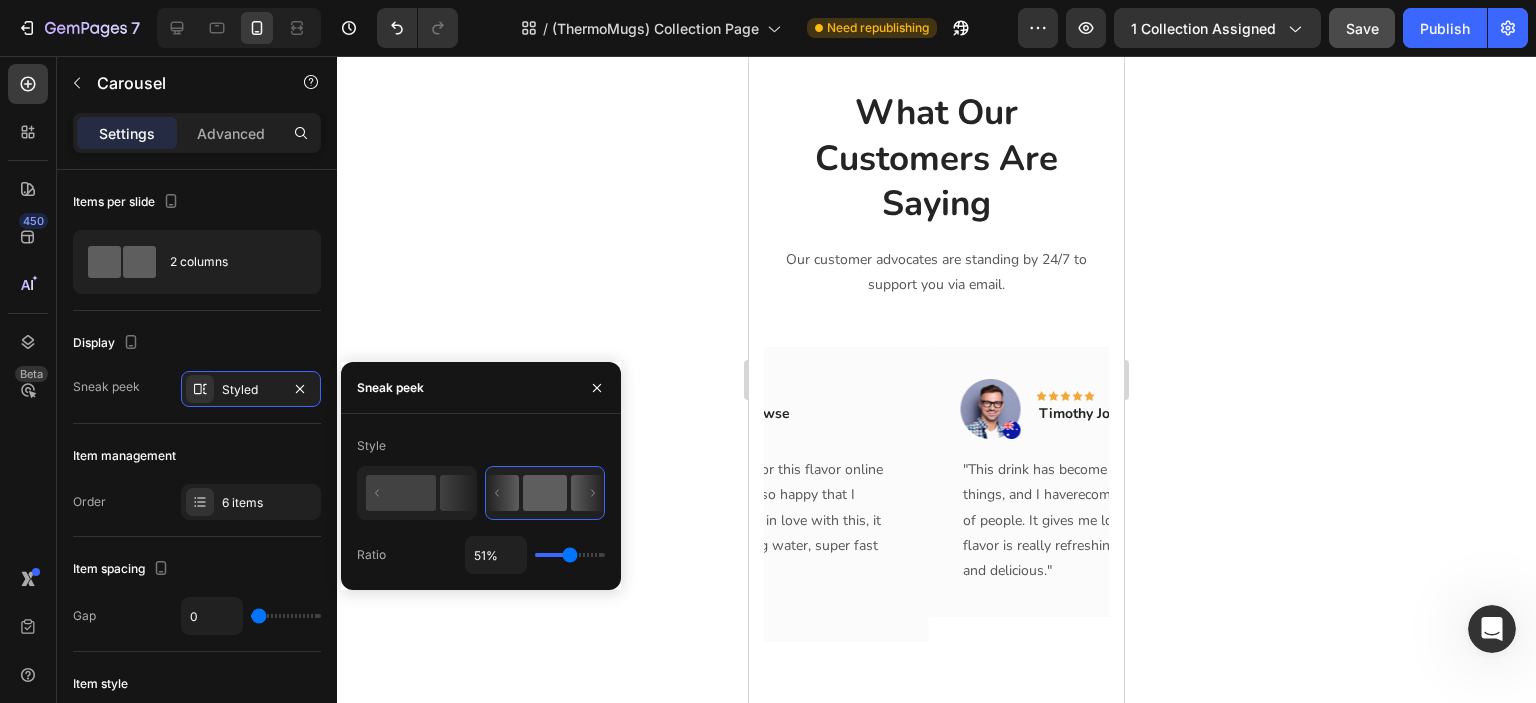 type on "63%" 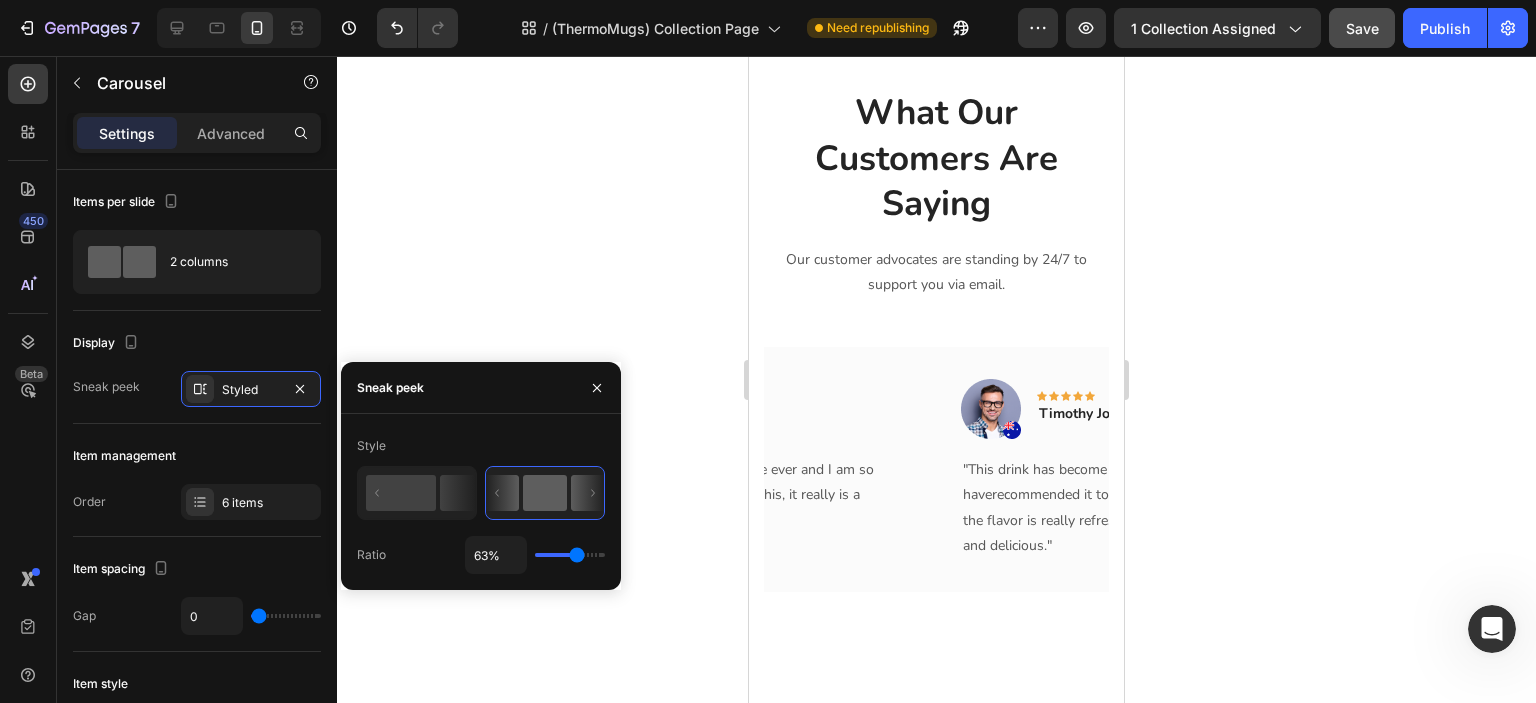 type on "67%" 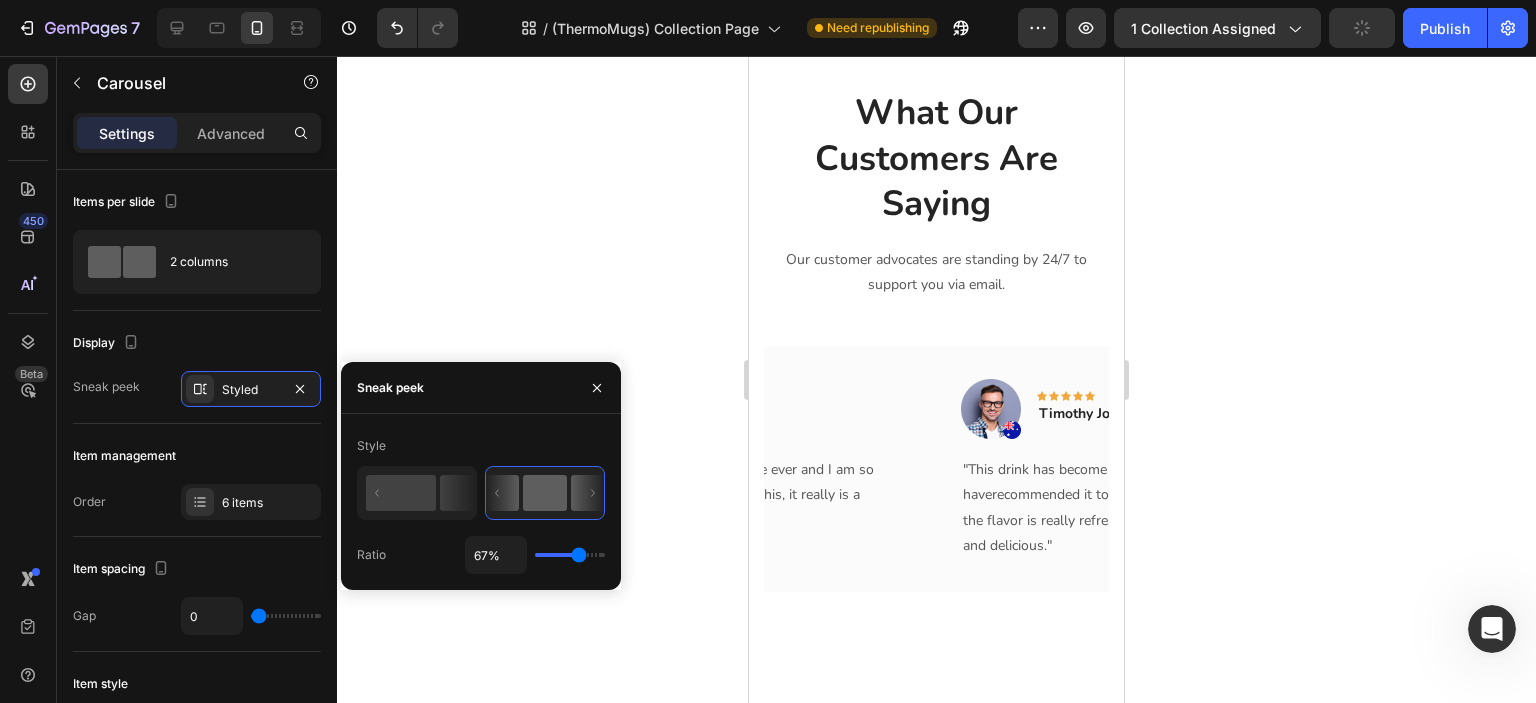 type on "79%" 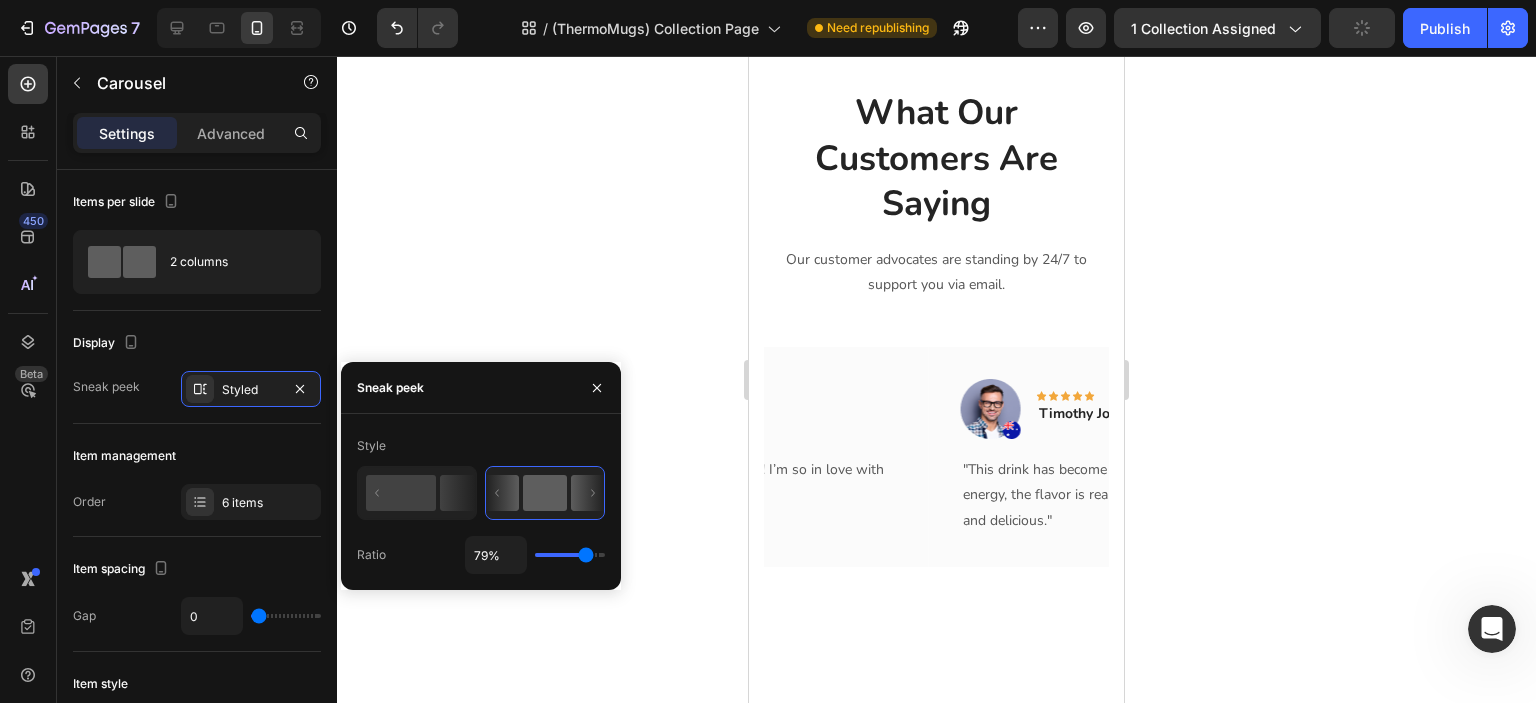 type on "88%" 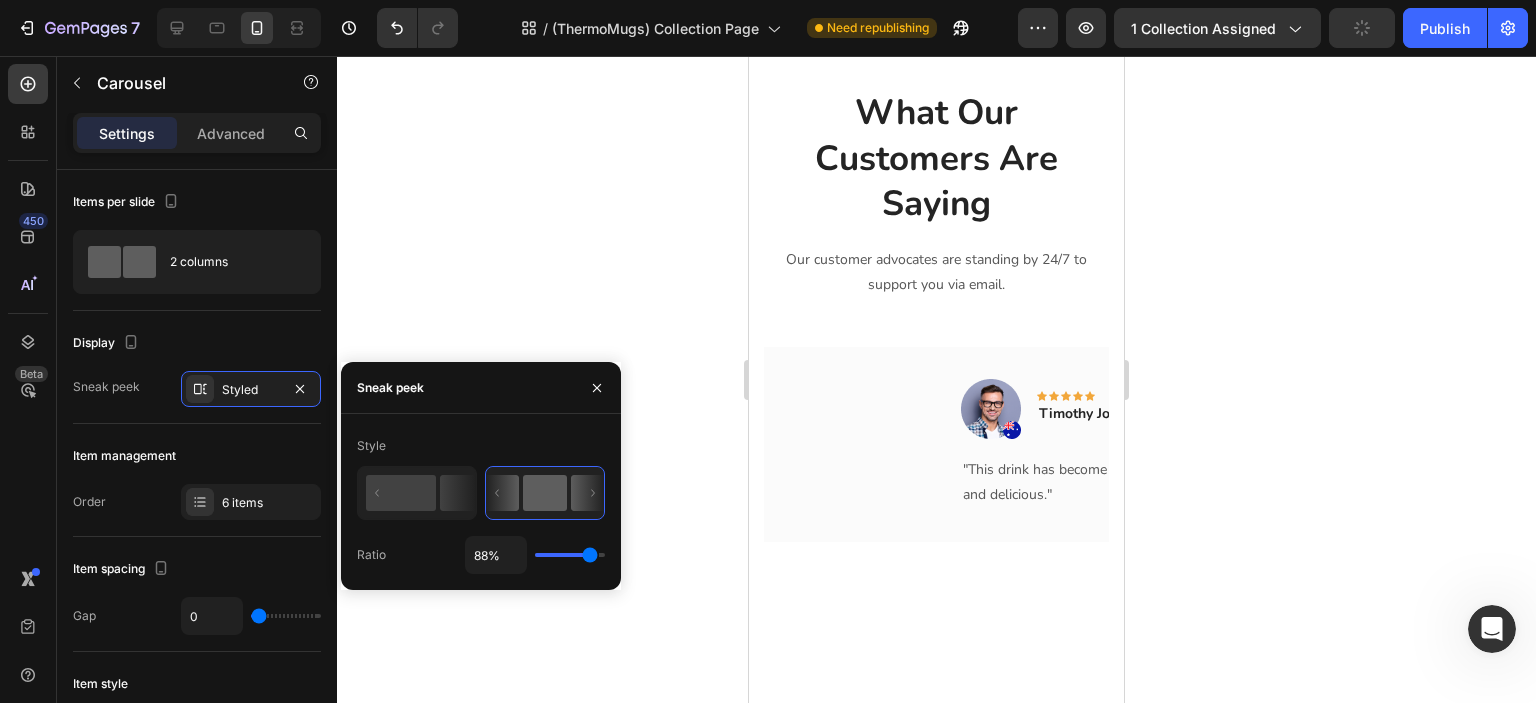 type on "82%" 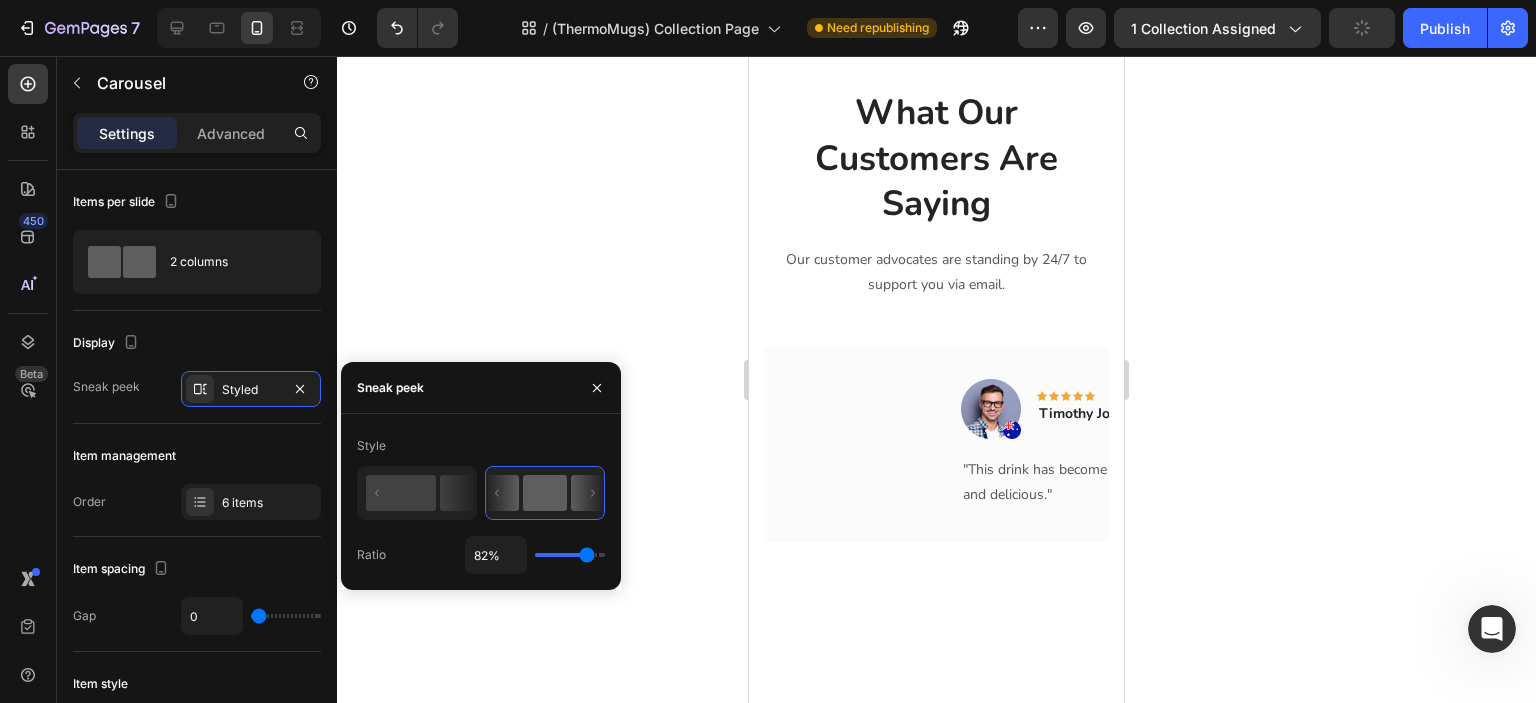 type on "76%" 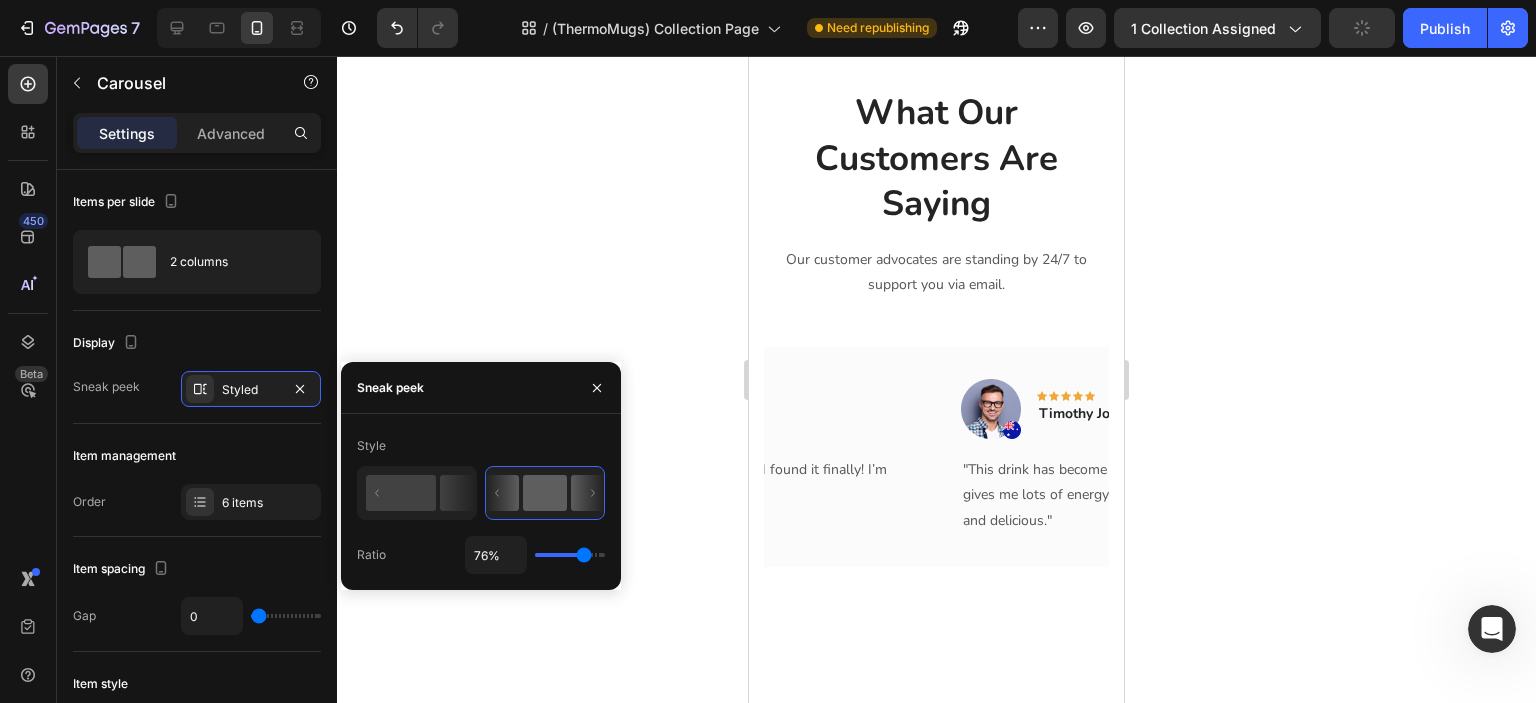 type on "56%" 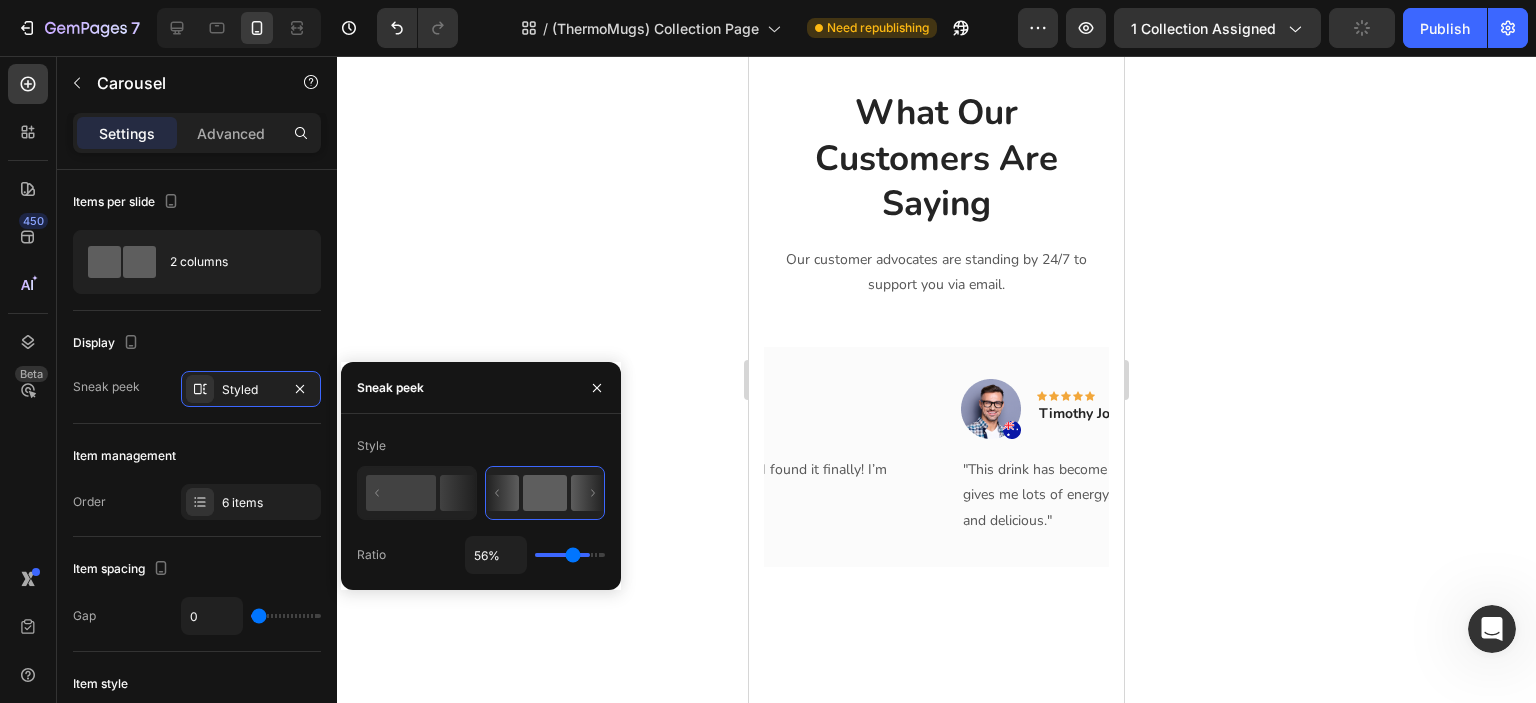 type on "50%" 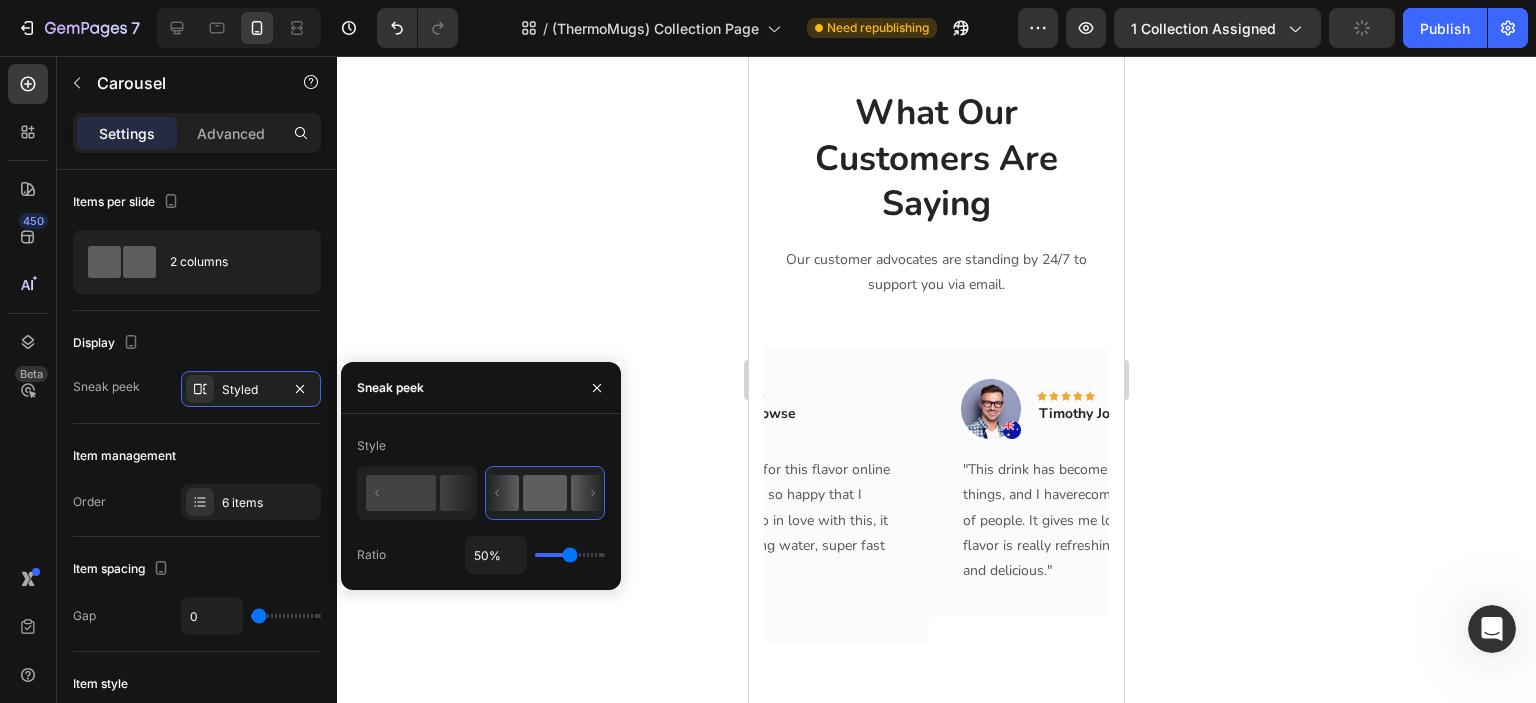 type on "47%" 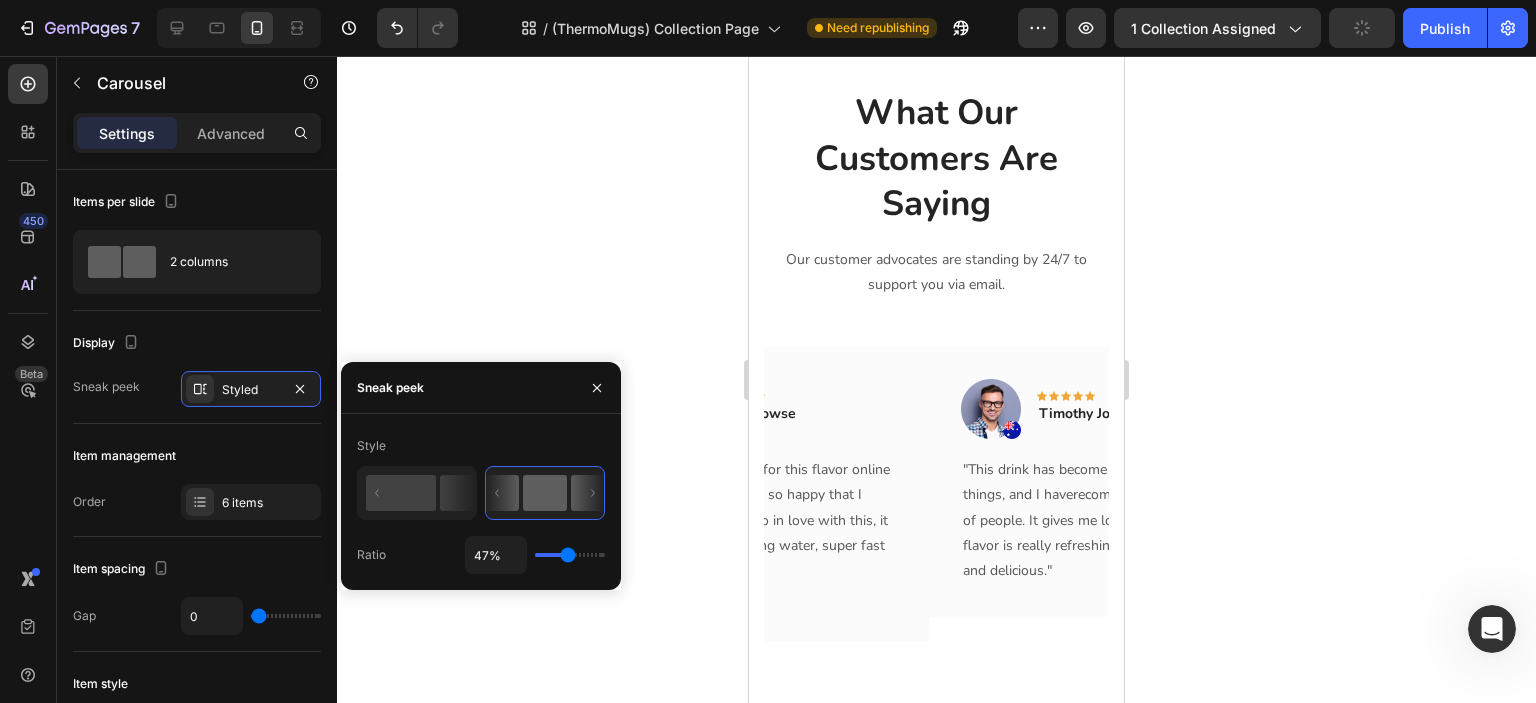 type on "42%" 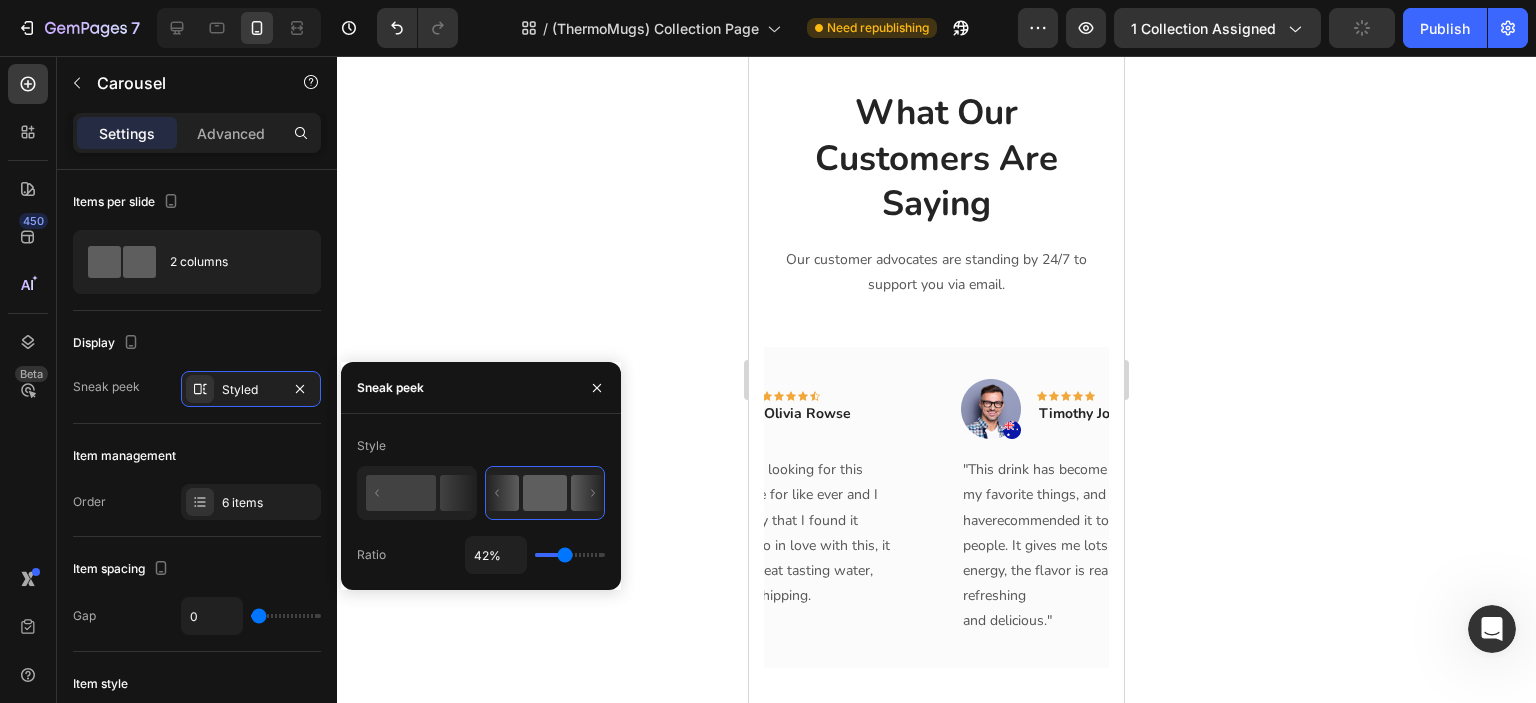 type on "40%" 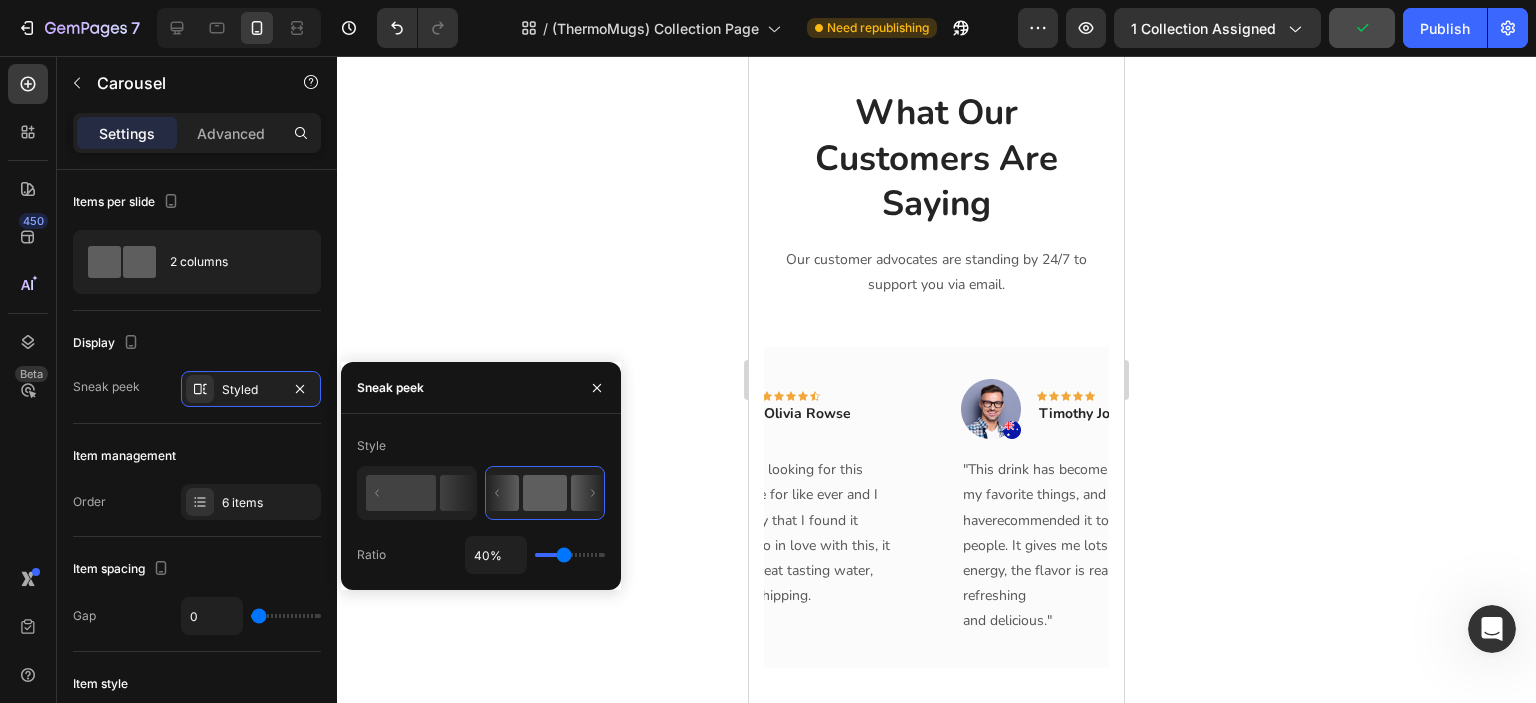 type on "51%" 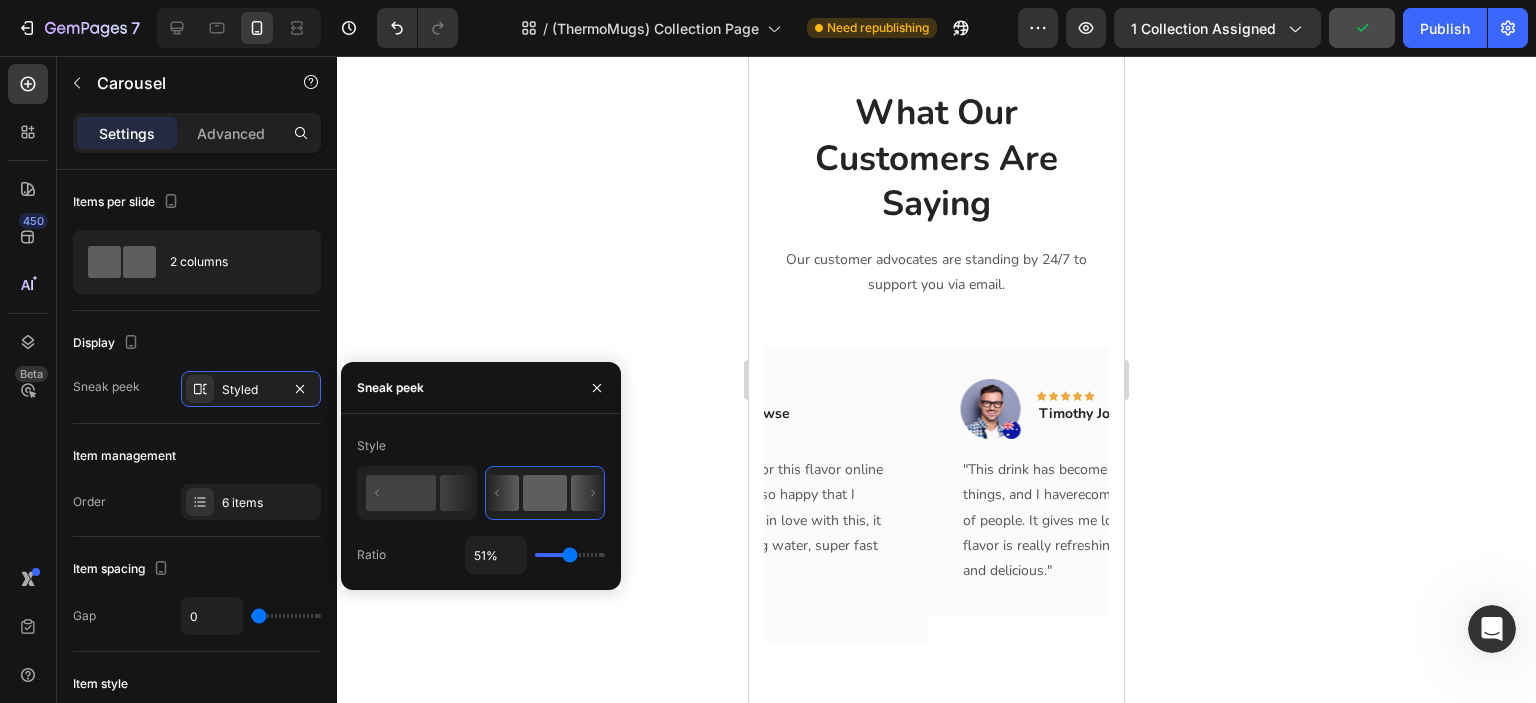 type on "54%" 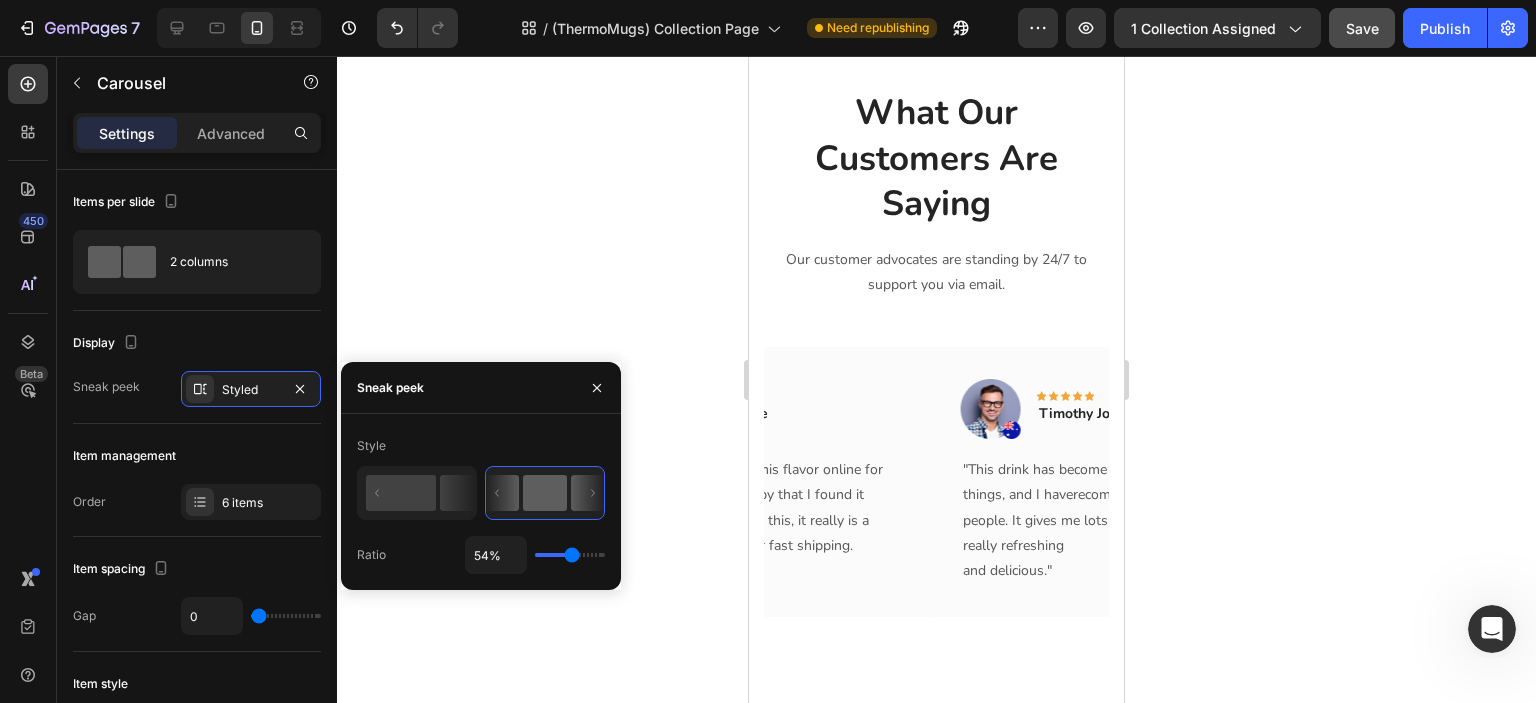 type 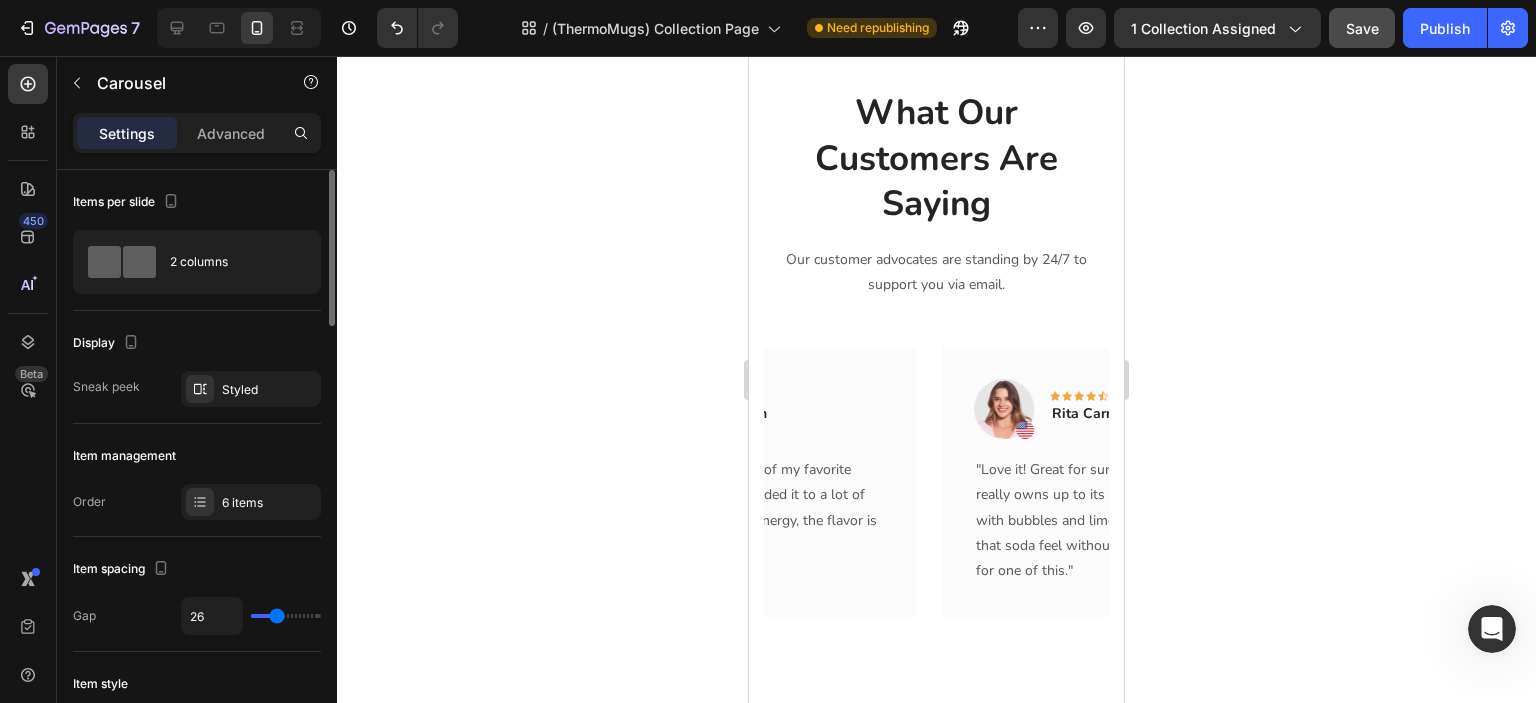 drag, startPoint x: 260, startPoint y: 610, endPoint x: 276, endPoint y: 613, distance: 16.27882 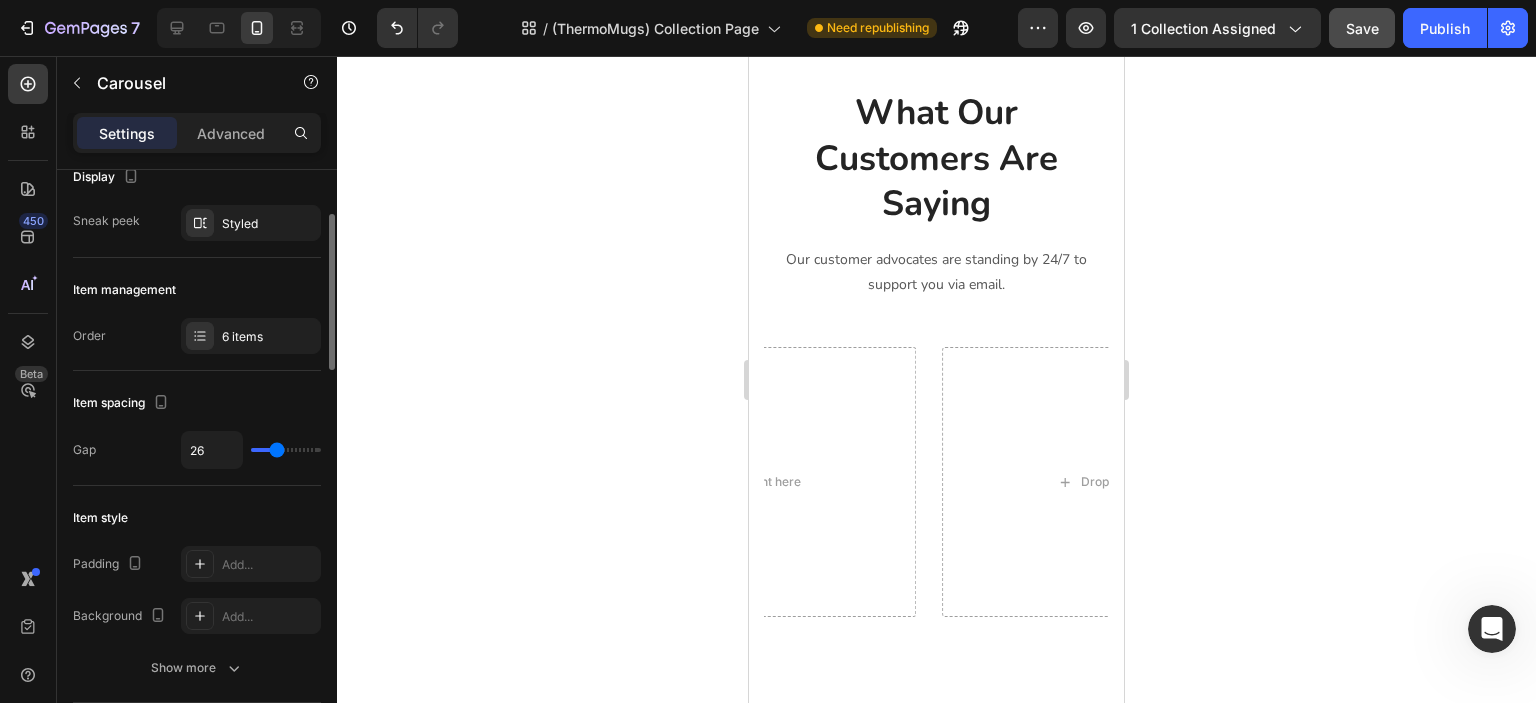 scroll, scrollTop: 0, scrollLeft: 0, axis: both 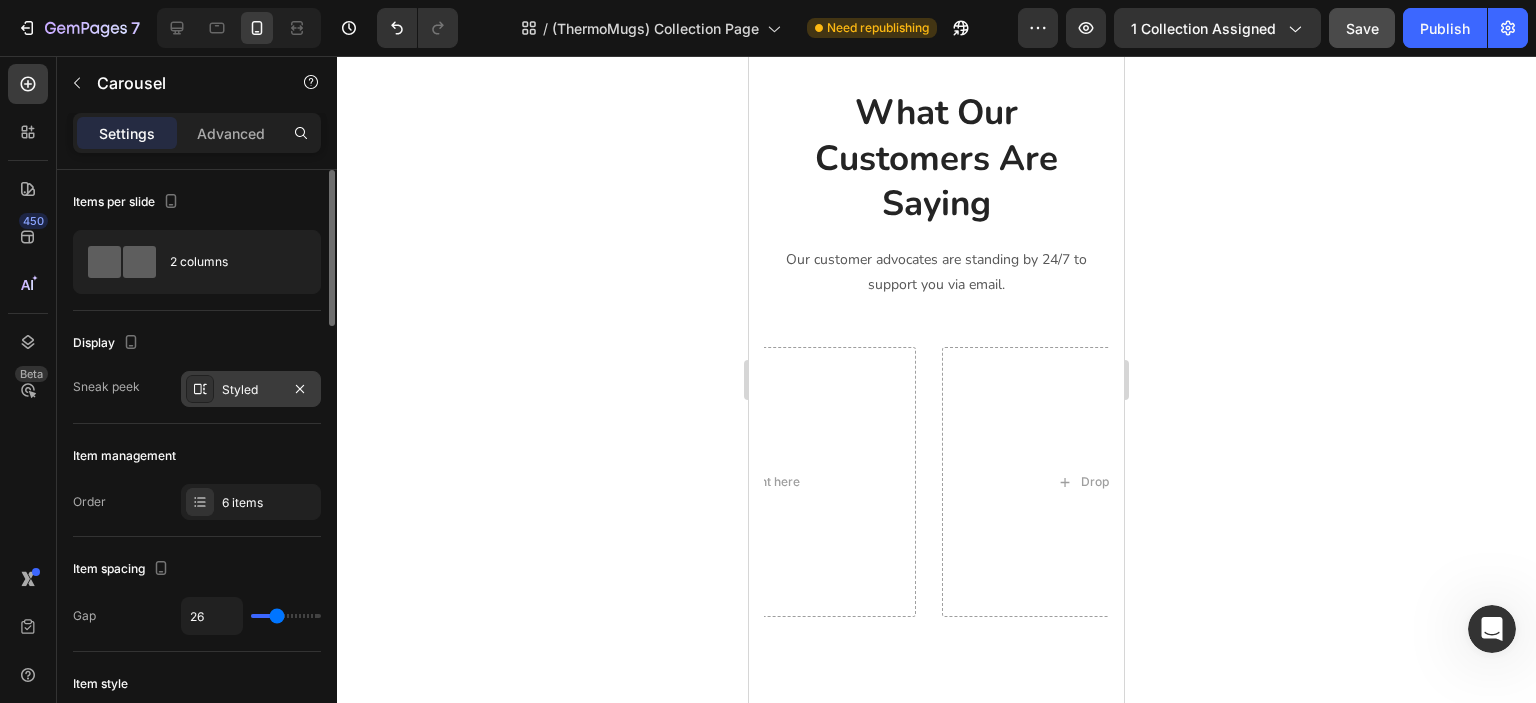 click on "Styled" at bounding box center [251, 390] 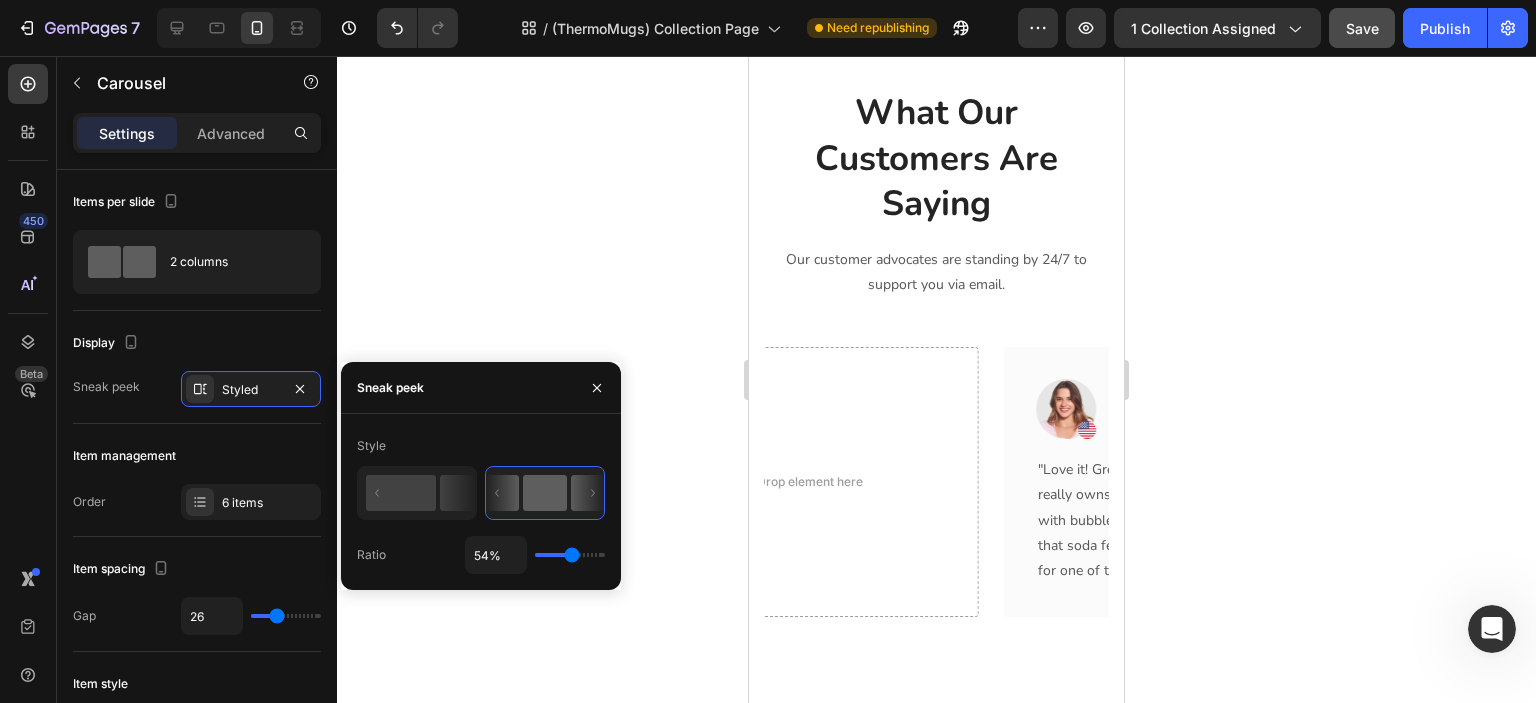 click 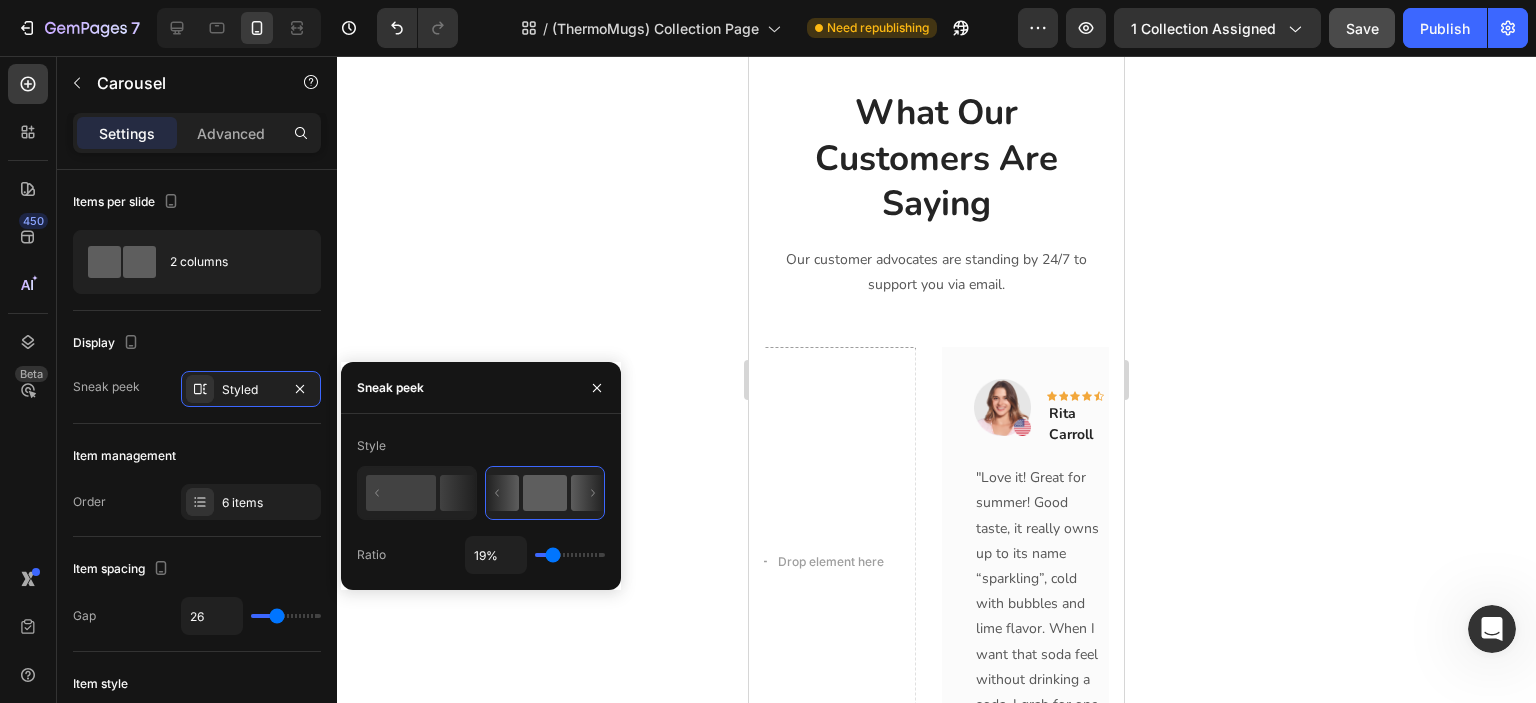 drag, startPoint x: 567, startPoint y: 554, endPoint x: 552, endPoint y: 558, distance: 15.524175 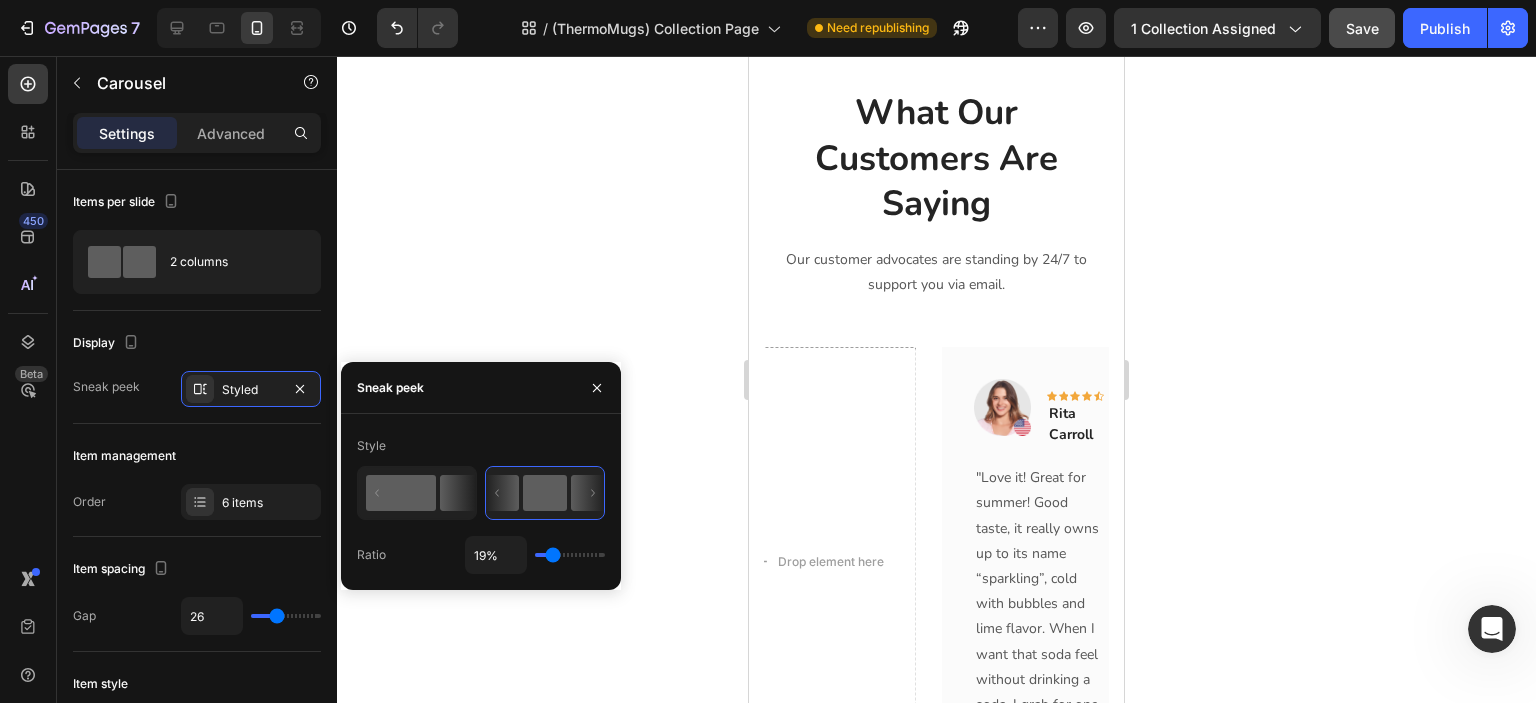 click 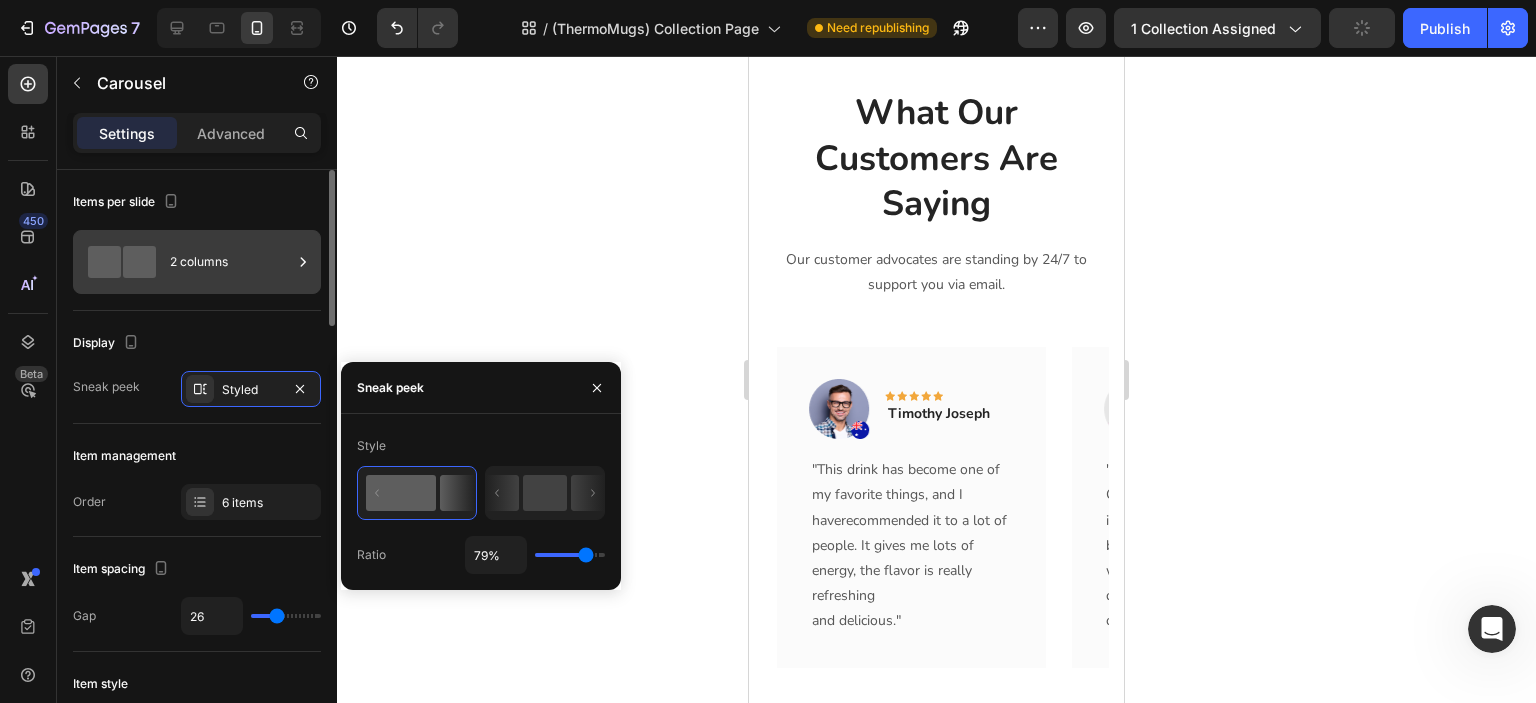 click on "2 columns" at bounding box center [231, 262] 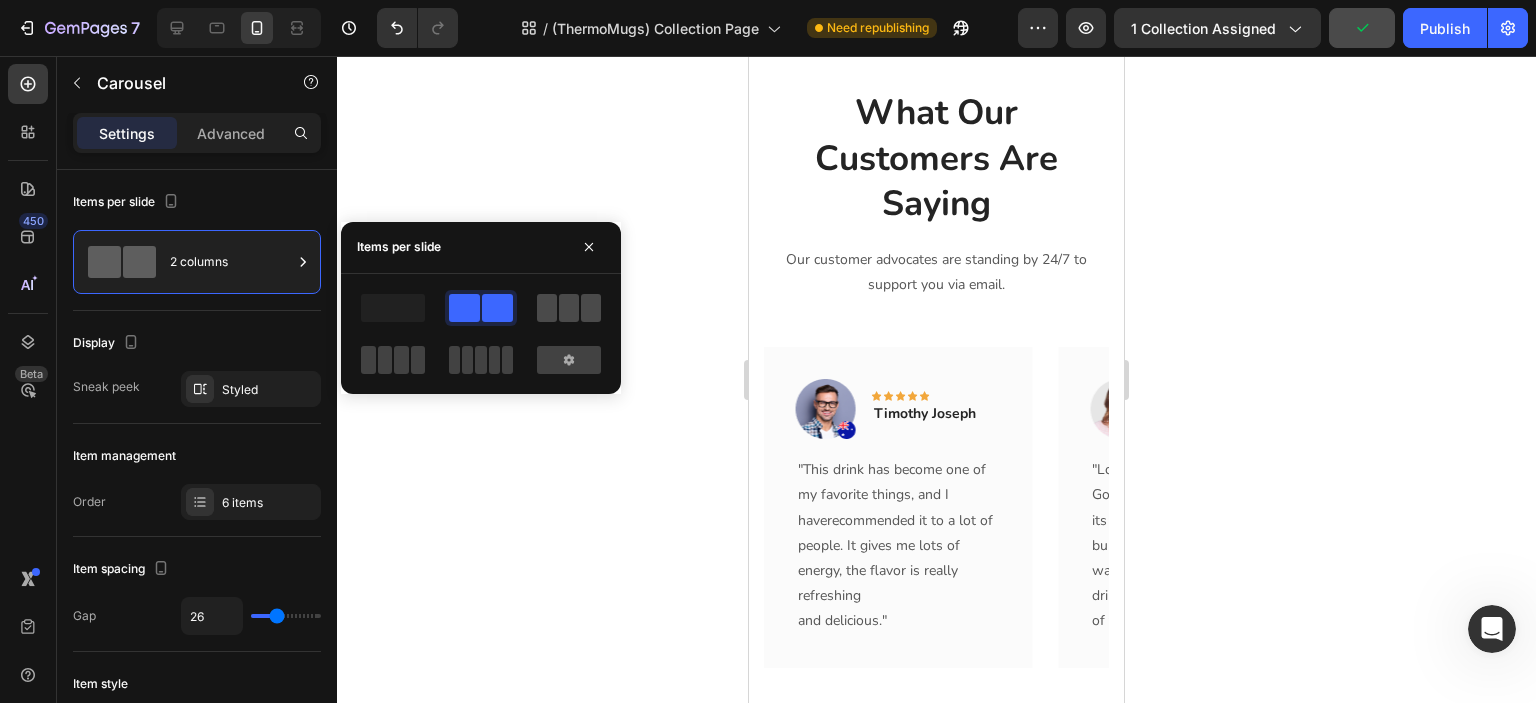 click 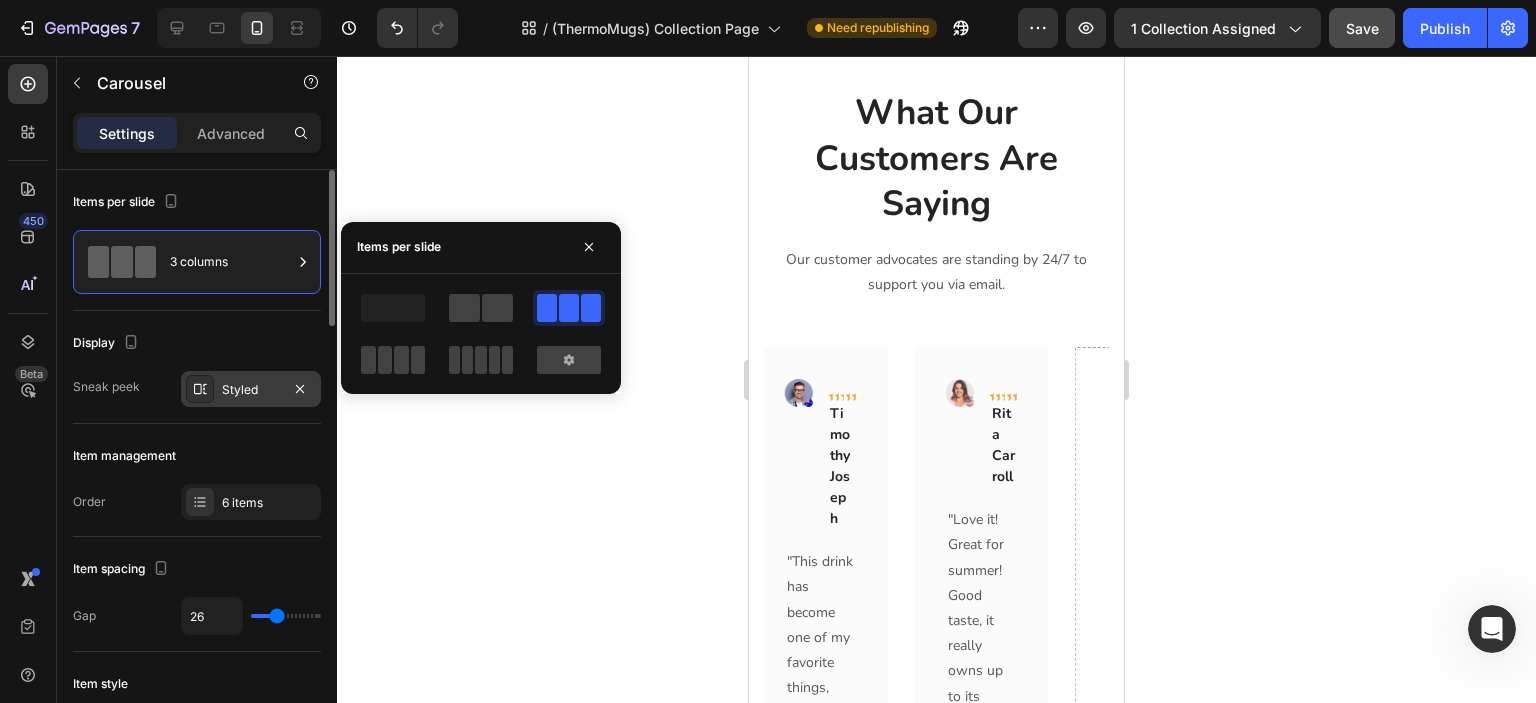 click on "Styled" at bounding box center (251, 390) 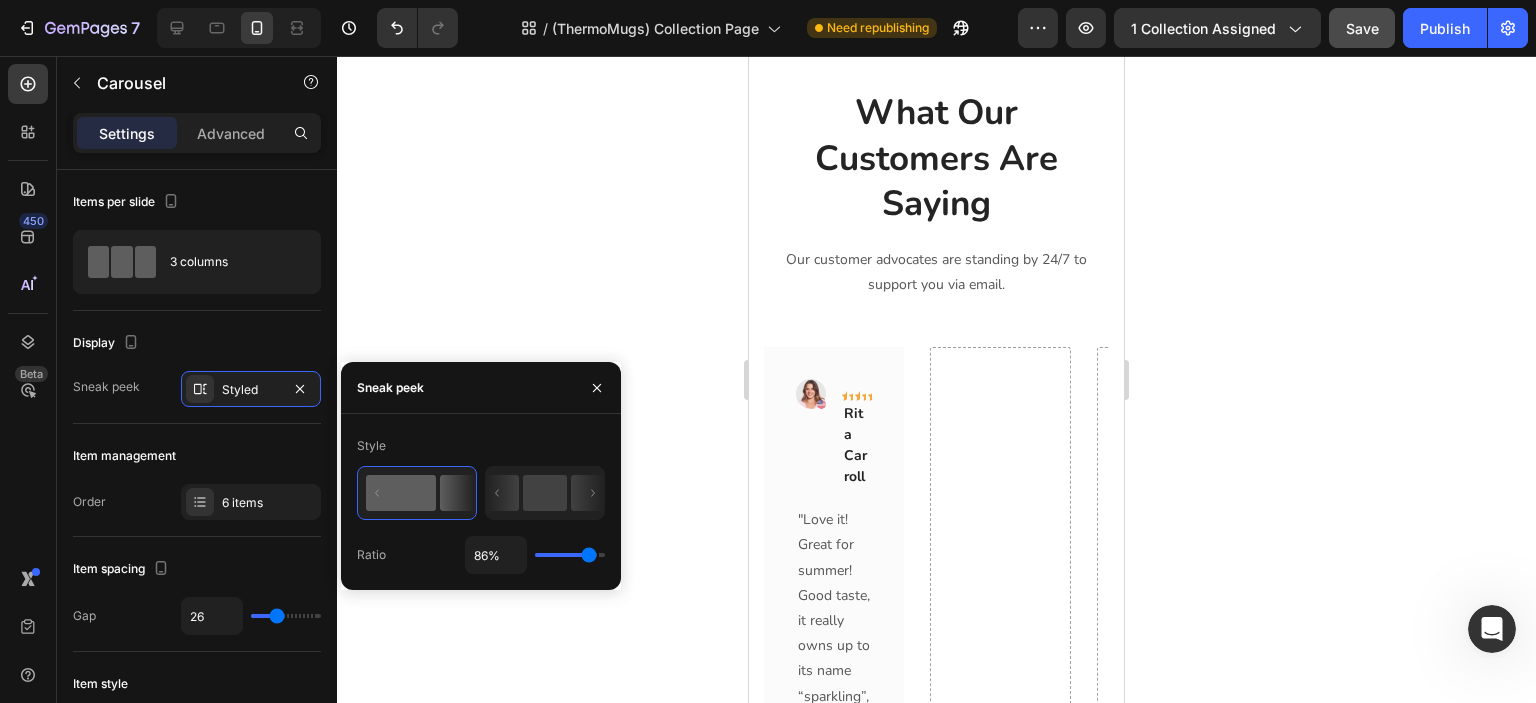 click at bounding box center (570, 555) 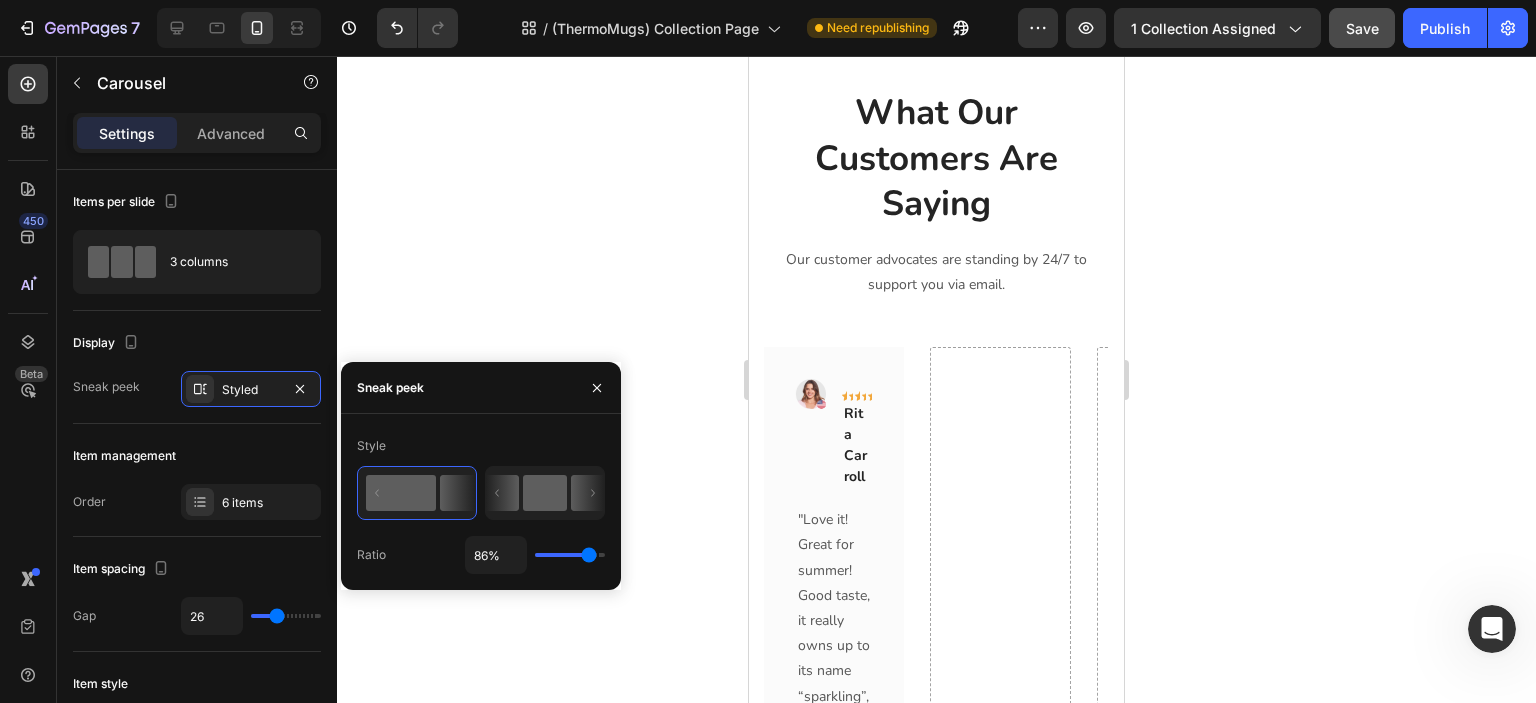 click 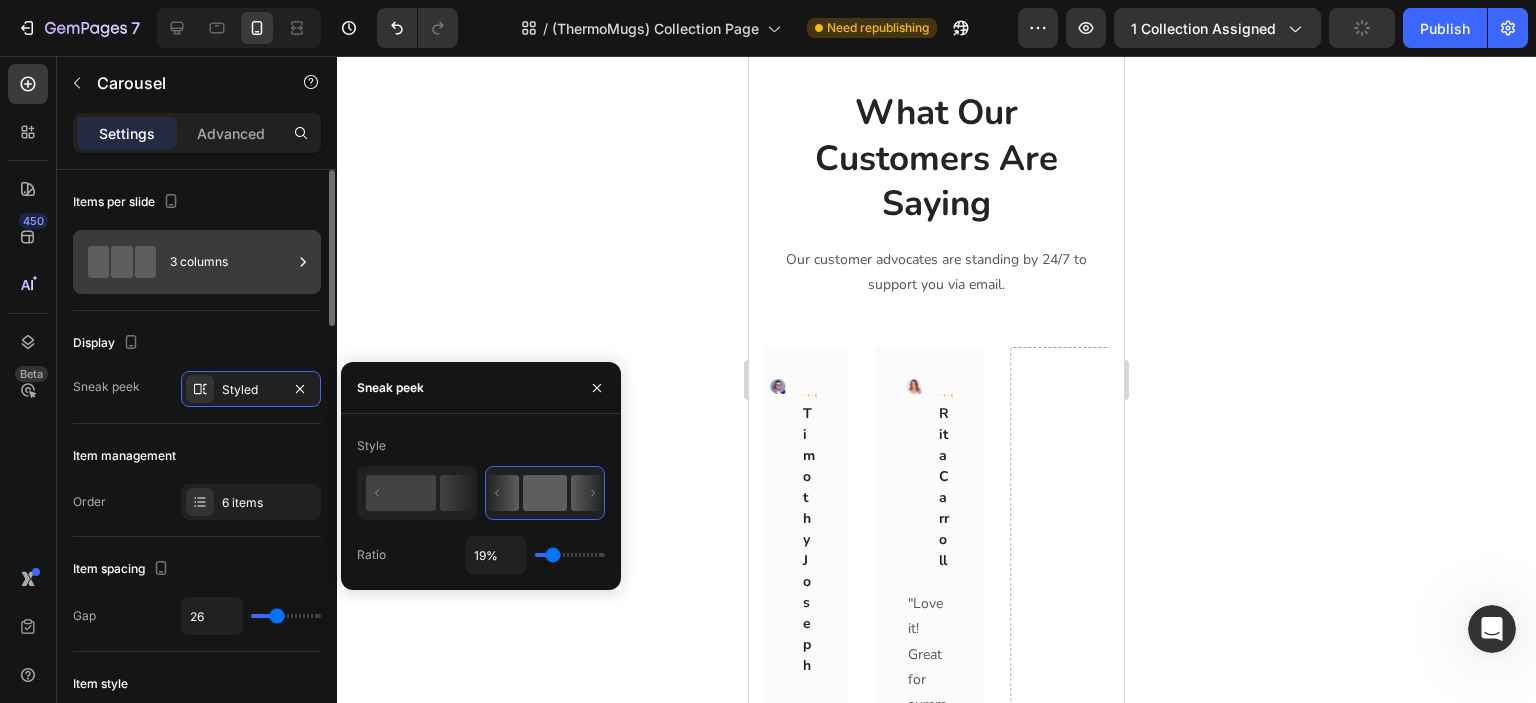 click on "3 columns" at bounding box center (231, 262) 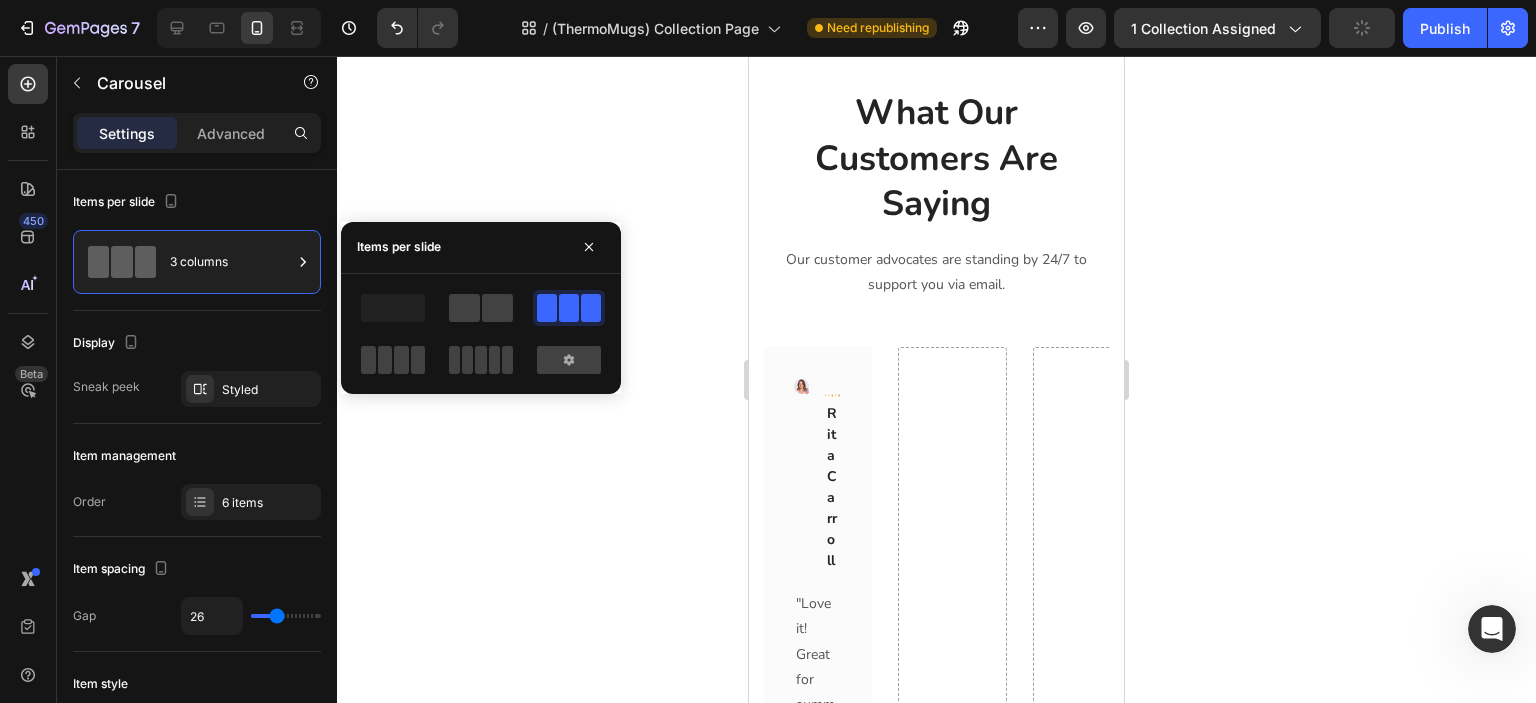 click 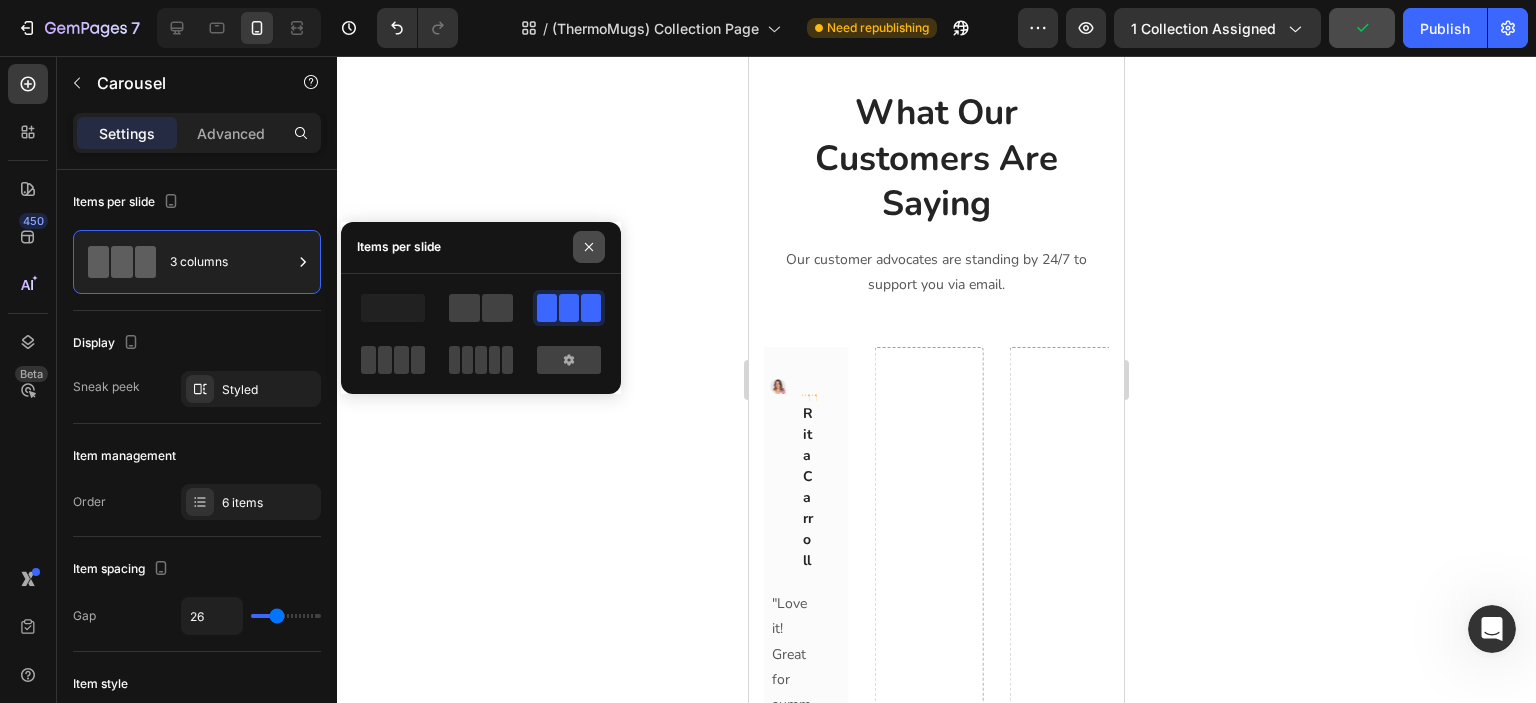 click 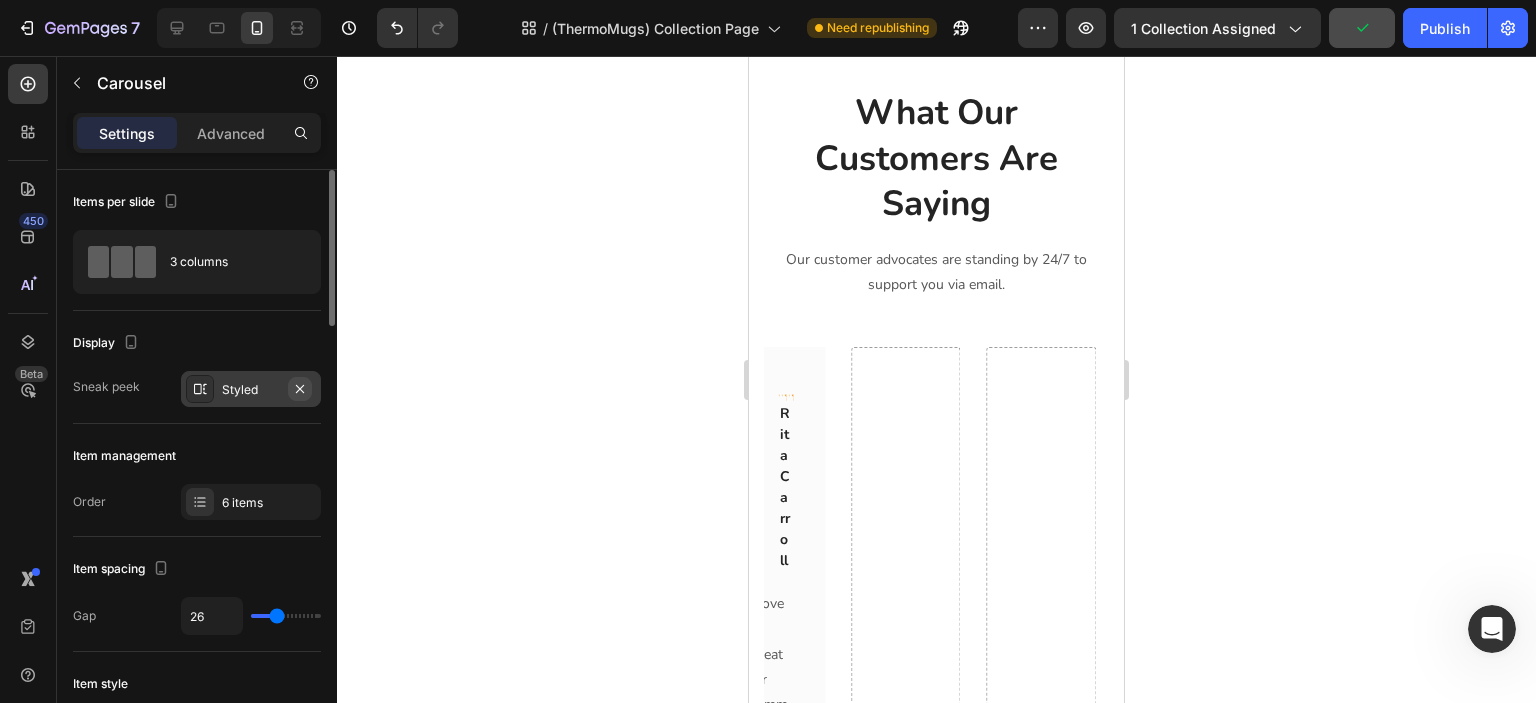 click 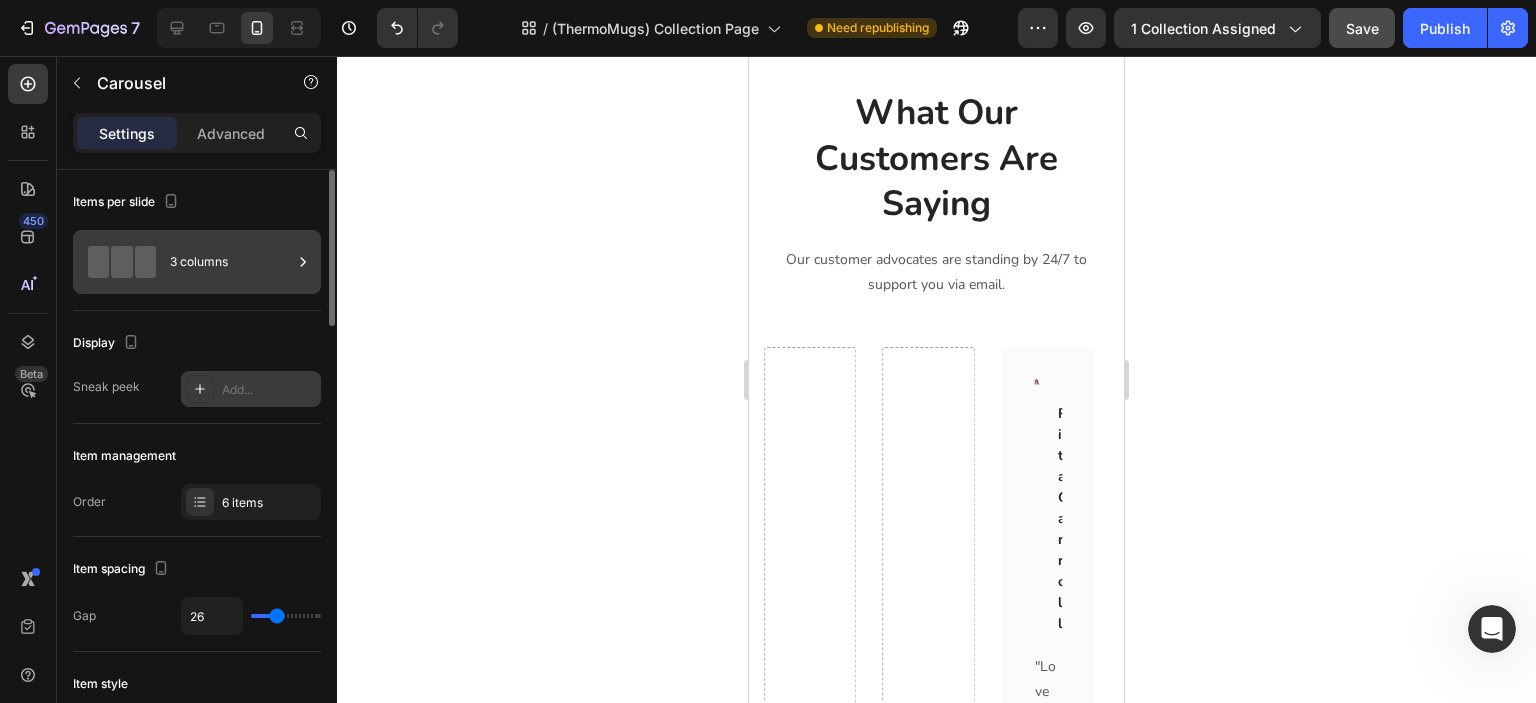 click on "3 columns" at bounding box center [231, 262] 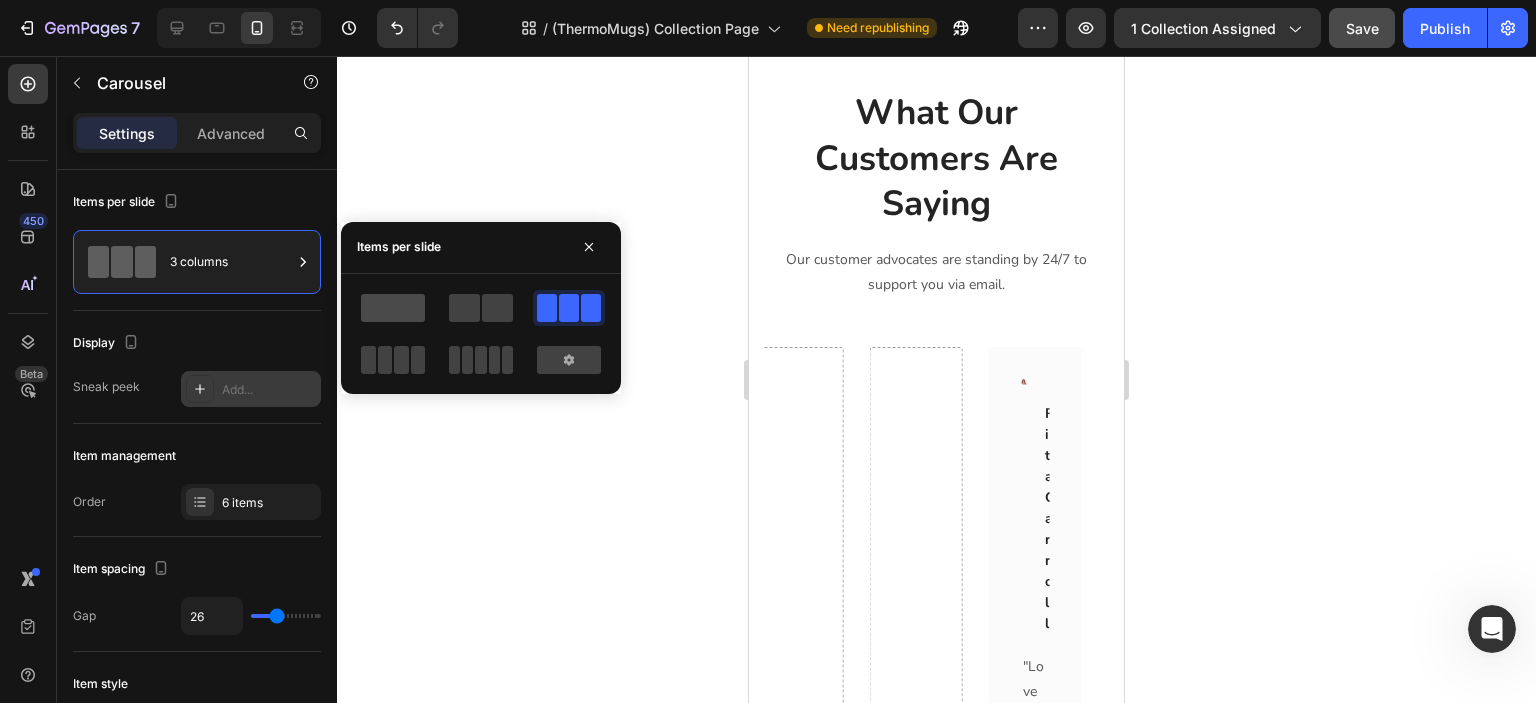 click 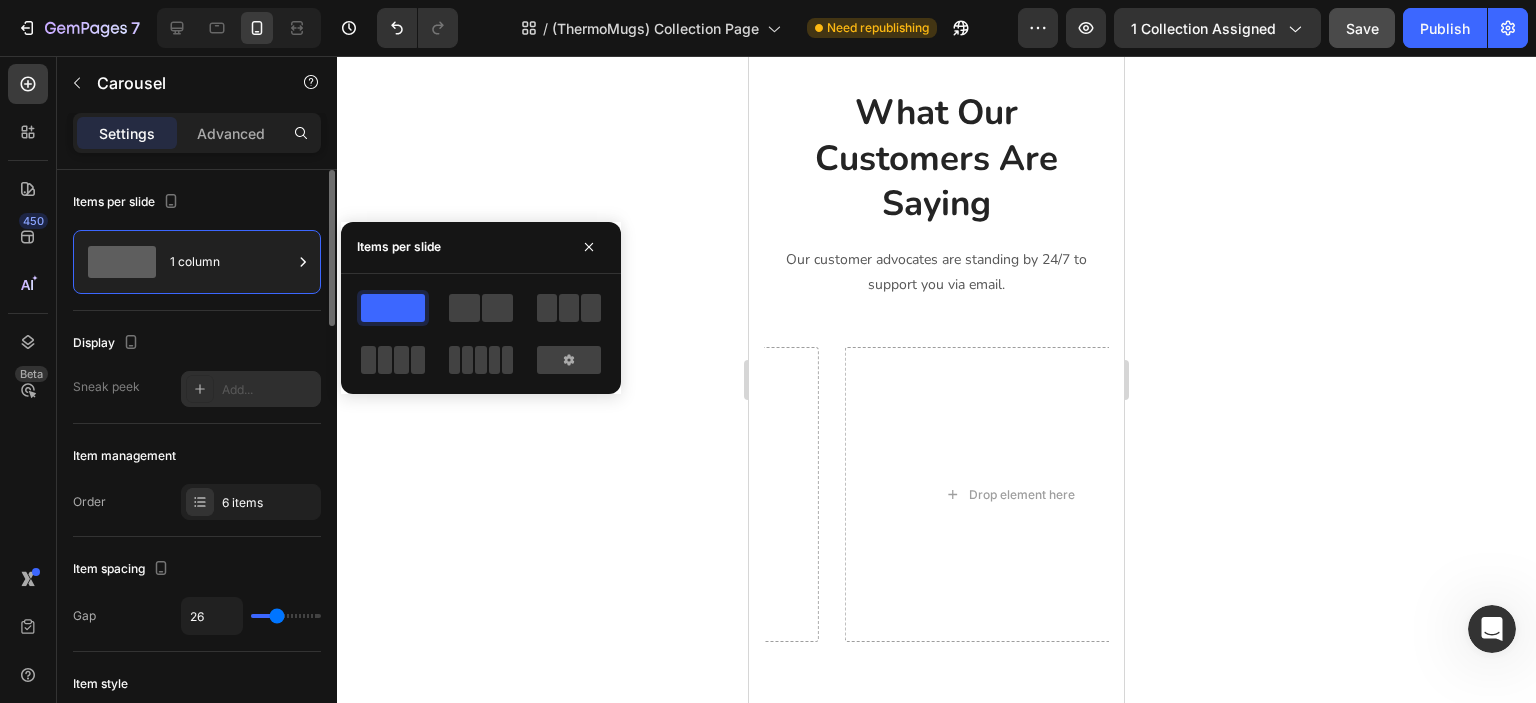 click on "Item management" at bounding box center [197, 456] 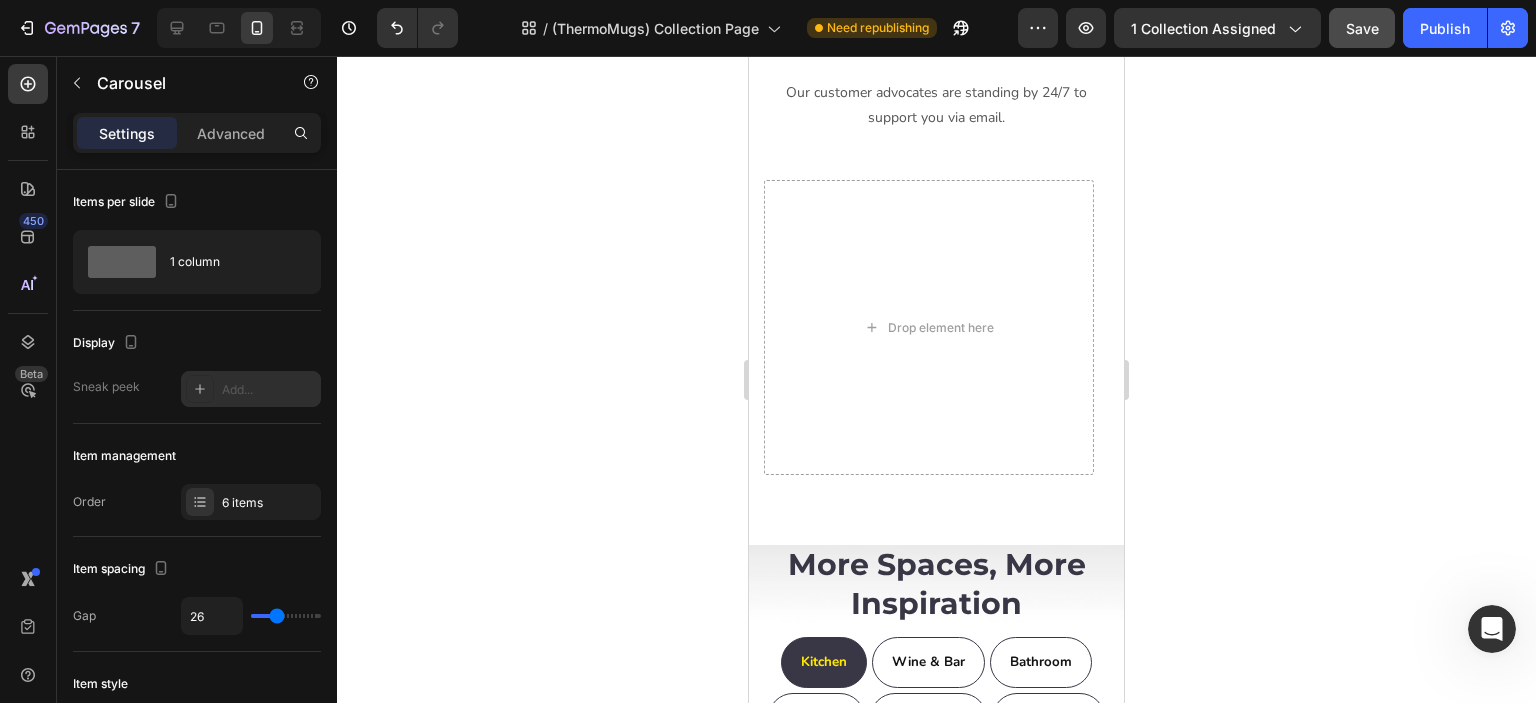 scroll, scrollTop: 502, scrollLeft: 0, axis: vertical 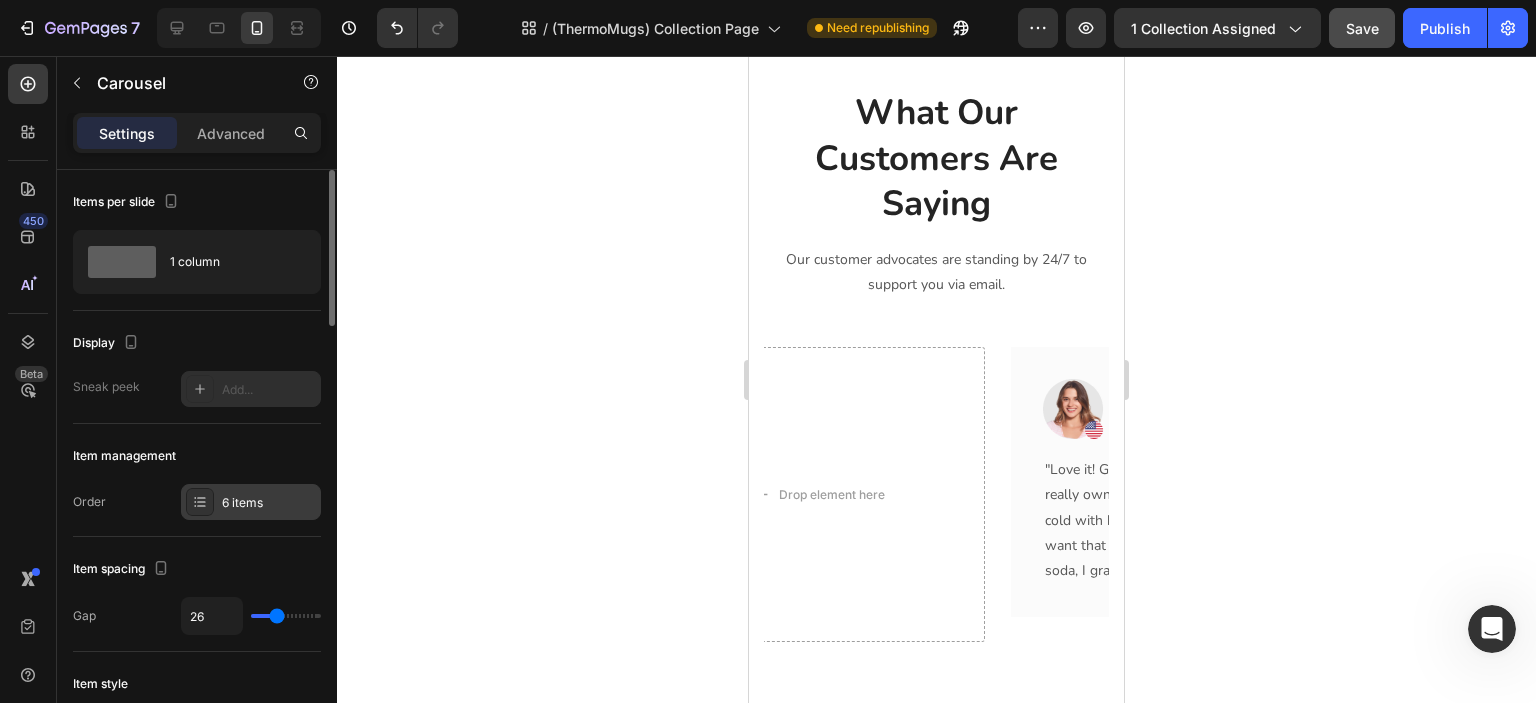 click on "6 items" at bounding box center (251, 502) 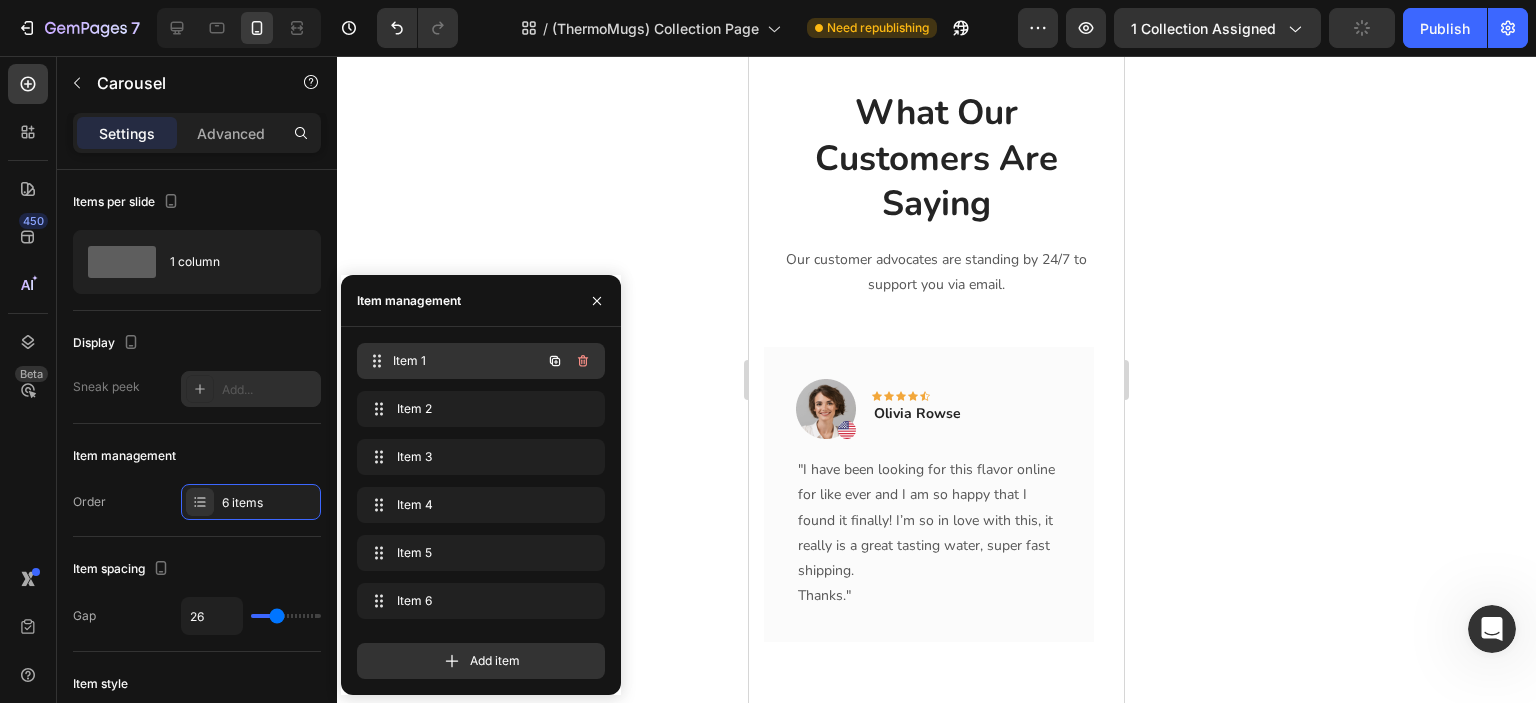 click on "Item 1" at bounding box center [467, 361] 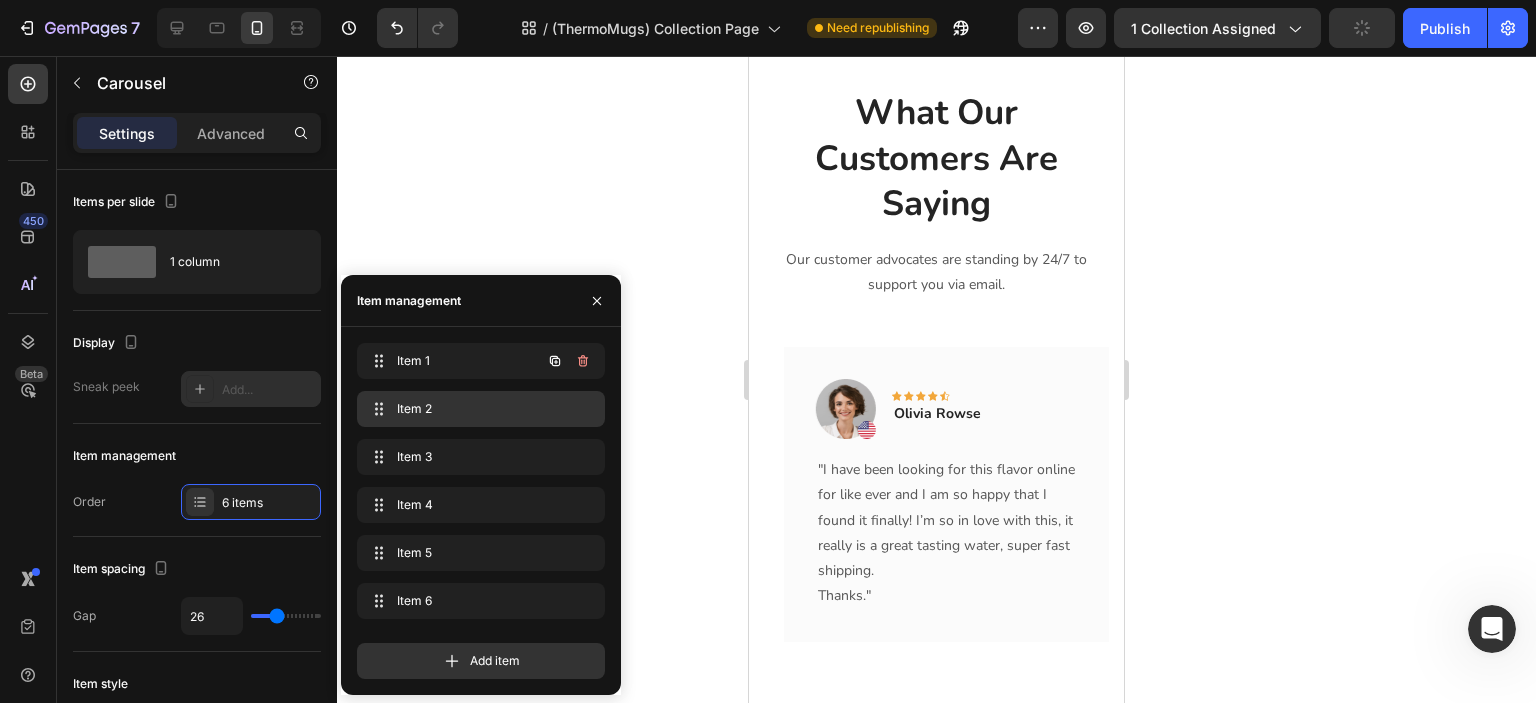 click on "Item 2 Item 2" at bounding box center [481, 409] 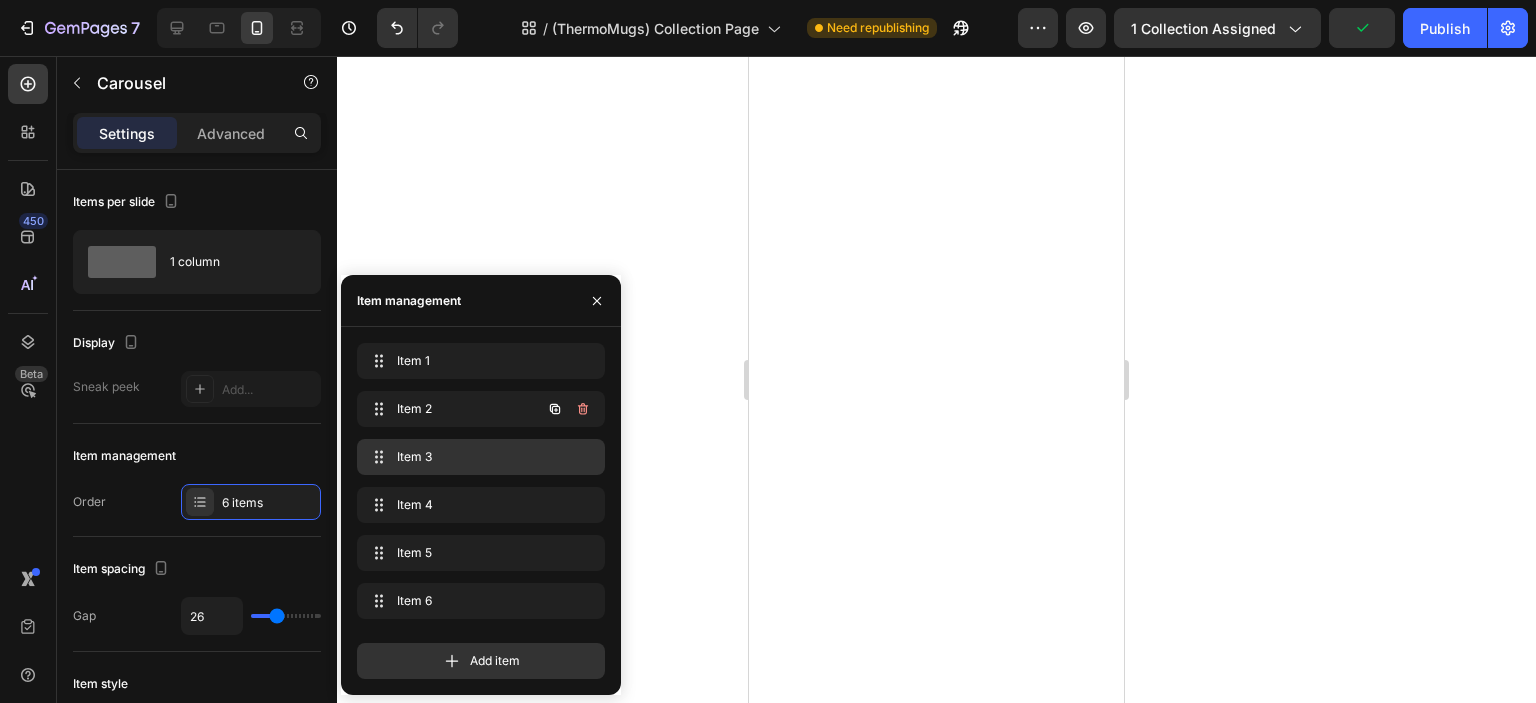 scroll, scrollTop: 0, scrollLeft: 0, axis: both 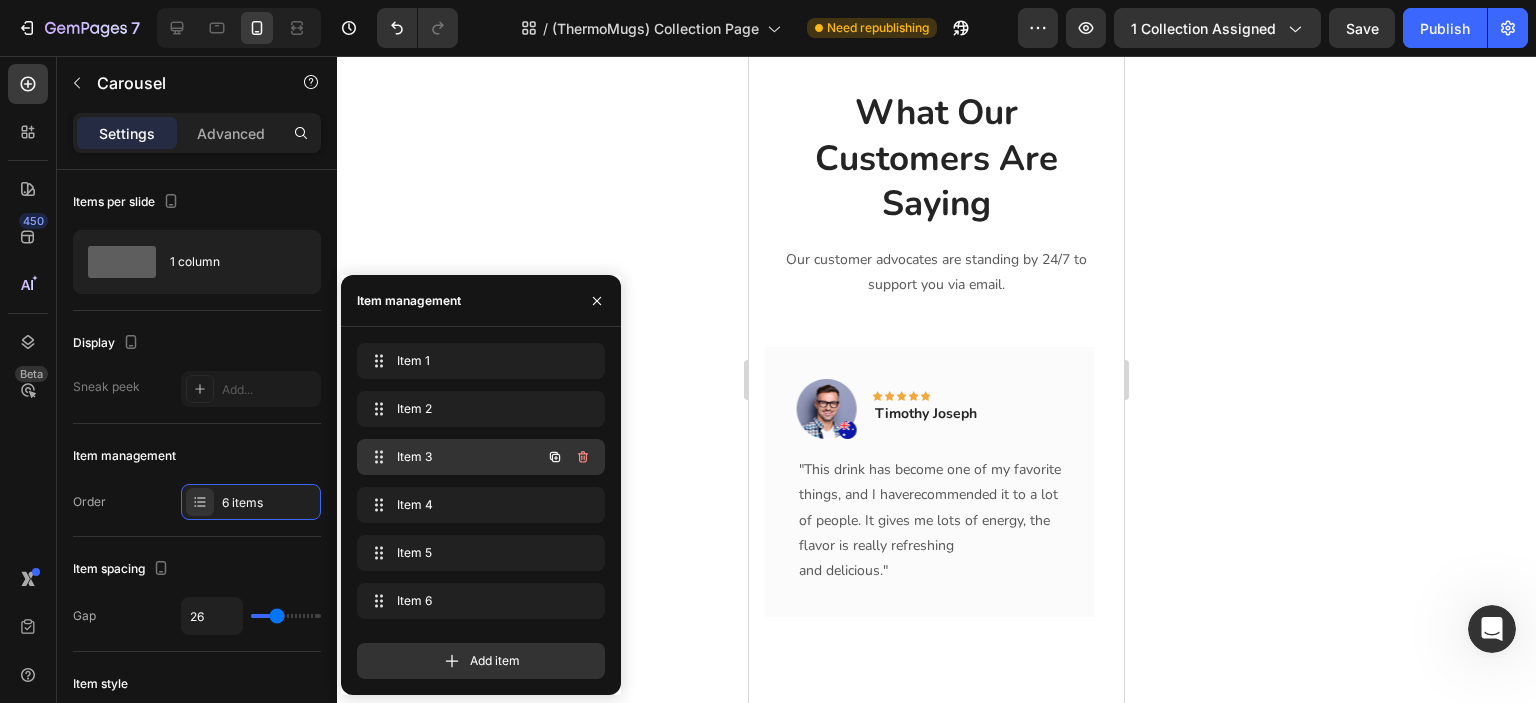 click on "Item 3" at bounding box center [453, 457] 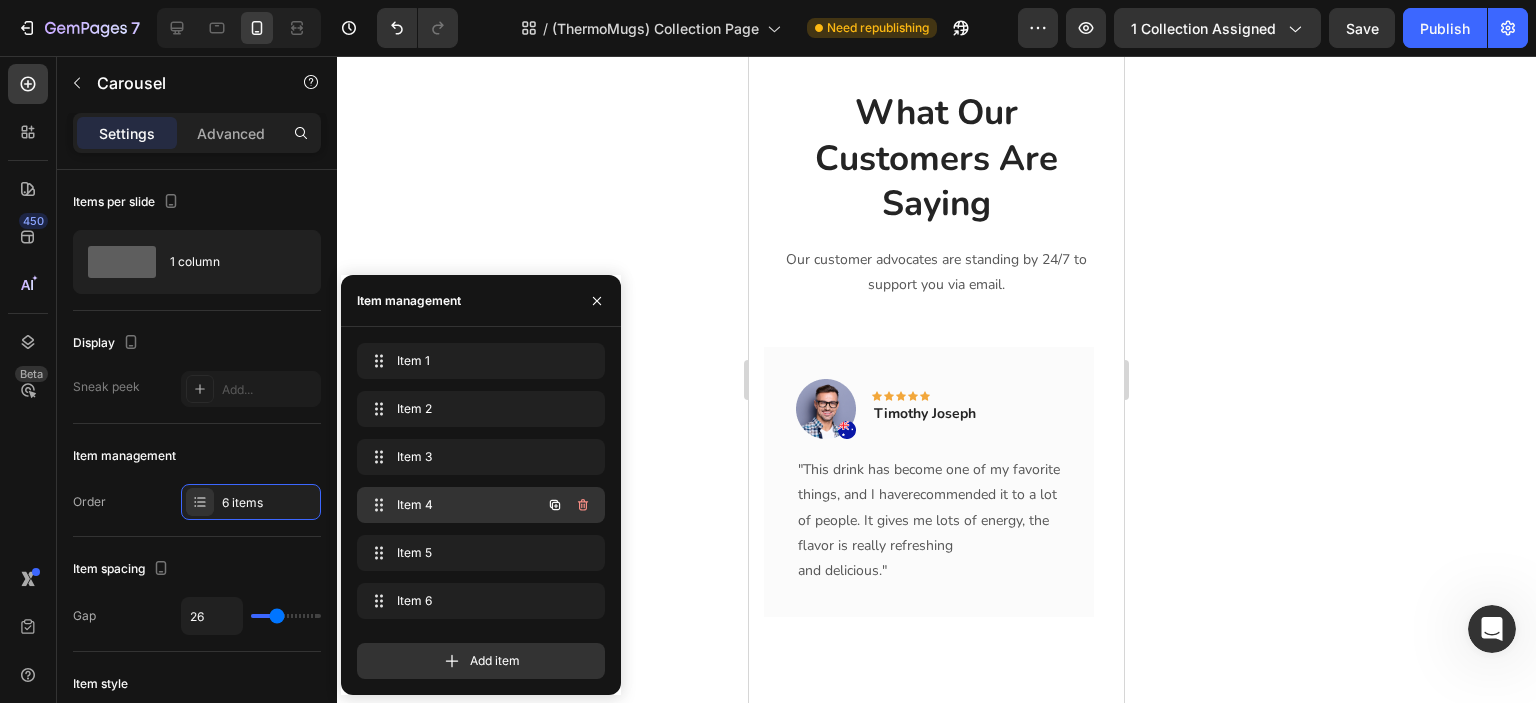 click on "Item 4 Item 4" at bounding box center (453, 505) 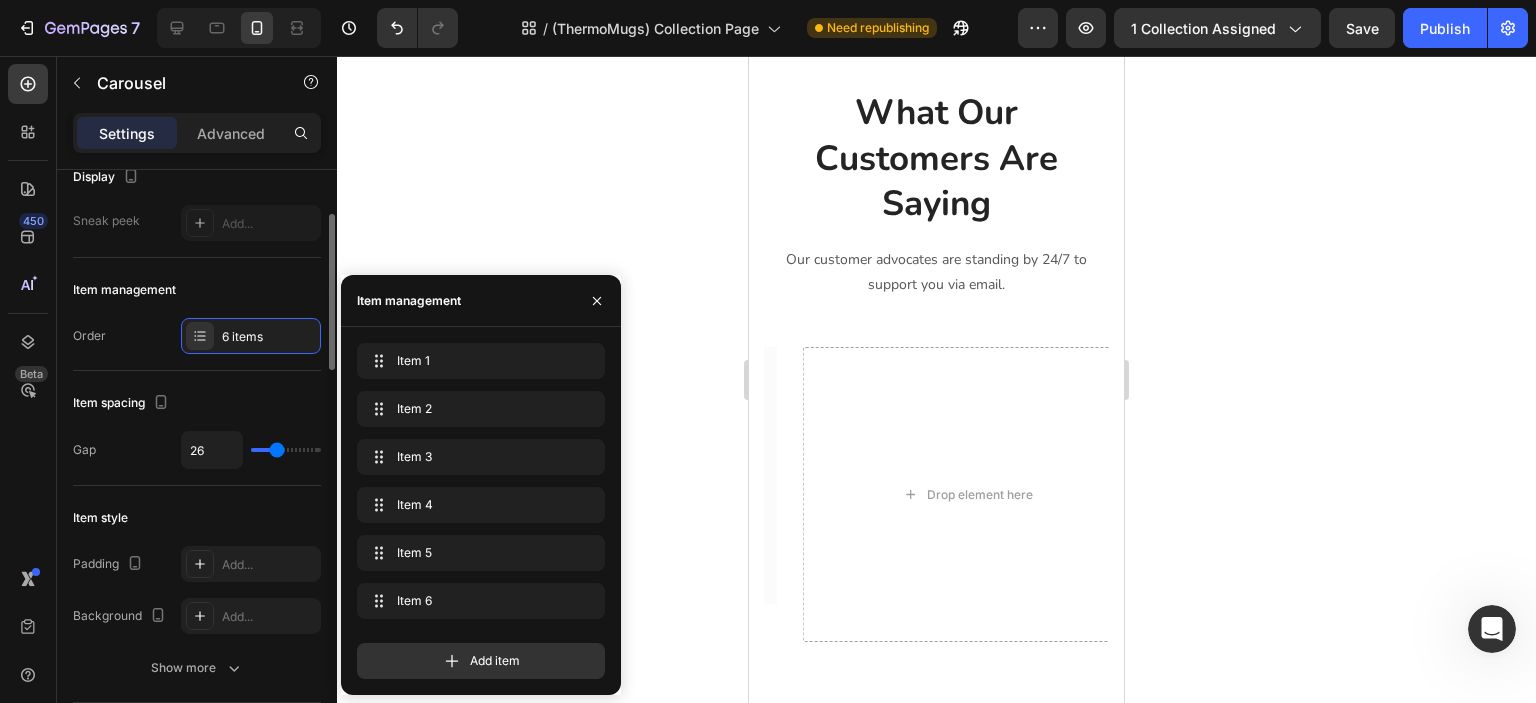 scroll, scrollTop: 0, scrollLeft: 0, axis: both 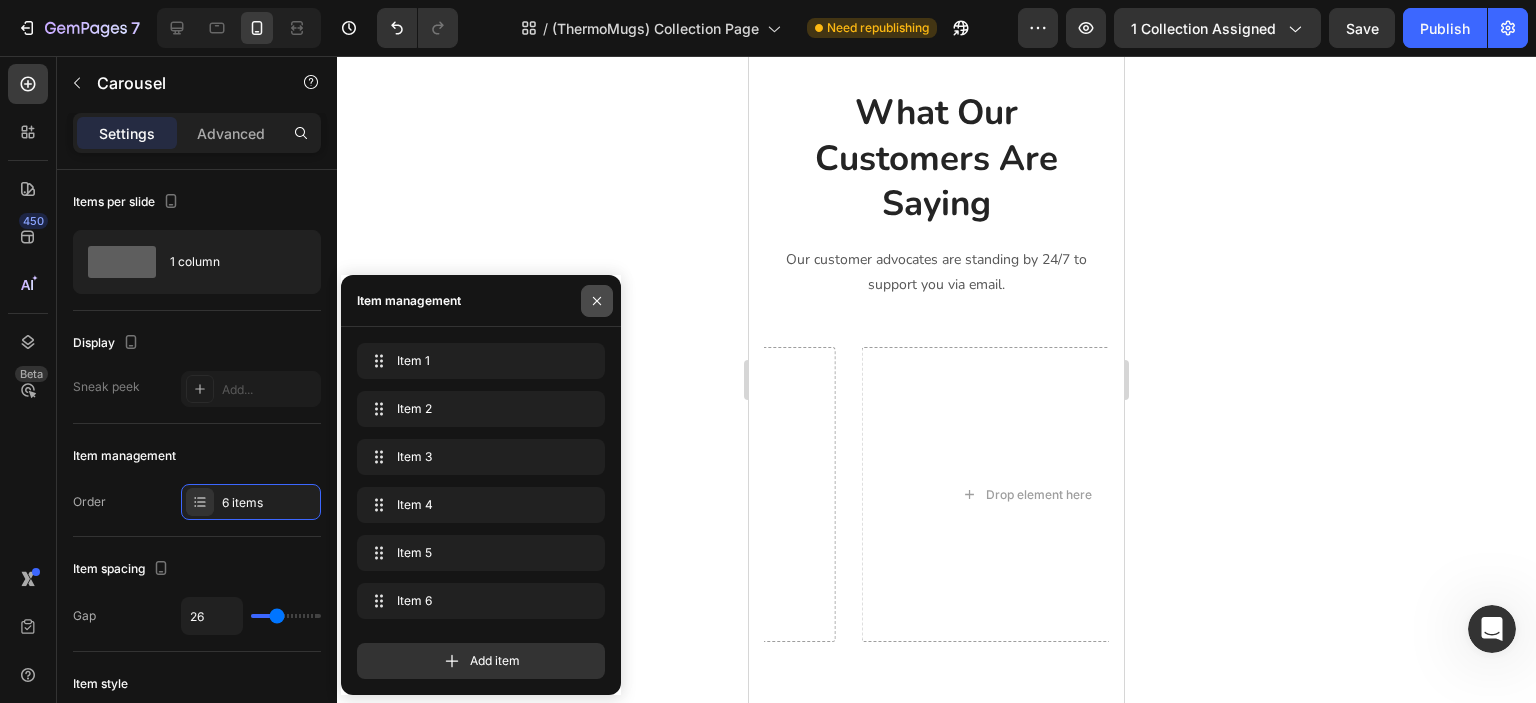 click 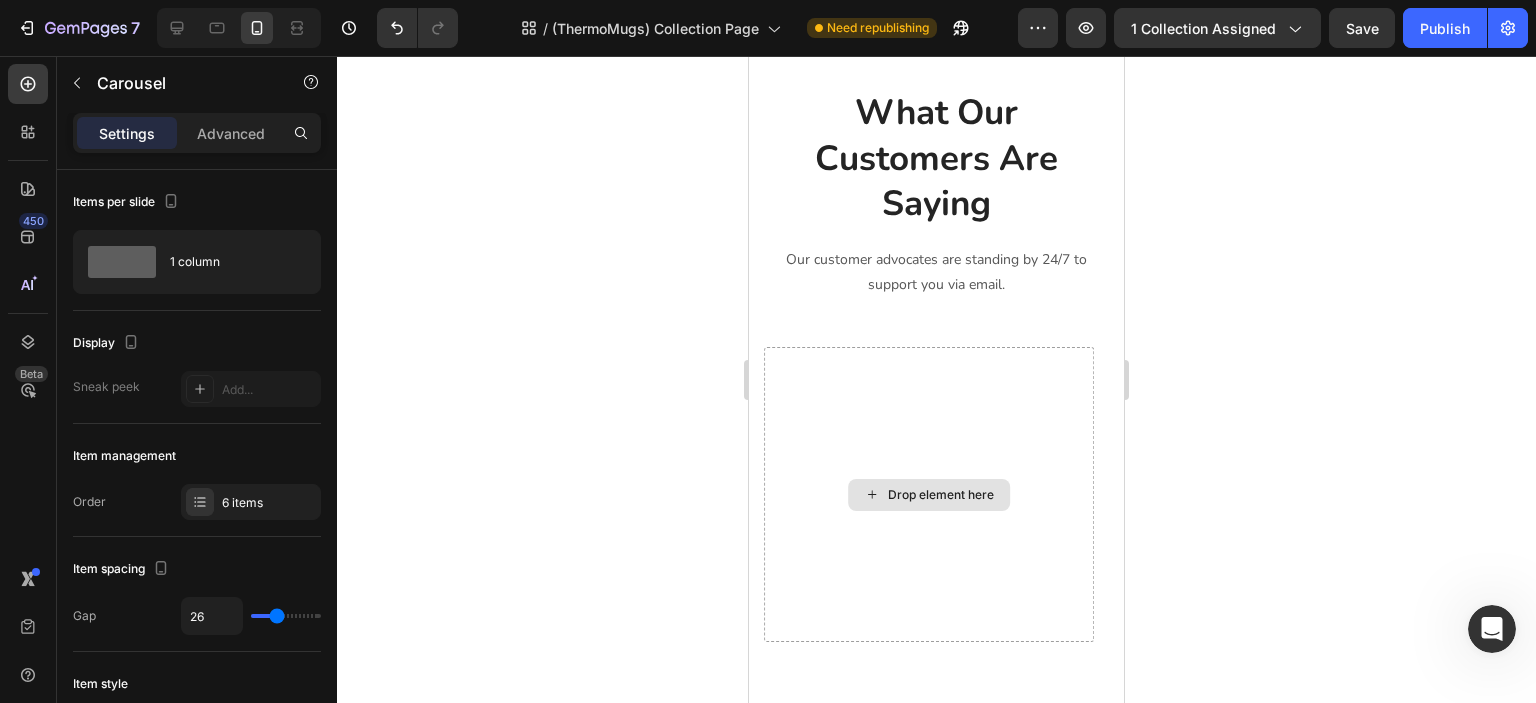 click on "Drop element here" at bounding box center (929, 494) 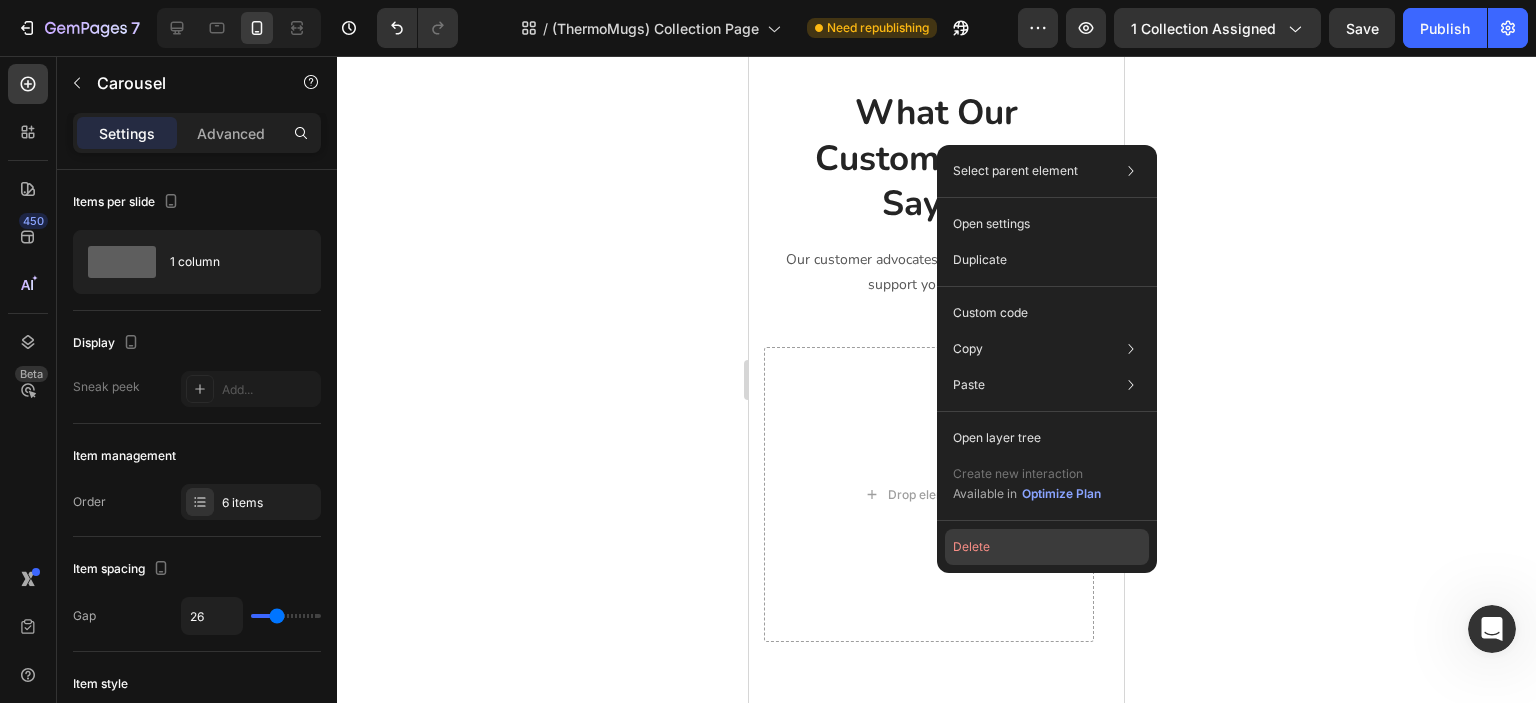 click on "Delete" 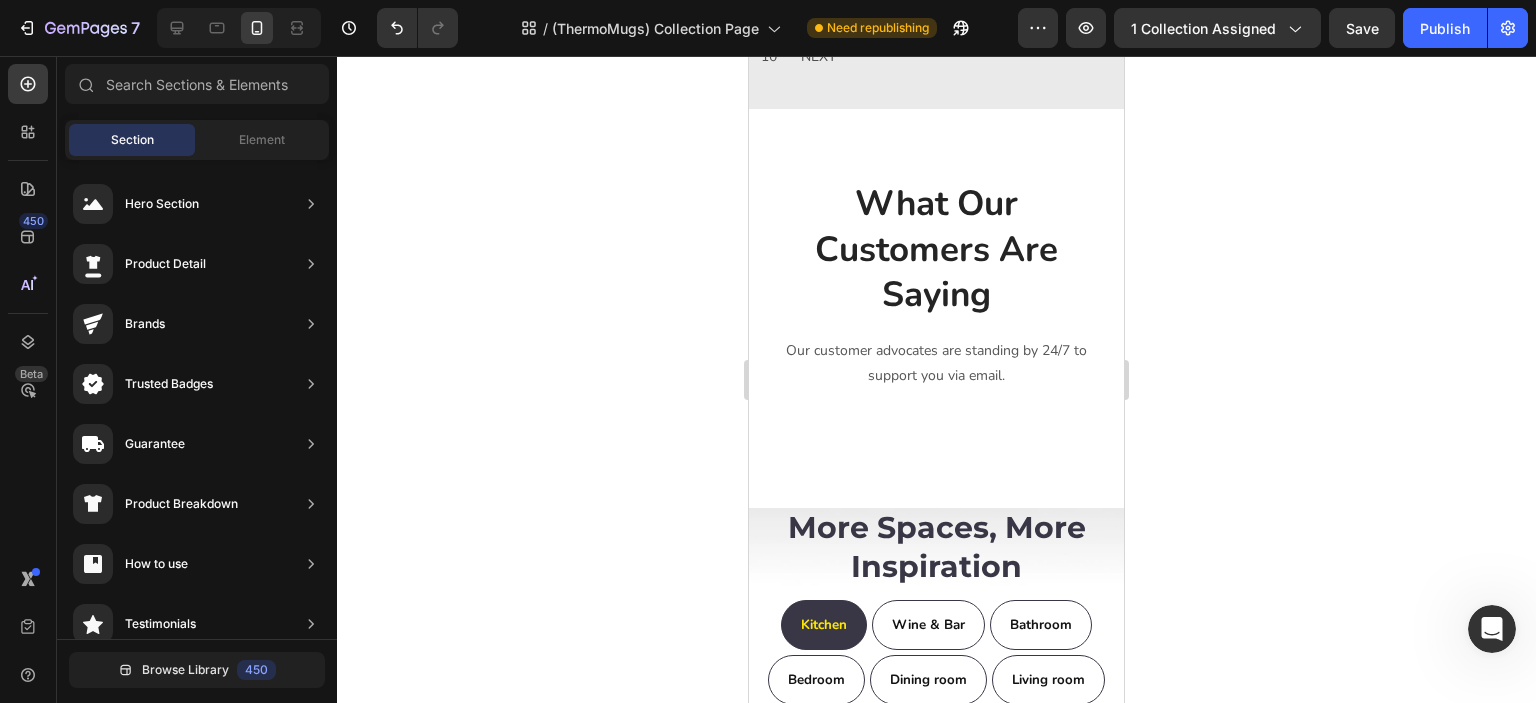 scroll, scrollTop: 336, scrollLeft: 0, axis: vertical 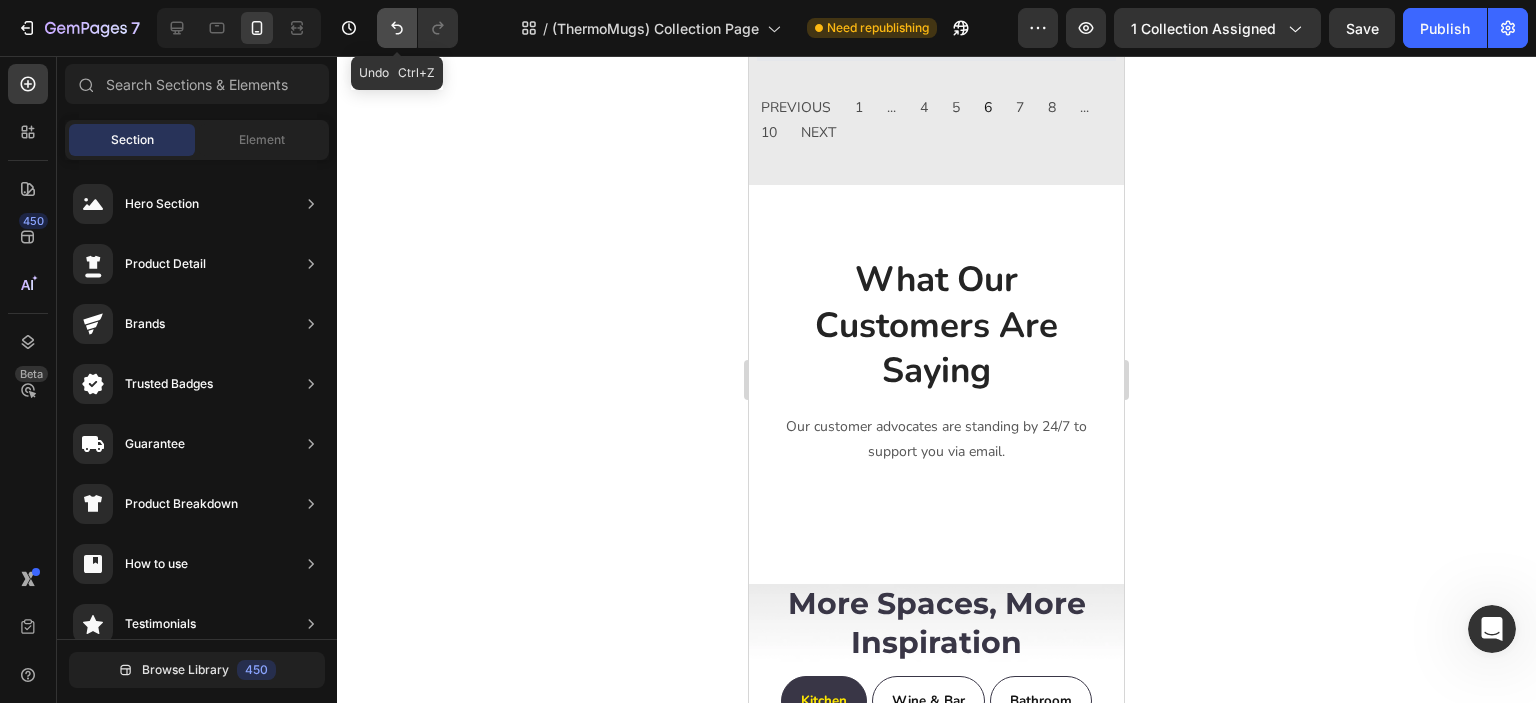 click 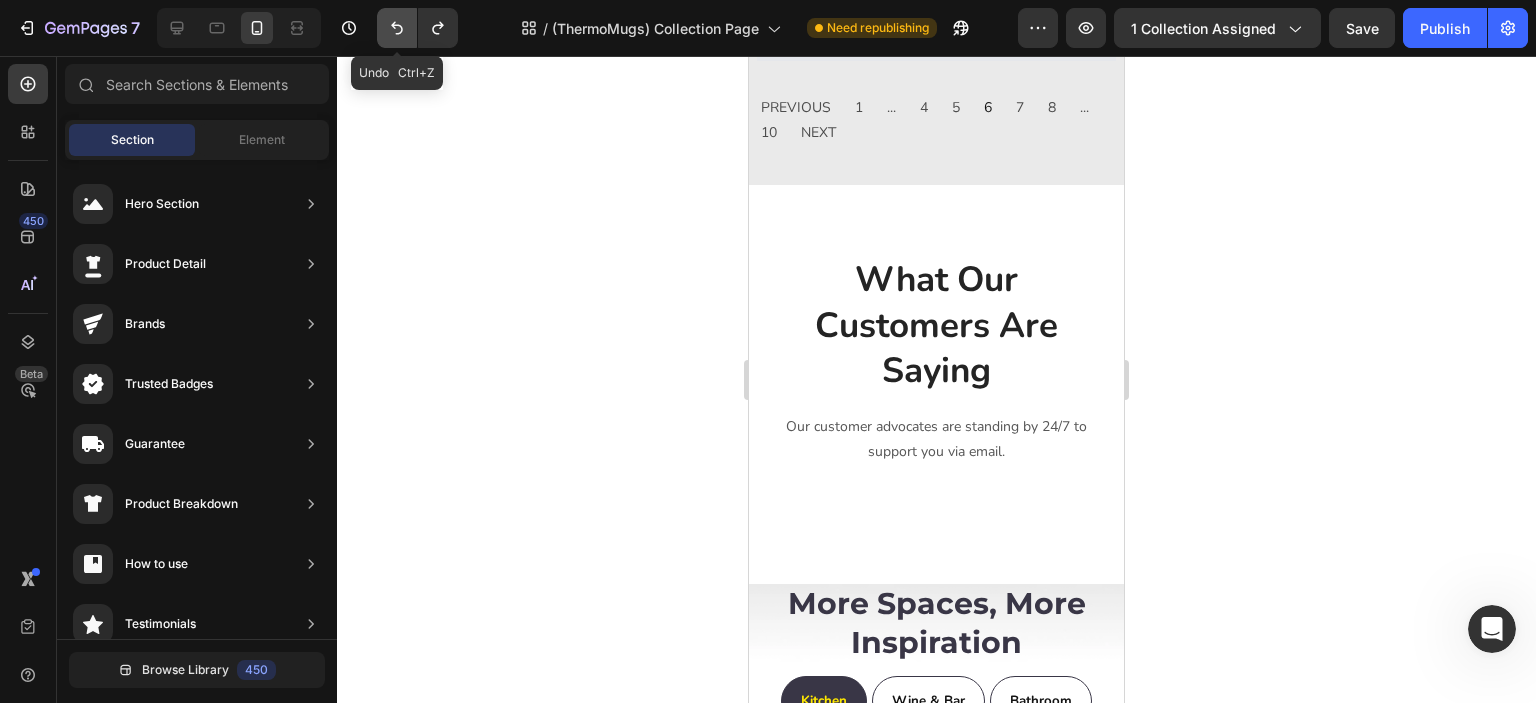 click 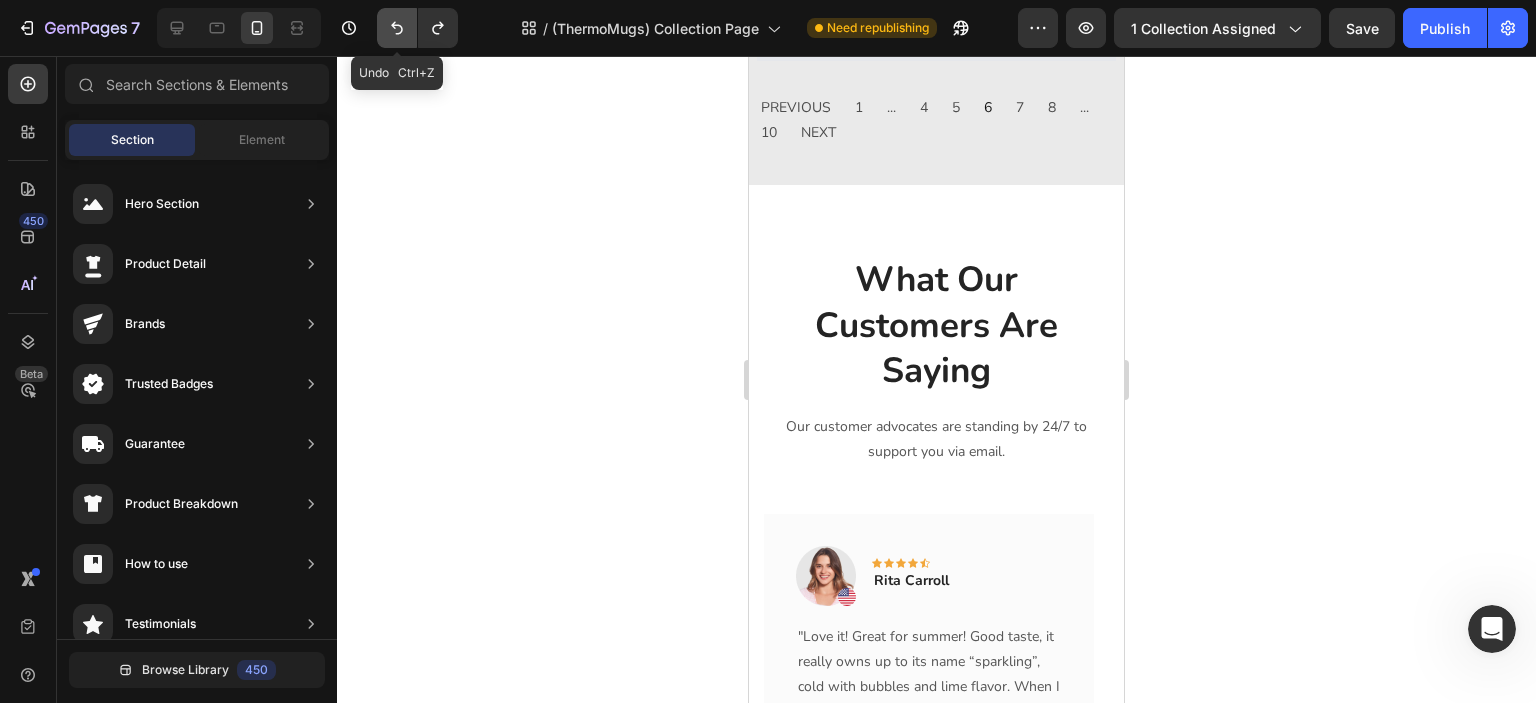 click 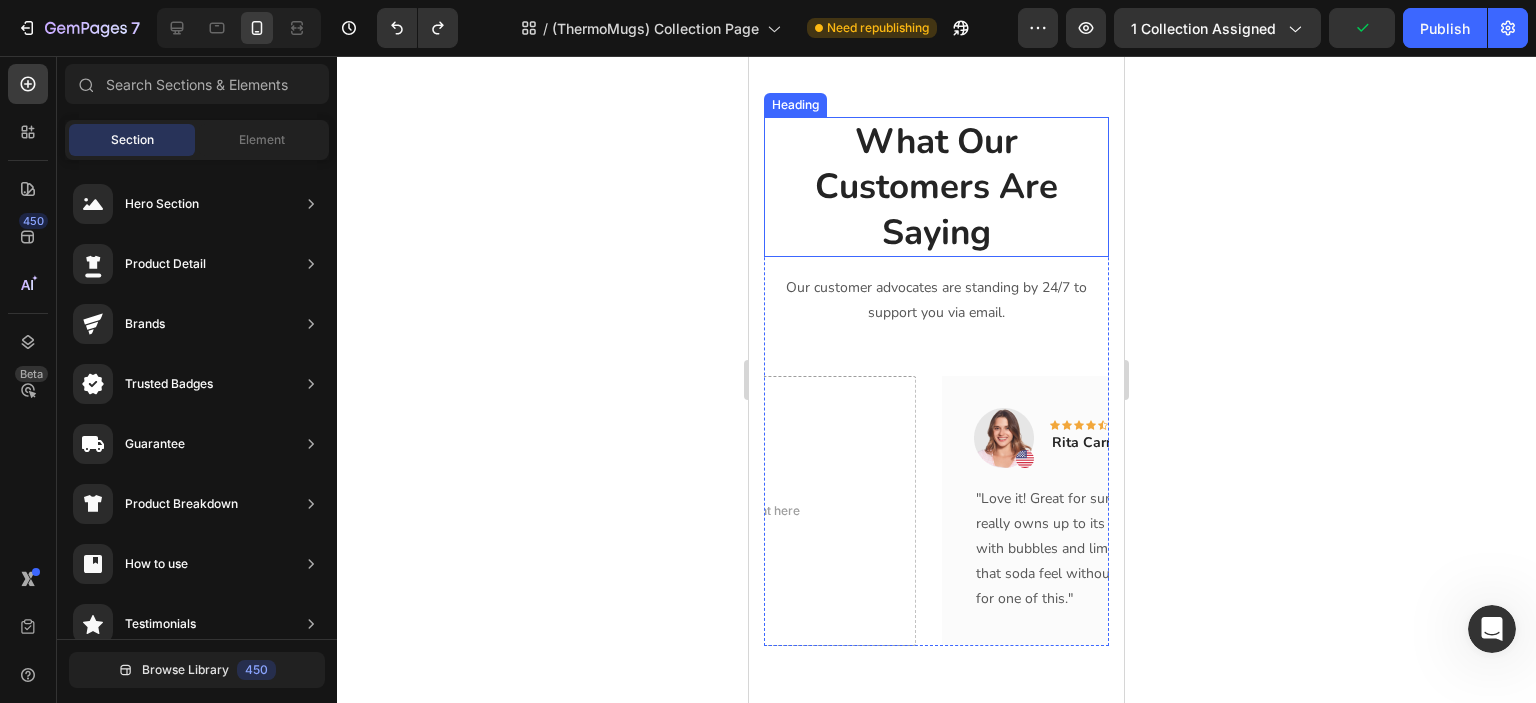 scroll, scrollTop: 5836, scrollLeft: 0, axis: vertical 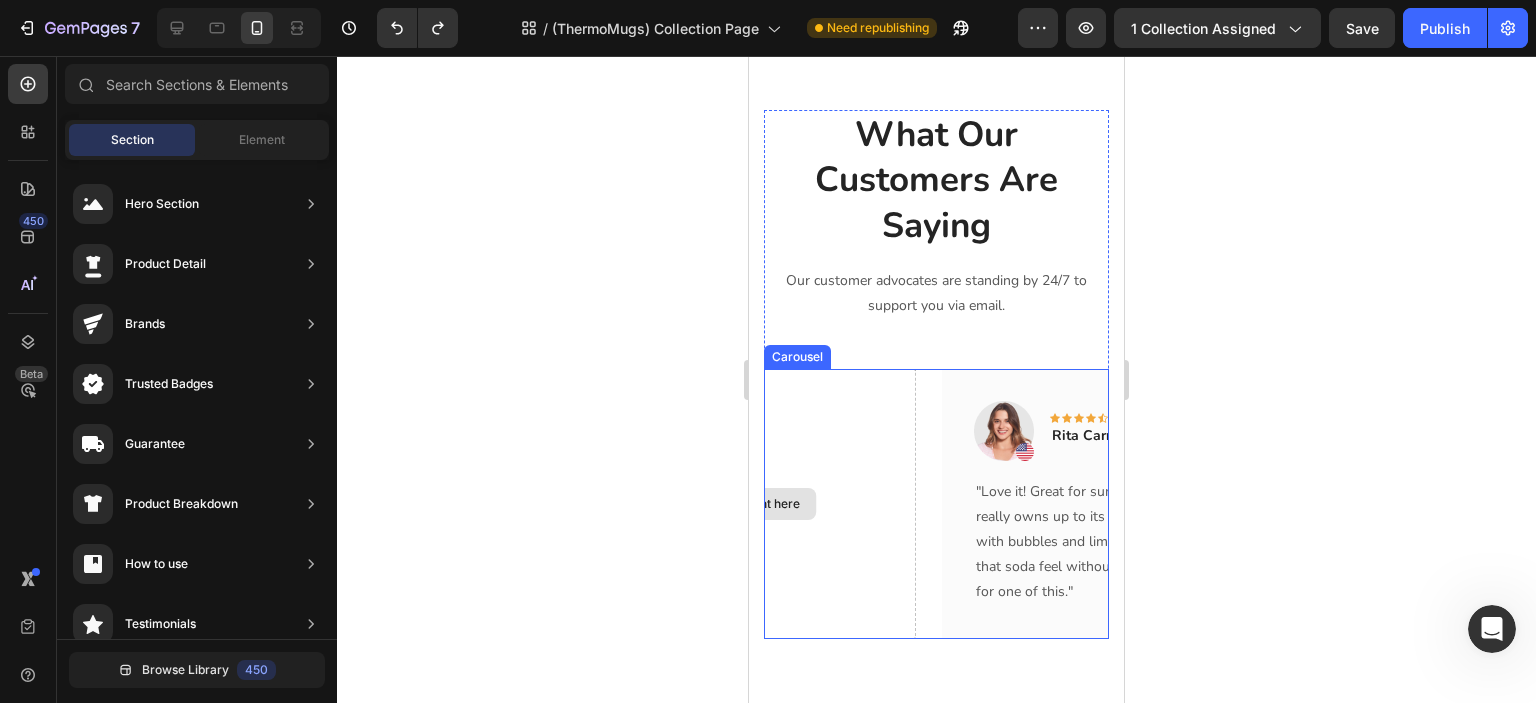 click on "Drop element here" at bounding box center [735, 504] 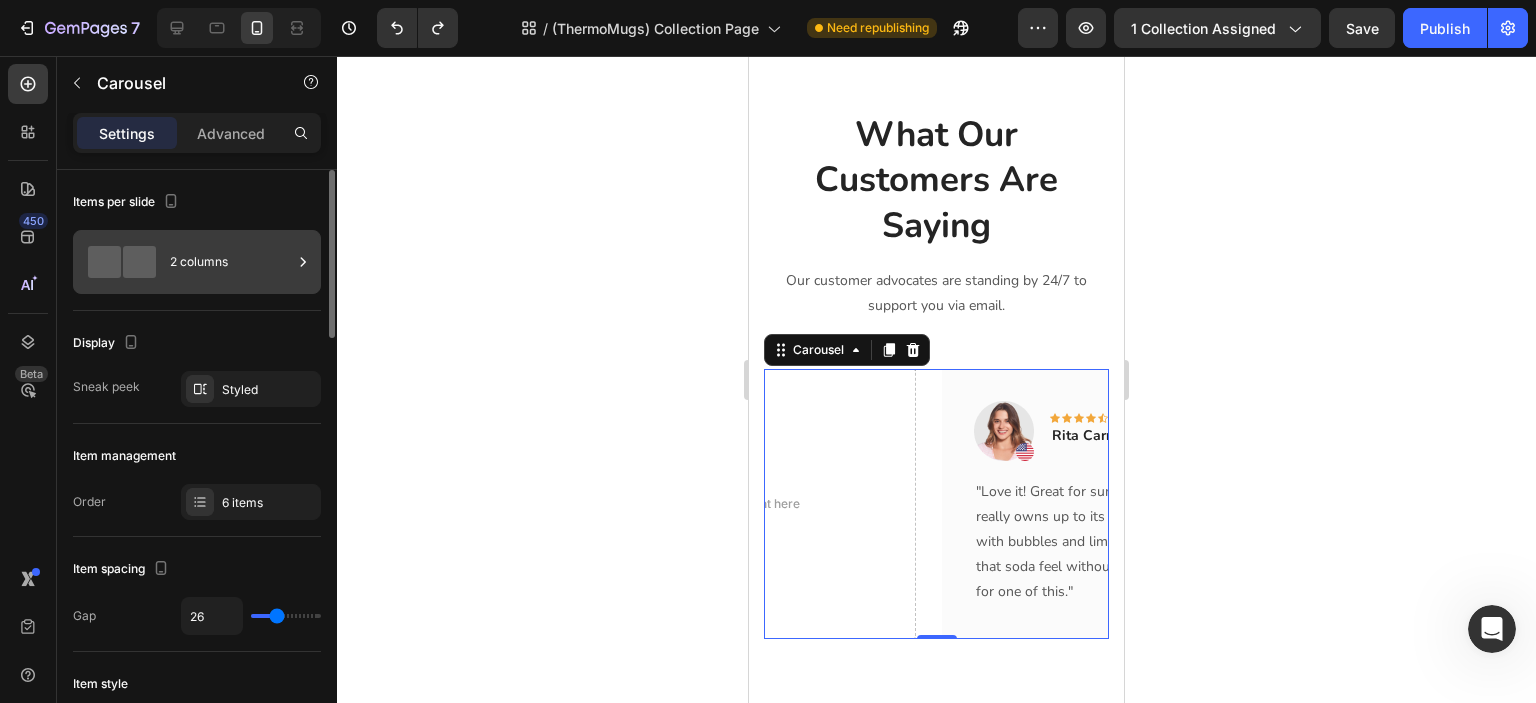 click on "2 columns" at bounding box center [231, 262] 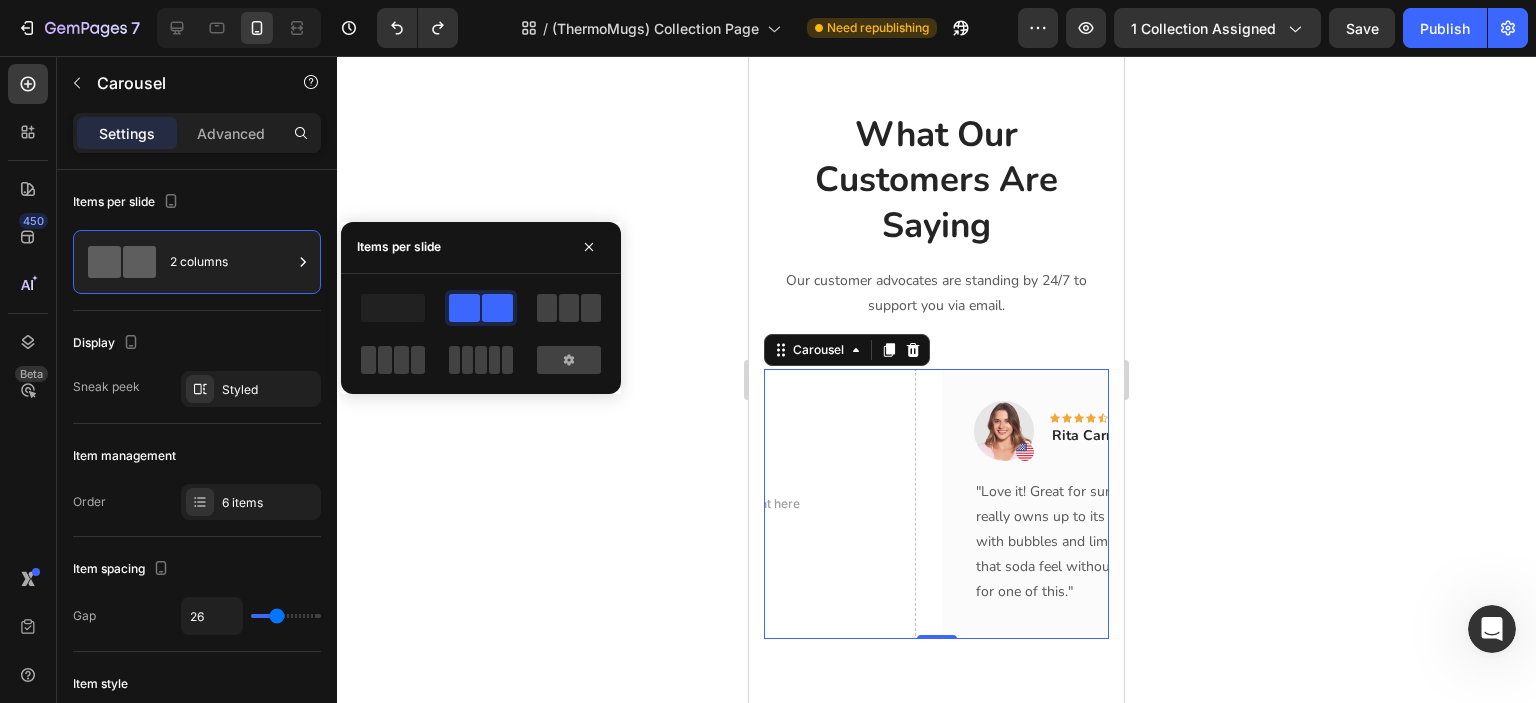 click 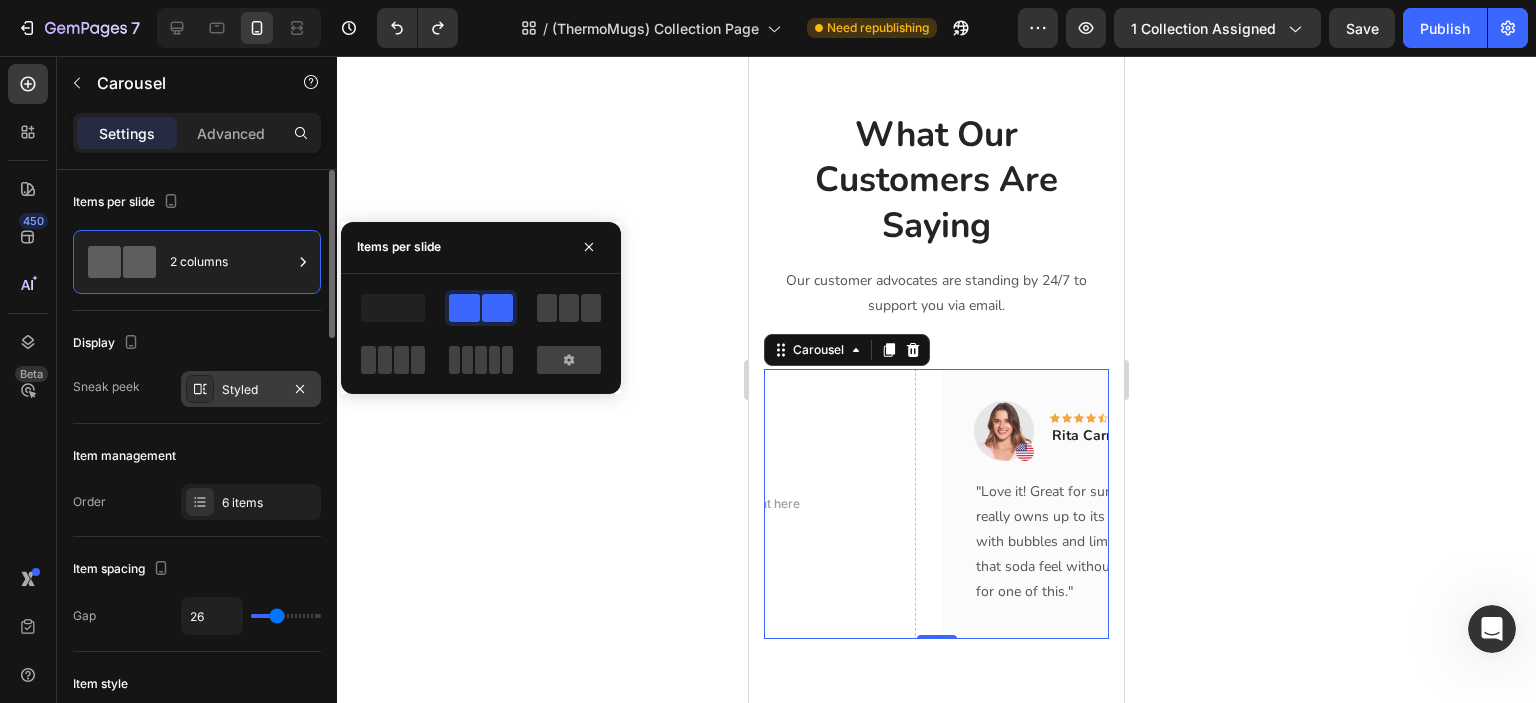 click on "Styled" at bounding box center (251, 390) 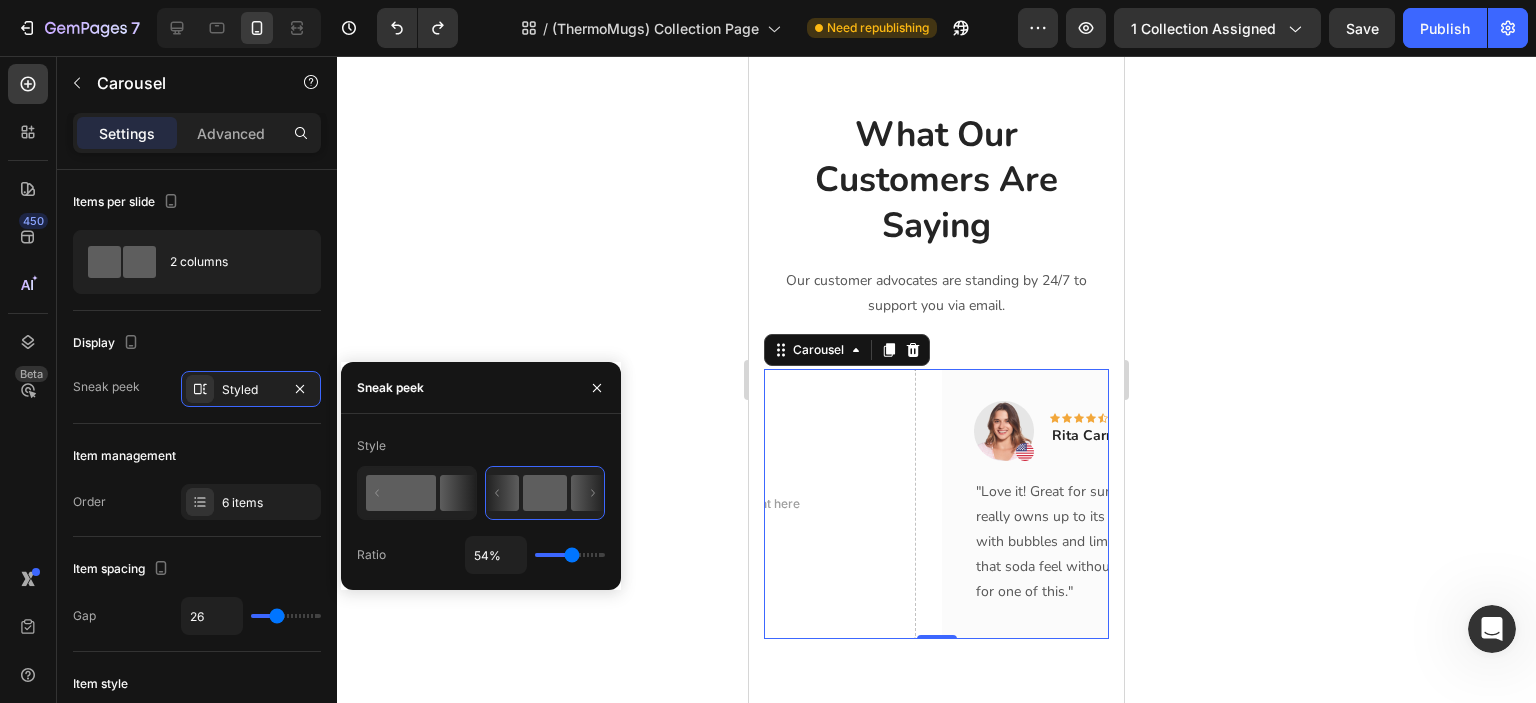 click 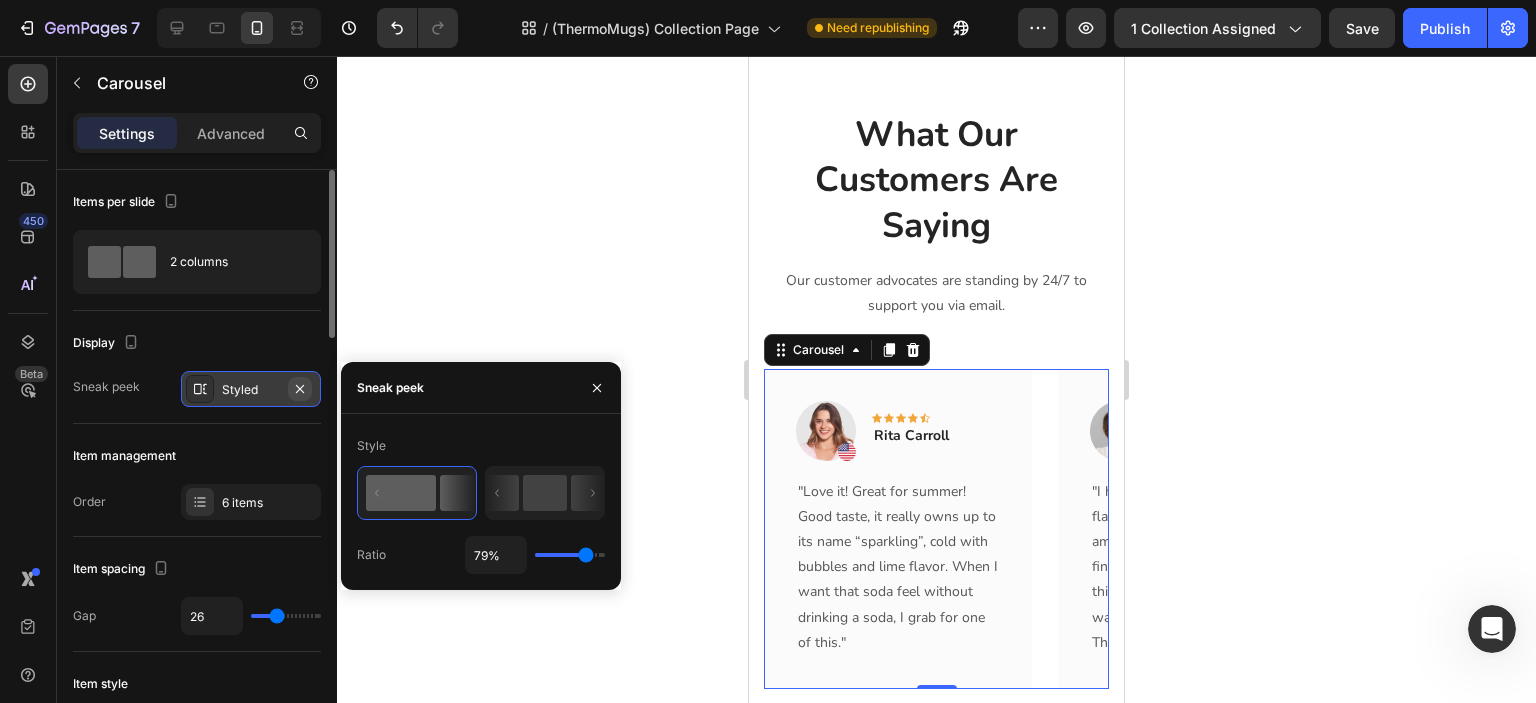 click 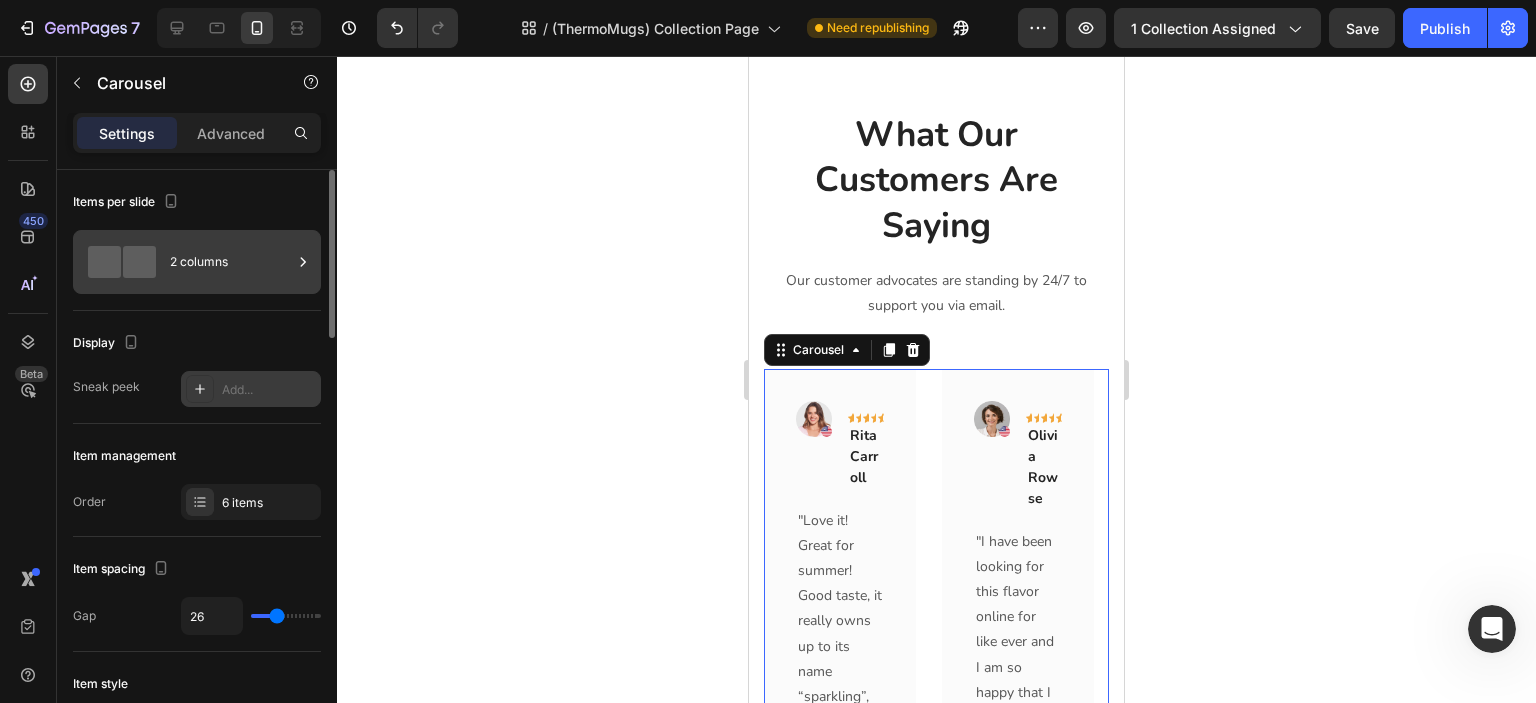 click on "2 columns" at bounding box center (231, 262) 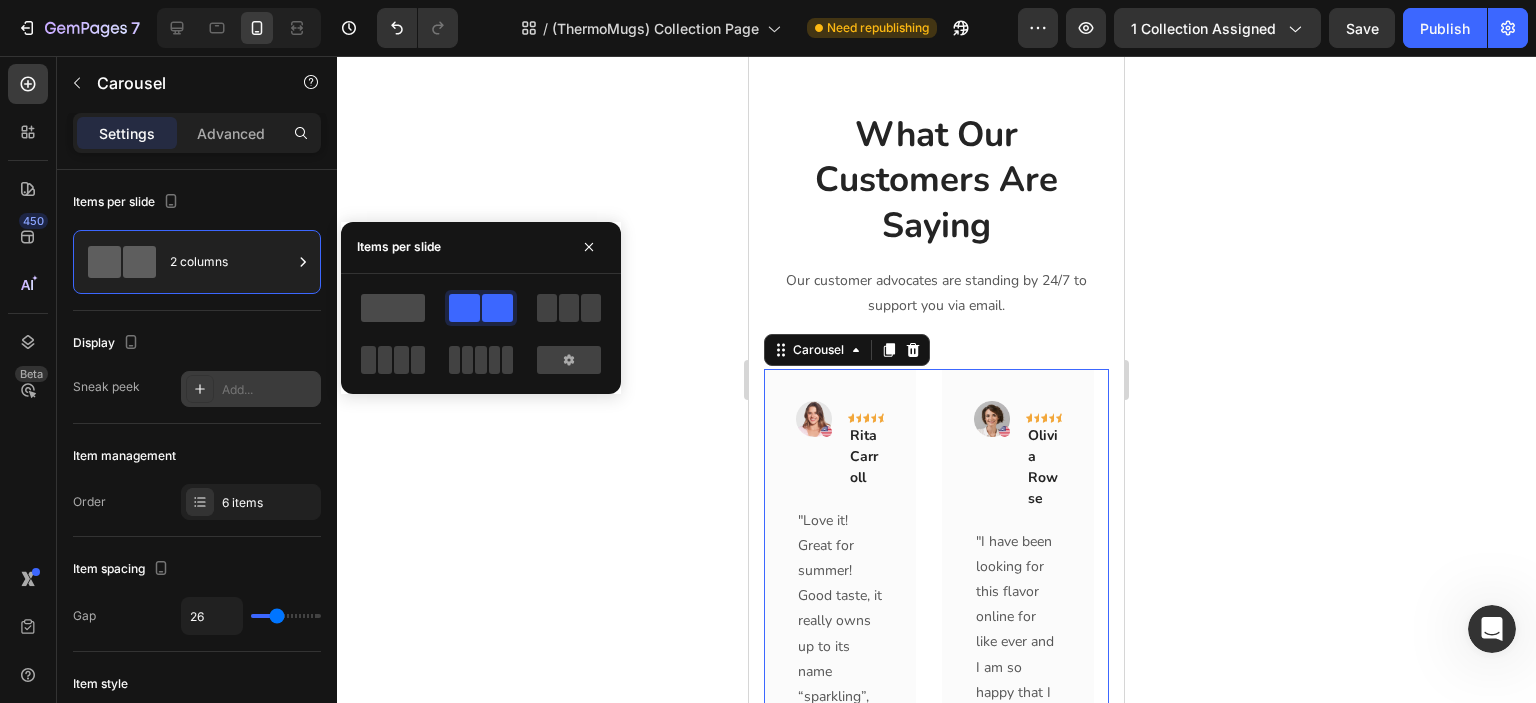 click 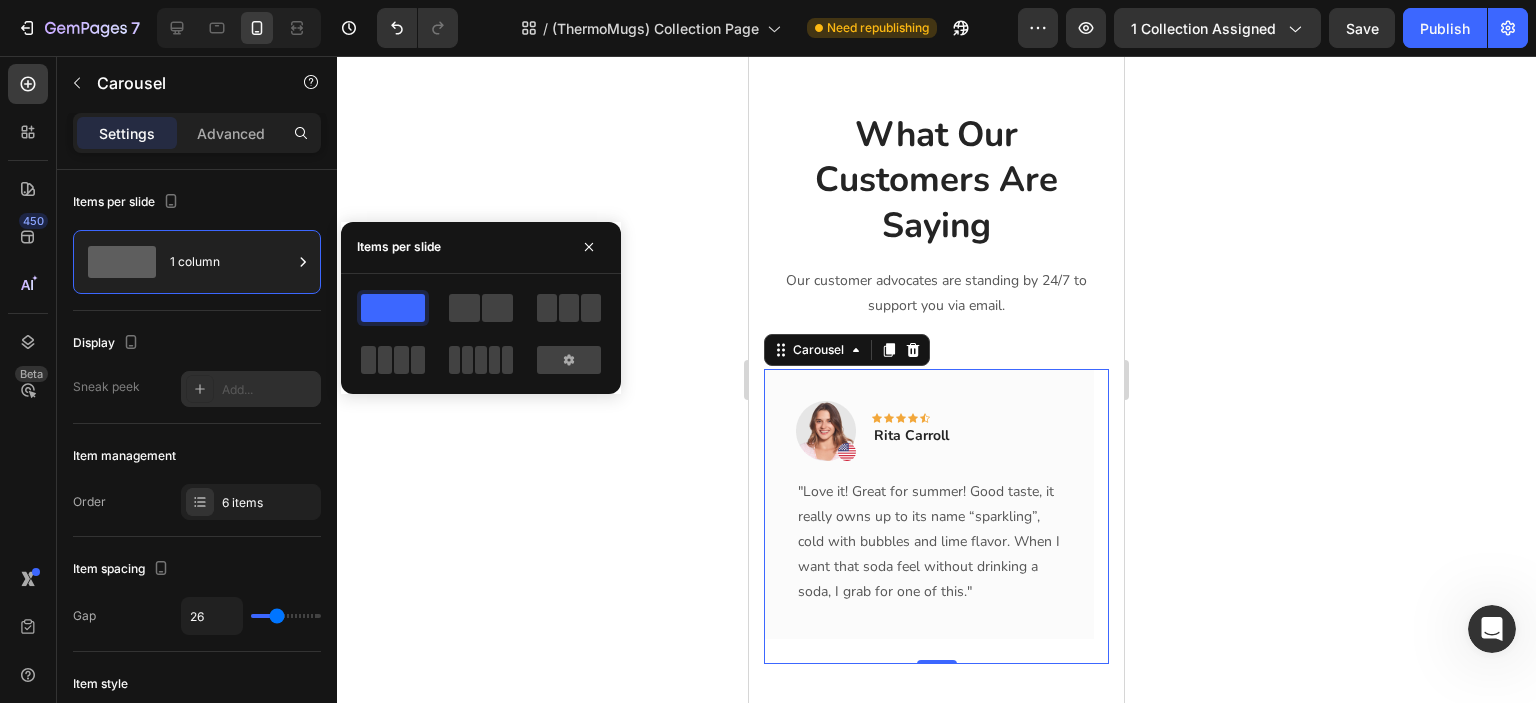 click on "Display" at bounding box center [197, 343] 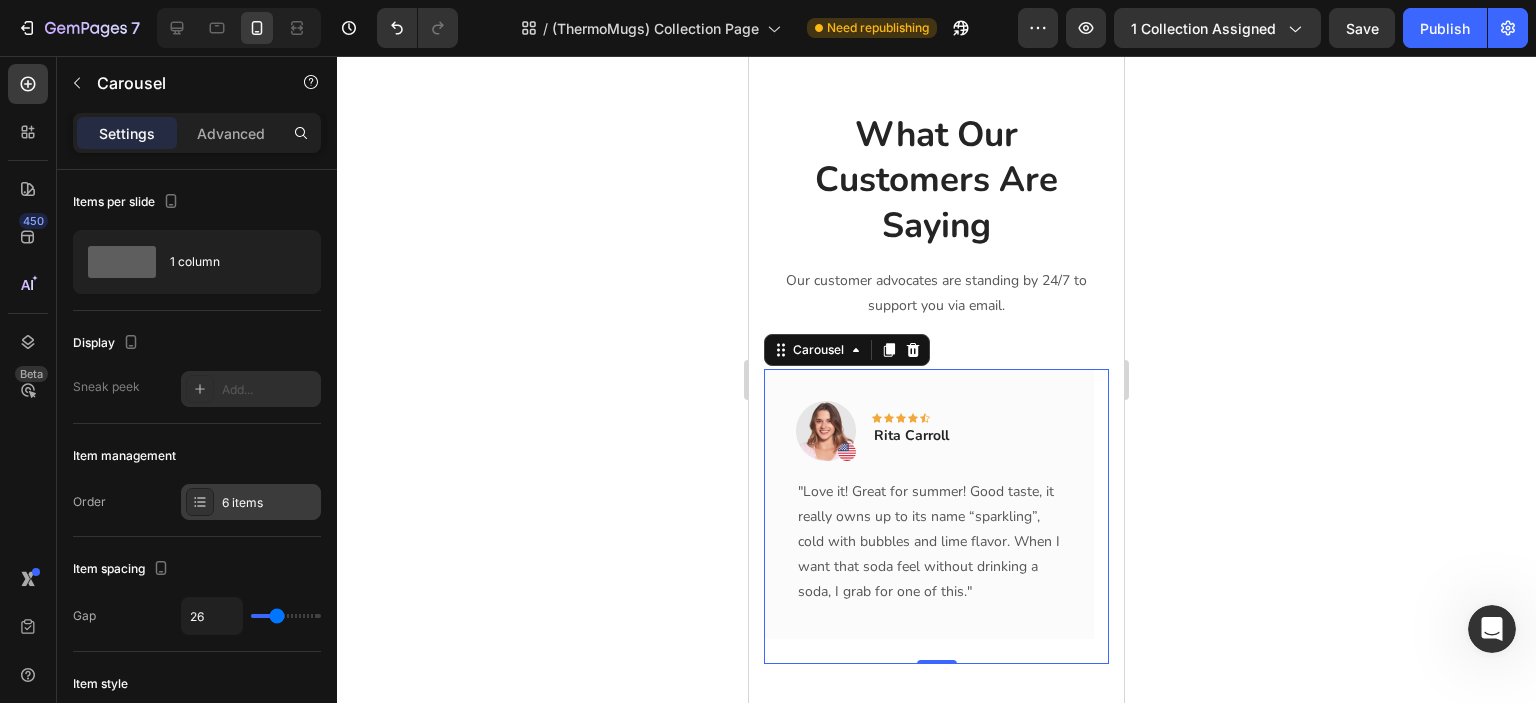 click on "6 items" at bounding box center (251, 502) 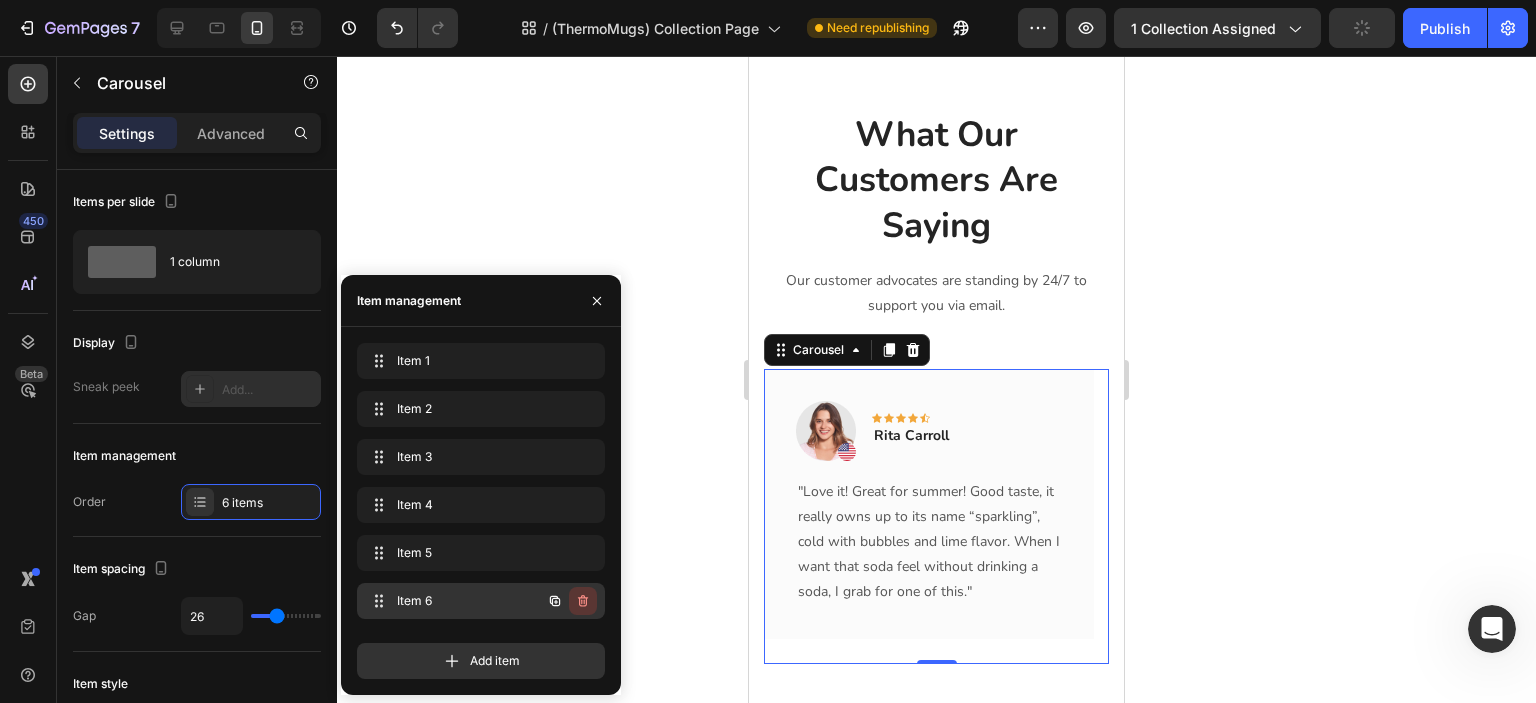 click 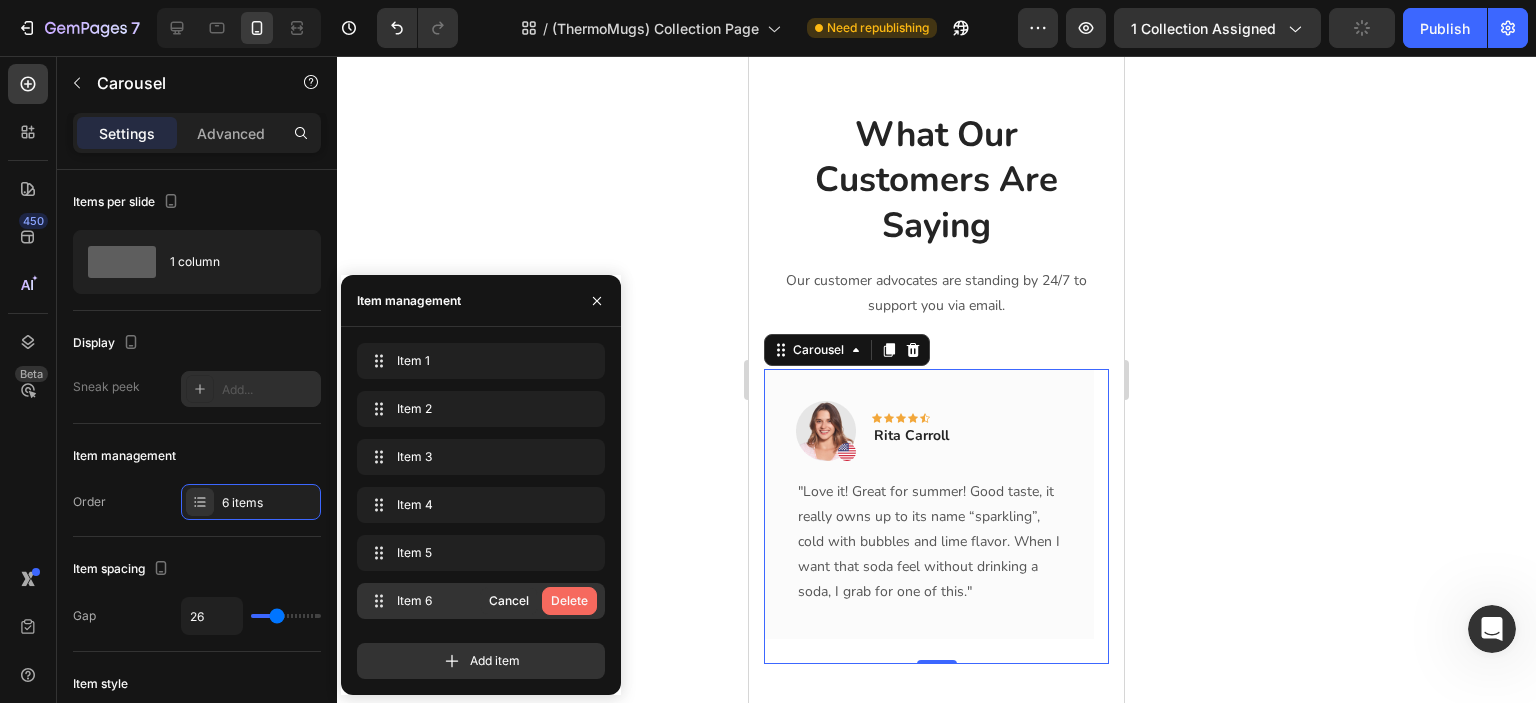 click on "Delete" at bounding box center [569, 601] 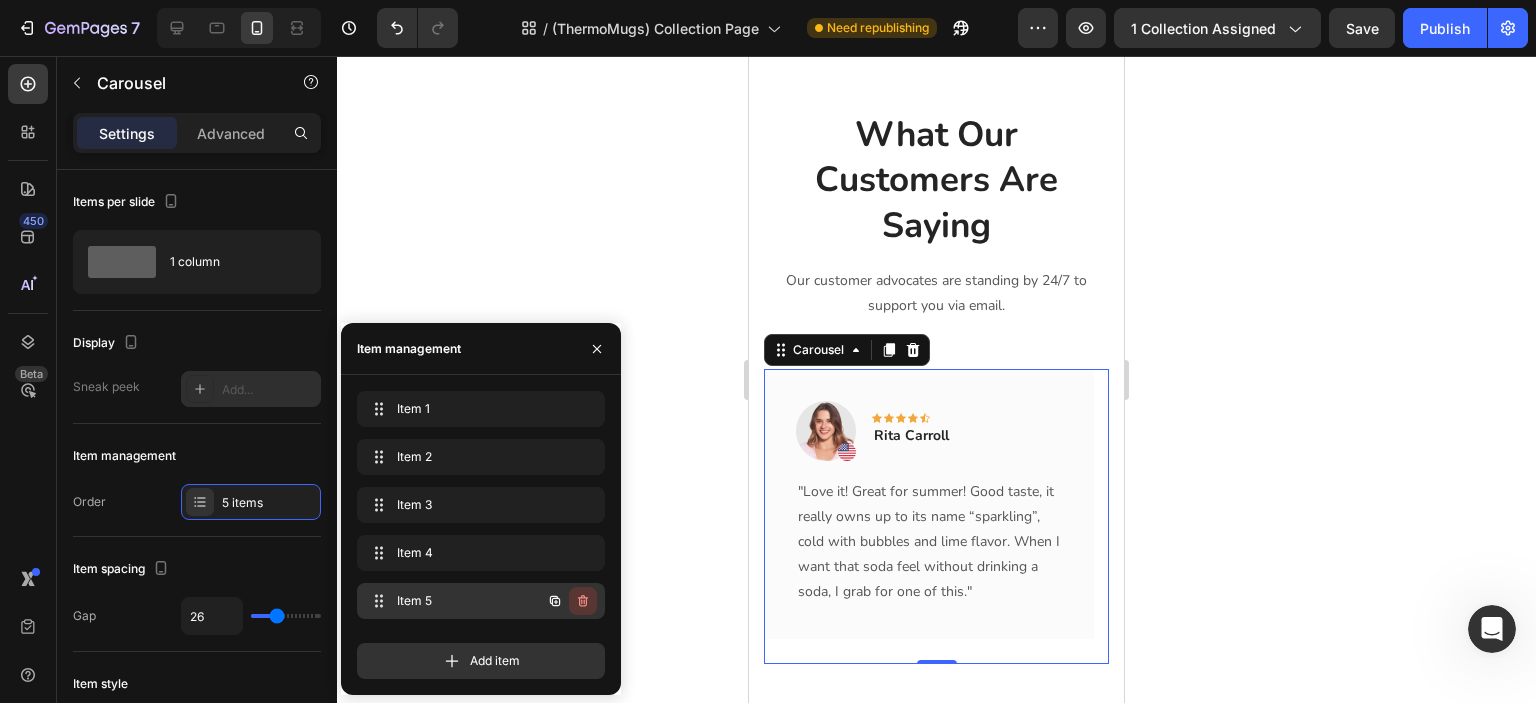 click 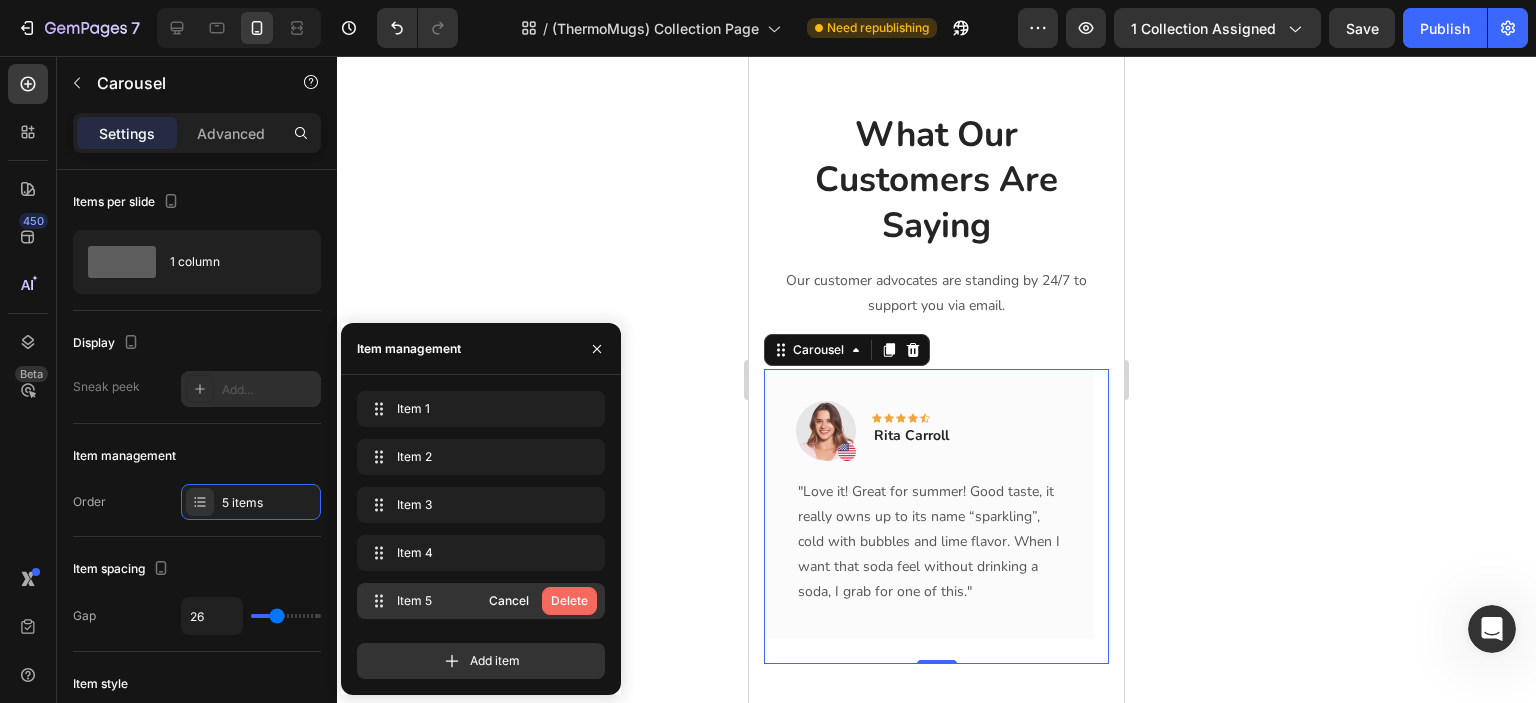click on "Delete" at bounding box center (569, 601) 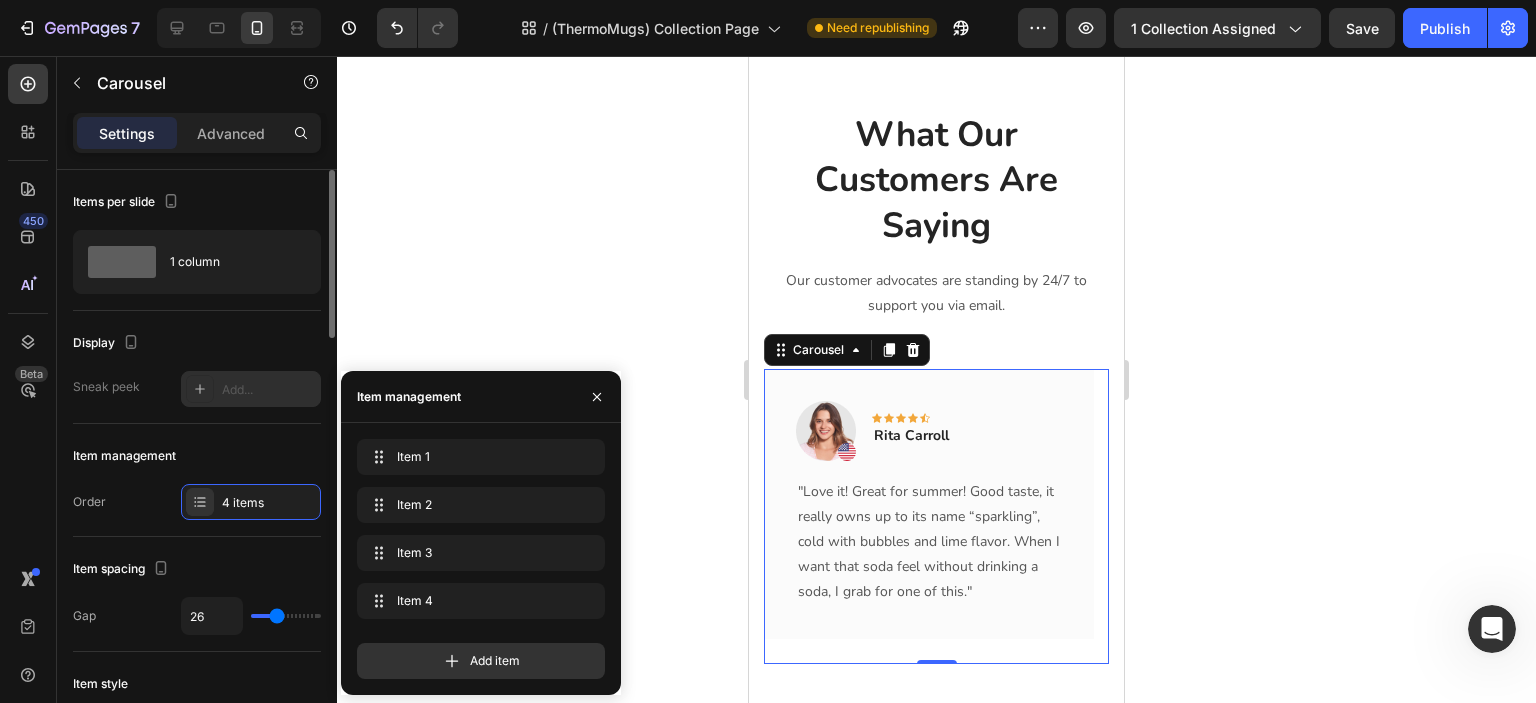 click on "Item spacing Gap 26" 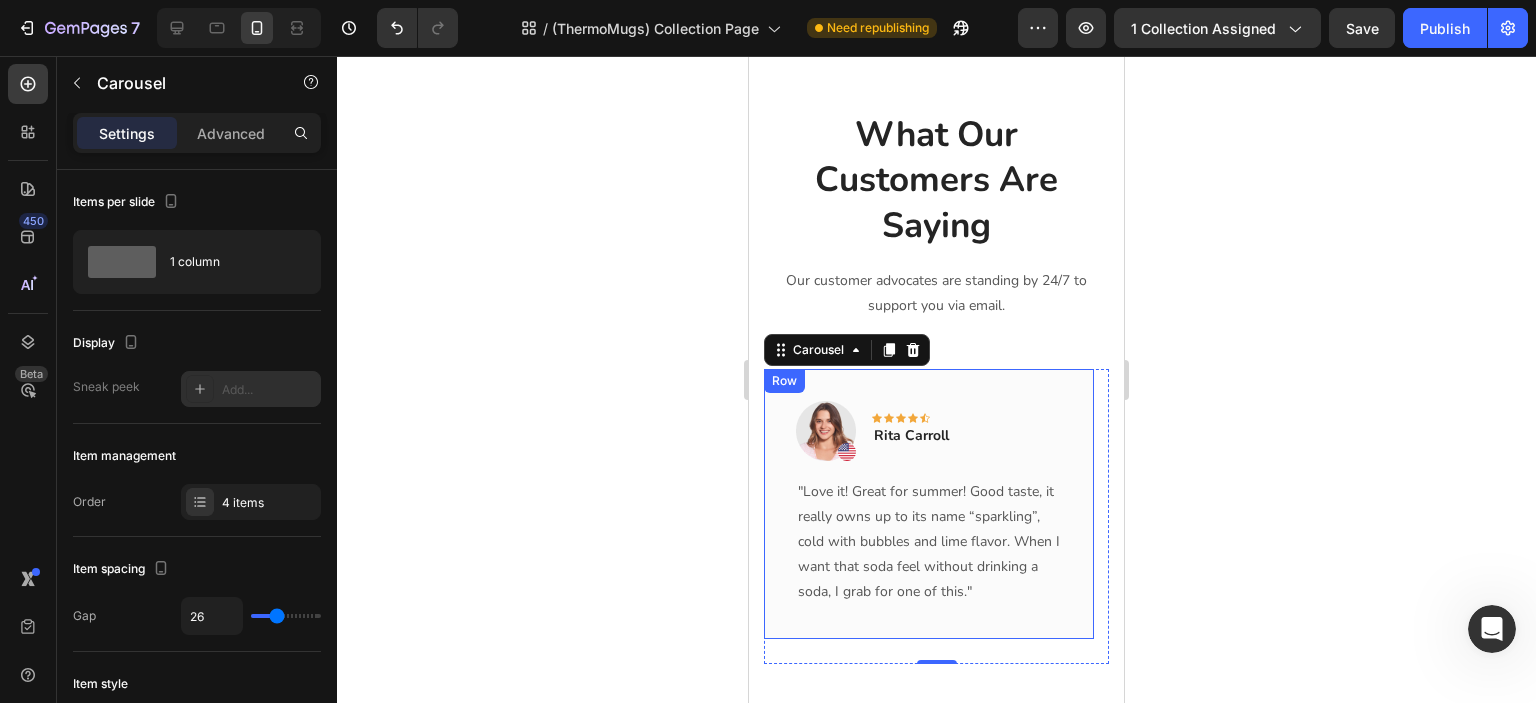 click on "Image
Icon
Icon
Icon
Icon
Icon Row Rita Carroll Text block Row "Love it! Great for summer! Good taste, it really owns up to its name “sparkling”, cold with bubbles and lime flavor. When I want that soda feel without drinking a soda, I grab for one of this." Text block Row" at bounding box center [929, 504] 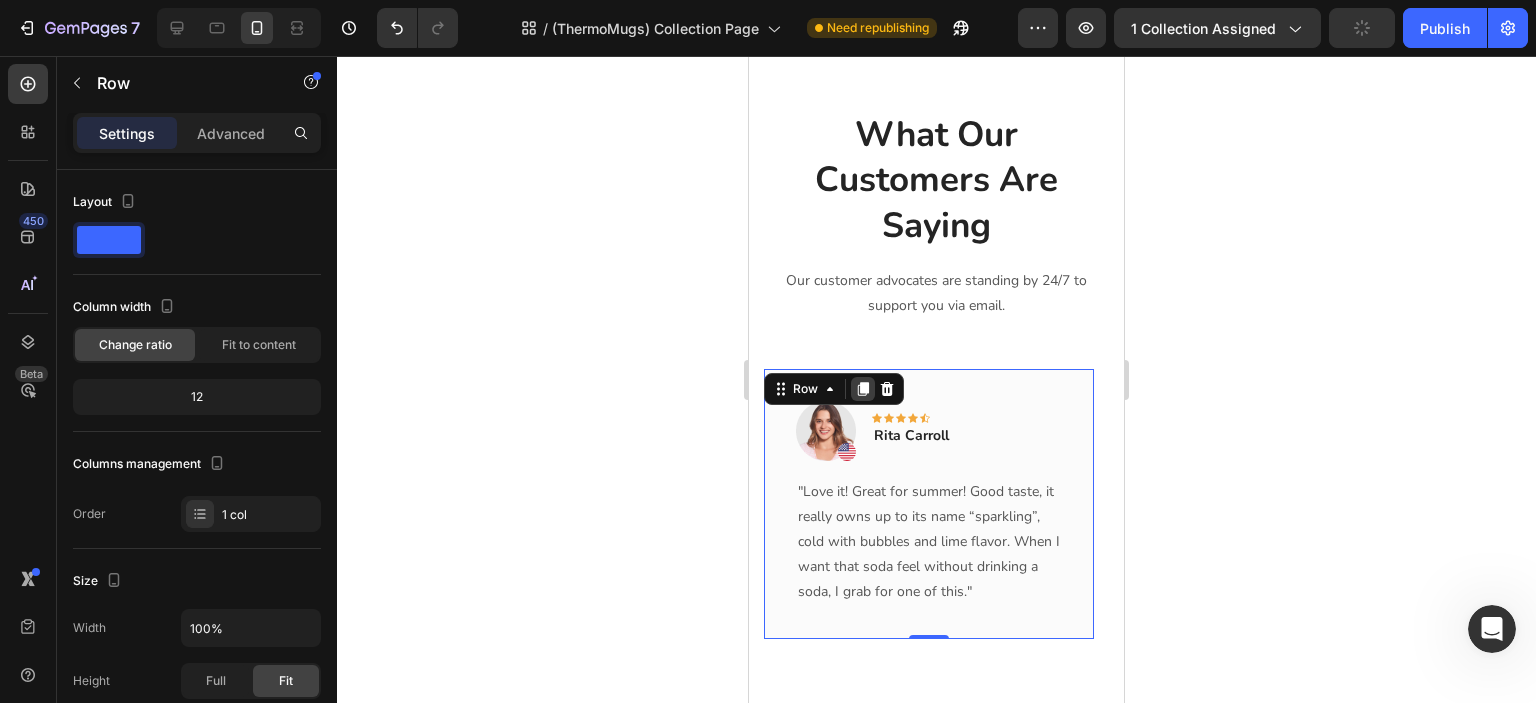 click 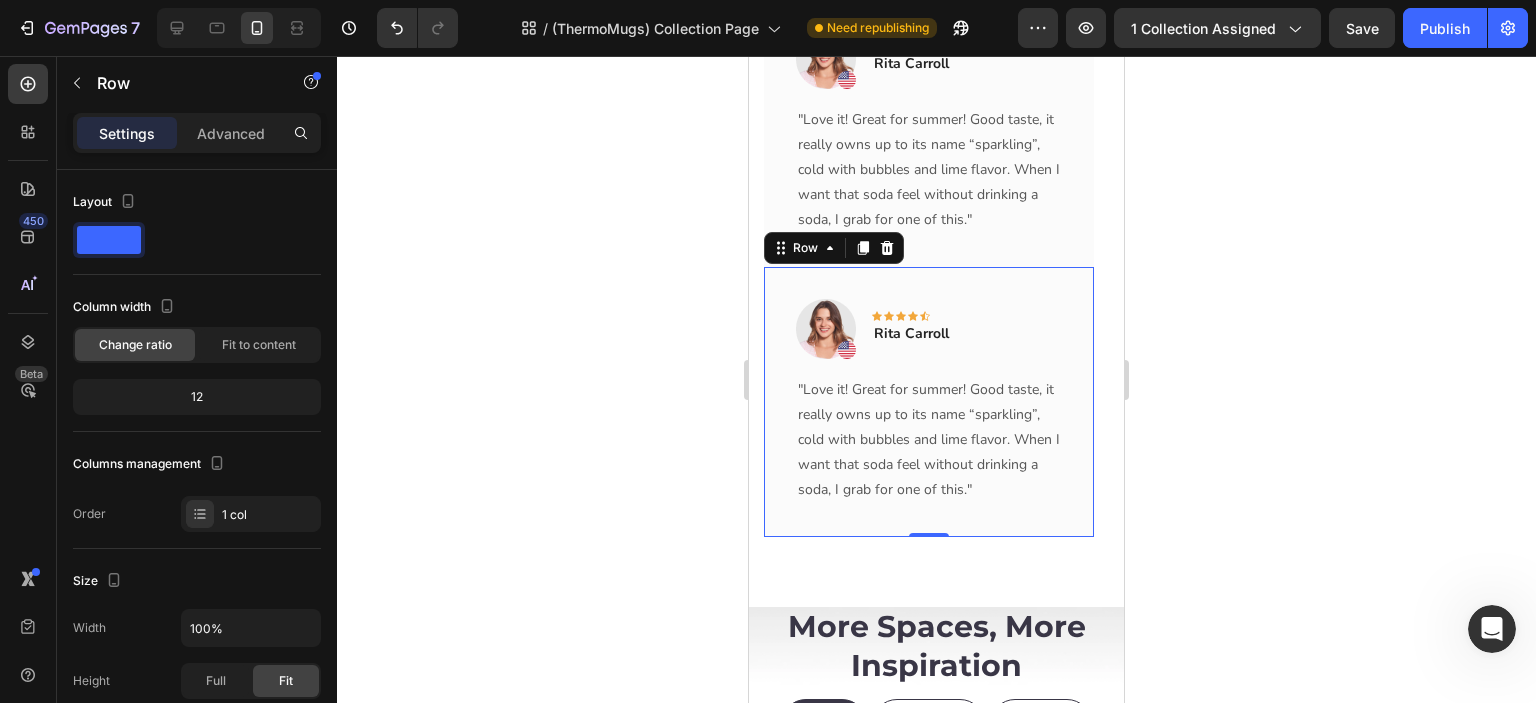 scroll, scrollTop: 6181, scrollLeft: 0, axis: vertical 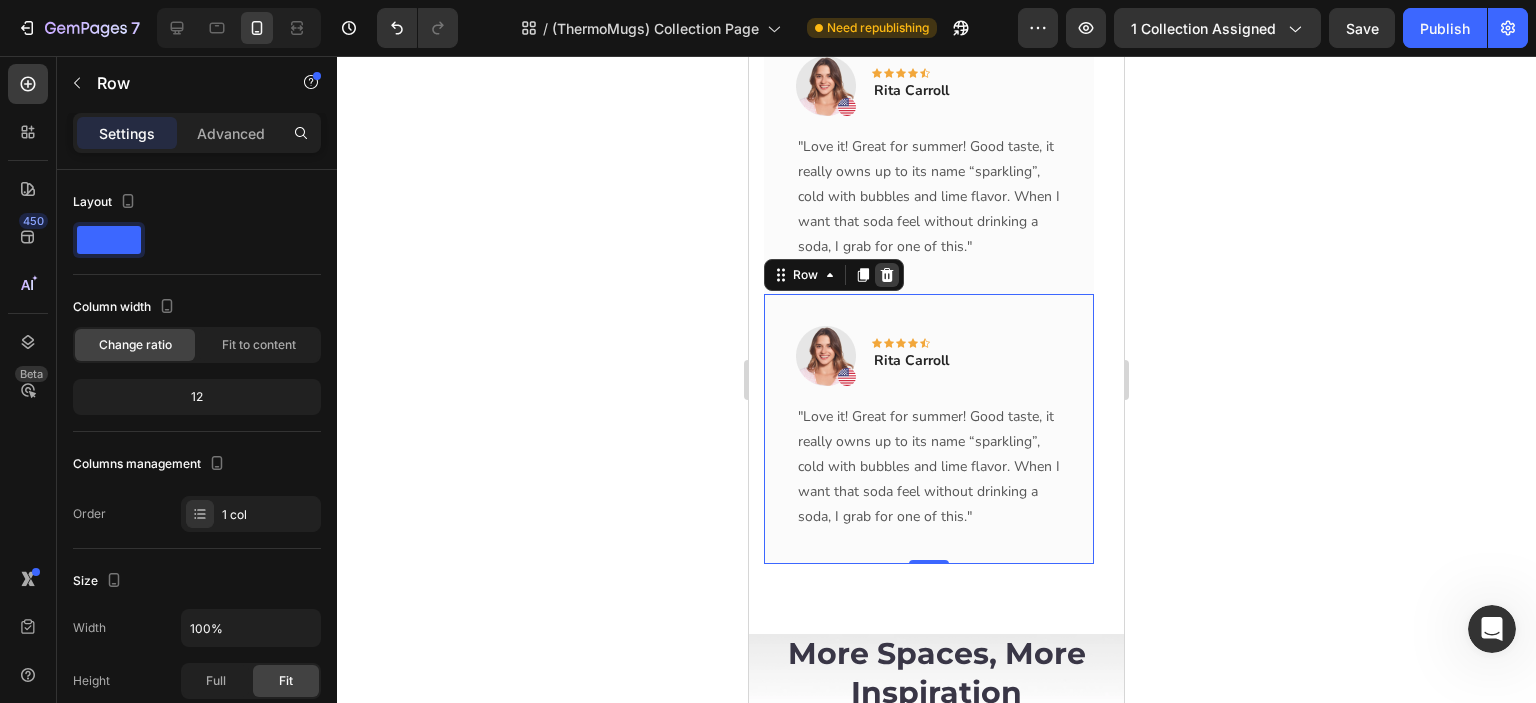 click 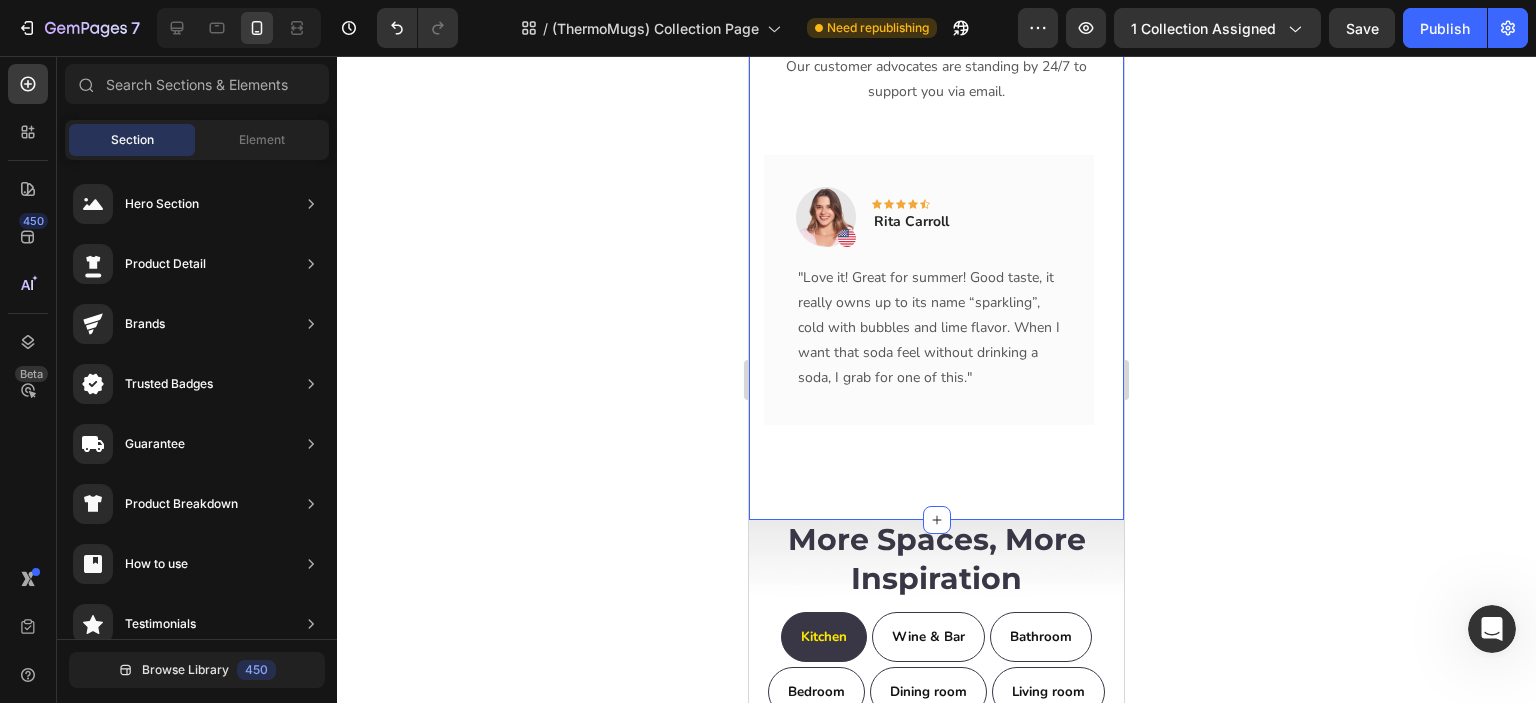 scroll, scrollTop: 6014, scrollLeft: 0, axis: vertical 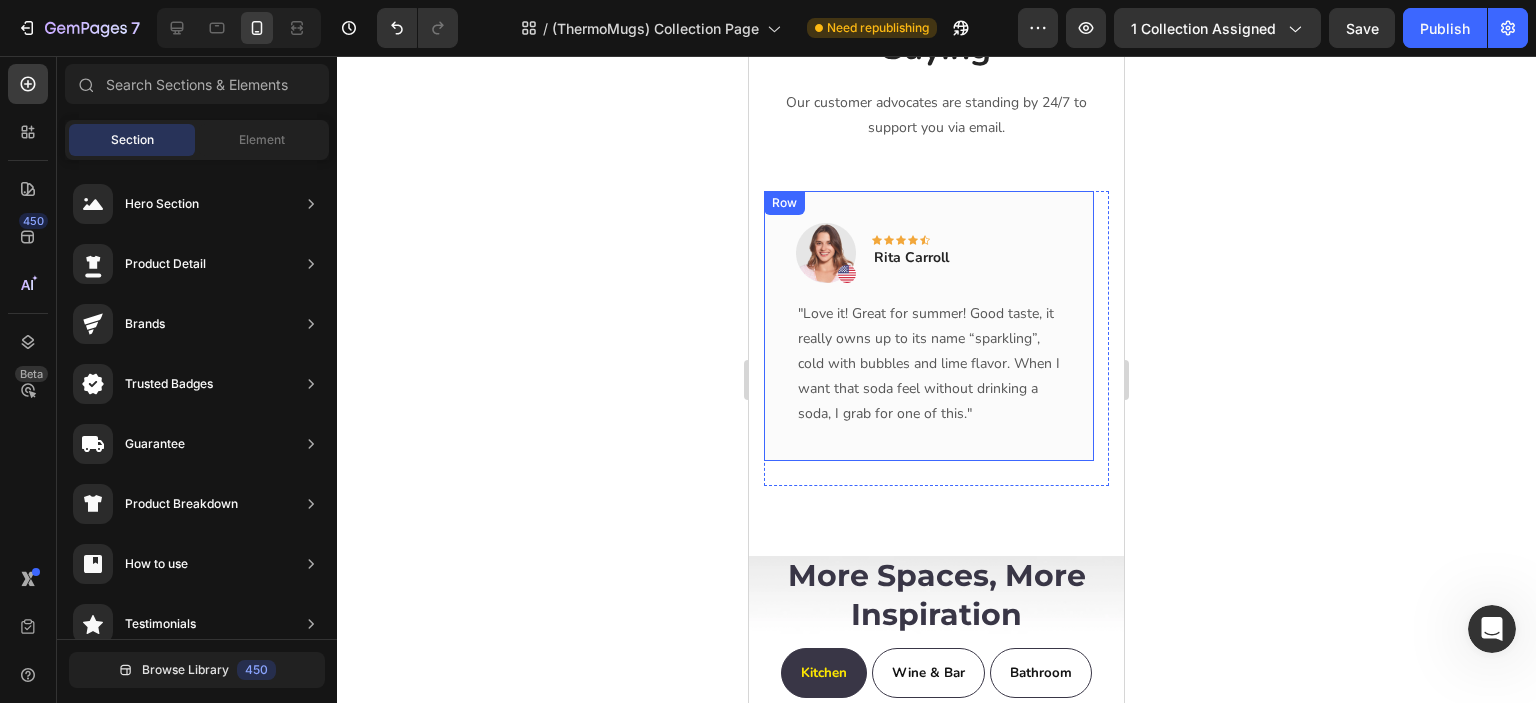 click on "Image
Icon
Icon
Icon
Icon
Icon Row Rita Carroll Text block Row "Love it! Great for summer! Good taste, it really owns up to its name “sparkling”, cold with bubbles and lime flavor. When I want that soda feel without drinking a soda, I grab for one of this." Text block Row" at bounding box center [929, 326] 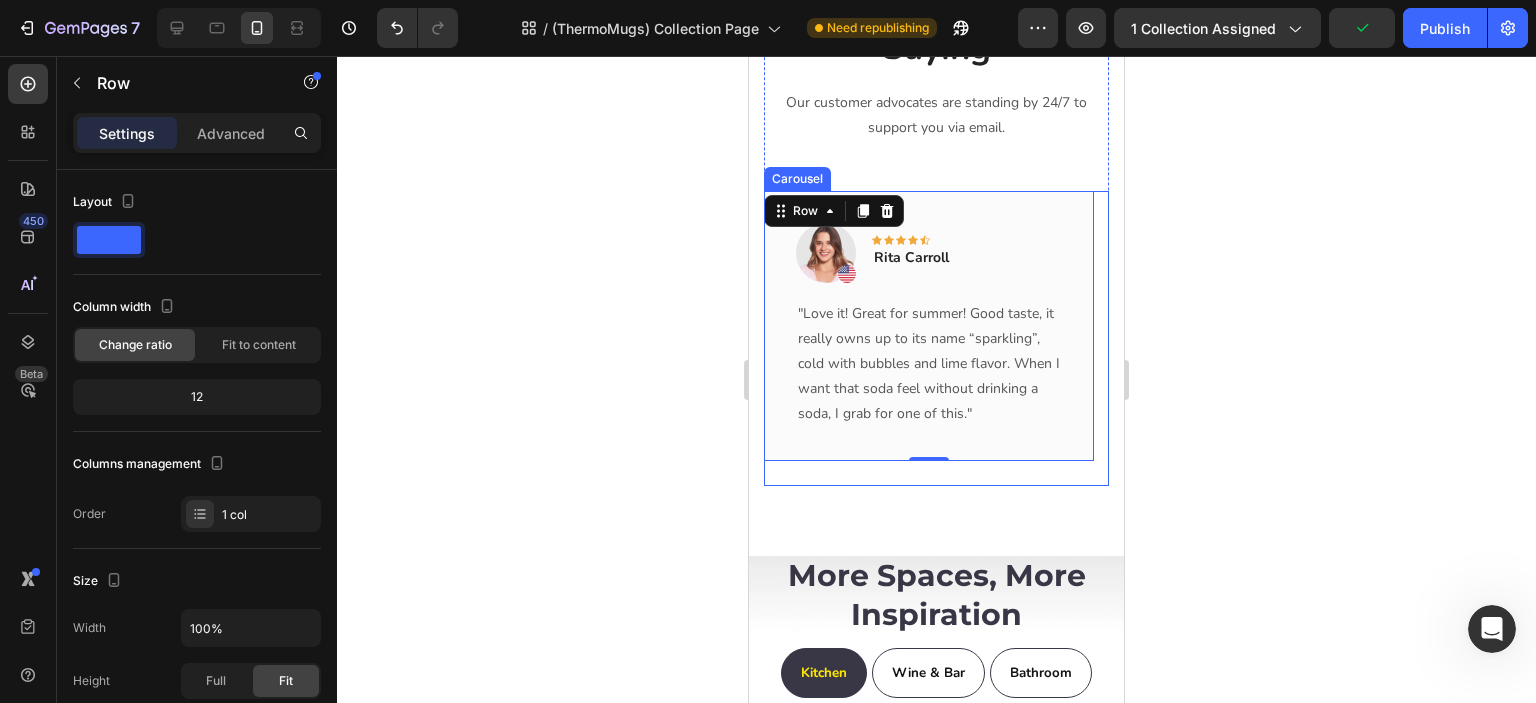 click on "Image
Icon
Icon
Icon
Icon
Icon Row Rita Carroll Text block Row "Love it! Great for summer! Good taste, it really owns up to its name “sparkling”, cold with bubbles and lime flavor. When I want that soda feel without drinking a soda, I grab for one of this." Text block Row   0" at bounding box center [929, 338] 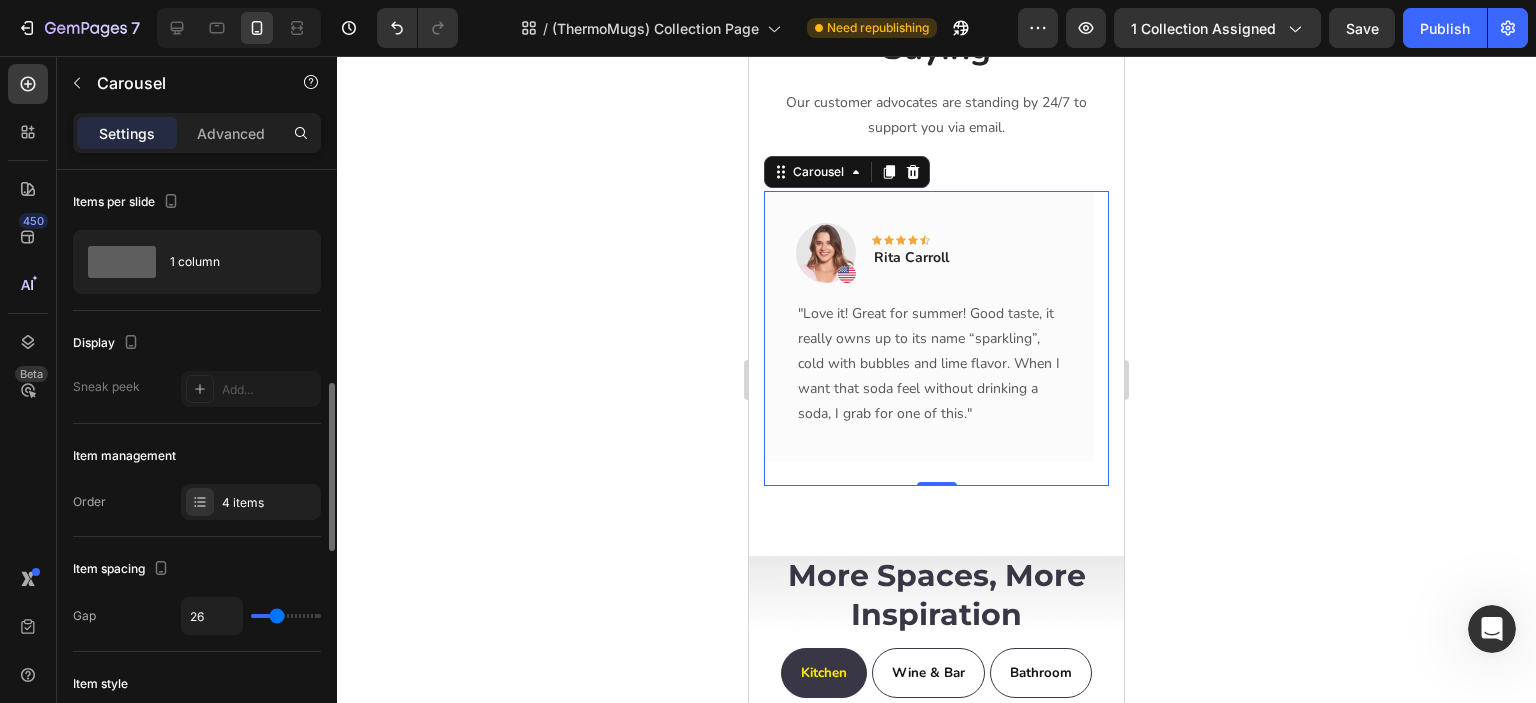 scroll, scrollTop: 166, scrollLeft: 0, axis: vertical 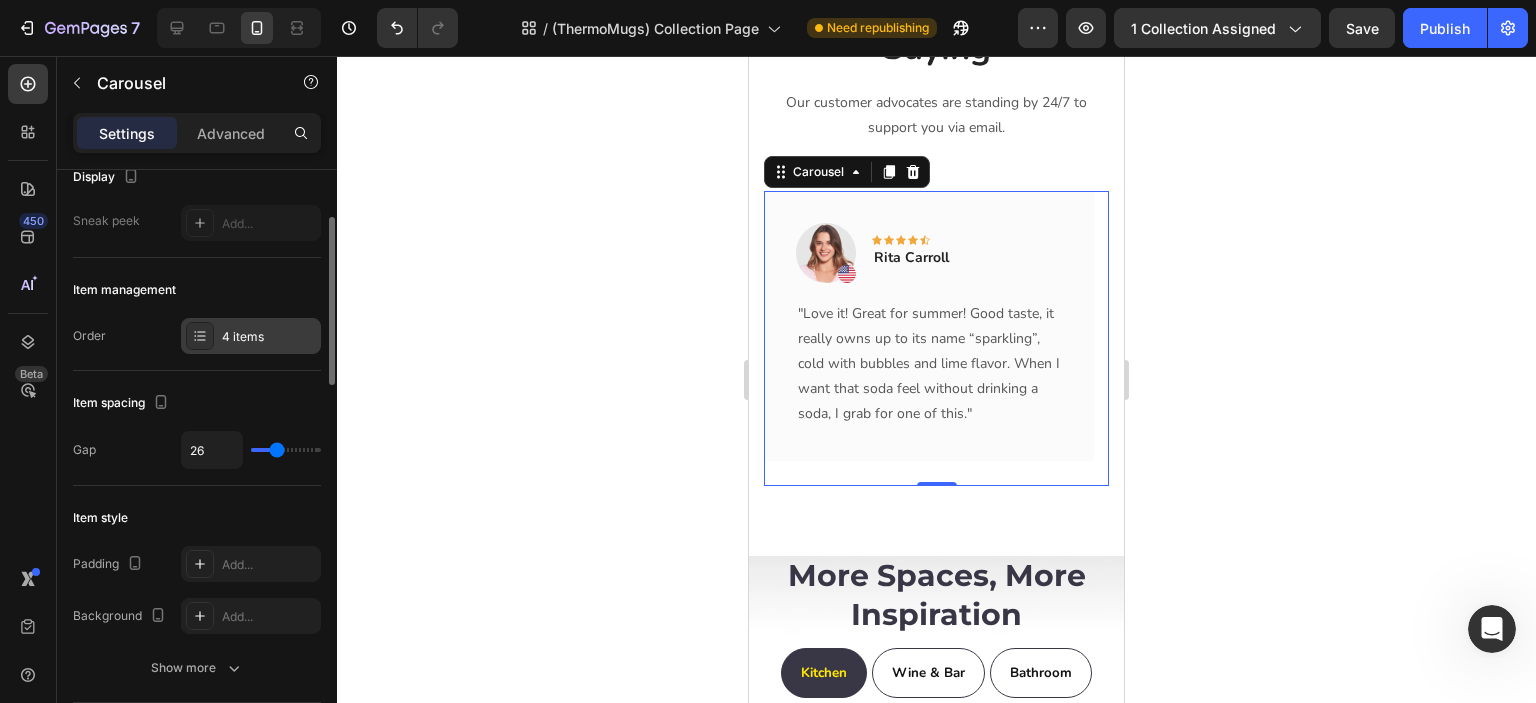 click on "4 items" at bounding box center [269, 337] 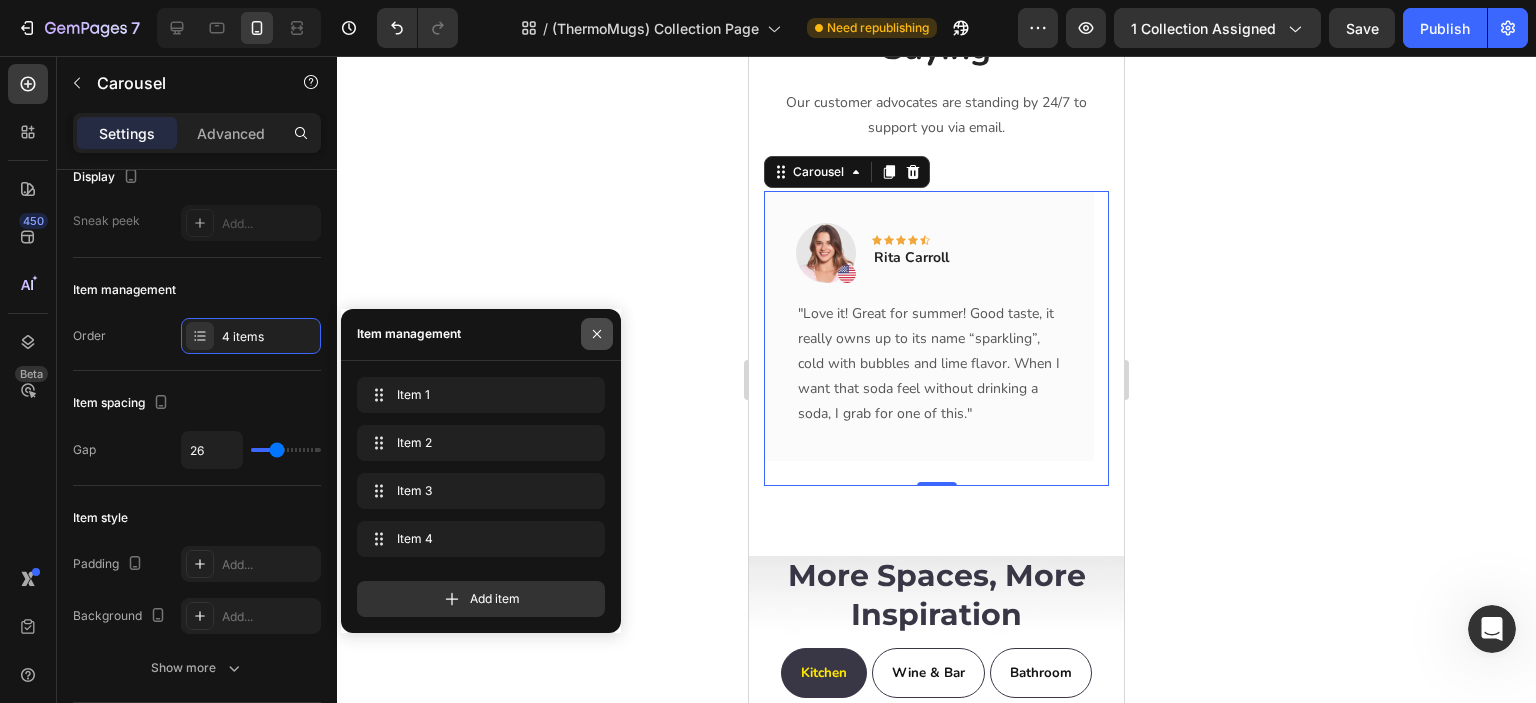 click 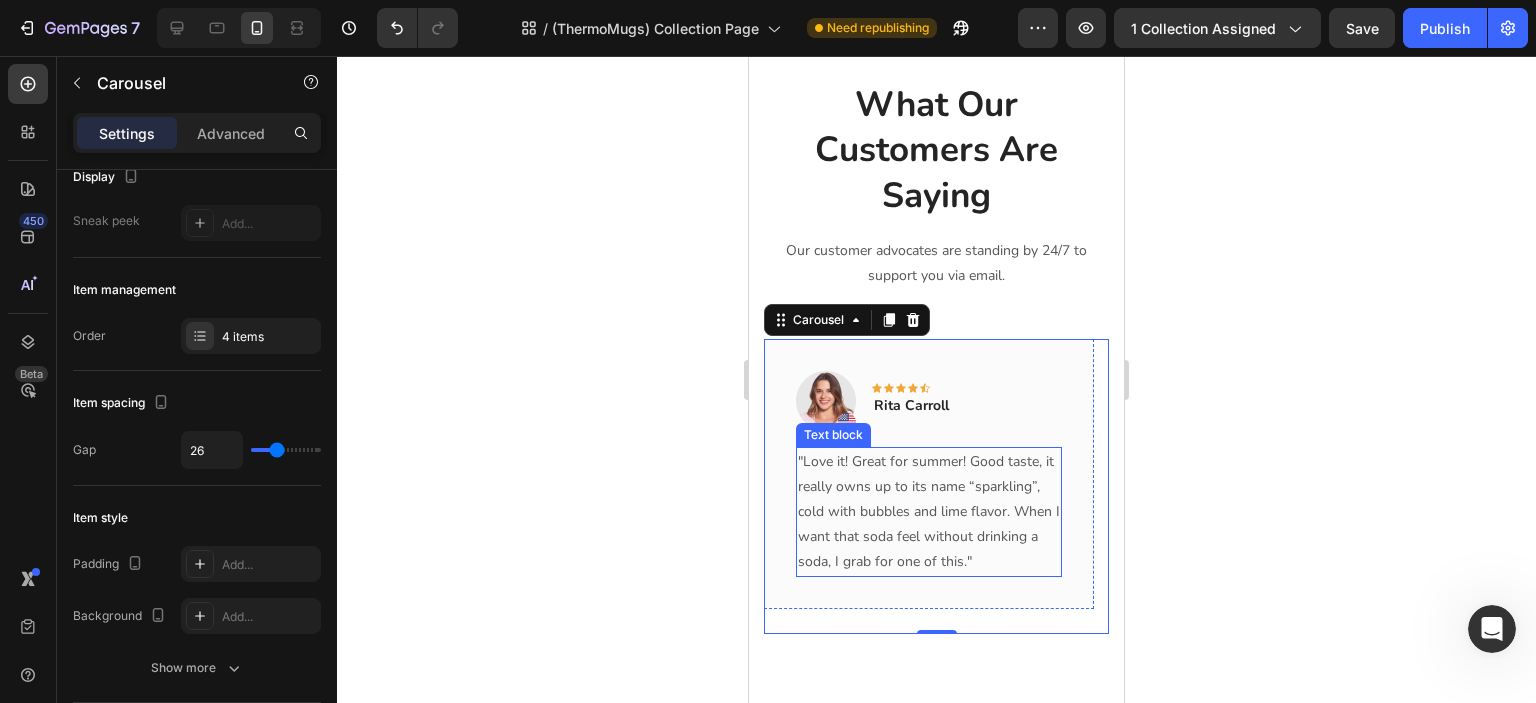scroll, scrollTop: 5848, scrollLeft: 0, axis: vertical 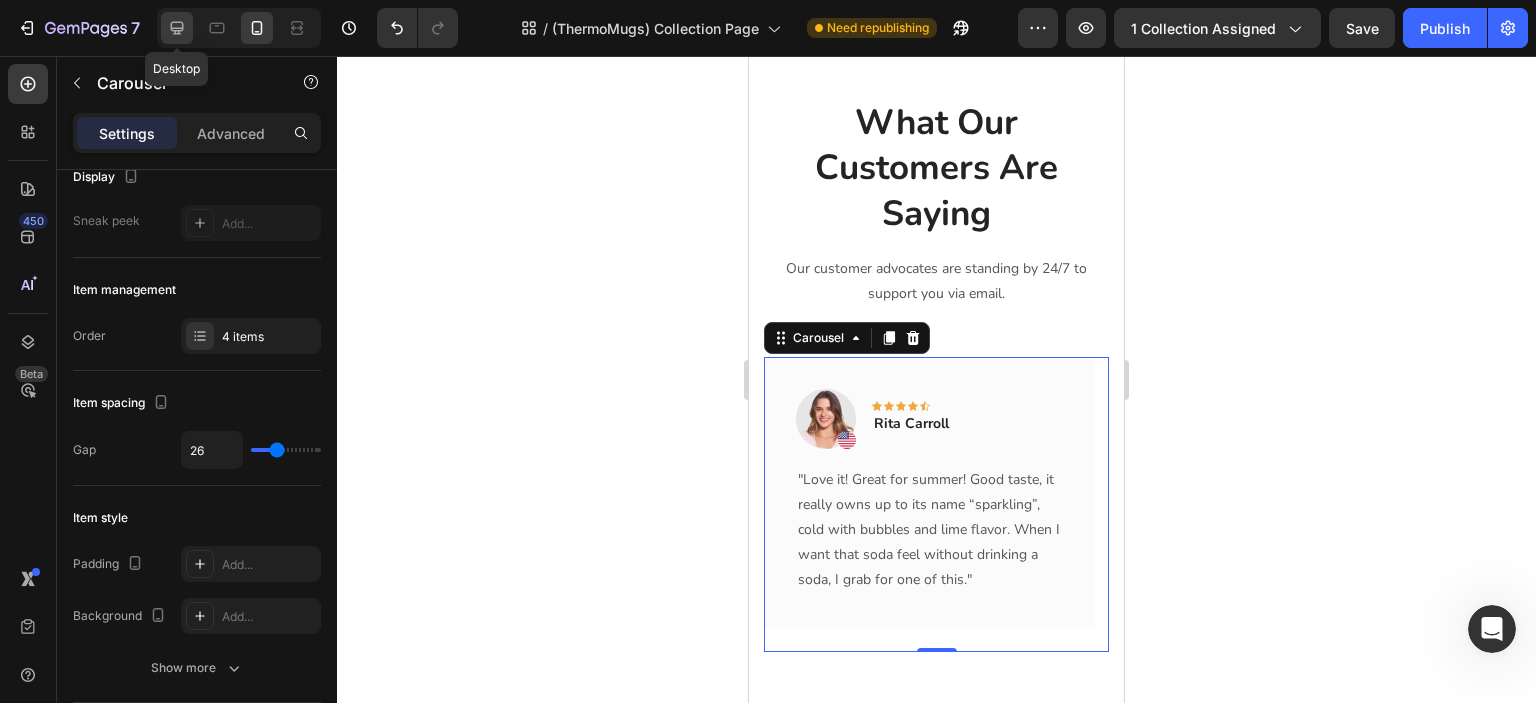 click 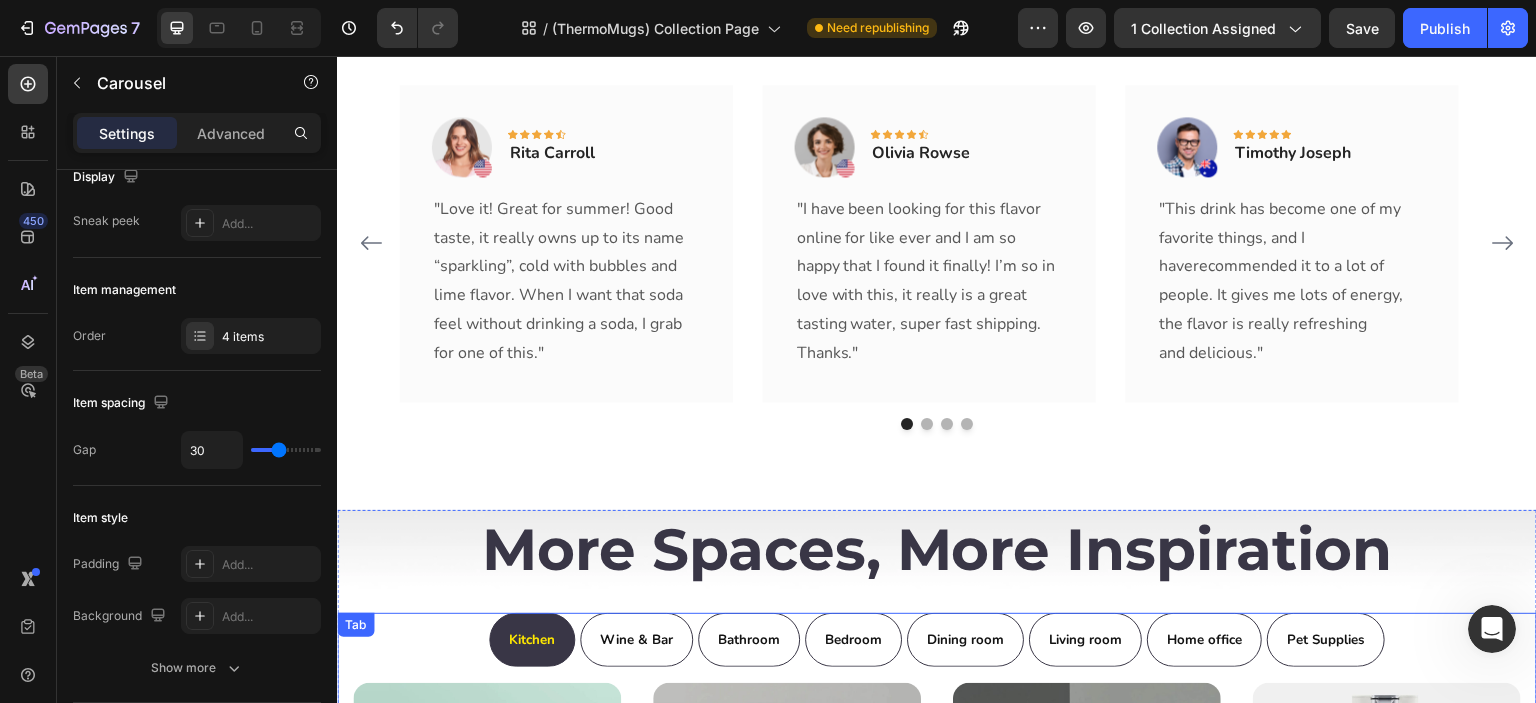 scroll, scrollTop: 456, scrollLeft: 0, axis: vertical 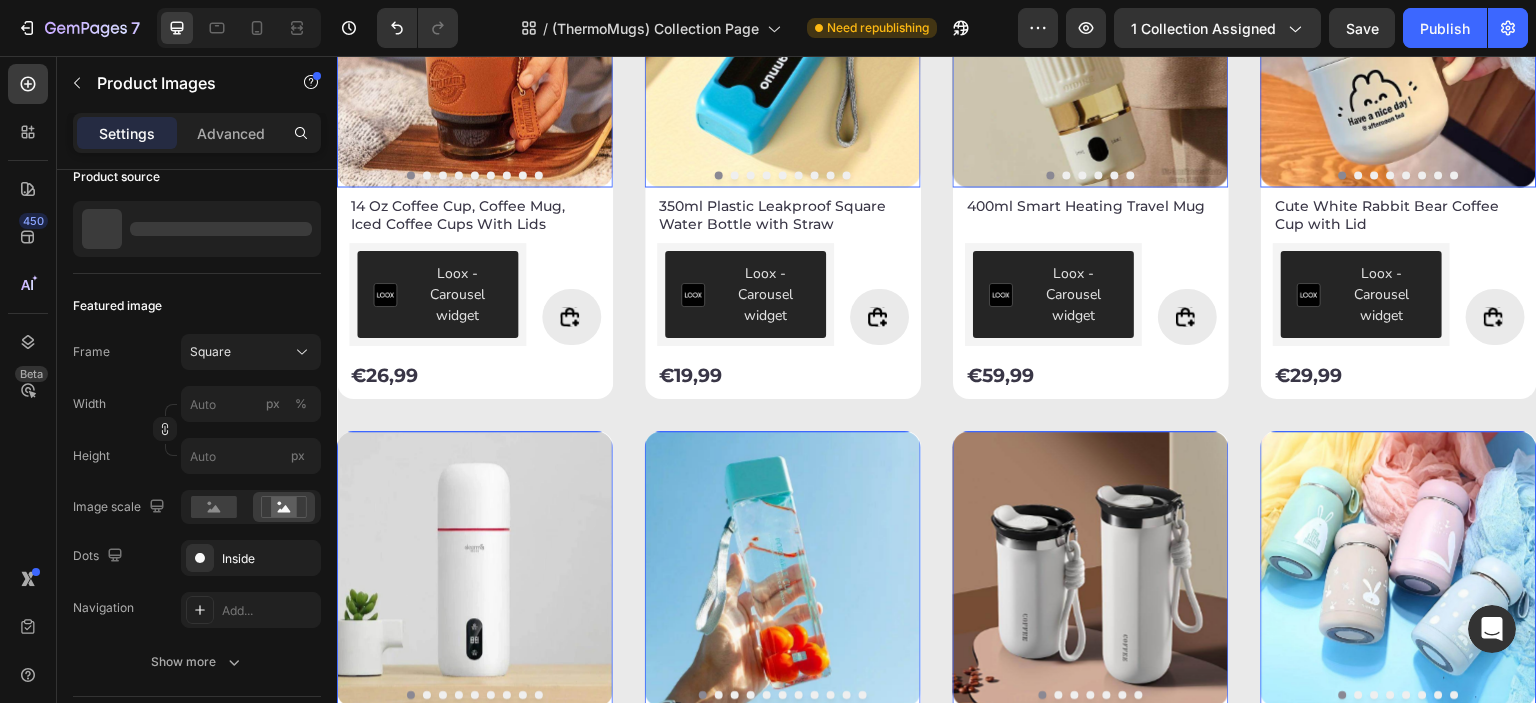 click at bounding box center [475, 49] 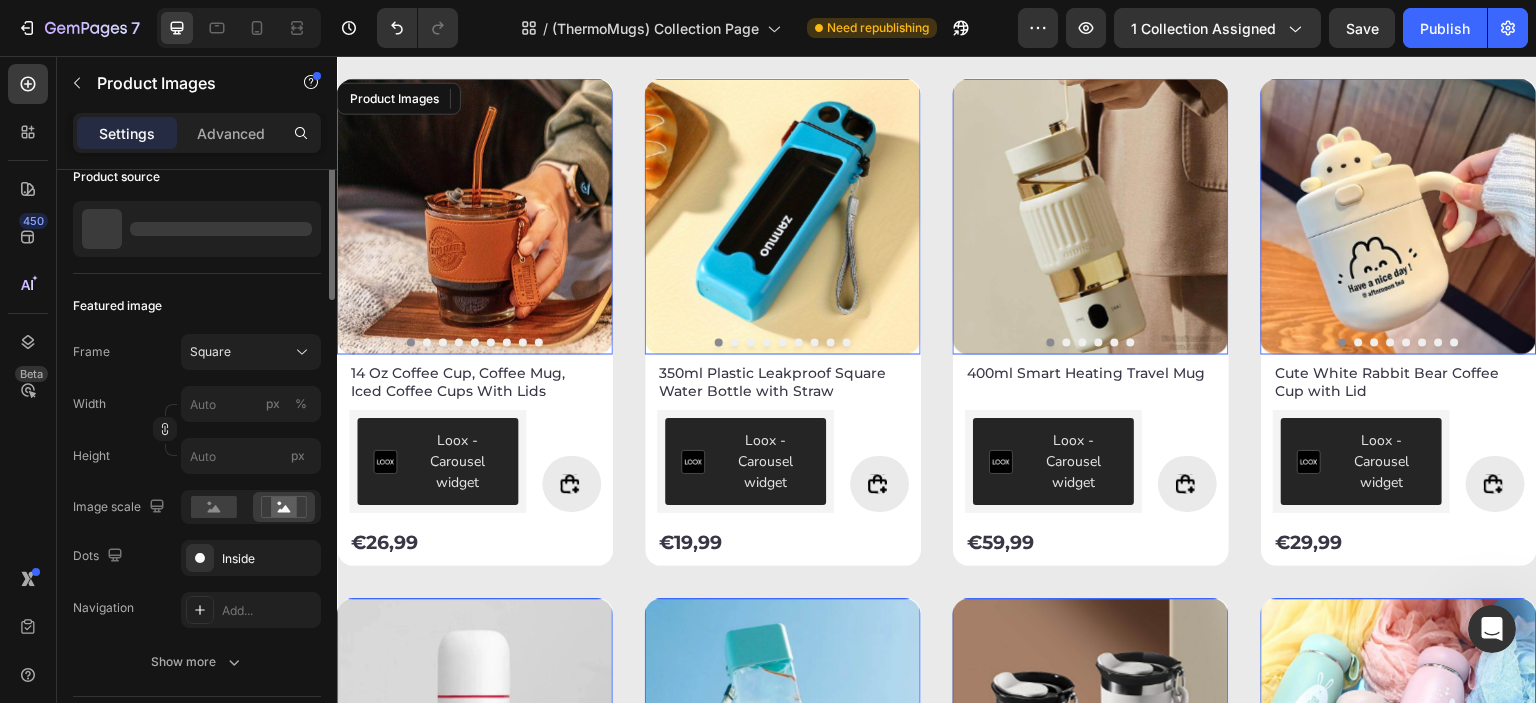 scroll, scrollTop: 0, scrollLeft: 0, axis: both 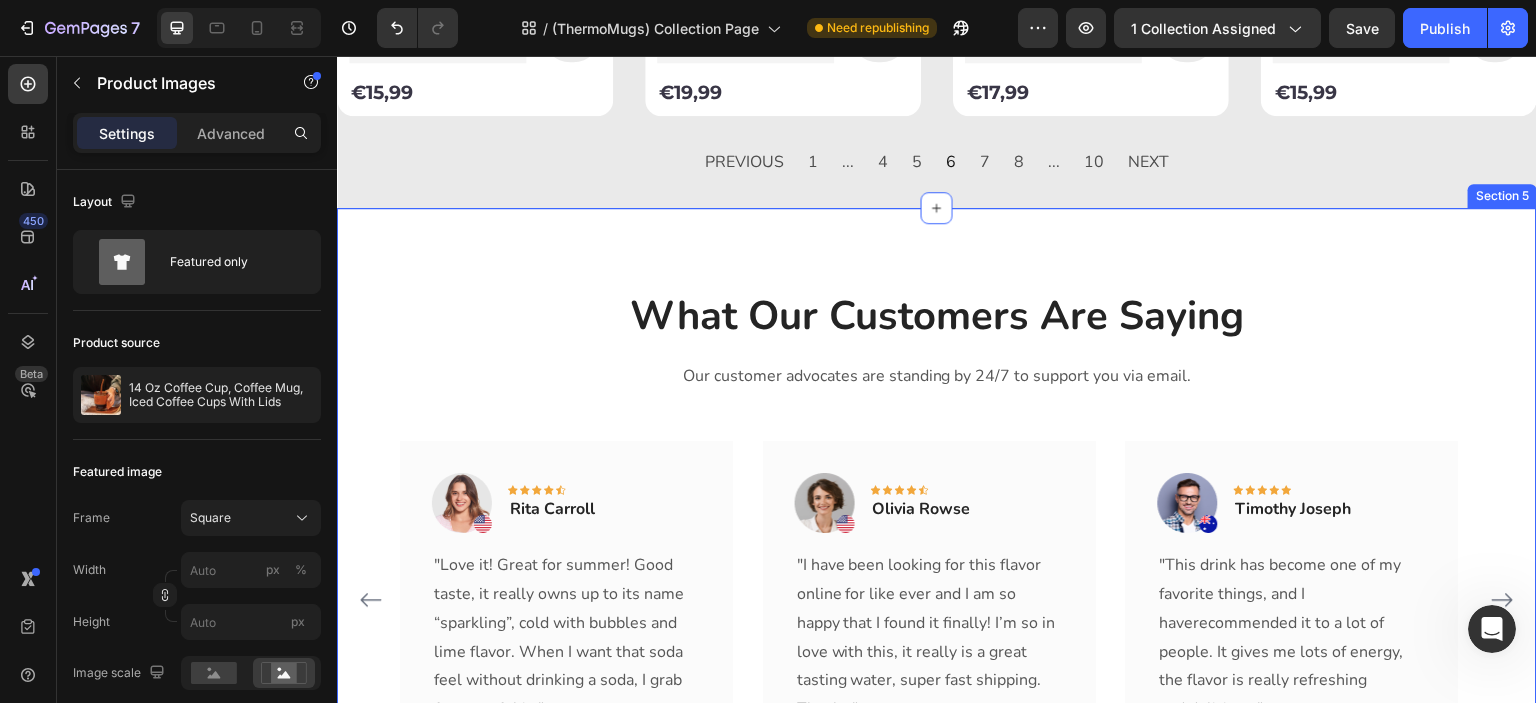 click on "What Our Customers Are Saying Heading Our customer advocates are standing by 24/7 to support you via email. Text block
Image
Icon
Icon
Icon
Icon
Icon Row Rita Carroll Text block Row "Love it! Great for summer! Good taste, it really owns up to its name “sparkling”, cold with bubbles and lime flavor. When I want that soda feel without drinking a soda, I grab for one of this." Text block Row Image
Icon
Icon
Icon
Icon
Icon Row Olivia Rowse Text block Row "I have been looking for this flavor online for like ever and I am so happy that I found it finally! I’m so in love with this, it really is a great tasting water, super fast shipping.  Thanks." Text block Row Image
Icon
Icon
Icon
Icon
Icon Row Timothy Joseph Text block Row and delicious." Text block Row" at bounding box center (937, 537) 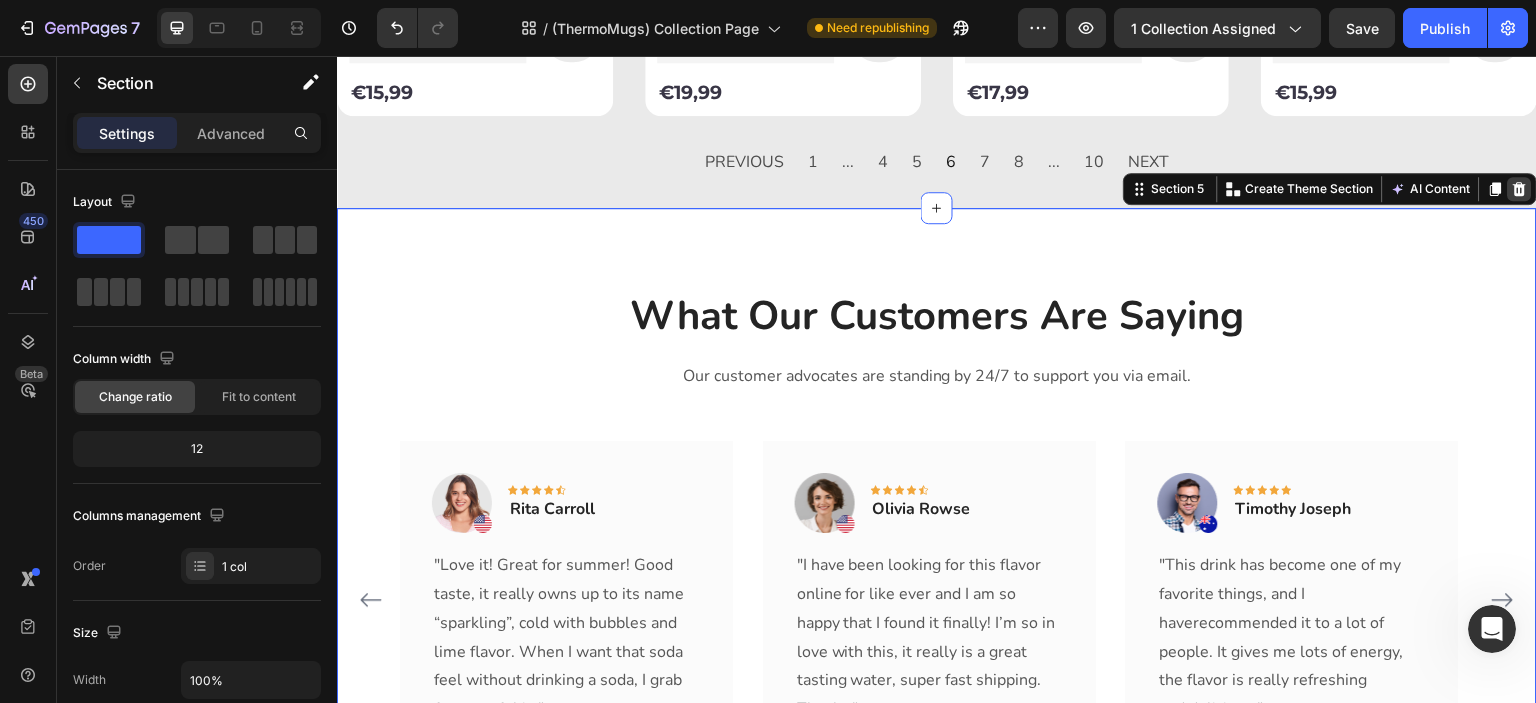 click 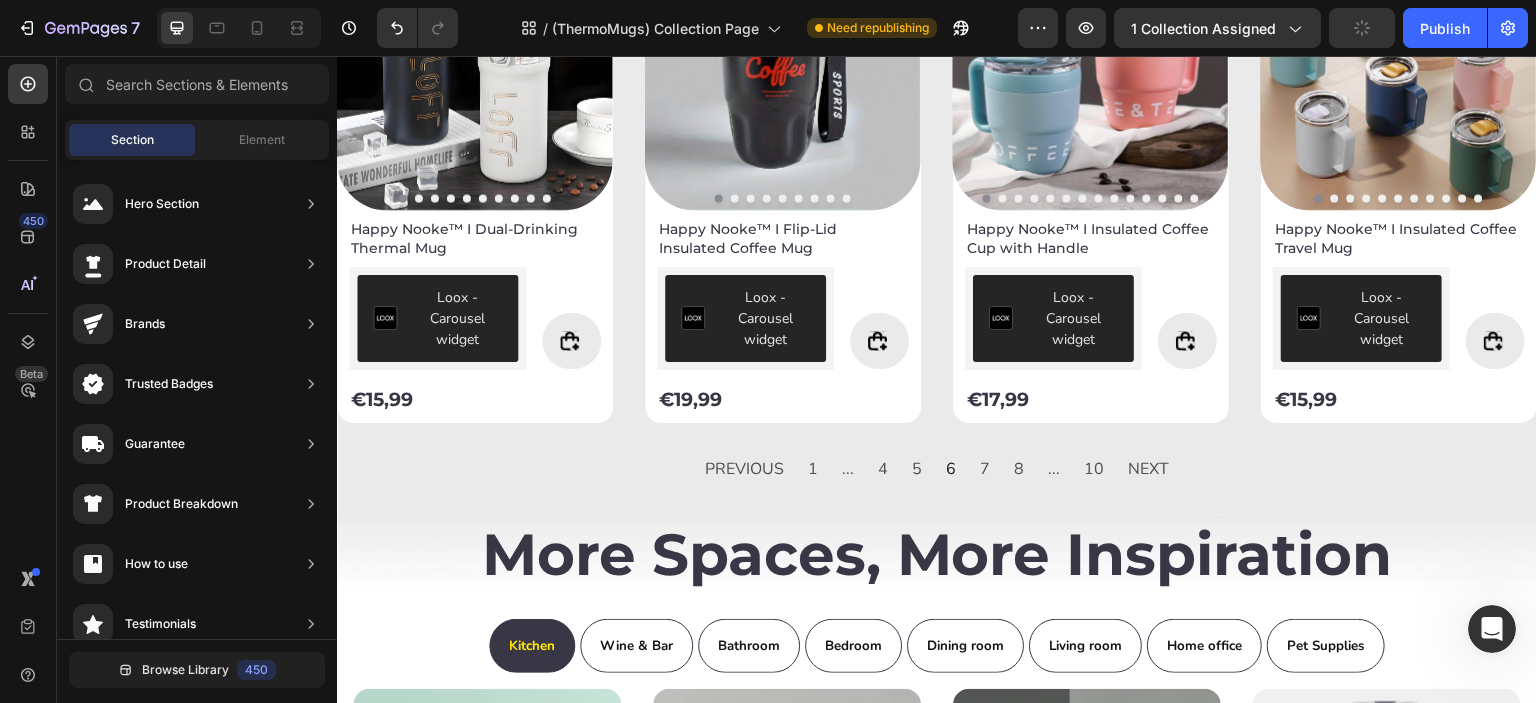 scroll, scrollTop: 2920, scrollLeft: 0, axis: vertical 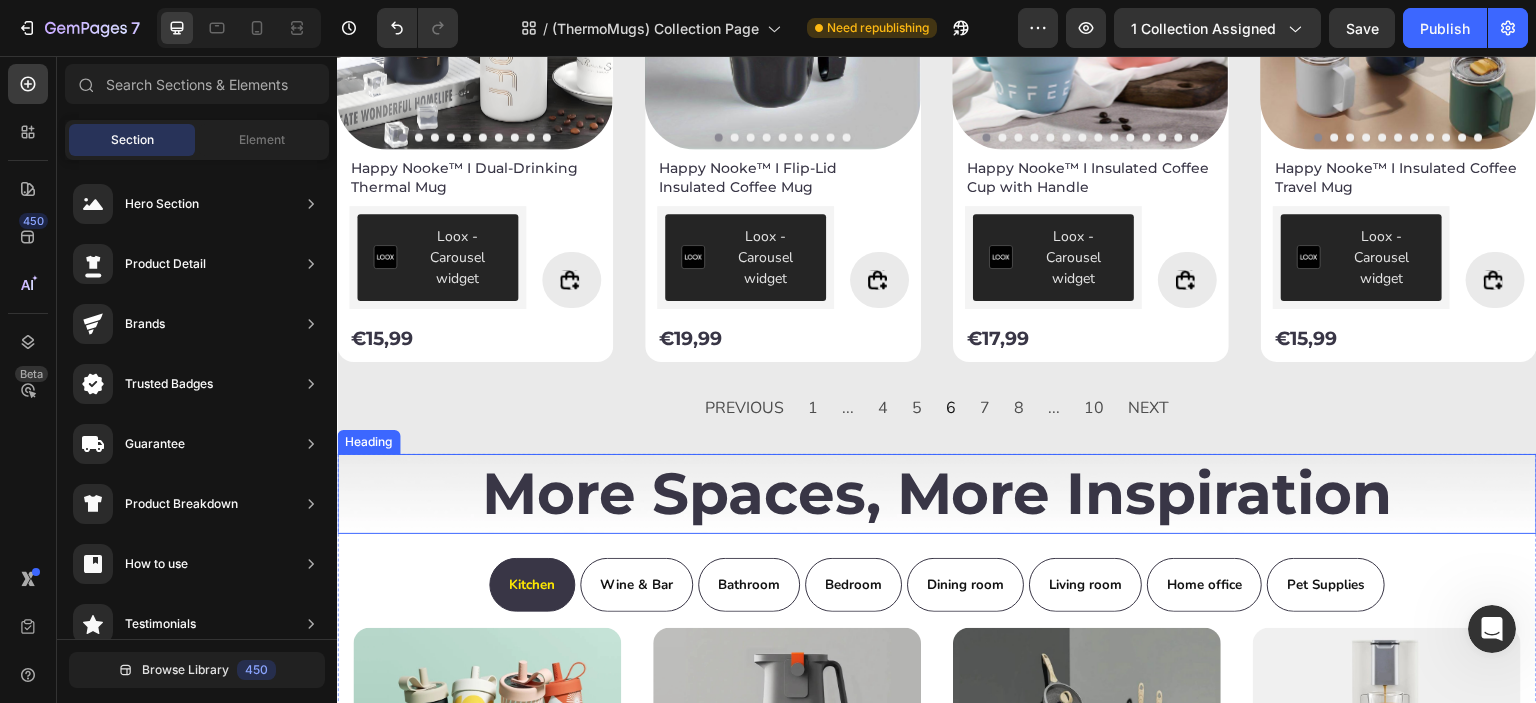click on "More Spaces, More Inspiration" at bounding box center (937, 493) 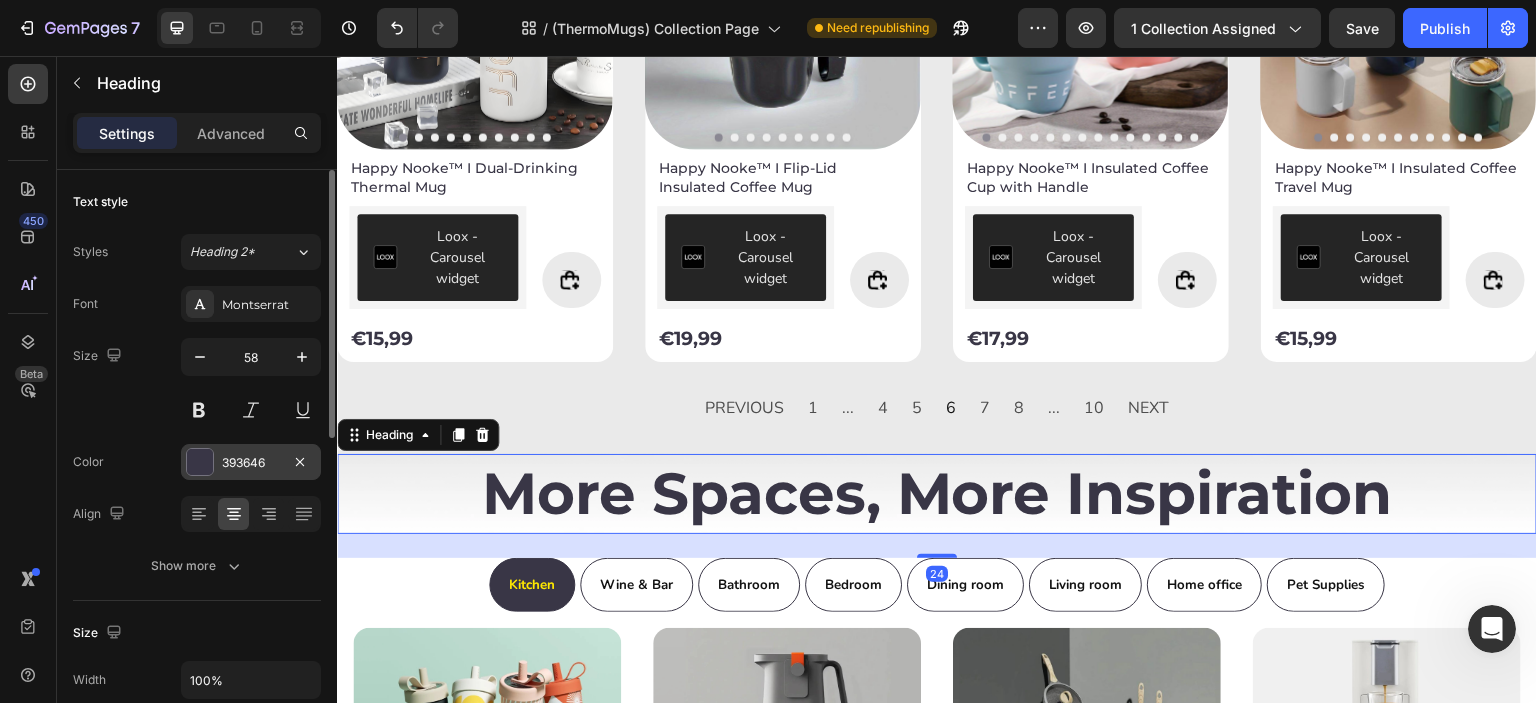 click at bounding box center (200, 462) 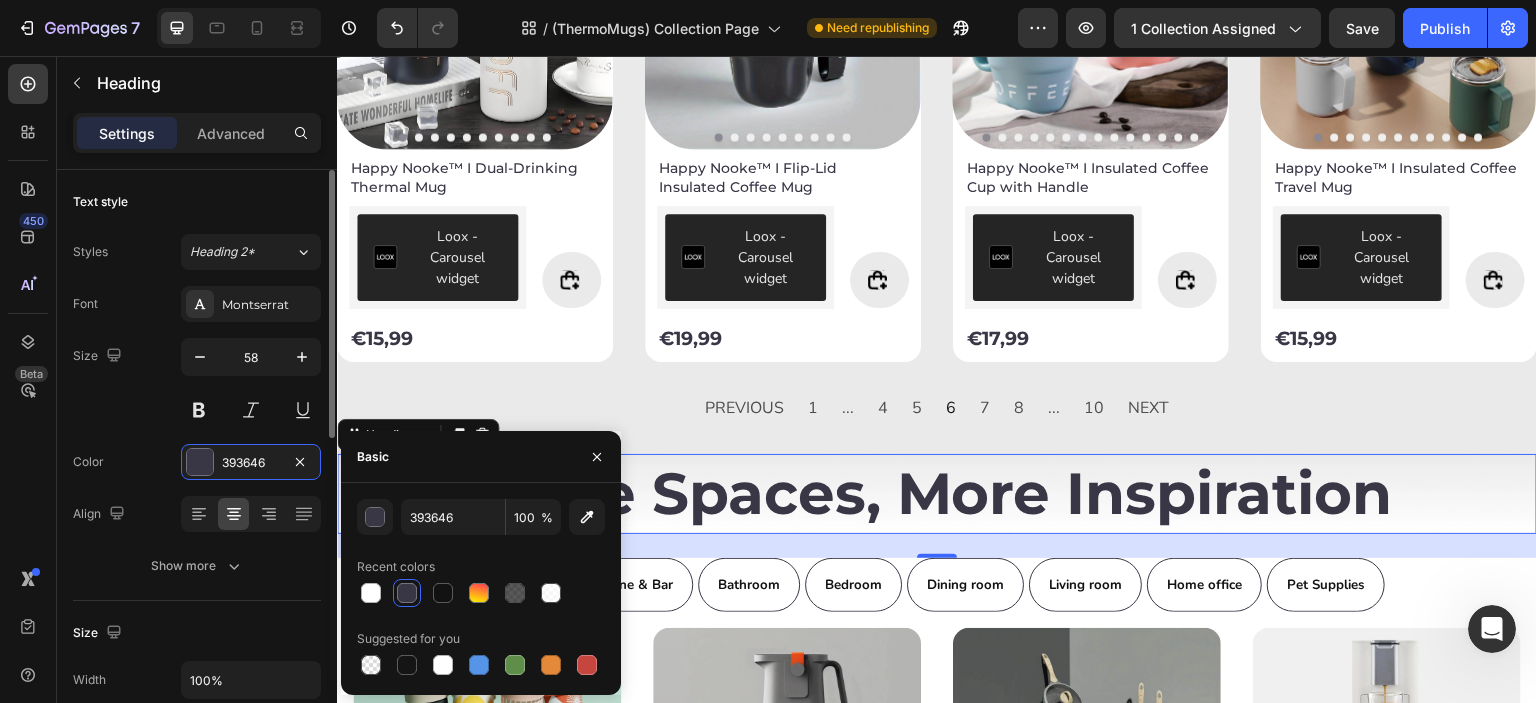 click on "Font Montserrat Size 58 Color 393646 Align Show more" at bounding box center [197, 435] 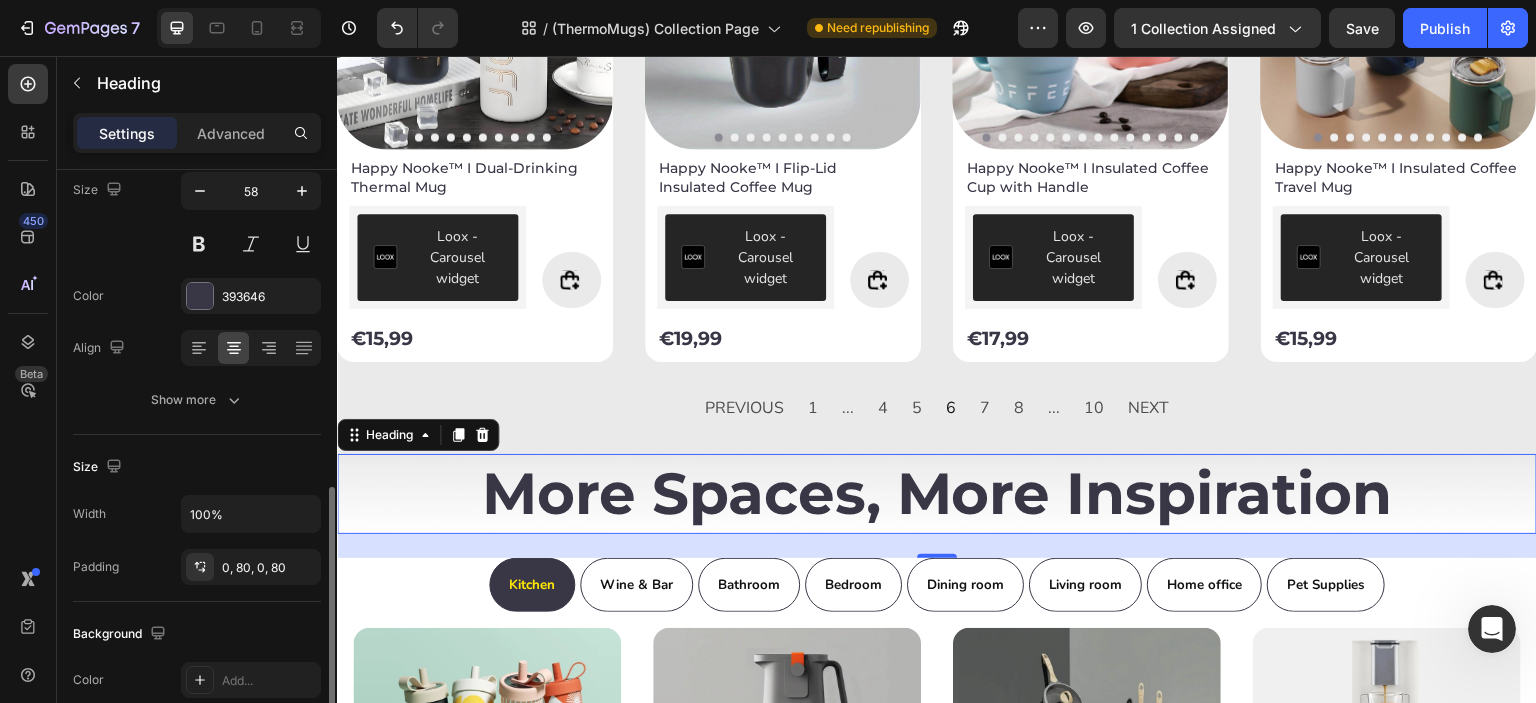 scroll, scrollTop: 332, scrollLeft: 0, axis: vertical 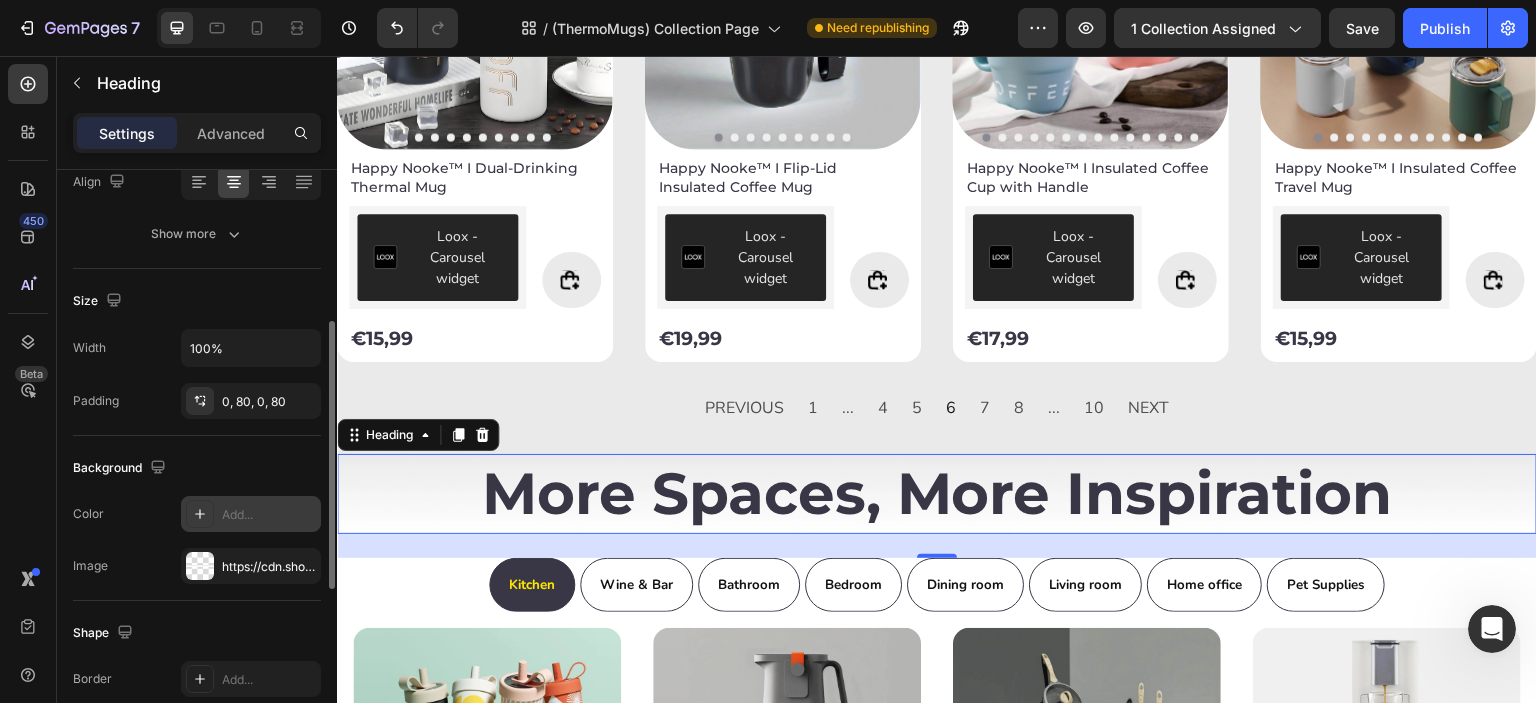 click 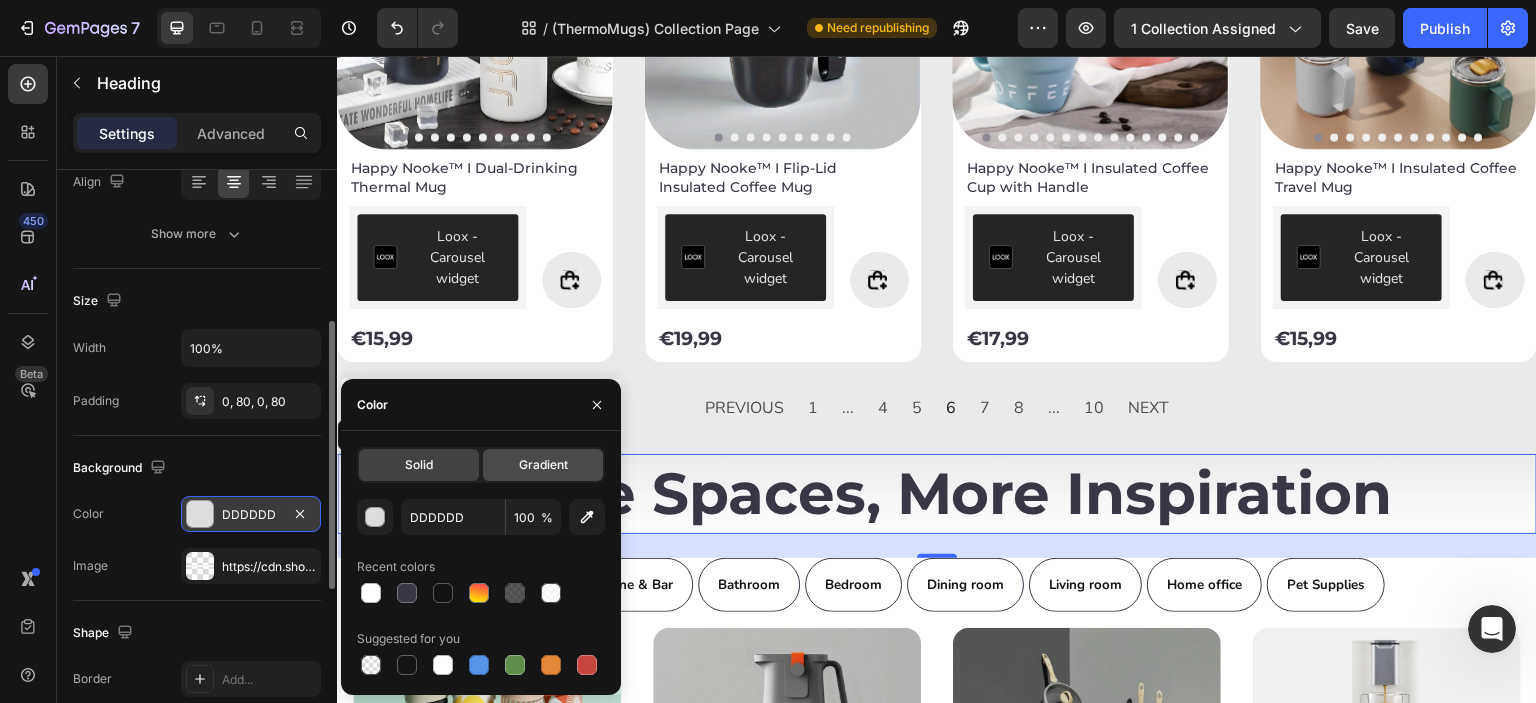 click on "Gradient" 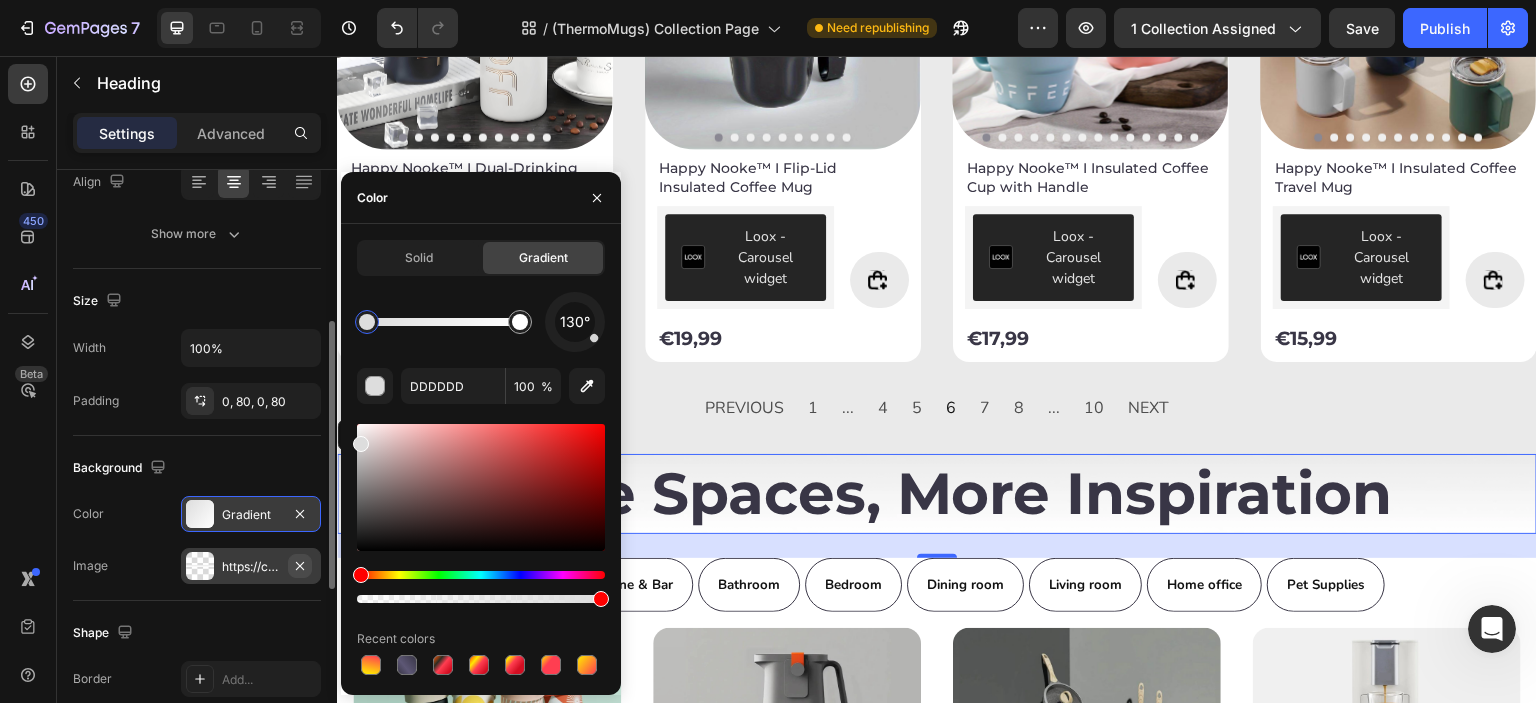 click 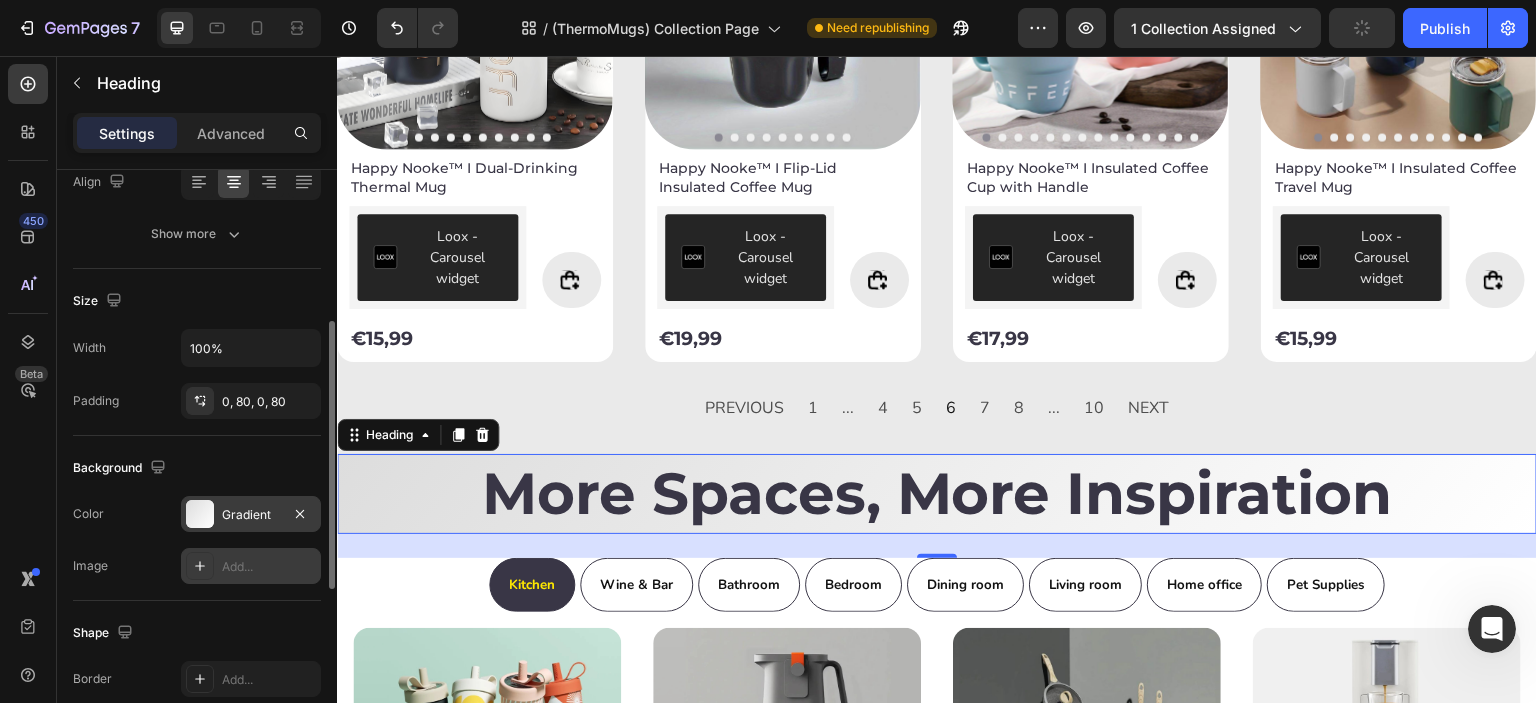 click at bounding box center [200, 514] 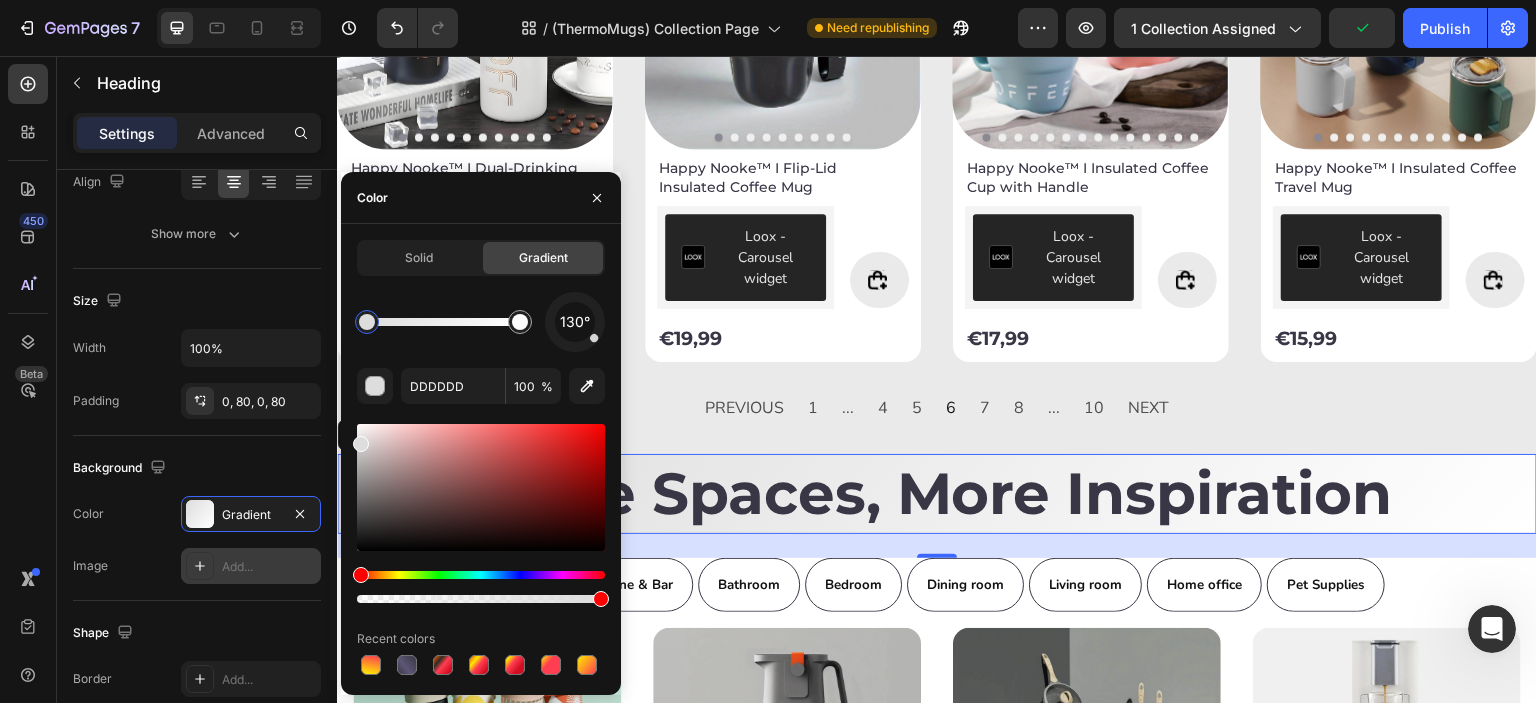 drag, startPoint x: 596, startPoint y: 345, endPoint x: 557, endPoint y: 351, distance: 39.45884 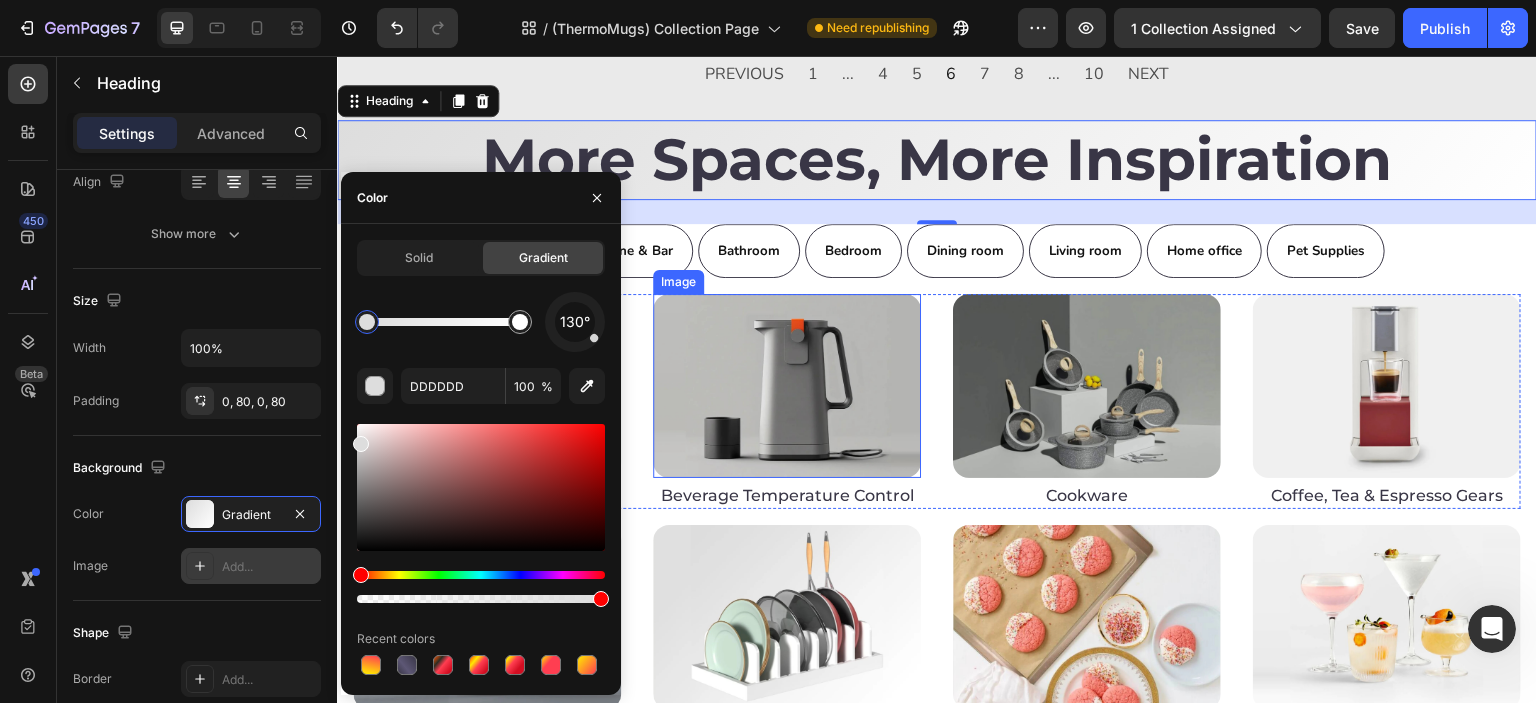 scroll, scrollTop: 3088, scrollLeft: 0, axis: vertical 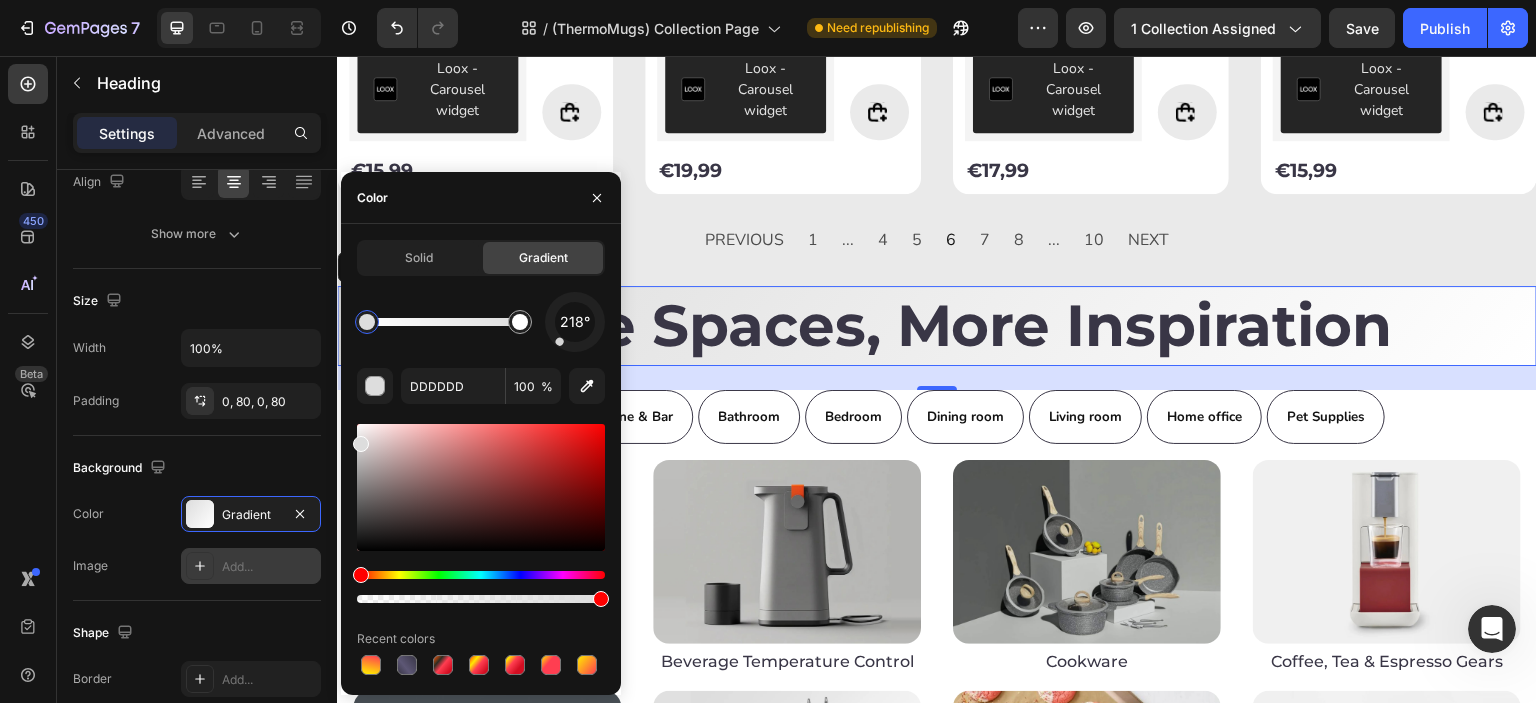 drag, startPoint x: 597, startPoint y: 339, endPoint x: 557, endPoint y: 343, distance: 40.1995 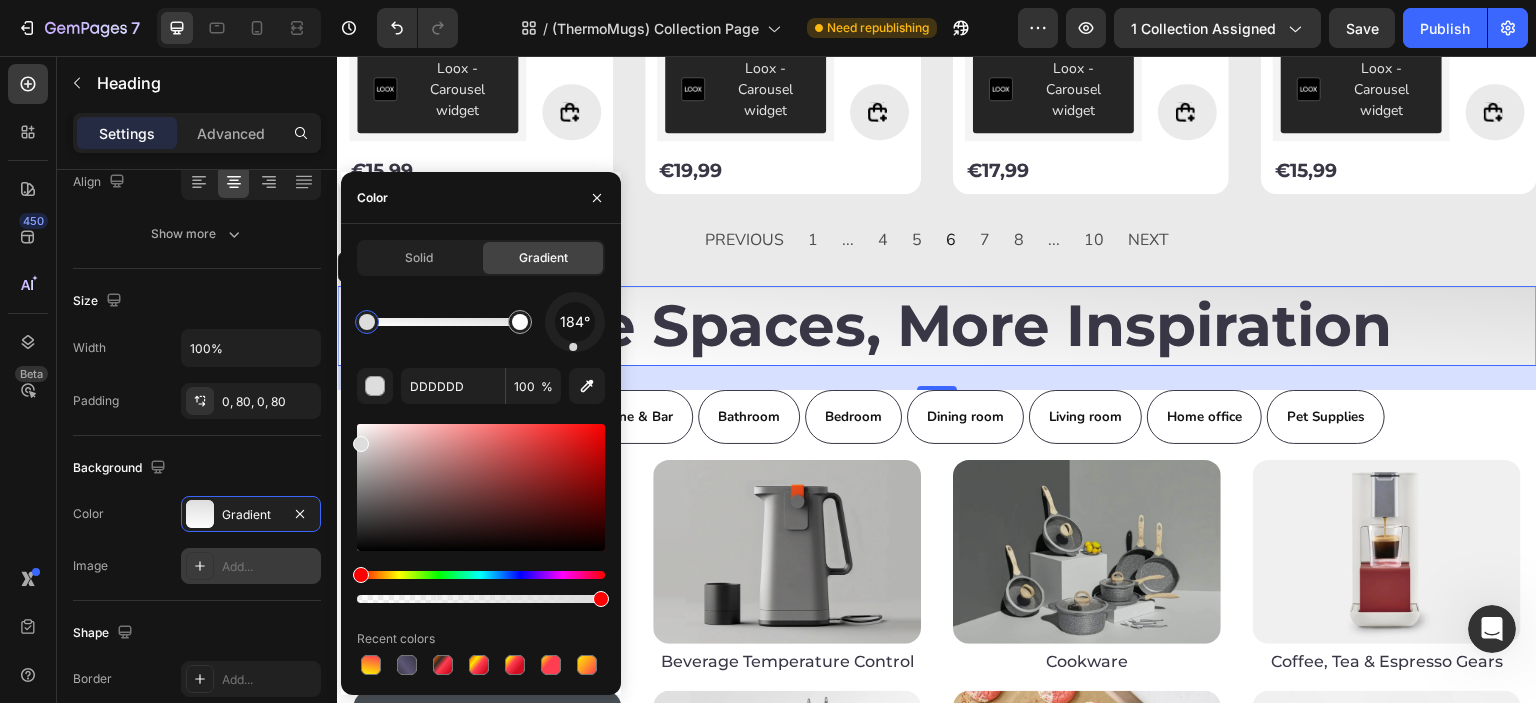drag, startPoint x: 560, startPoint y: 345, endPoint x: 573, endPoint y: 353, distance: 15.264338 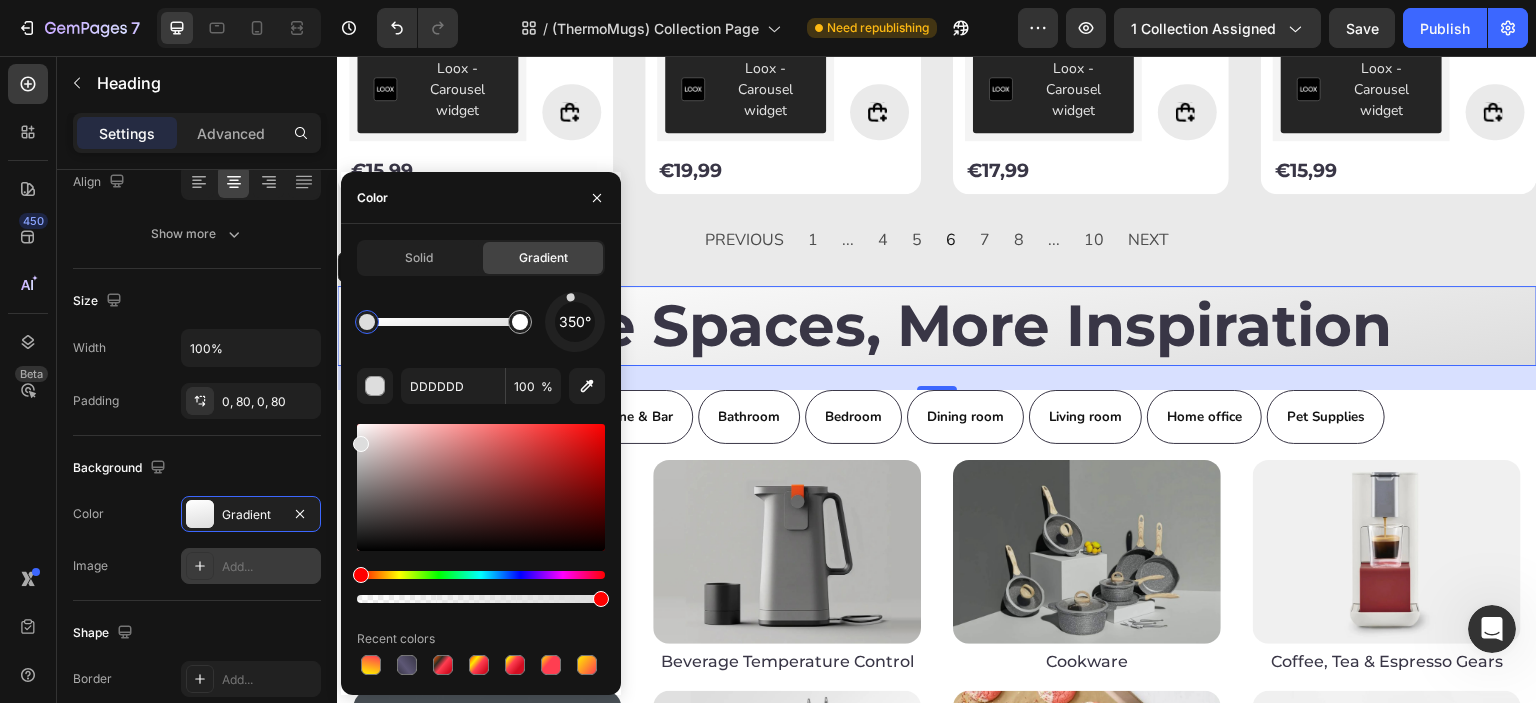 click at bounding box center (570, 297) 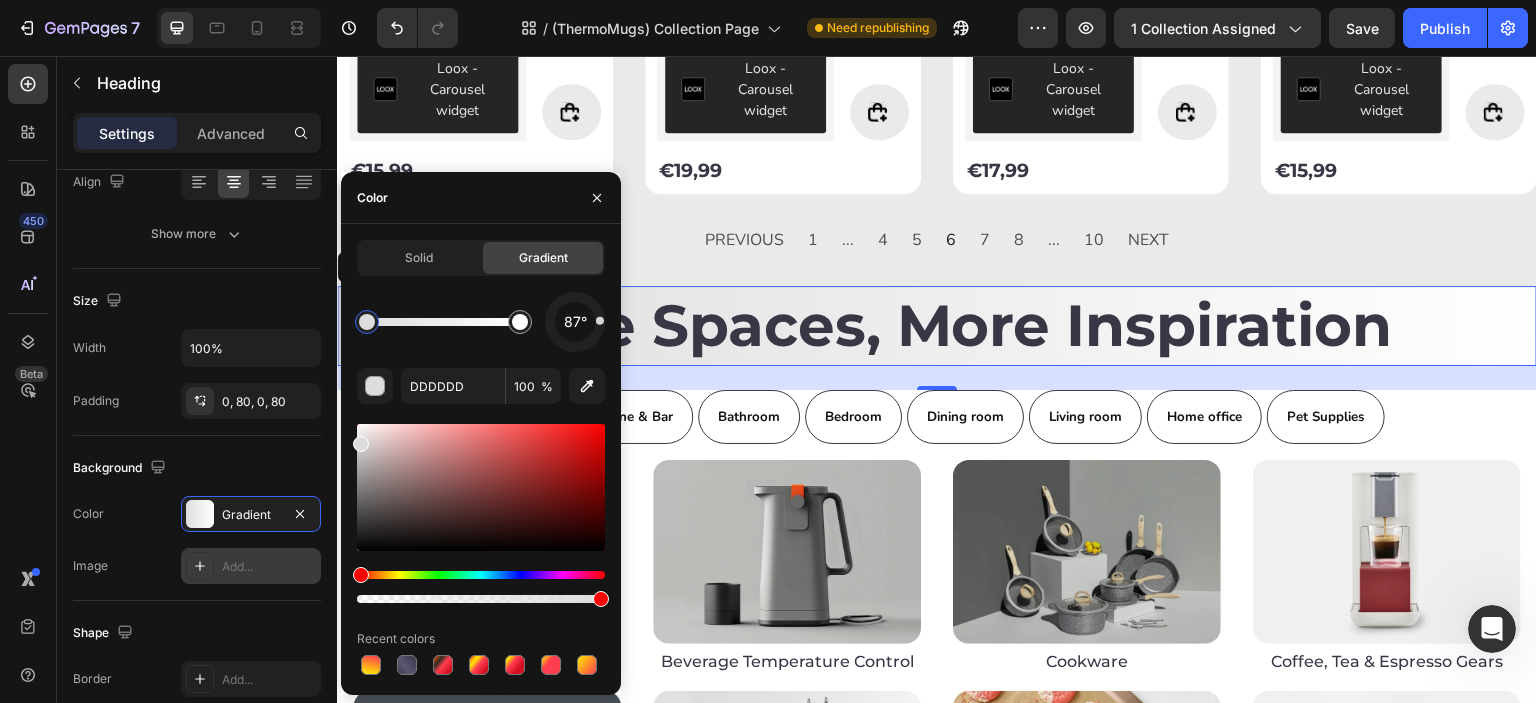 drag, startPoint x: 571, startPoint y: 299, endPoint x: 600, endPoint y: 321, distance: 36.40055 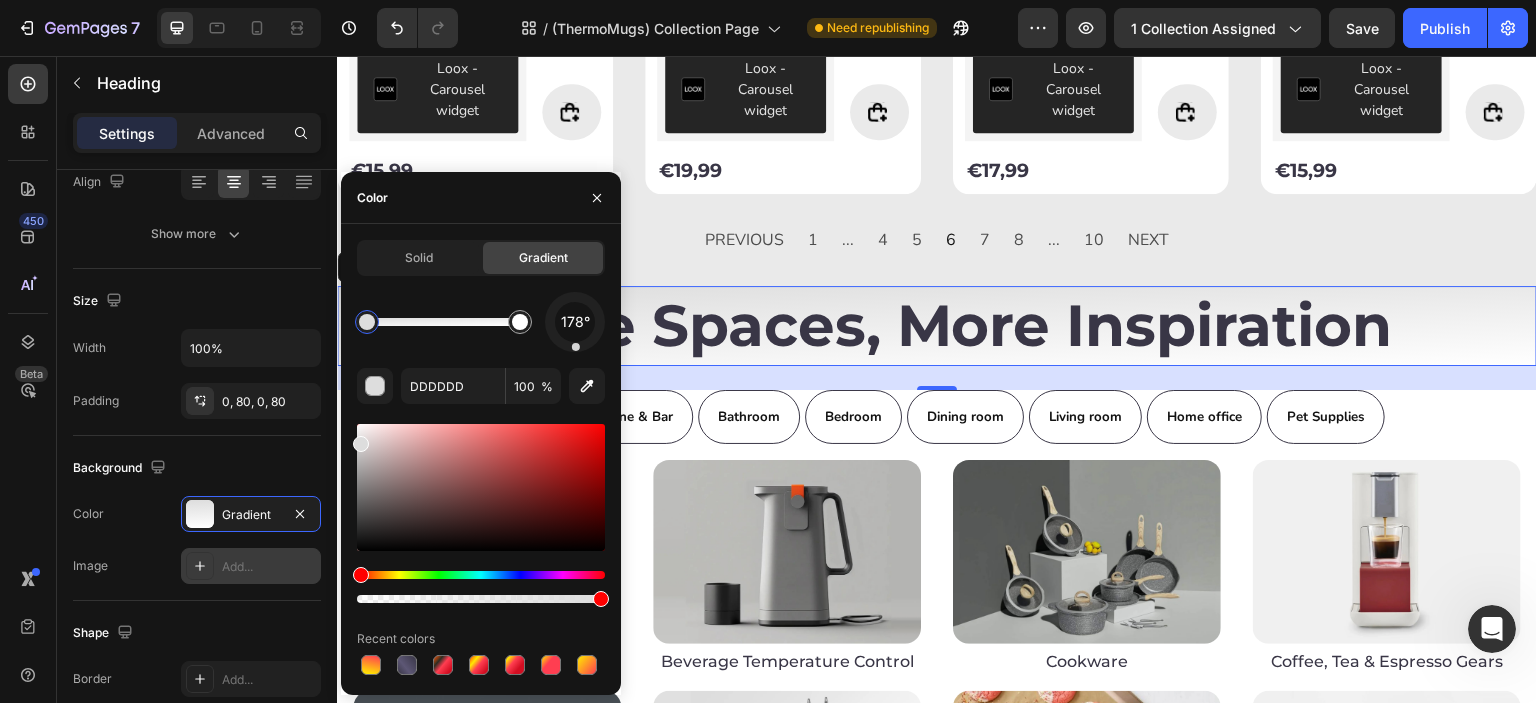 drag, startPoint x: 600, startPoint y: 321, endPoint x: 576, endPoint y: 347, distance: 35.383614 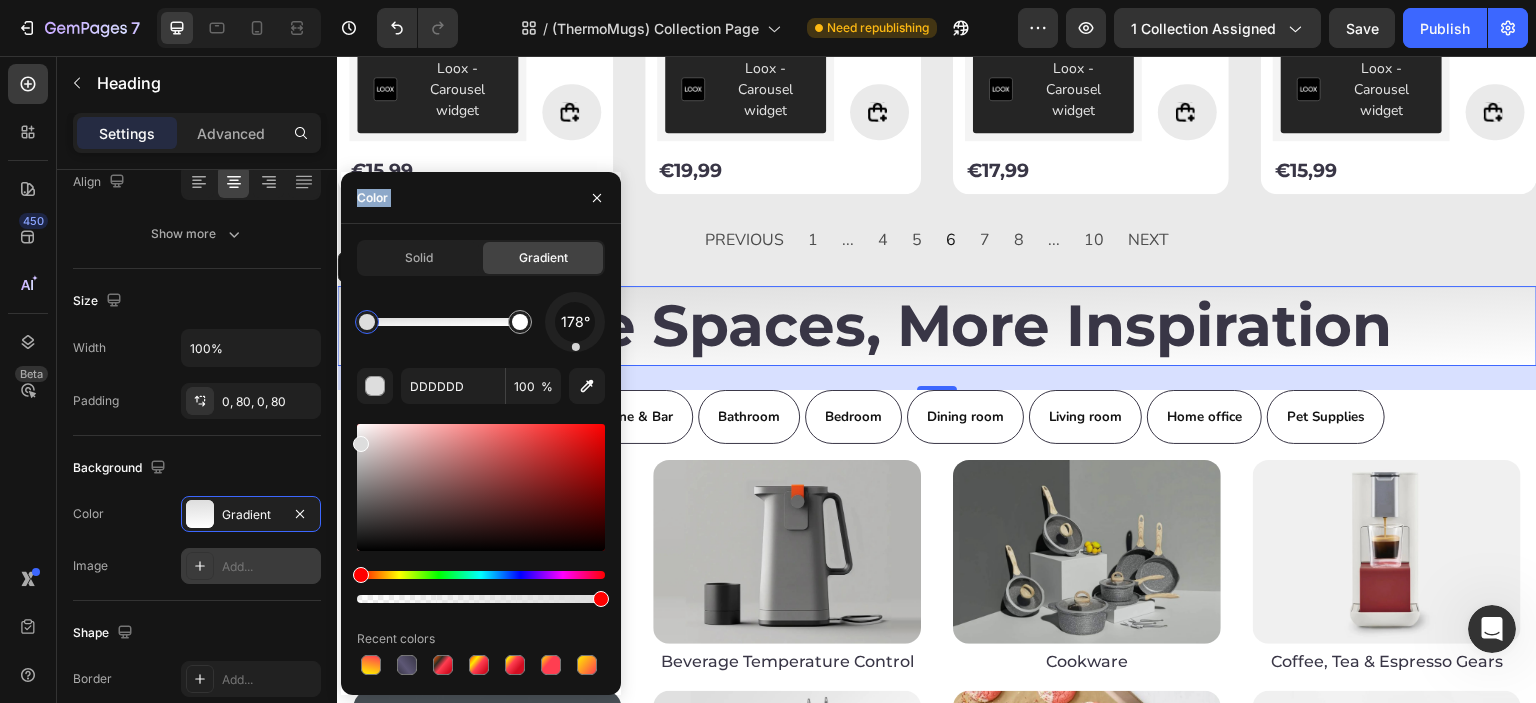 drag, startPoint x: 536, startPoint y: 201, endPoint x: 360, endPoint y: 206, distance: 176.07101 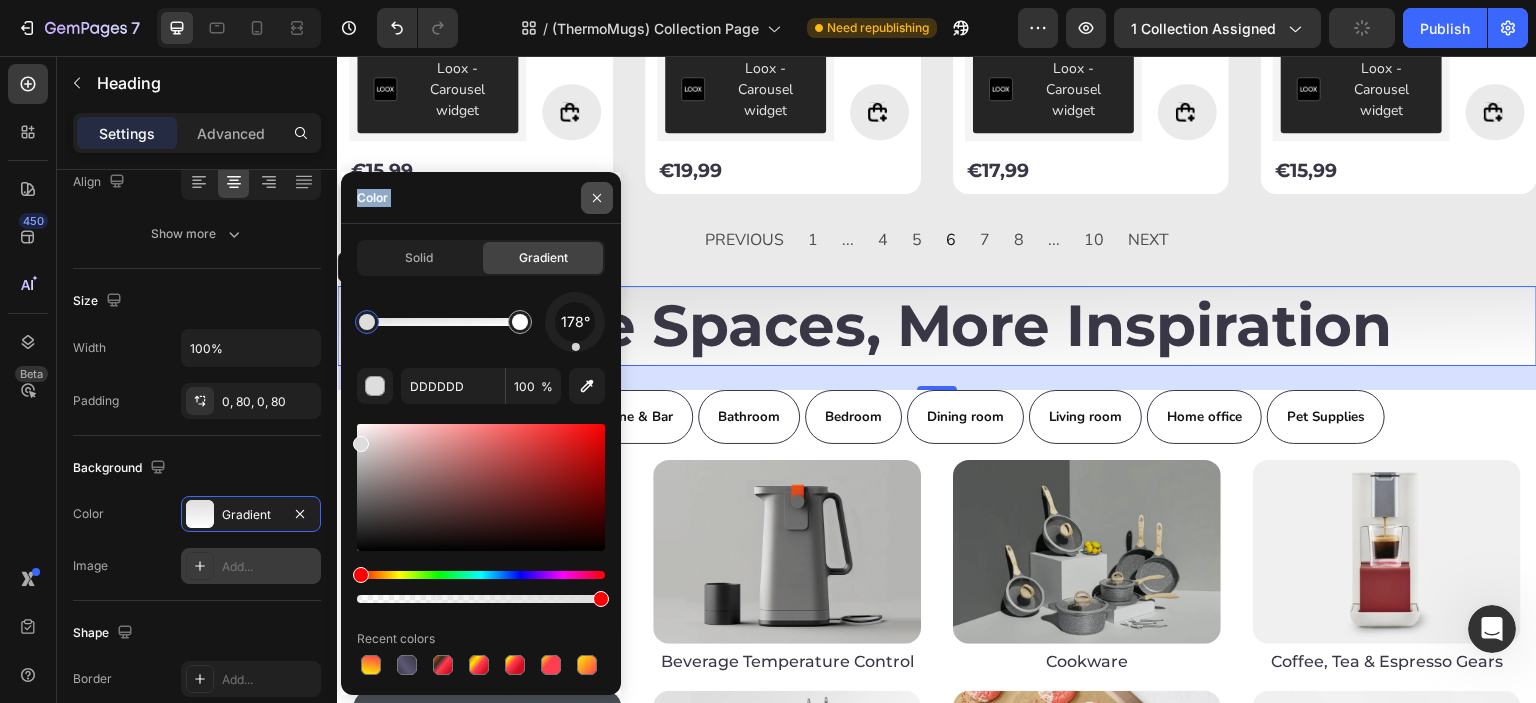 click 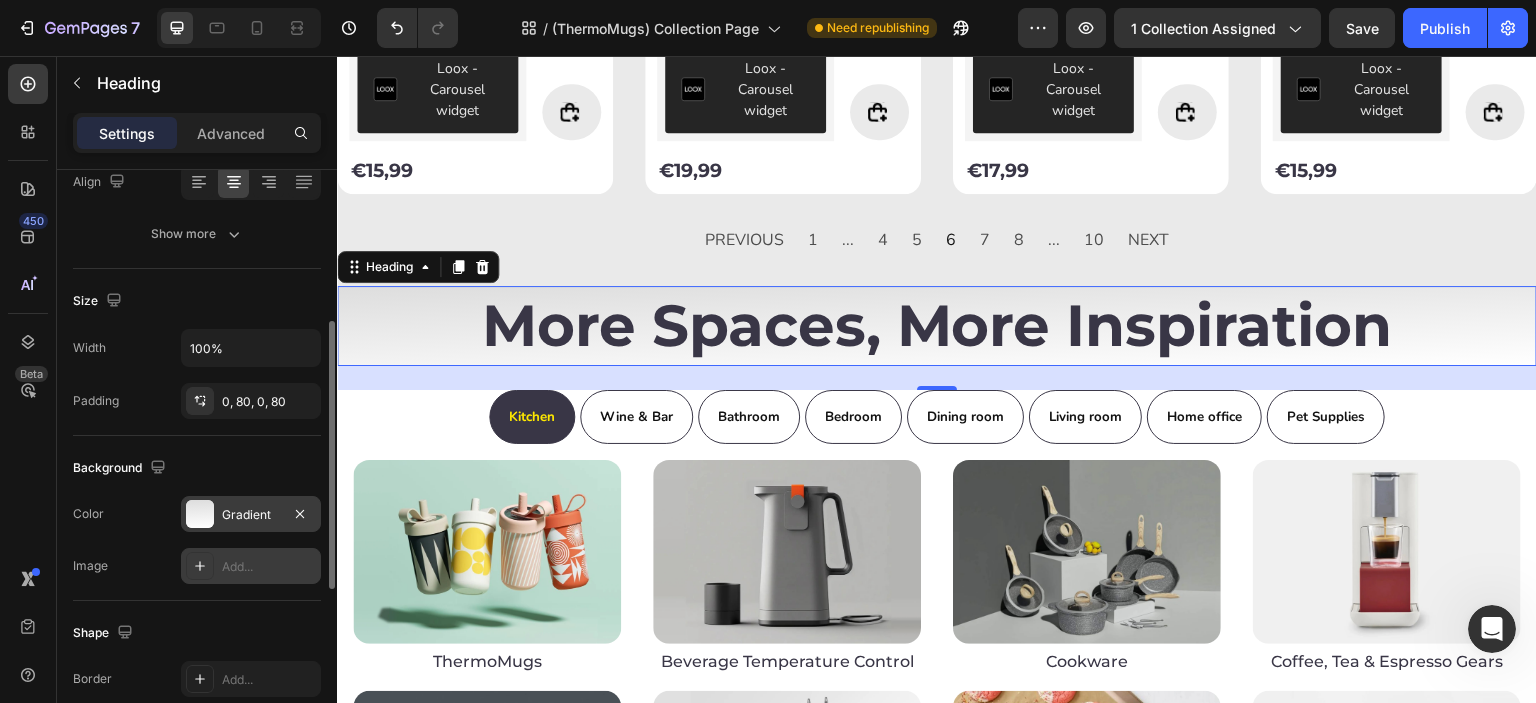 click at bounding box center (200, 514) 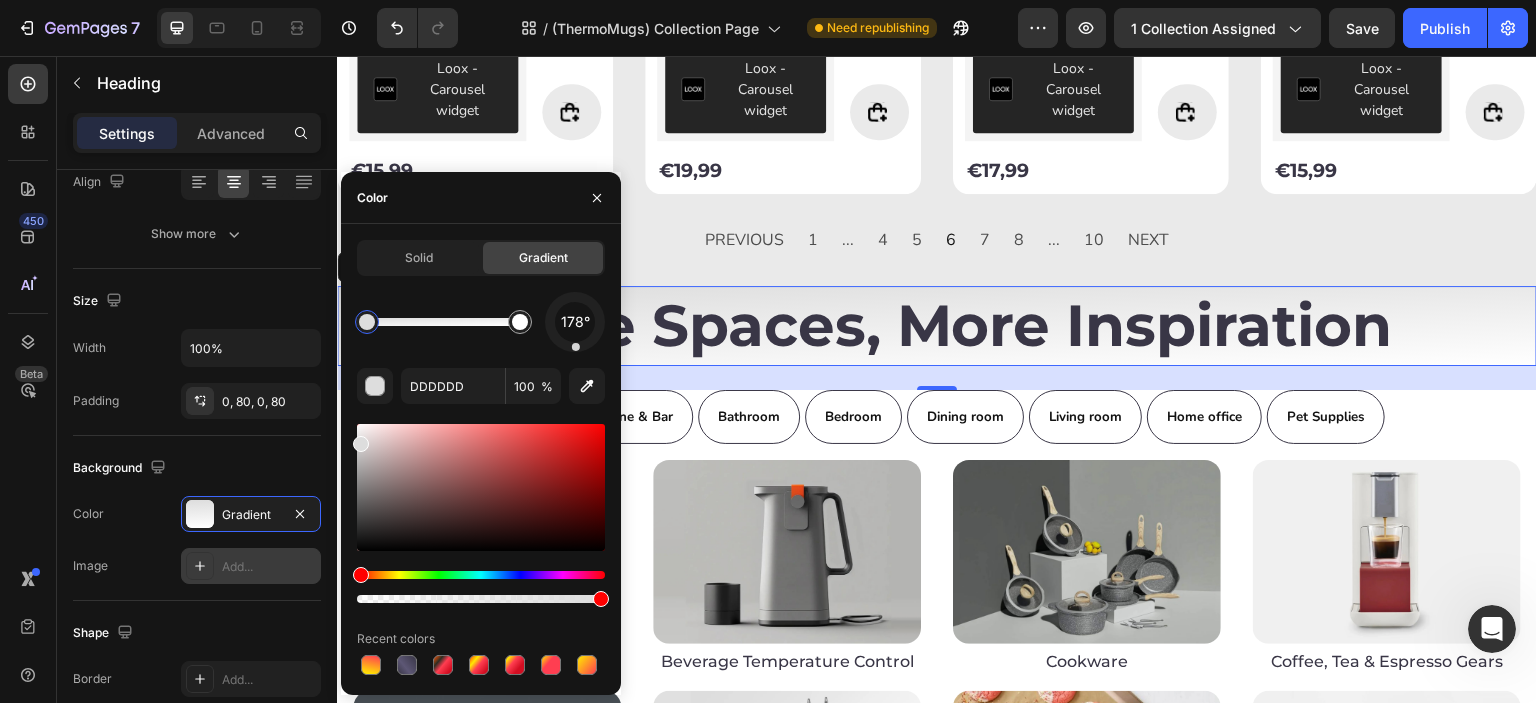 click on "178°" at bounding box center [575, 322] 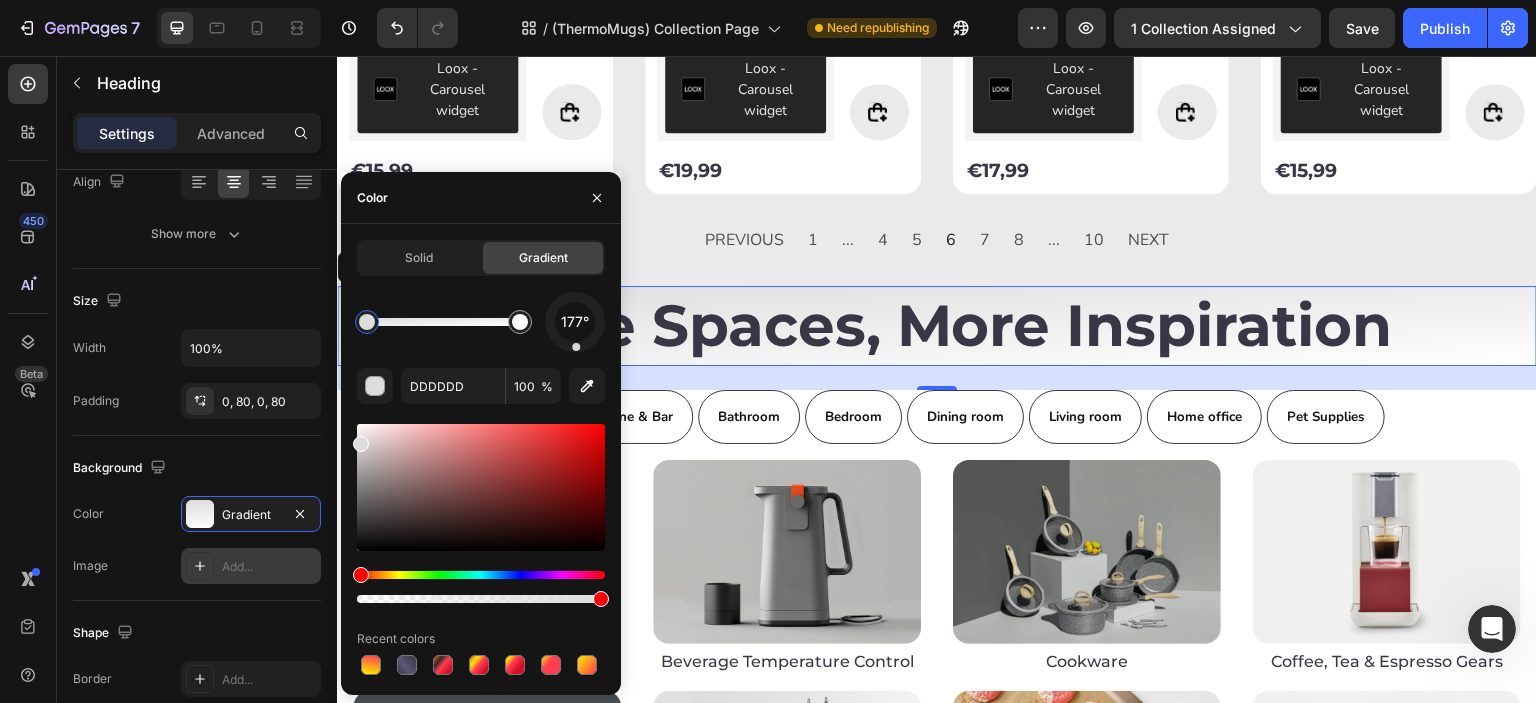 click on "177°" at bounding box center (575, 322) 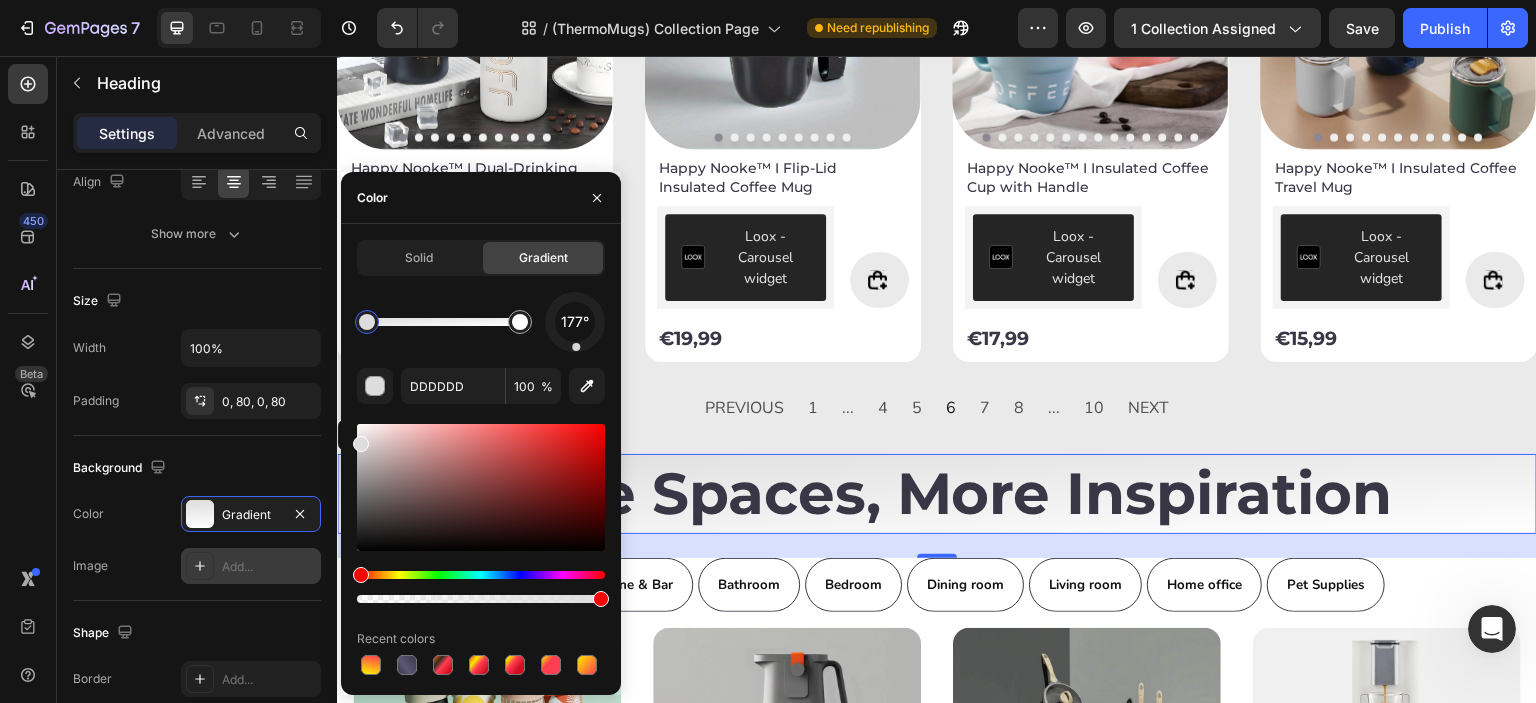 scroll, scrollTop: 3088, scrollLeft: 0, axis: vertical 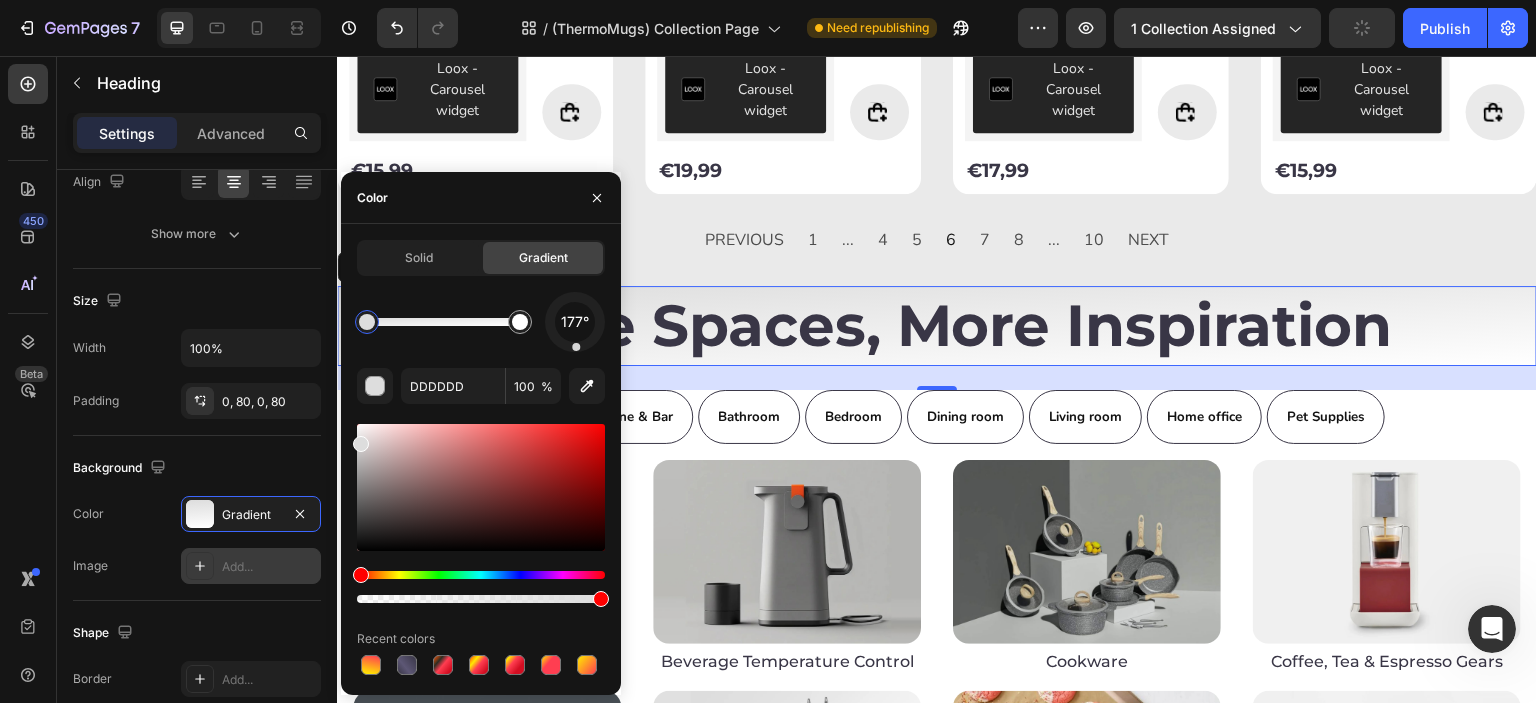 click at bounding box center (576, 347) 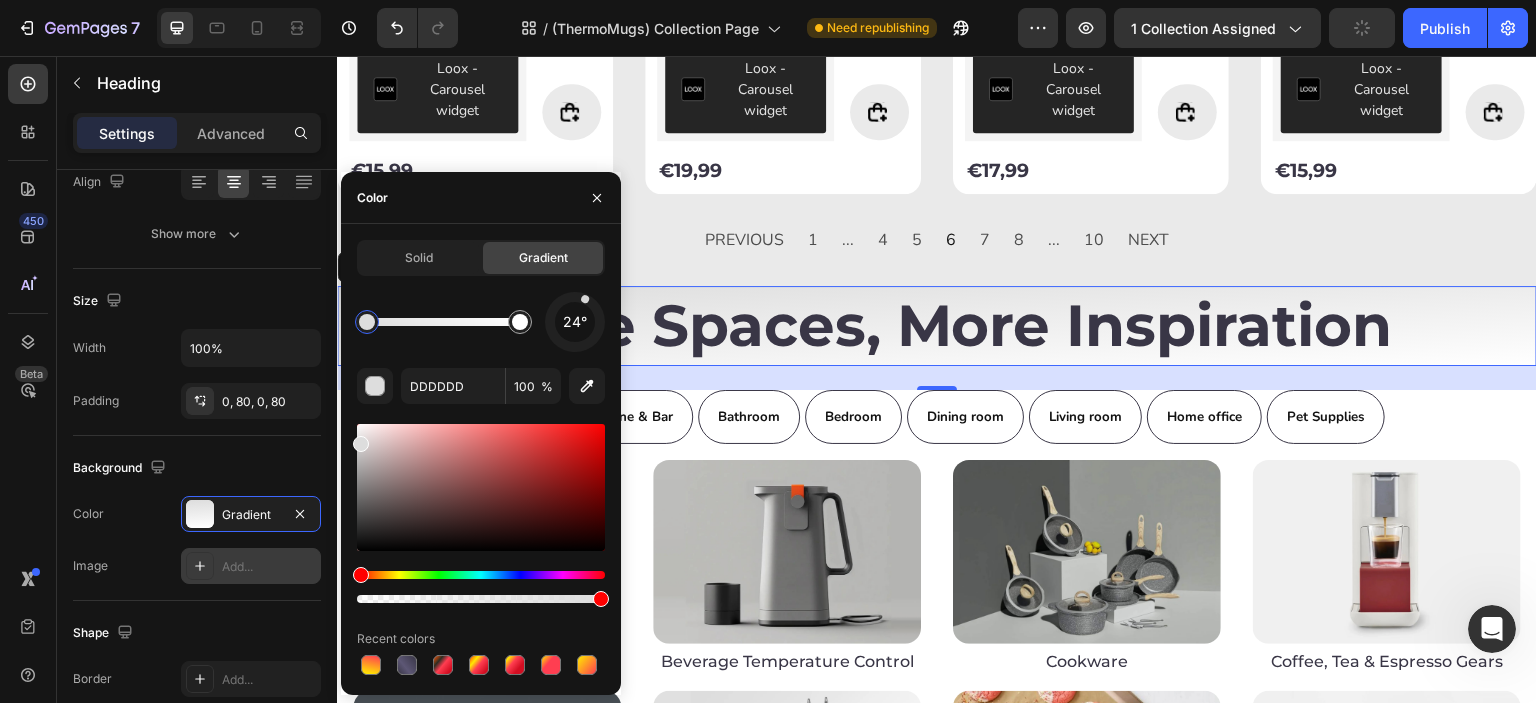 click on "24°" at bounding box center [575, 322] 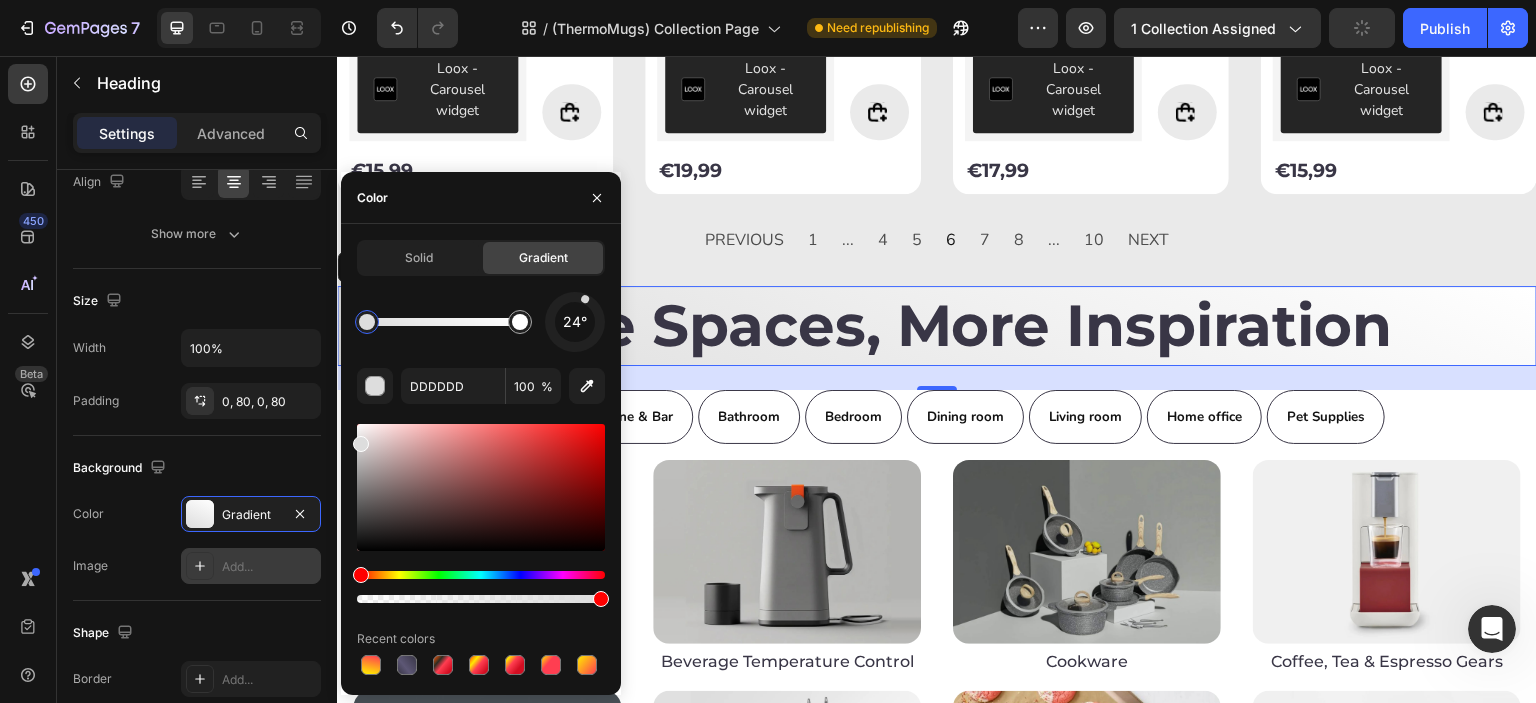 click on "24° DDDDDD 100 % Recent colors" at bounding box center (481, 485) 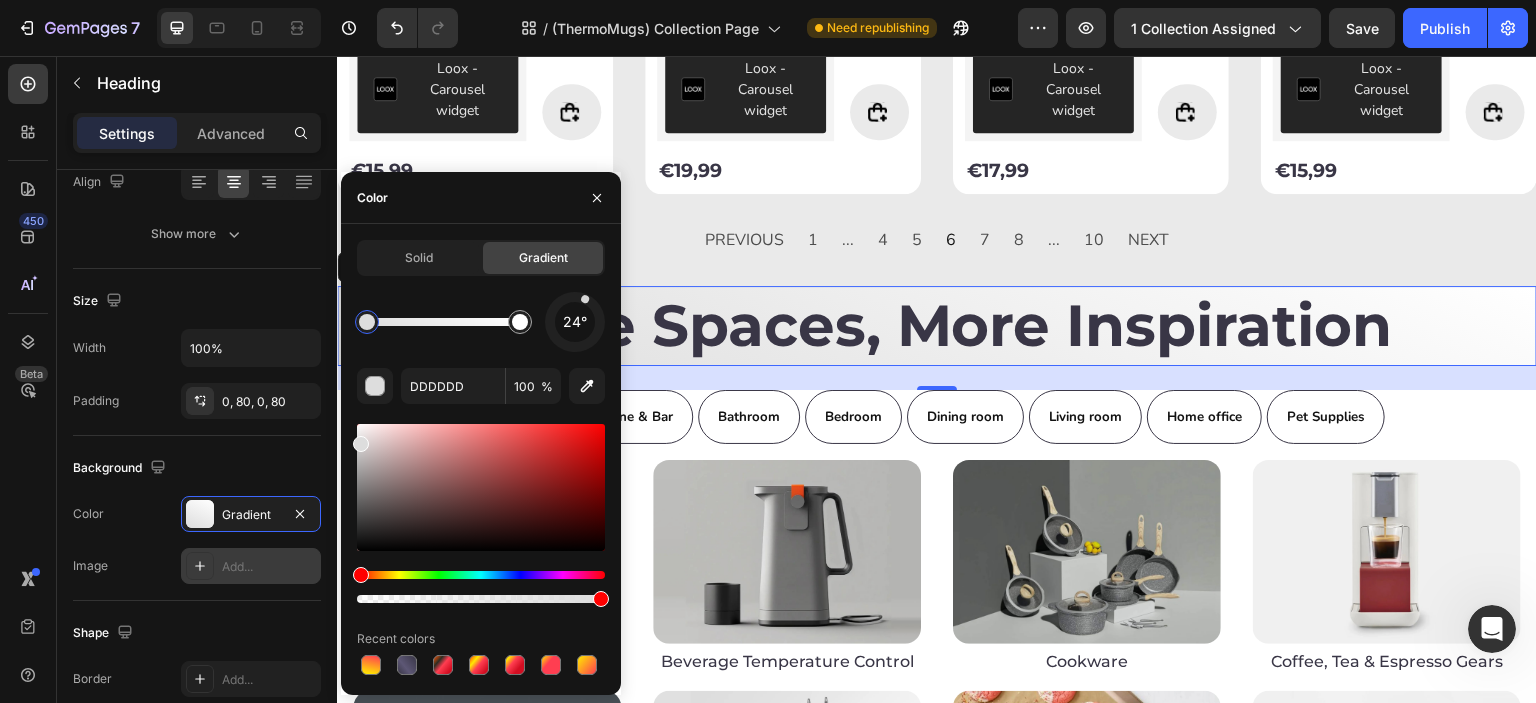click at bounding box center (574, 322) 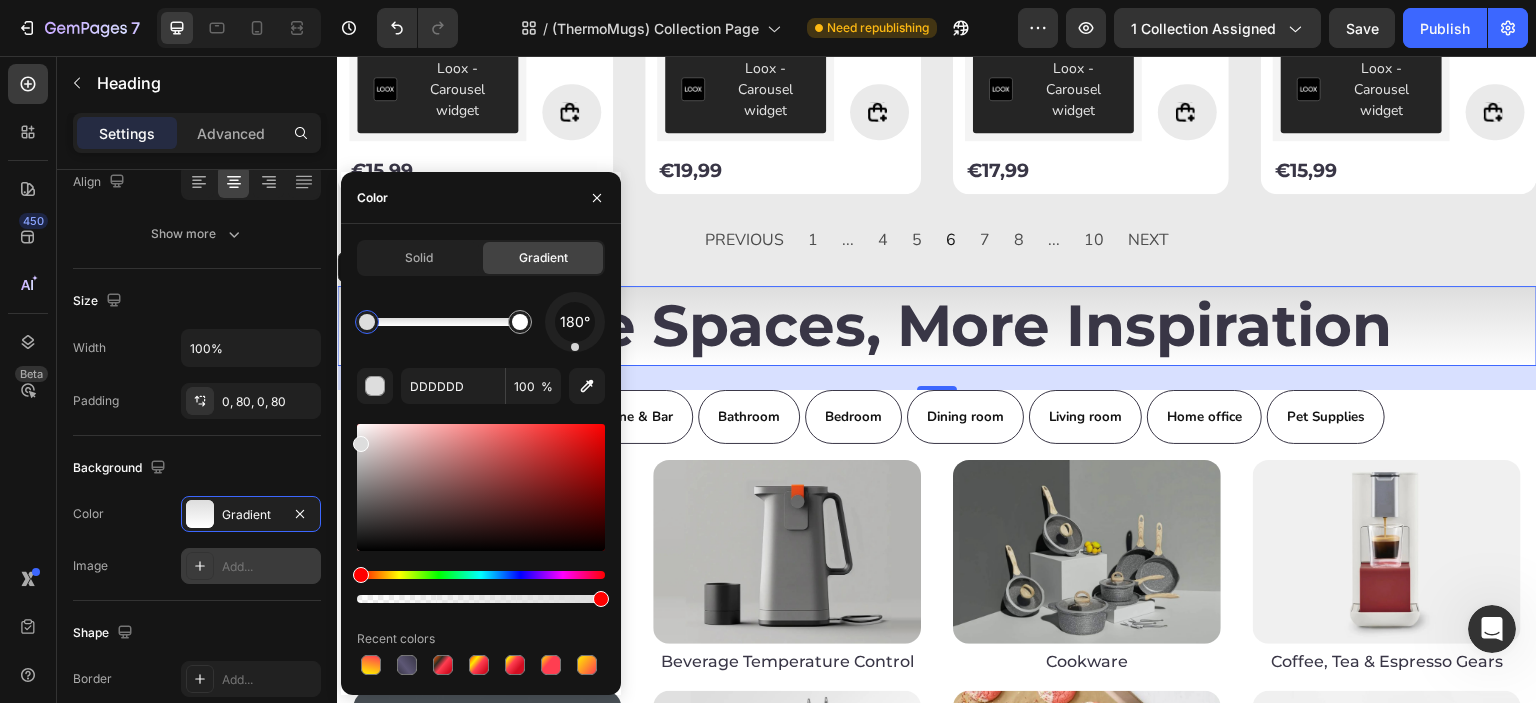 click at bounding box center [575, 322] 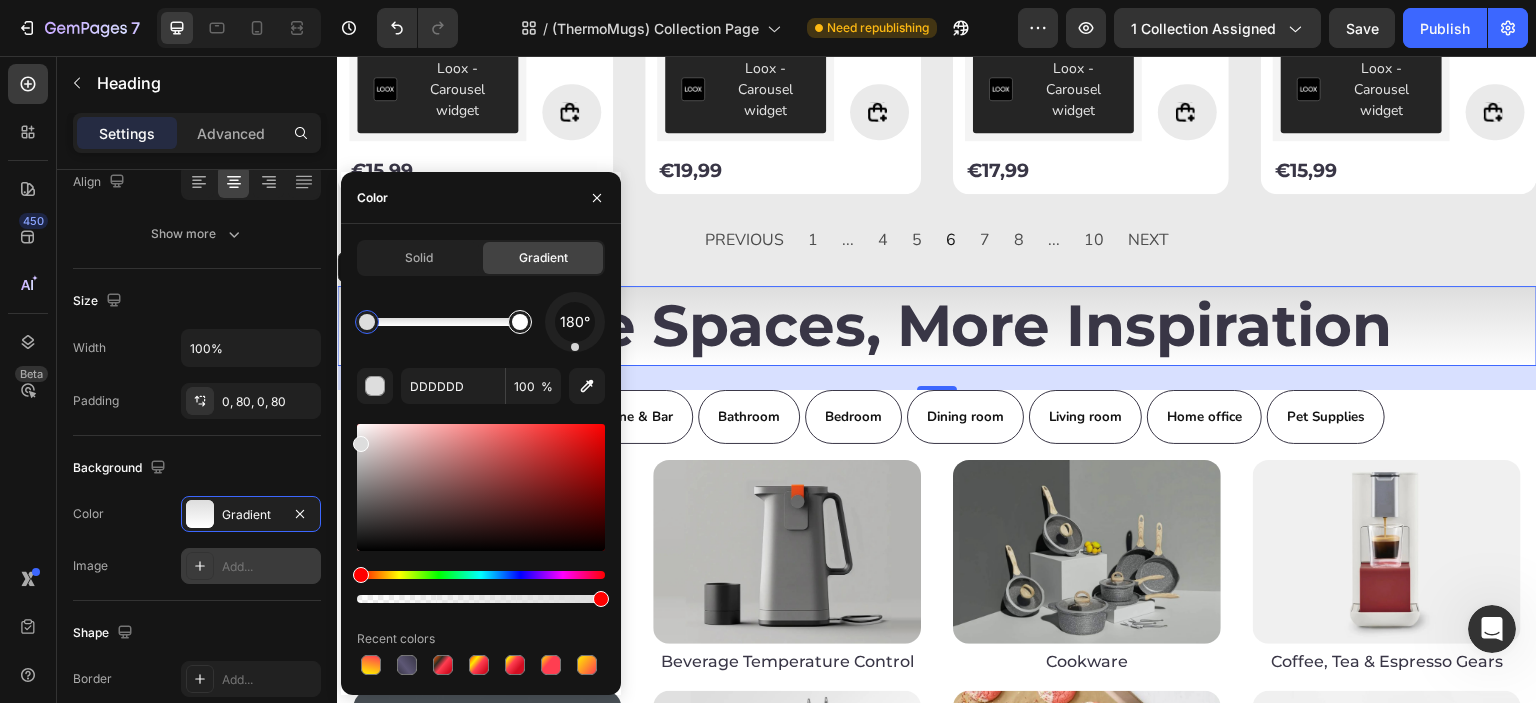 type on "FFFFFF" 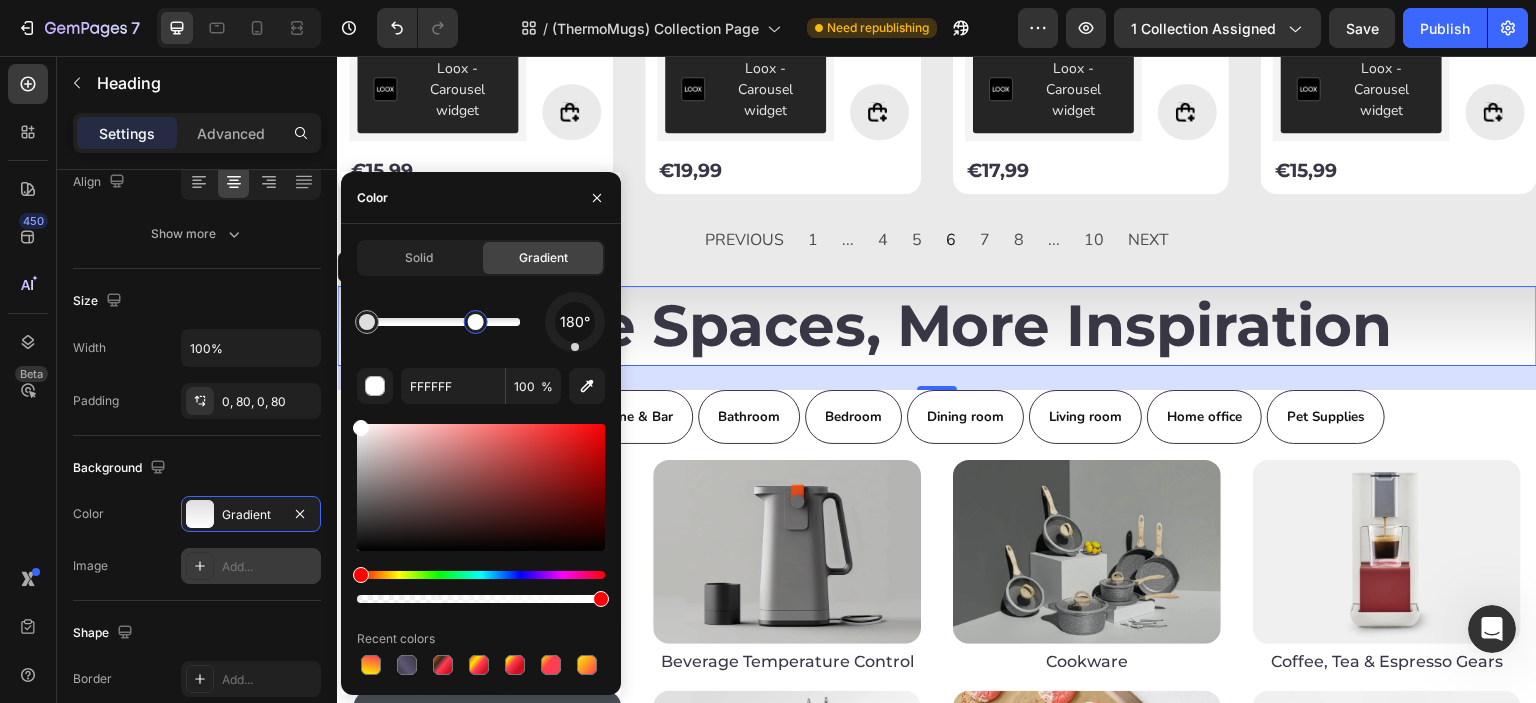 drag, startPoint x: 518, startPoint y: 330, endPoint x: 477, endPoint y: 331, distance: 41.01219 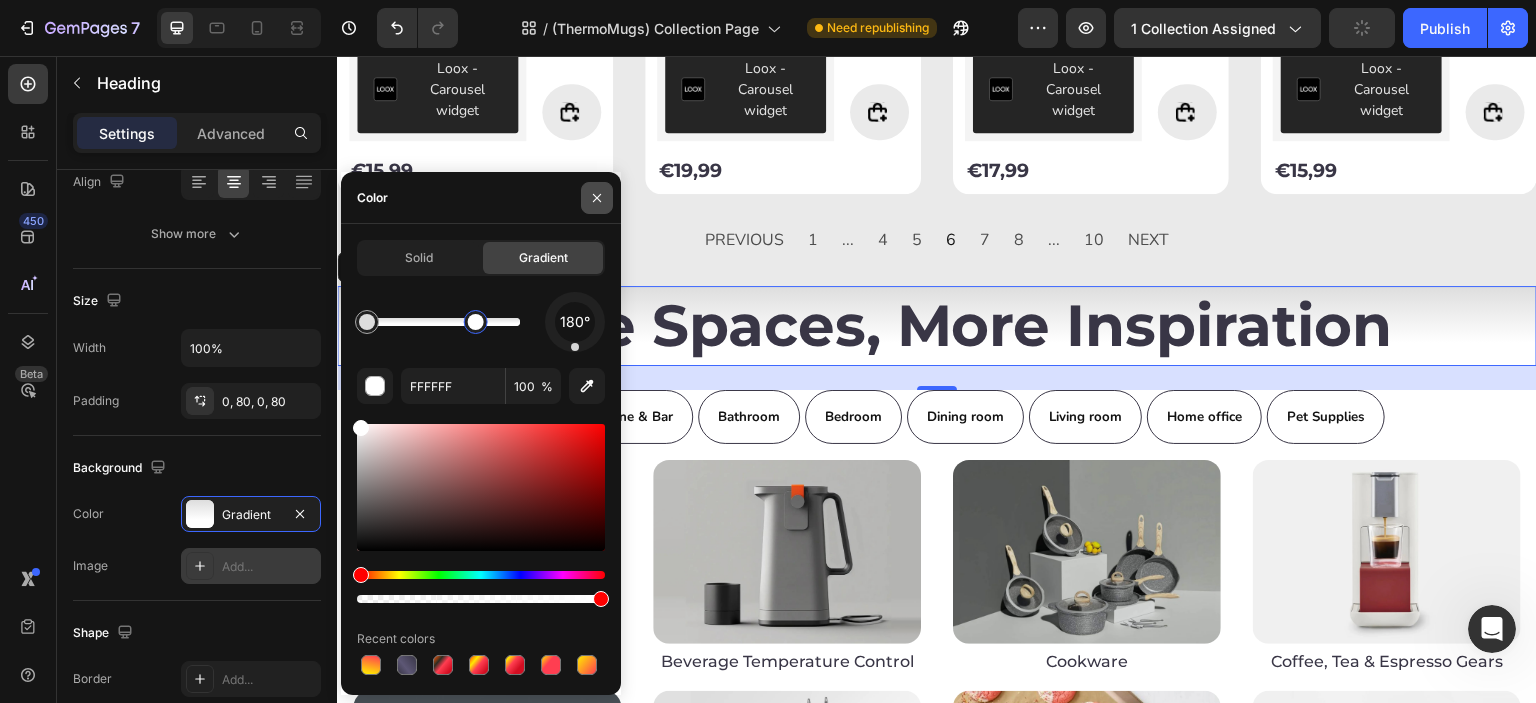 click 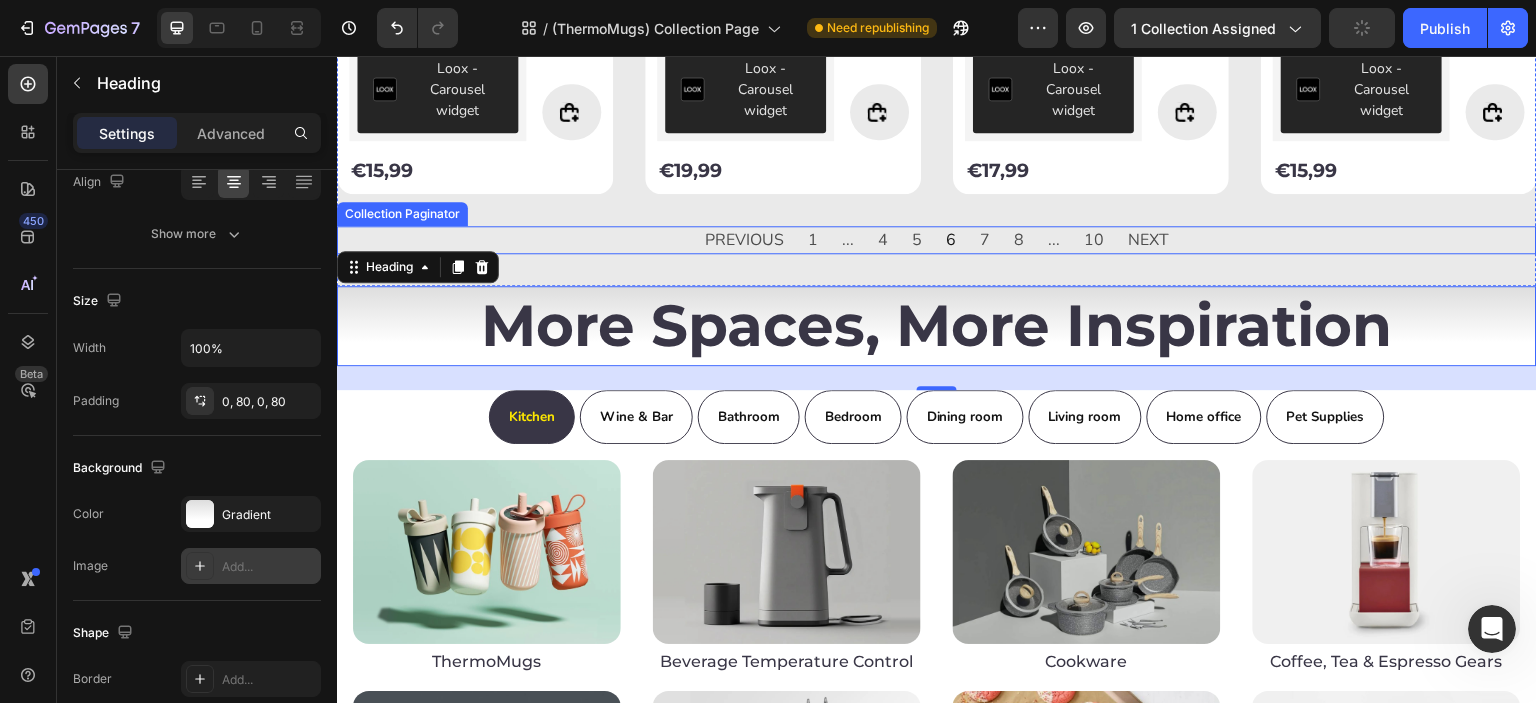 click on "PREVIOUS   1   ...   4   5   6   7   8   ...   10   NEXT" at bounding box center (937, 240) 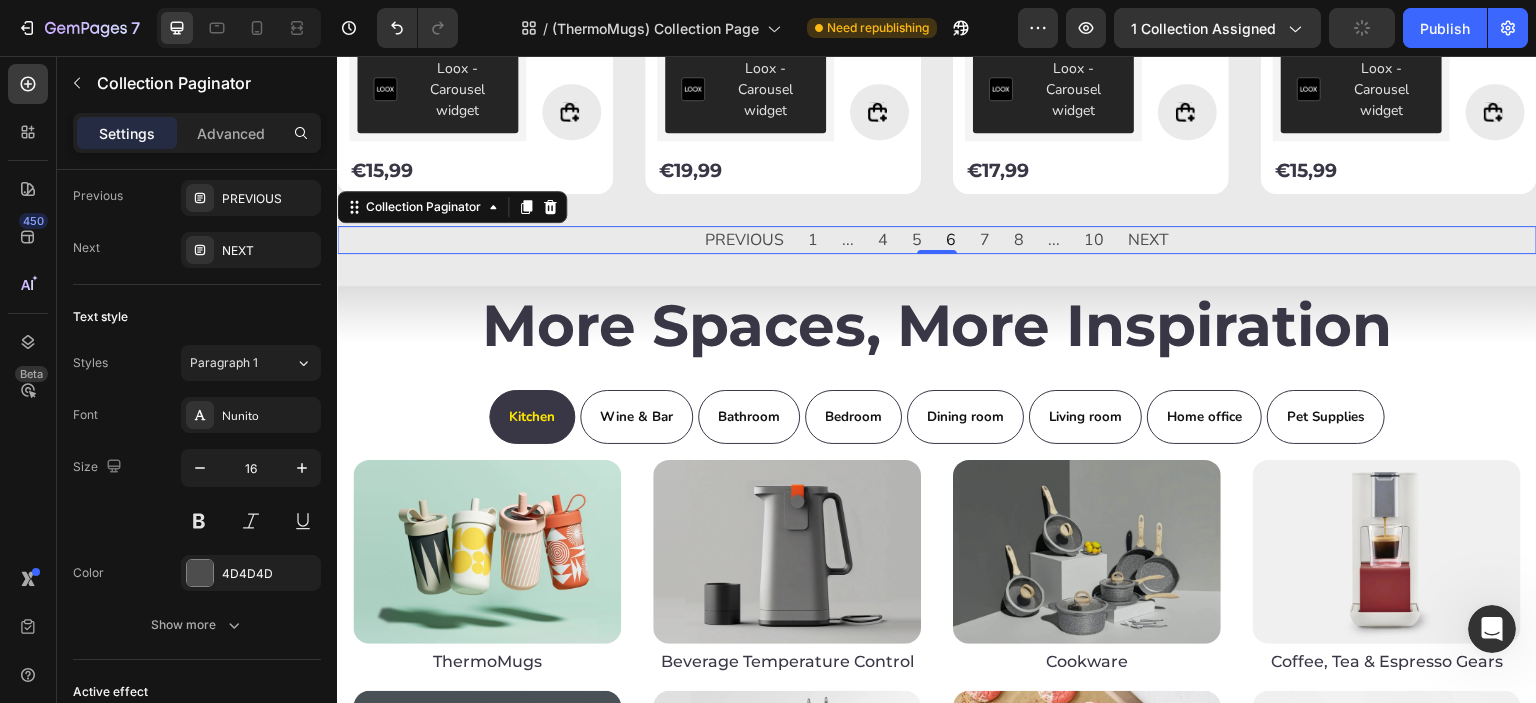 scroll, scrollTop: 0, scrollLeft: 0, axis: both 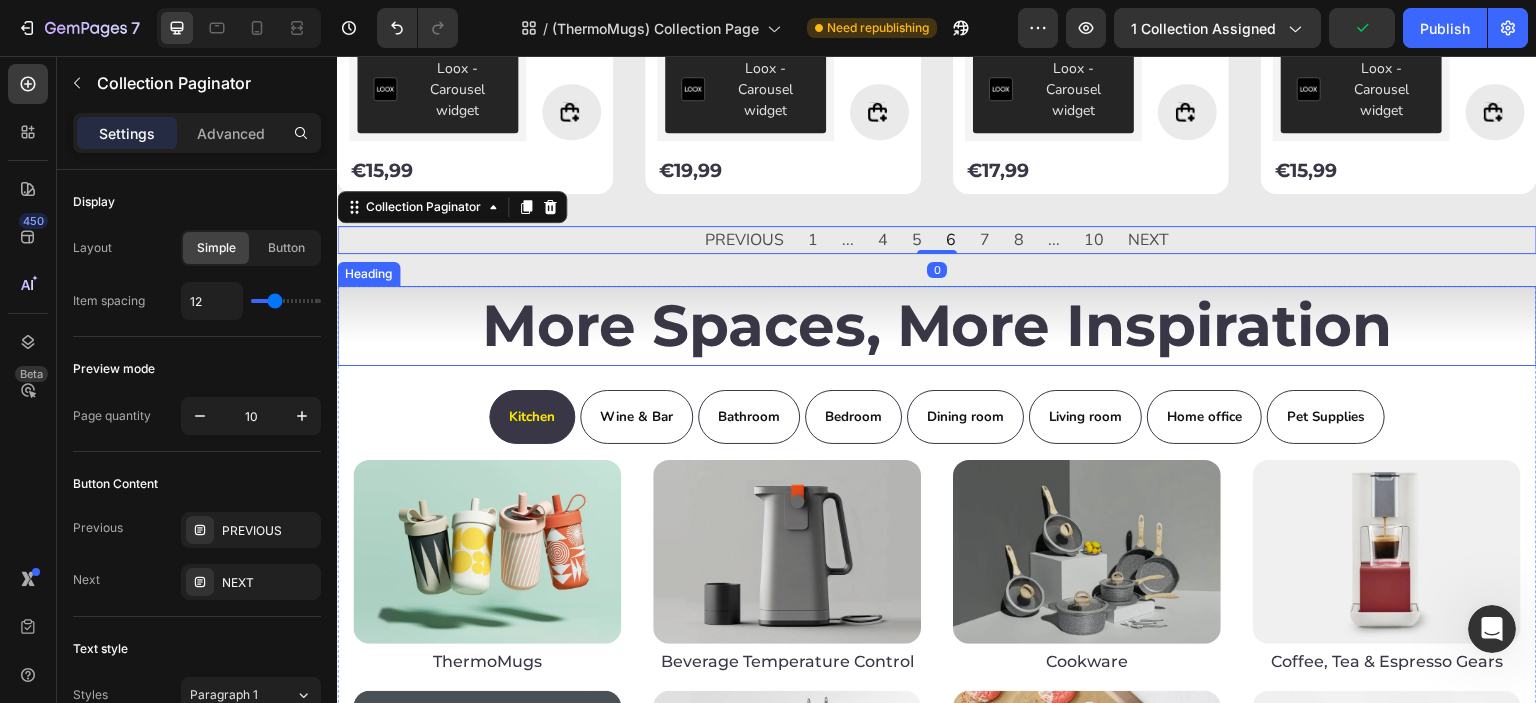 click on "More Spaces, More Inspiration" at bounding box center [937, 325] 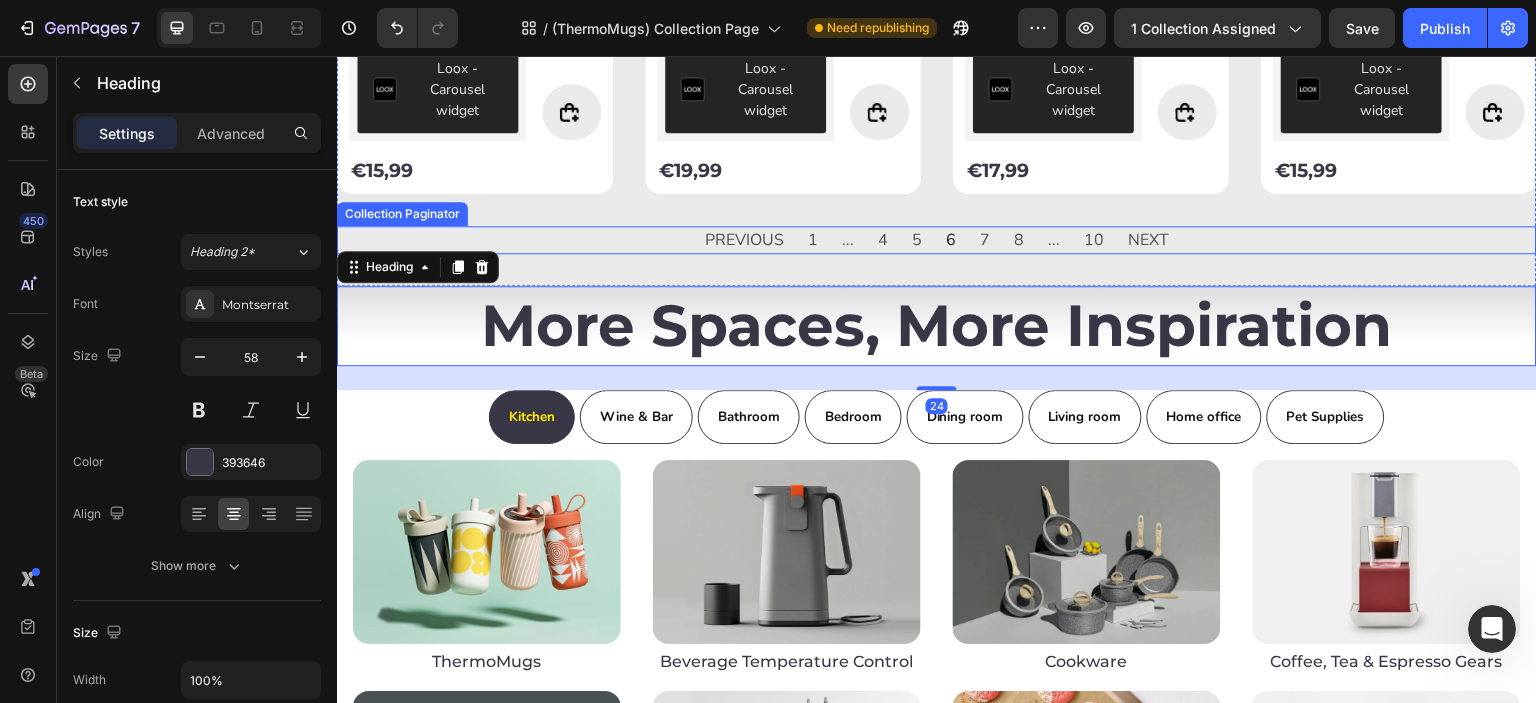click on "PREVIOUS   1   ...   4   5   6   7   8   ...   10   NEXT" at bounding box center (937, 240) 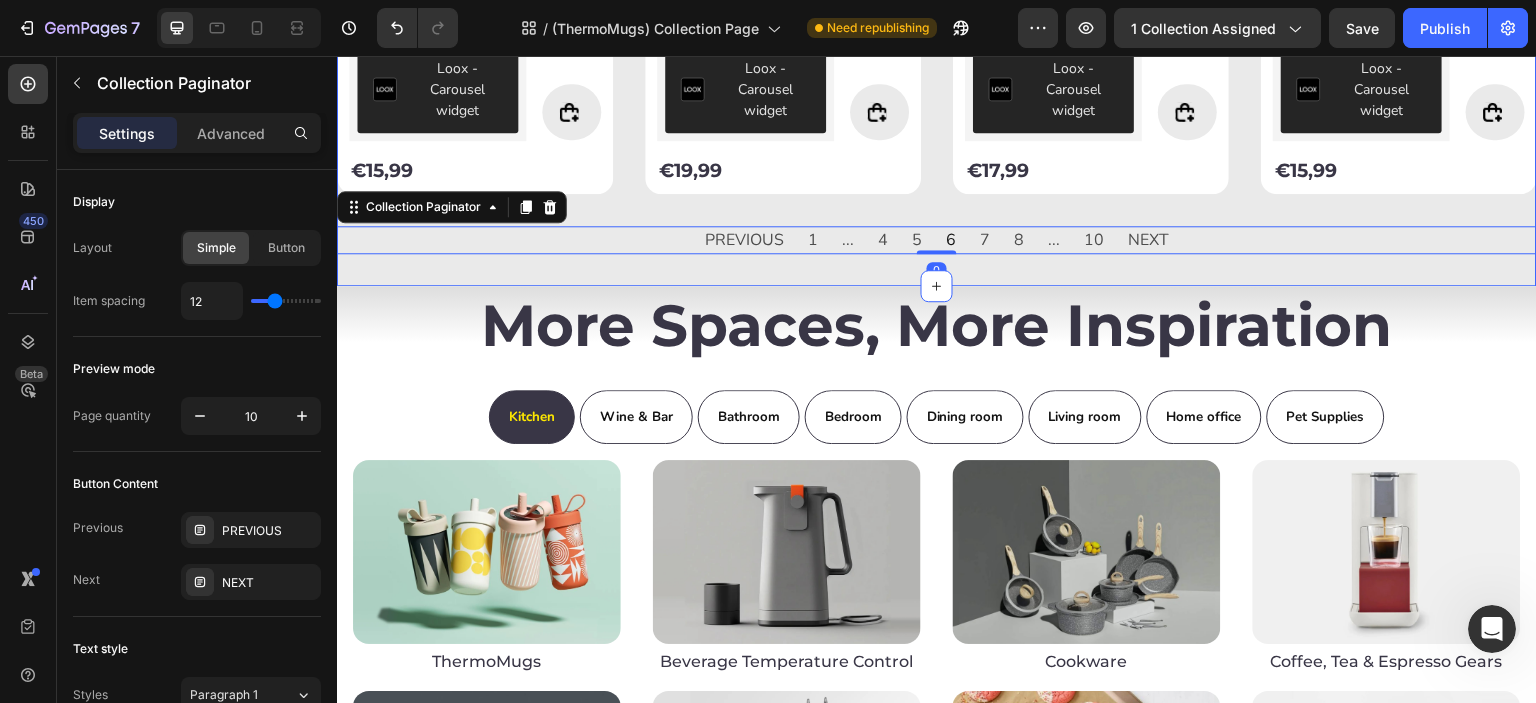click on "STAY WARM IN STYLE Heading Build for comfort, made to impress - choose your ThermoMug today  Heading Product Images 14 Oz Coffee Cup, Coffee Mug, Iced Coffee Cups With Lids Product Title Loox - Carousel widget Loox €26,99 Product Price Product Price
Product Cart Button Row Row Product List Product Images 350ml Plastic Leakproof Square Water Bottle with Straw Product Title Loox - Carousel widget Loox €19,99 Product Price Product Price
Product Cart Button Row Row Product List Product Images 400ml Smart Heating Travel Mug Product Title Loox - Carousel widget Loox €59,99 Product Price Product Price
Product Cart Button Row Row Product List Product Images Cute White Rabbit Bear Coffee Cup with Lid Product Title Loox - Carousel widget Loox €29,99 Product Price Product Price
Product Cart Button Row Row Product List Product Images Deerma Portable Electric Kettle 350ml Product Title Loox - Carousel widget Loox €39,99 Product Price Product Price" at bounding box center (937, -873) 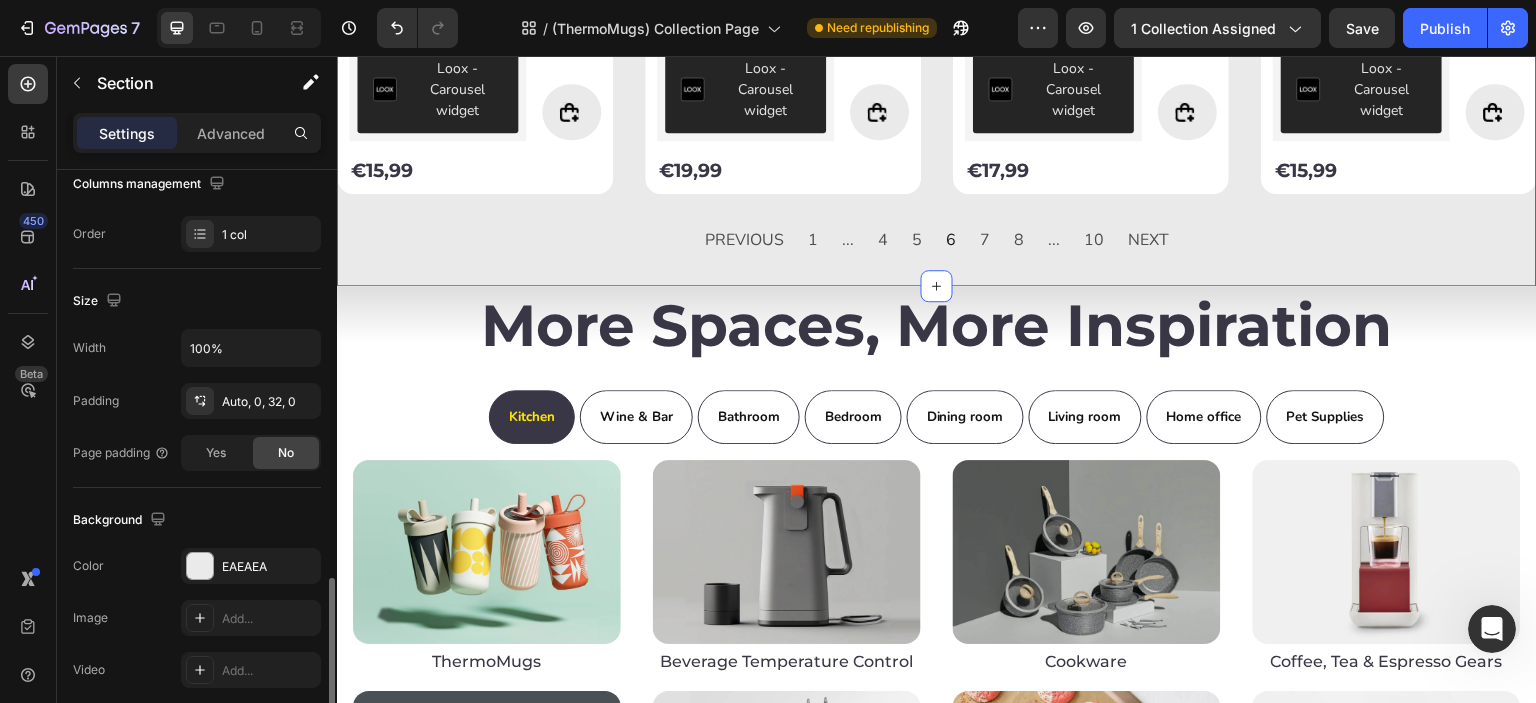 scroll, scrollTop: 499, scrollLeft: 0, axis: vertical 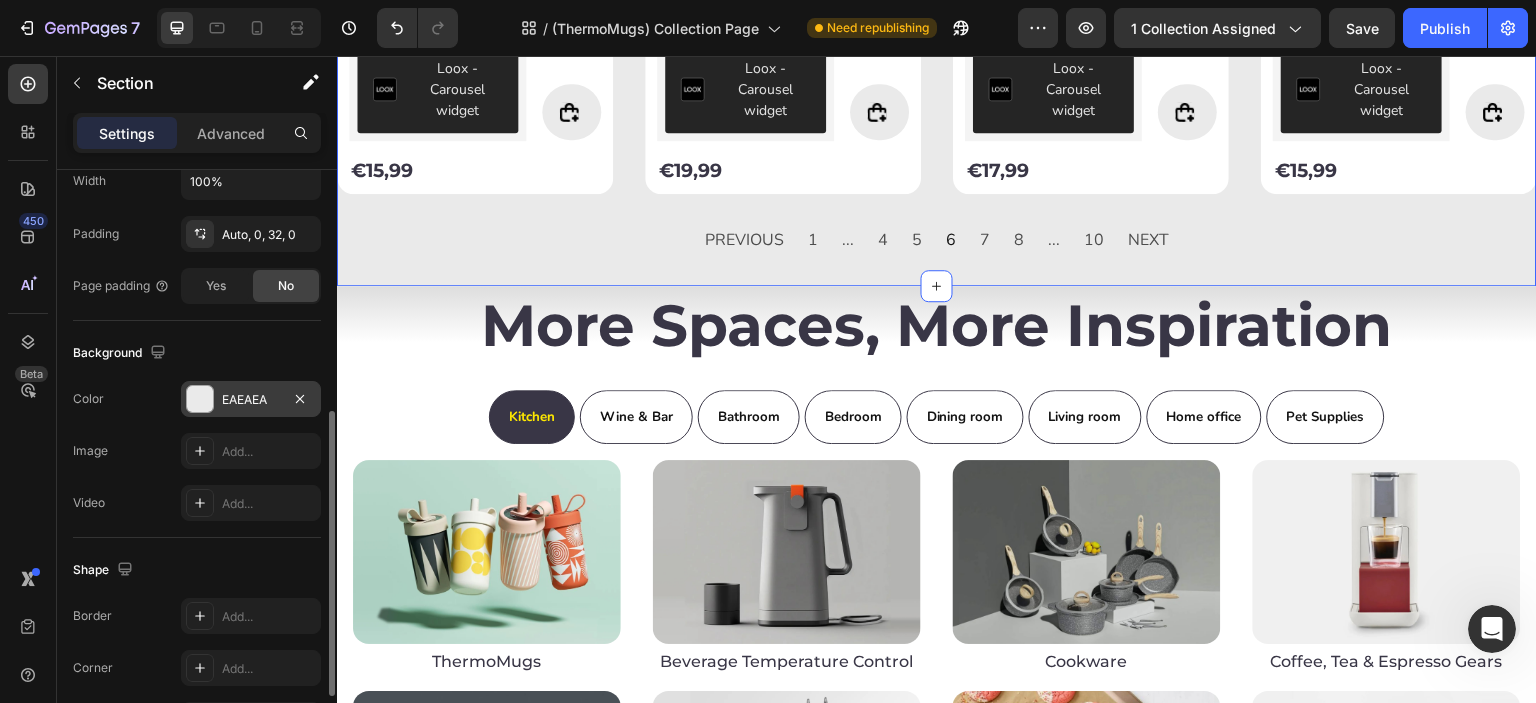 click on "EAEAEA" at bounding box center (251, 400) 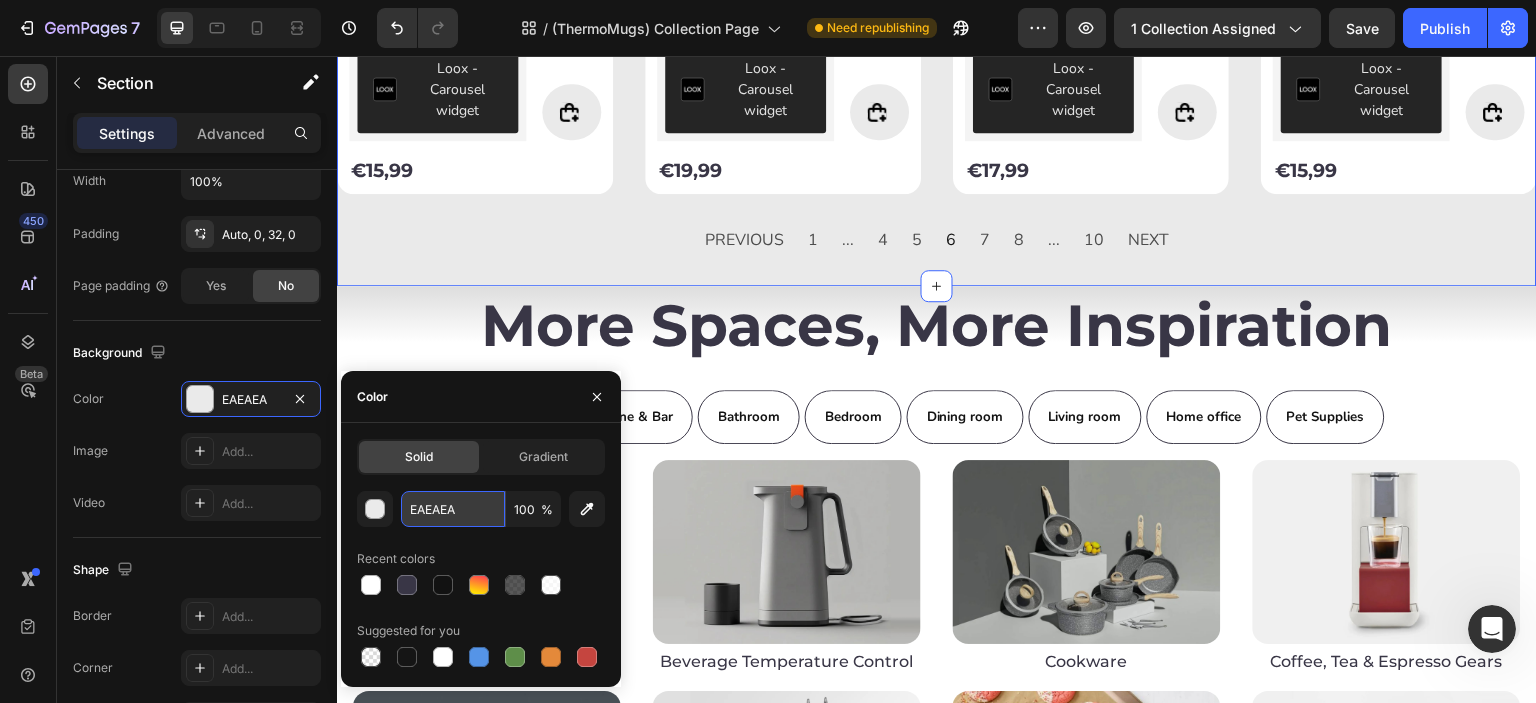 click on "EAEAEA" at bounding box center (453, 509) 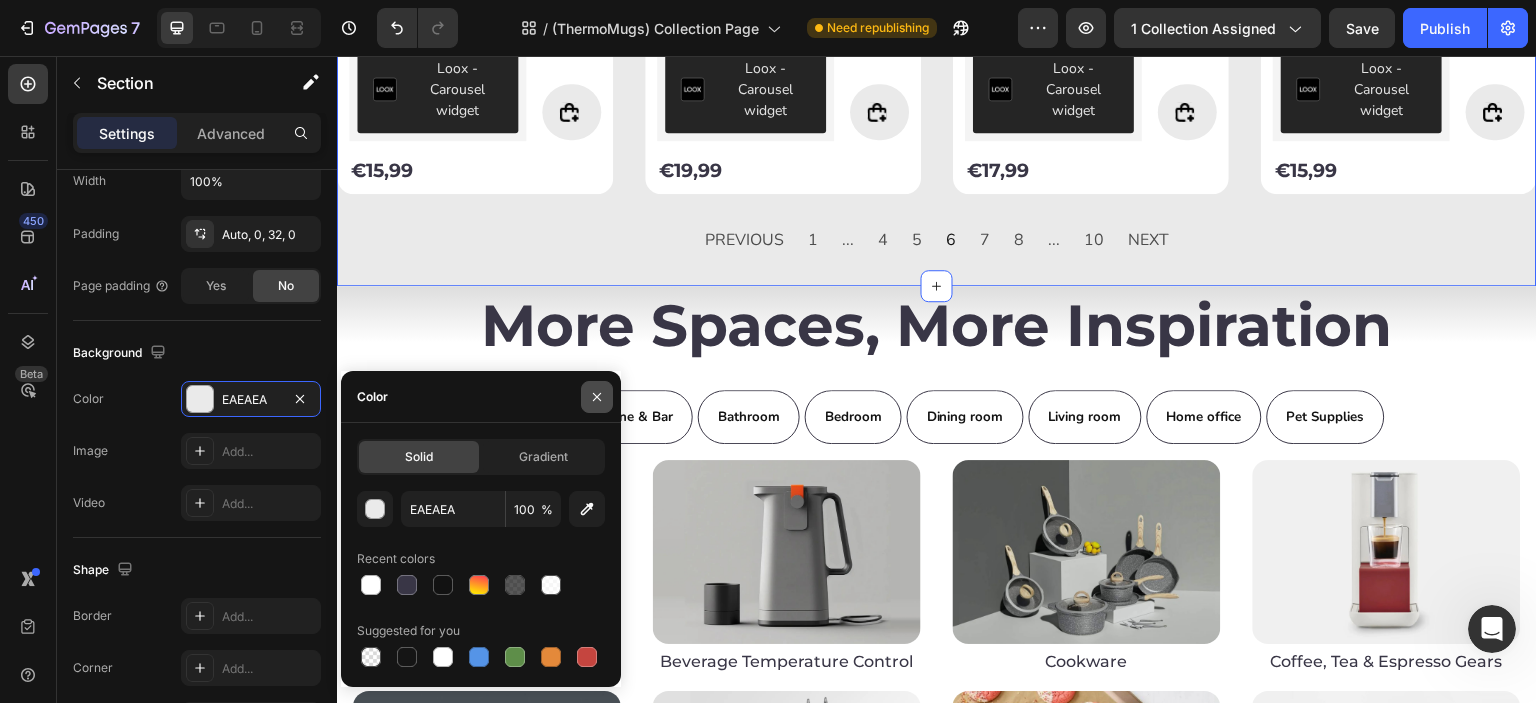 click 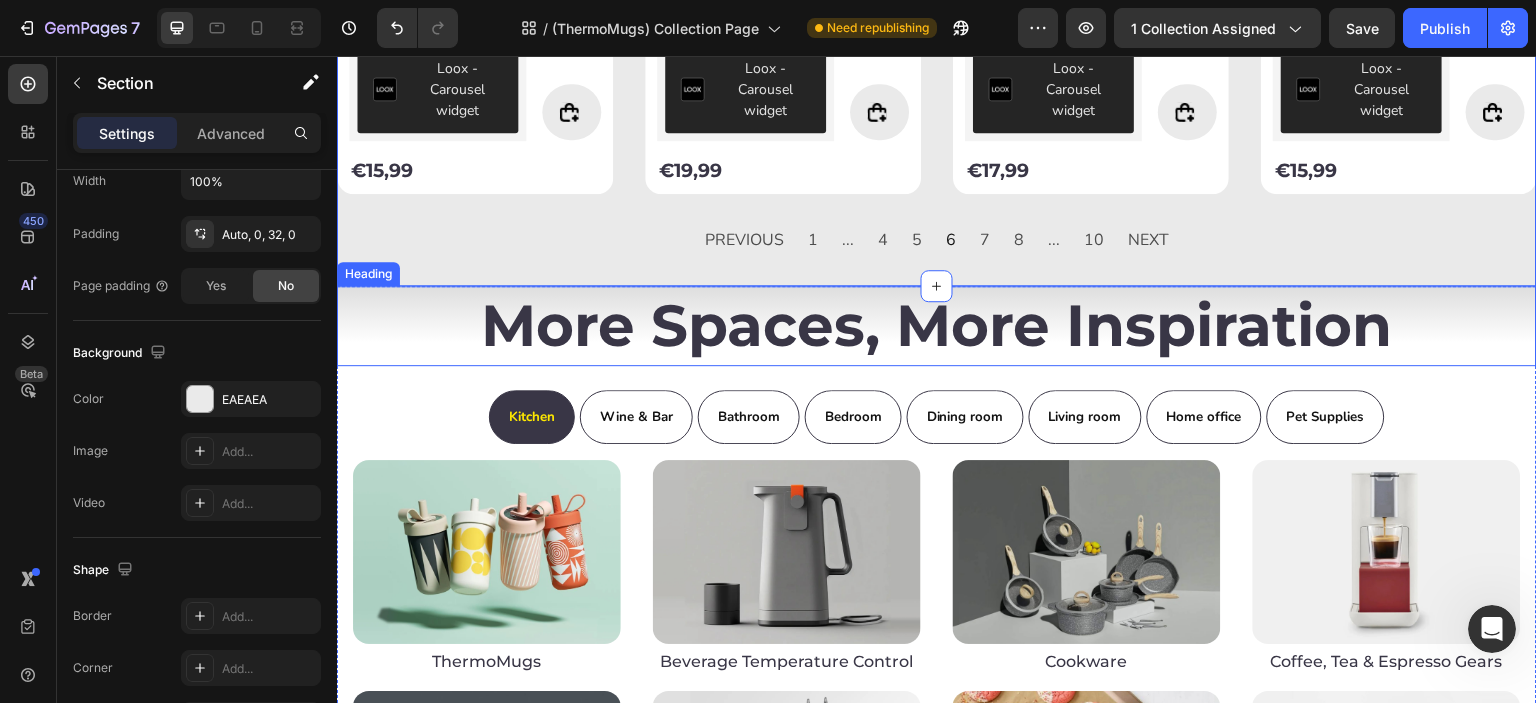 click on "More Spaces, More Inspiration" at bounding box center (937, 325) 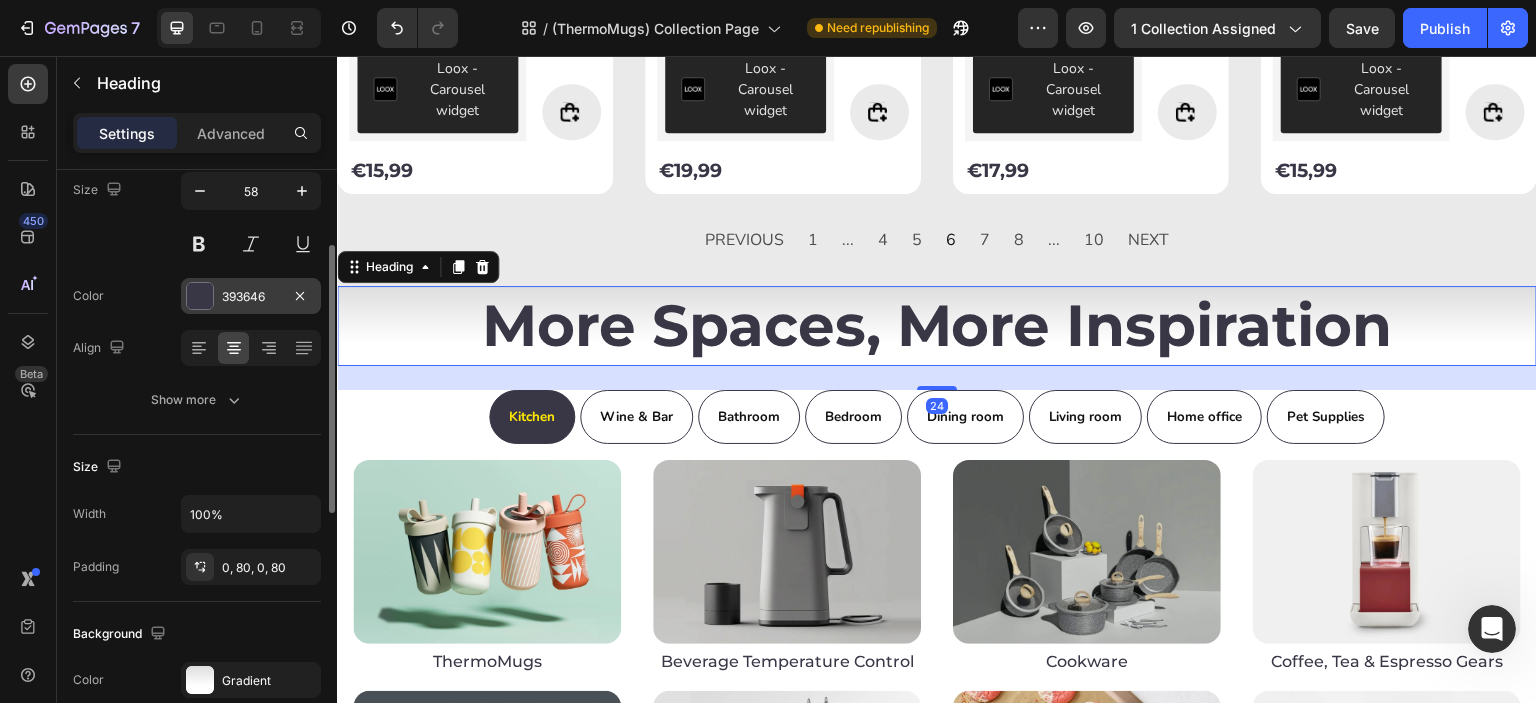 scroll, scrollTop: 332, scrollLeft: 0, axis: vertical 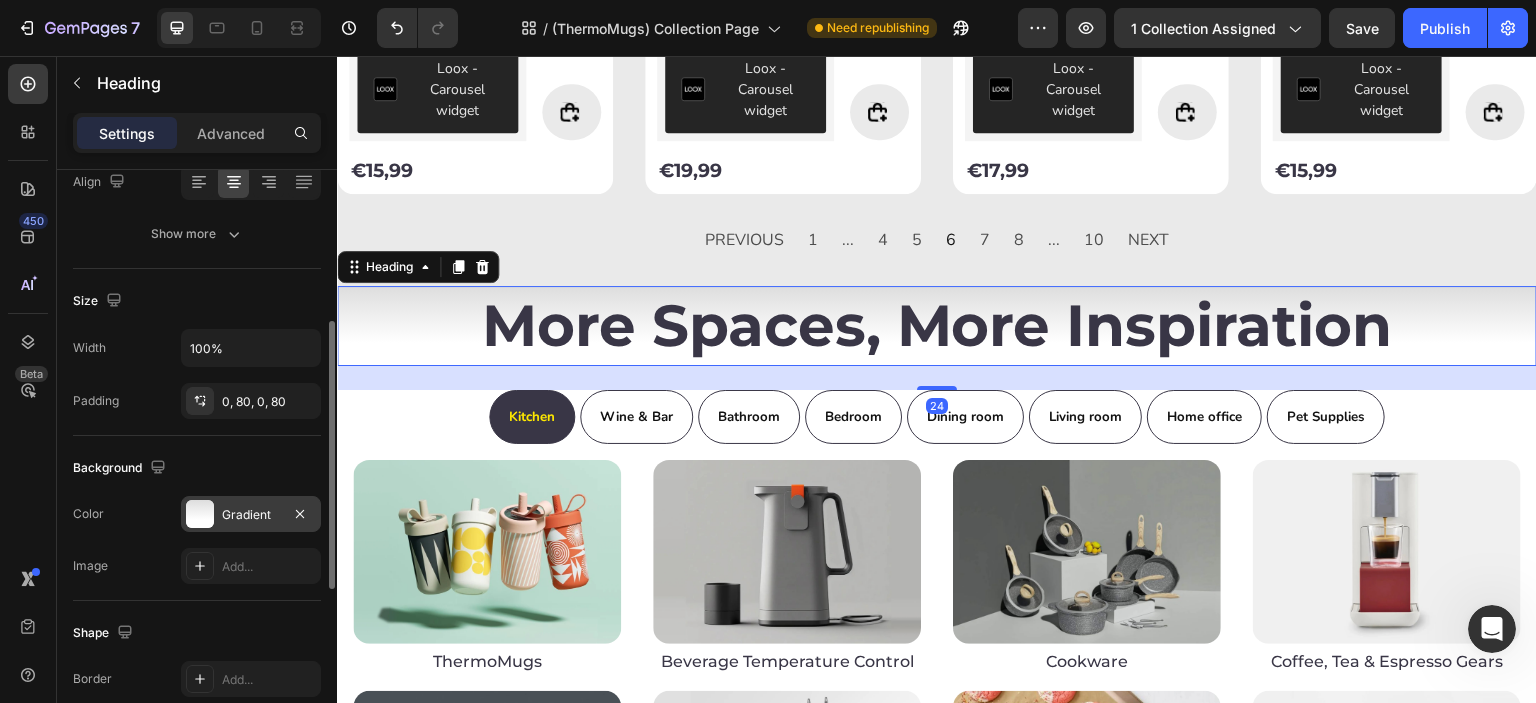 click at bounding box center (200, 514) 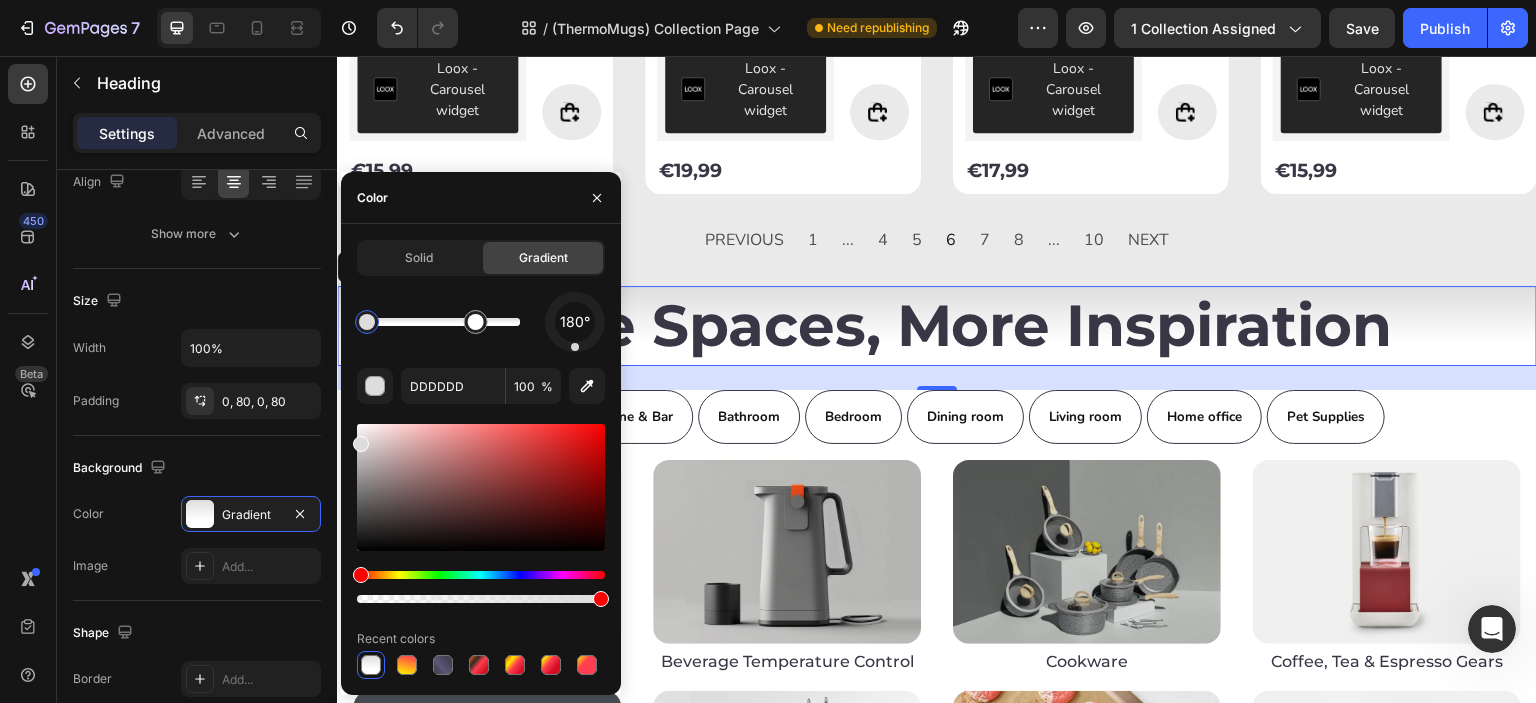 click at bounding box center [367, 322] 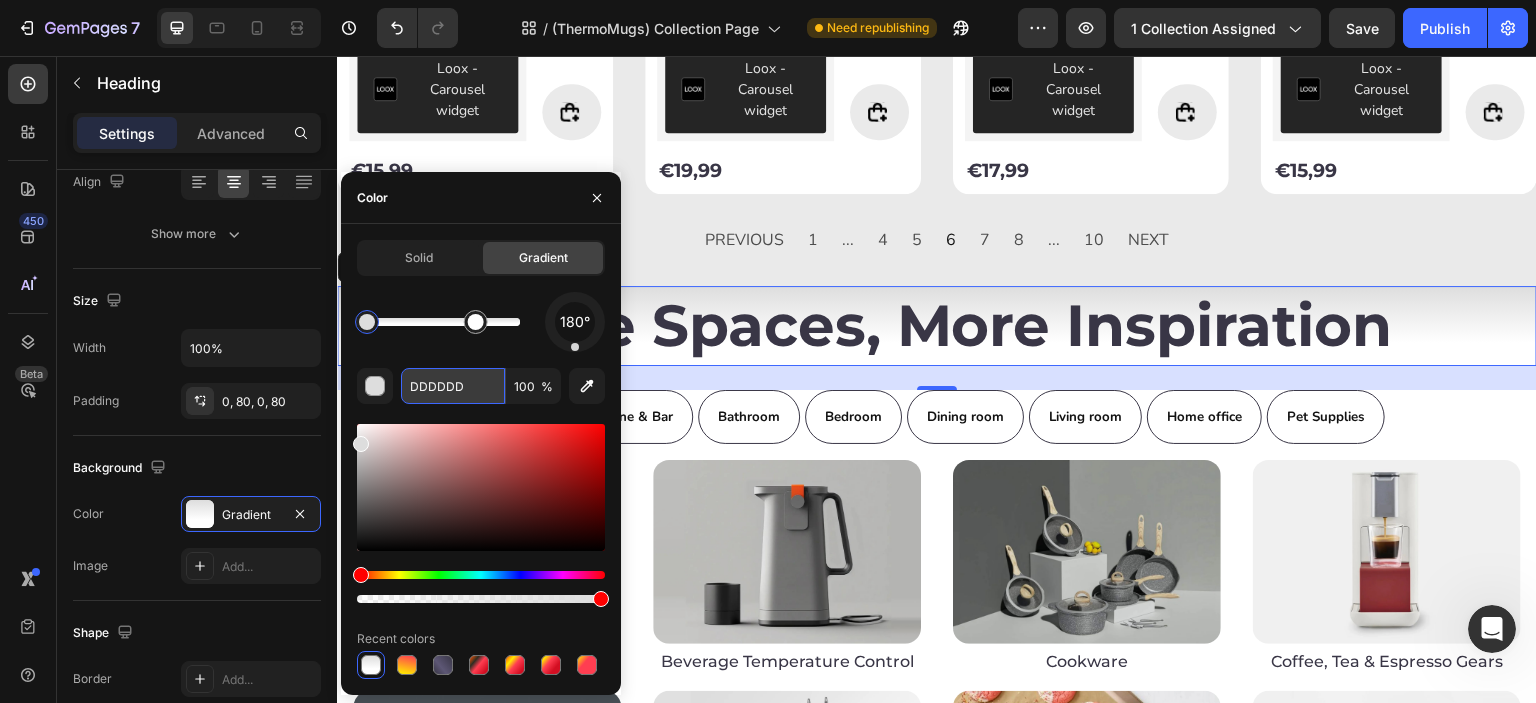 click on "DDDDDD" at bounding box center (453, 386) 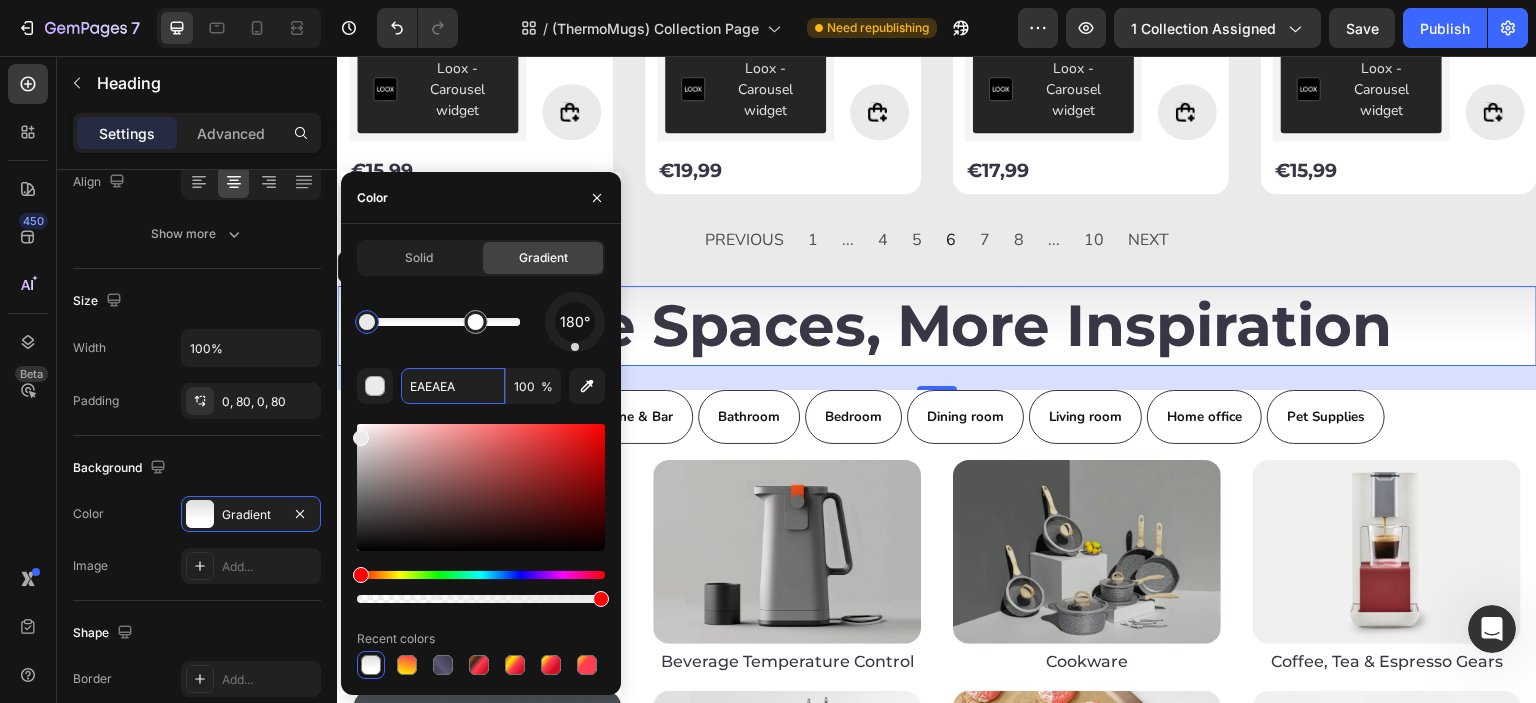type on "EAEAEA" 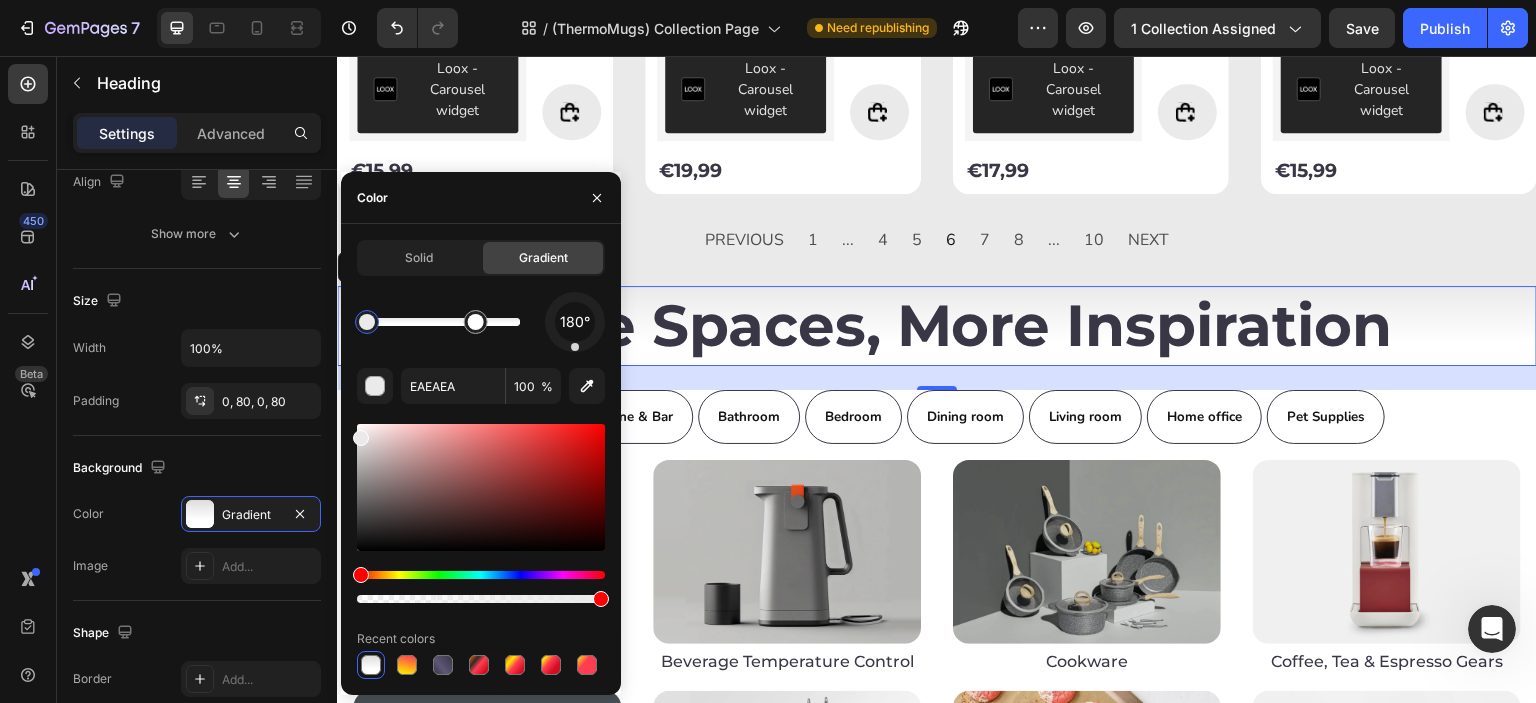 click on "180°" at bounding box center [481, 322] 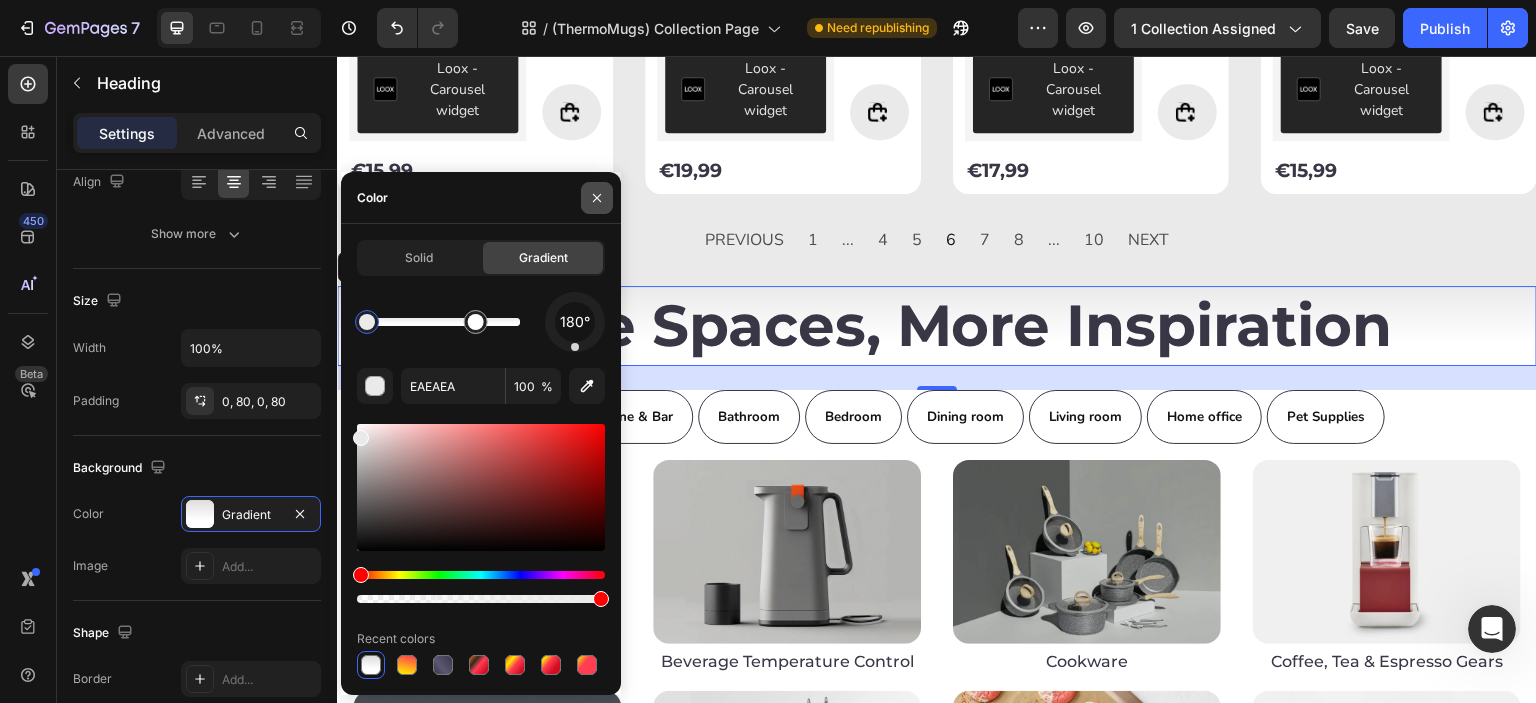 click 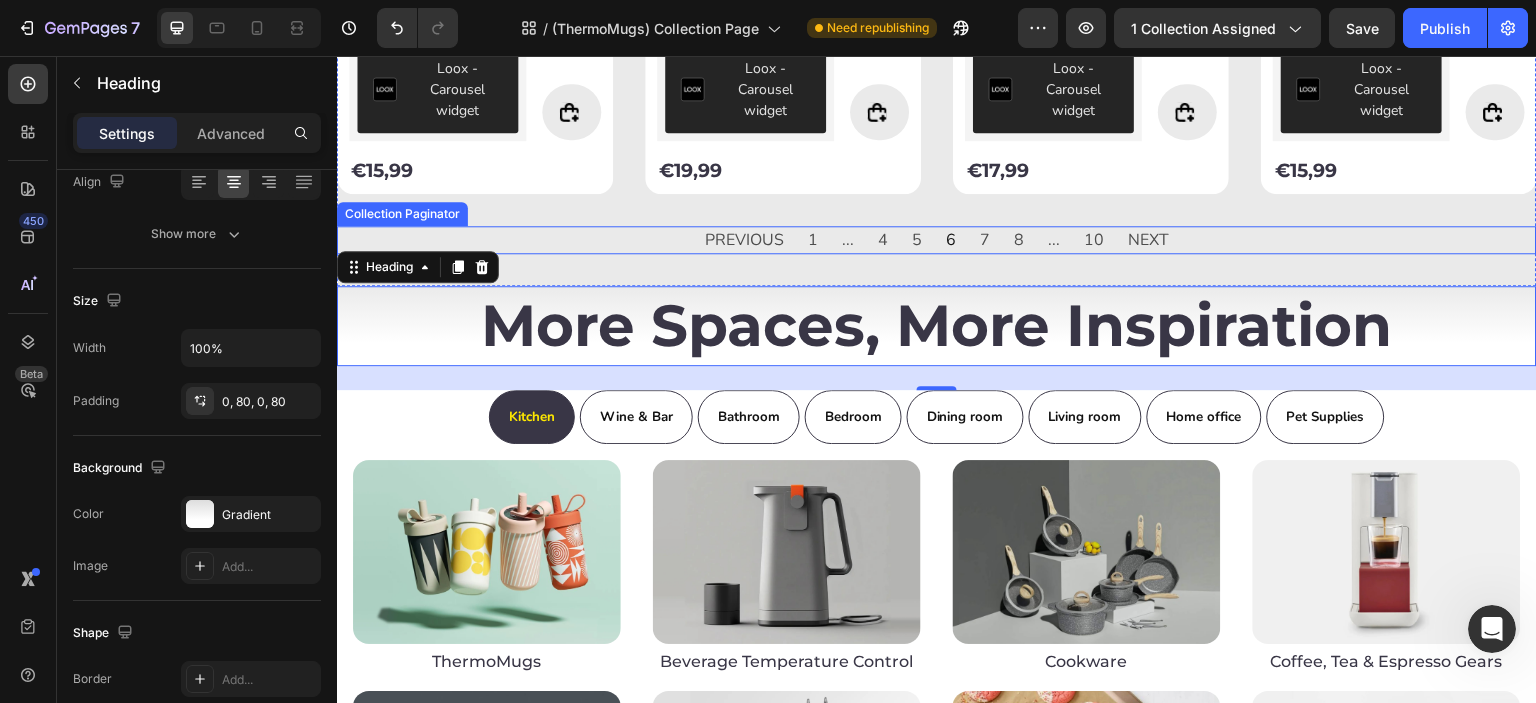 click on "PREVIOUS   1   ...   4   5   6   7   8   ...   10   NEXT" at bounding box center (937, 240) 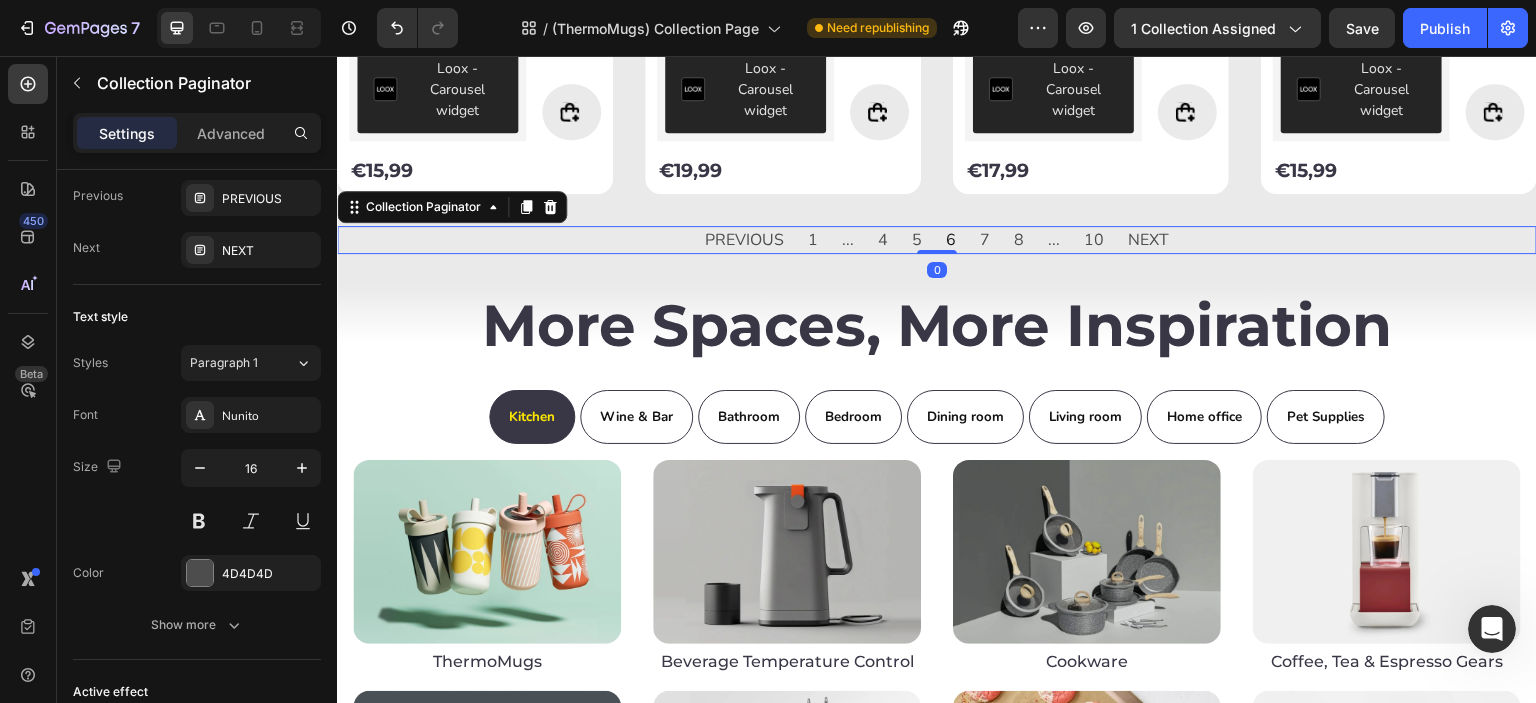 scroll, scrollTop: 0, scrollLeft: 0, axis: both 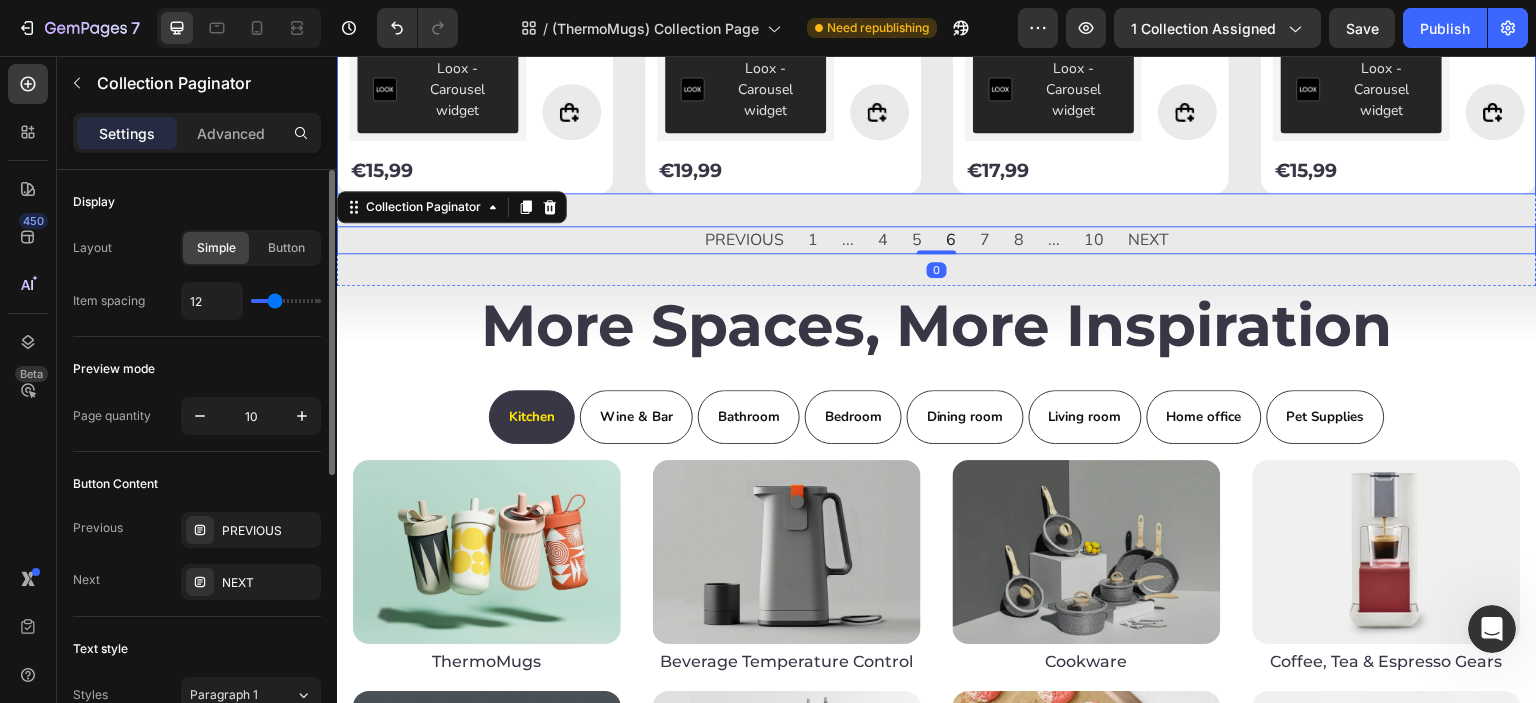 click on "Product Images 14 Oz Coffee Cup, Coffee Mug, Iced Coffee Cups With Lids Product Title Loox - Carousel widget Loox €26,99 Product Price Product Price
Product Cart Button Row Row Product List Product Images 350ml Plastic Leakproof Square Water Bottle with Straw Product Title Loox - Carousel widget Loox €19,99 Product Price Product Price
Product Cart Button Row Row Product List Product Images 400ml Smart Heating Travel Mug Product Title Loox - Carousel widget Loox €59,99 Product Price Product Price
Product Cart Button Row Row Product List Product Images Cute White Rabbit Bear Coffee Cup with Lid Product Title Loox - Carousel widget Loox €29,99 Product Price Product Price
Product Cart Button Row Row Product List Product Images Deerma Portable Electric Kettle 350ml Product Title Loox - Carousel widget Loox €39,99 Product Price Product Price
Product Cart Button Row Row Product List Product Images Durable Sports Water Bottle" at bounding box center [937, -831] 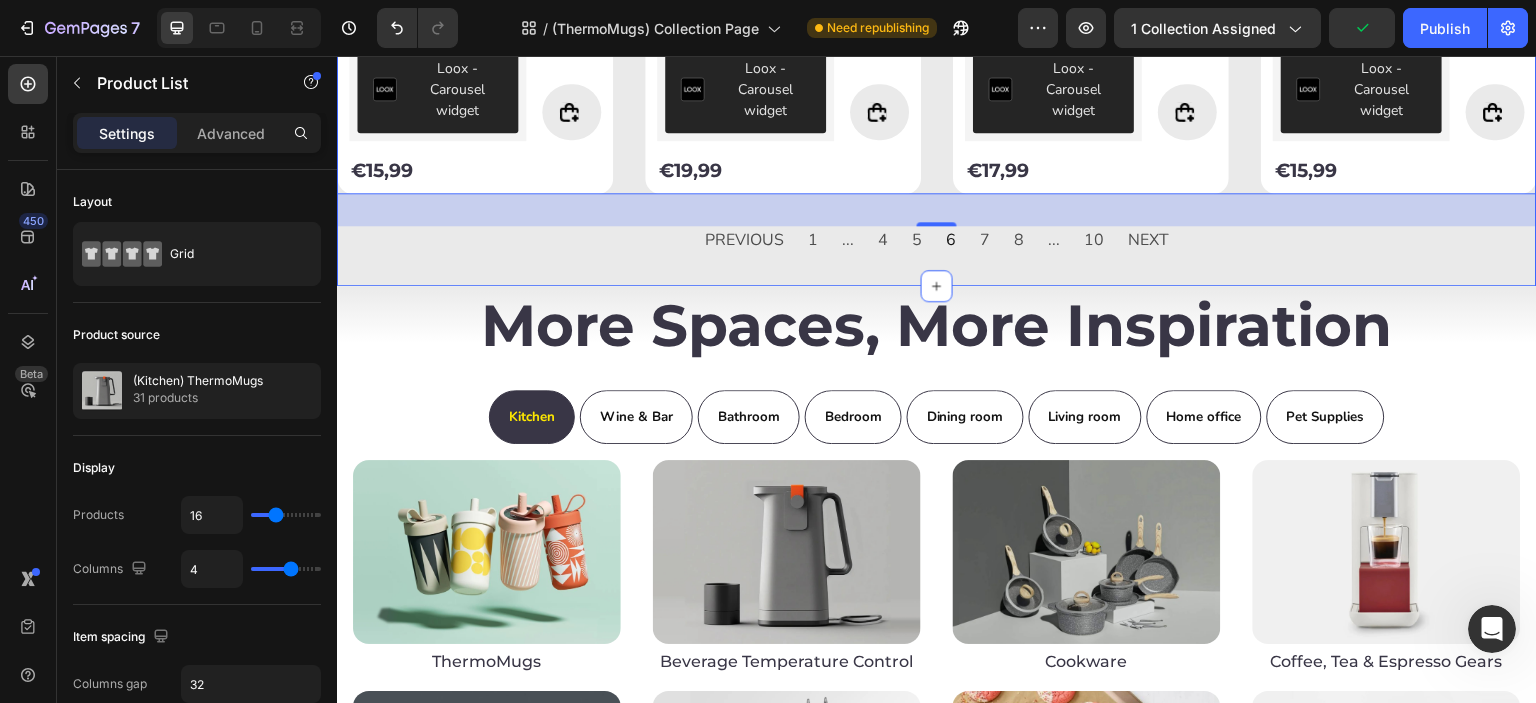 drag, startPoint x: 787, startPoint y: 244, endPoint x: 796, endPoint y: 239, distance: 10.29563 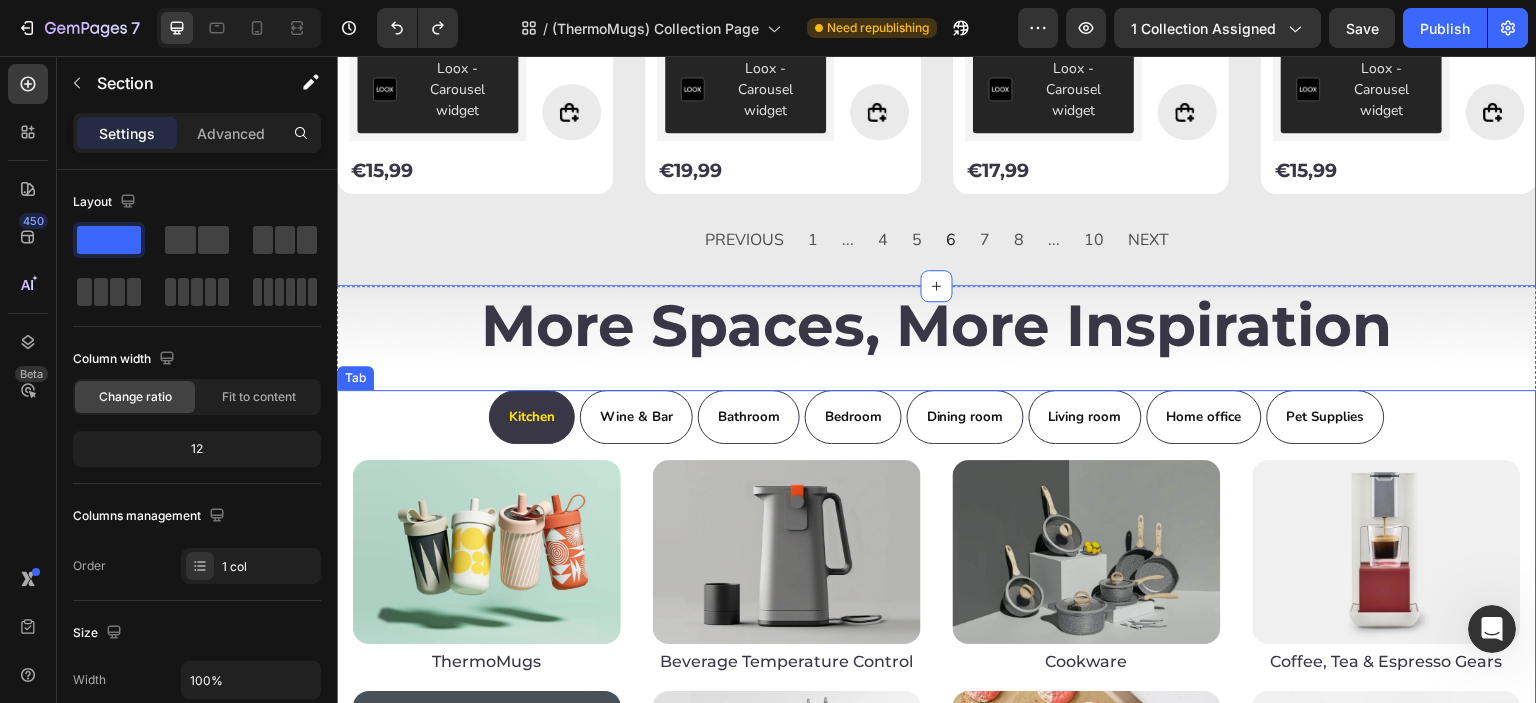 click on "Kitchen Wine & Bar Bathroom Bedroom Dining room Living room Home office Pet Supplies" at bounding box center (937, 417) 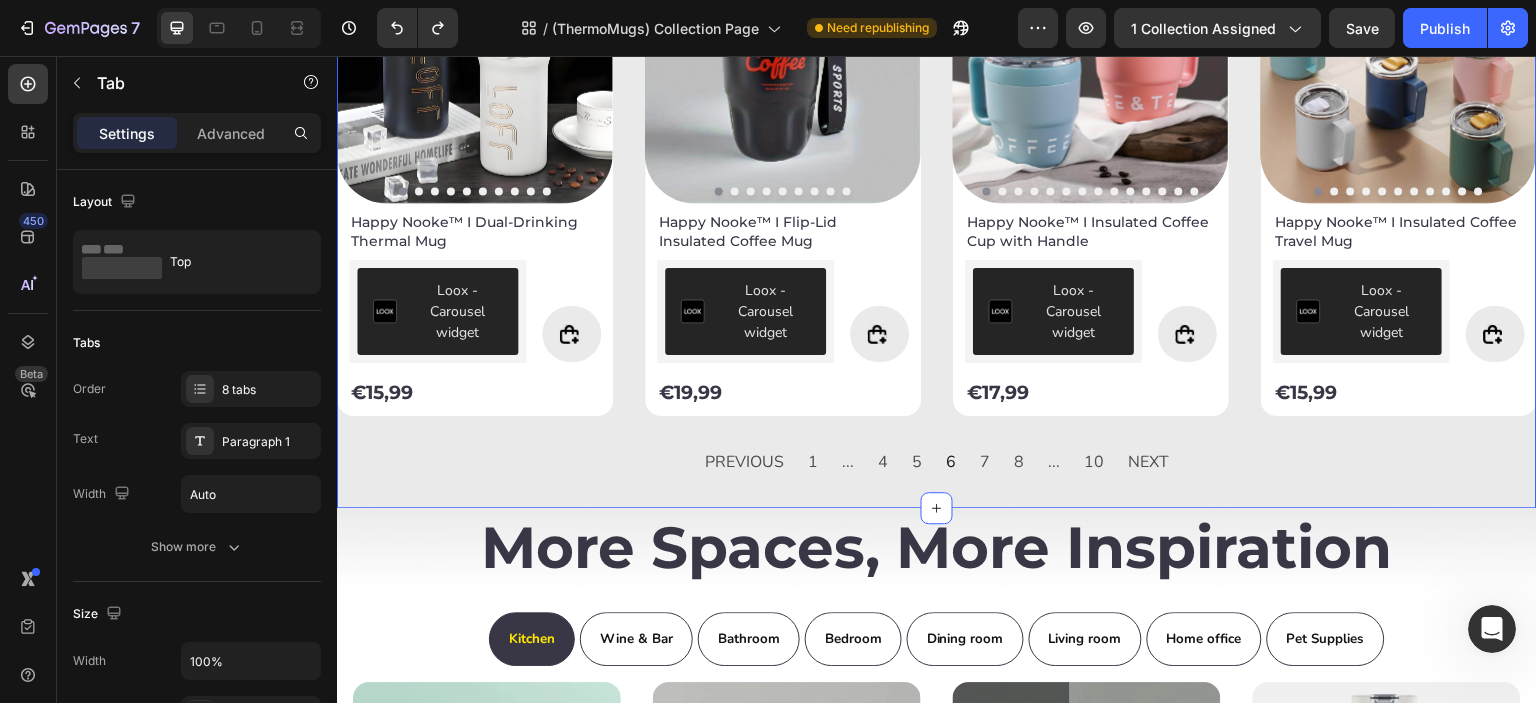 scroll, scrollTop: 3032, scrollLeft: 0, axis: vertical 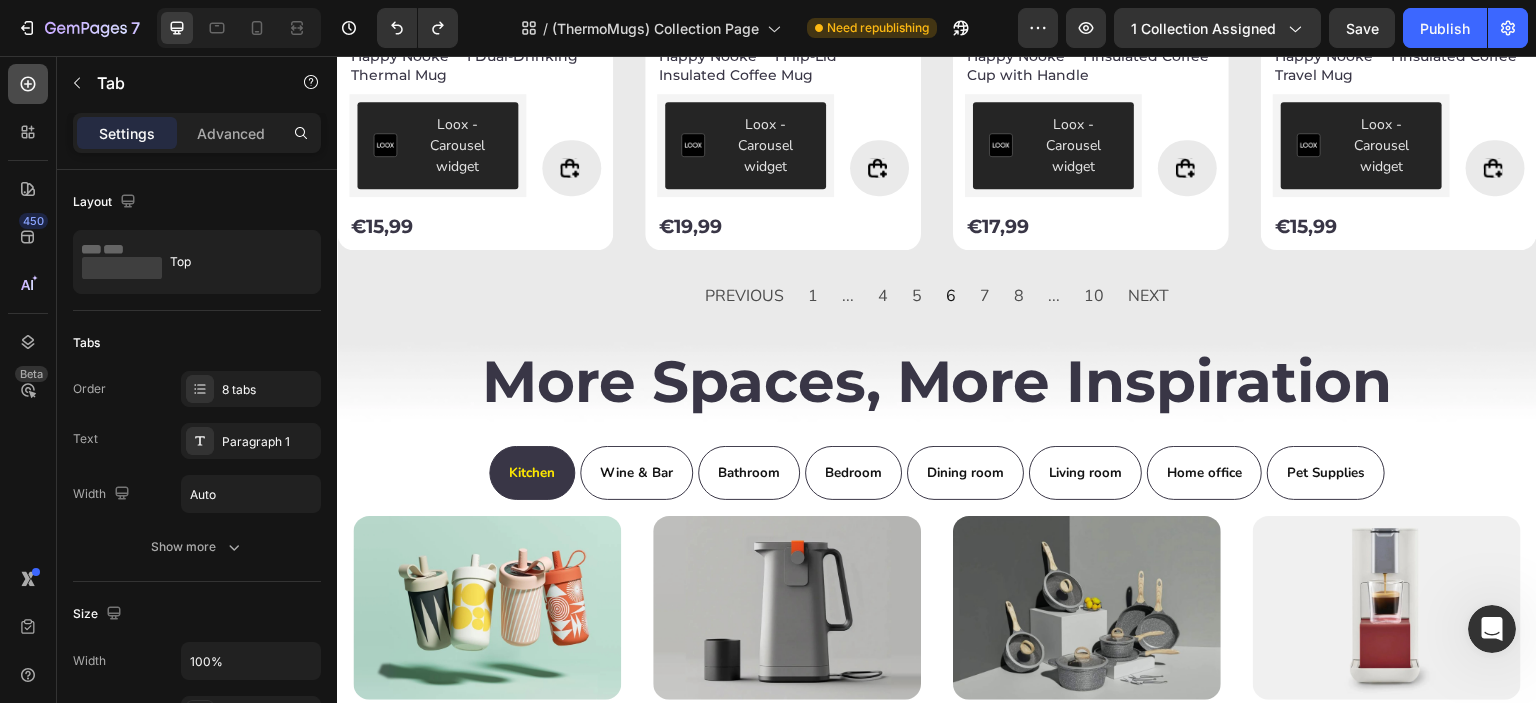 click 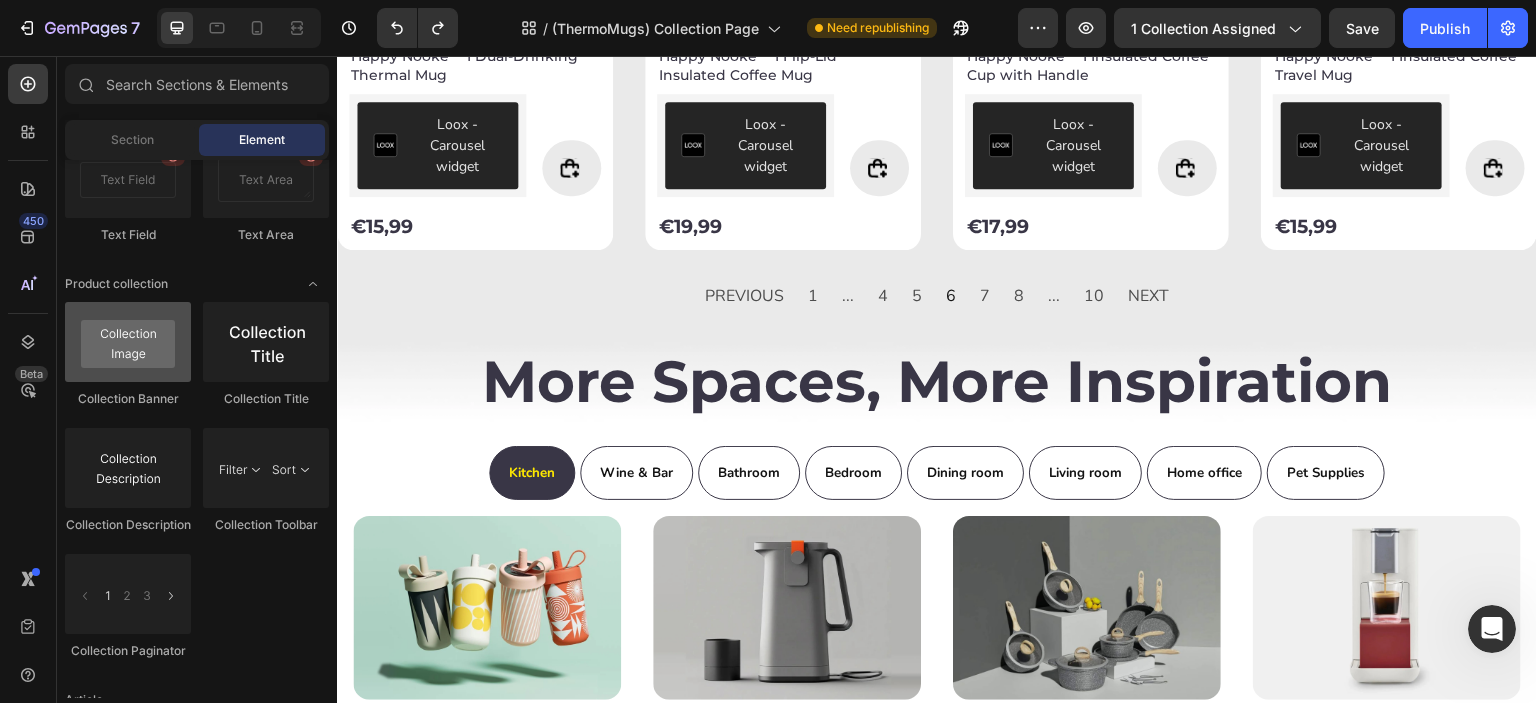 scroll, scrollTop: 5158, scrollLeft: 0, axis: vertical 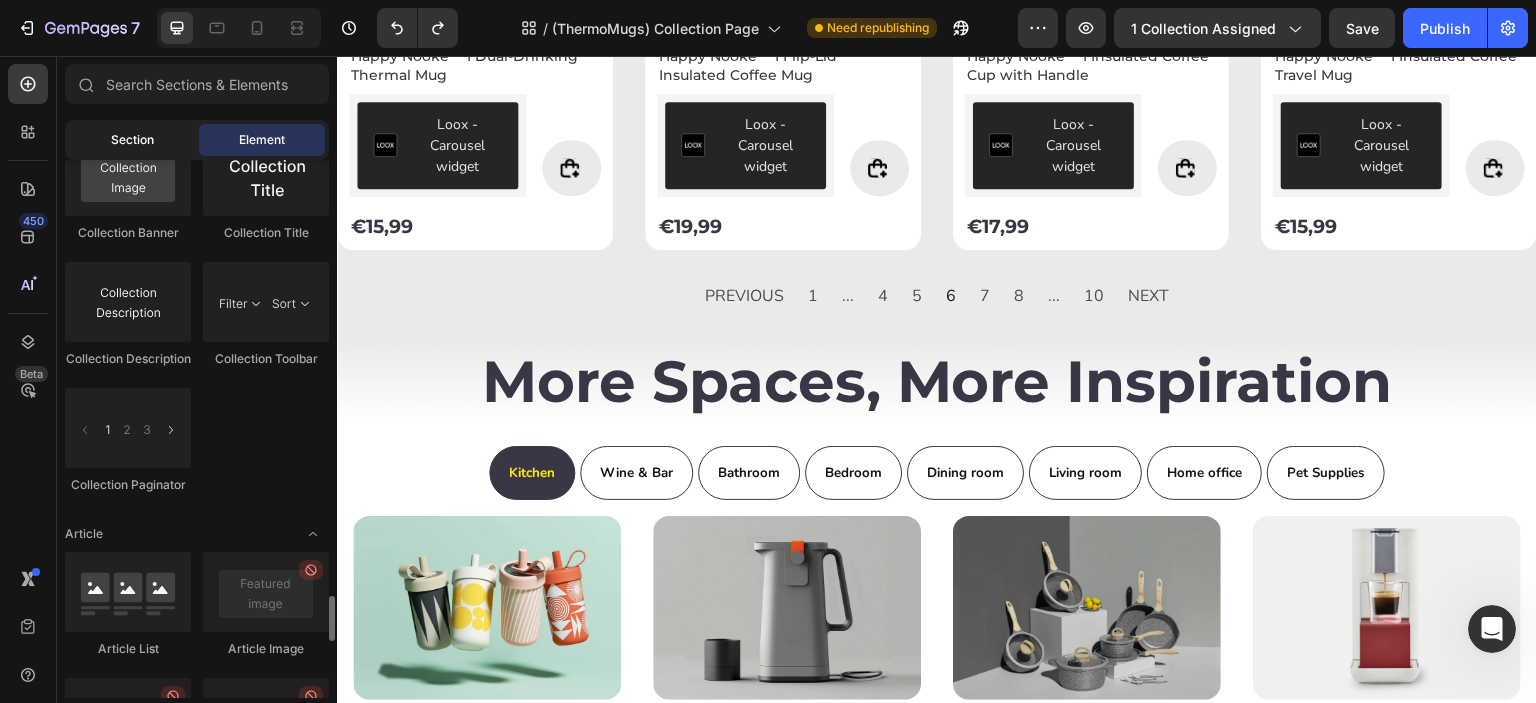 click on "Section" 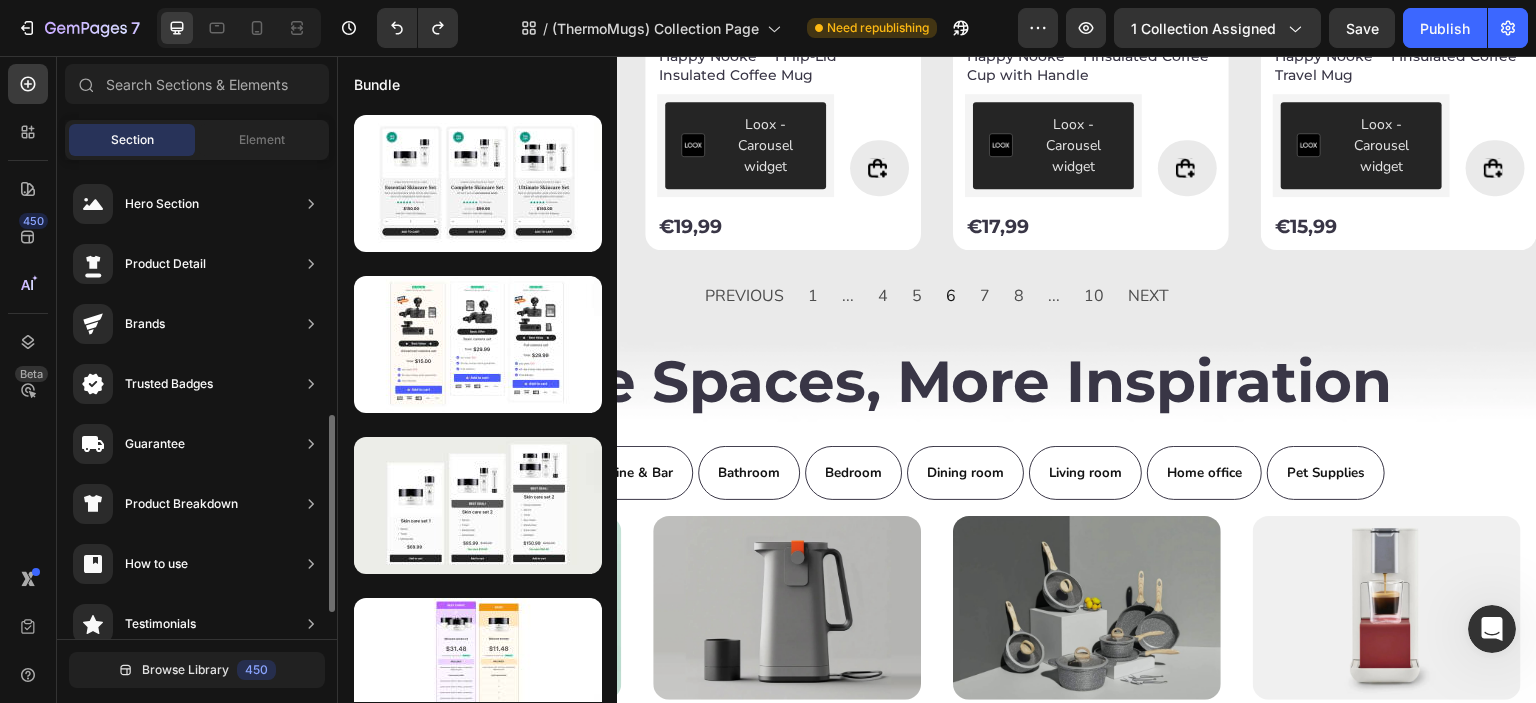 scroll, scrollTop: 181, scrollLeft: 0, axis: vertical 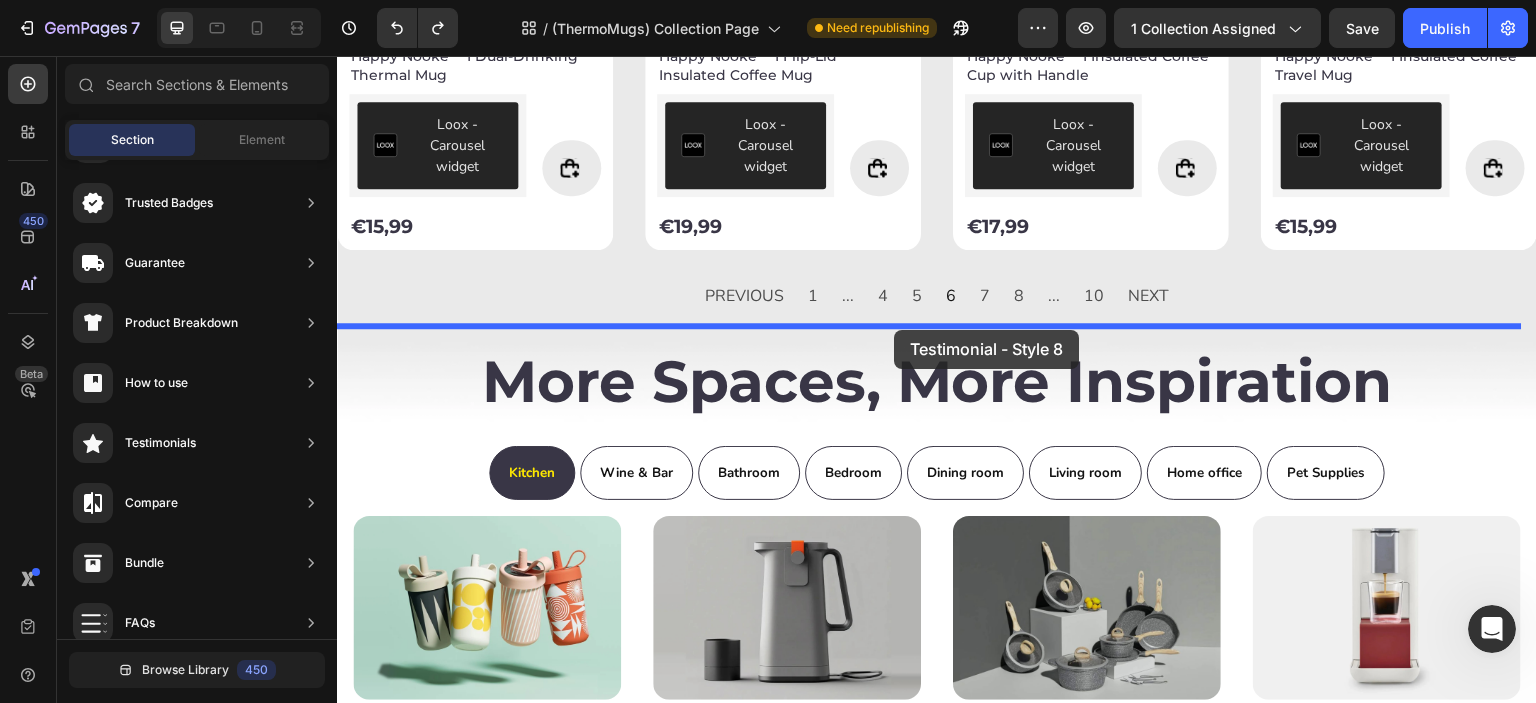 drag, startPoint x: 894, startPoint y: 330, endPoint x: 940, endPoint y: 503, distance: 179.01117 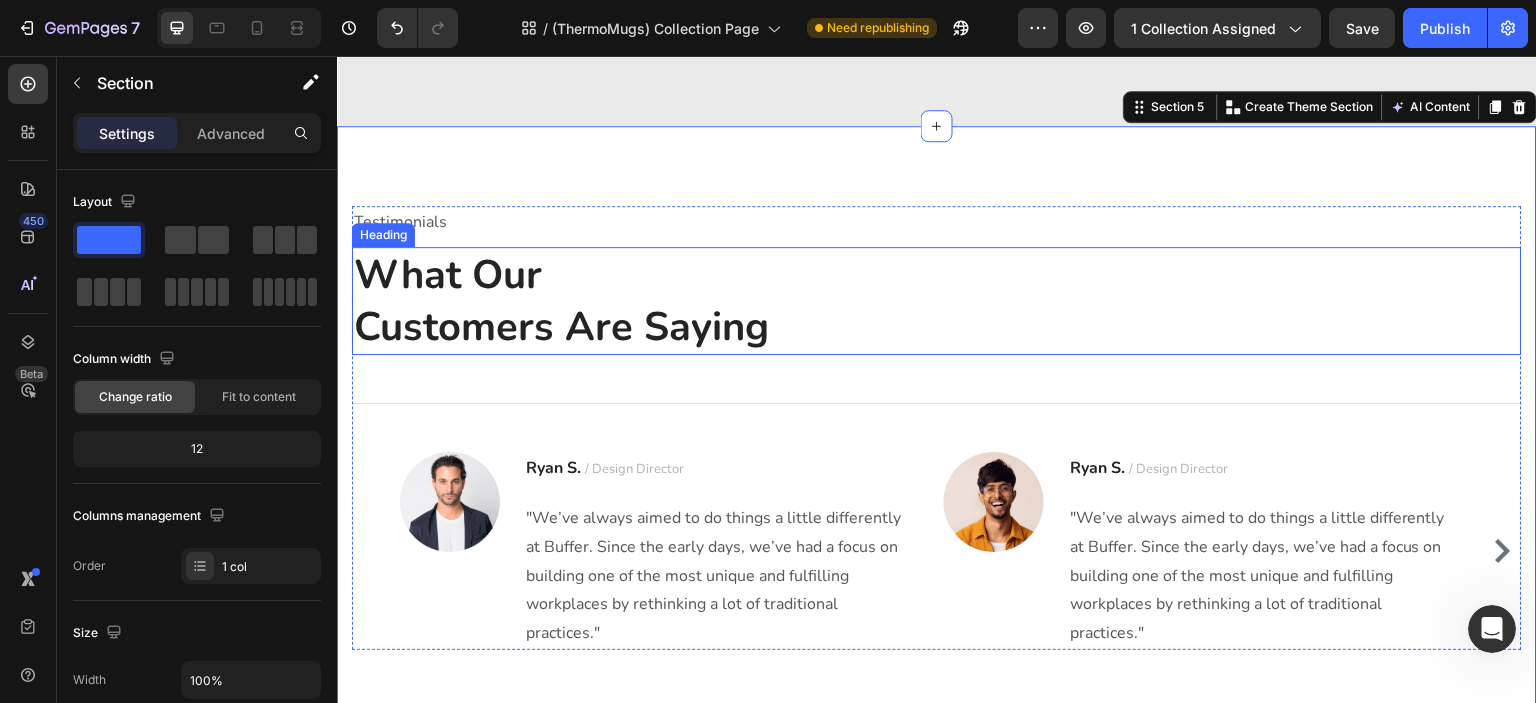 scroll, scrollTop: 3398, scrollLeft: 0, axis: vertical 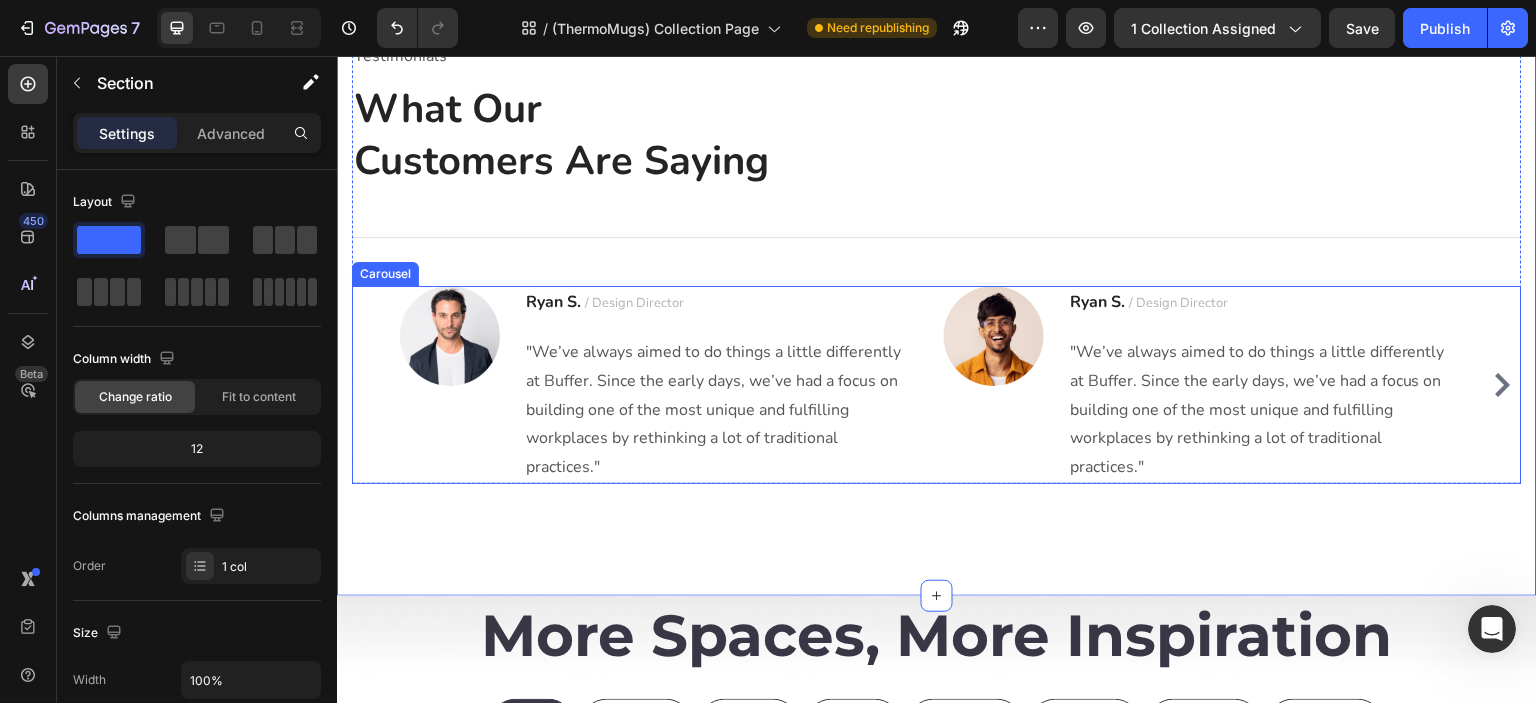click 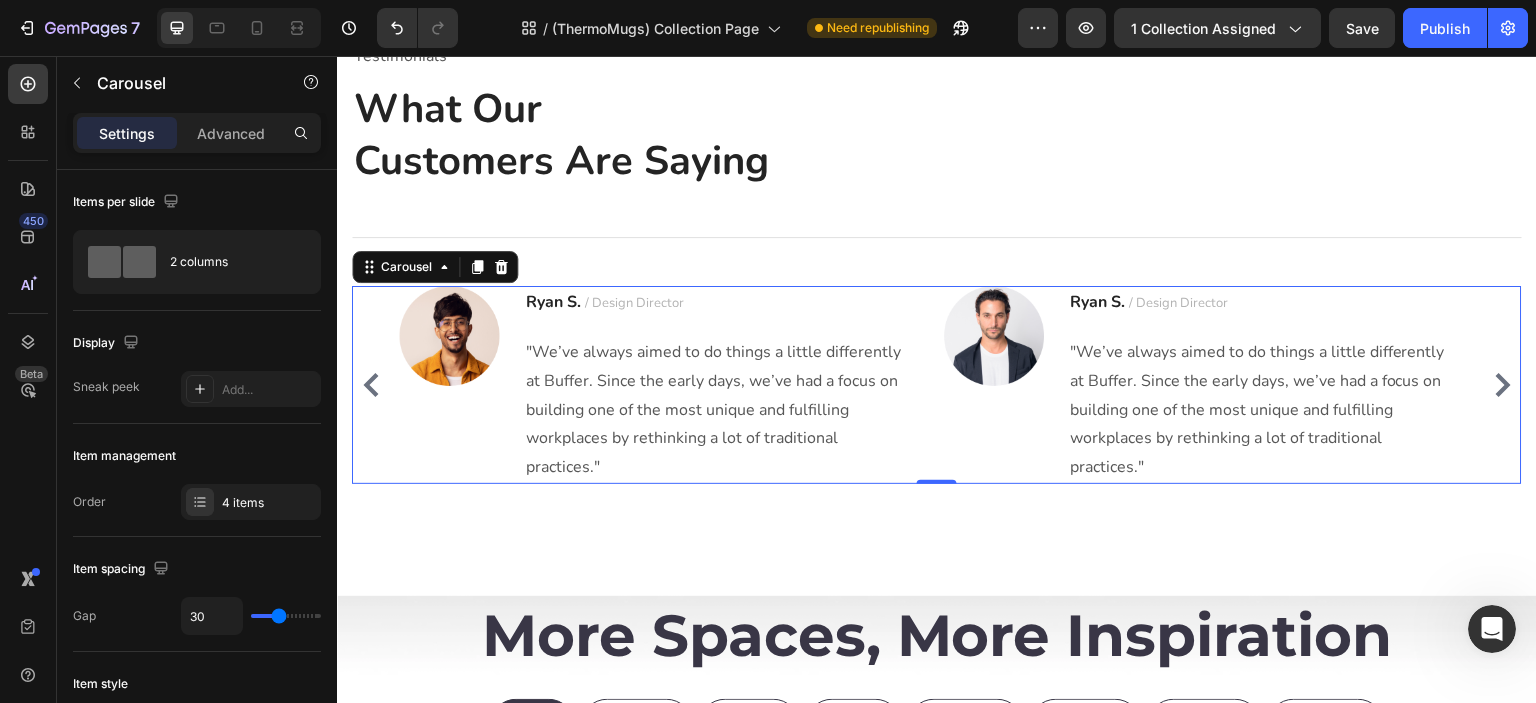 click 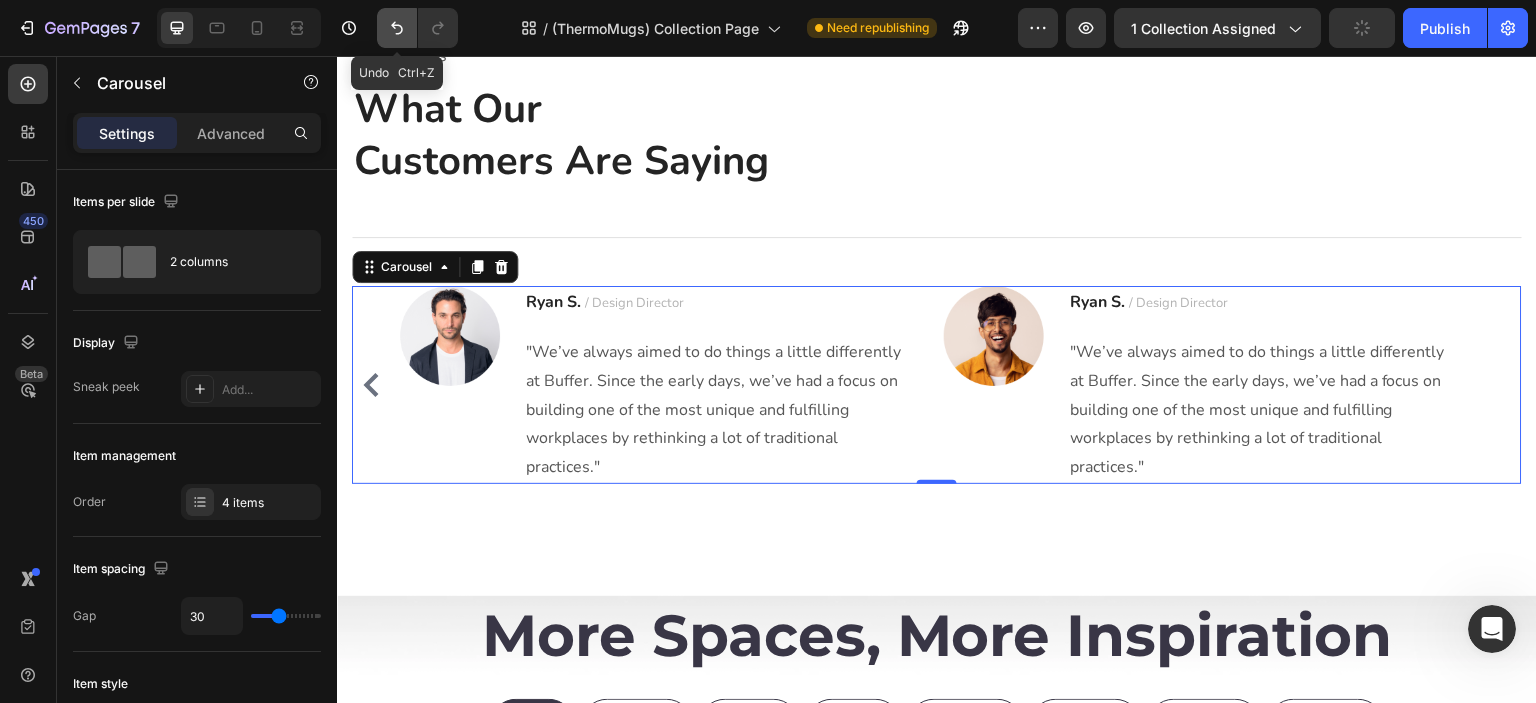 click 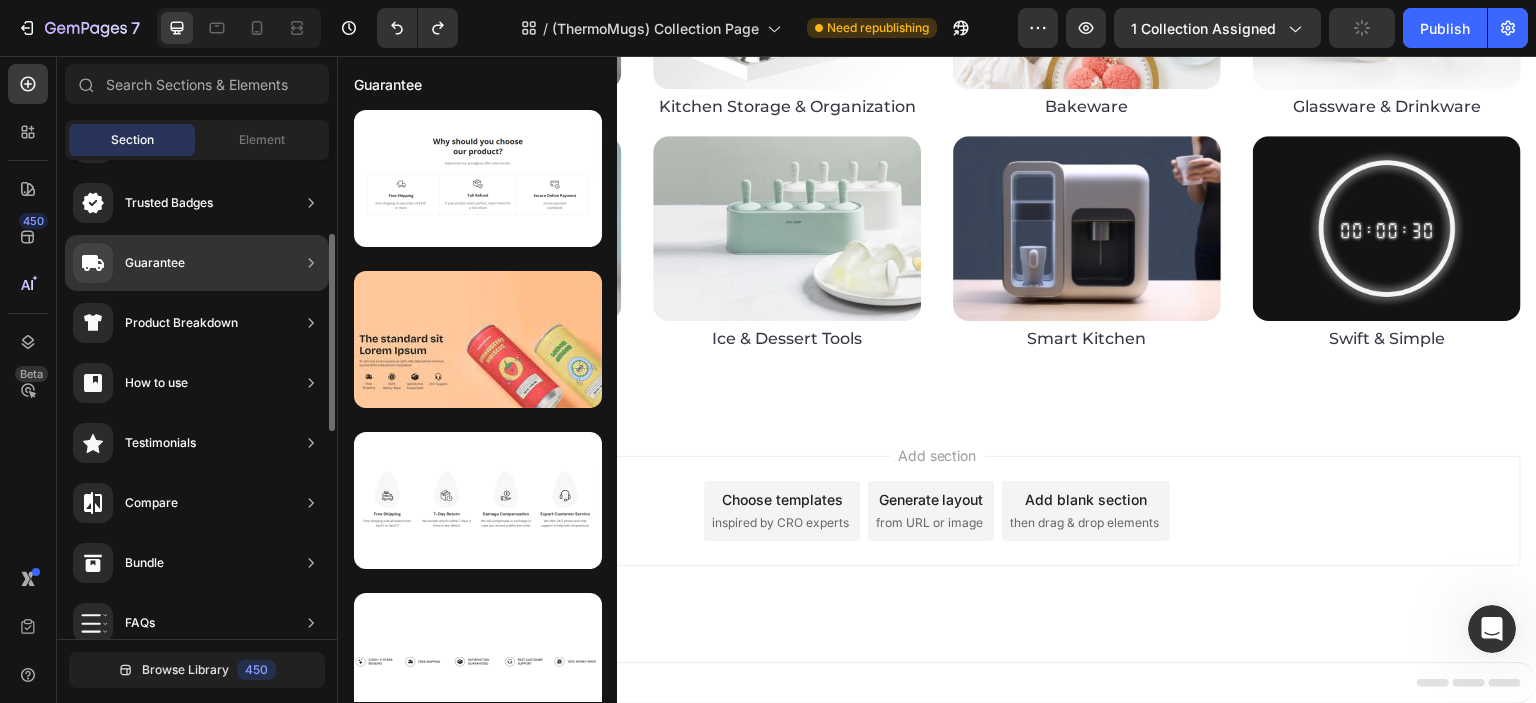 scroll, scrollTop: 296, scrollLeft: 0, axis: vertical 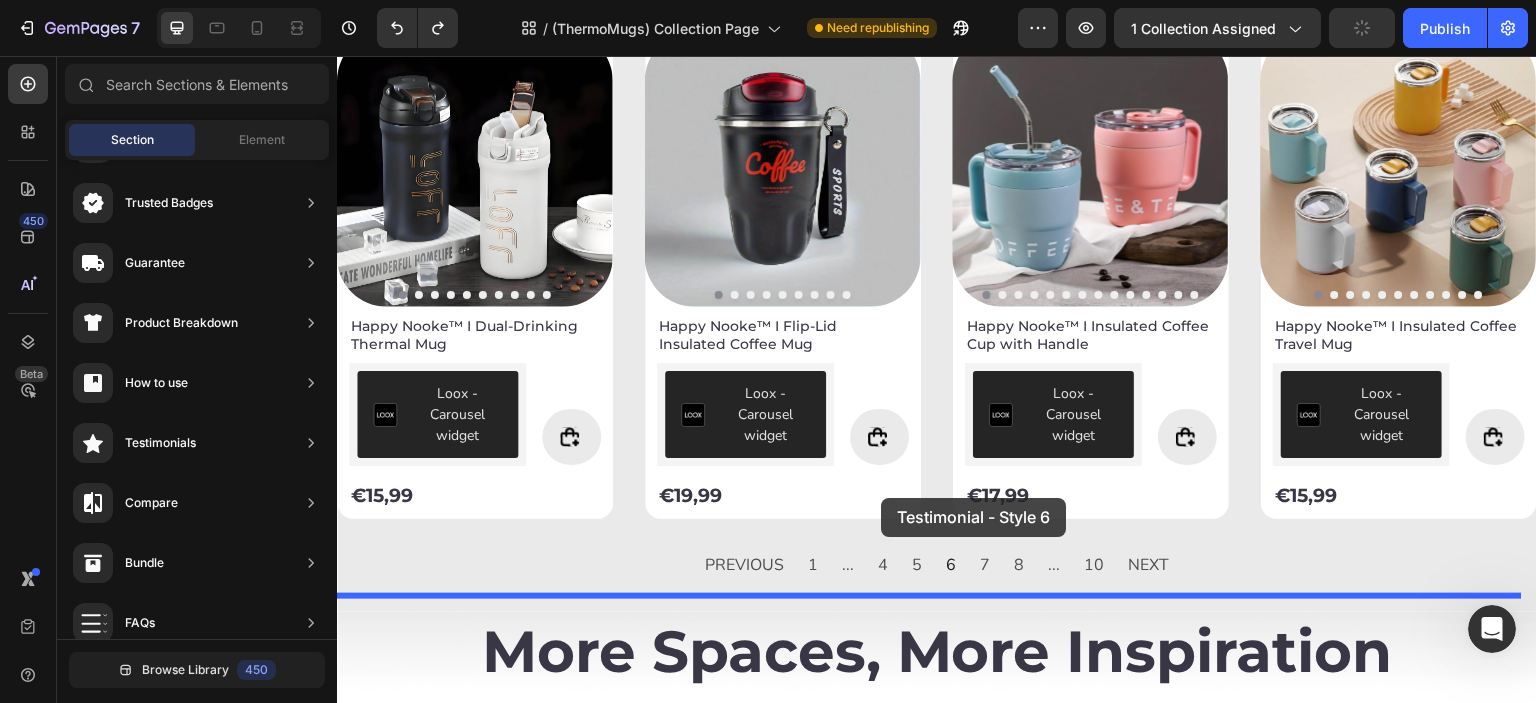 drag, startPoint x: 794, startPoint y: 540, endPoint x: 881, endPoint y: 498, distance: 96.60745 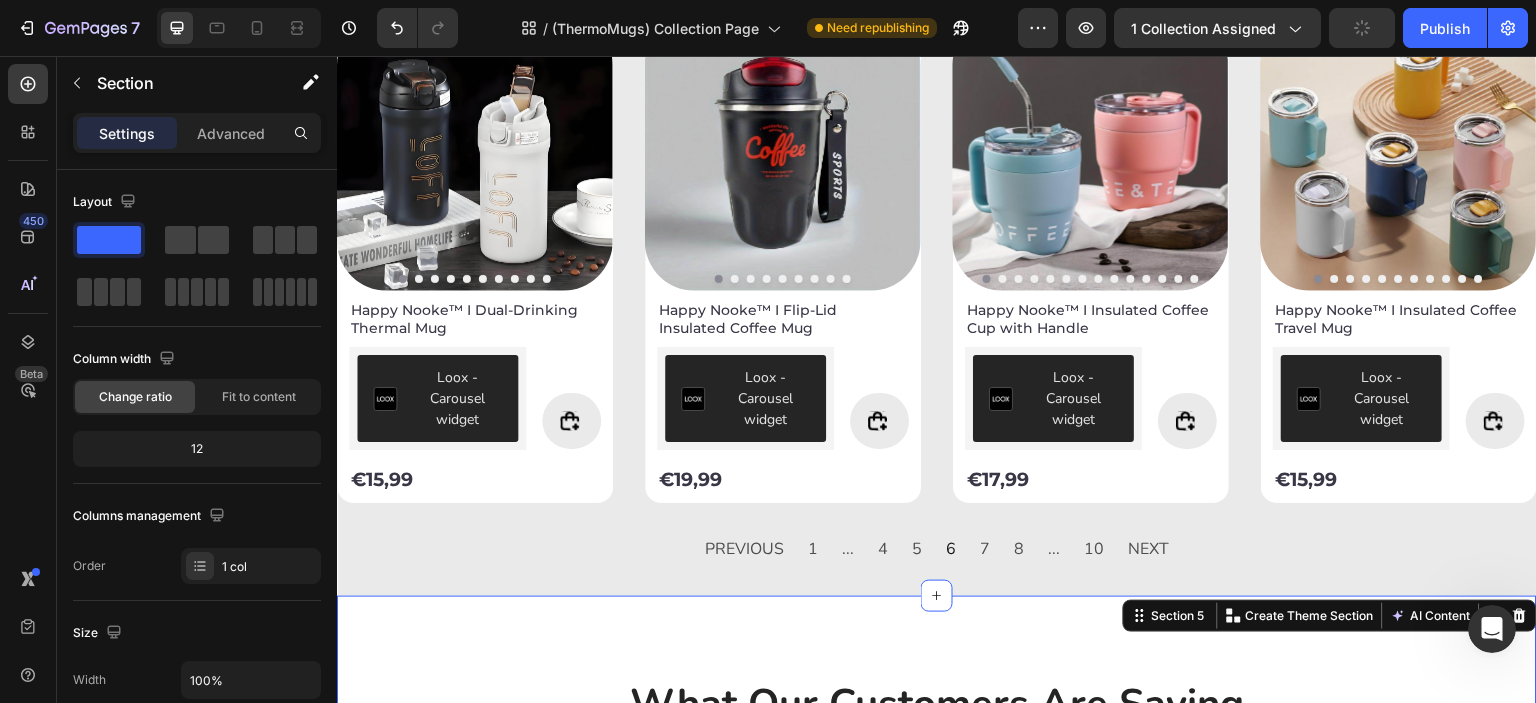 scroll, scrollTop: 2869, scrollLeft: 0, axis: vertical 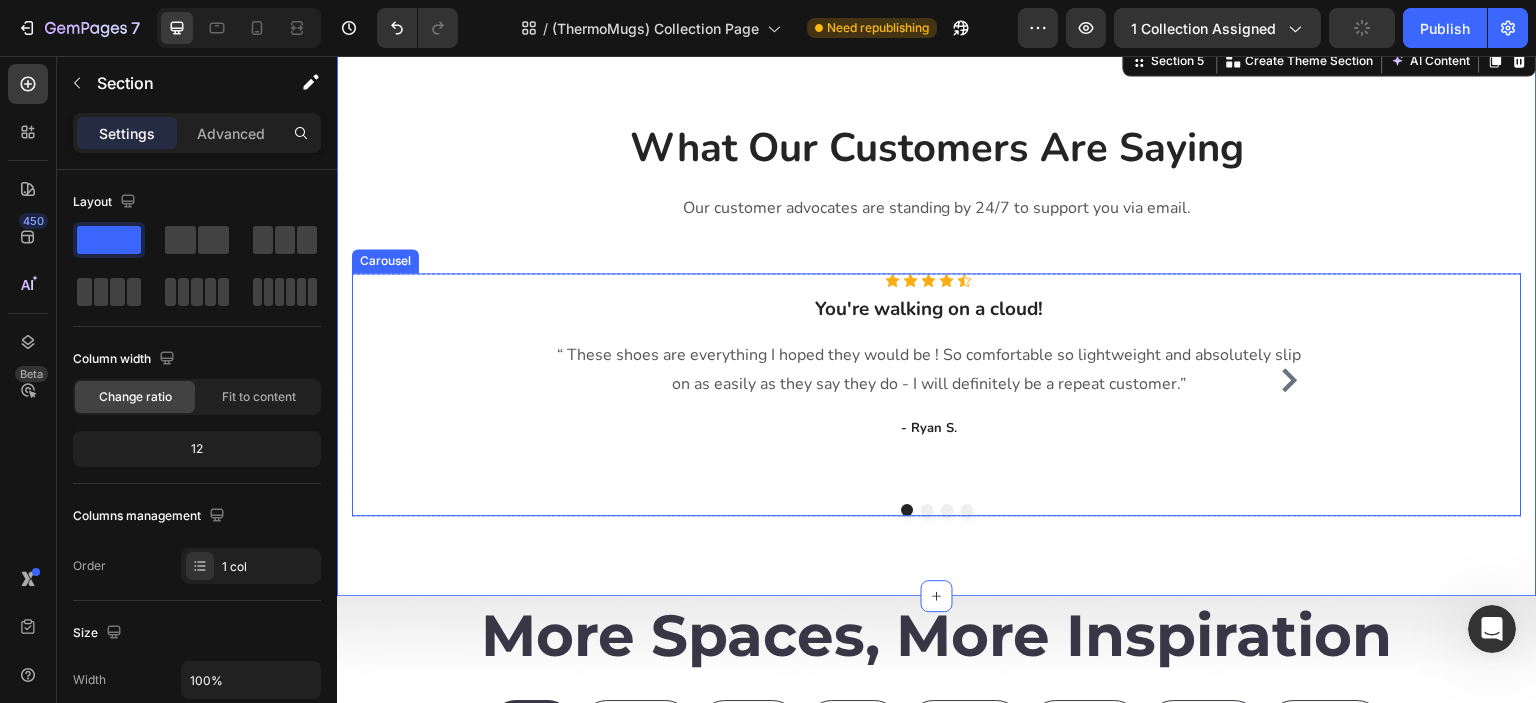 click 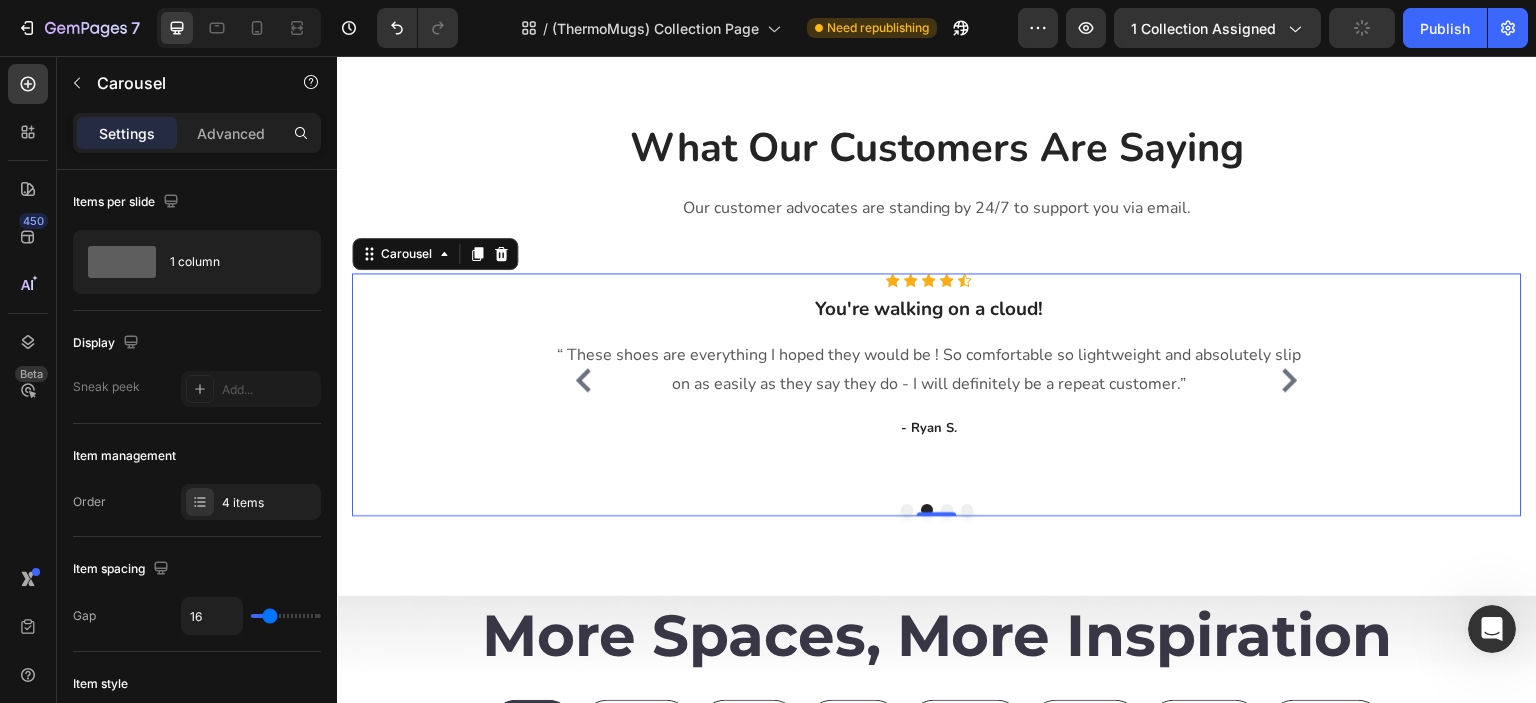 click 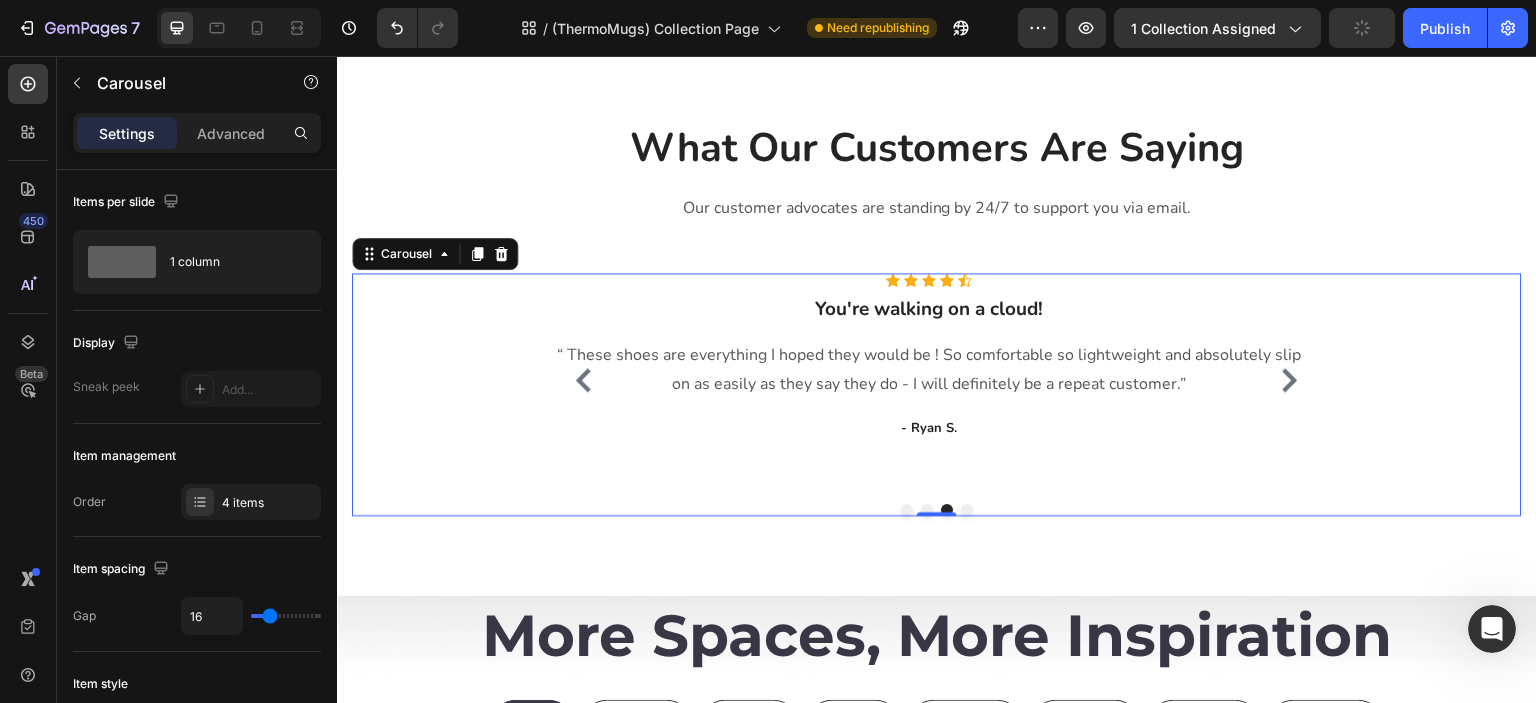 click 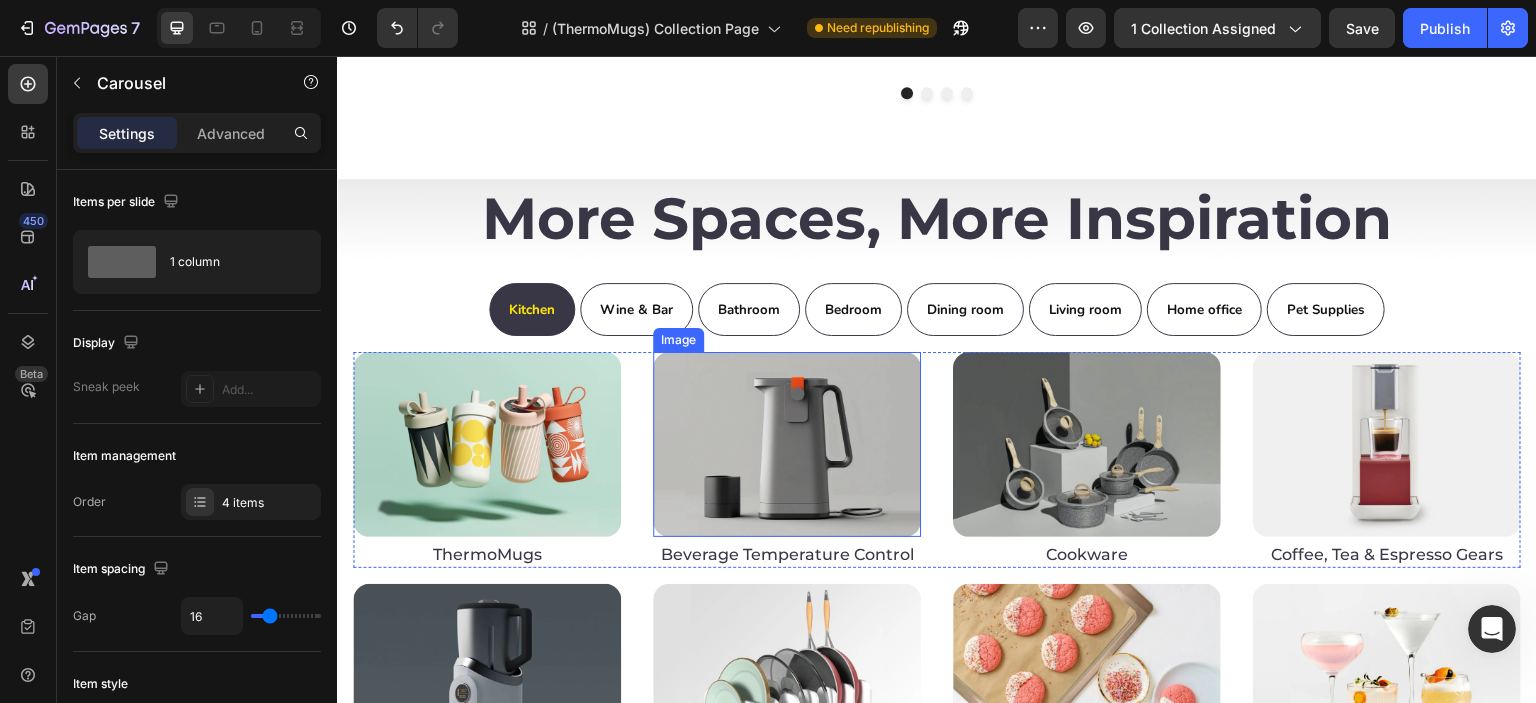 scroll, scrollTop: 769, scrollLeft: 0, axis: vertical 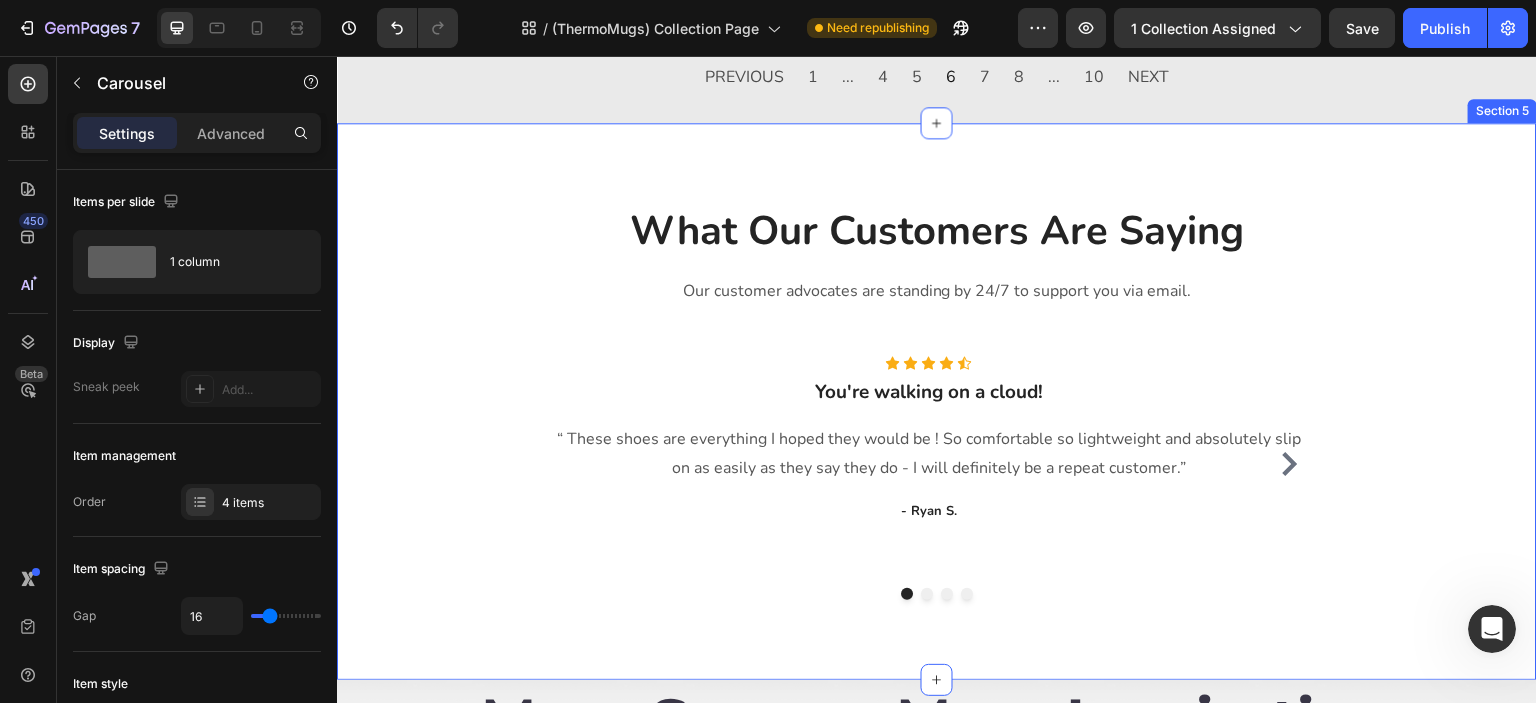 click on "What Our Customers Are Saying Heading Our customer advocates are standing by 24/7 to support you via email. Text block Row
Icon                Icon                Icon                Icon
Icon Icon List Hoz You're walking on a cloud! Heading “ These shoes are everything I hoped they would be ! So comfortable so lightweight and absolutely slip on as easily as they say they do - I will definitely be a repeat customer.” Text block - Ryan S. Text block                Icon                Icon                Icon                Icon
Icon Icon List Hoz You're walking on a cloud! Heading “ These shoes are everything I hoped they would be ! So comfortable so lightweight and absolutely slip on as easily as they say they do - I will definitely be a repeat customer.” Text block - Ryan S. Text block                Icon                Icon                Icon                Icon
Icon Icon List Hoz You're walking on a cloud! Heading Icon" at bounding box center [937, 401] 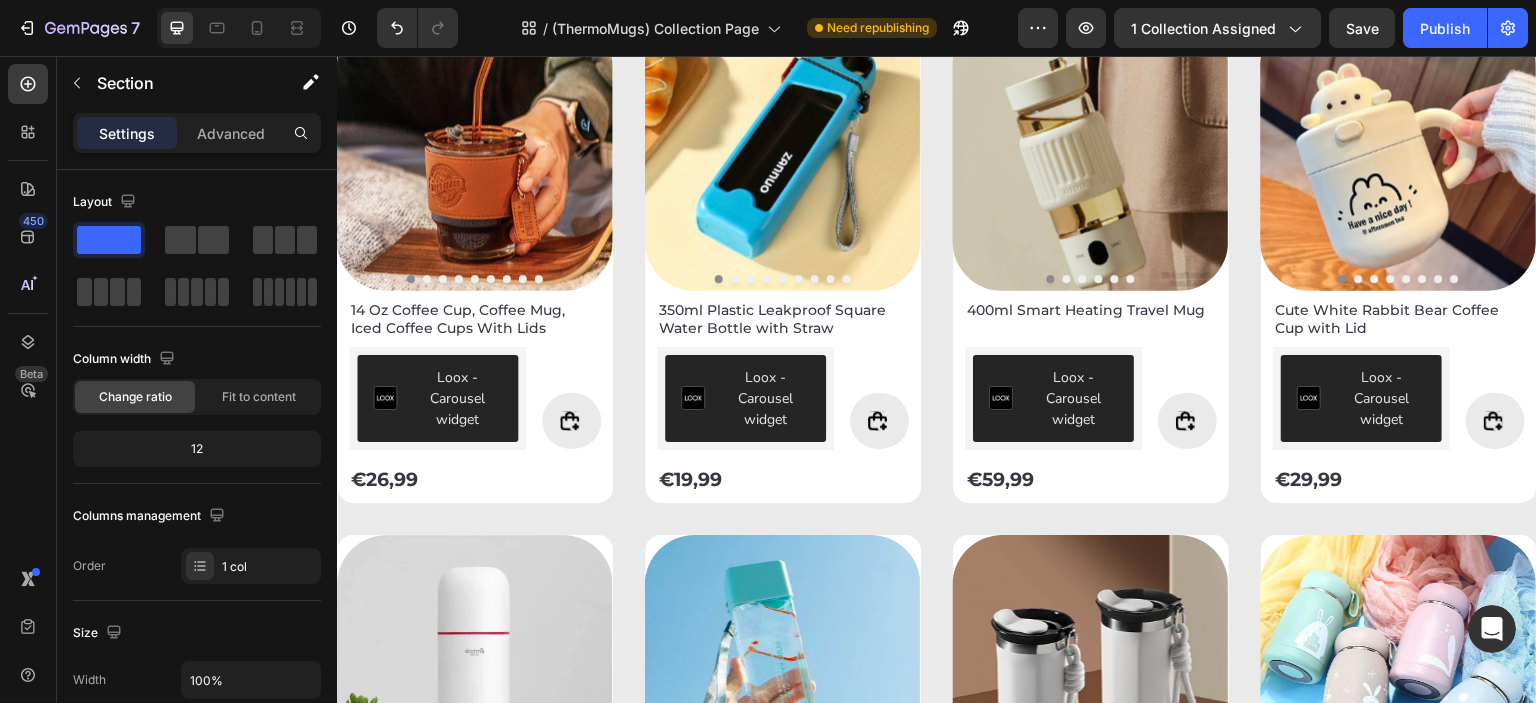 scroll, scrollTop: 2787, scrollLeft: 0, axis: vertical 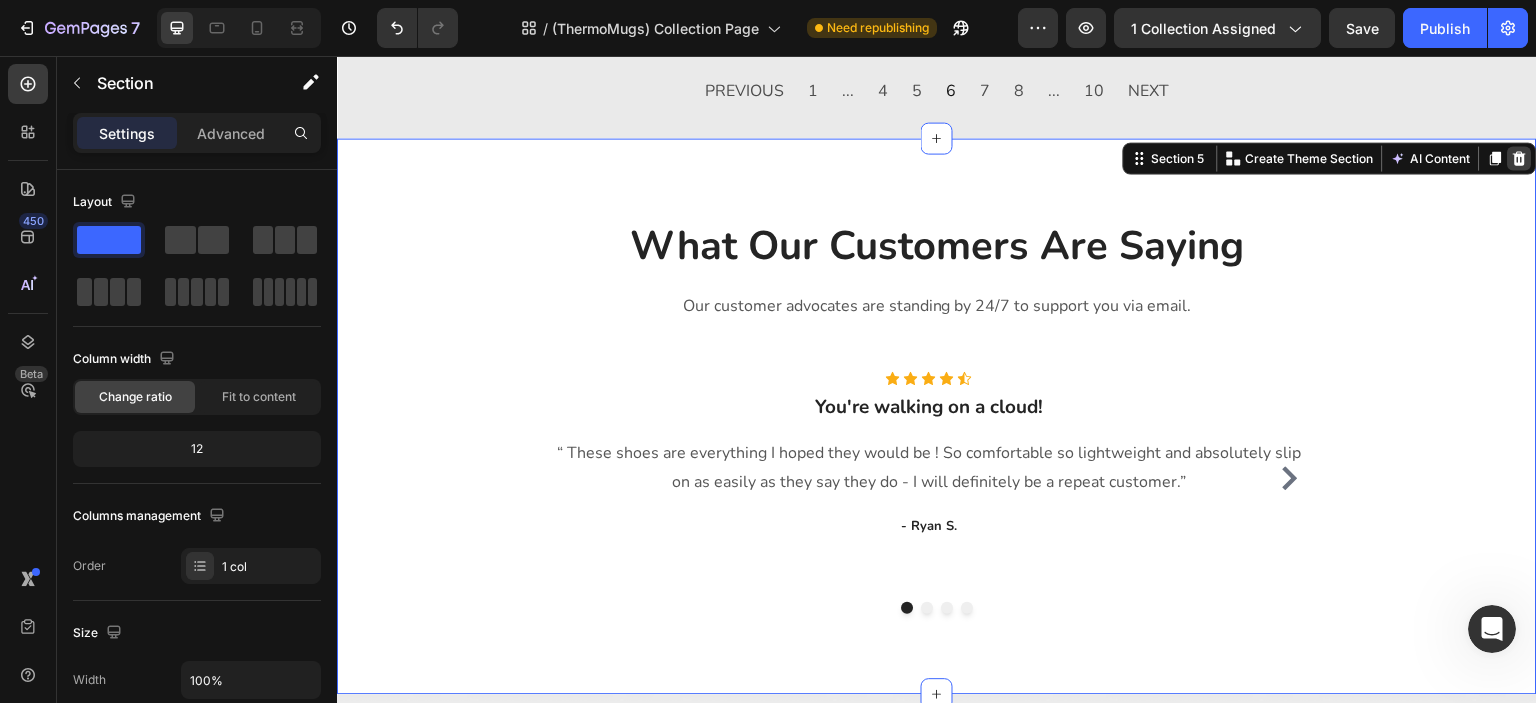 click 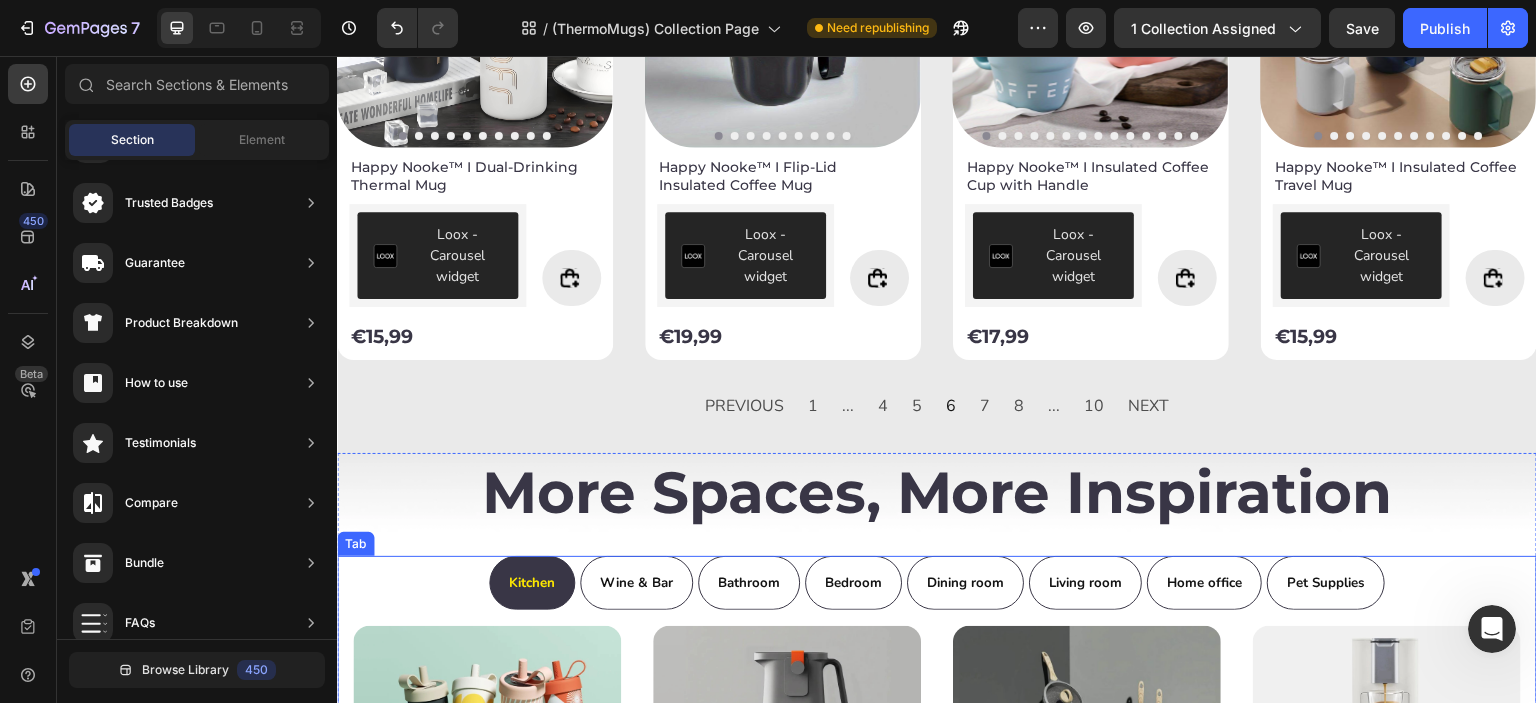 scroll, scrollTop: 2453, scrollLeft: 0, axis: vertical 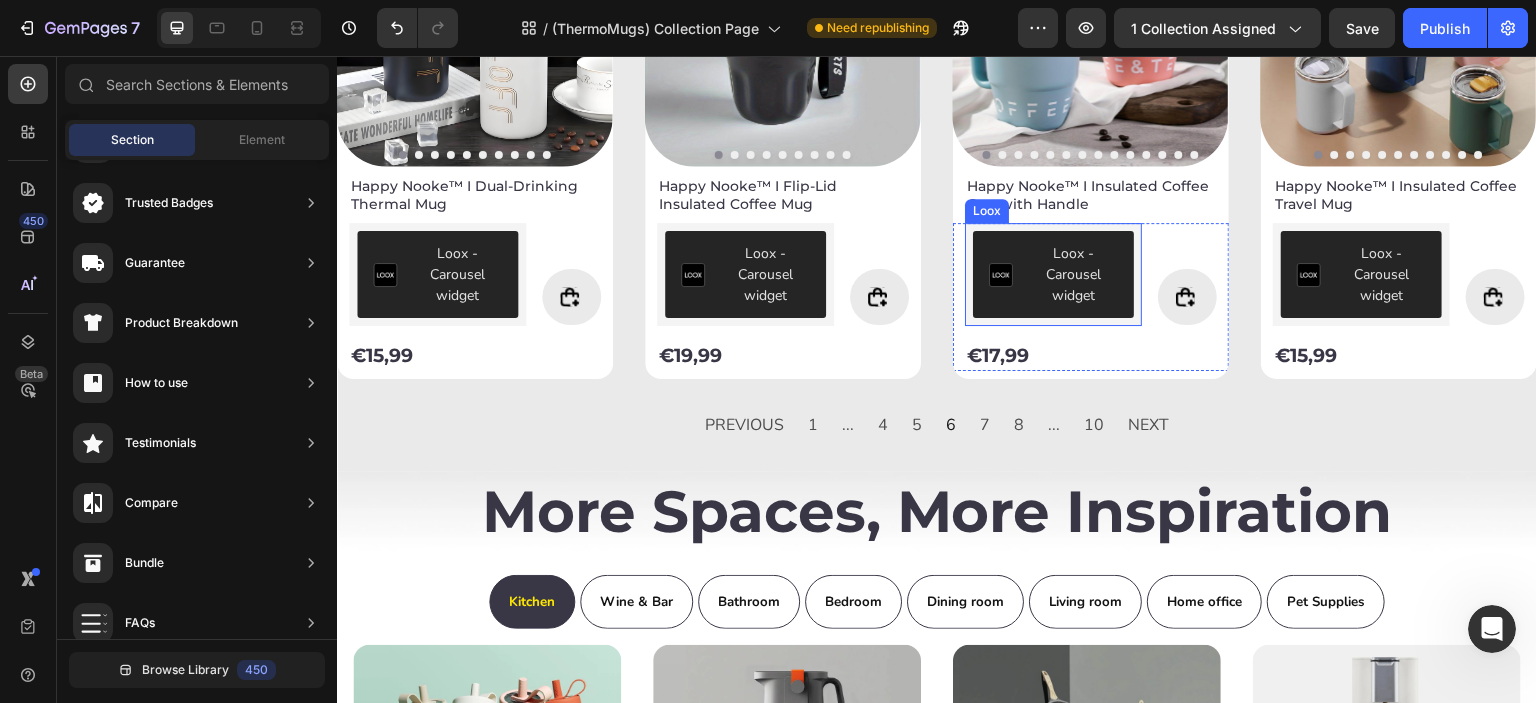 click on "Loox - Carousel widget" at bounding box center (457, -1286) 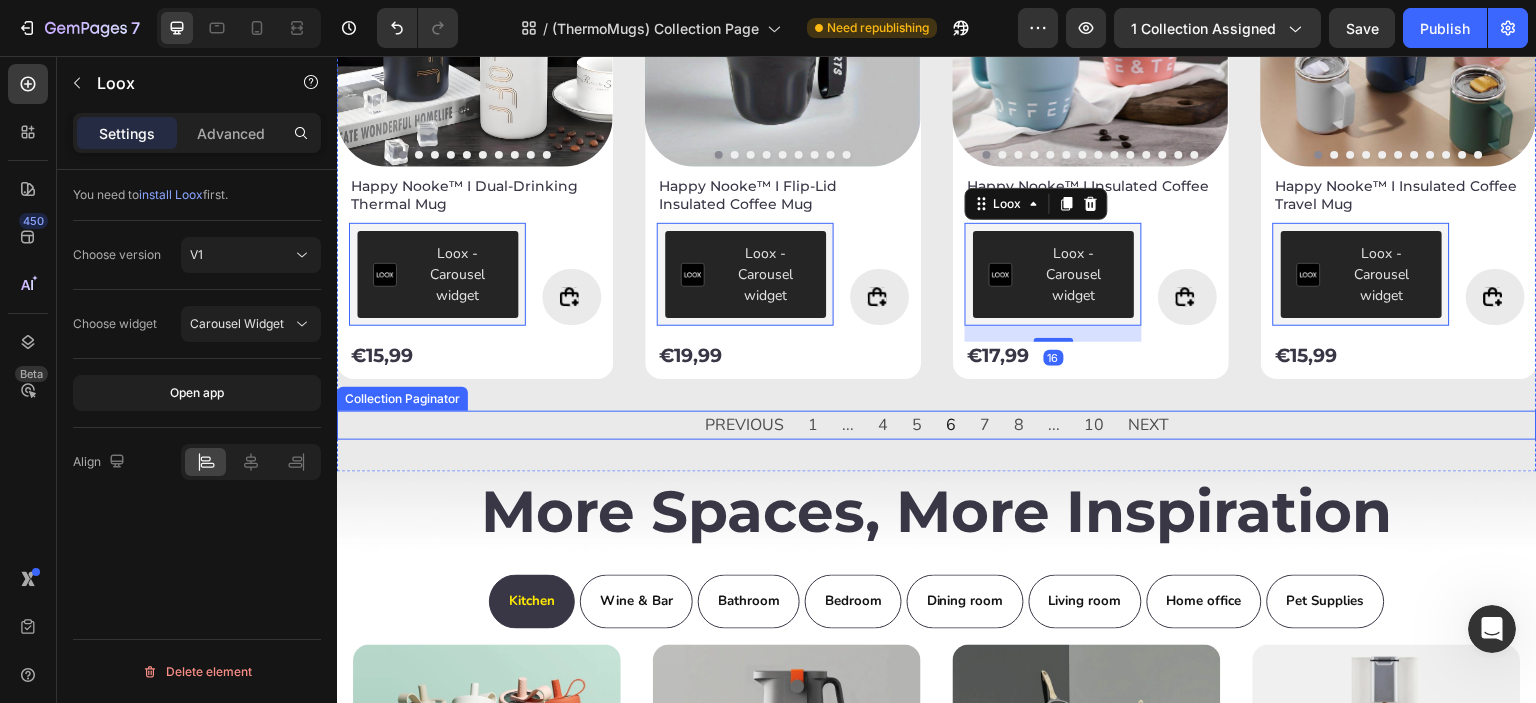click on "PREVIOUS   1   ...   4   5   6   7   8   ...   10   NEXT" at bounding box center (937, 425) 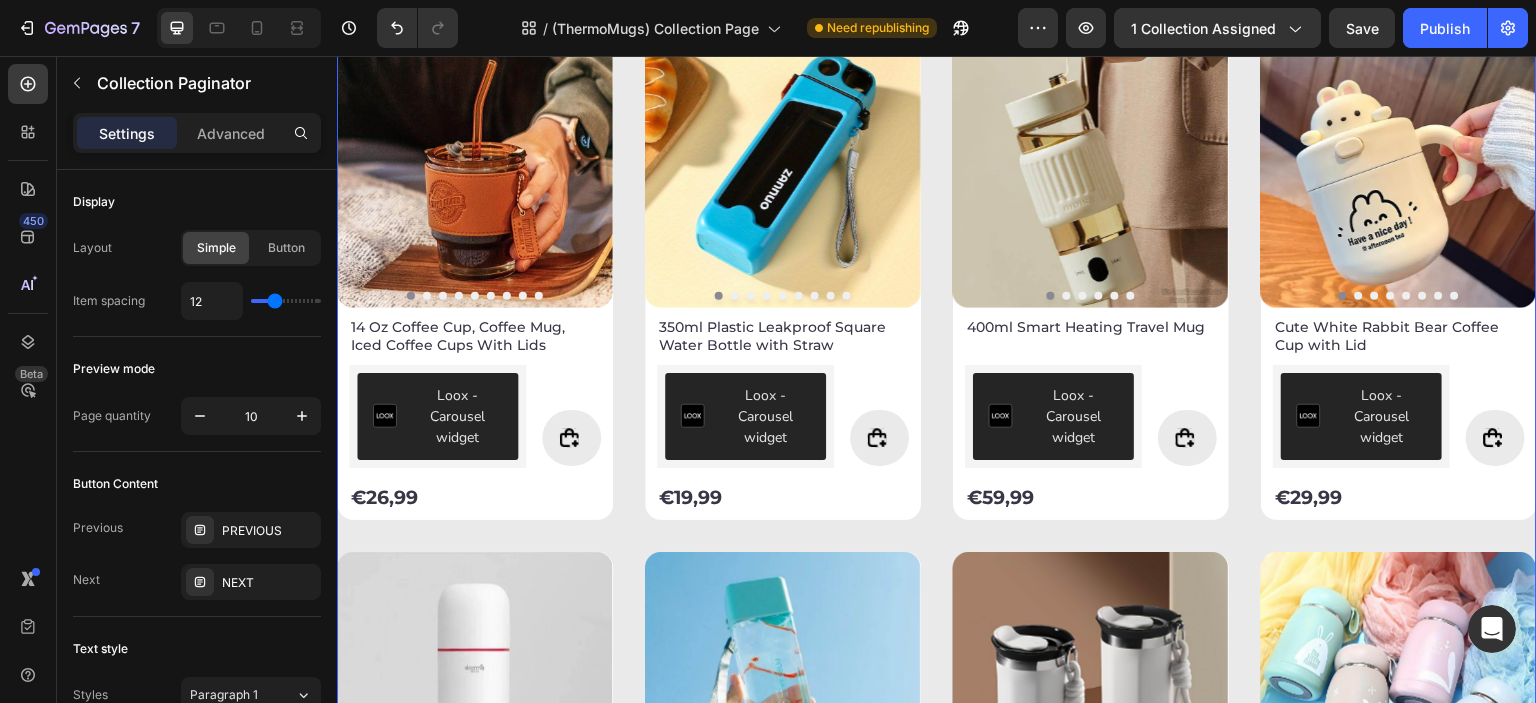 scroll, scrollTop: 1166, scrollLeft: 0, axis: vertical 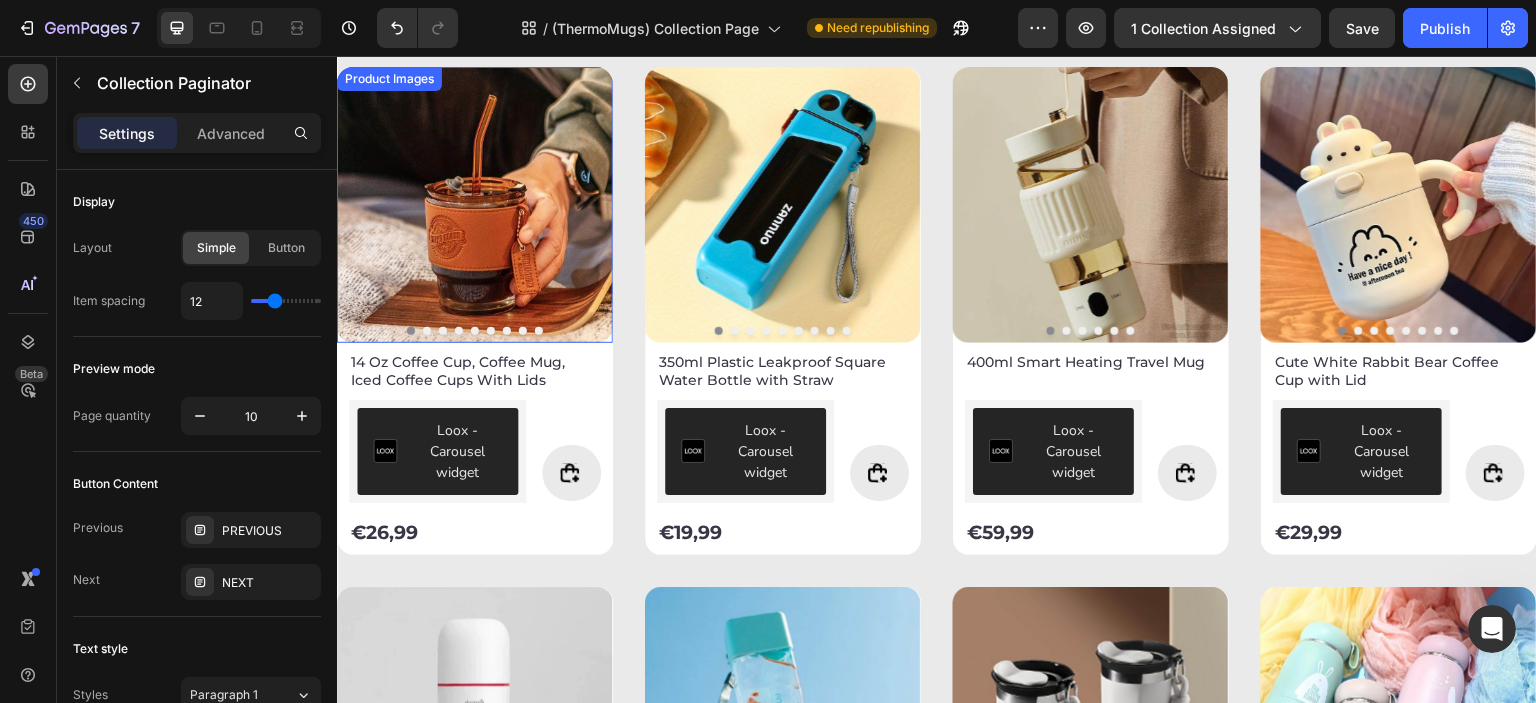 click at bounding box center (475, 205) 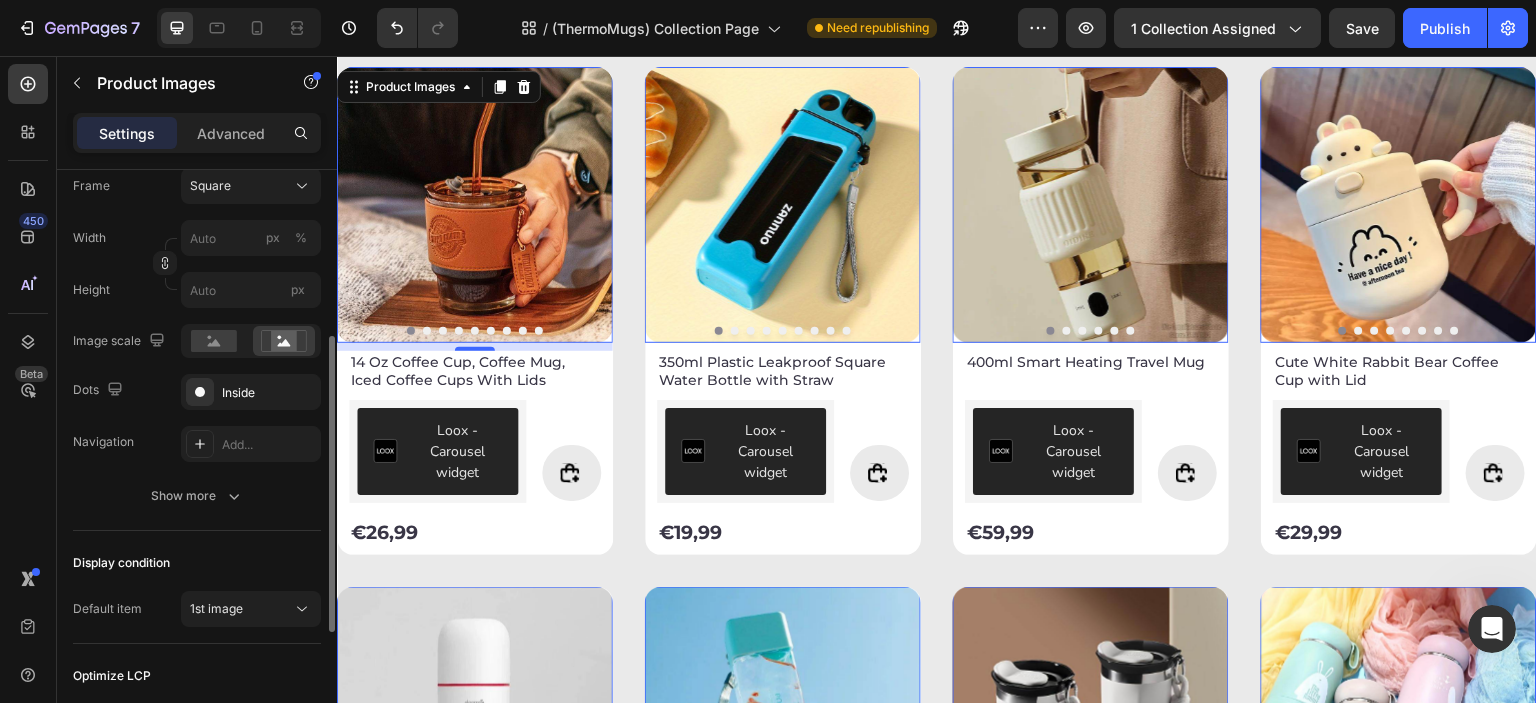scroll, scrollTop: 499, scrollLeft: 0, axis: vertical 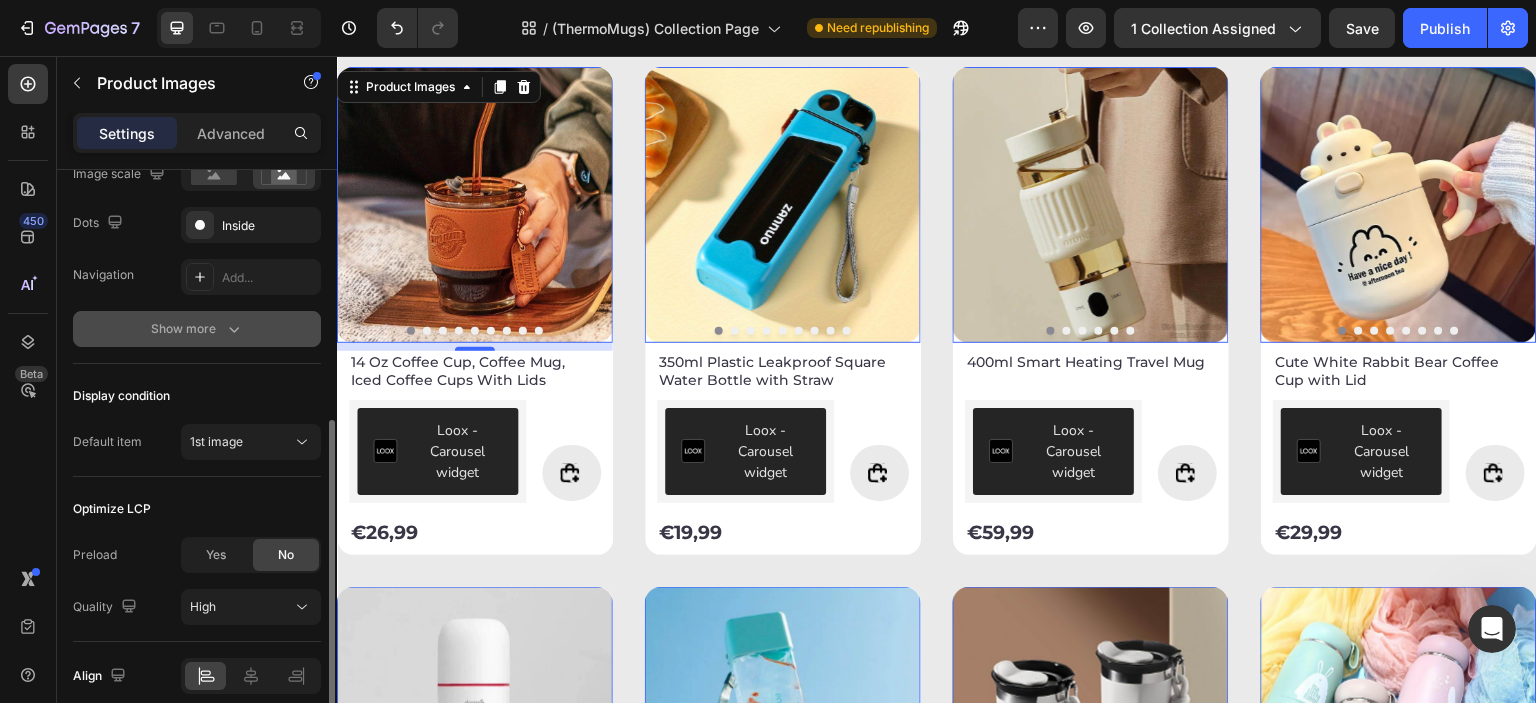 click 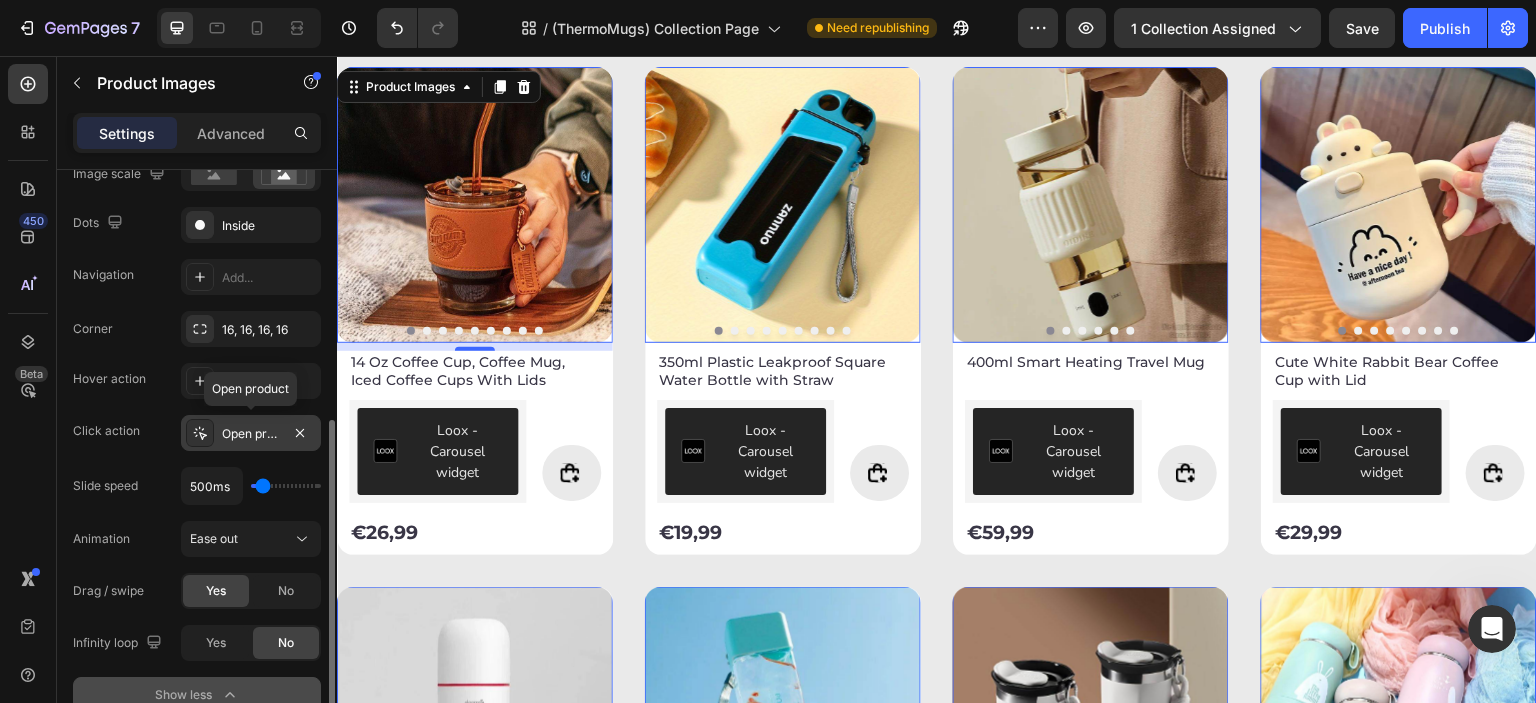 click on "Open product" at bounding box center [251, 434] 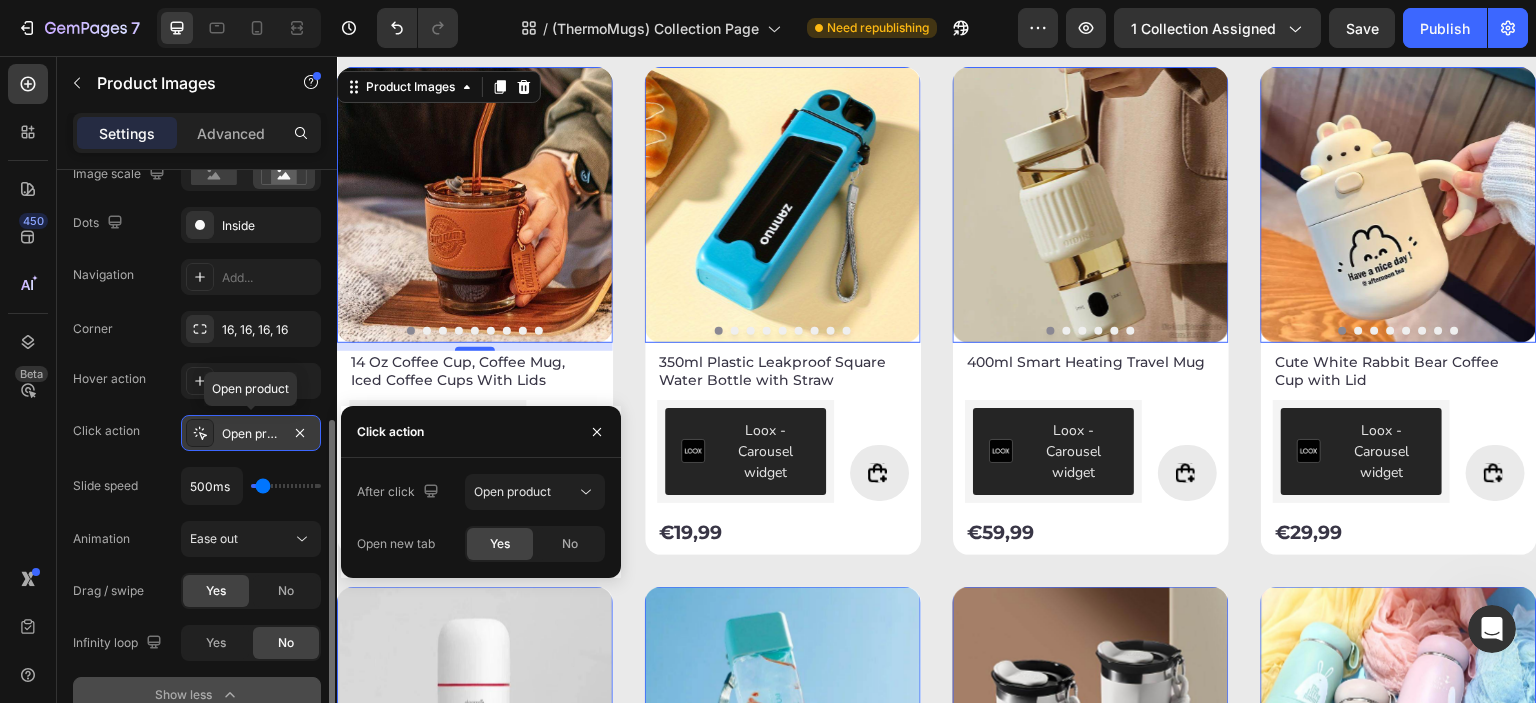 click on "Open product" at bounding box center [251, 434] 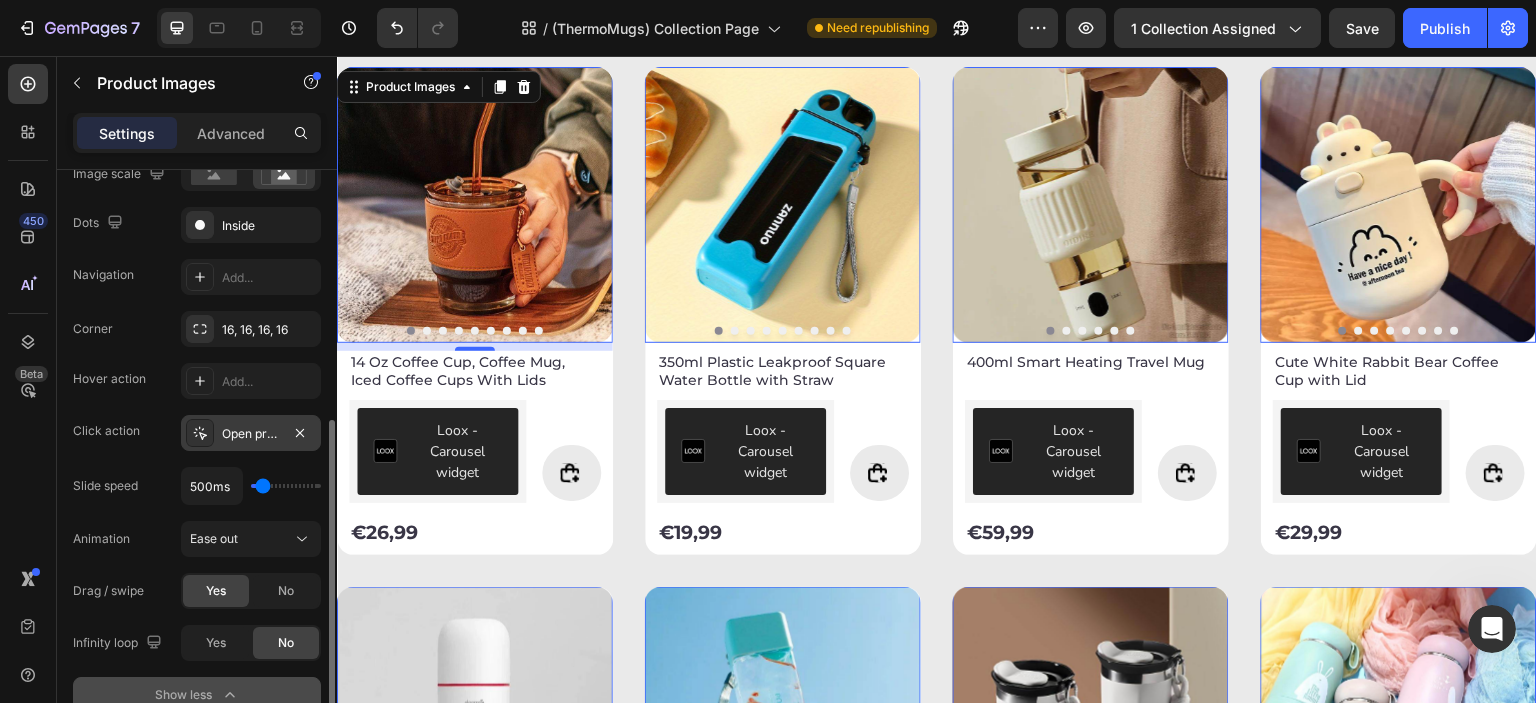 click on "Open product" at bounding box center (251, 433) 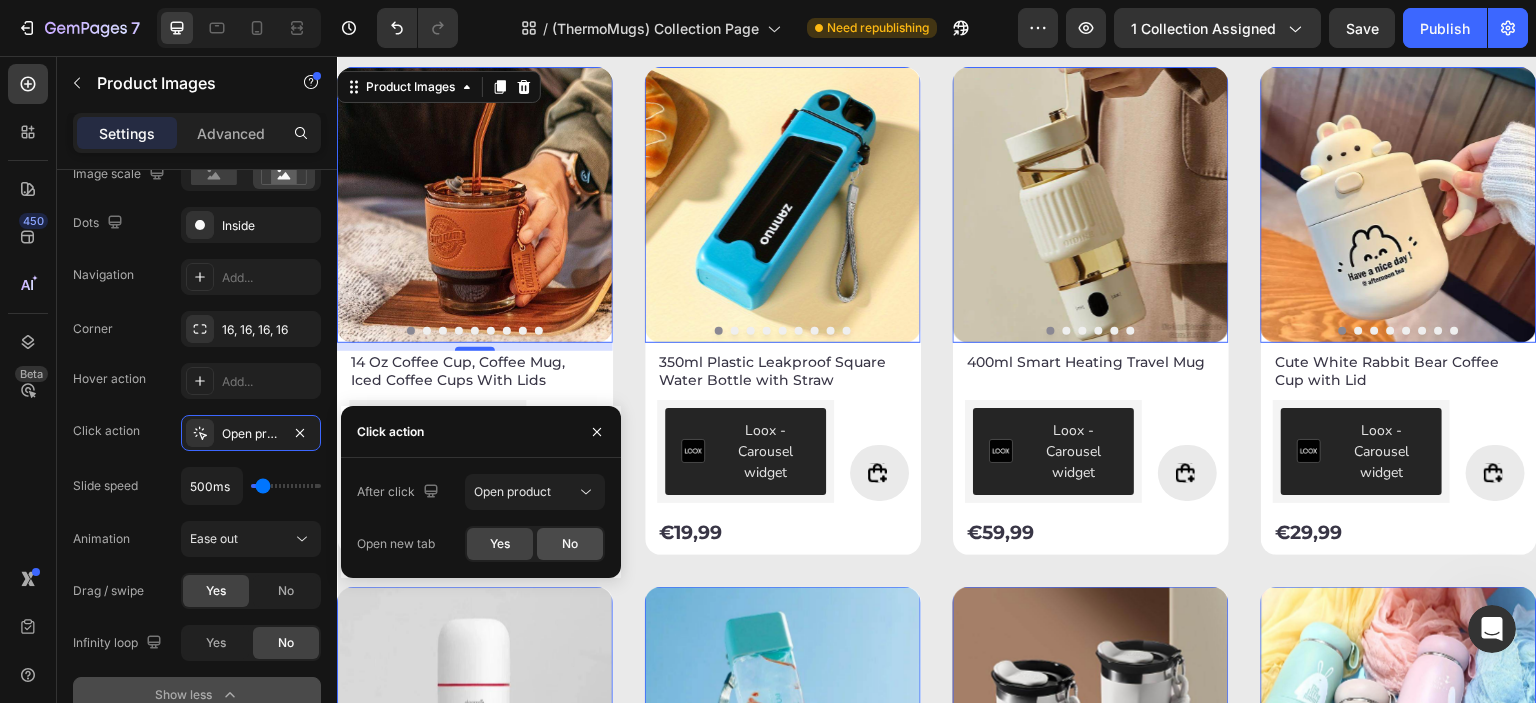 click on "No" 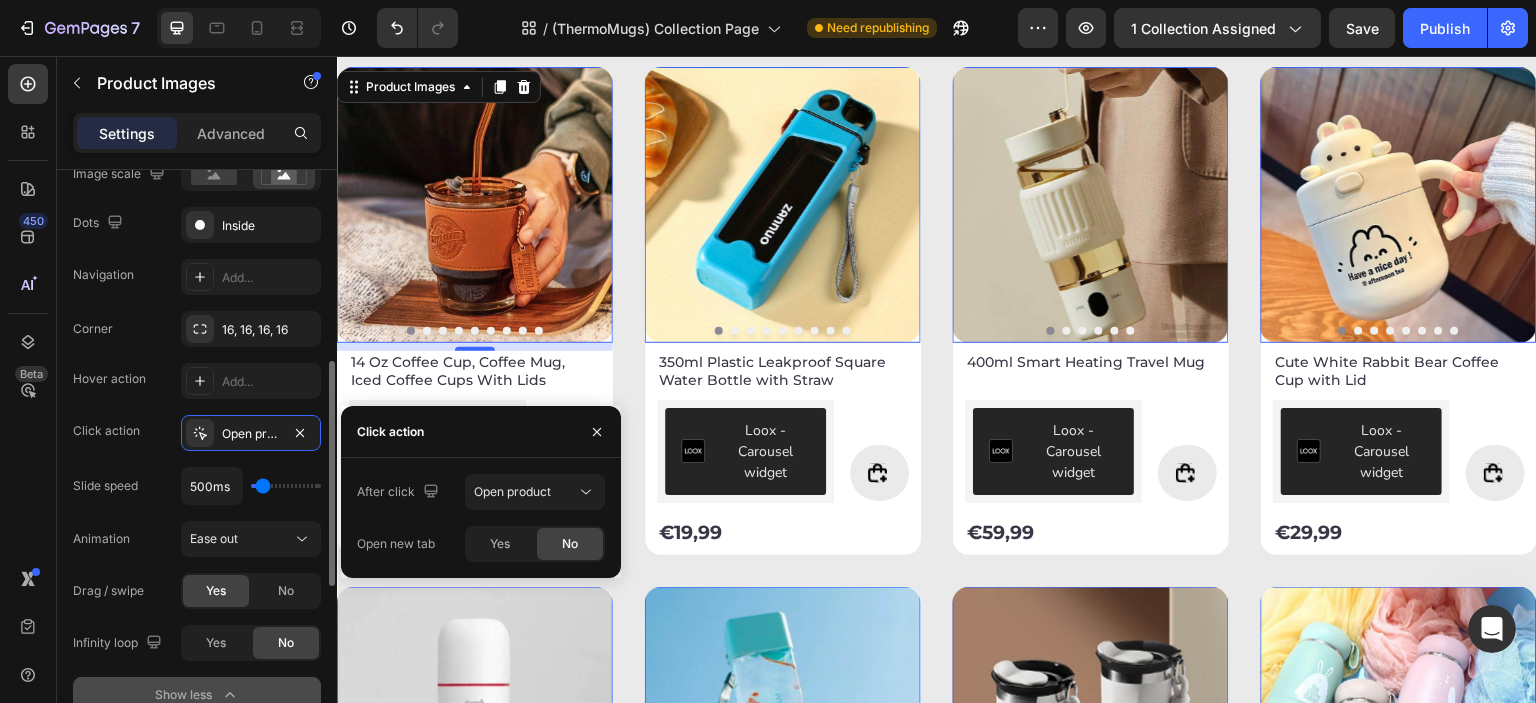 click on "Click action Open product" at bounding box center (197, 433) 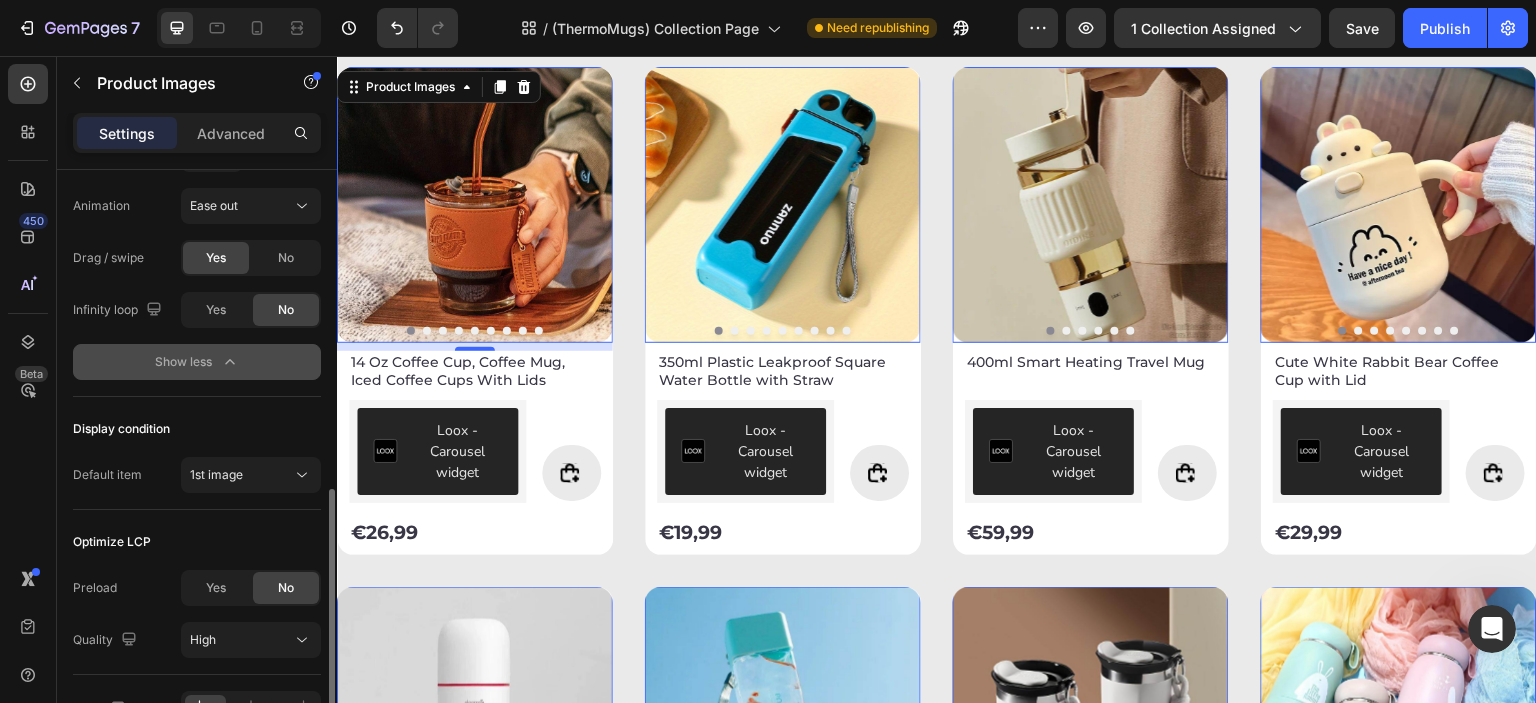 scroll, scrollTop: 950, scrollLeft: 0, axis: vertical 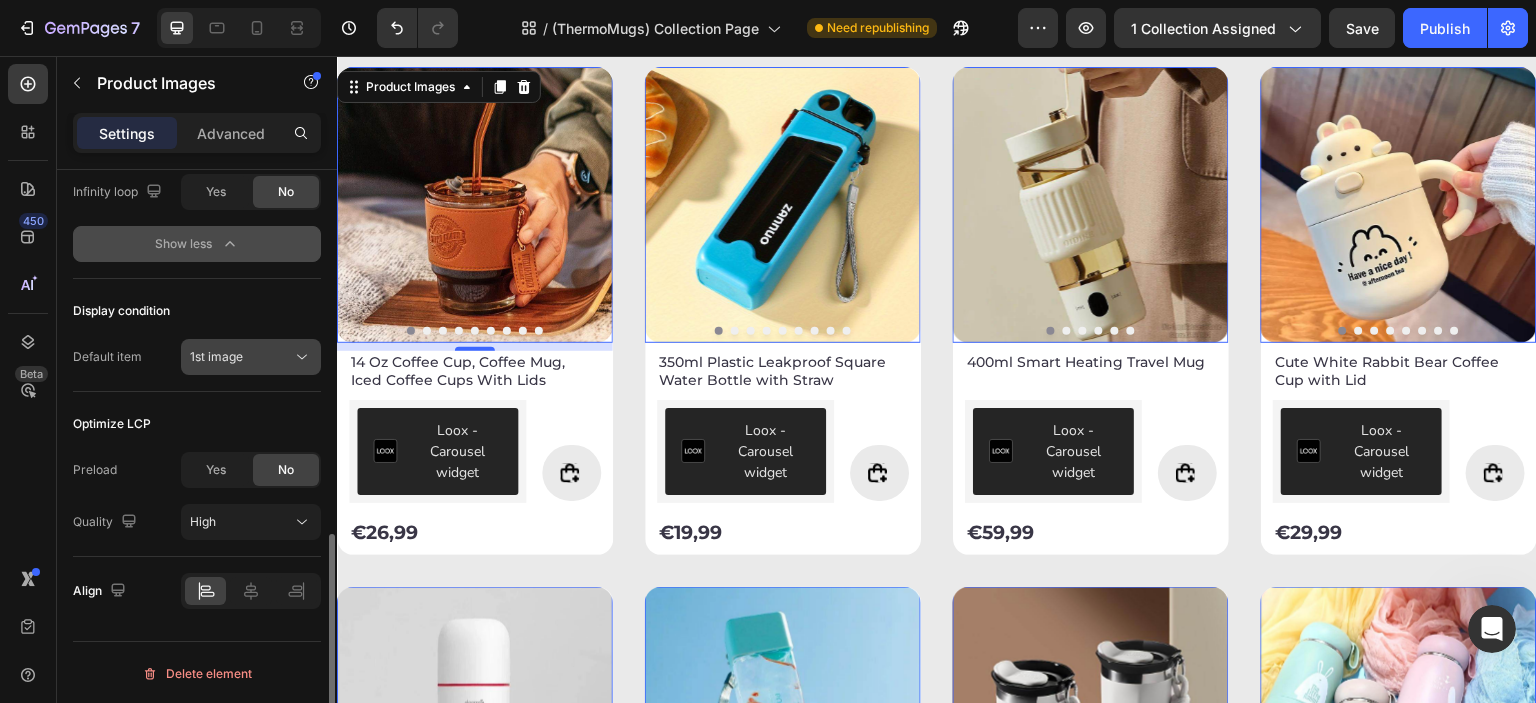 click on "1st image" at bounding box center [216, 356] 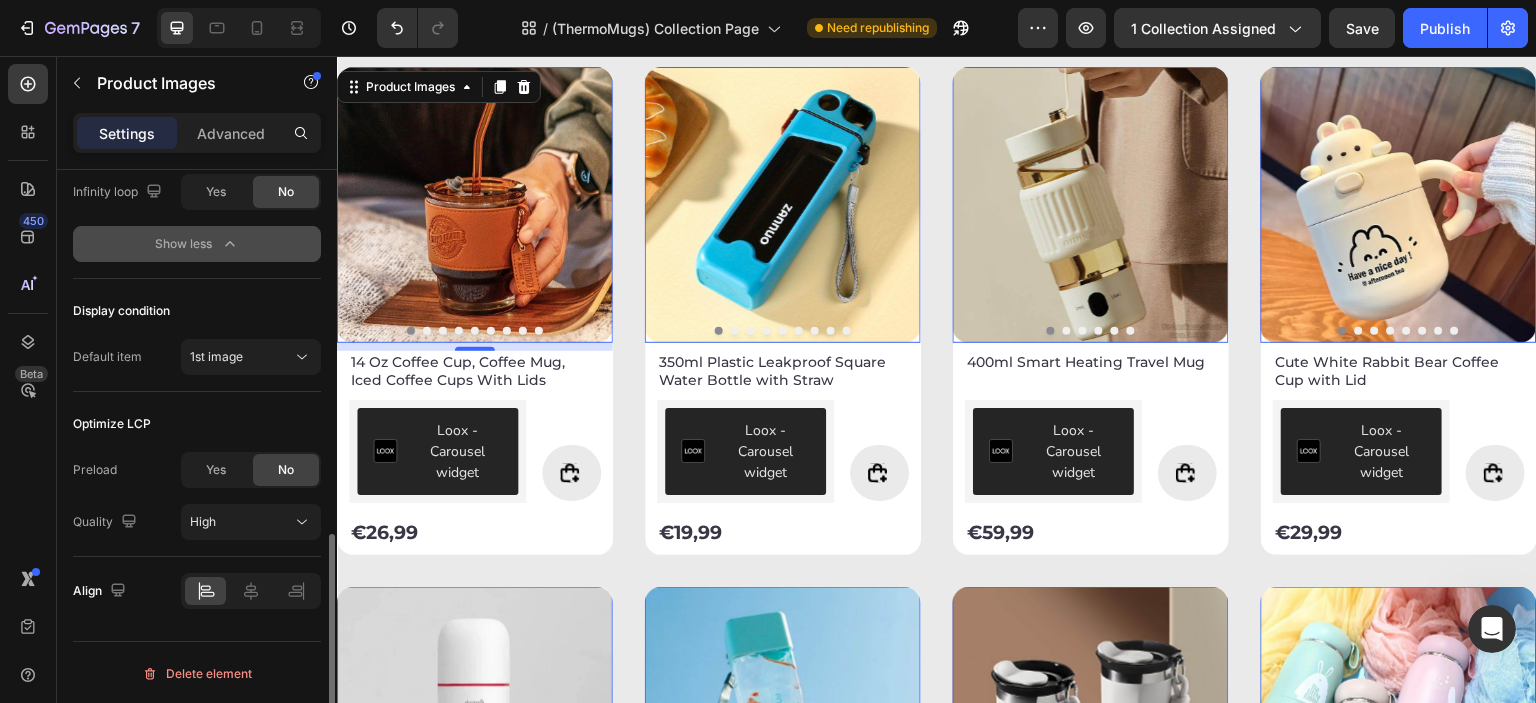 click on "Default item" at bounding box center (107, 357) 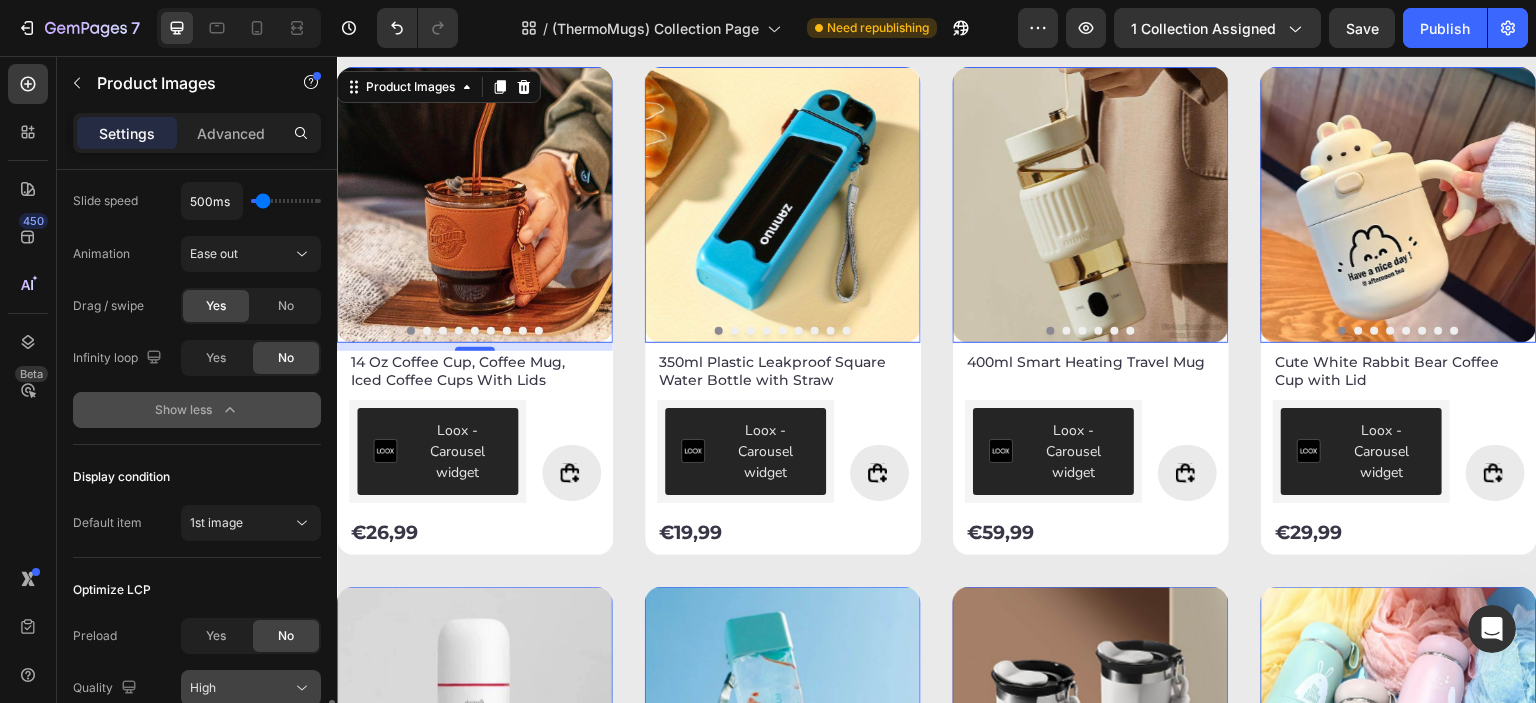 scroll, scrollTop: 950, scrollLeft: 0, axis: vertical 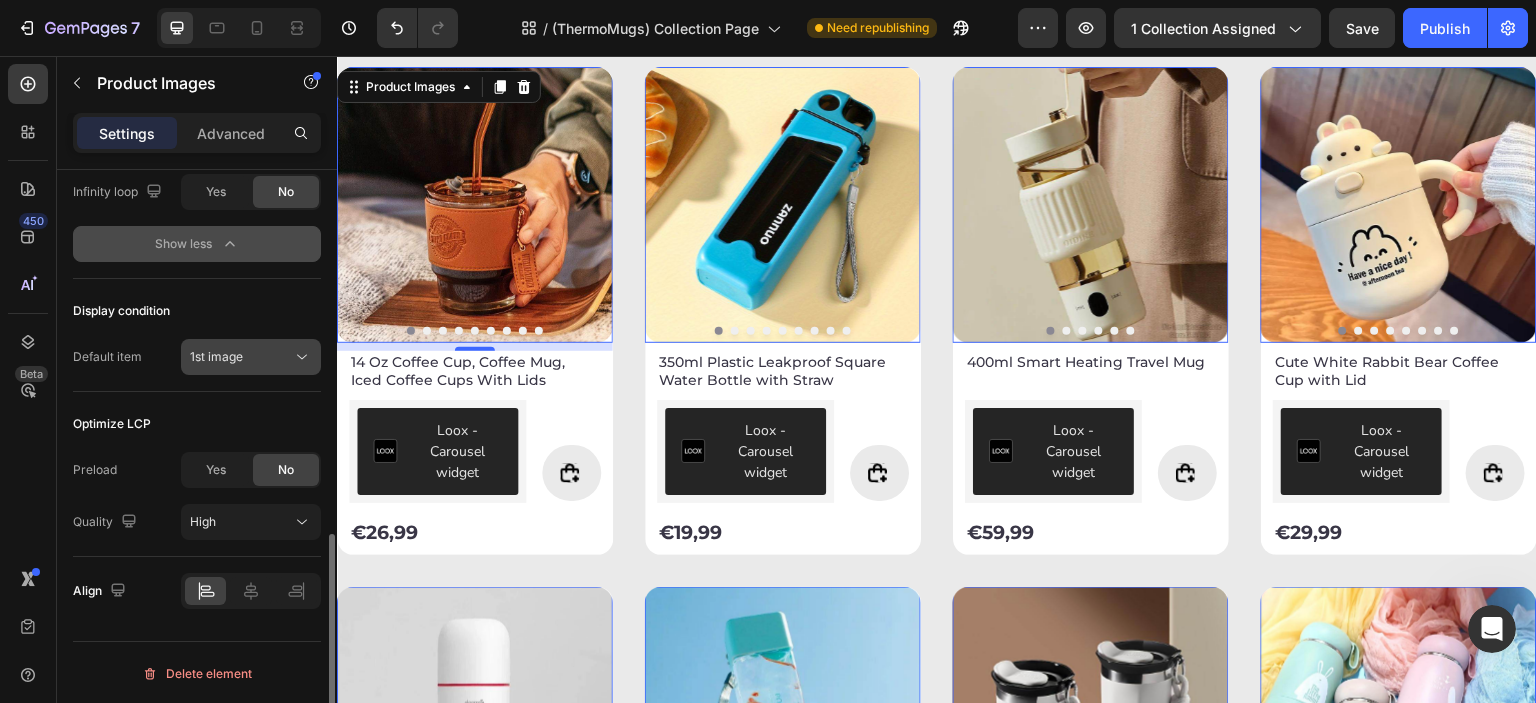 click on "1st image" at bounding box center (241, 357) 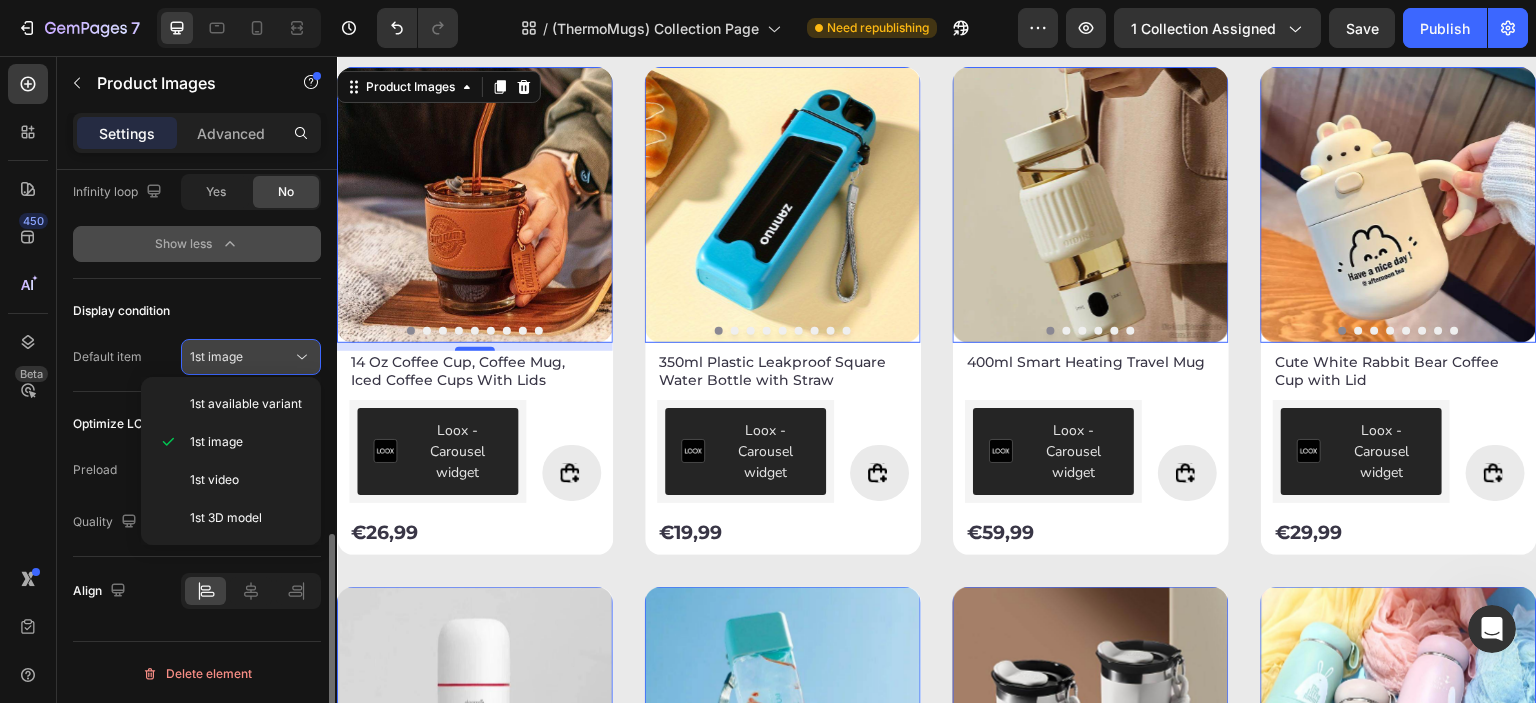 click on "1st image" at bounding box center [241, 357] 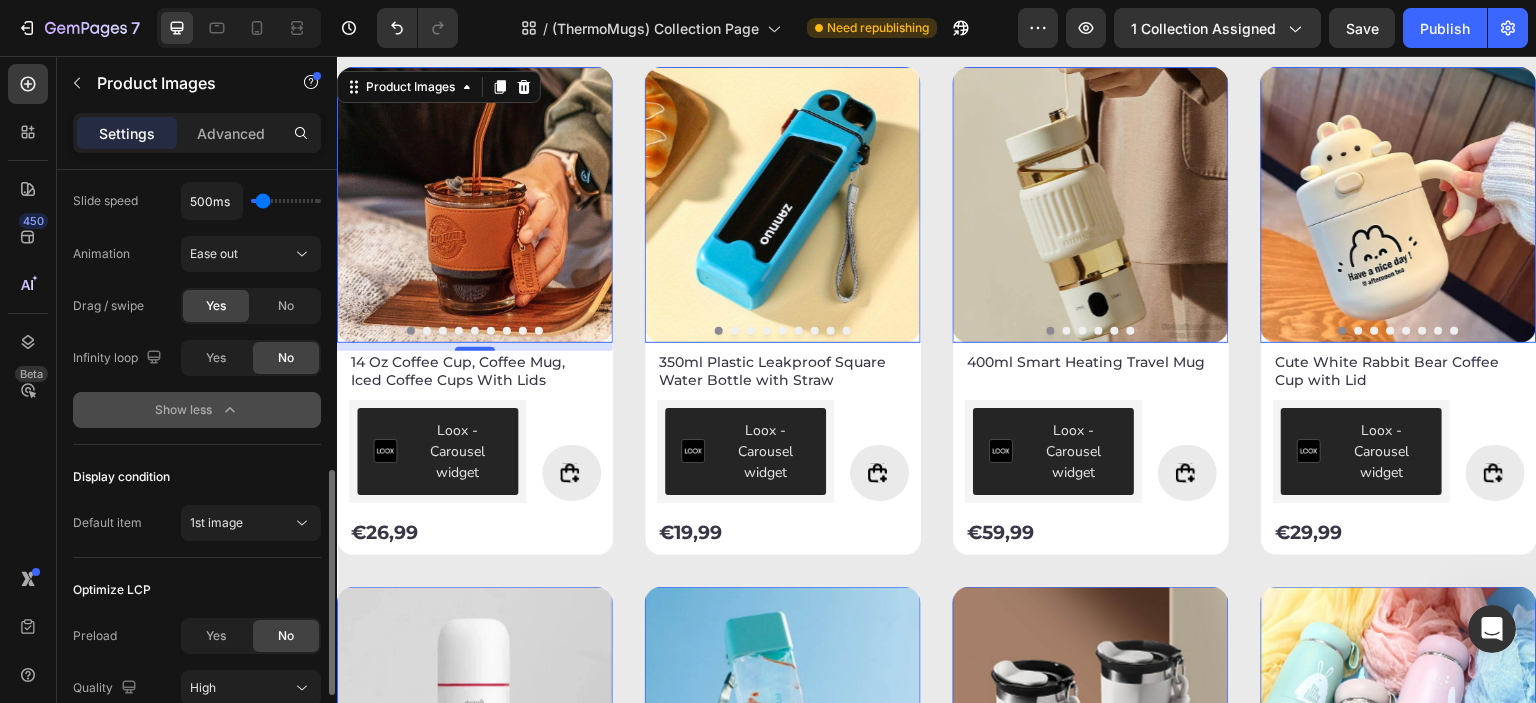 scroll, scrollTop: 950, scrollLeft: 0, axis: vertical 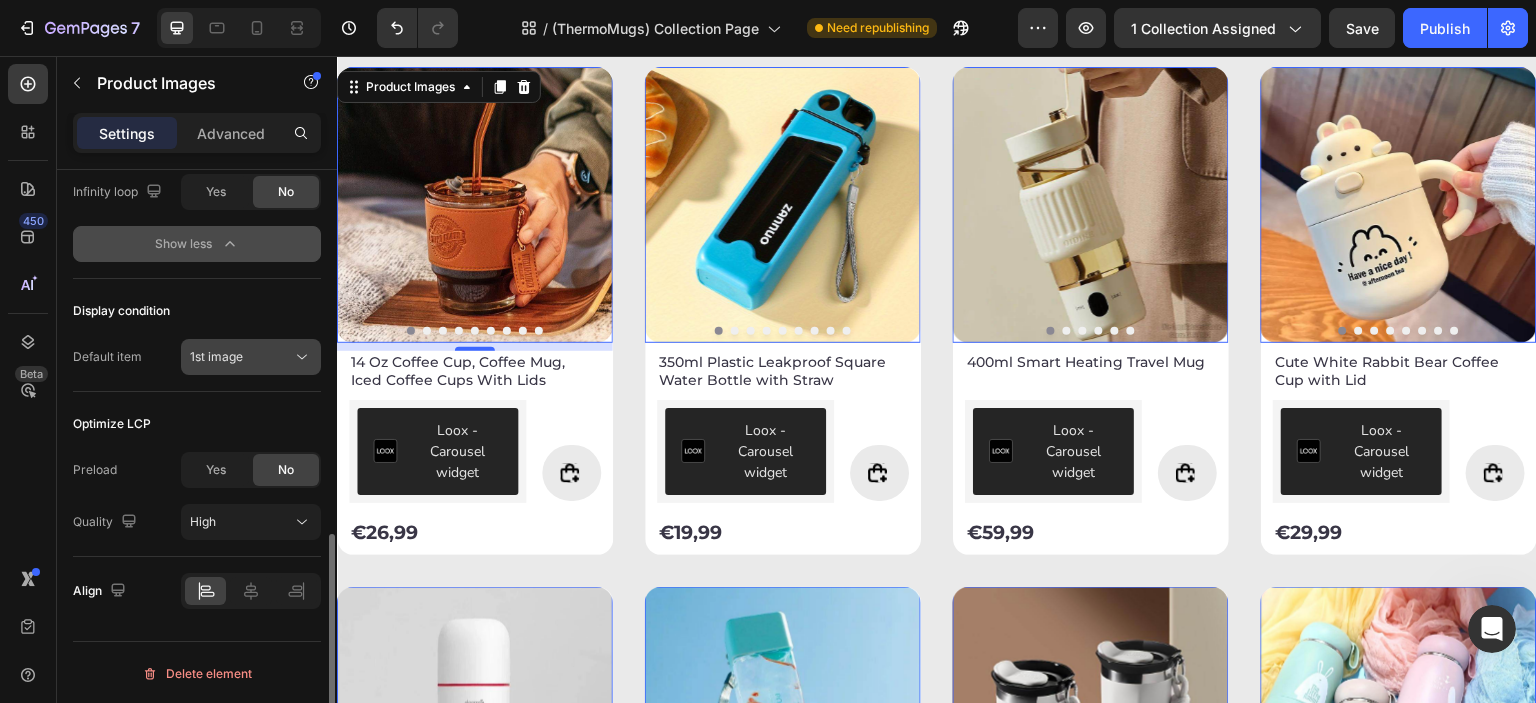 click on "1st image" at bounding box center (216, 356) 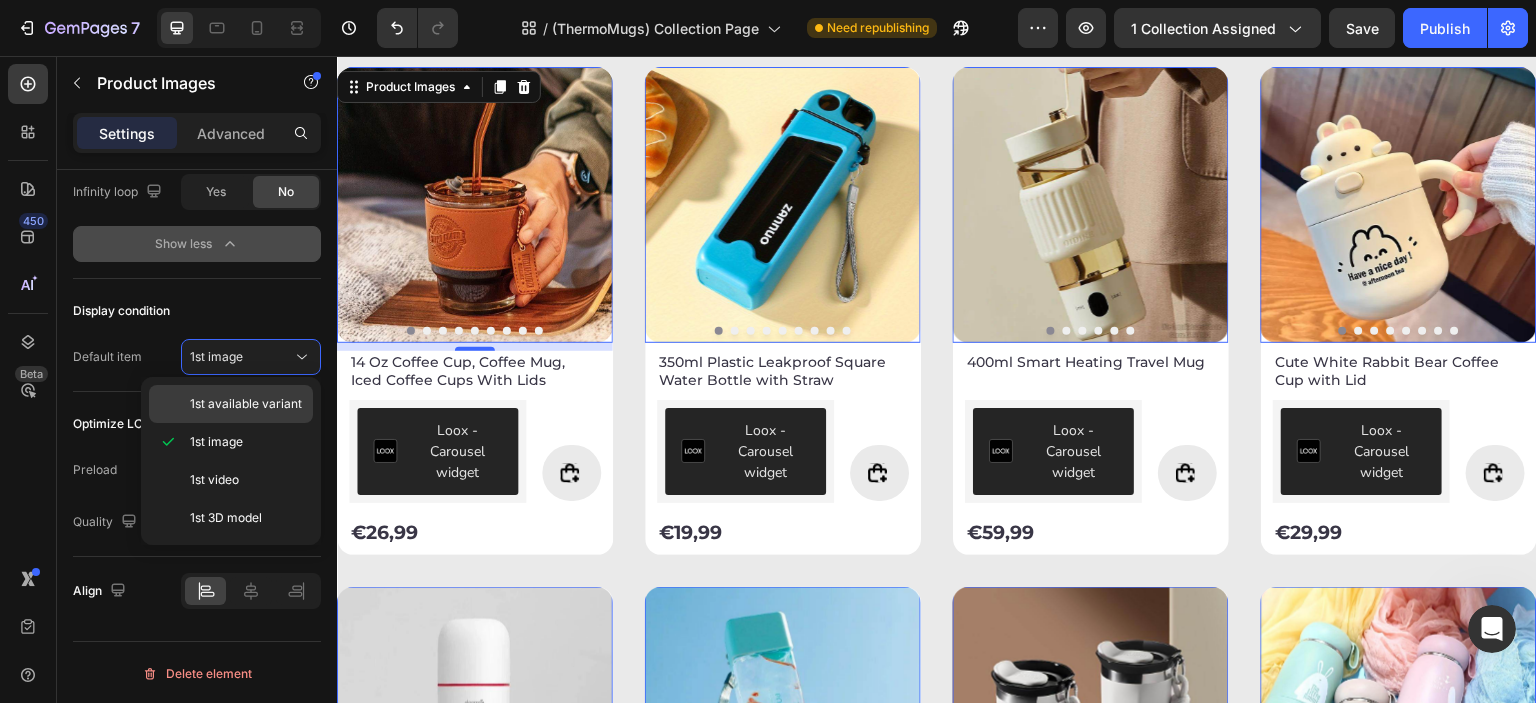 click on "1st available variant" at bounding box center (246, 404) 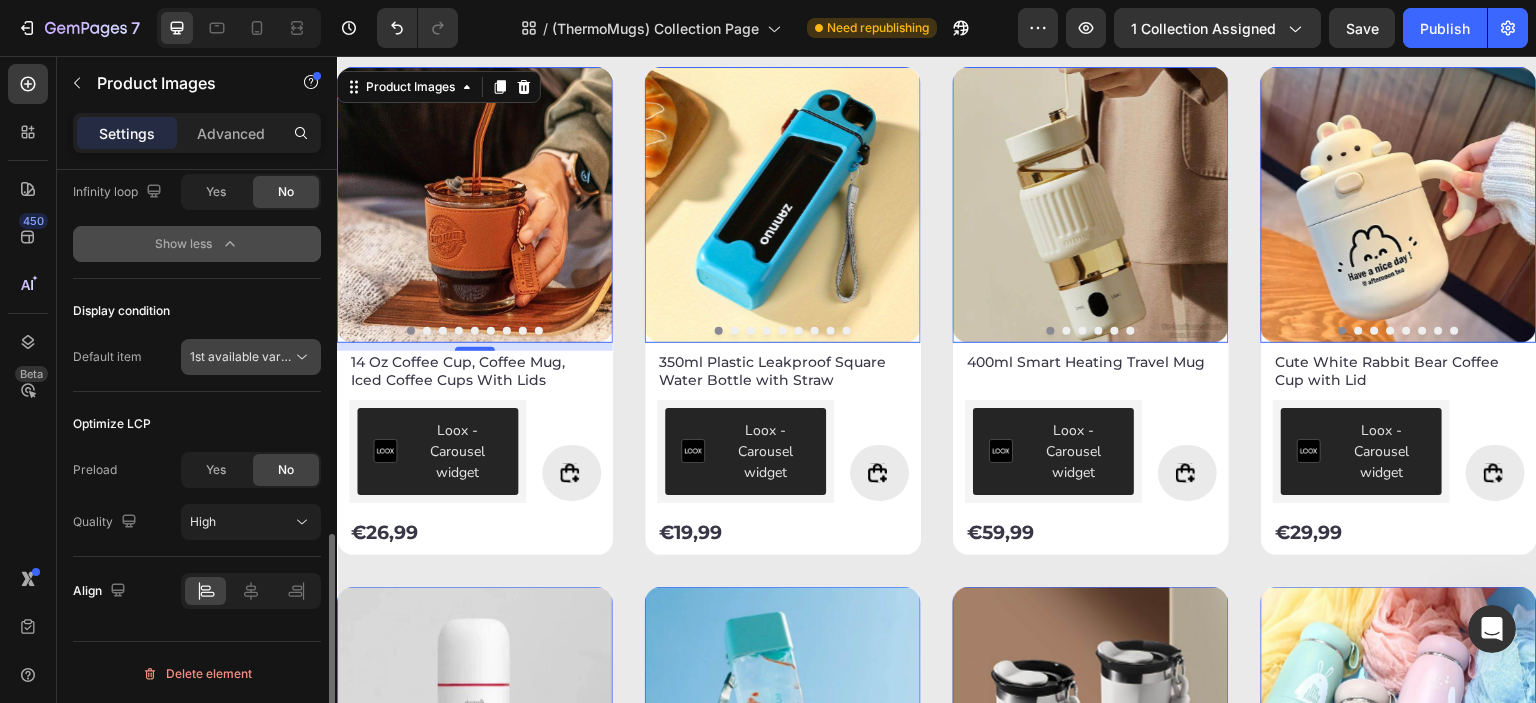 click on "1st available variant" 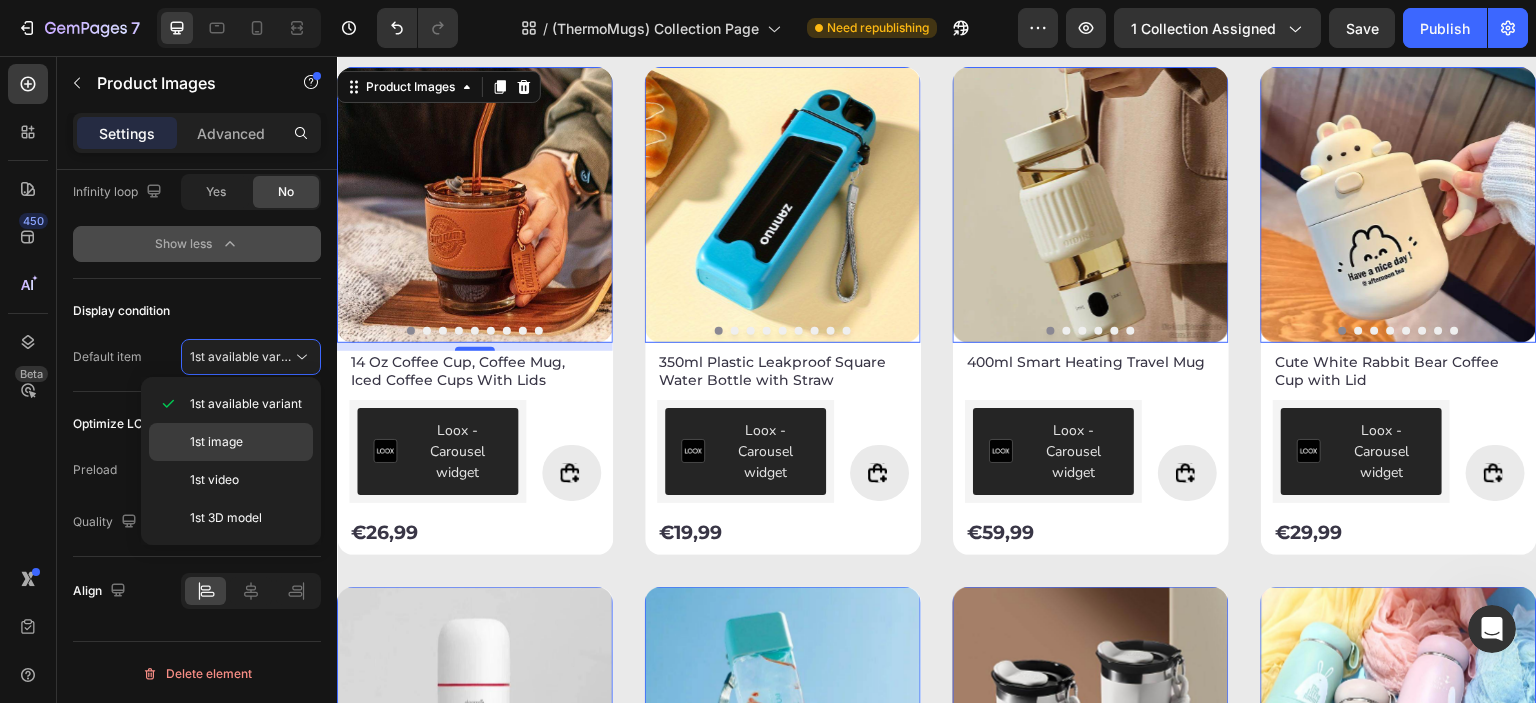 click on "1st image" at bounding box center (216, 442) 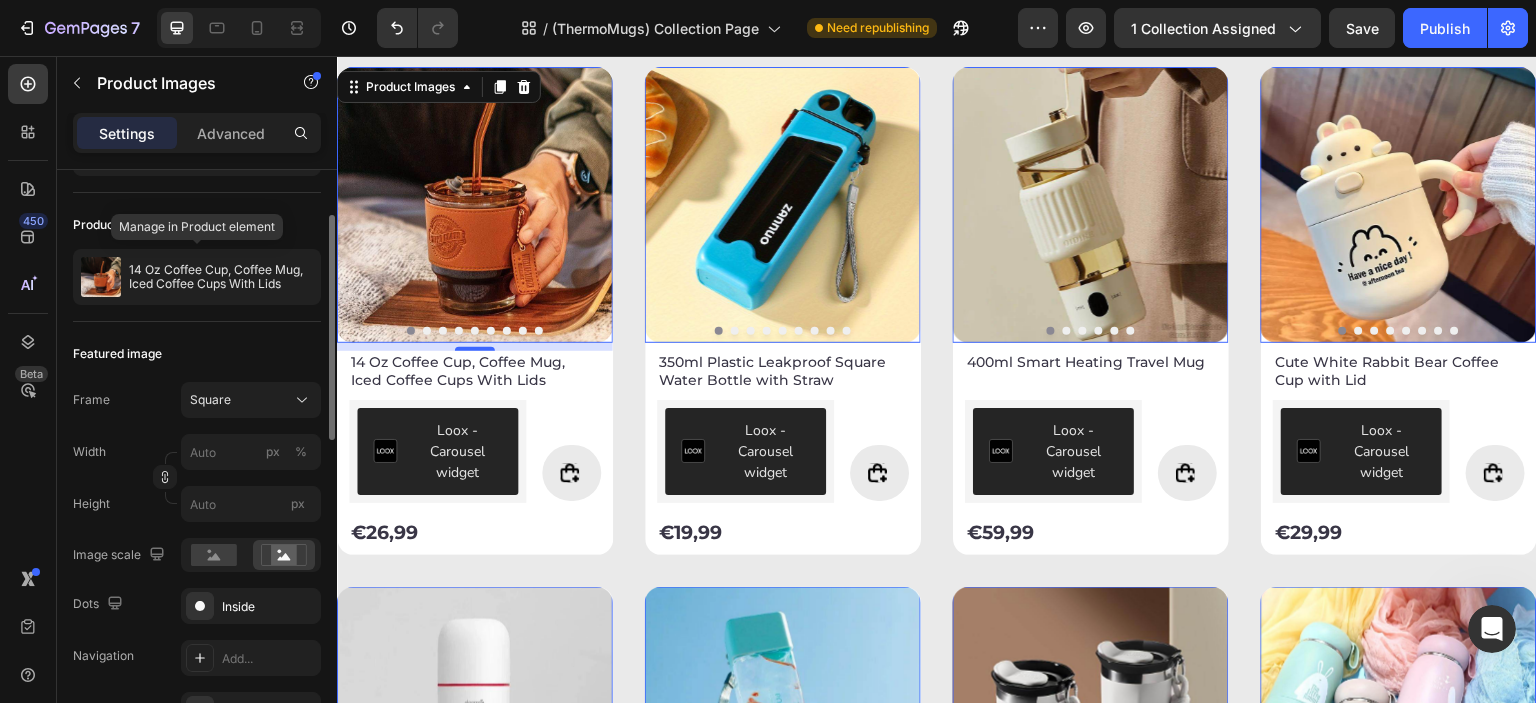 scroll, scrollTop: 0, scrollLeft: 0, axis: both 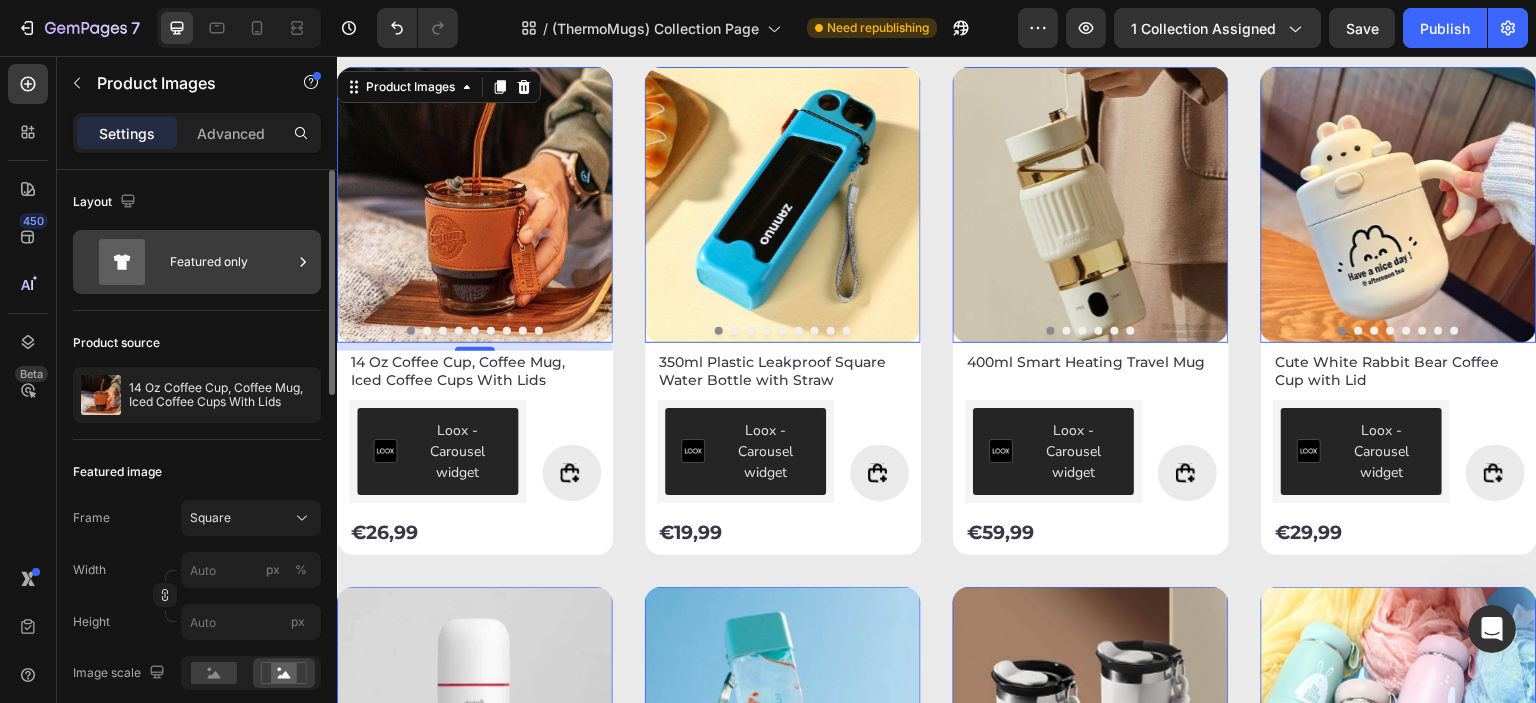 click on "Featured only" at bounding box center [231, 262] 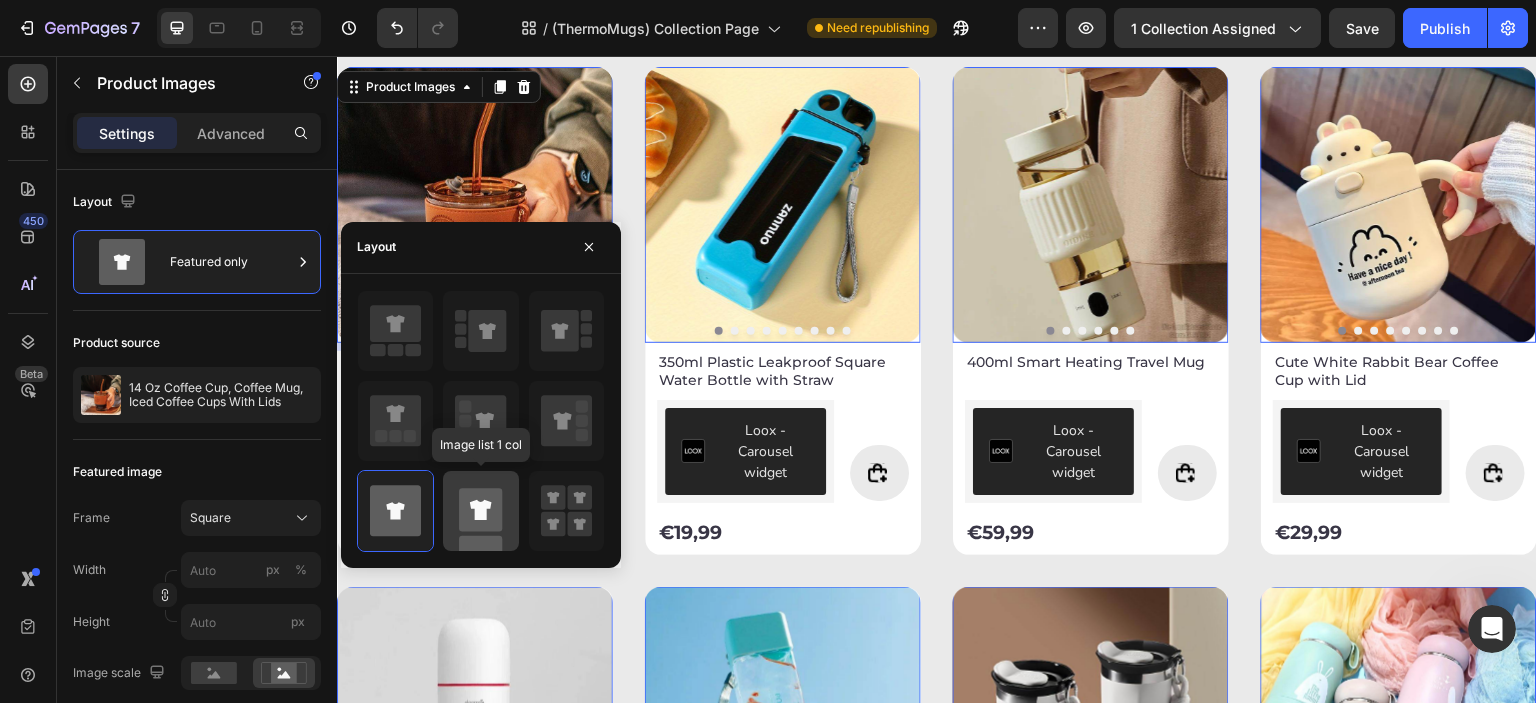 click 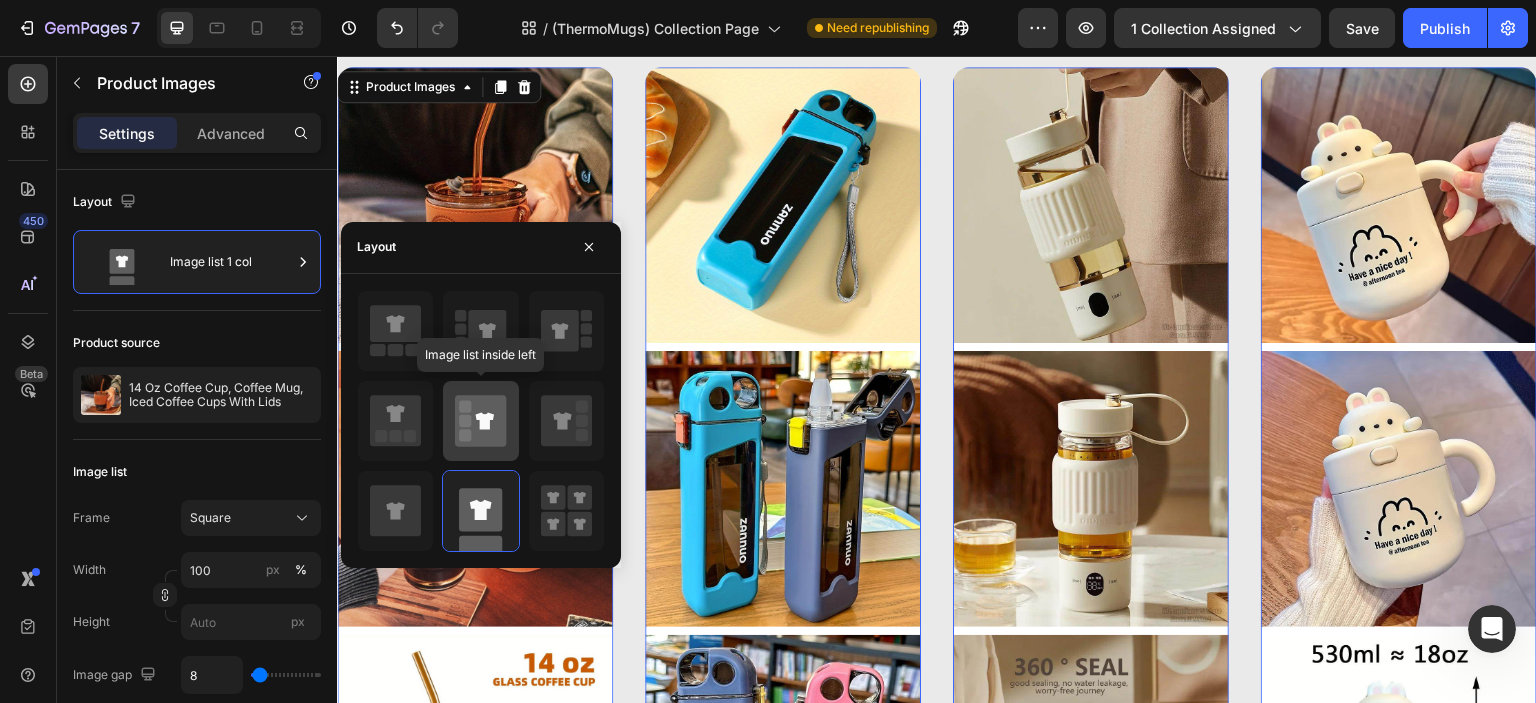 click 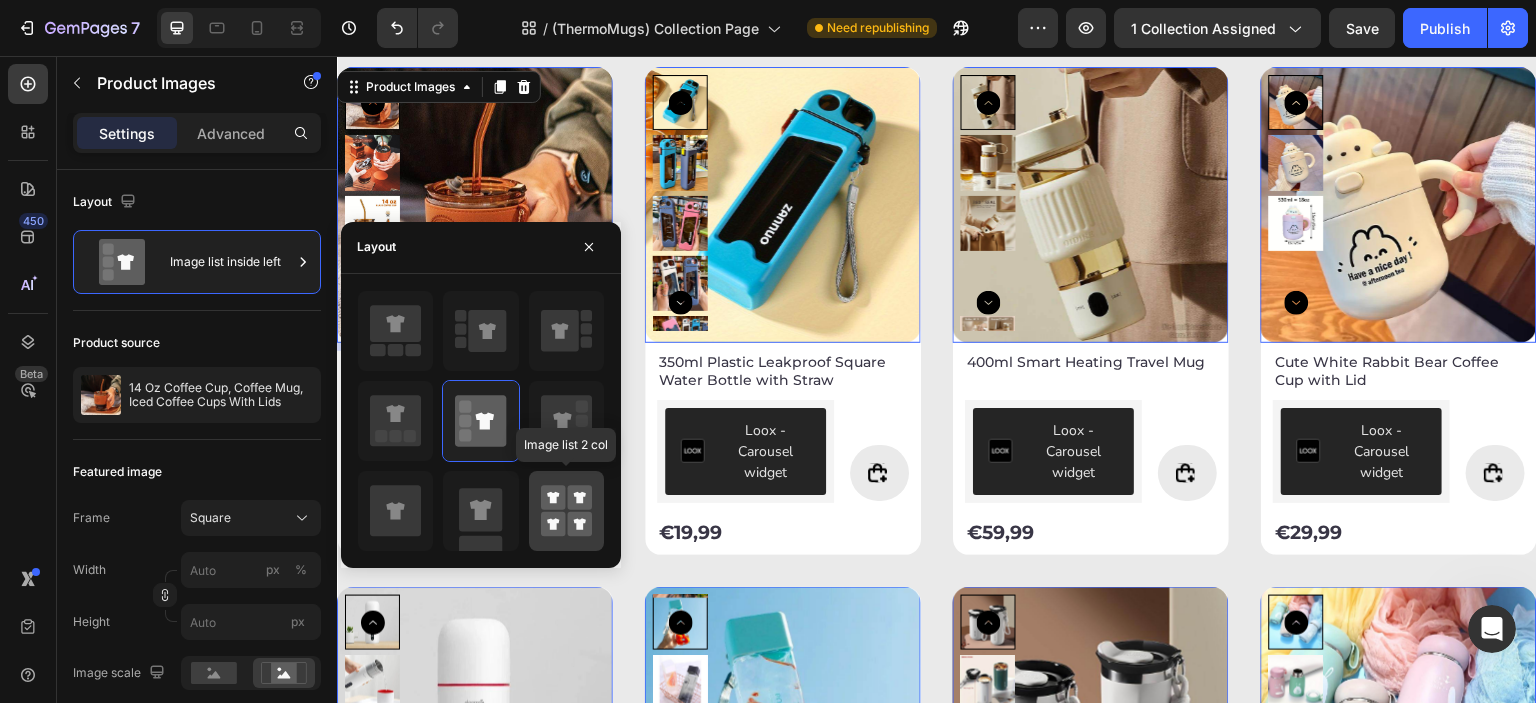 click 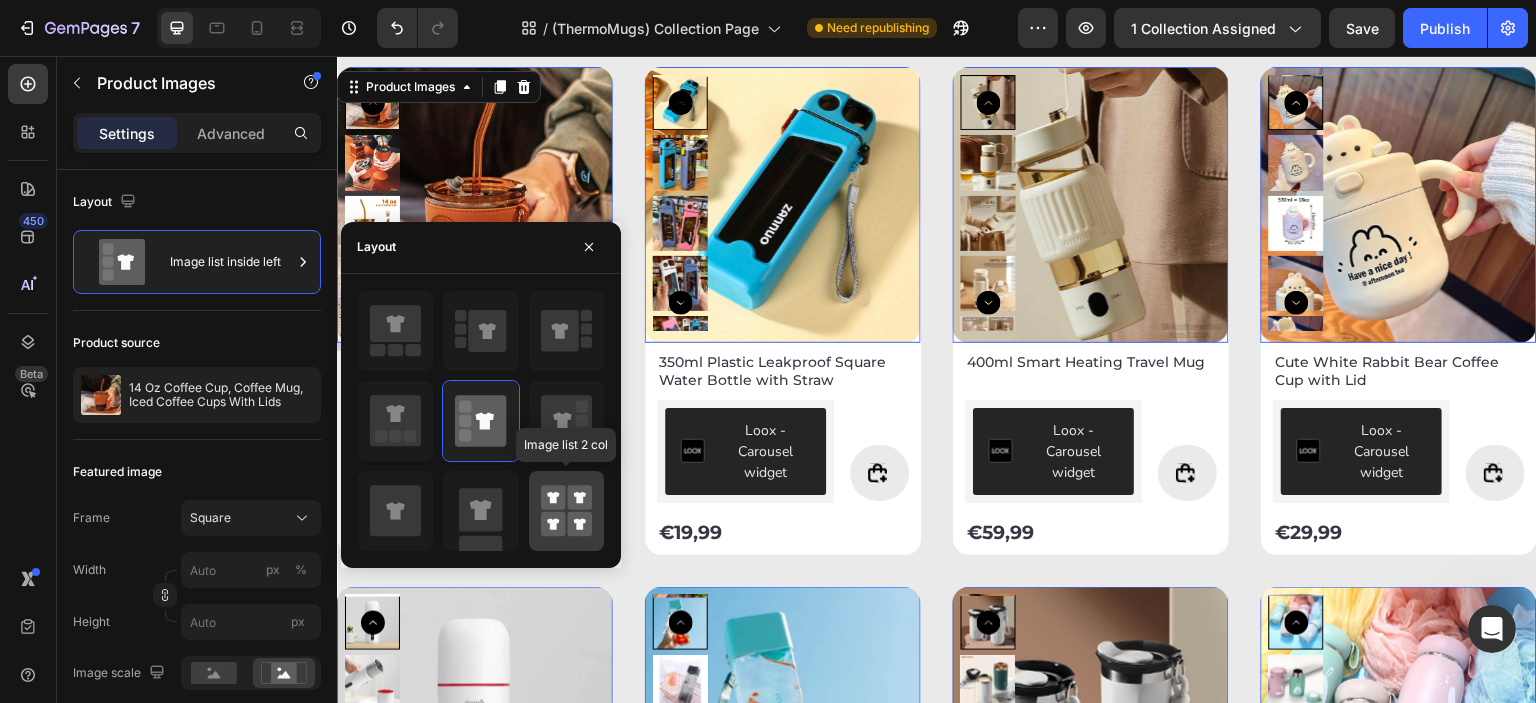 type on "50" 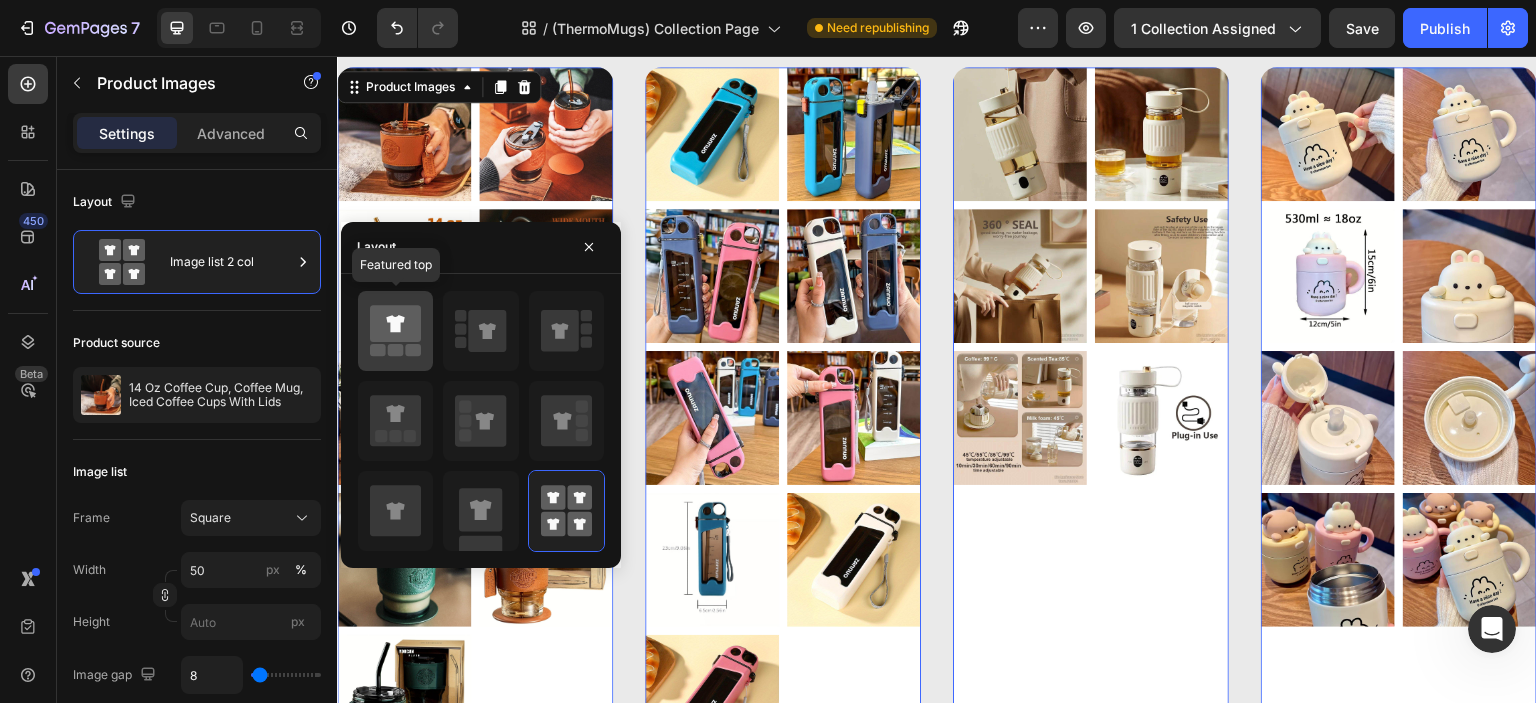 click 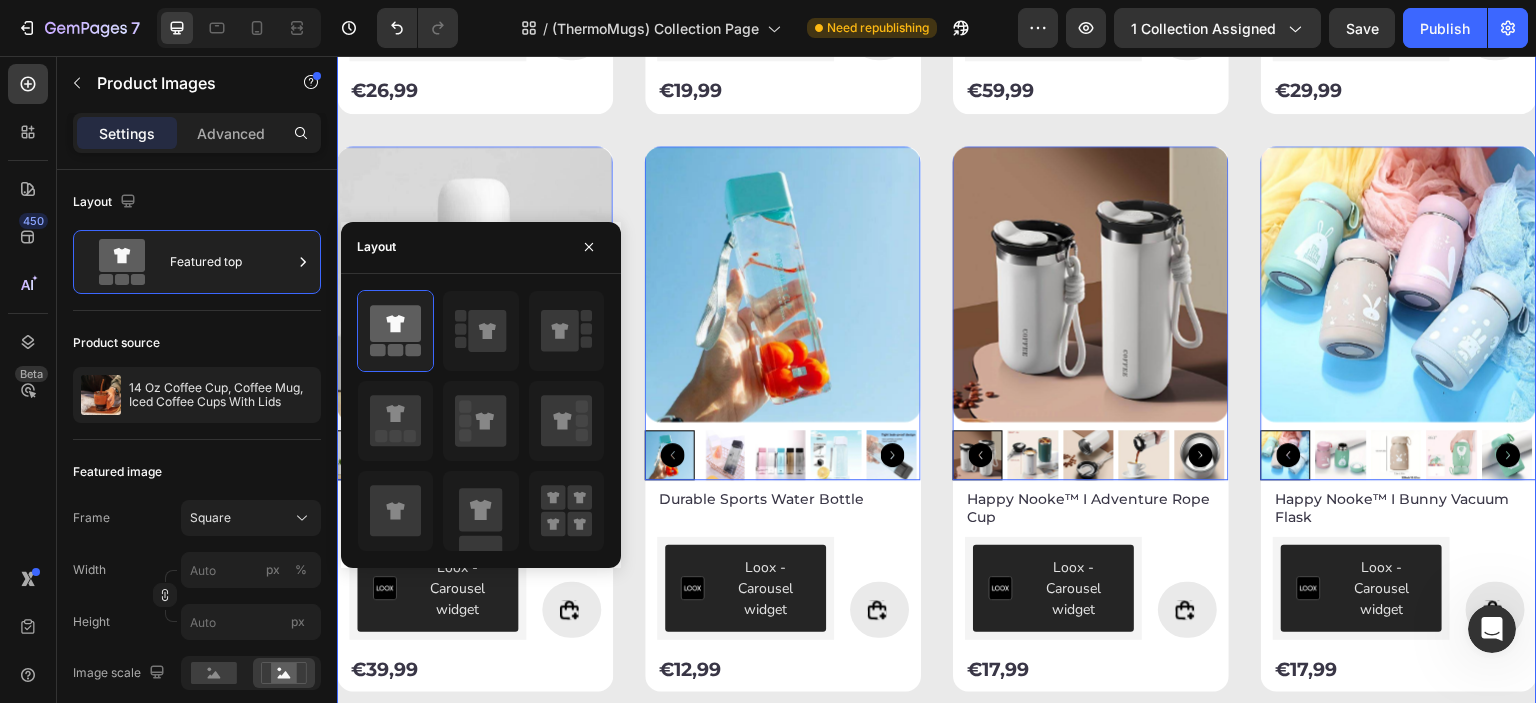 scroll, scrollTop: 1333, scrollLeft: 0, axis: vertical 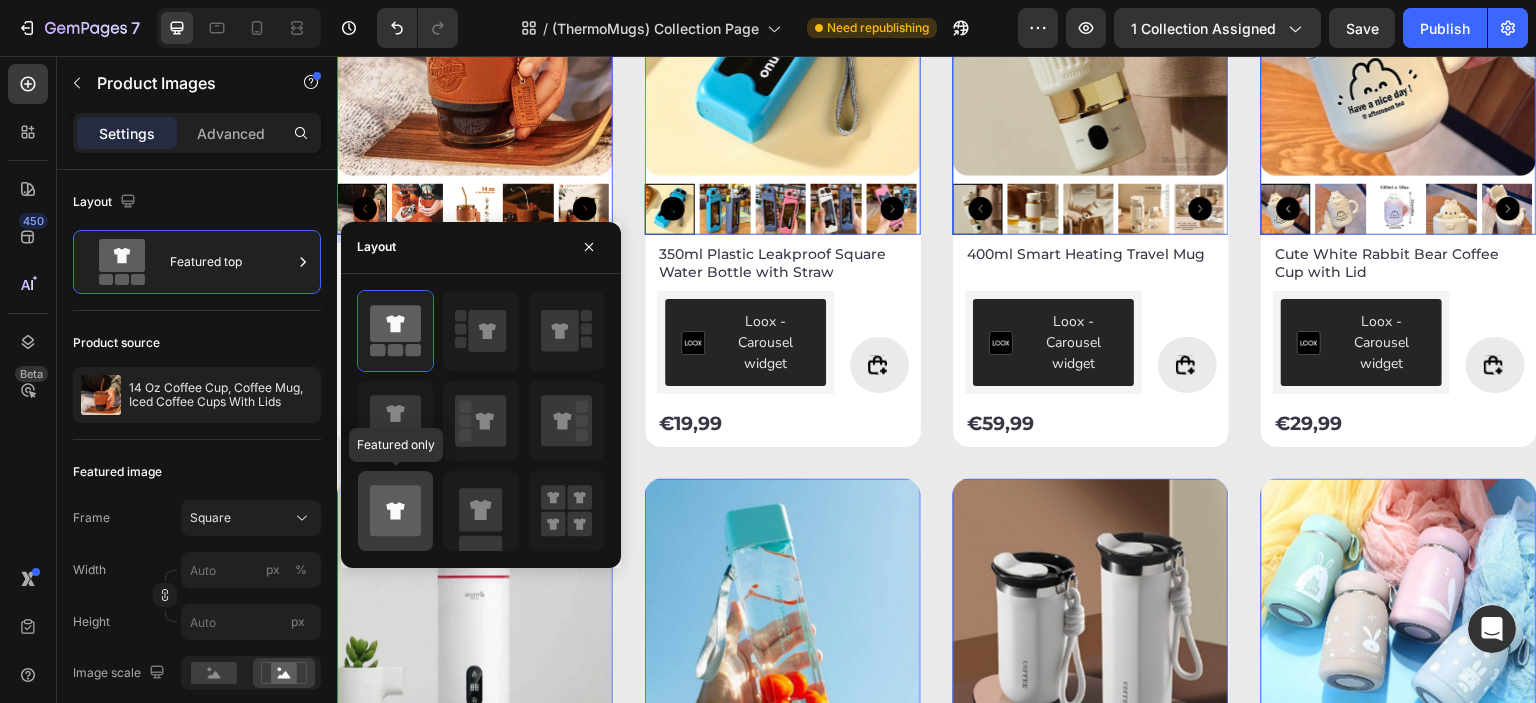 click 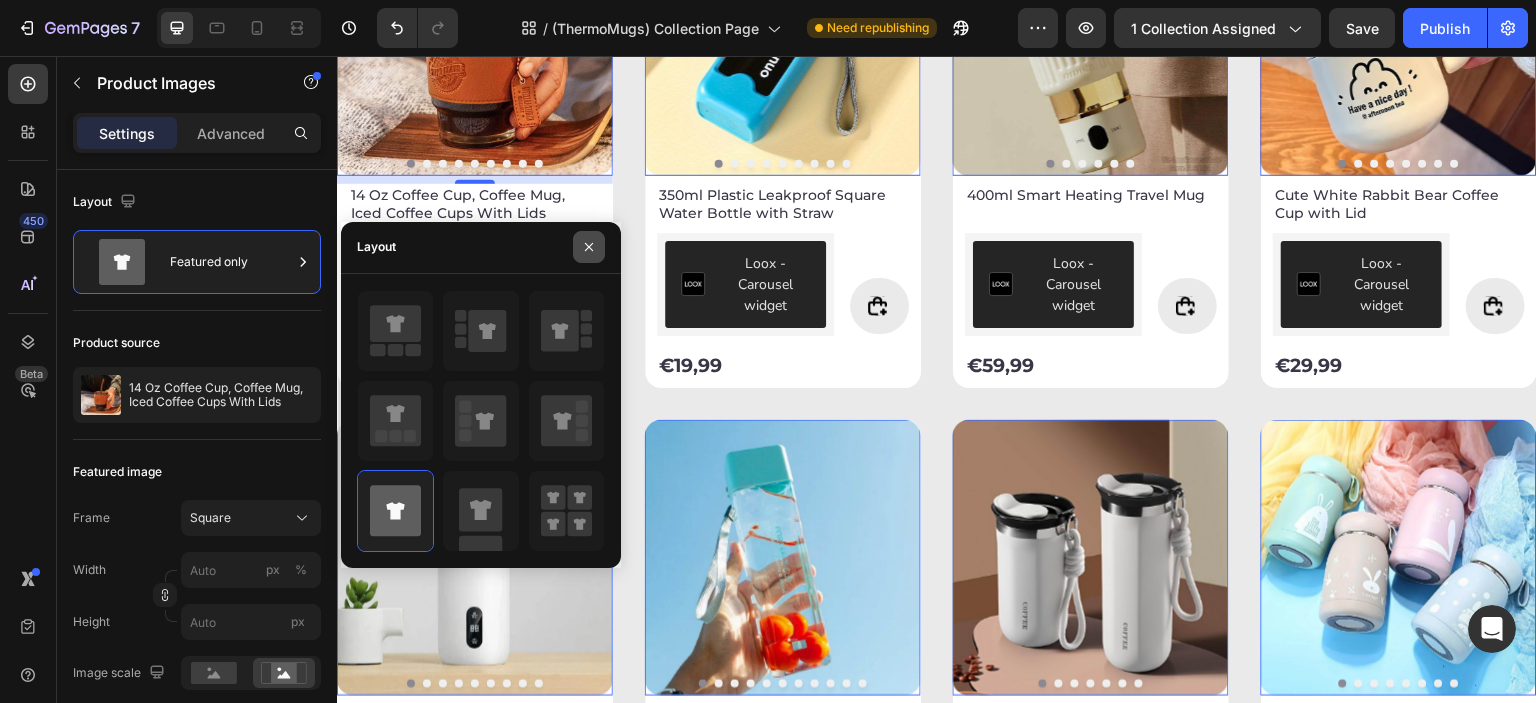 click at bounding box center [589, 247] 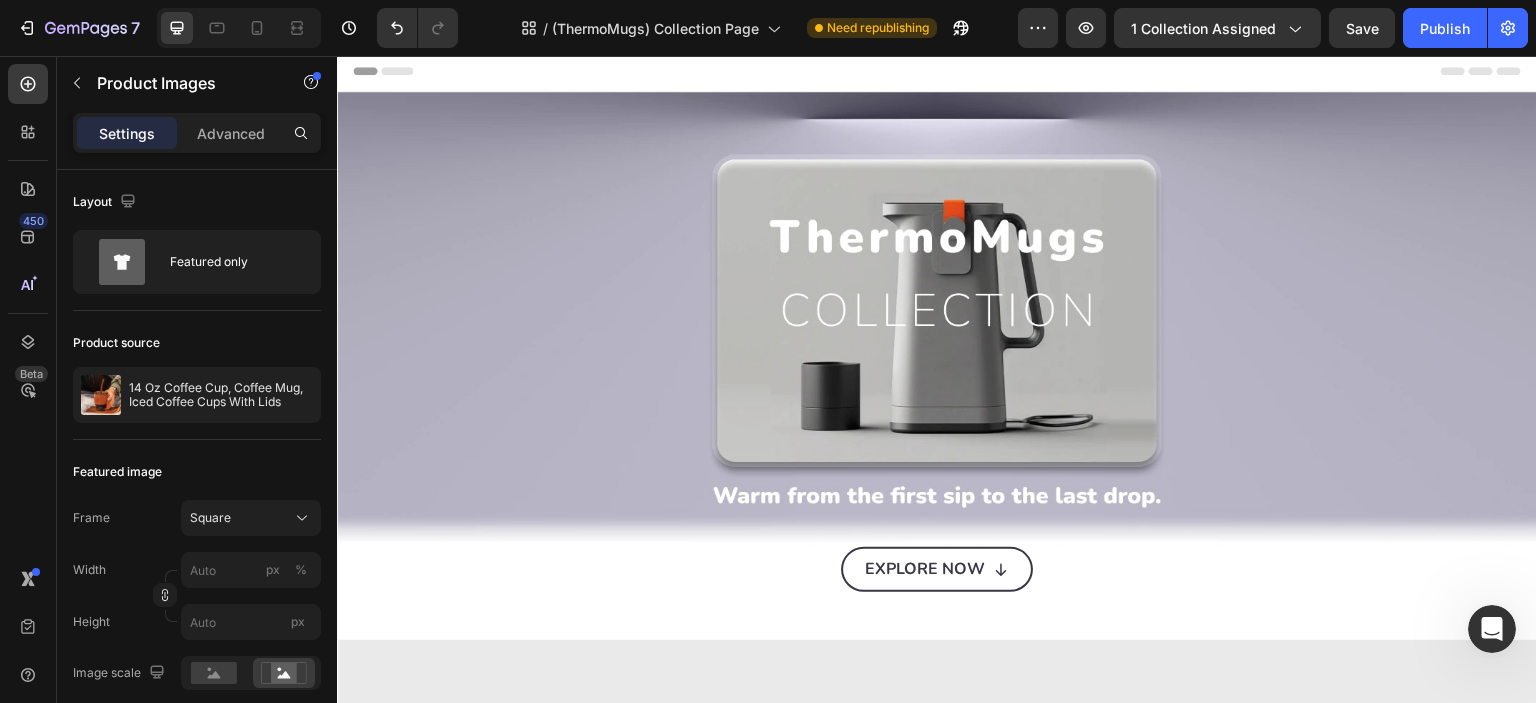 scroll, scrollTop: 0, scrollLeft: 0, axis: both 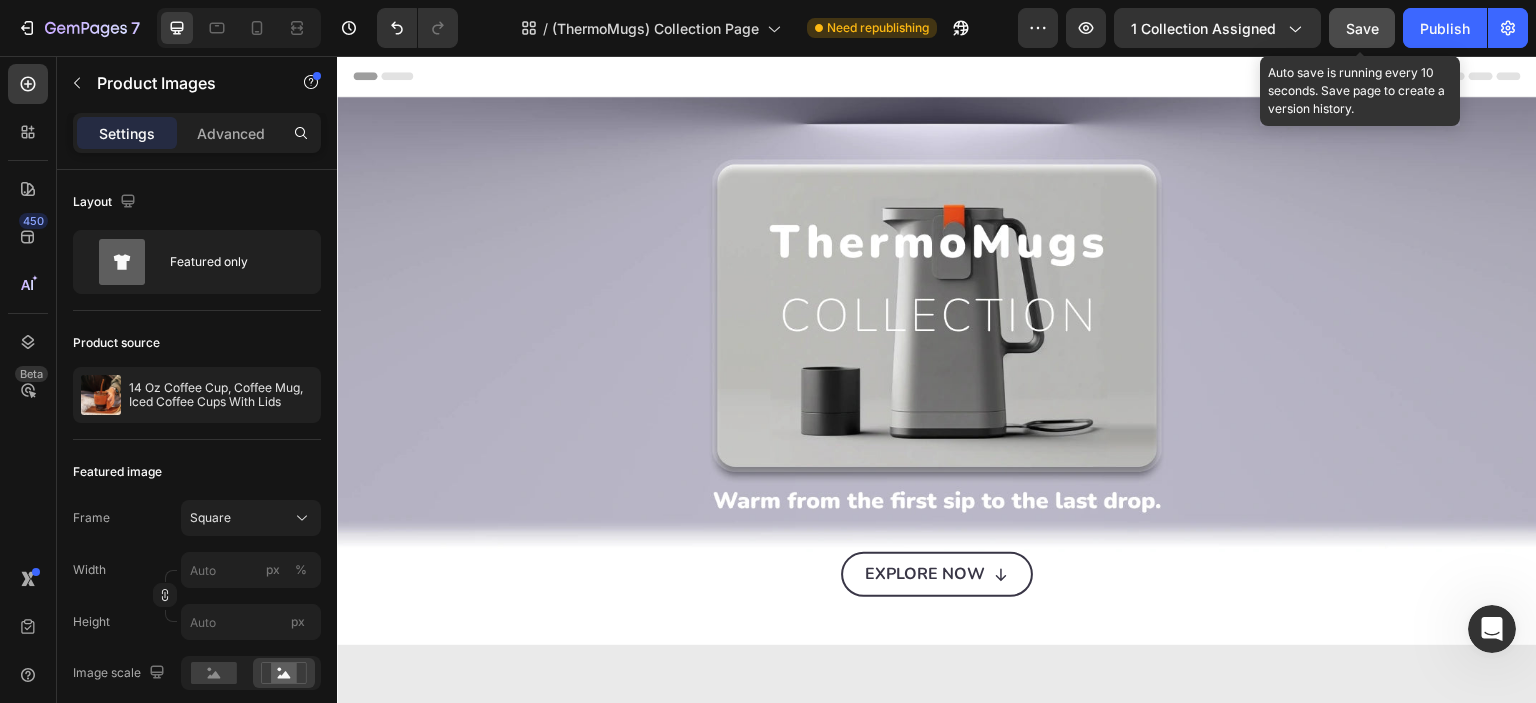 click on "Save" at bounding box center [1362, 28] 